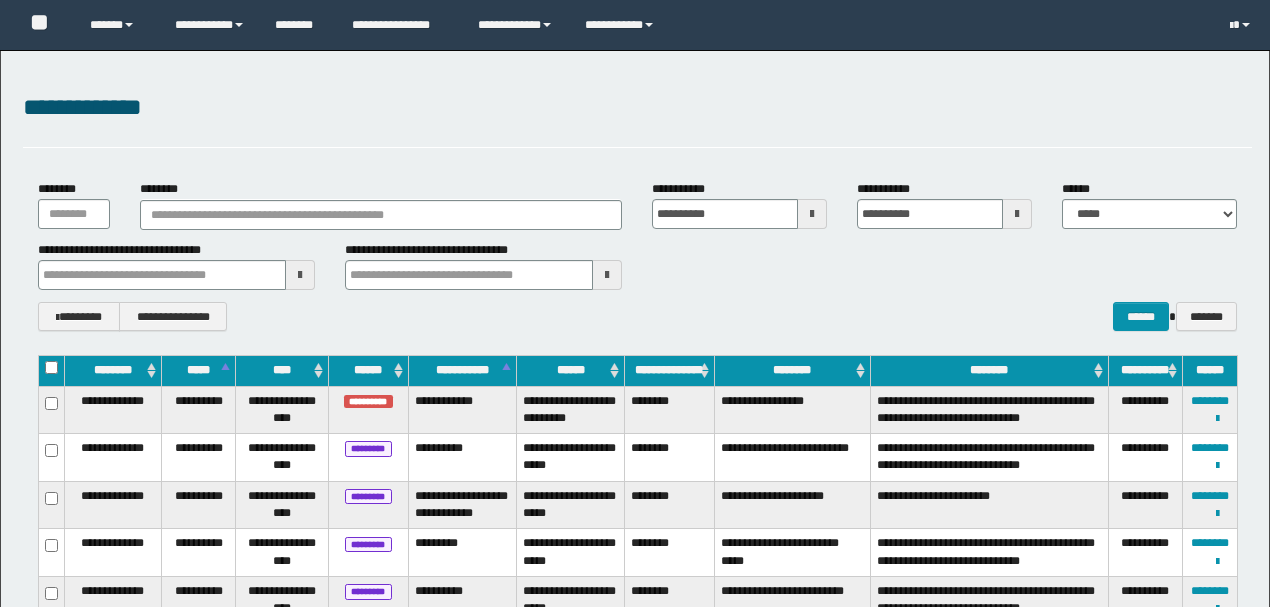 scroll, scrollTop: 0, scrollLeft: 0, axis: both 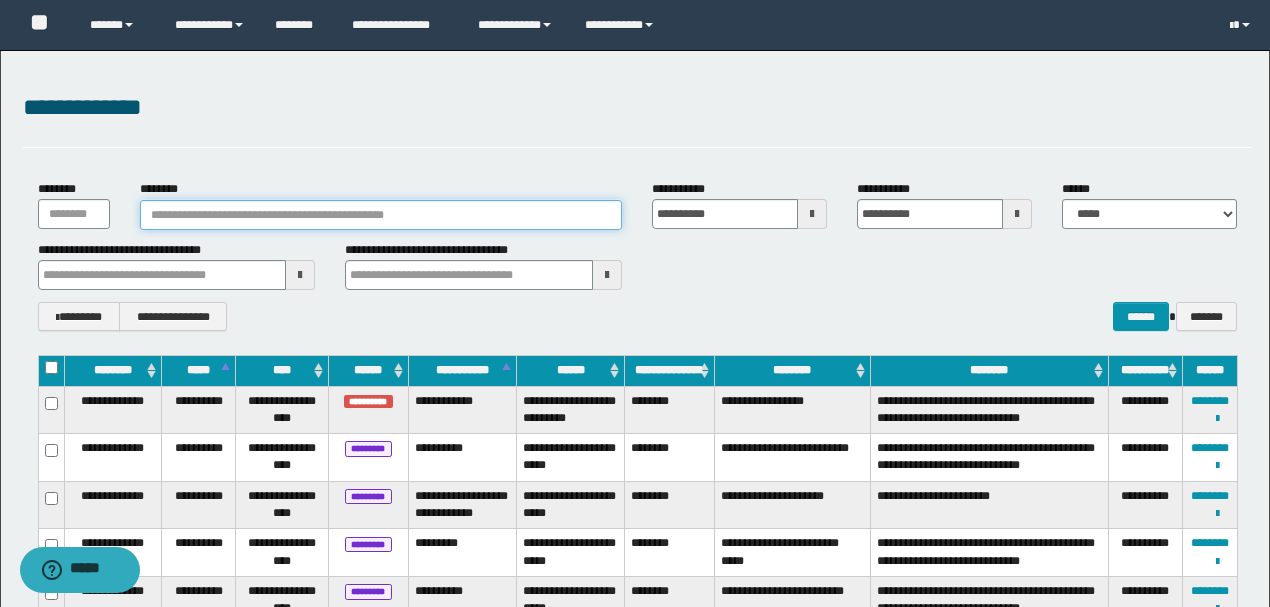 click on "********" at bounding box center [381, 215] 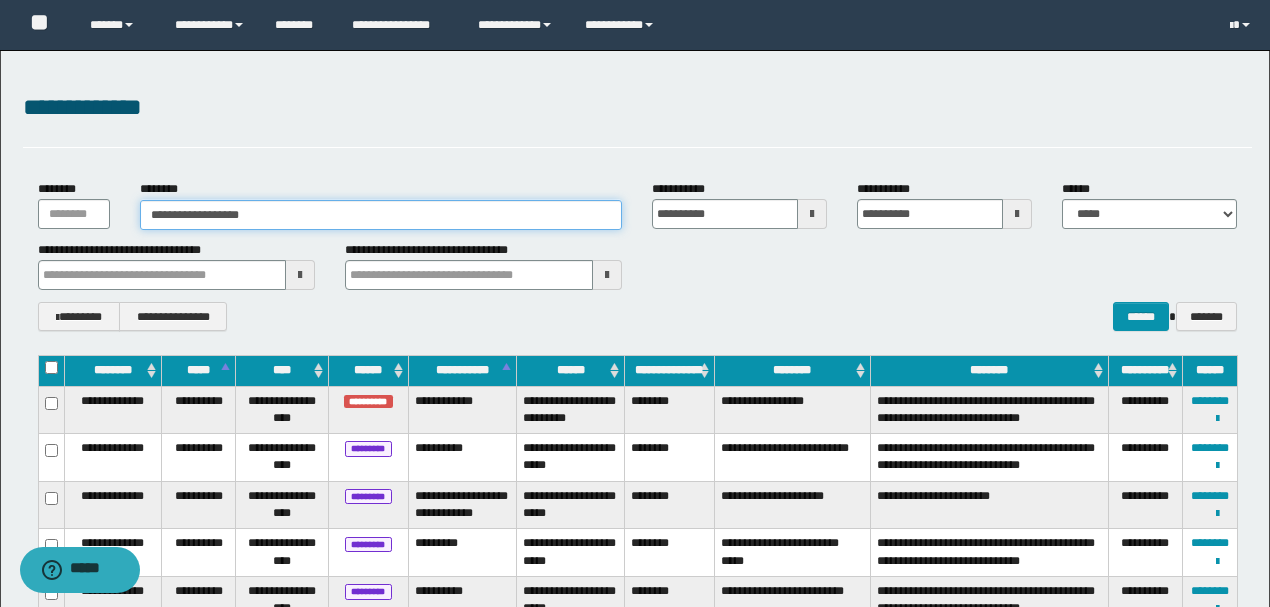 type on "**********" 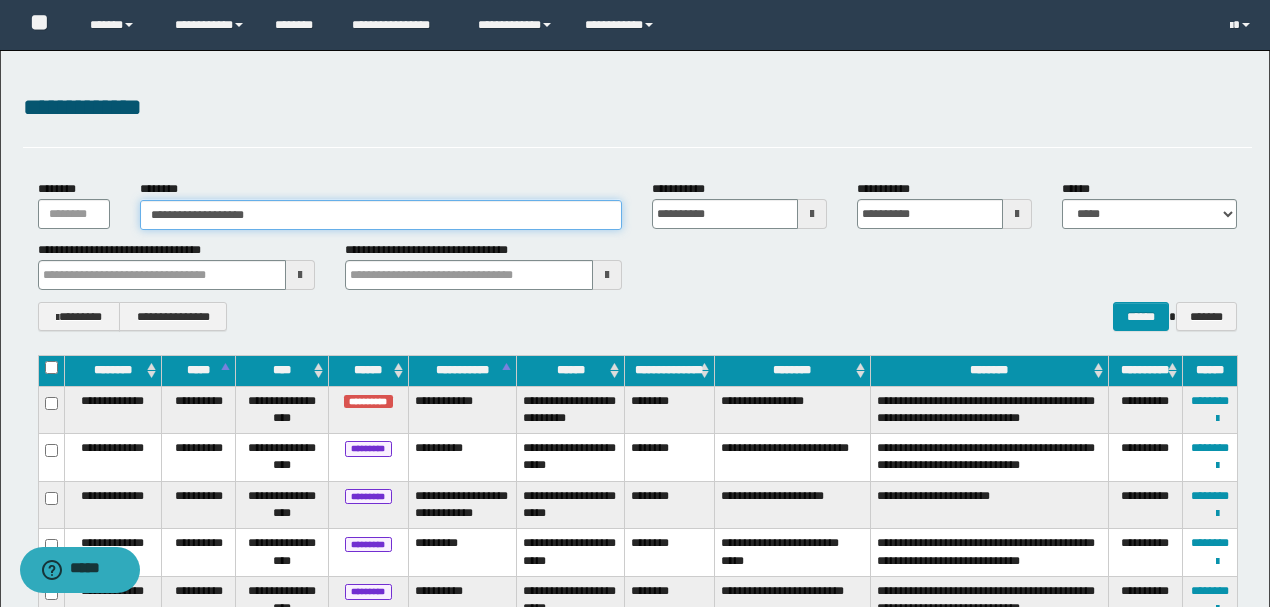 type on "**********" 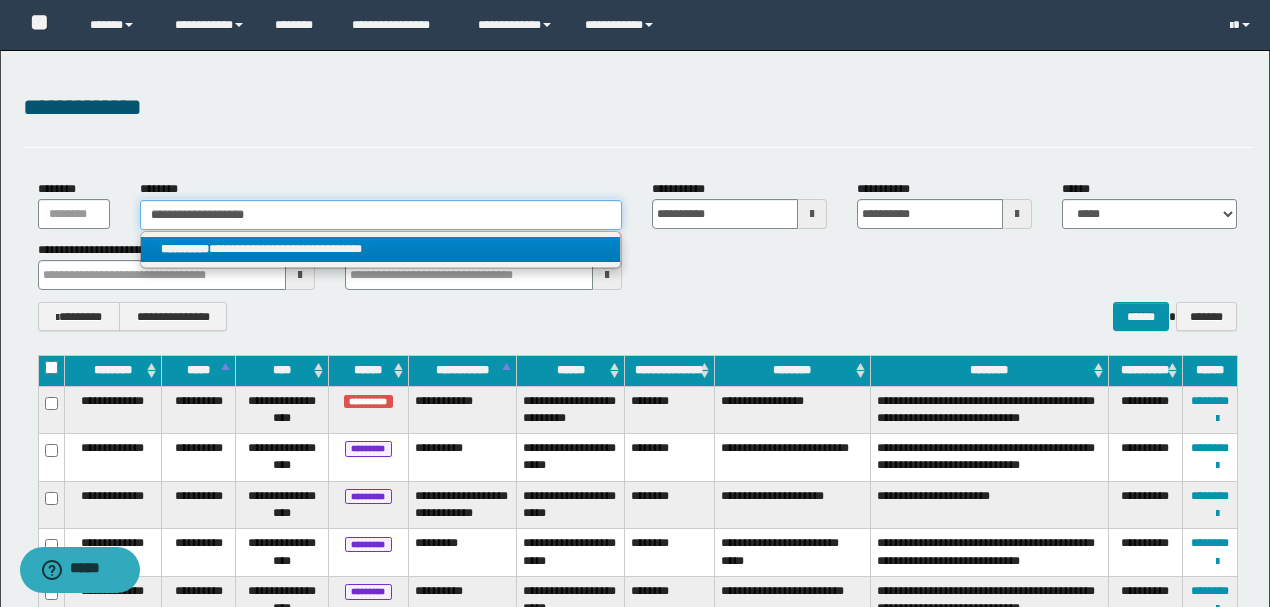 type on "**********" 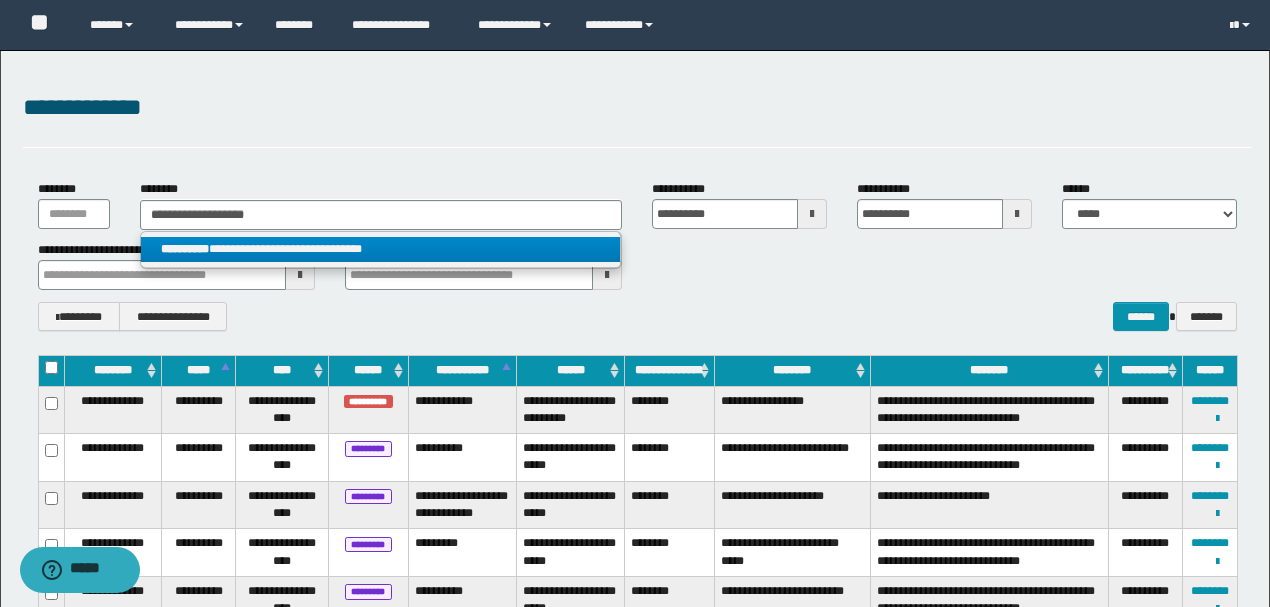 click on "**********" at bounding box center (380, 249) 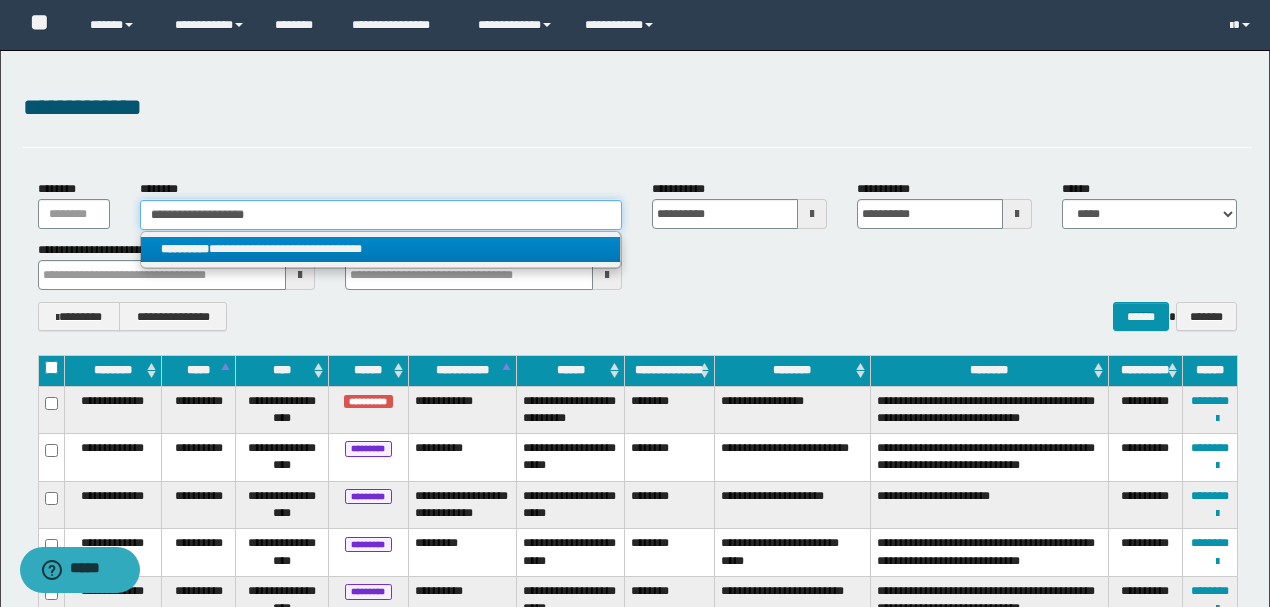type 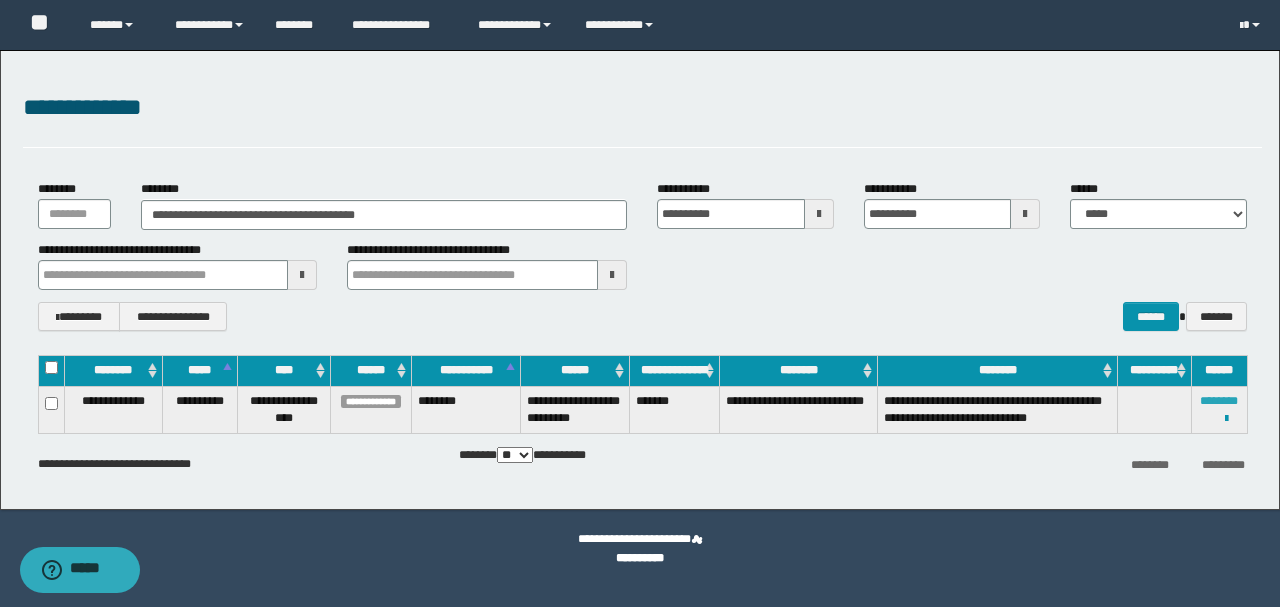 click on "********" at bounding box center [1219, 401] 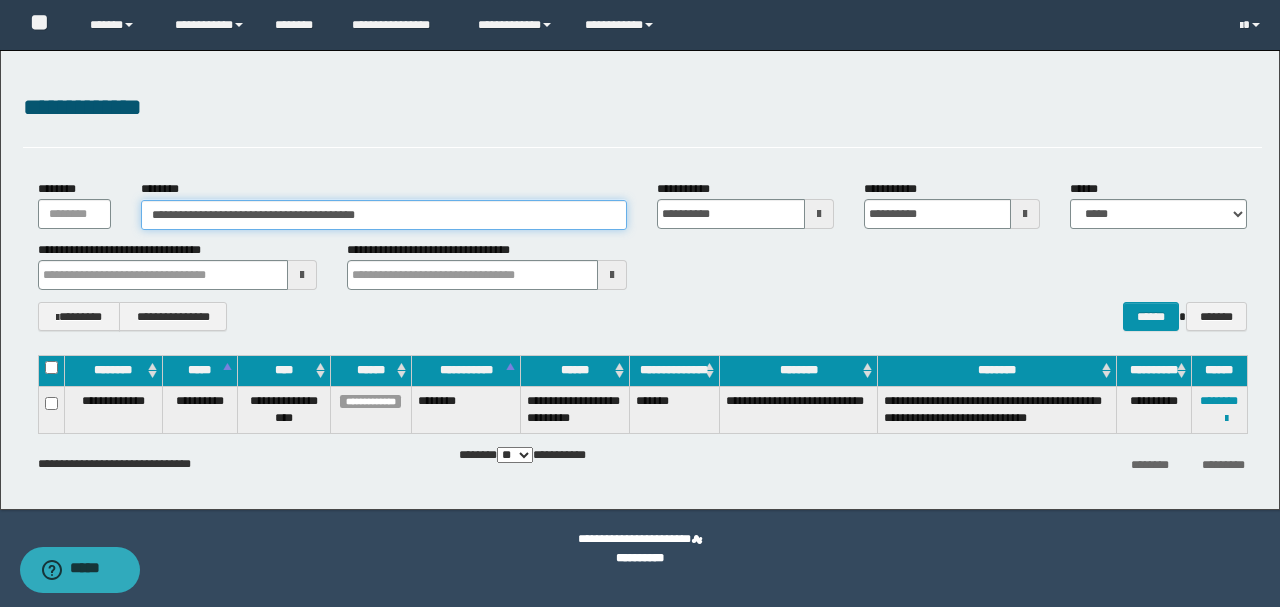 drag, startPoint x: 504, startPoint y: 222, endPoint x: 3, endPoint y: 204, distance: 501.32324 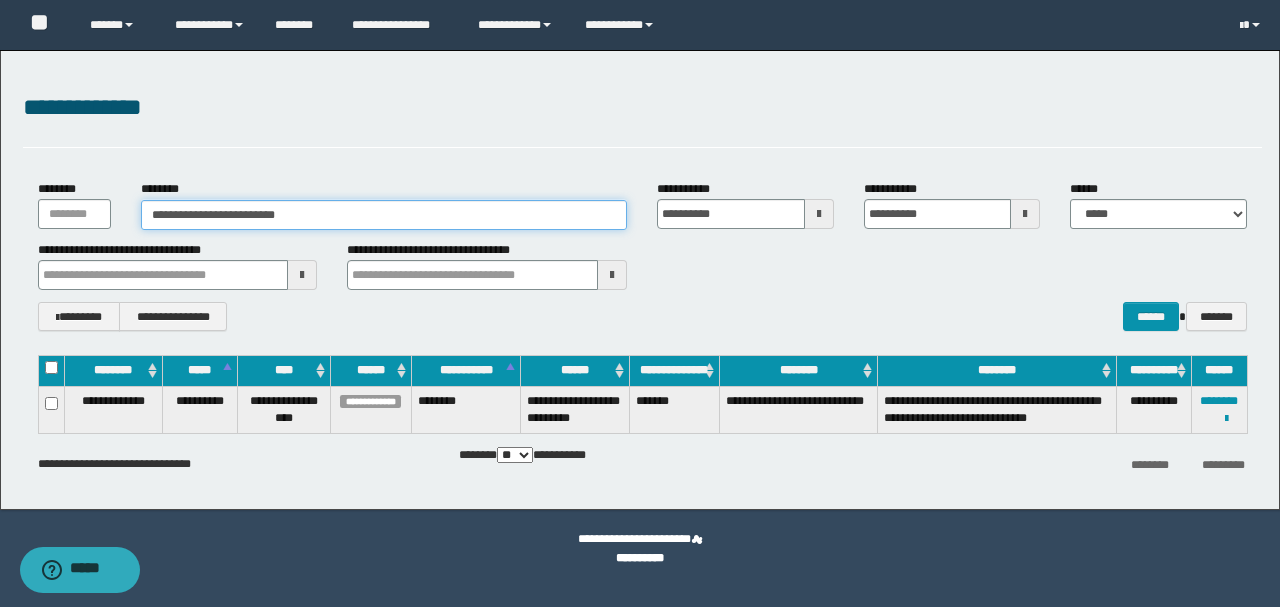 type on "**********" 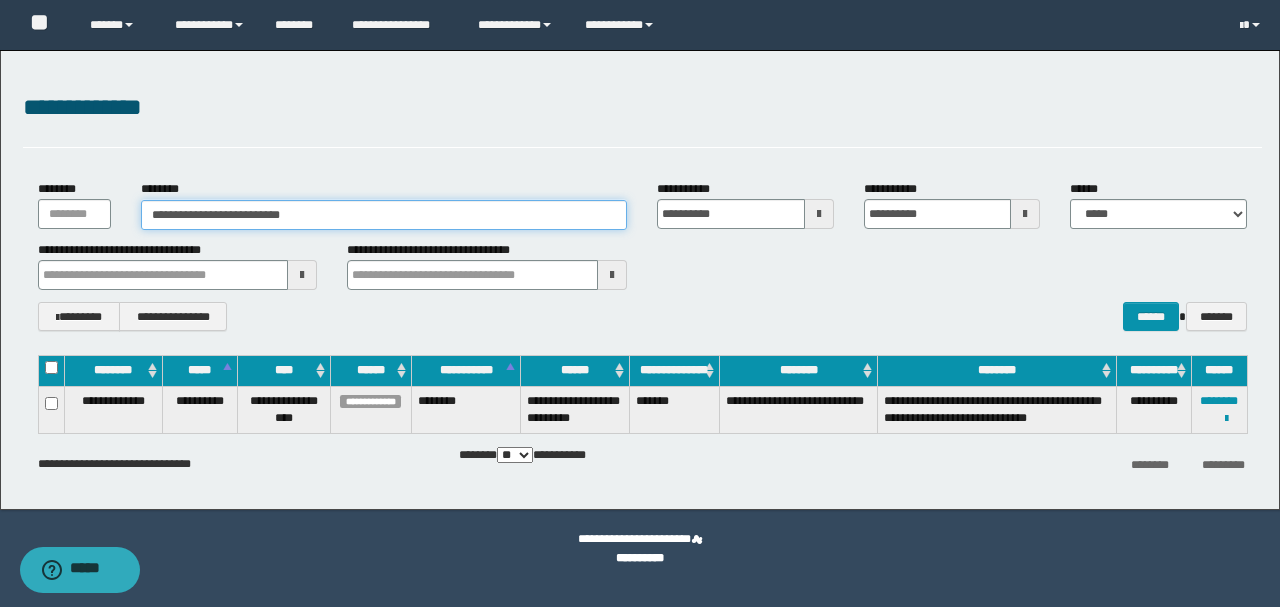 type on "**********" 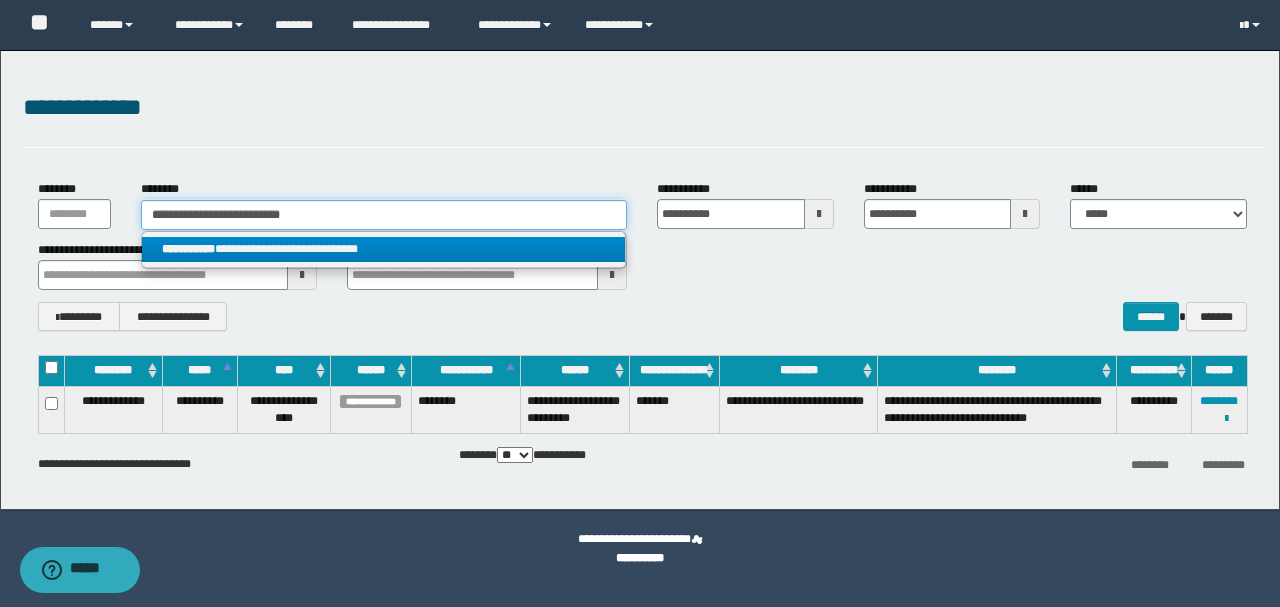 type on "**********" 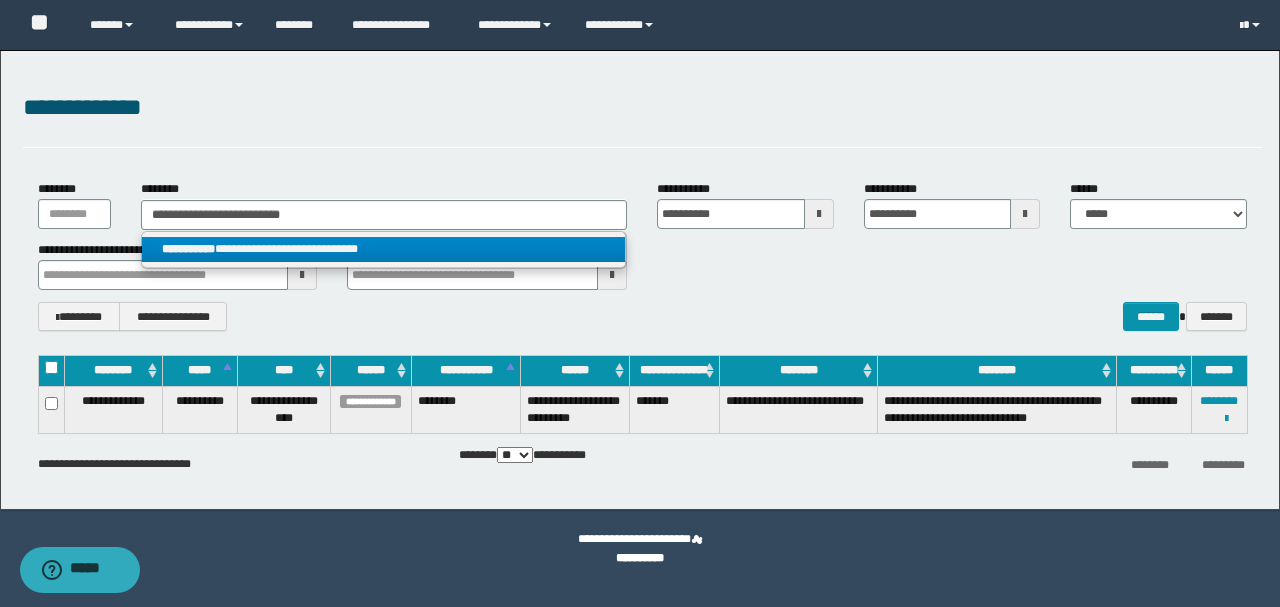 click on "**********" at bounding box center (384, 249) 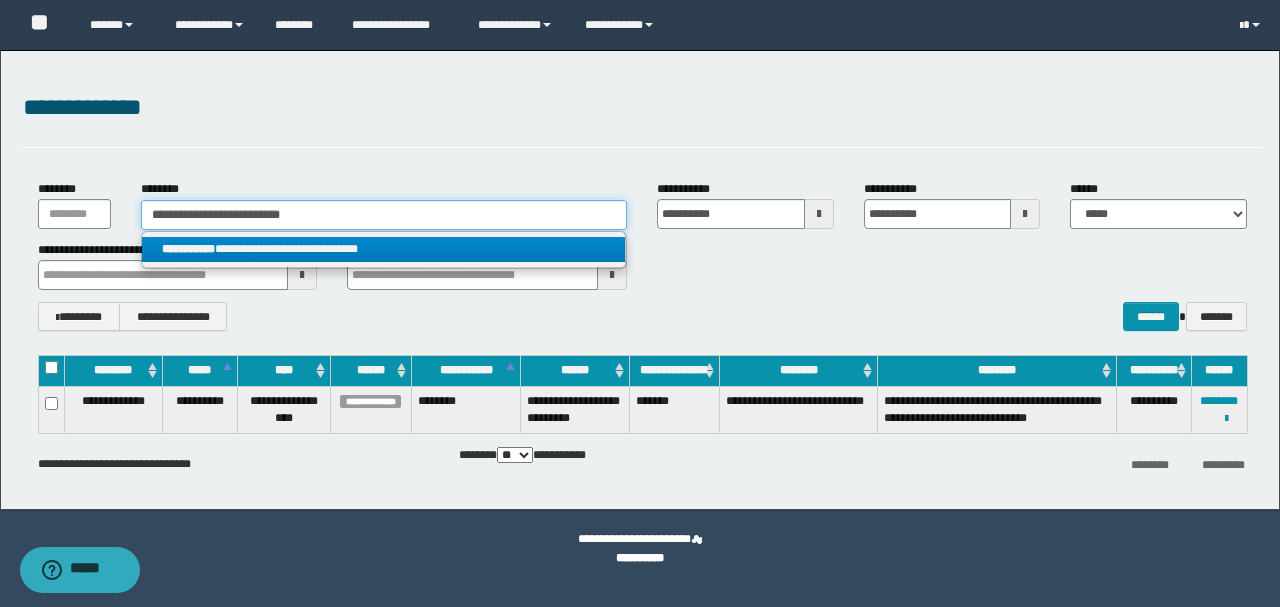 type 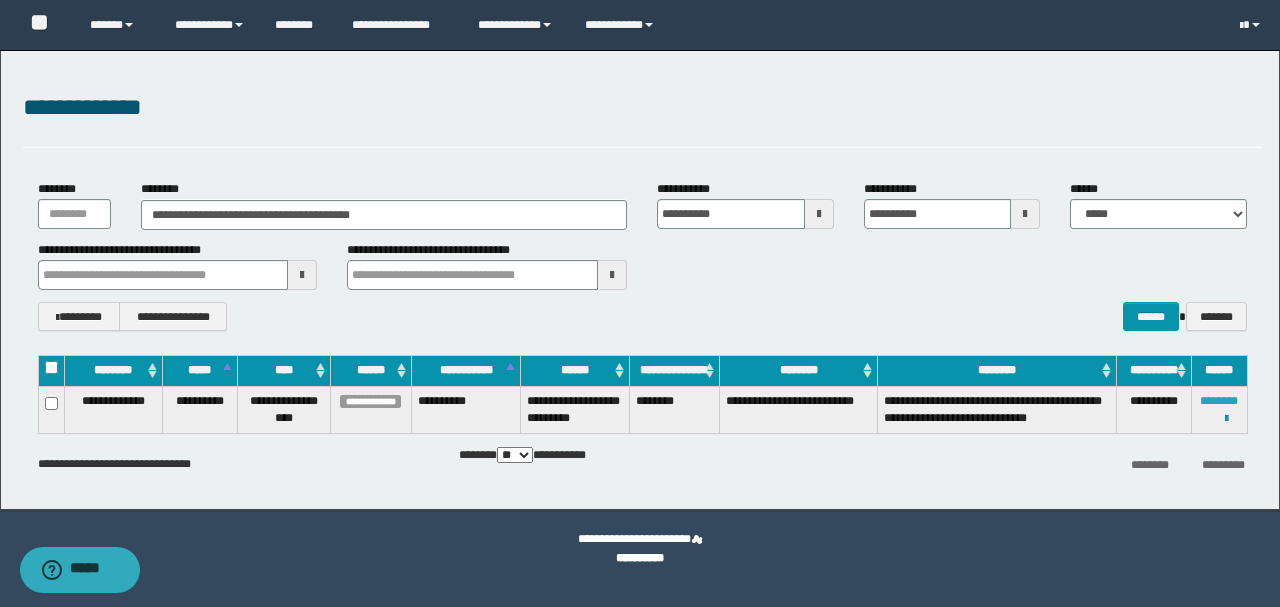 click on "********" at bounding box center [1219, 401] 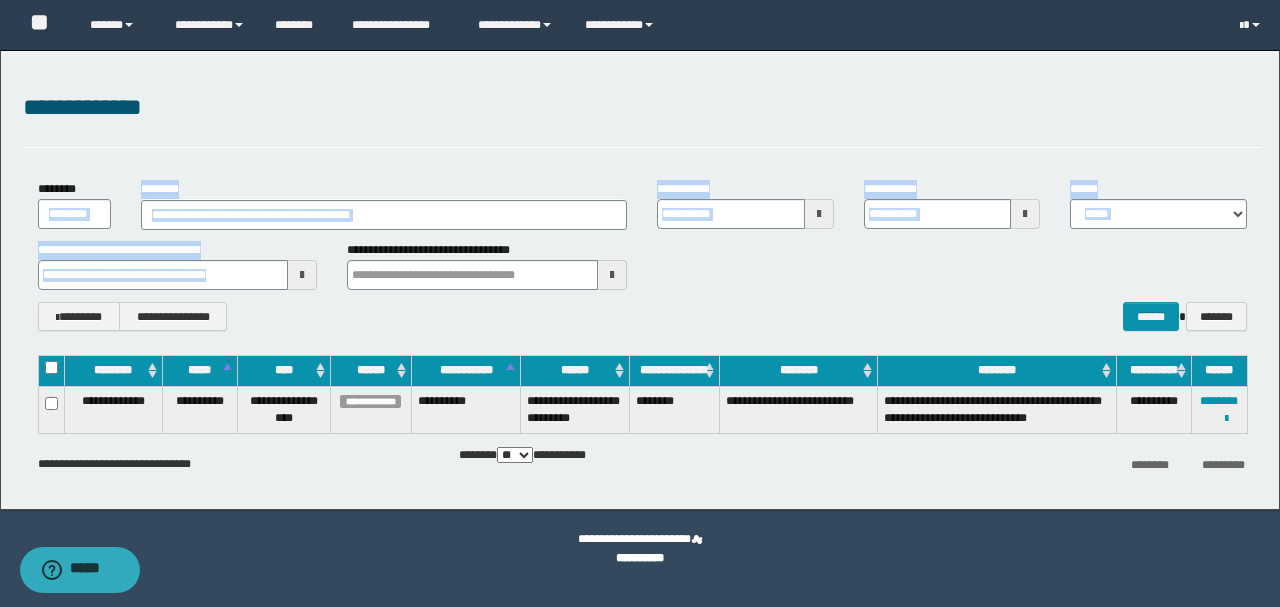 drag, startPoint x: 498, startPoint y: 230, endPoint x: 2, endPoint y: 218, distance: 496.14514 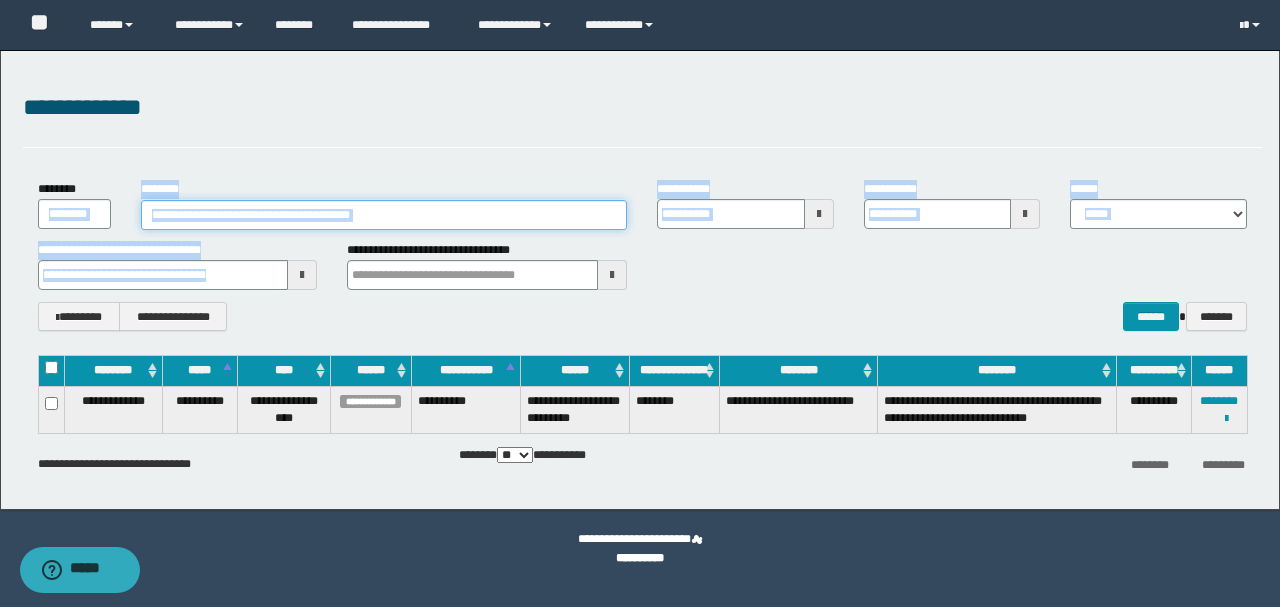 click on "**********" at bounding box center (384, 215) 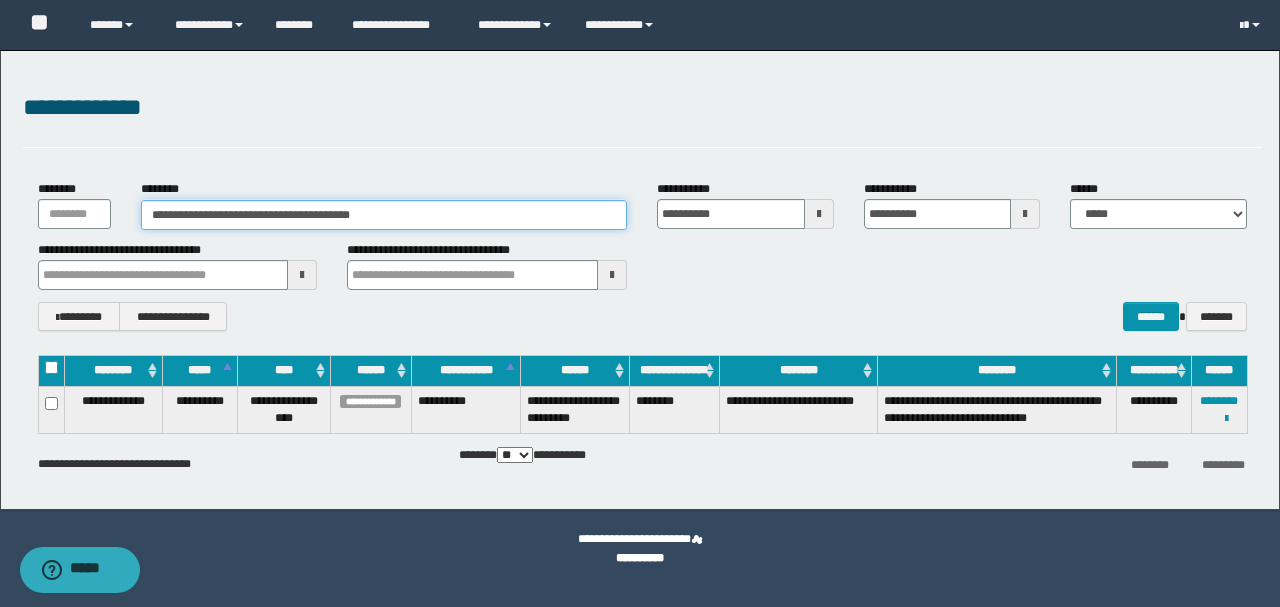 drag, startPoint x: 478, startPoint y: 212, endPoint x: 82, endPoint y: 212, distance: 396 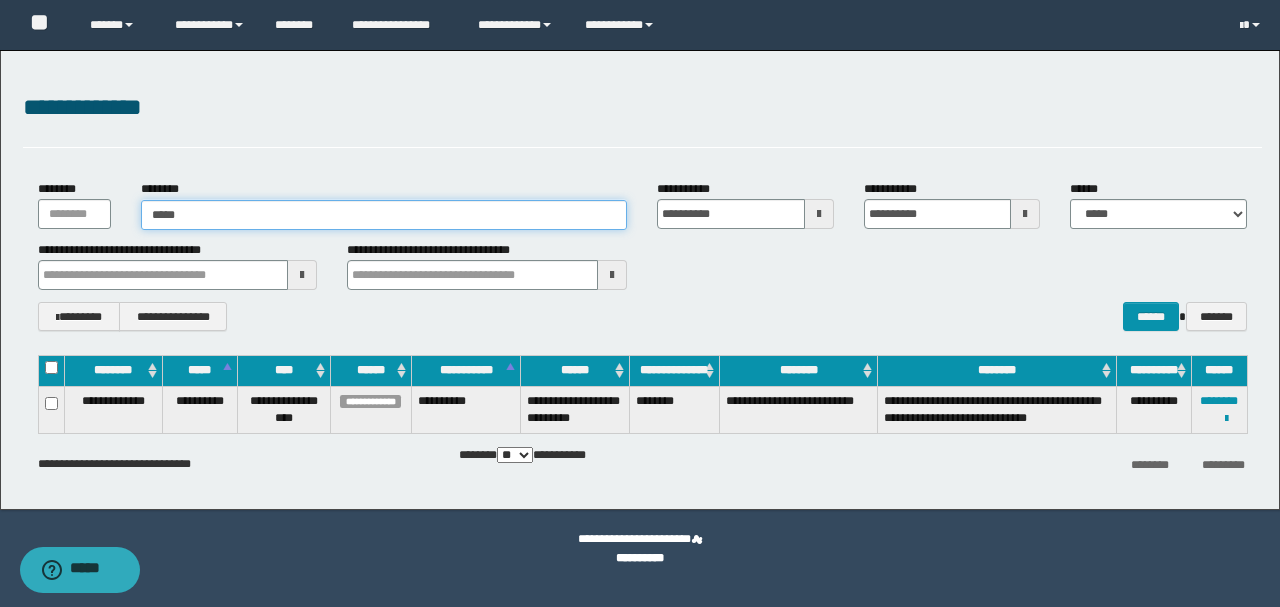 type on "******" 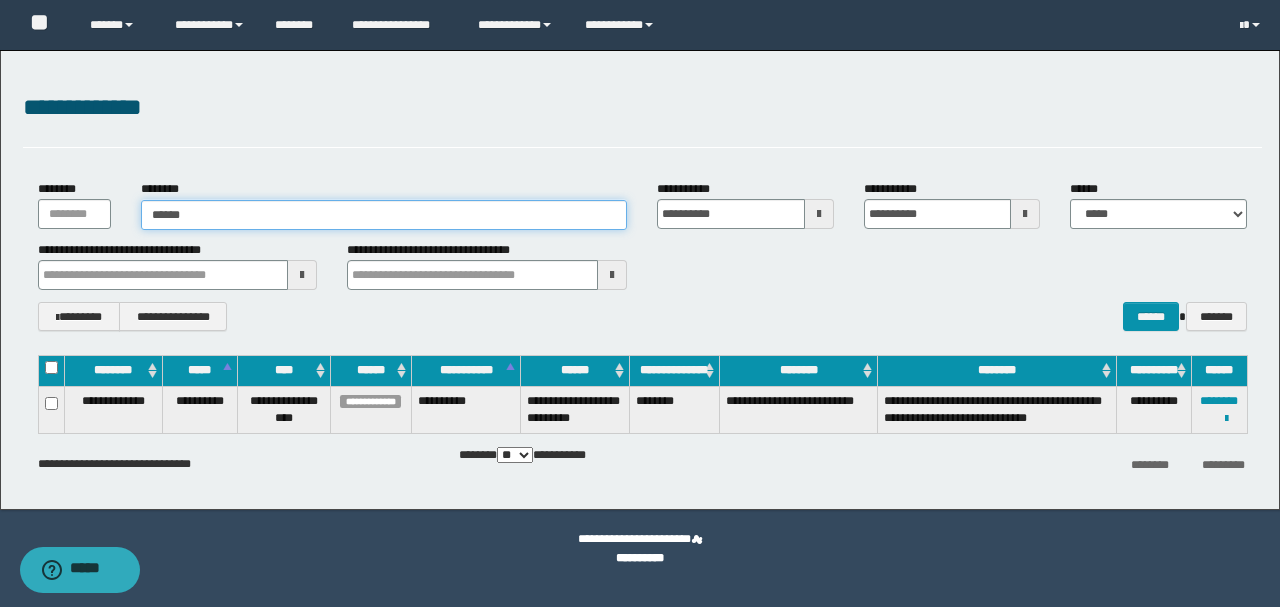 type on "******" 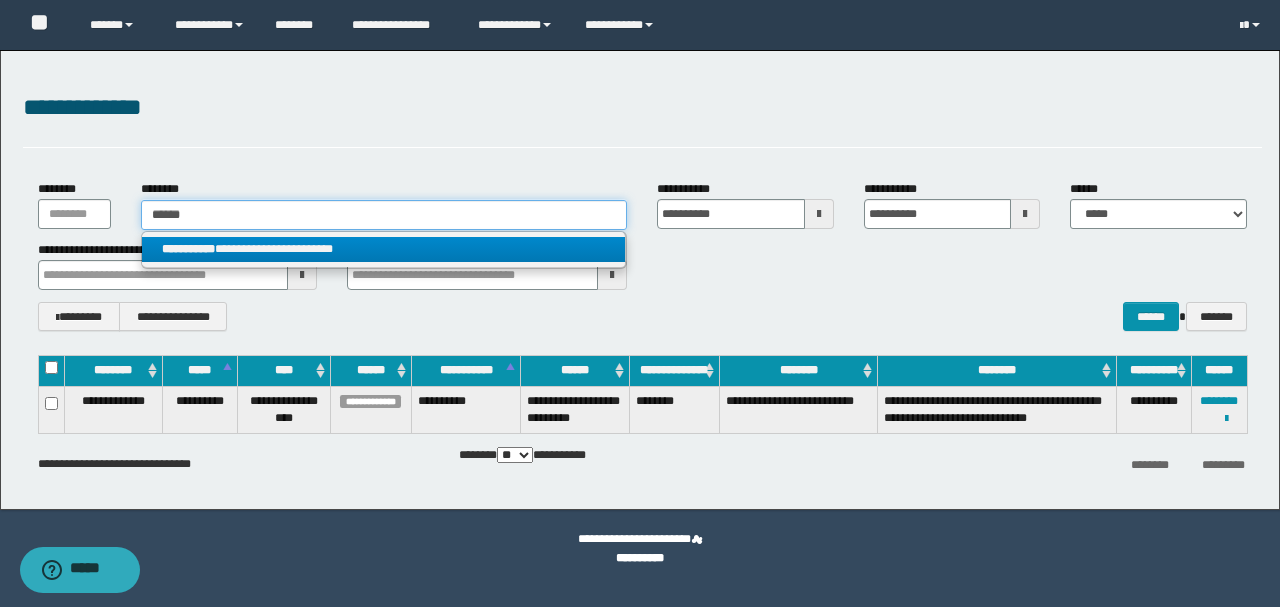 type on "******" 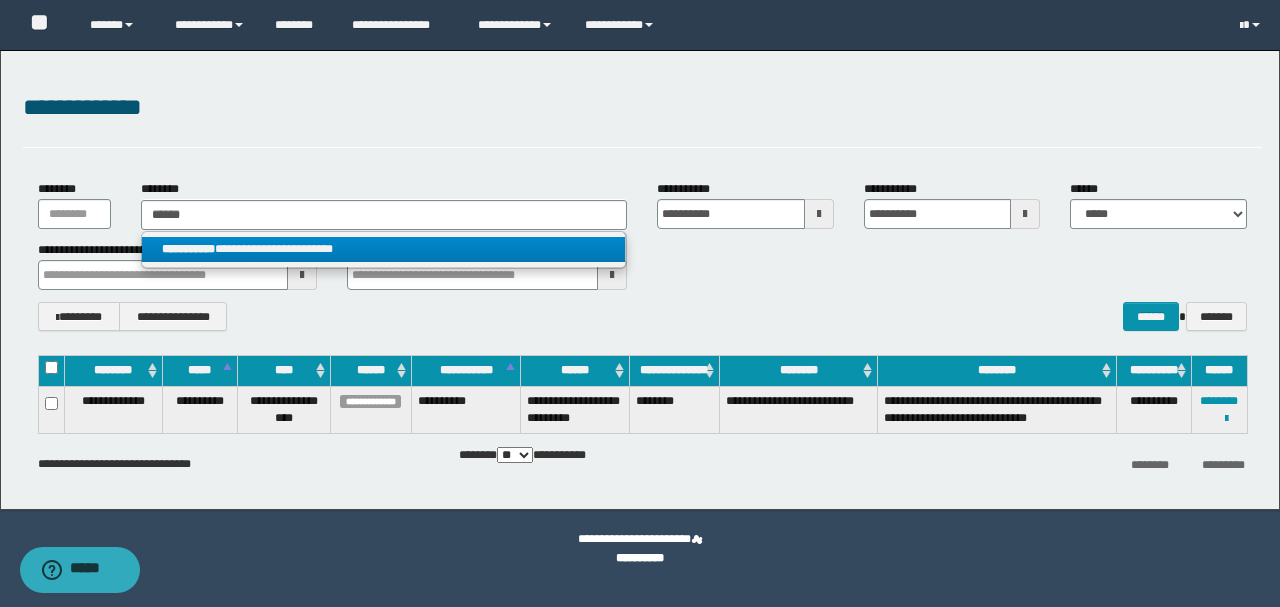 click on "**********" at bounding box center [384, 249] 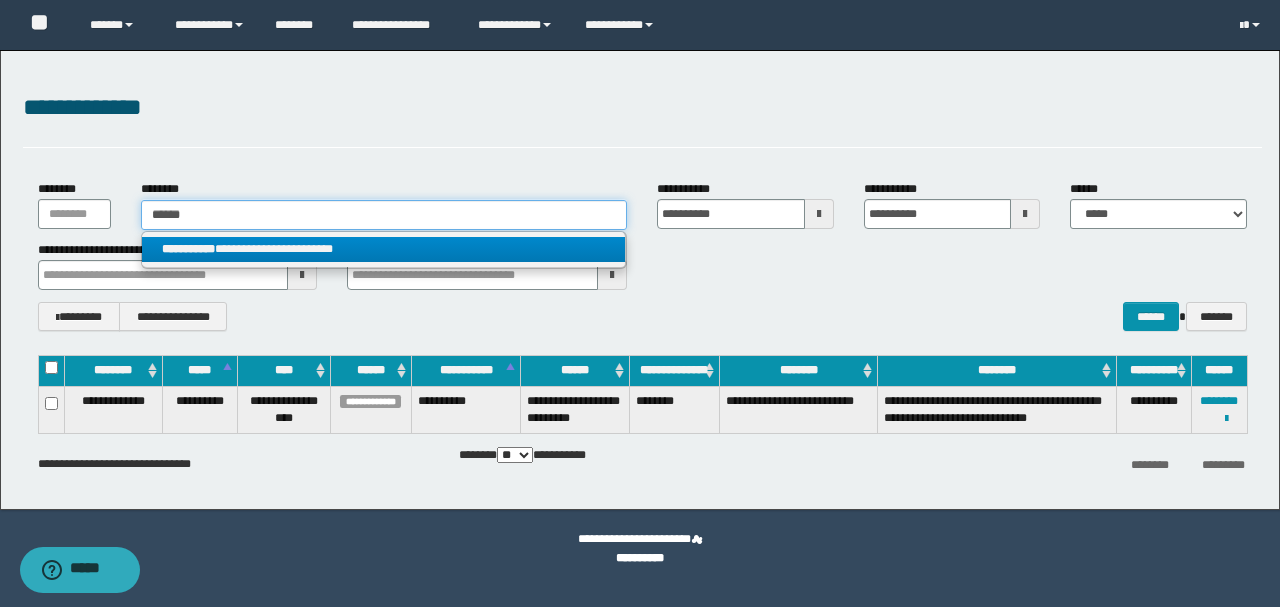 type 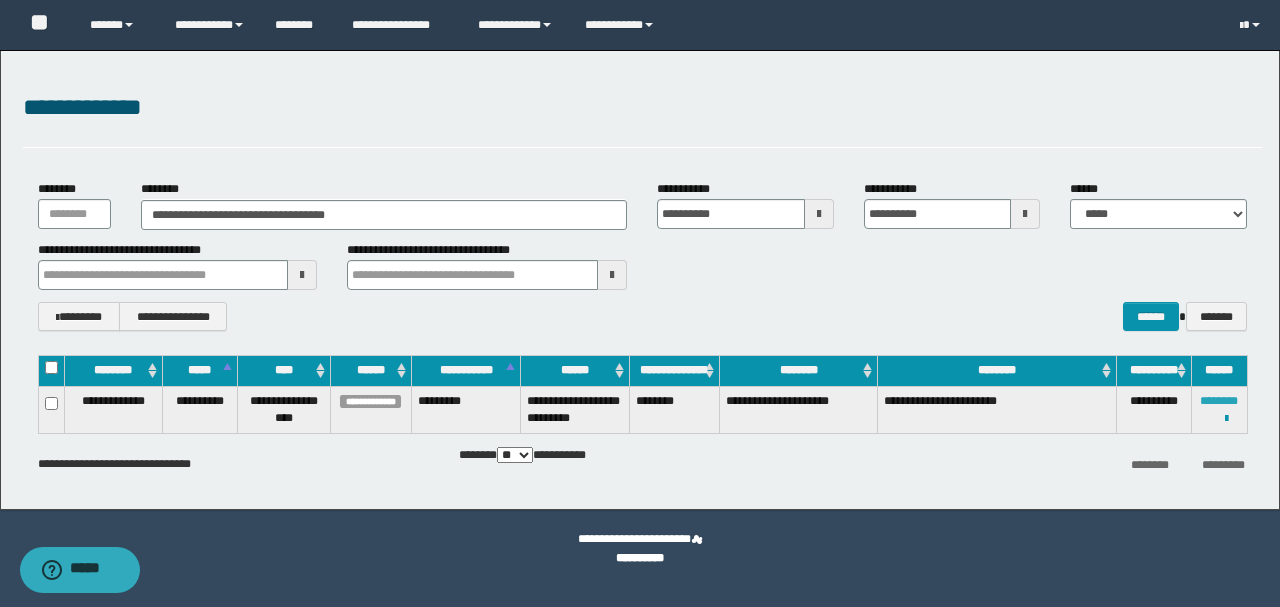 click on "********" at bounding box center (1219, 401) 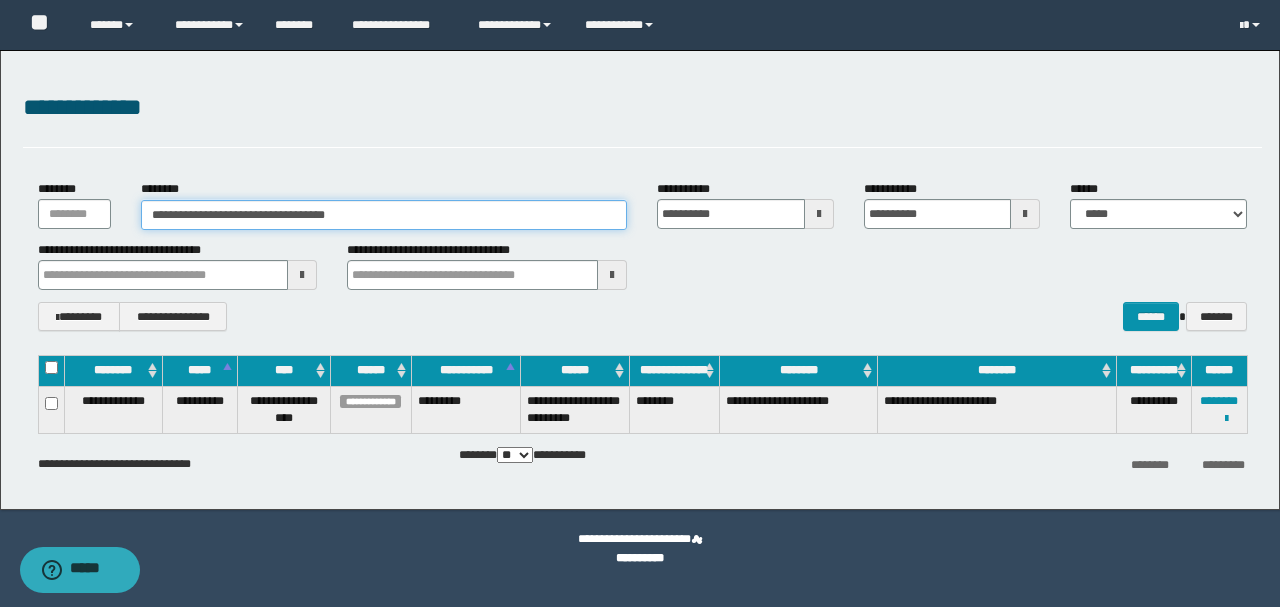 drag, startPoint x: 444, startPoint y: 218, endPoint x: 0, endPoint y: 200, distance: 444.36472 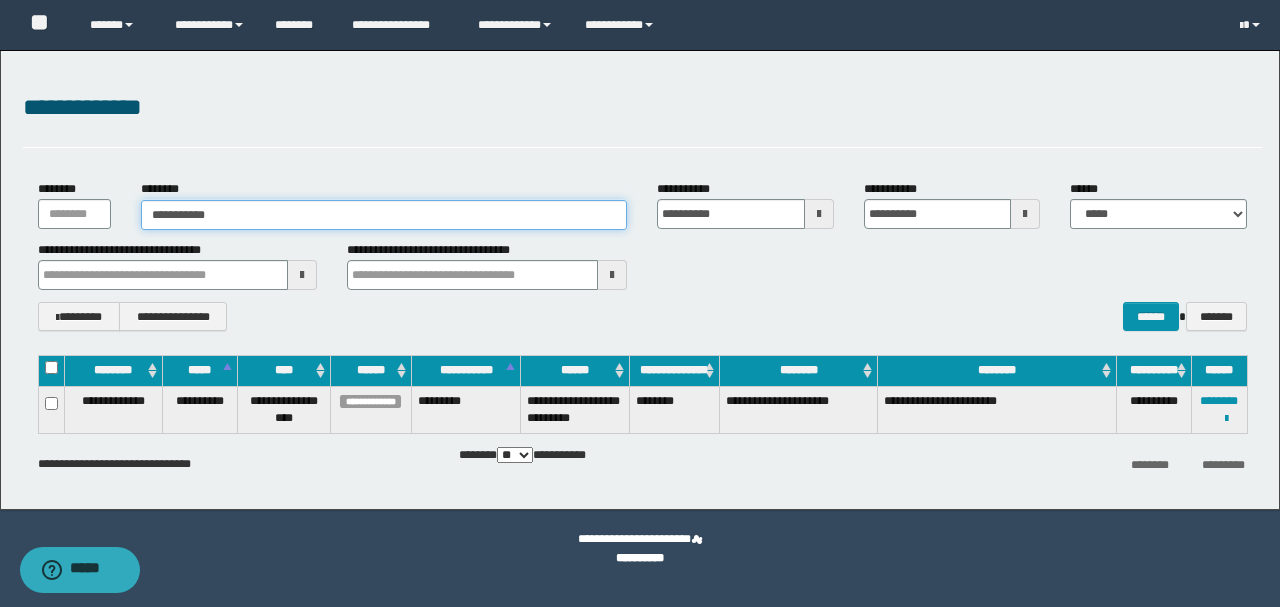 type on "**********" 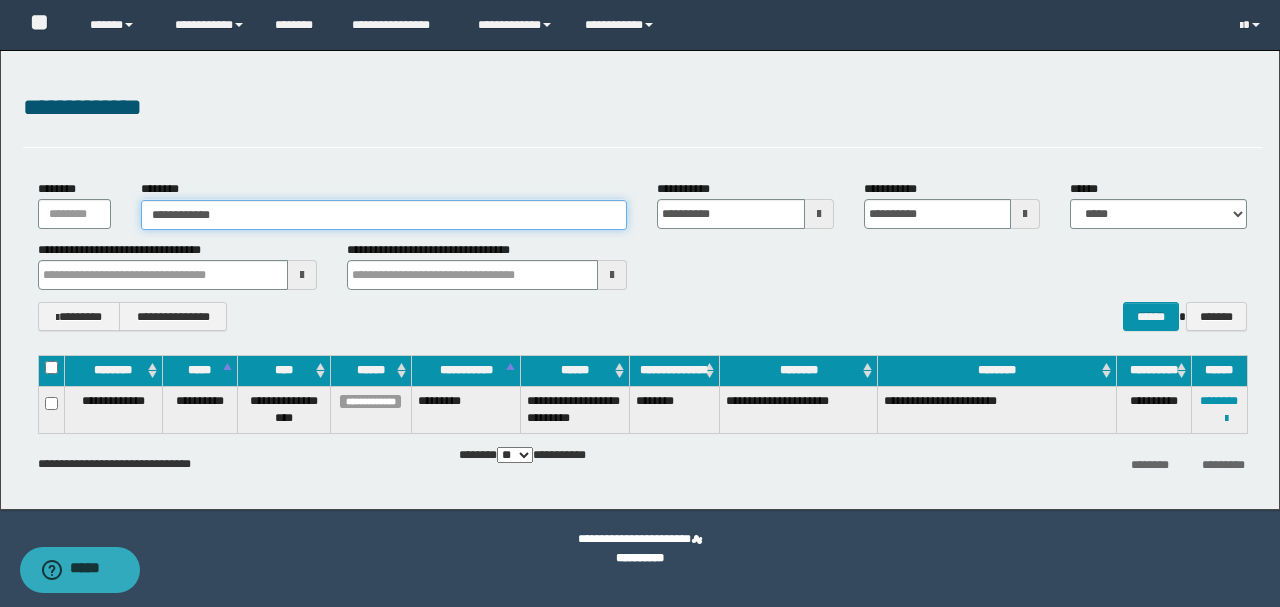 type on "**********" 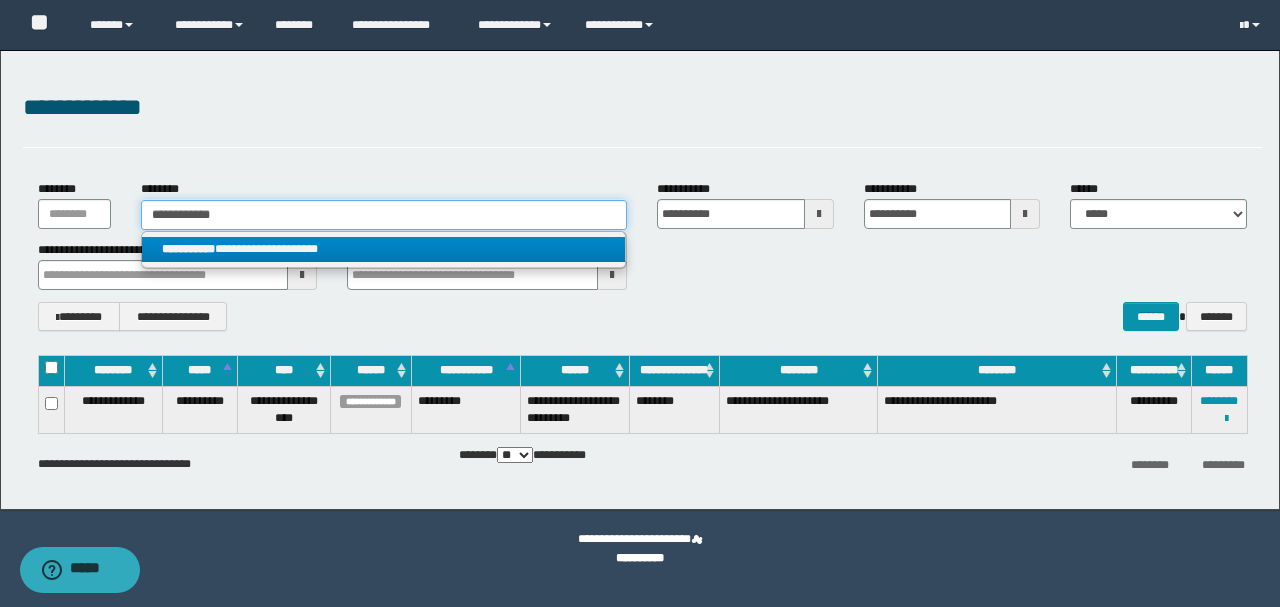 type on "**********" 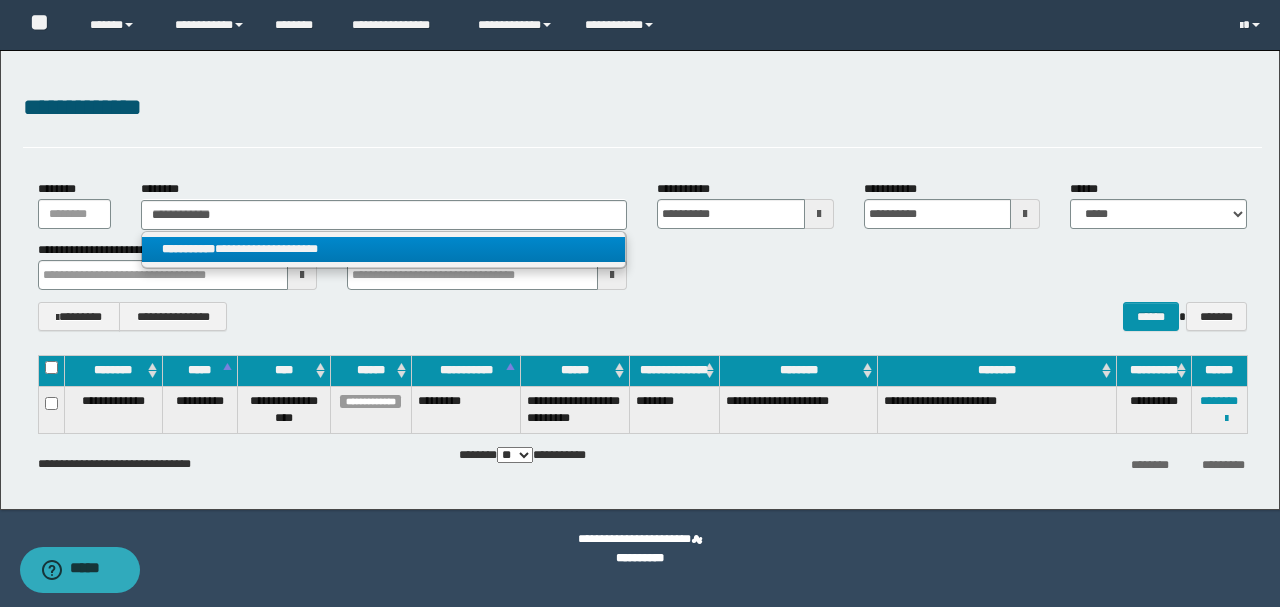 click on "**********" at bounding box center [384, 249] 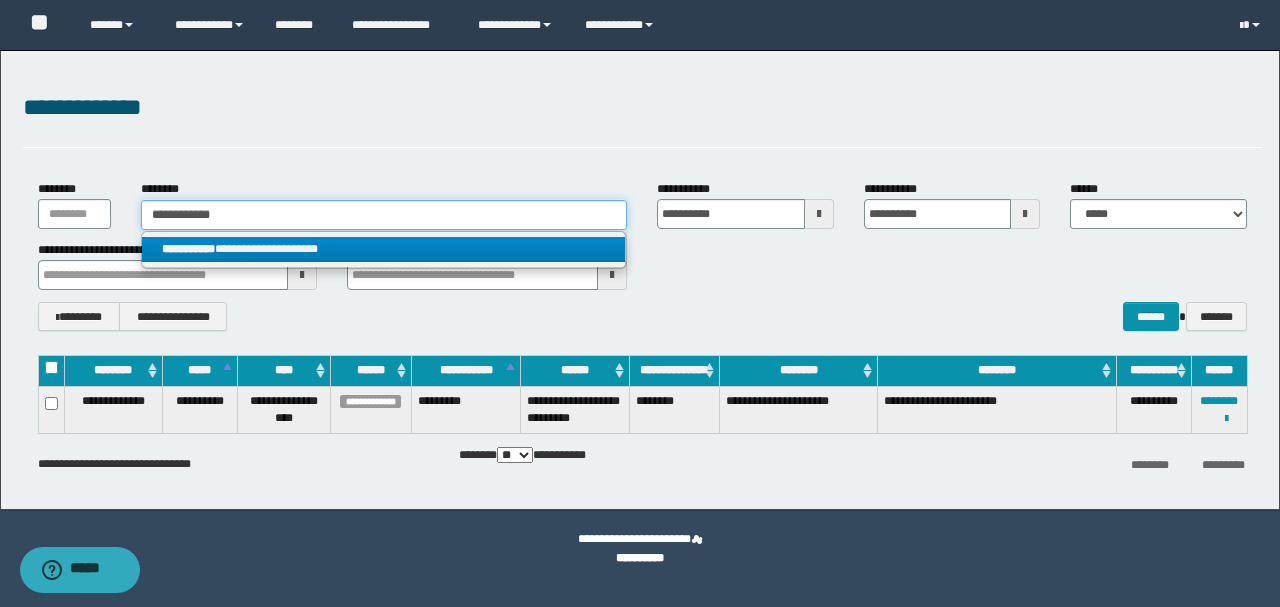type 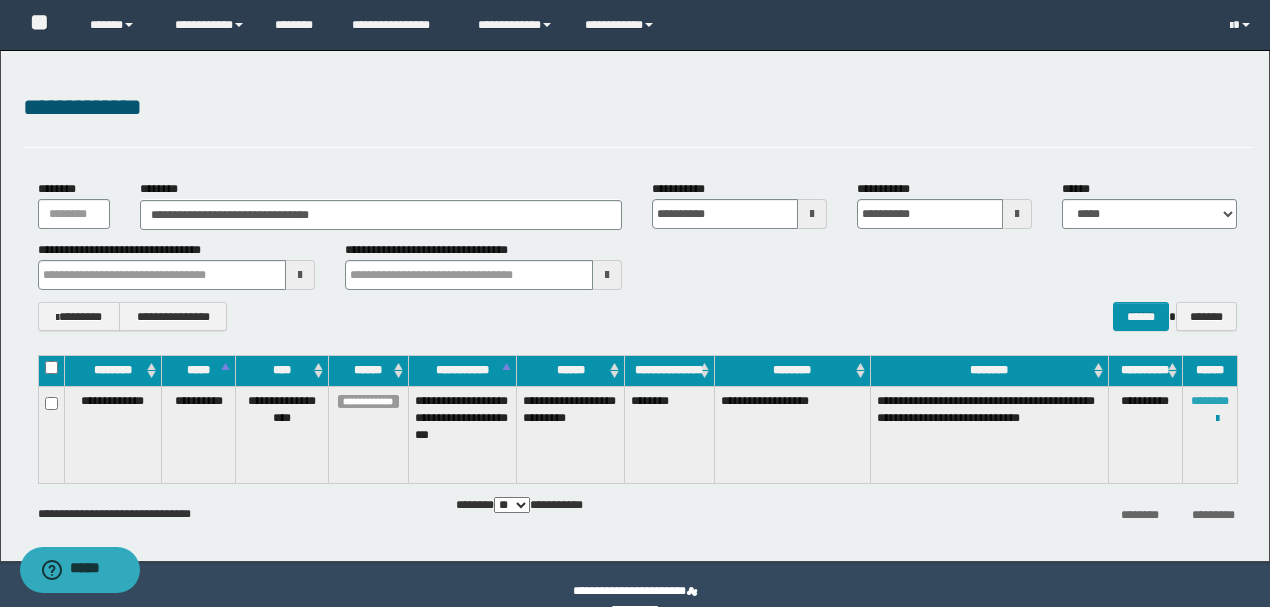click on "********" at bounding box center (1210, 401) 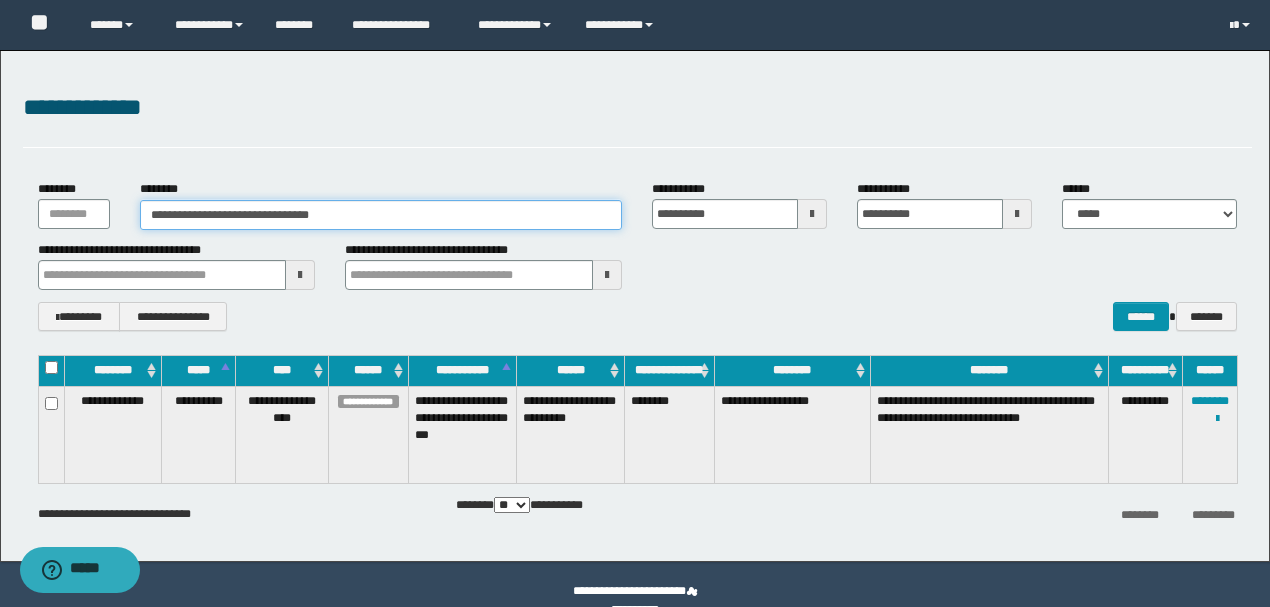 click on "**********" at bounding box center [637, 255] 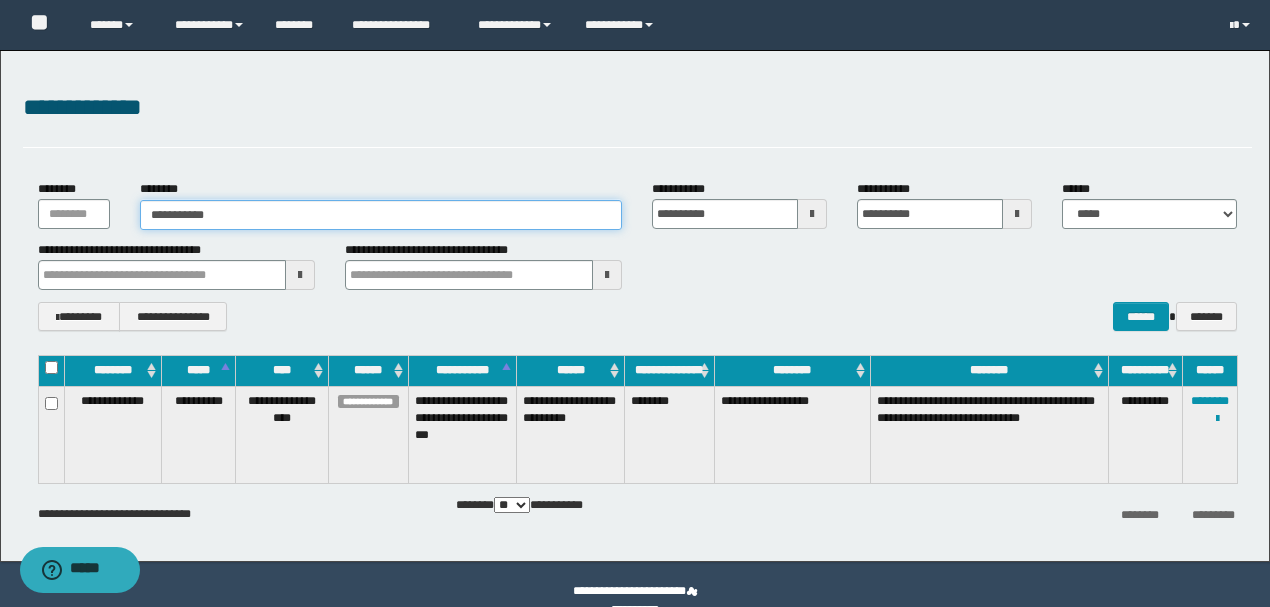 type on "**********" 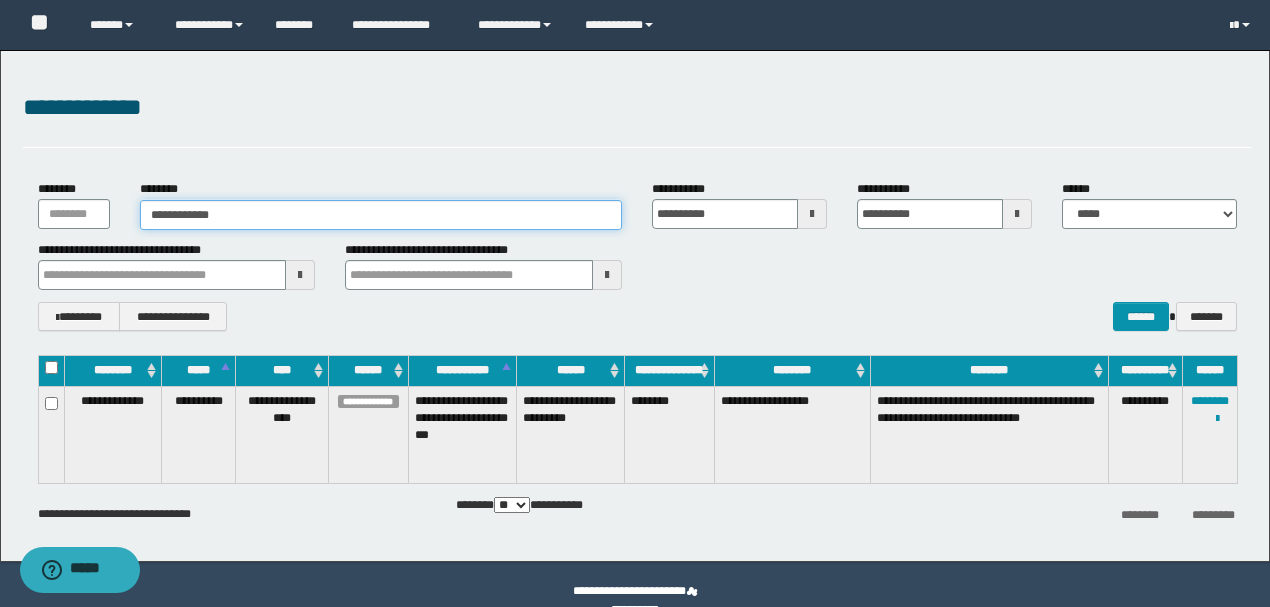 type on "**********" 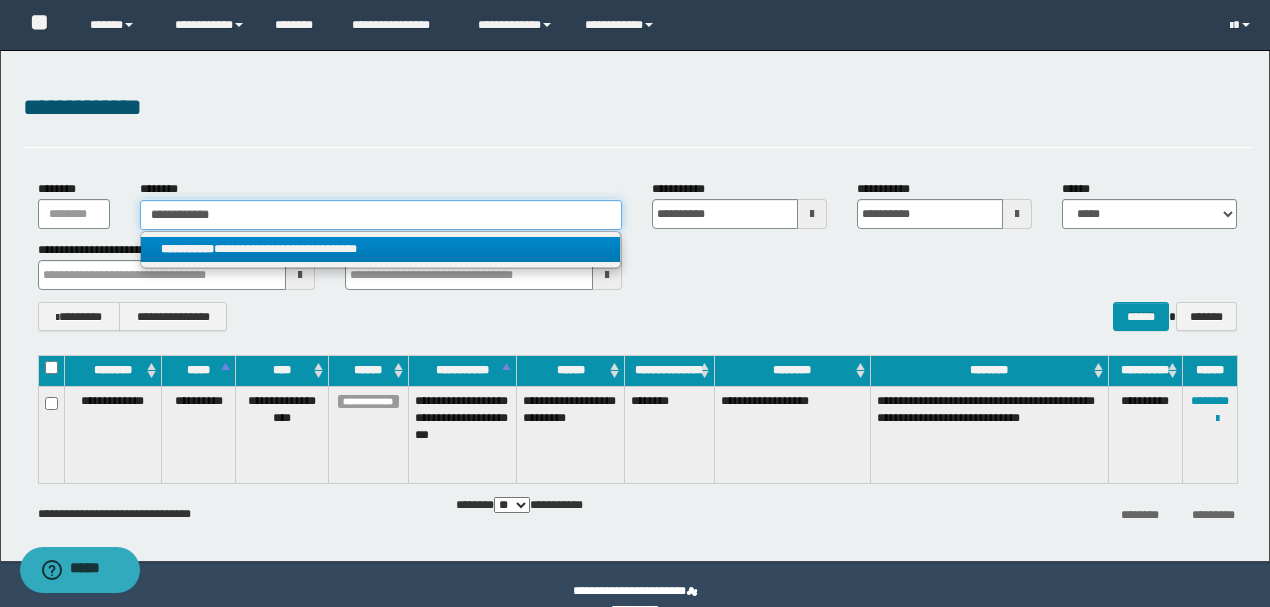 type on "**********" 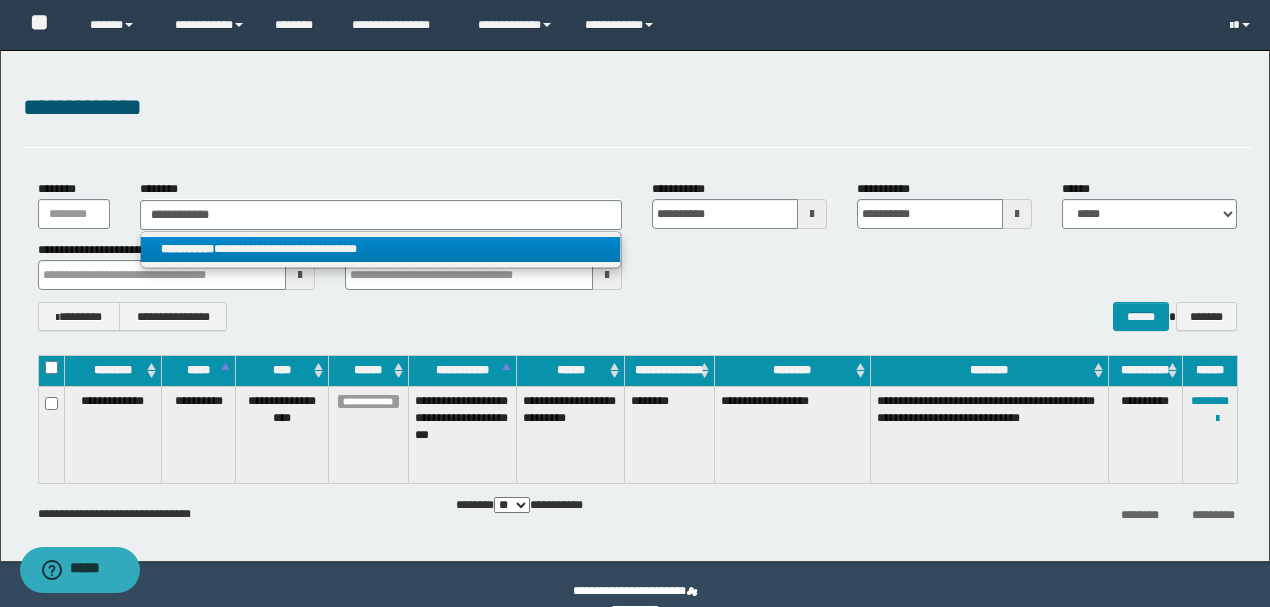 click on "**********" at bounding box center (380, 249) 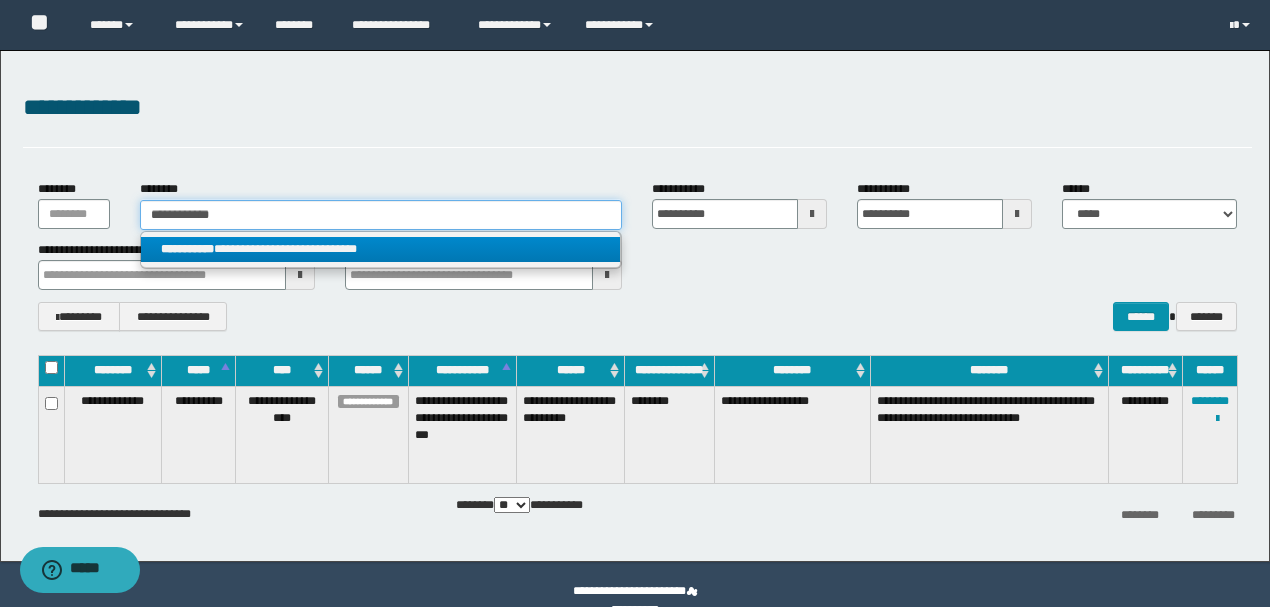 type 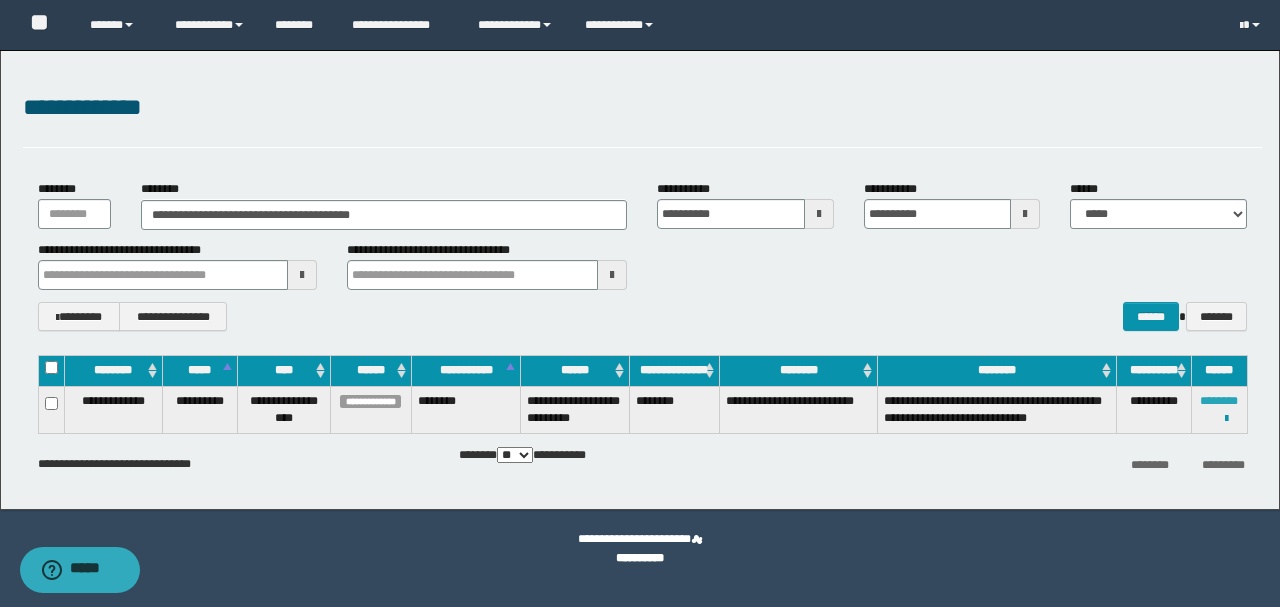 click on "********" at bounding box center [1219, 401] 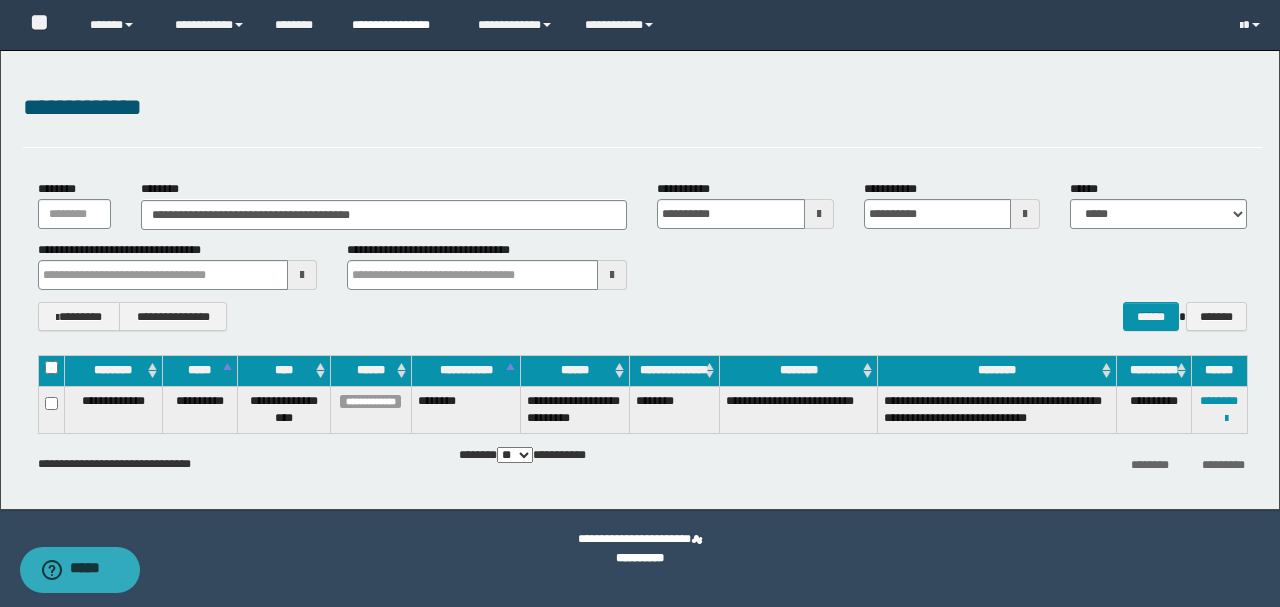 click on "**********" at bounding box center [400, 25] 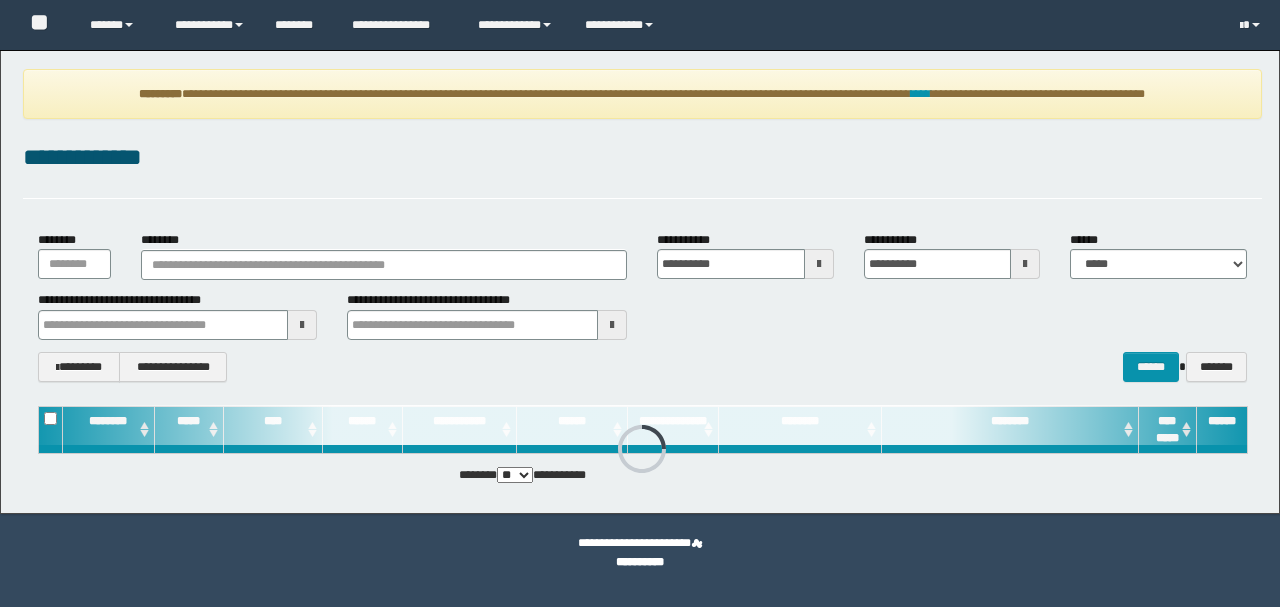scroll, scrollTop: 0, scrollLeft: 0, axis: both 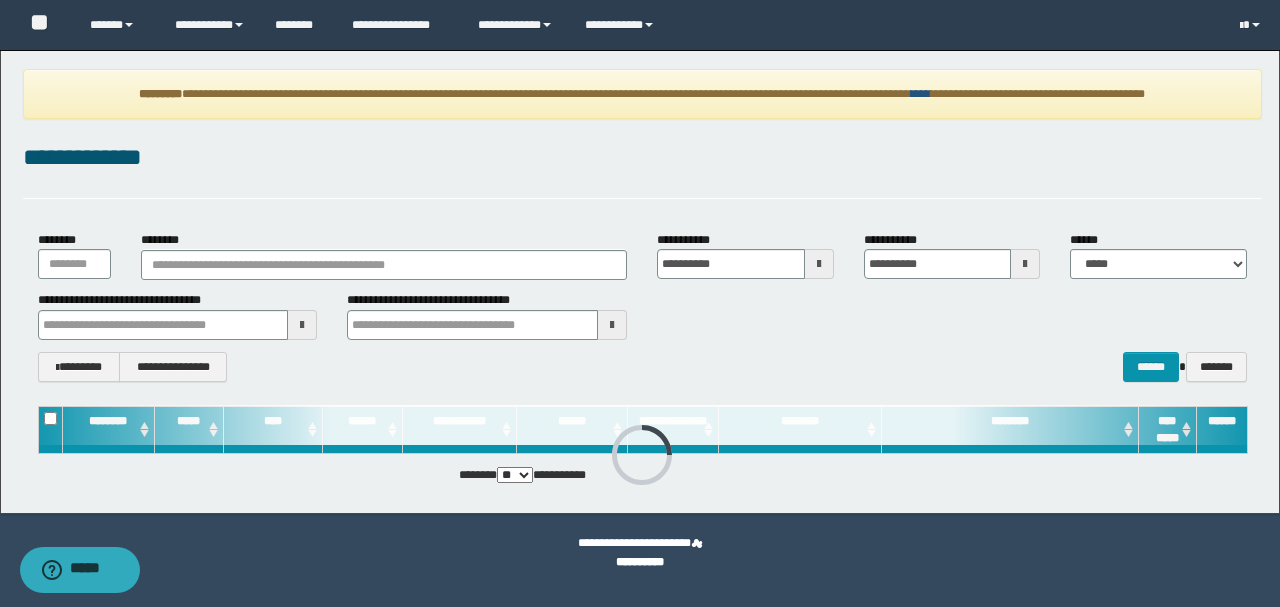 drag, startPoint x: 949, startPoint y: 96, endPoint x: 951, endPoint y: 106, distance: 10.198039 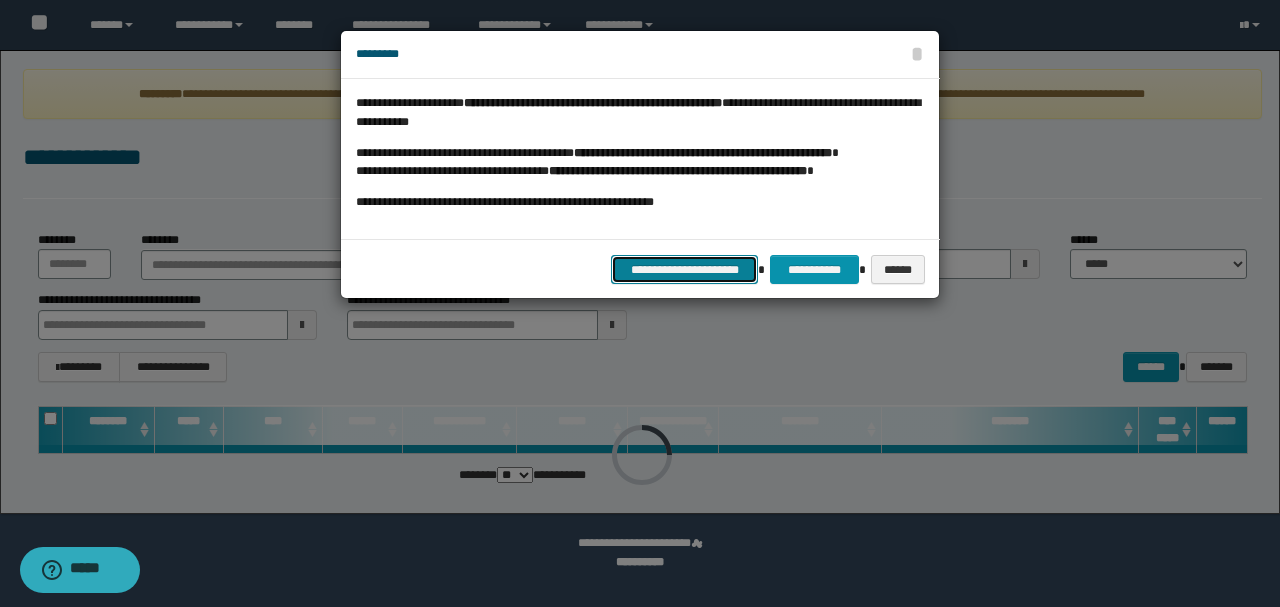 click on "**********" at bounding box center [685, 269] 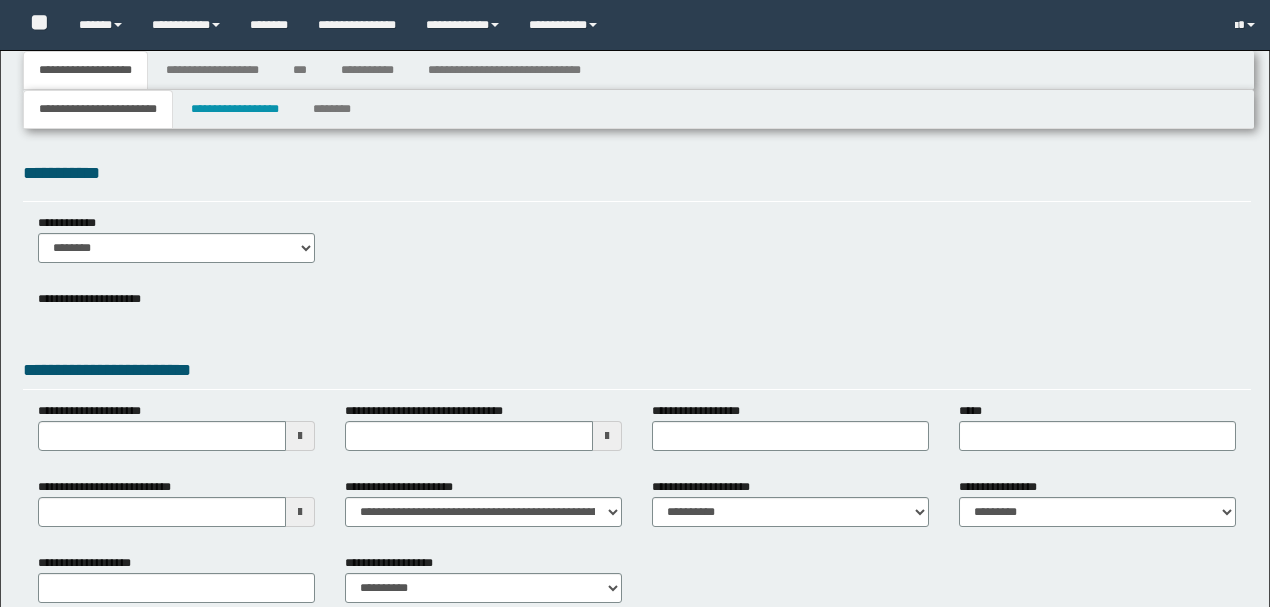 type 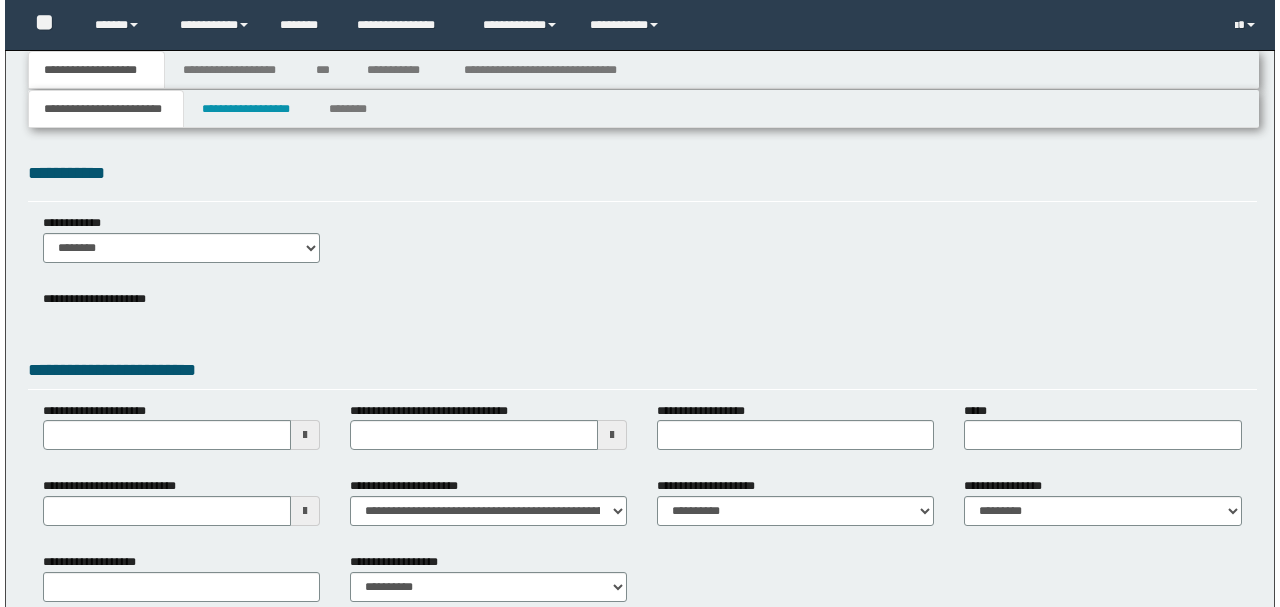 scroll, scrollTop: 0, scrollLeft: 0, axis: both 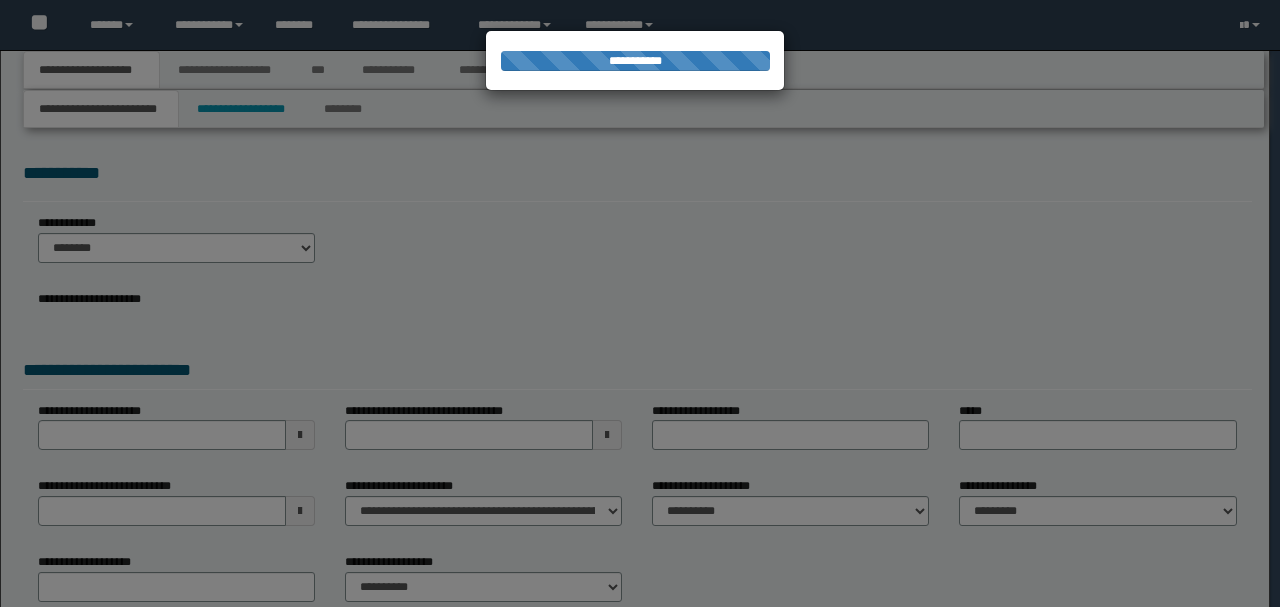 type on "**********" 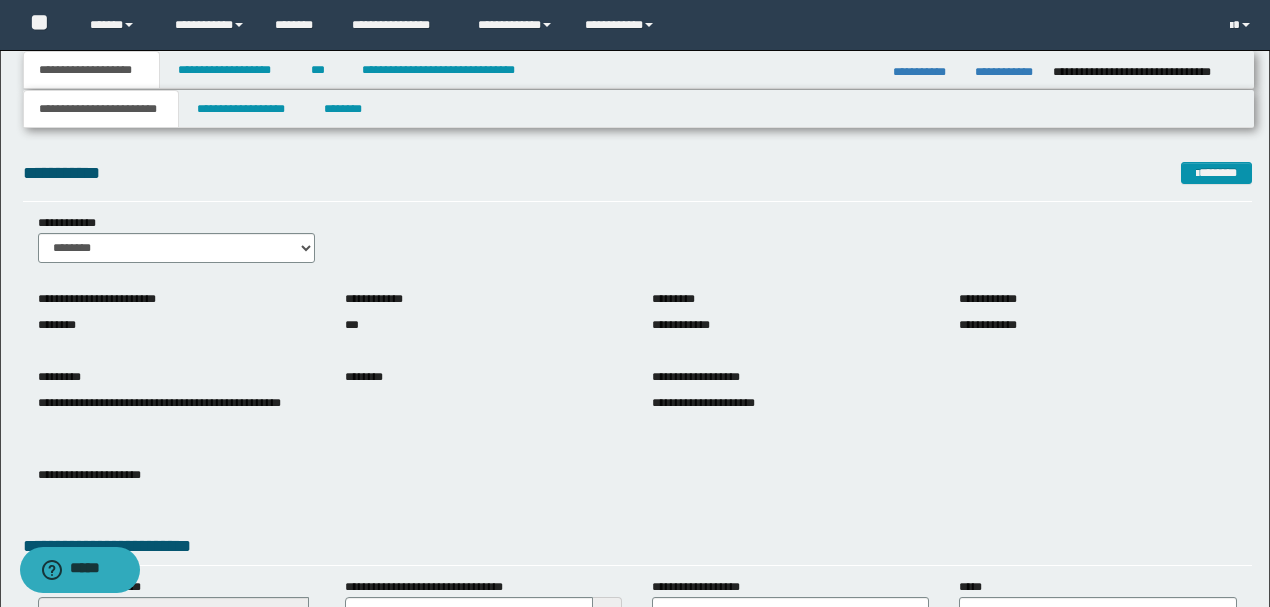scroll, scrollTop: 294, scrollLeft: 0, axis: vertical 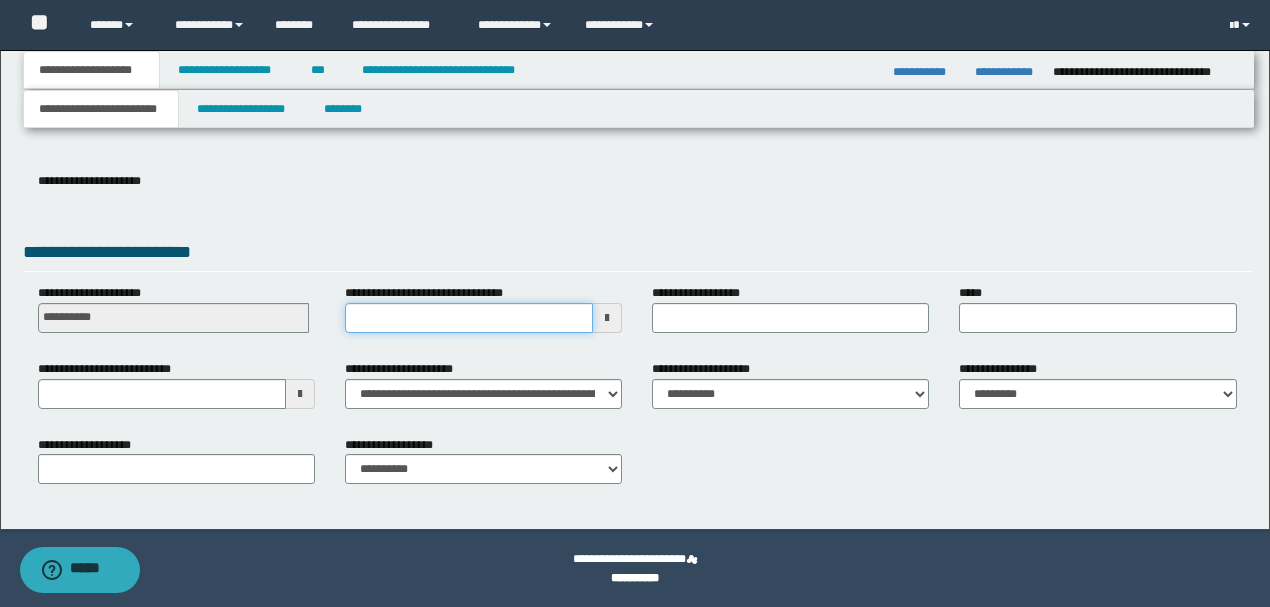 click on "**********" at bounding box center [469, 318] 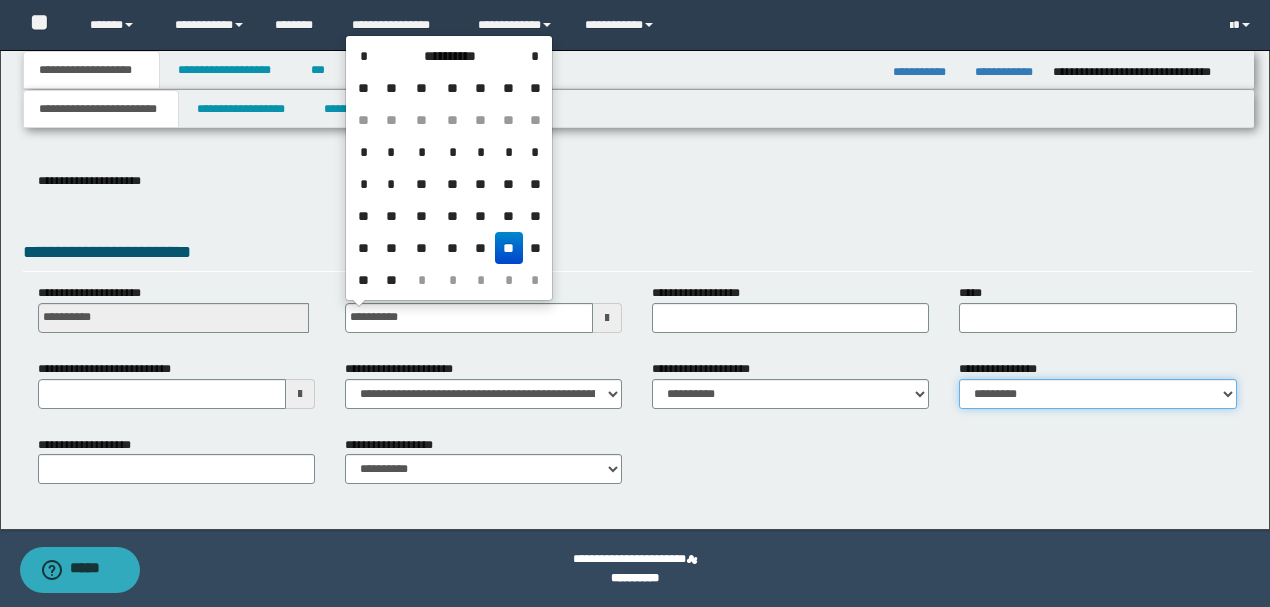 type on "**********" 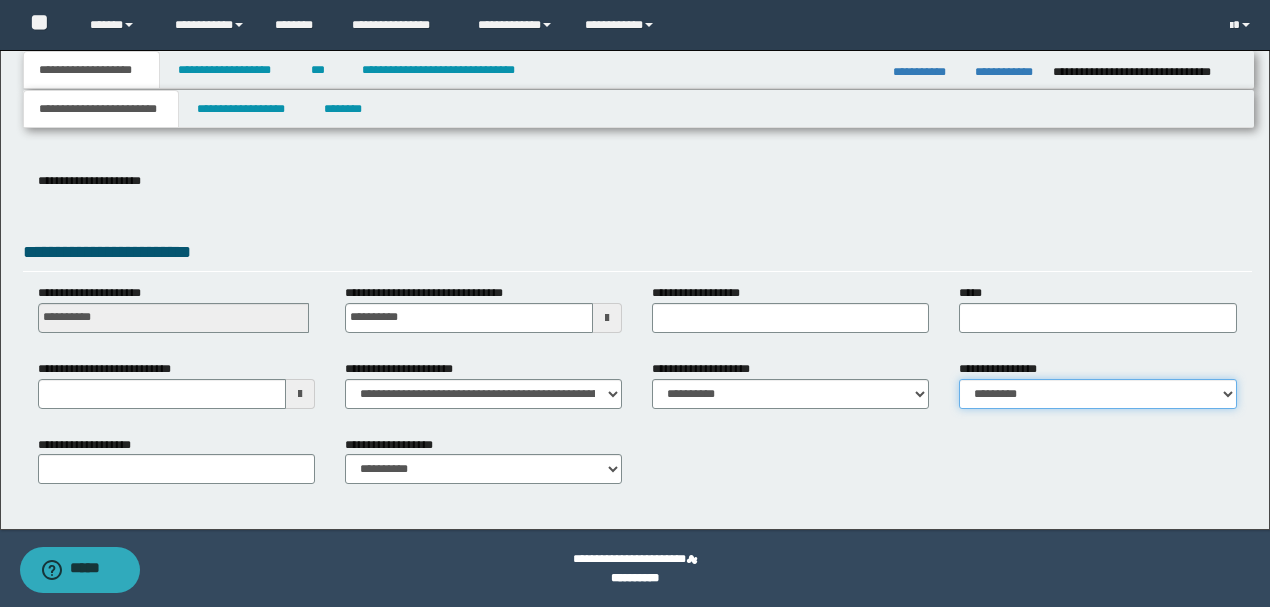 drag, startPoint x: 1129, startPoint y: 390, endPoint x: 994, endPoint y: 553, distance: 211.64594 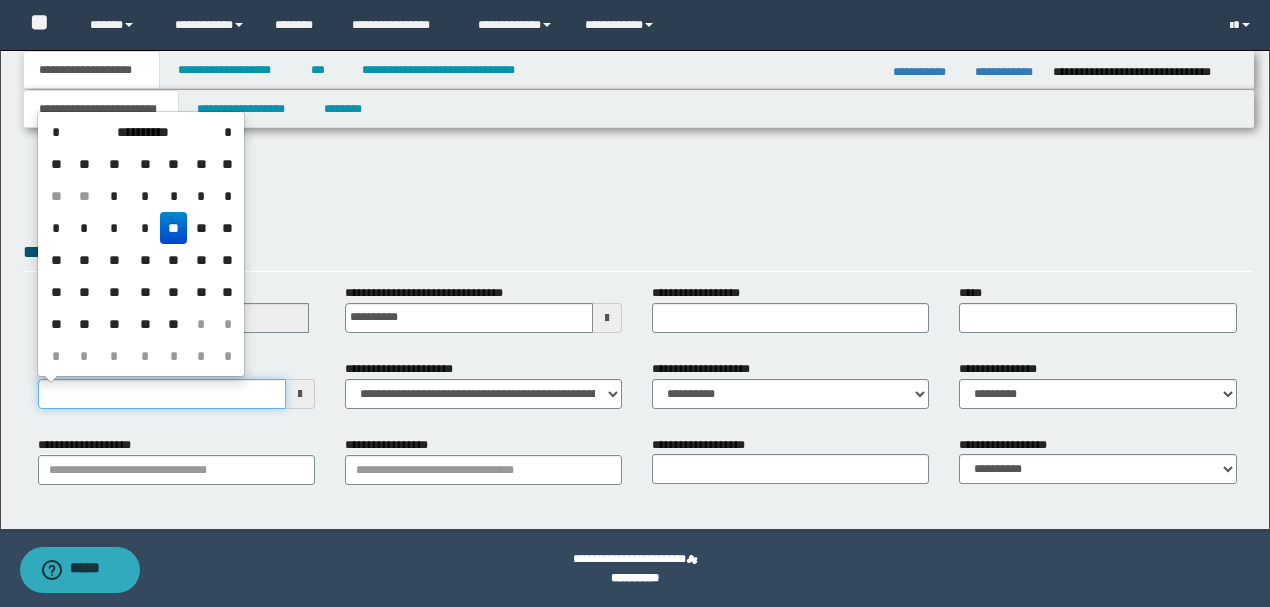 click on "**********" at bounding box center [162, 394] 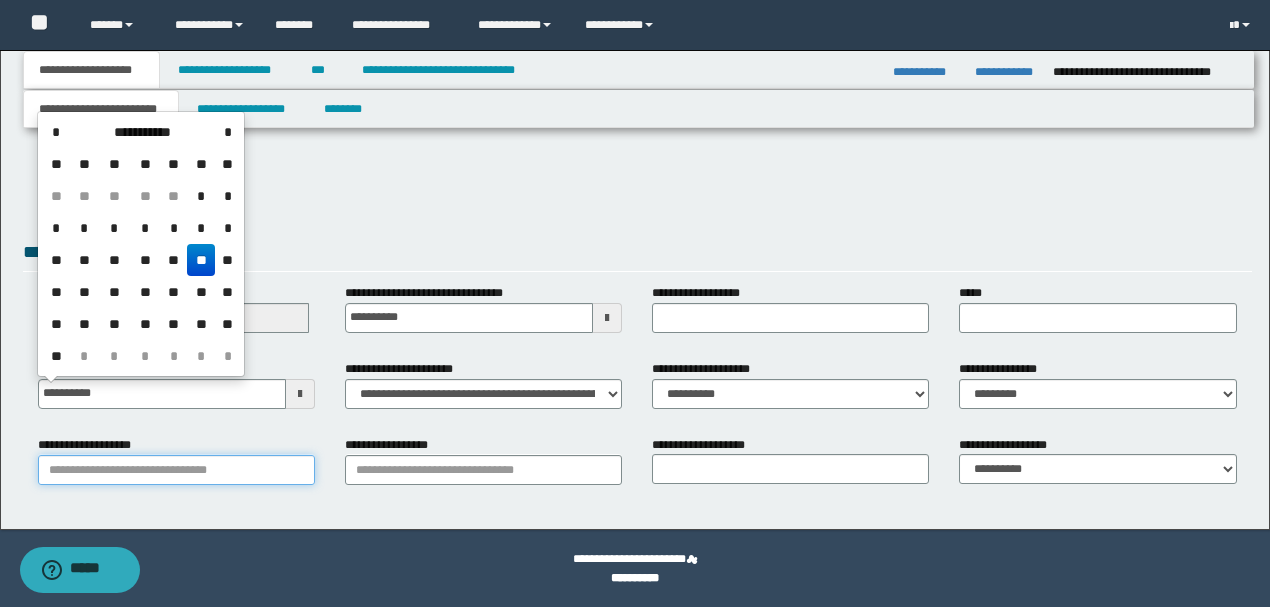 type on "**********" 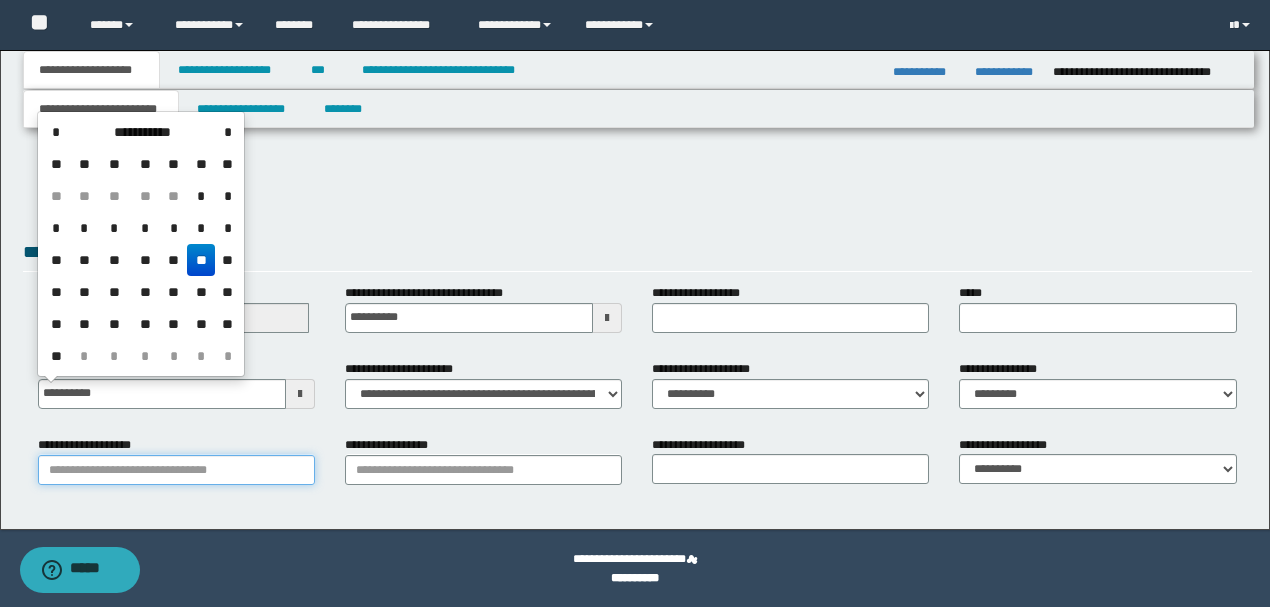 click on "**********" at bounding box center [176, 470] 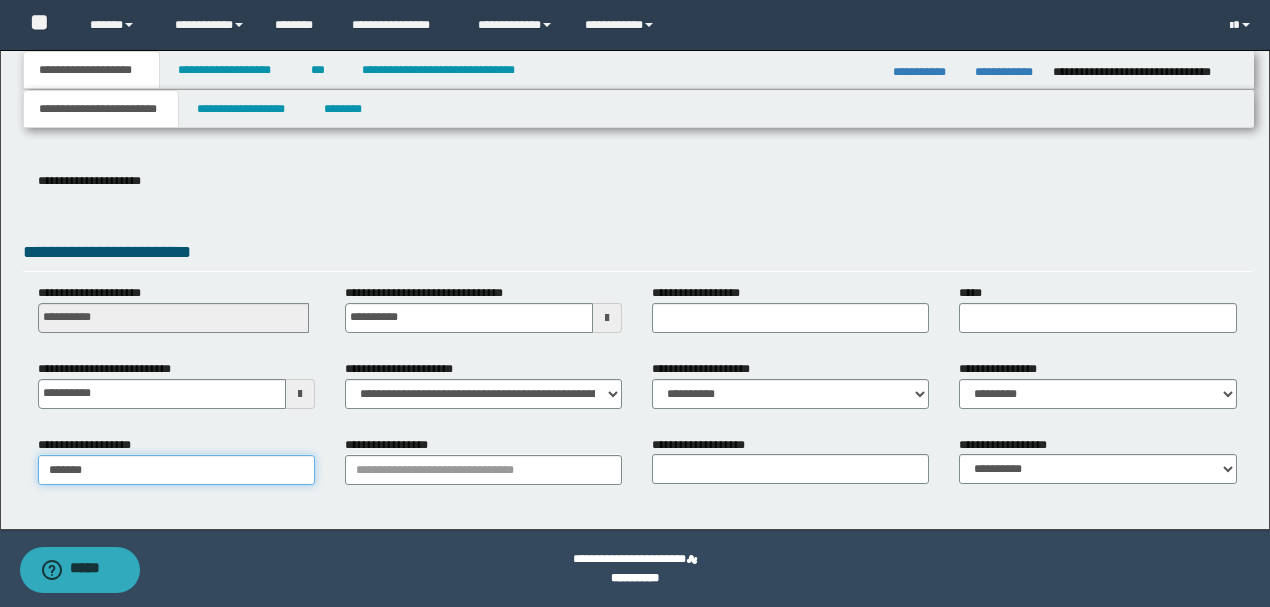 type on "********" 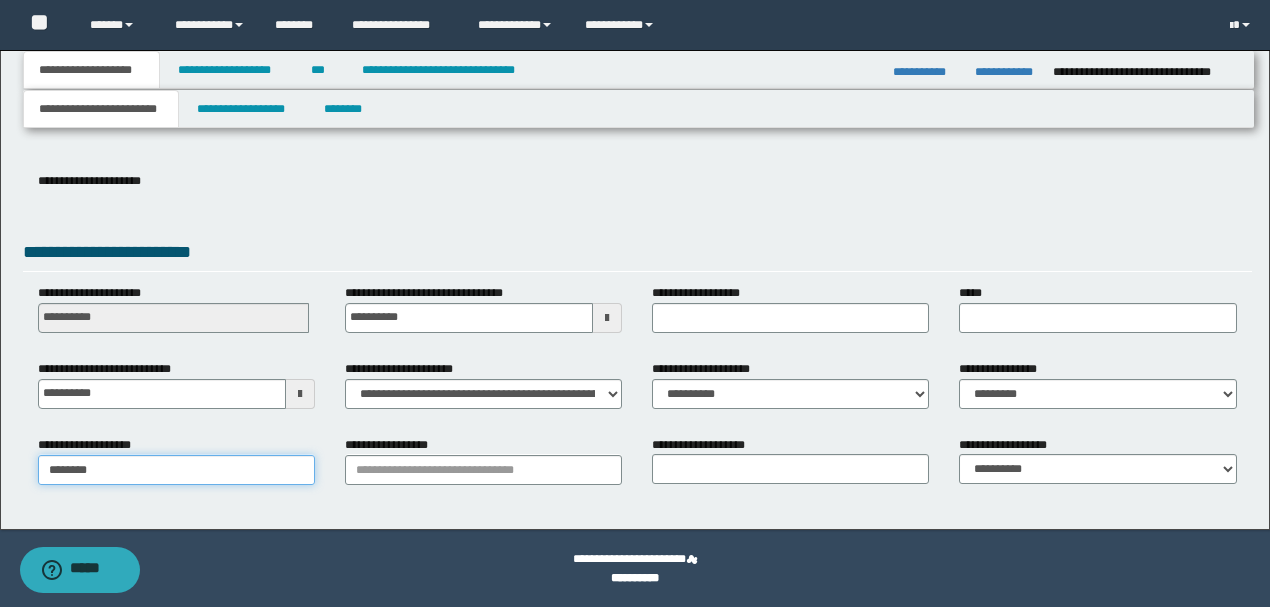 type on "********" 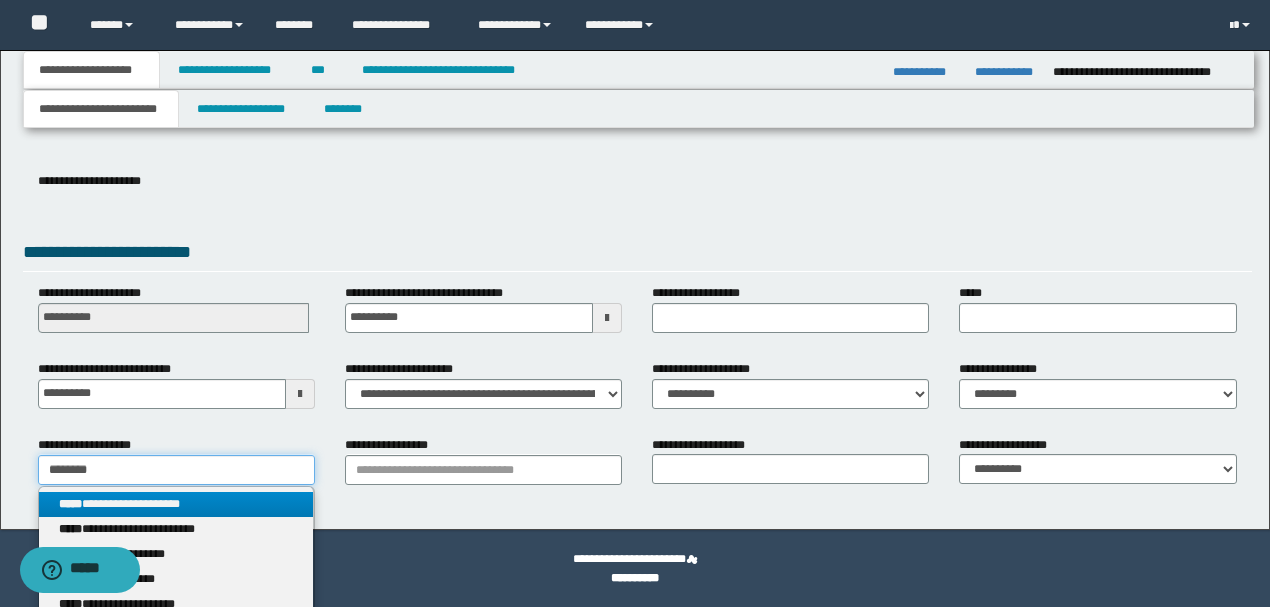 type on "********" 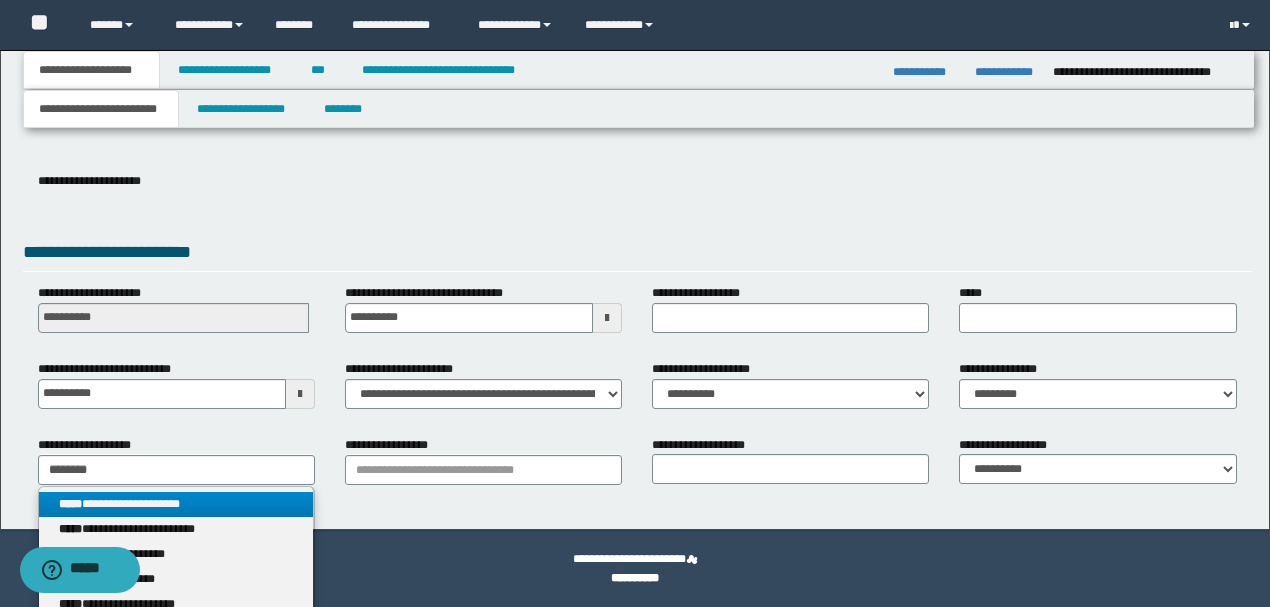 click on "**********" at bounding box center [176, 504] 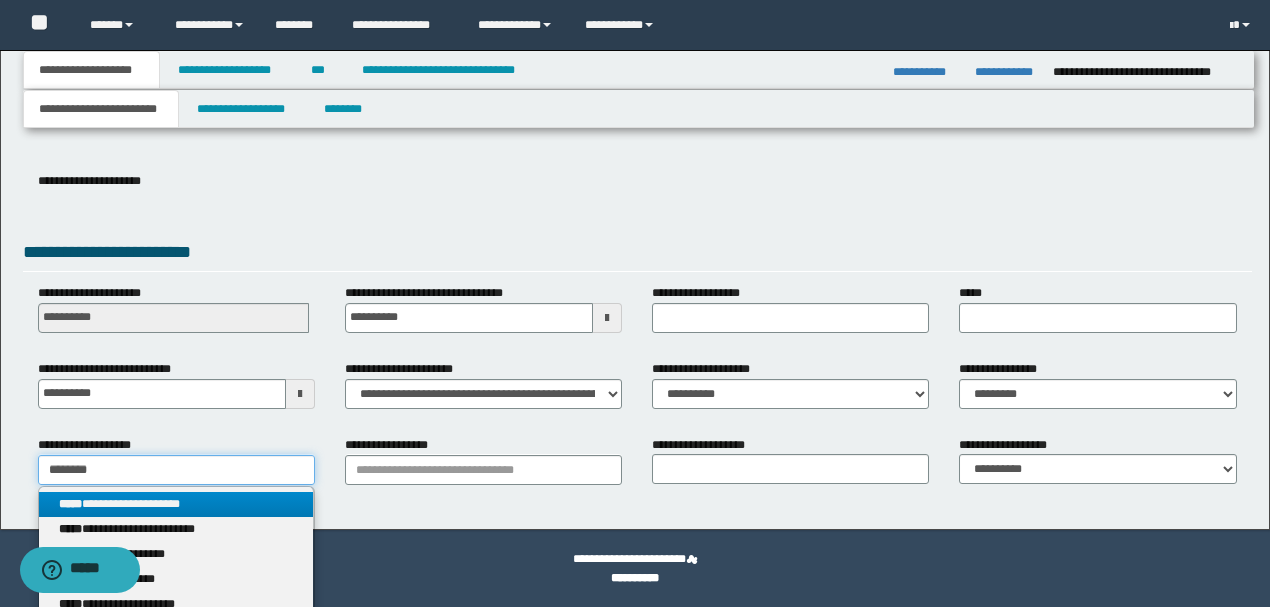 type 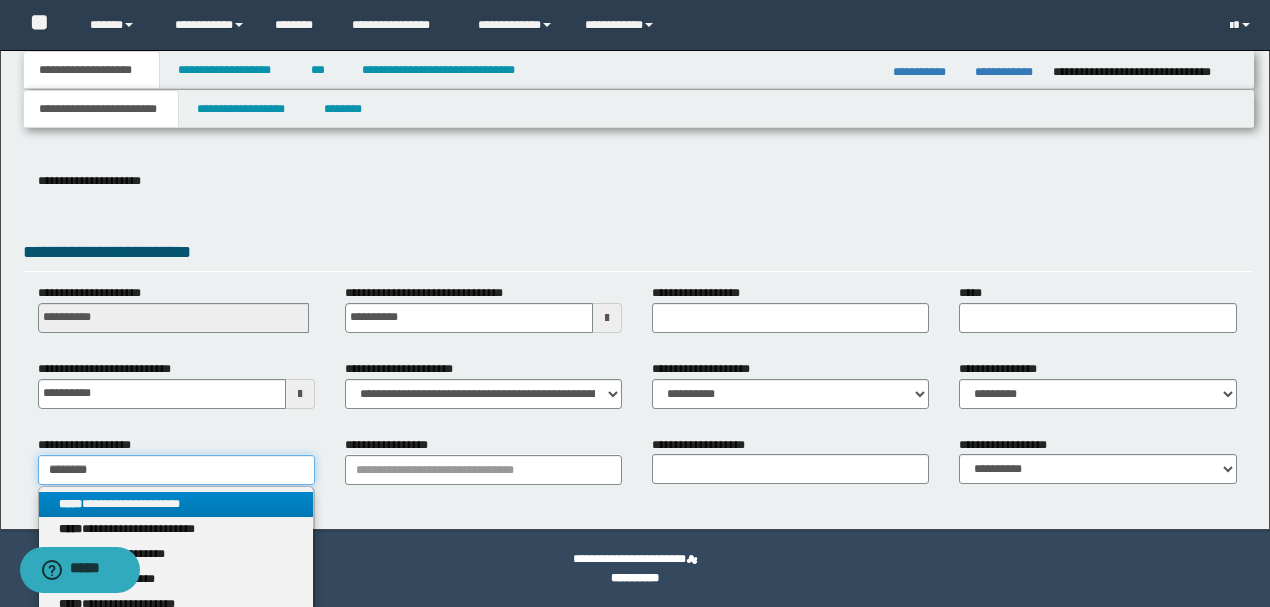 type on "********" 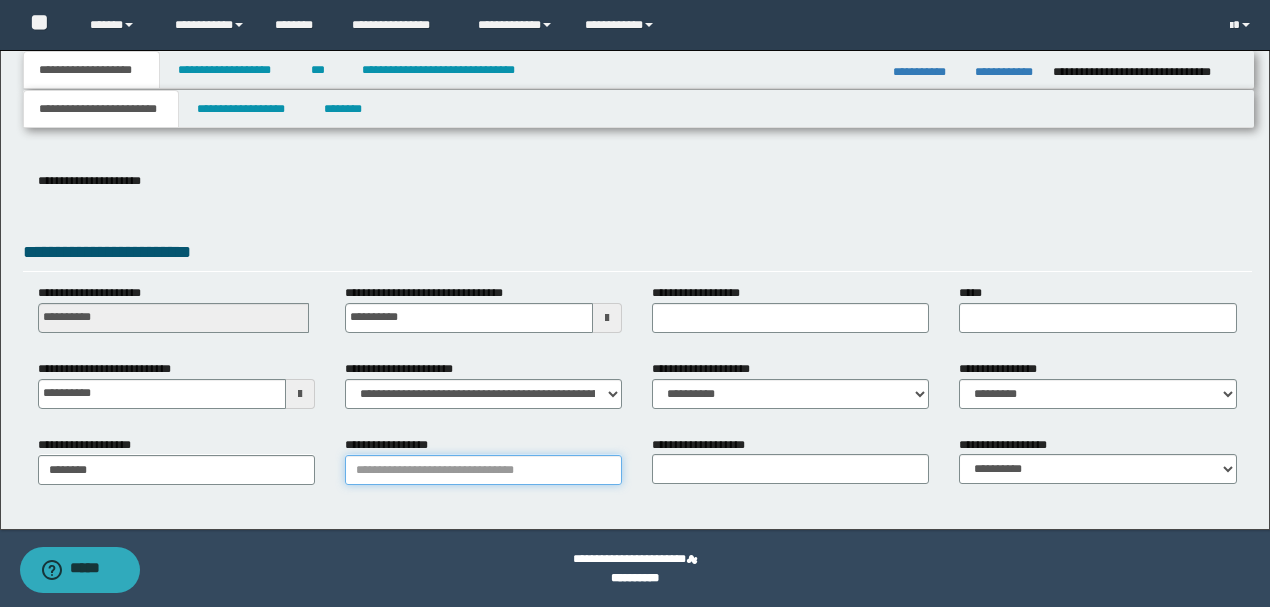 click on "**********" at bounding box center (483, 470) 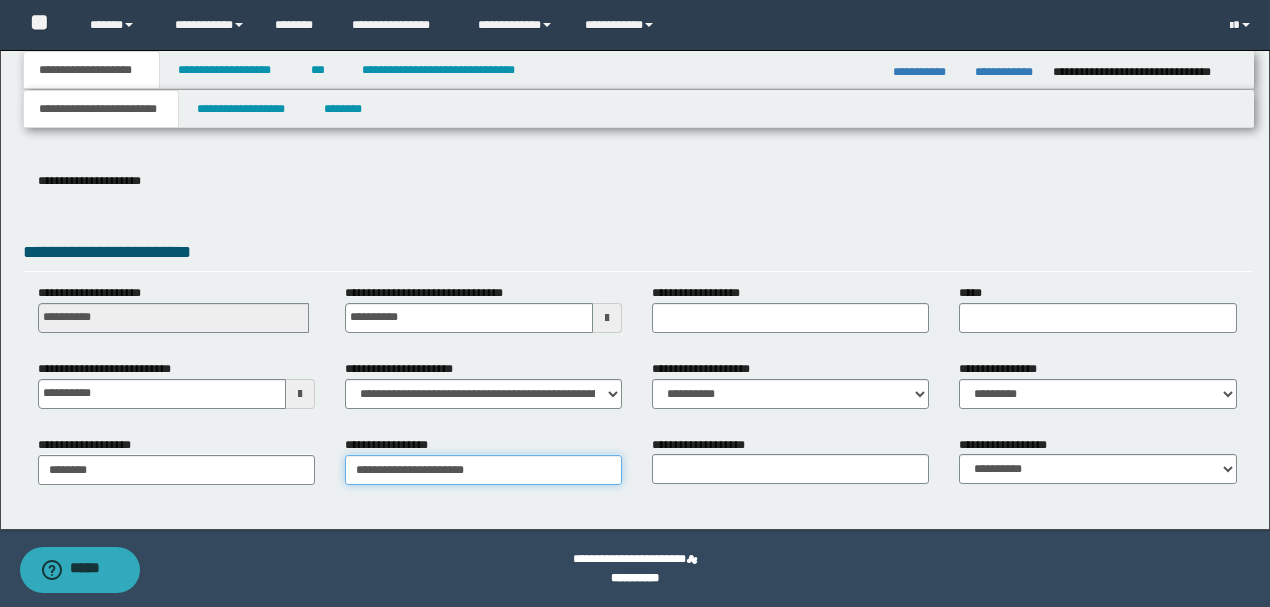 type on "**********" 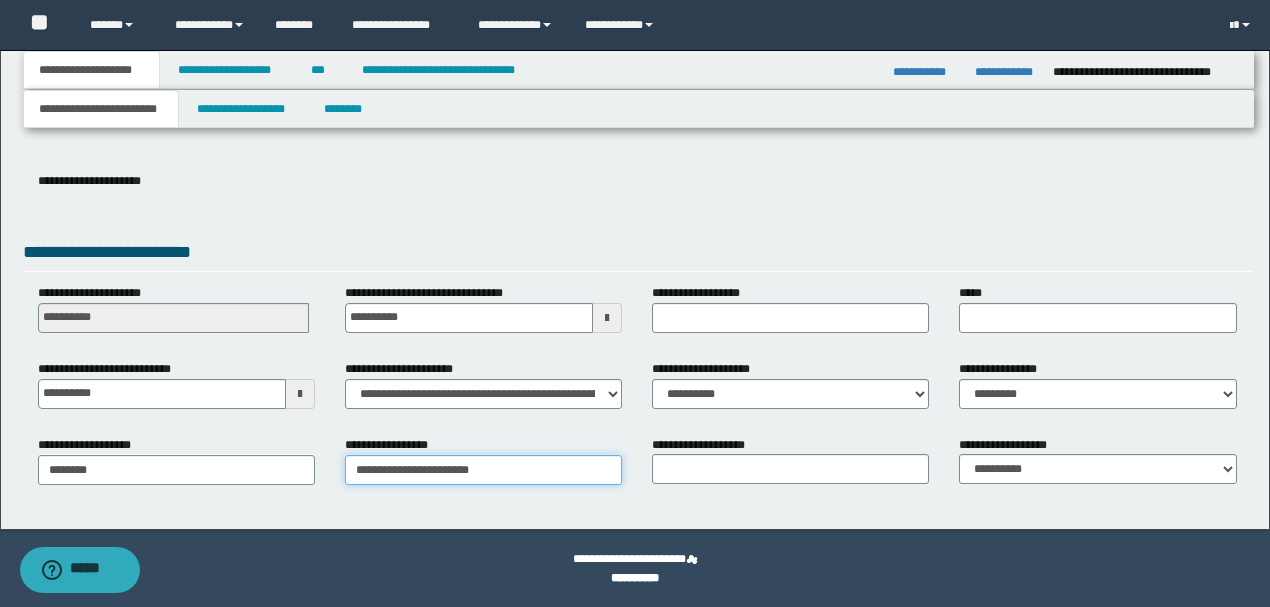 type on "**********" 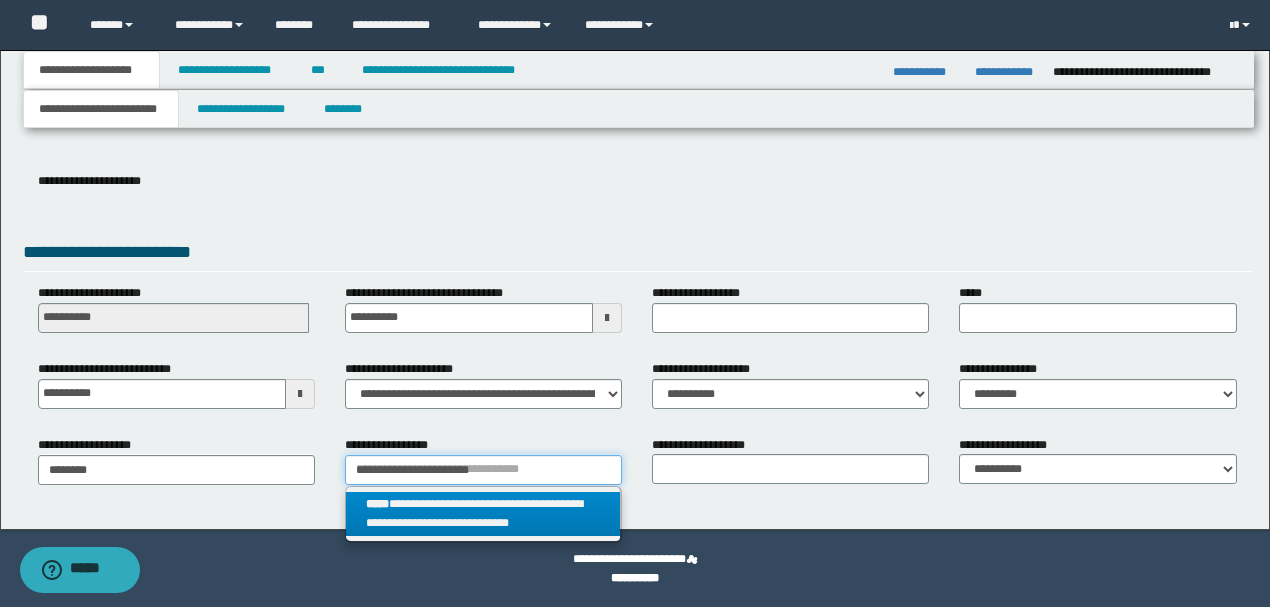 type on "**********" 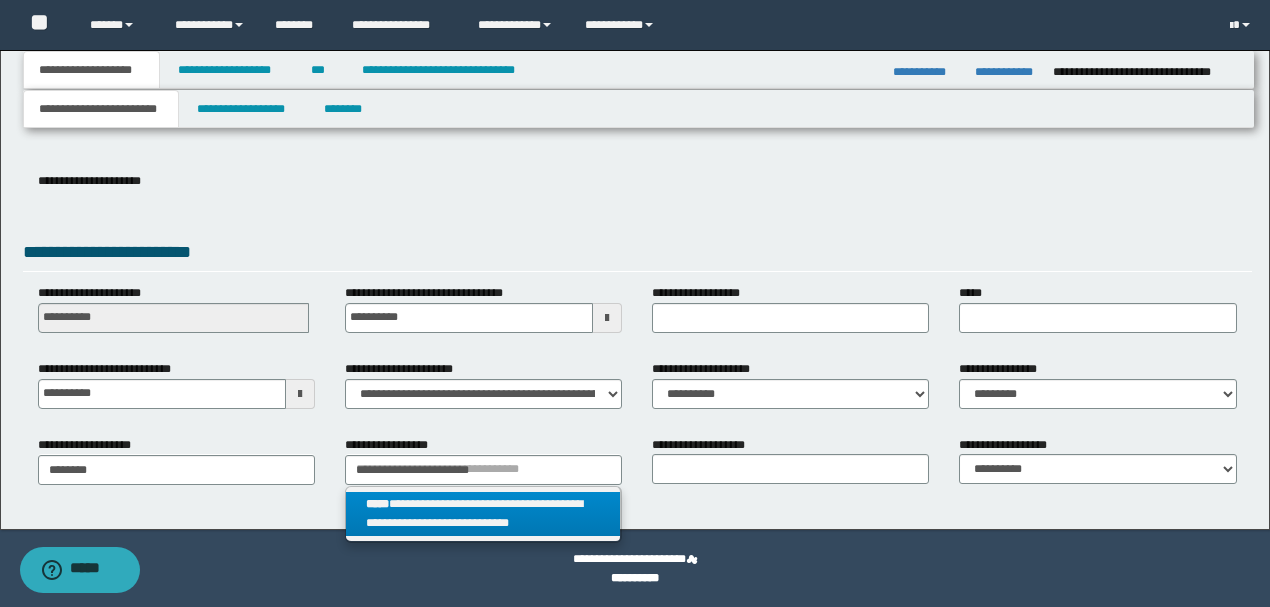 click on "**********" at bounding box center [483, 514] 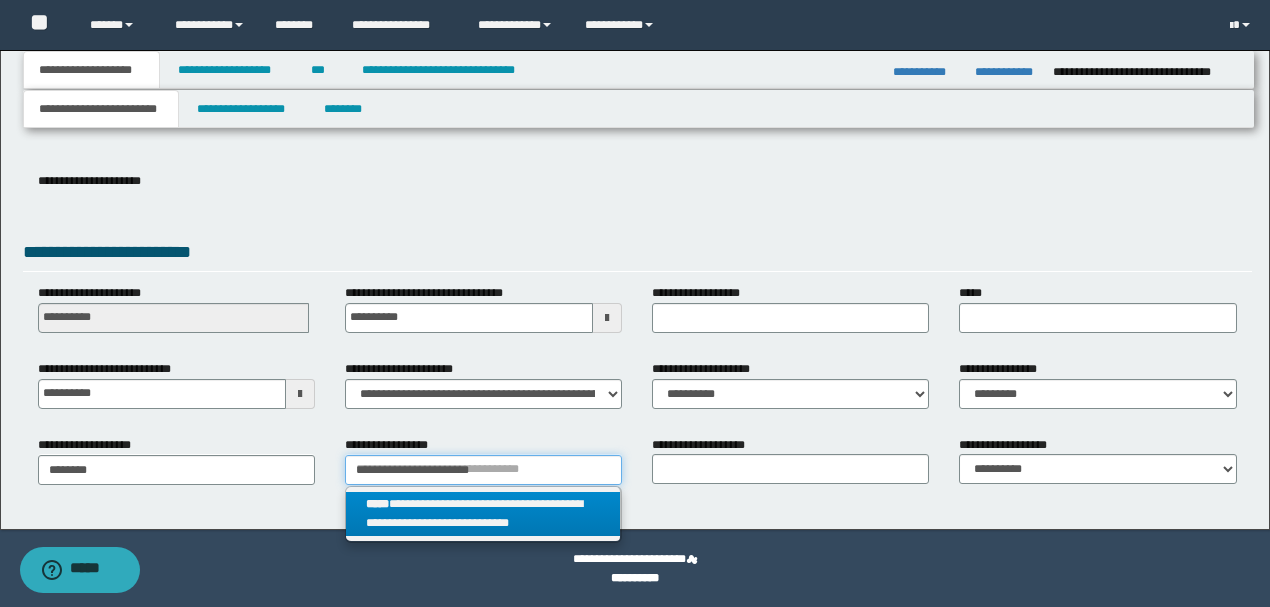 type 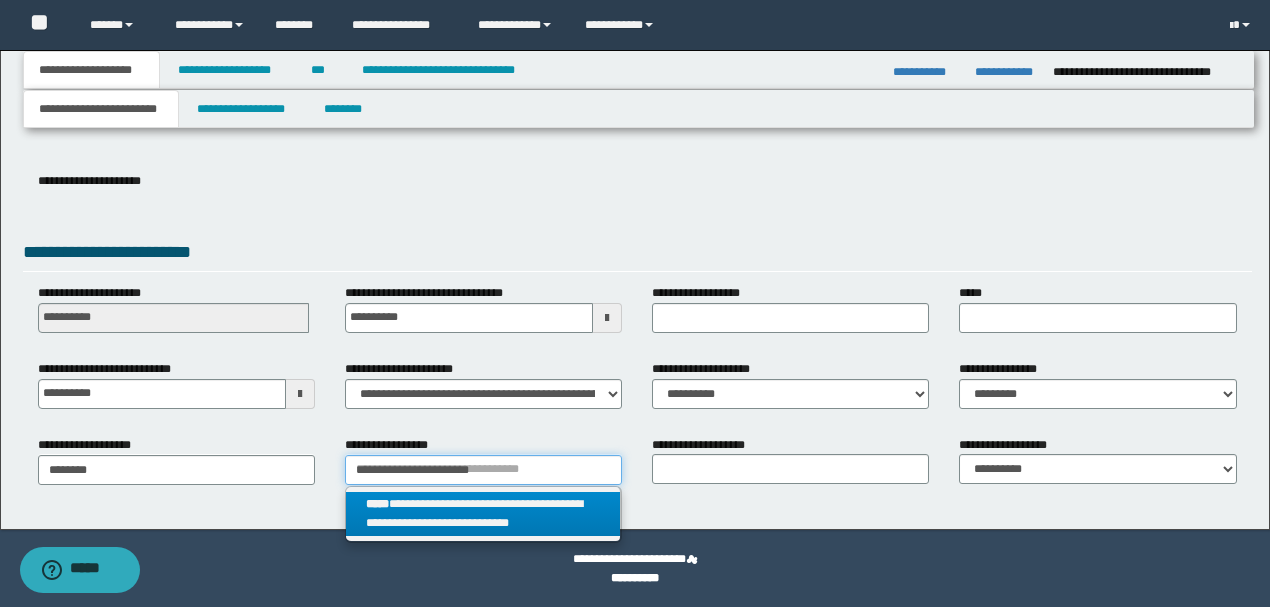 type on "**********" 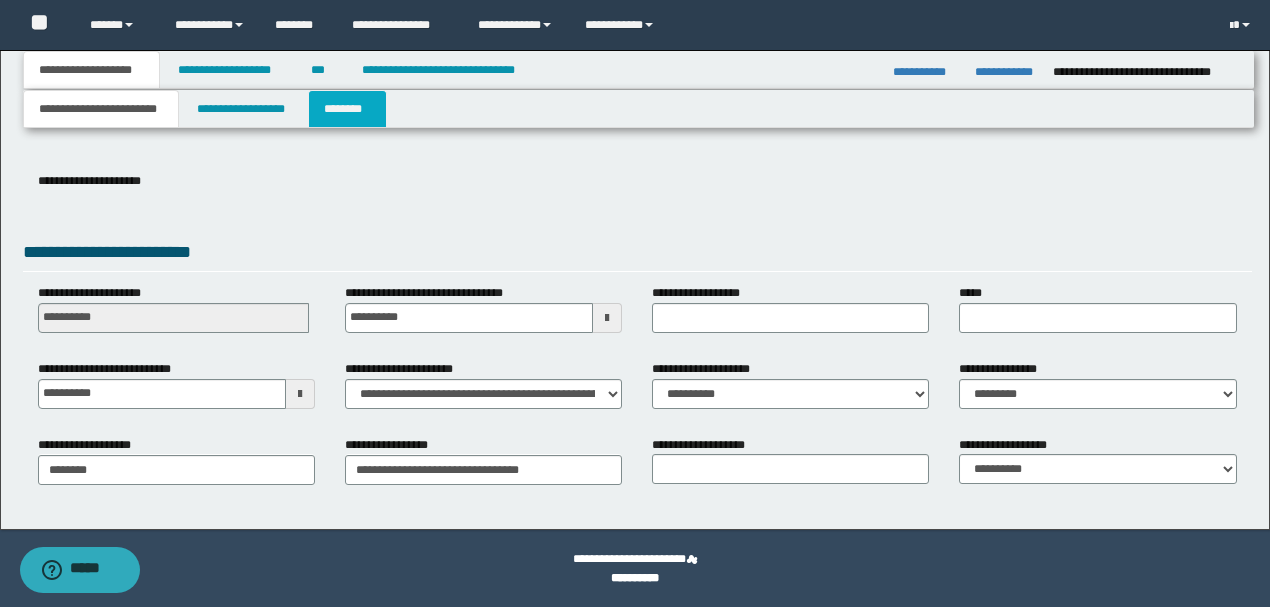 click on "********" at bounding box center (347, 109) 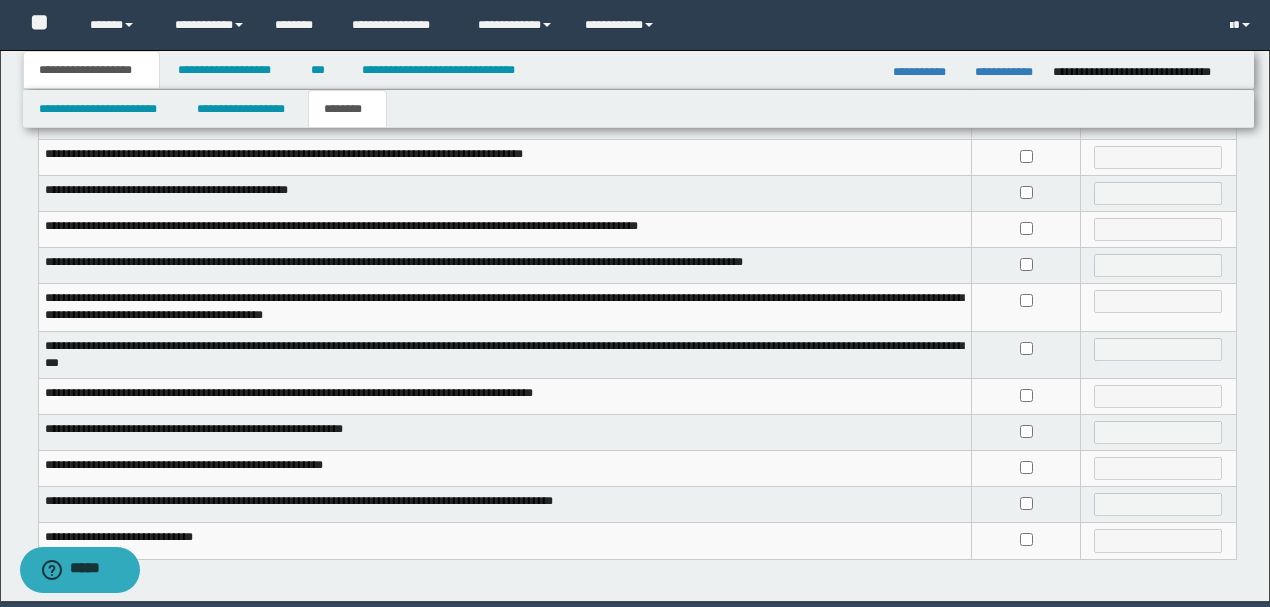 scroll, scrollTop: 466, scrollLeft: 0, axis: vertical 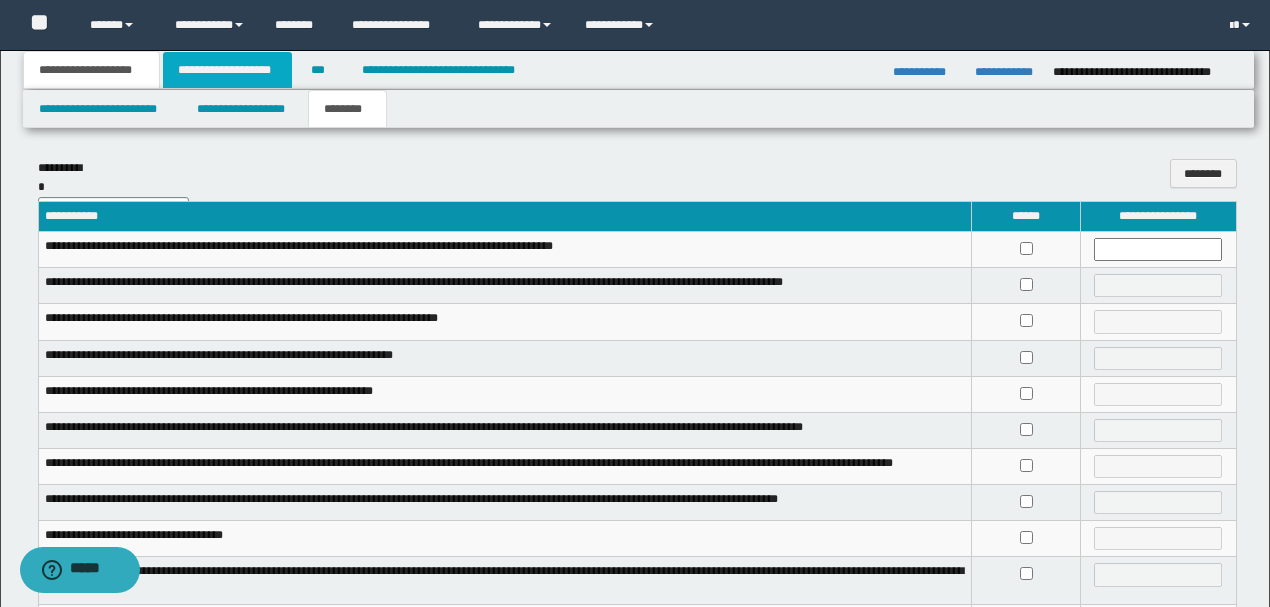 click on "**********" at bounding box center (227, 70) 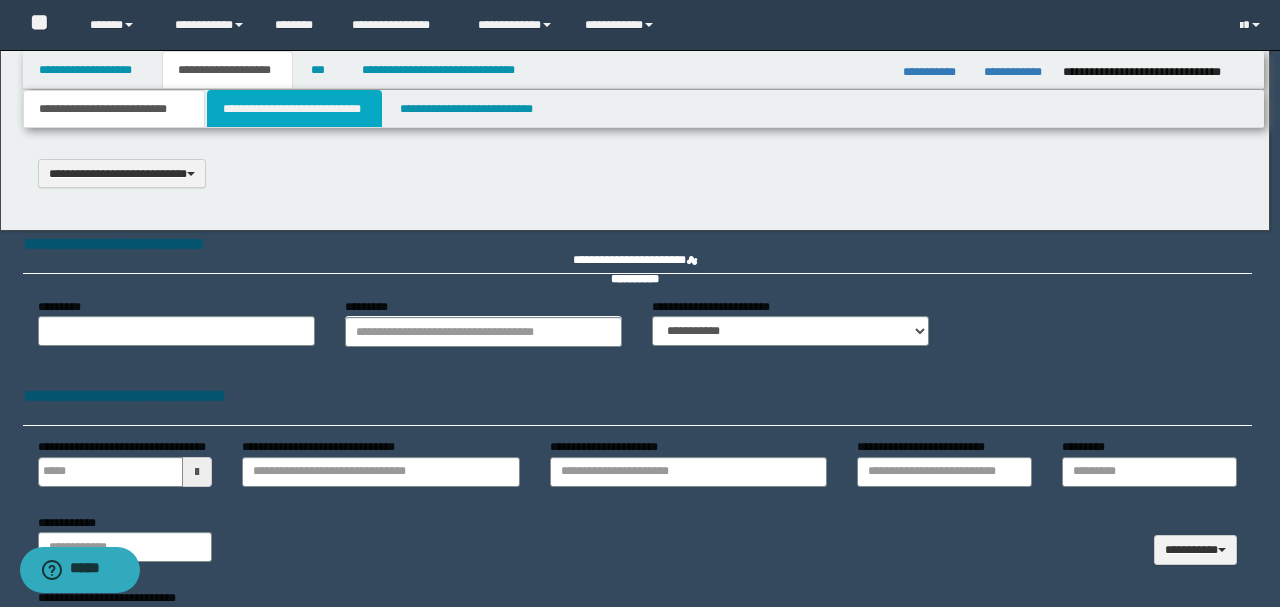 click on "**********" at bounding box center (294, 109) 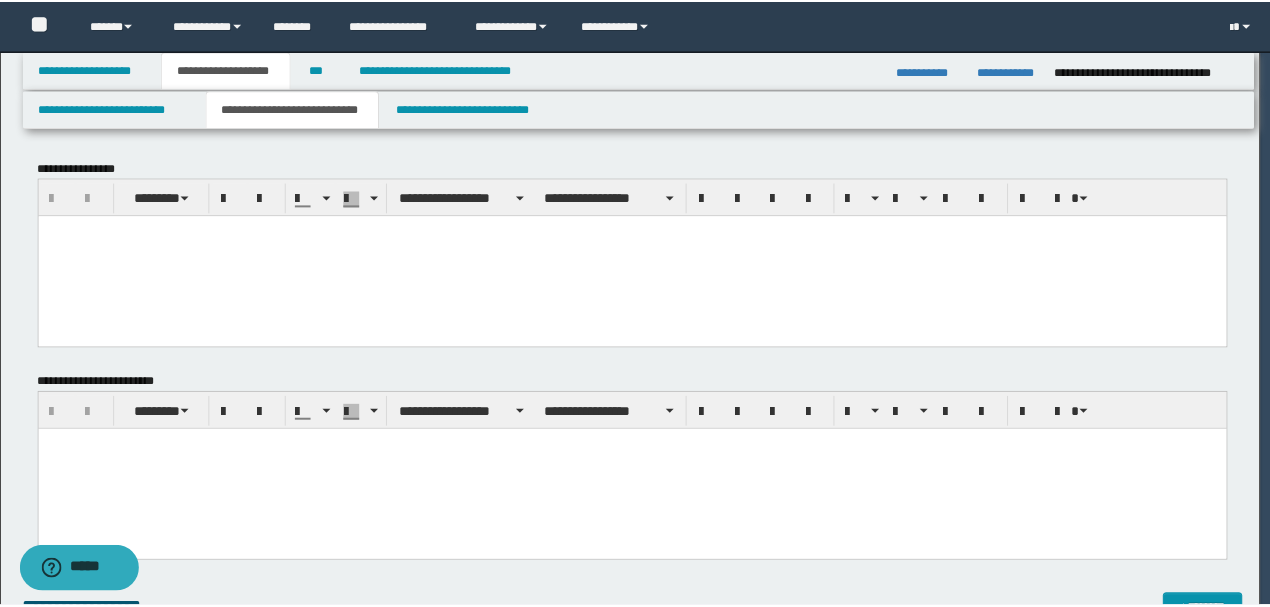 scroll, scrollTop: 0, scrollLeft: 0, axis: both 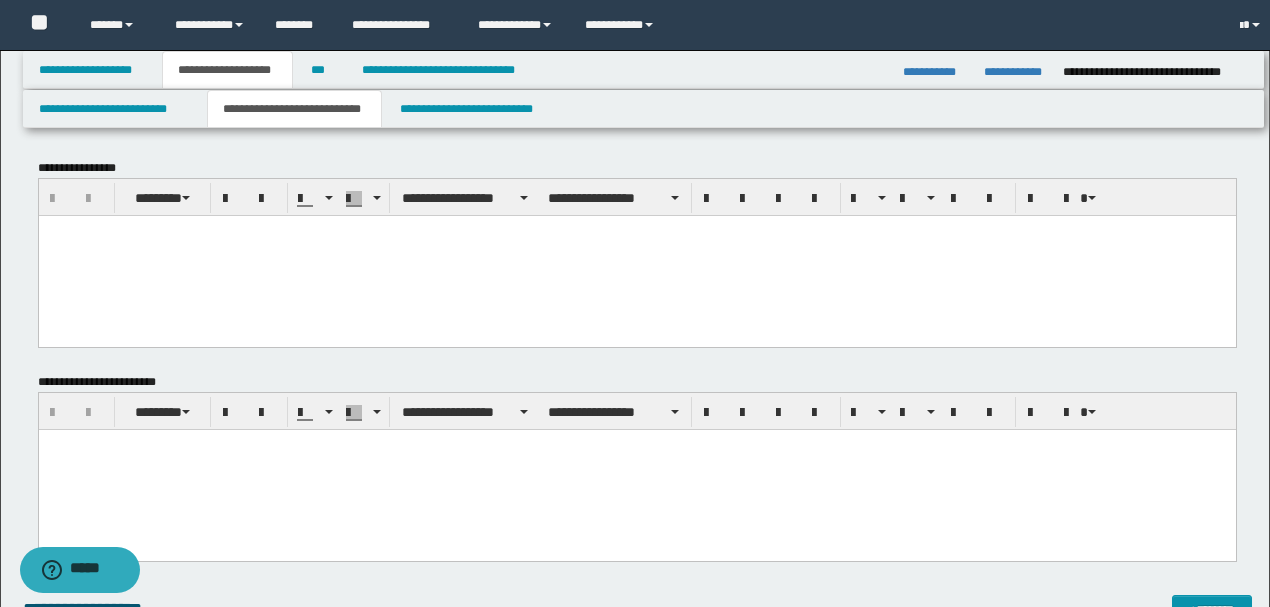 click at bounding box center [636, 470] 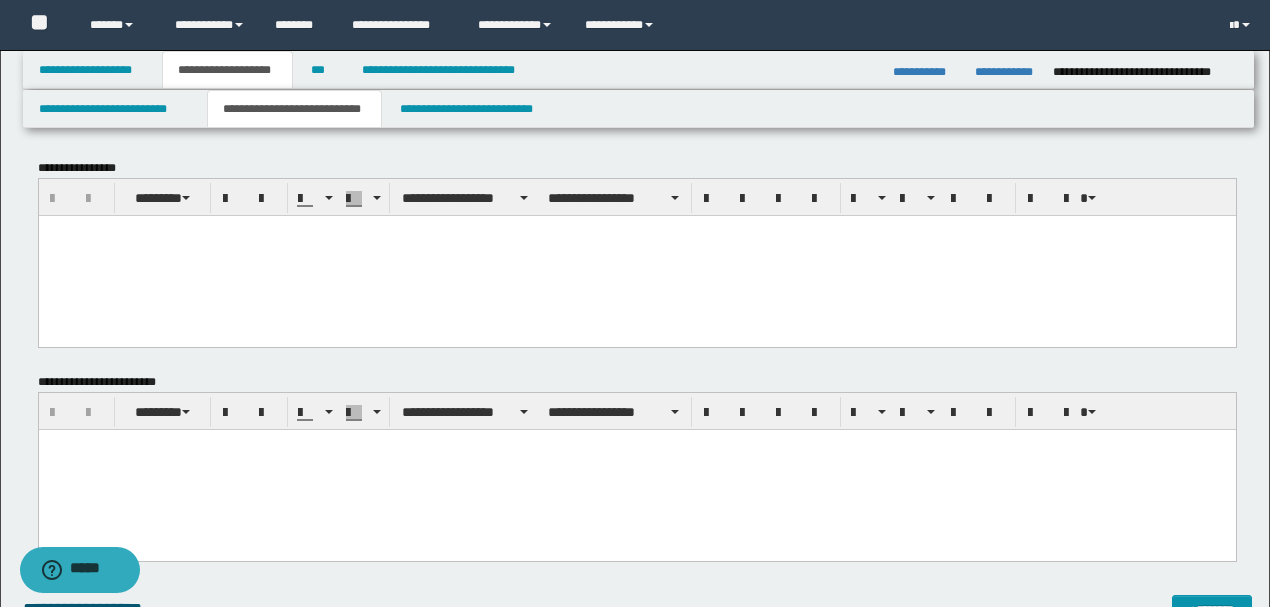 type 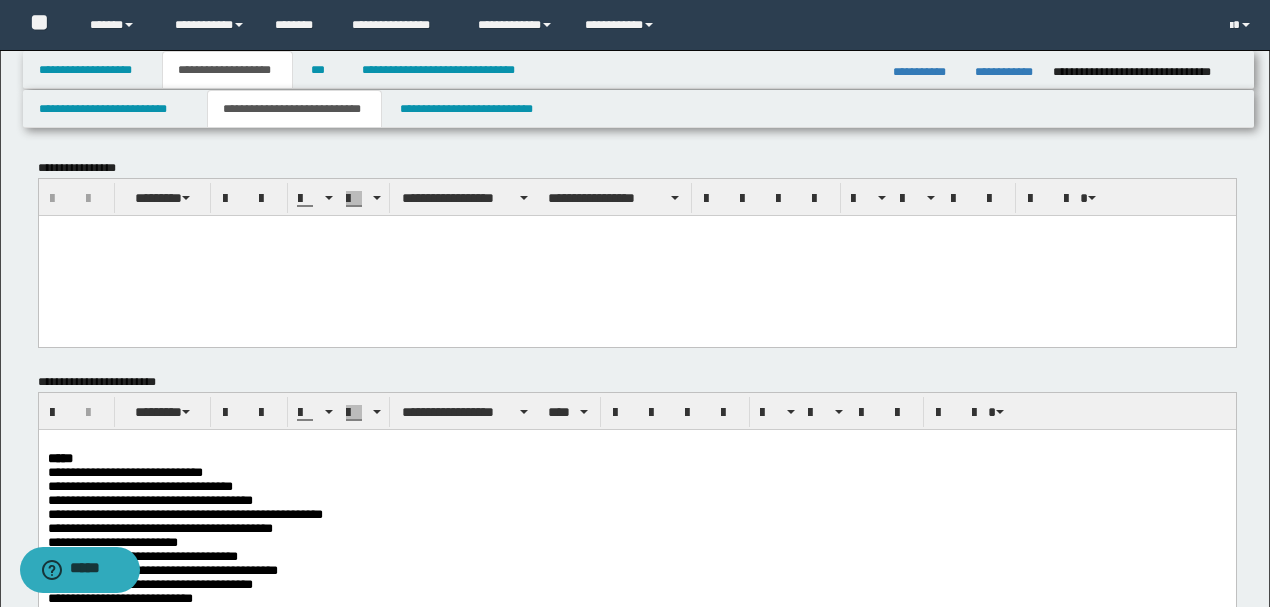 click at bounding box center [636, 255] 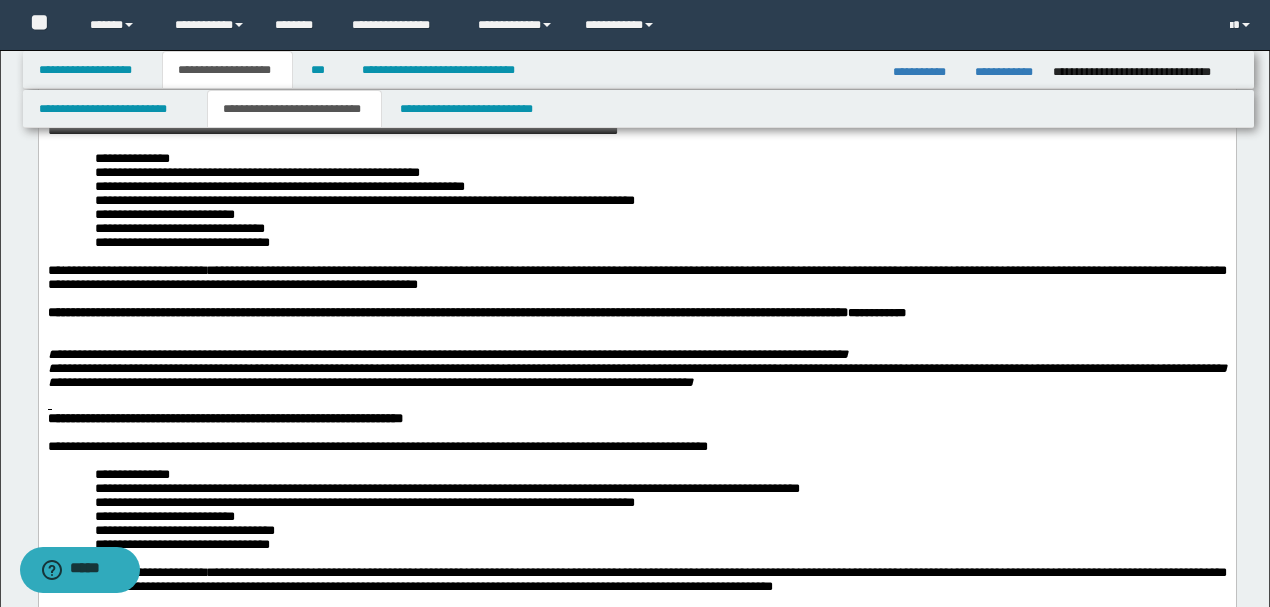 scroll, scrollTop: 133, scrollLeft: 0, axis: vertical 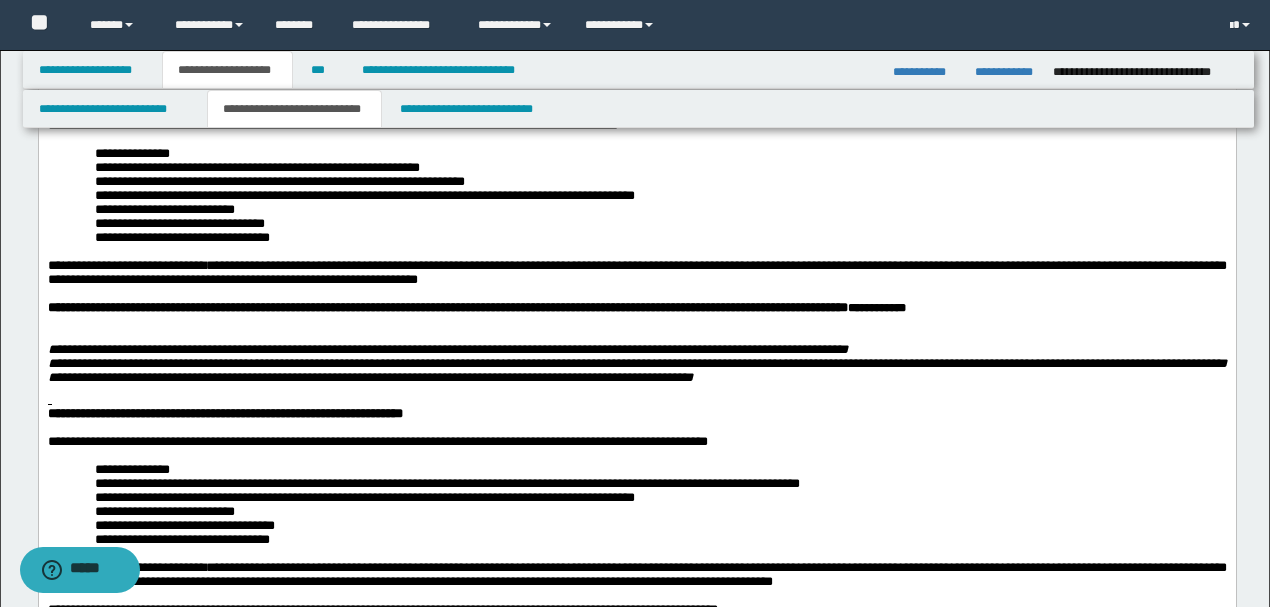 click on "**********" at bounding box center [636, 307] 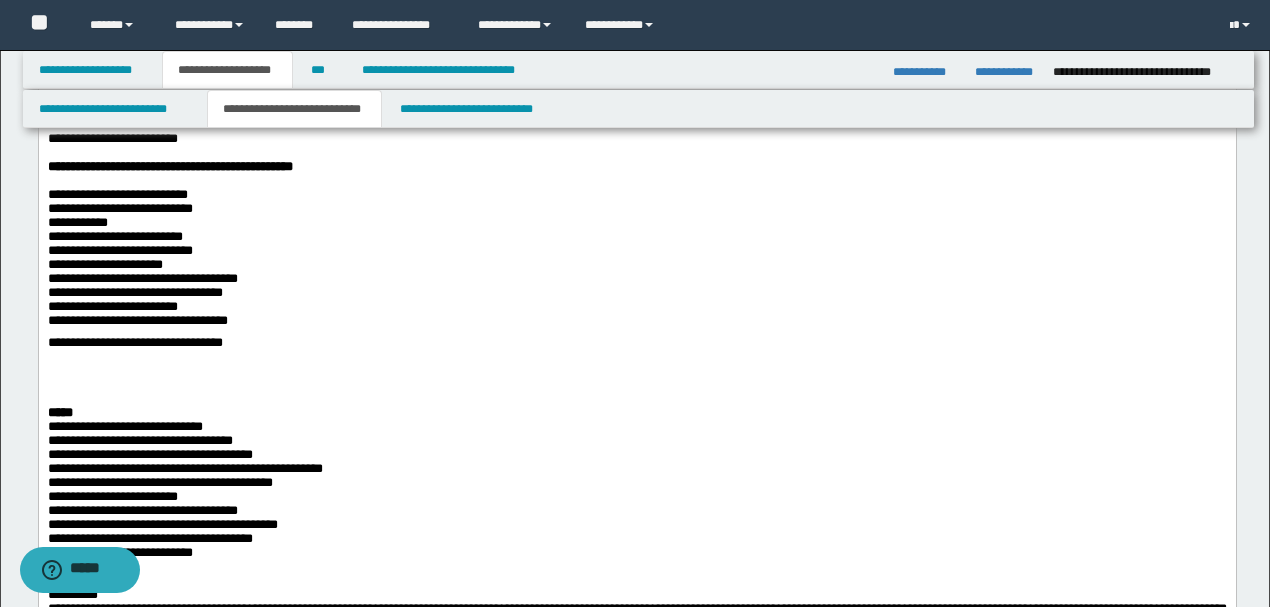 scroll, scrollTop: 1533, scrollLeft: 0, axis: vertical 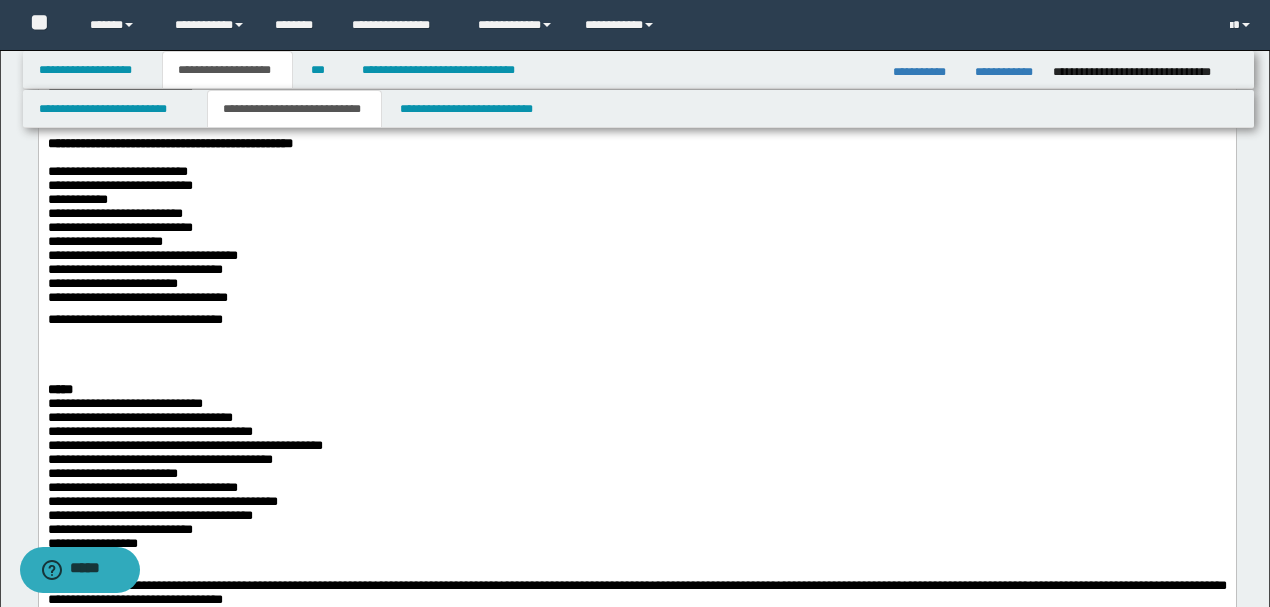 click on "**********" at bounding box center (660, 284) 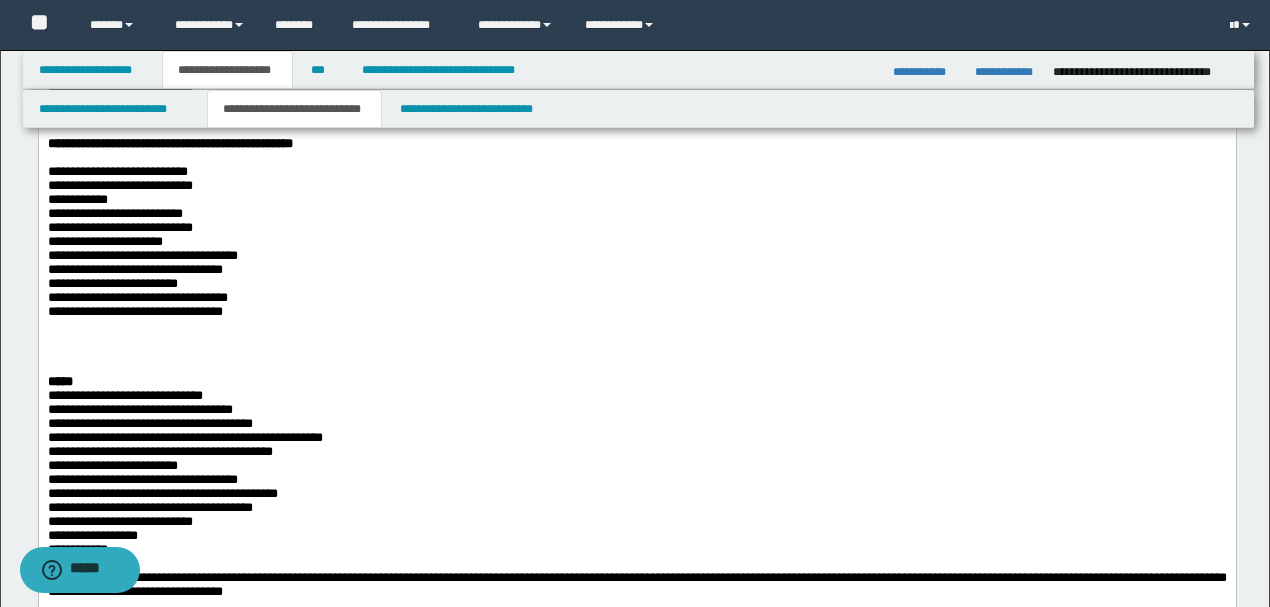 click on "**********" at bounding box center [636, 312] 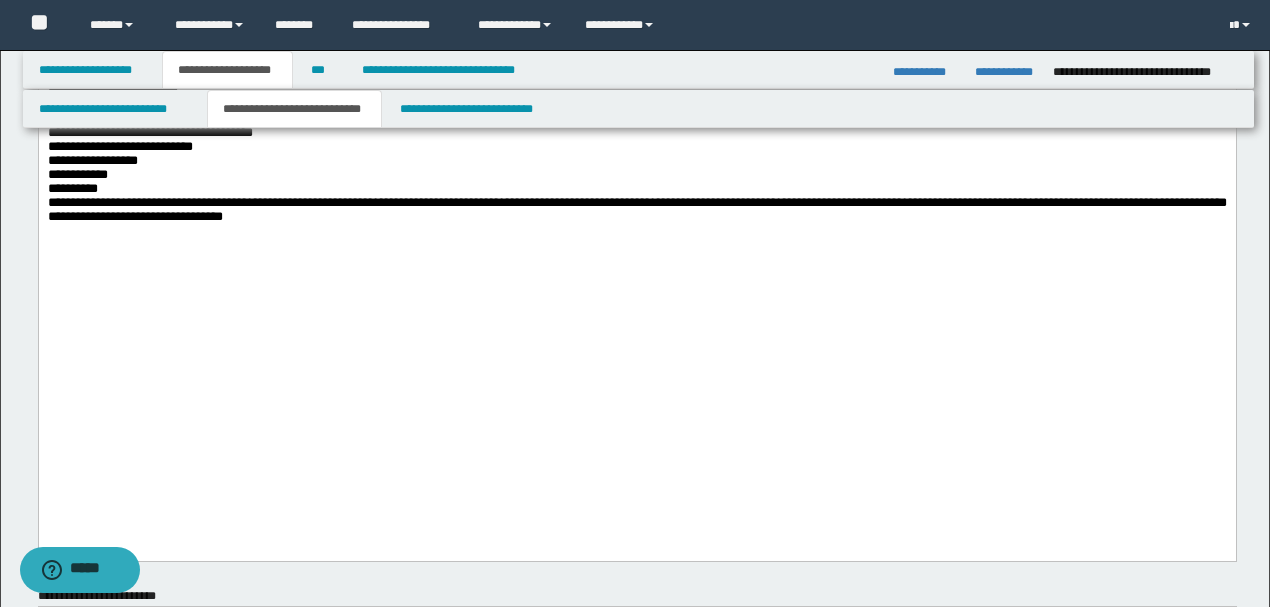 scroll, scrollTop: 1866, scrollLeft: 0, axis: vertical 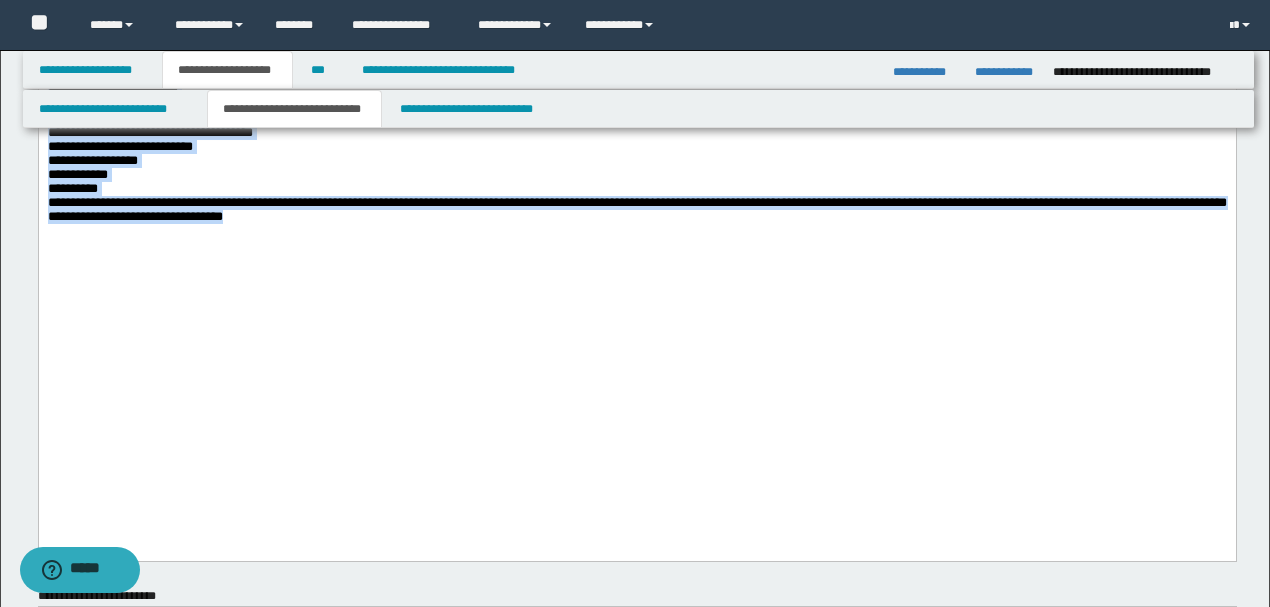 drag, startPoint x: 379, startPoint y: 447, endPoint x: 48, endPoint y: -1422, distance: 1898.0837 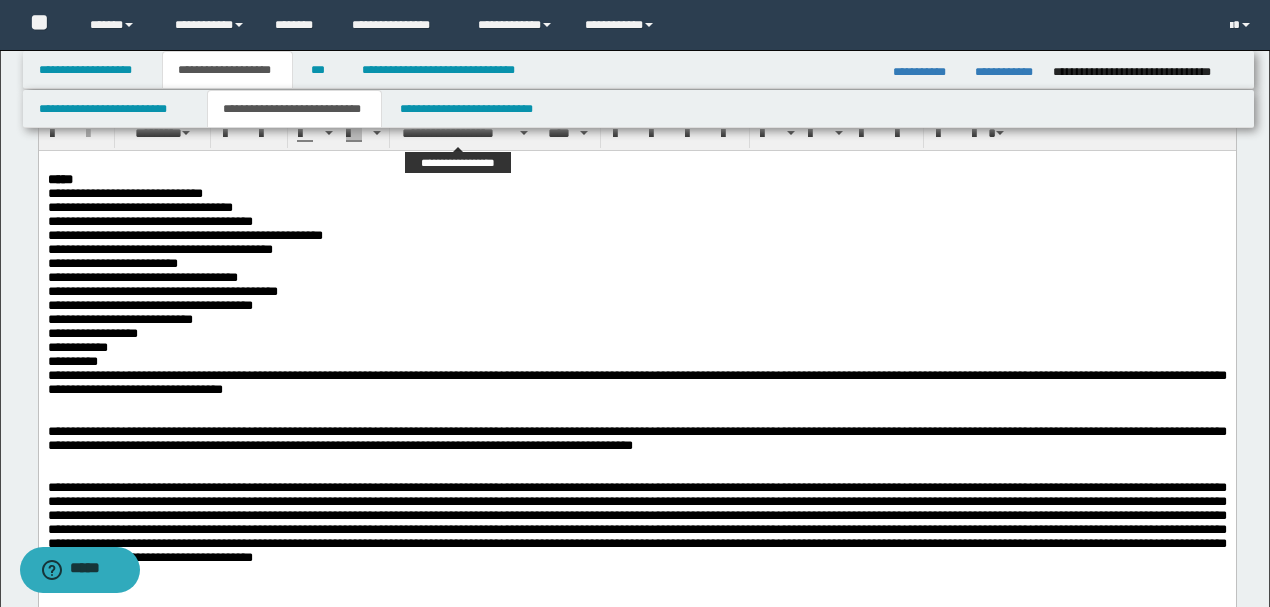 scroll, scrollTop: 2066, scrollLeft: 0, axis: vertical 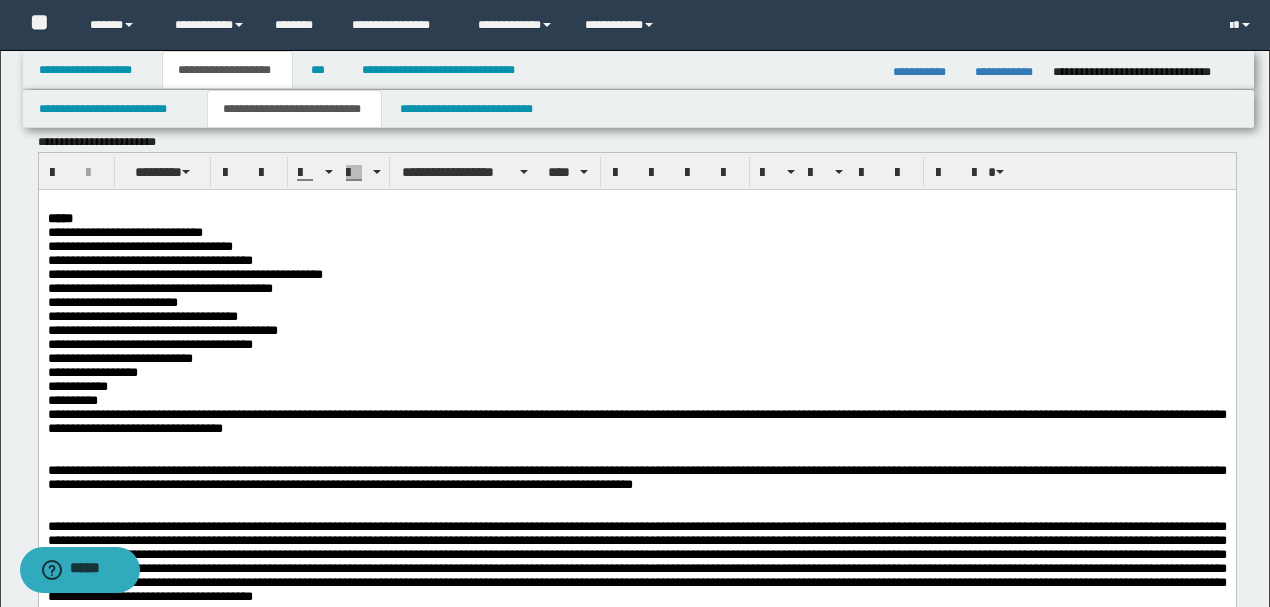 drag, startPoint x: 70, startPoint y: 267, endPoint x: 305, endPoint y: 208, distance: 242.29321 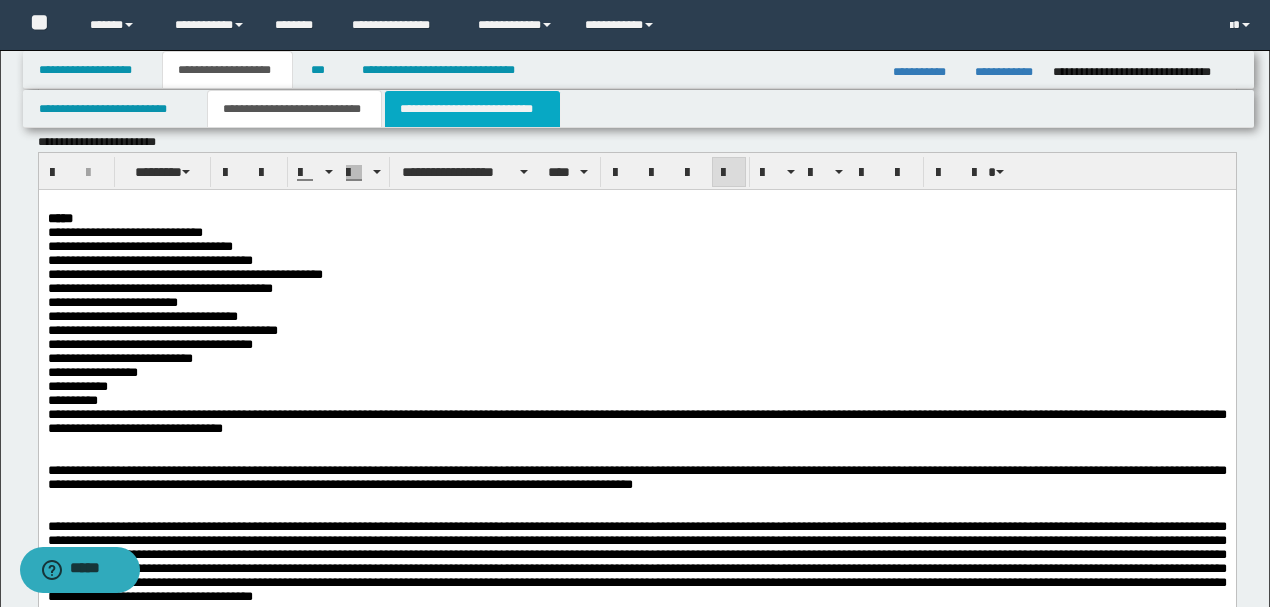 click on "**********" at bounding box center (472, 109) 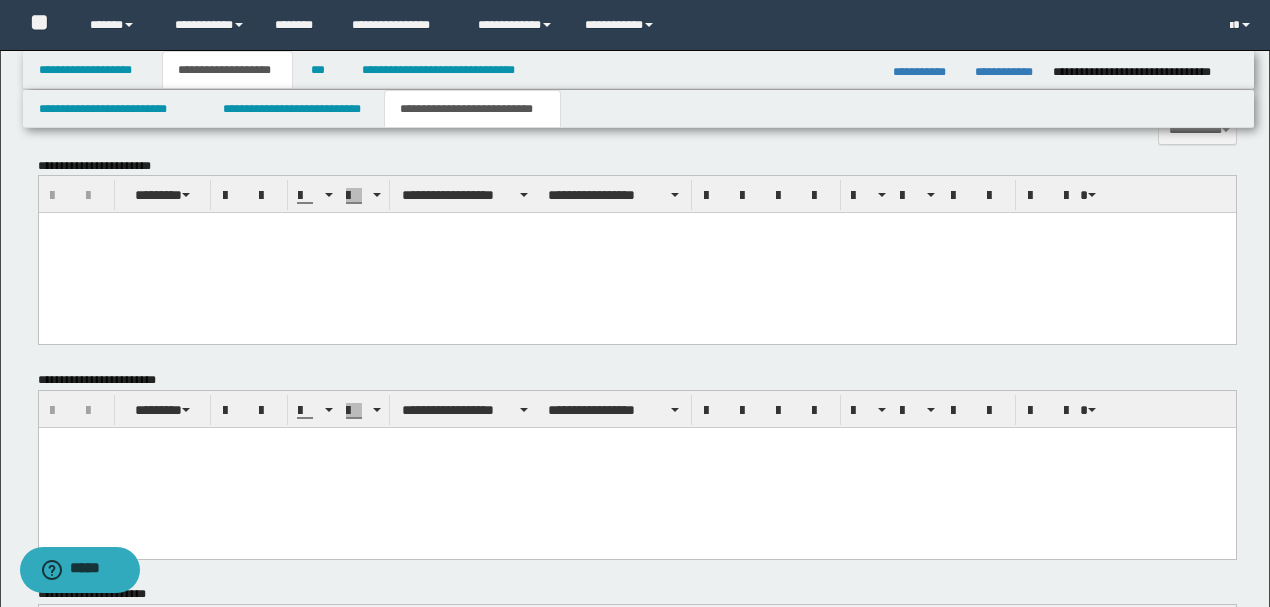 scroll, scrollTop: 533, scrollLeft: 0, axis: vertical 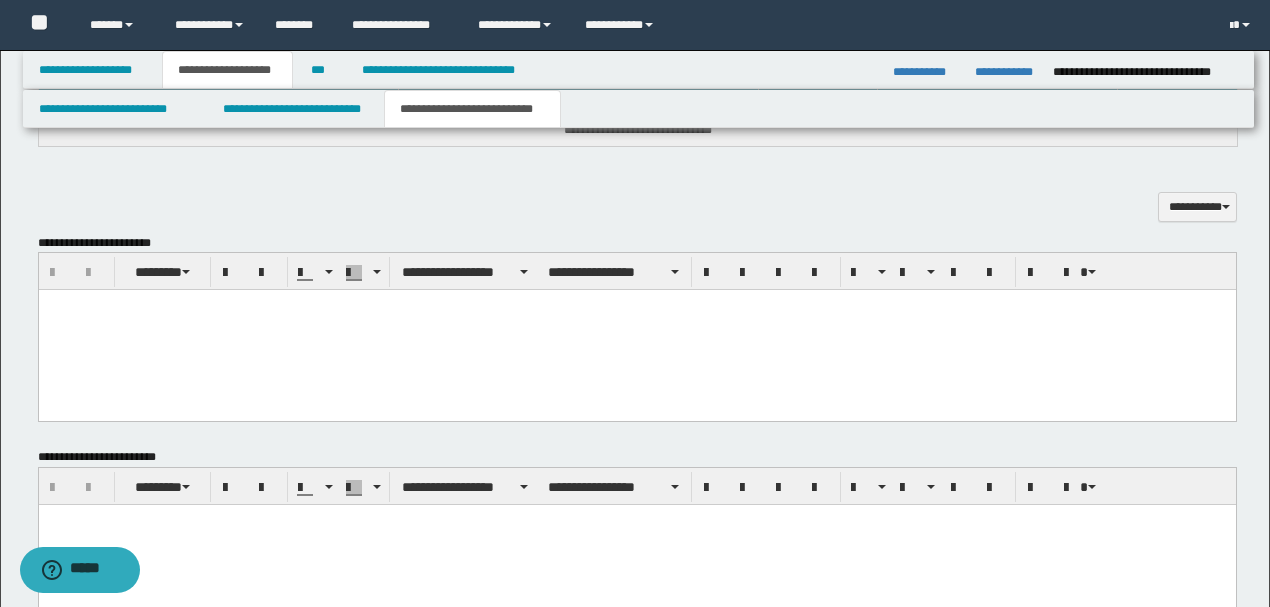 click at bounding box center (636, 330) 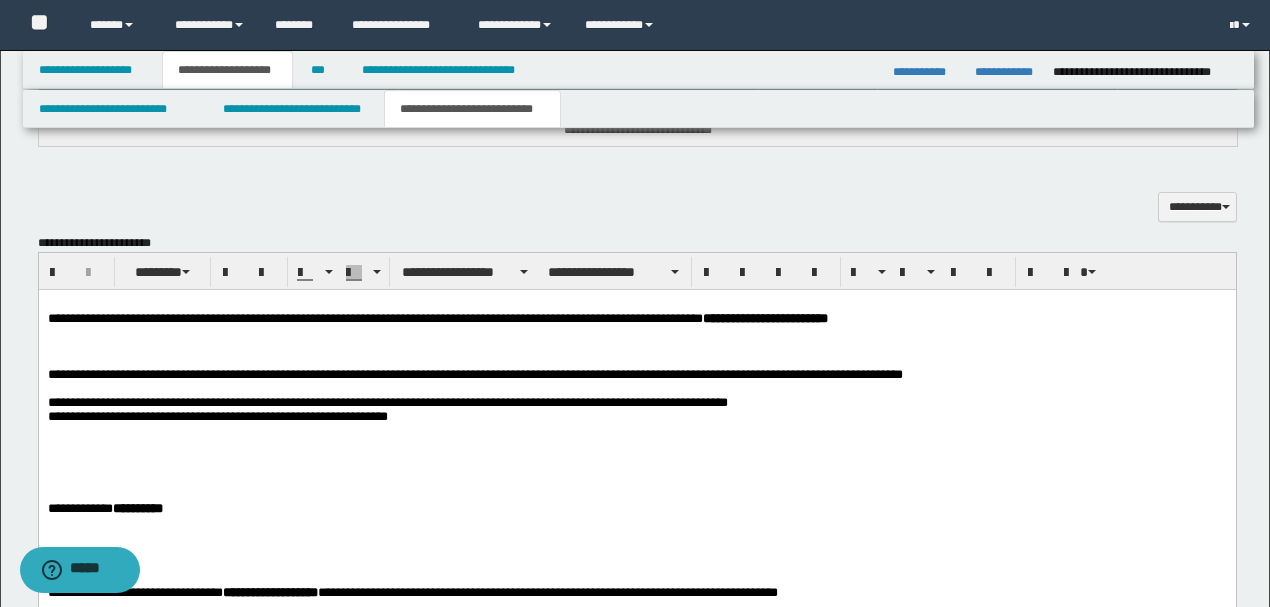 click at bounding box center [636, 305] 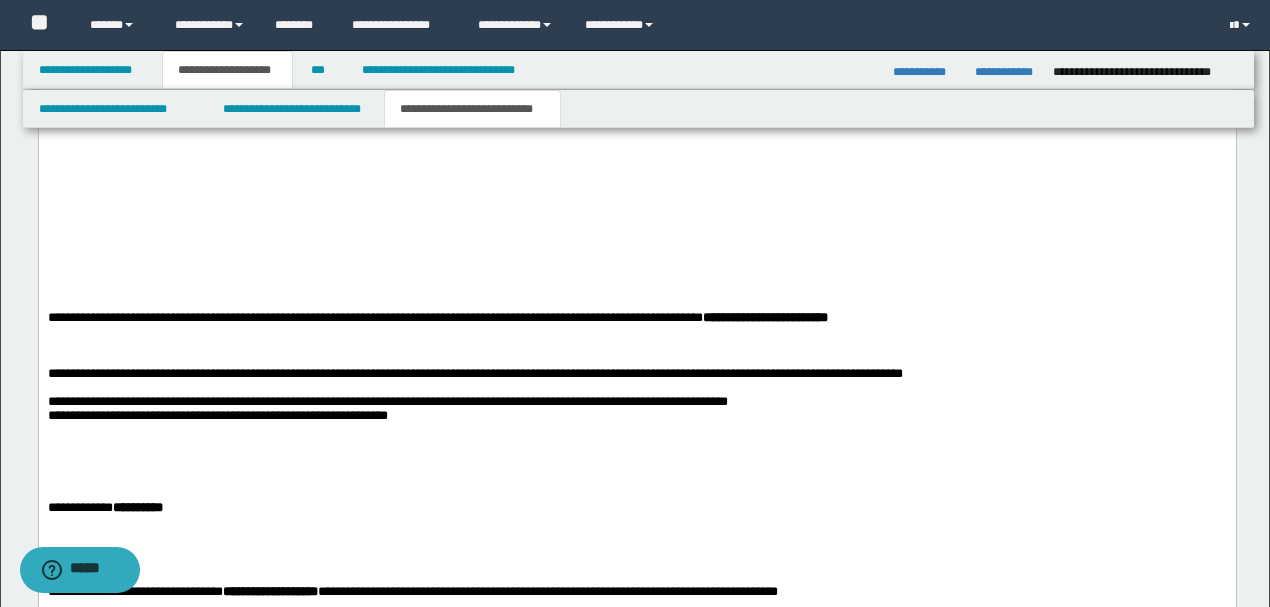 scroll, scrollTop: 933, scrollLeft: 0, axis: vertical 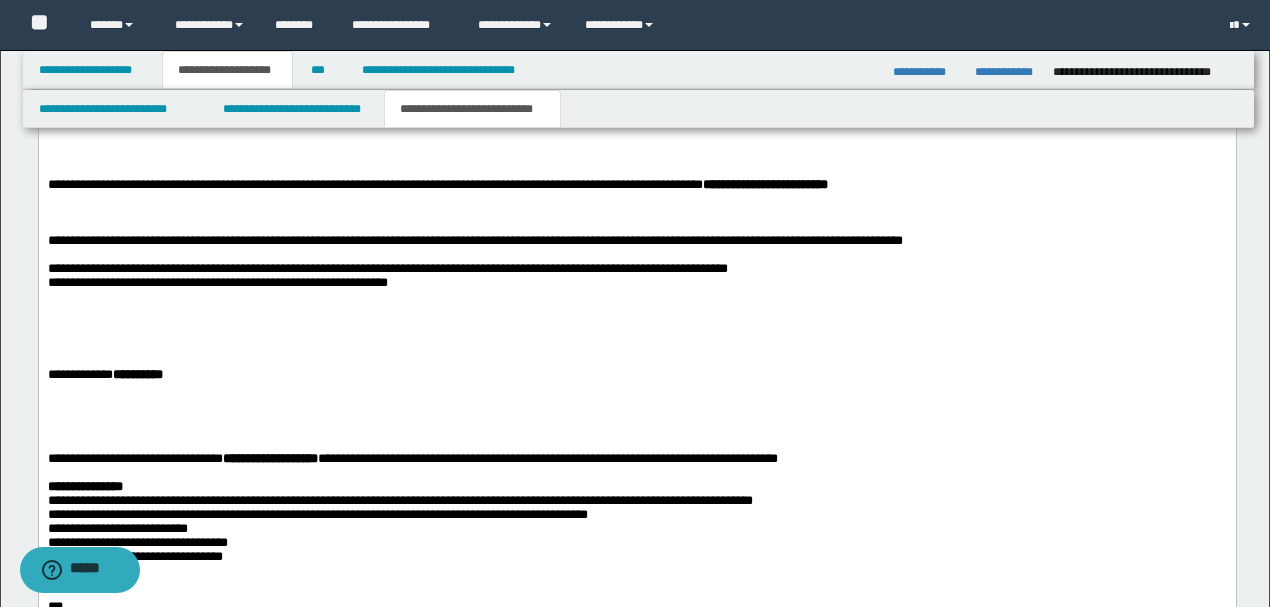 click at bounding box center [636, 306] 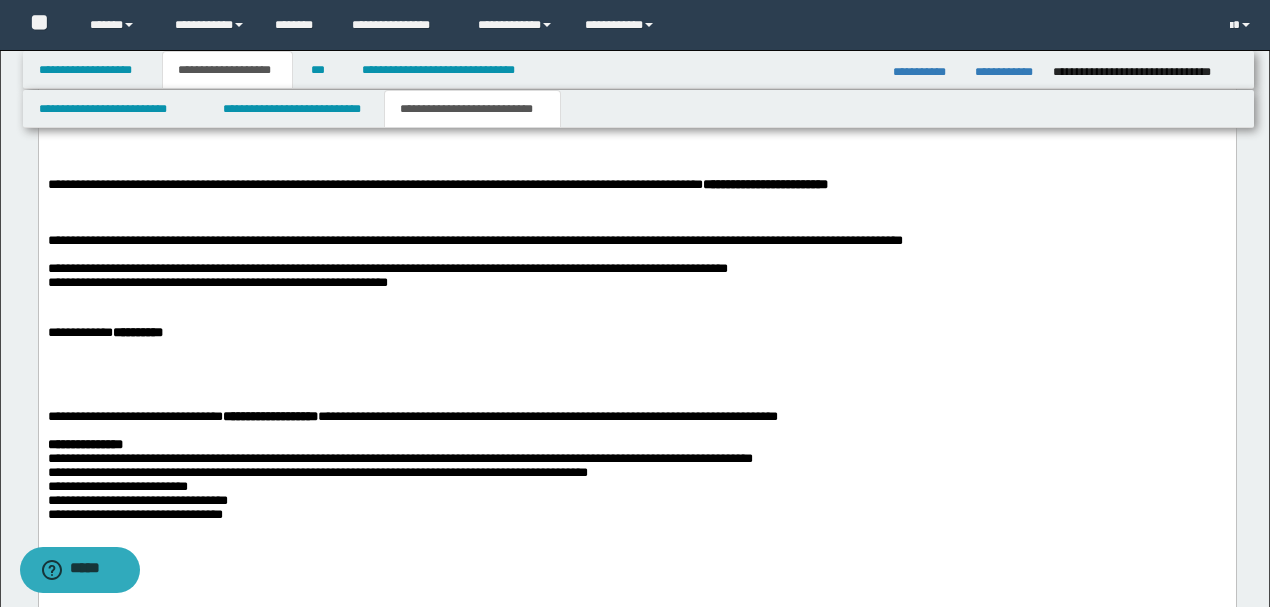 click at bounding box center (636, 348) 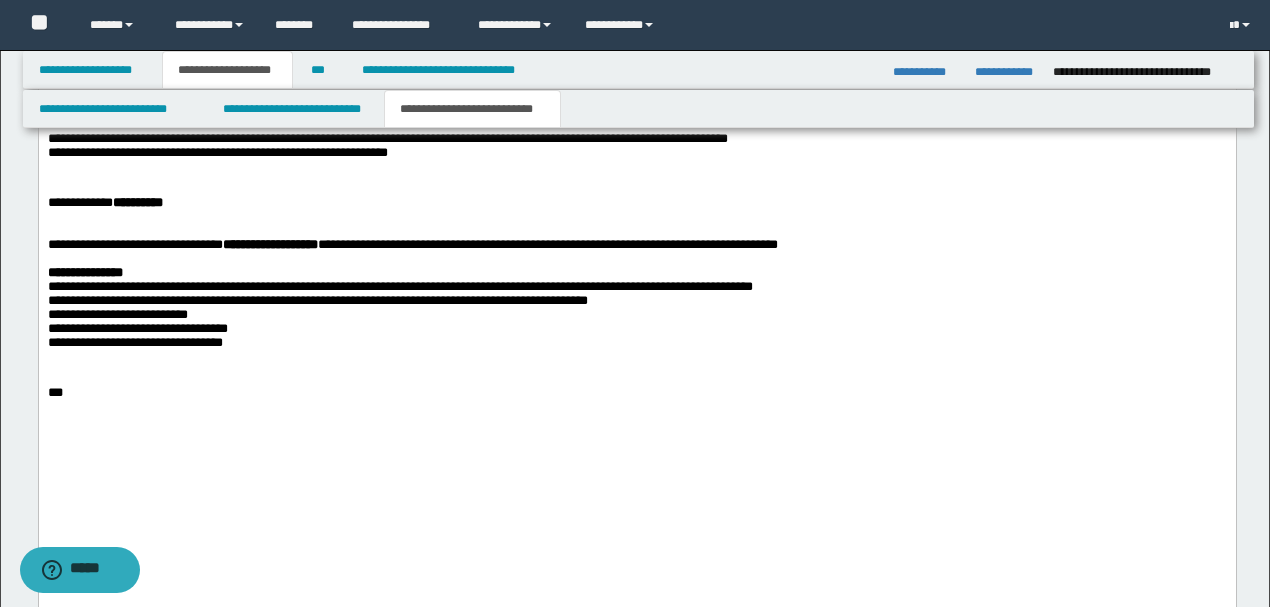 scroll, scrollTop: 1066, scrollLeft: 0, axis: vertical 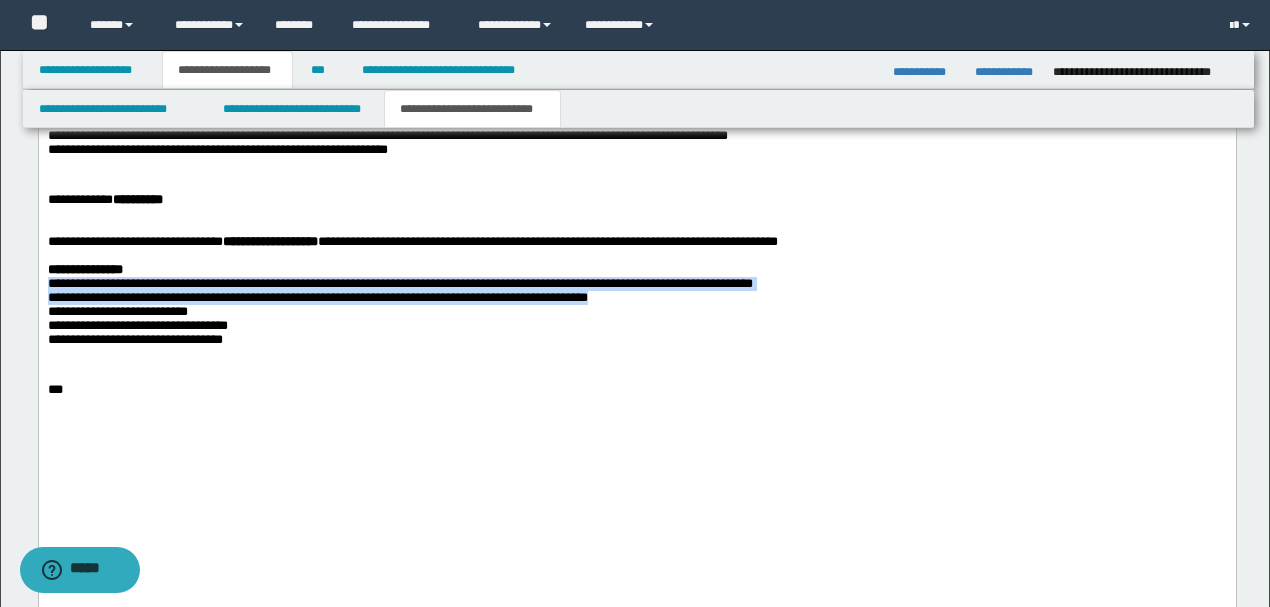 drag, startPoint x: 688, startPoint y: 353, endPoint x: 46, endPoint y: 89, distance: 694.1614 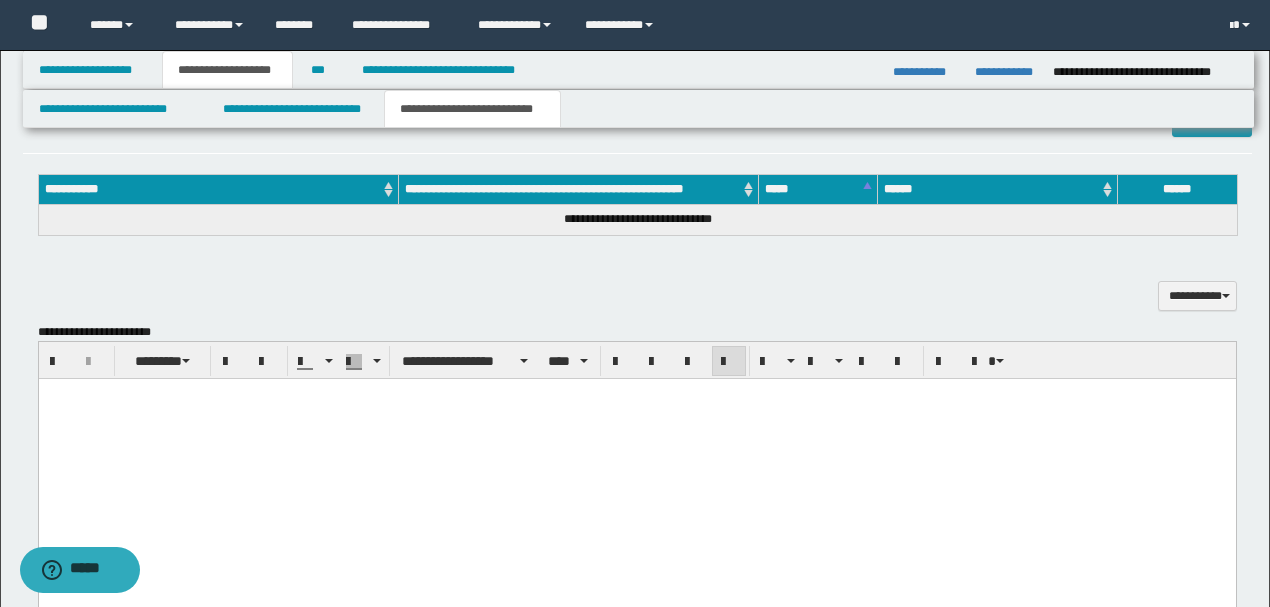 scroll, scrollTop: 400, scrollLeft: 0, axis: vertical 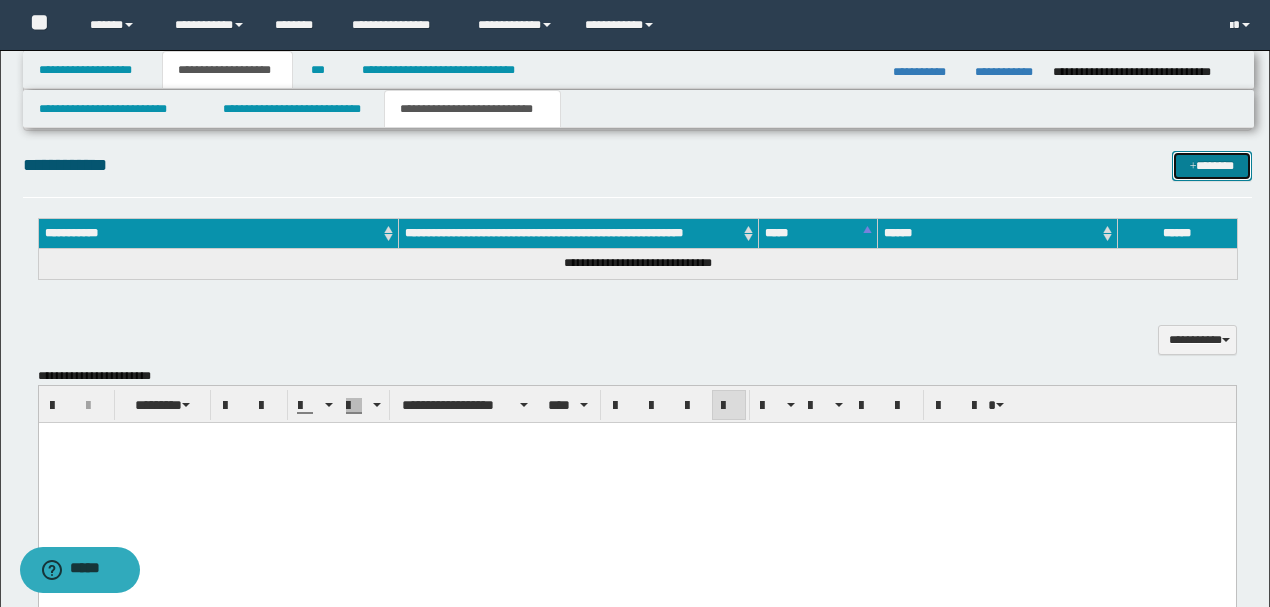 click on "*******" at bounding box center (1211, 165) 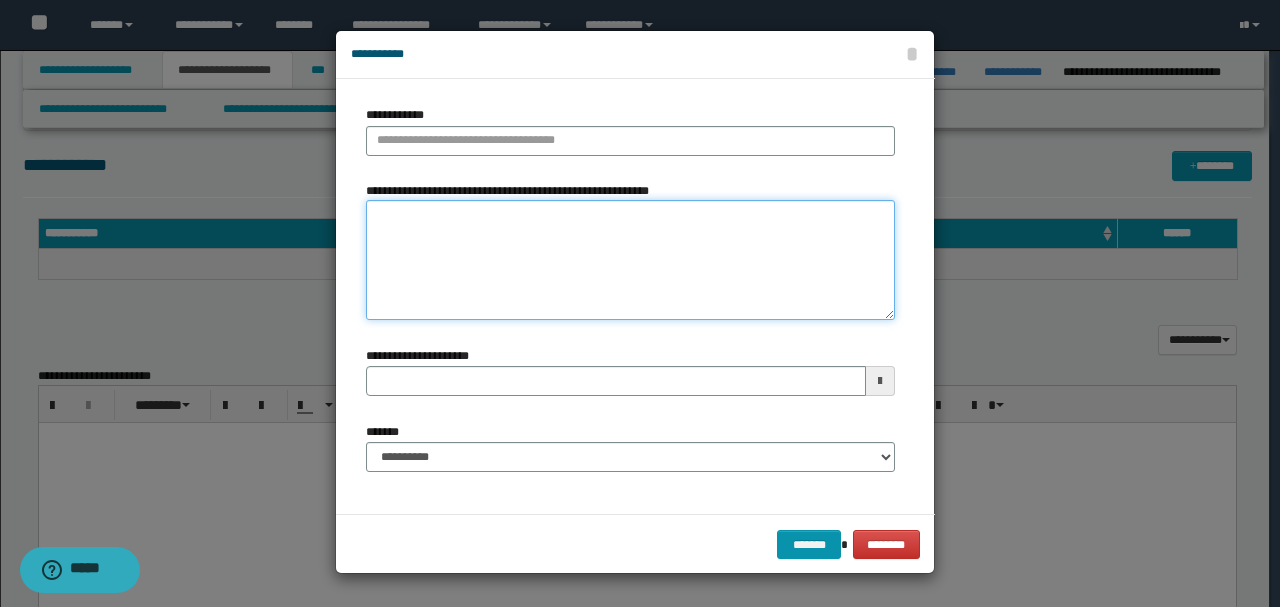 paste on "**********" 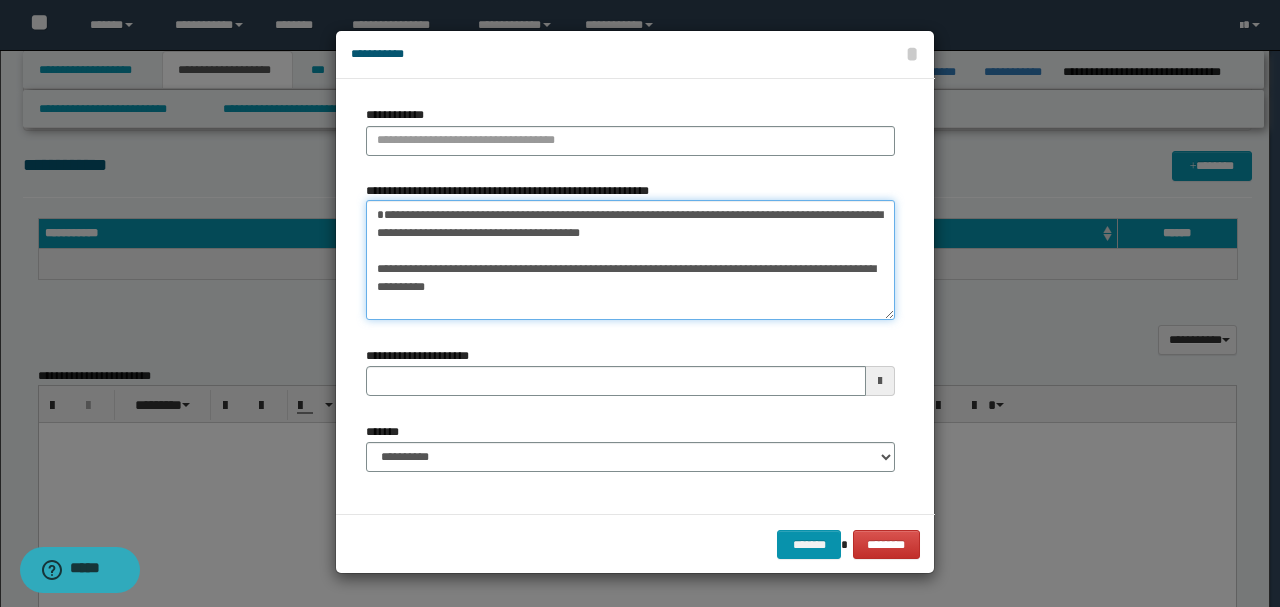 click on "**********" at bounding box center [630, 260] 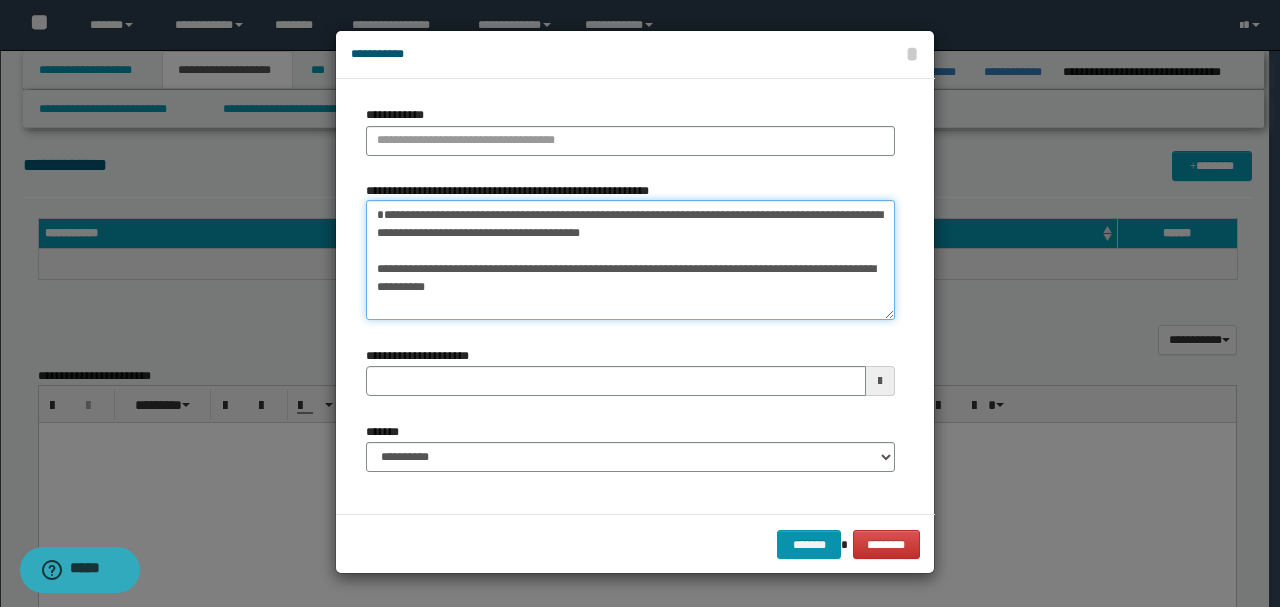 drag, startPoint x: 711, startPoint y: 214, endPoint x: 217, endPoint y: 162, distance: 496.7293 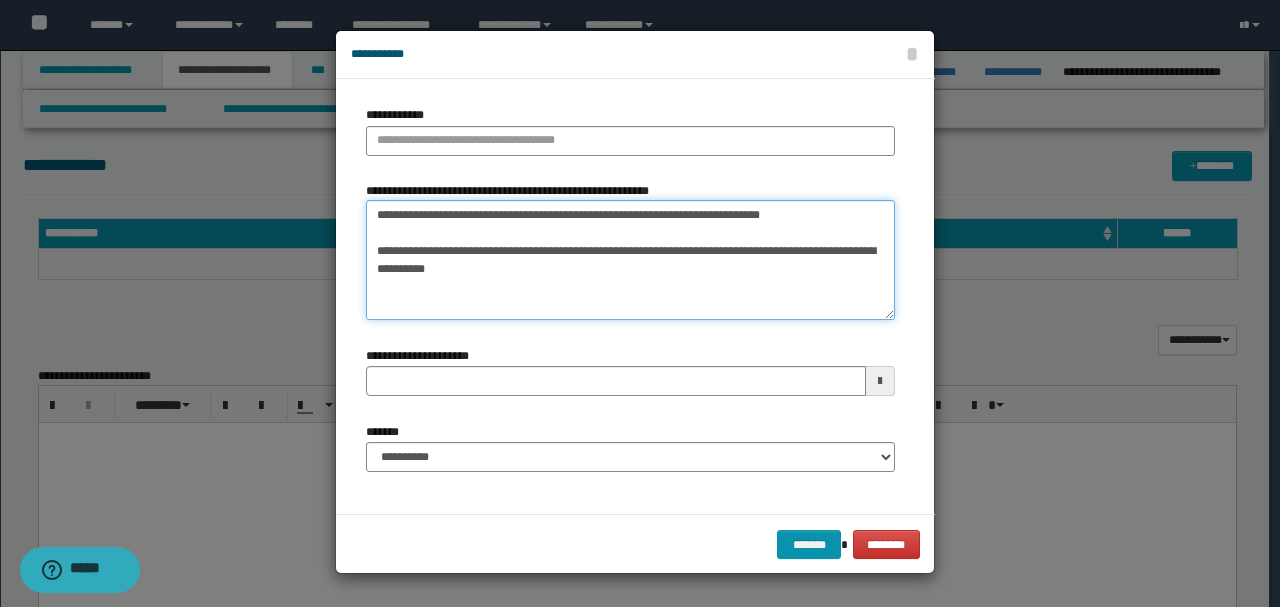 type on "**********" 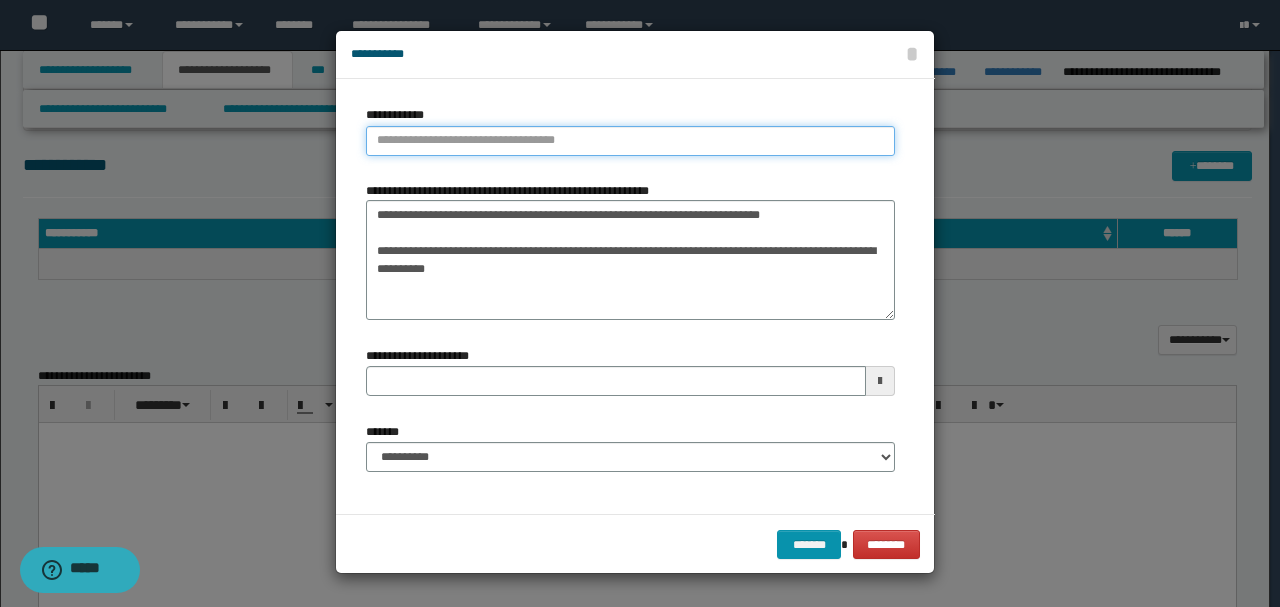 paste on "**********" 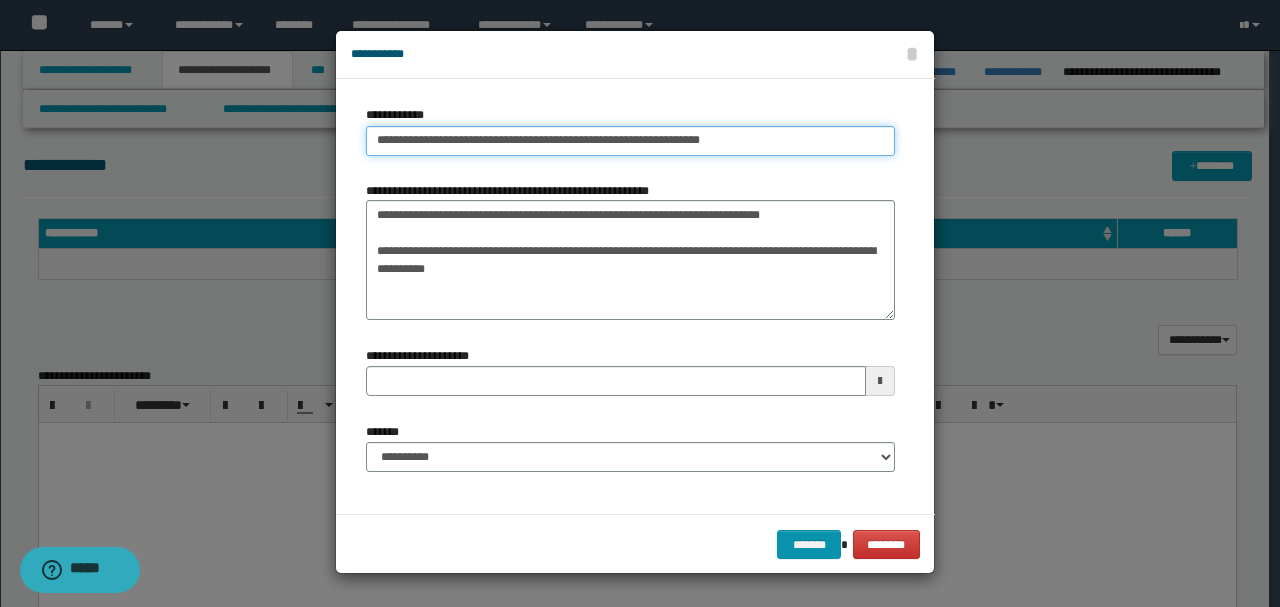 click on "**********" at bounding box center (630, 141) 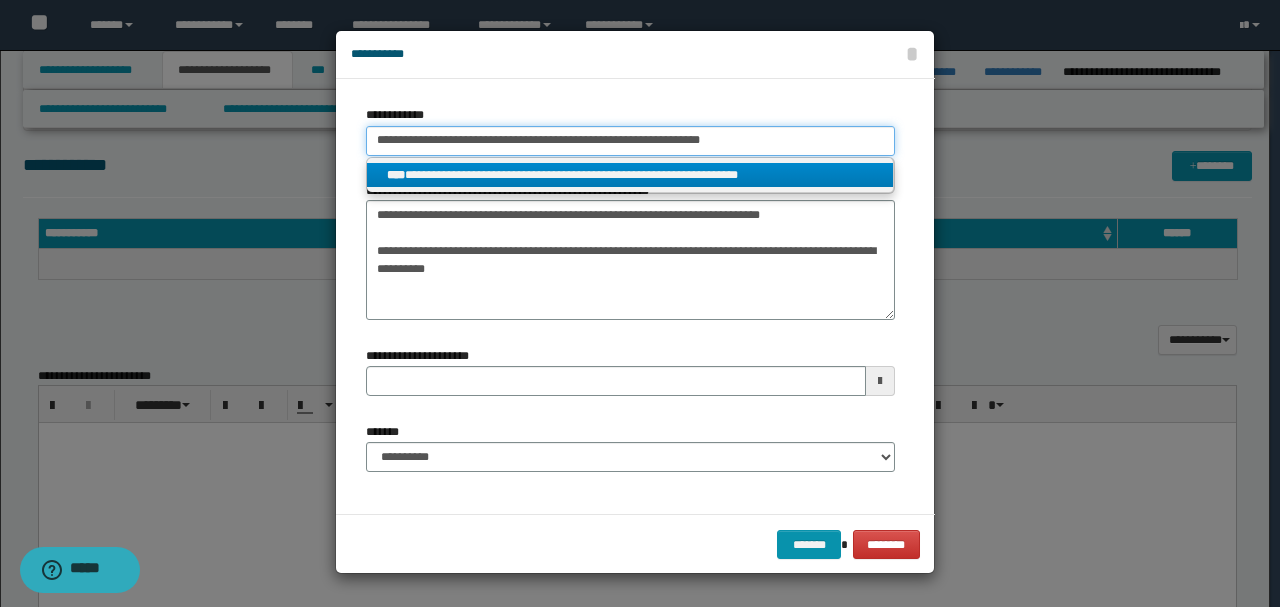 type on "**********" 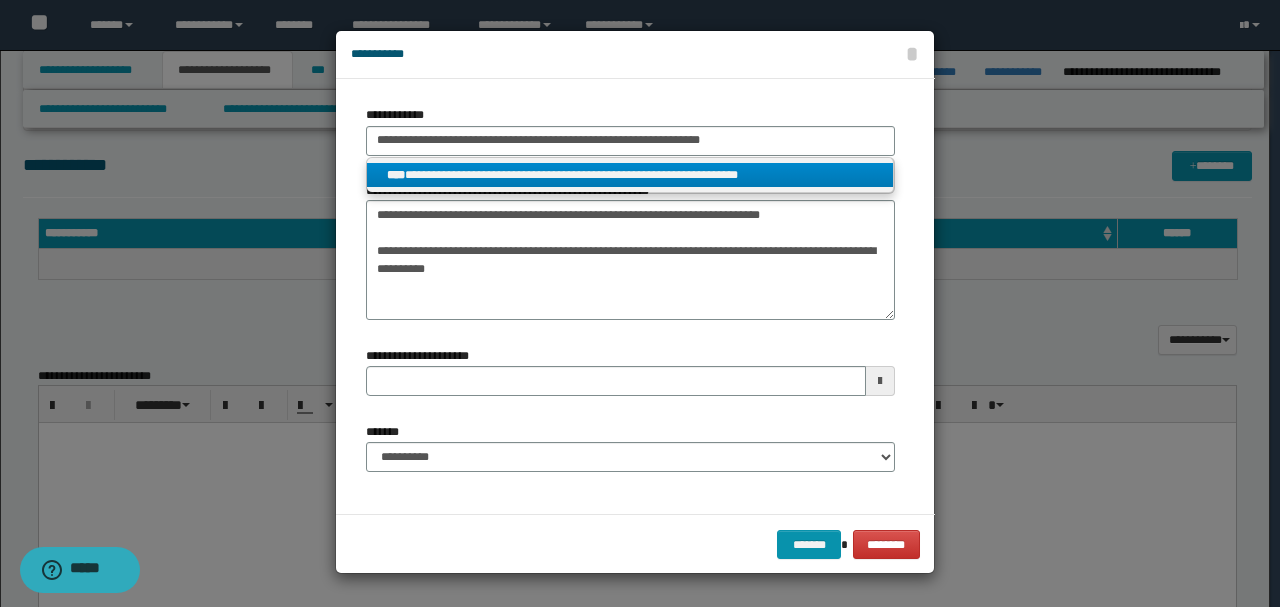 click on "**********" at bounding box center (630, 175) 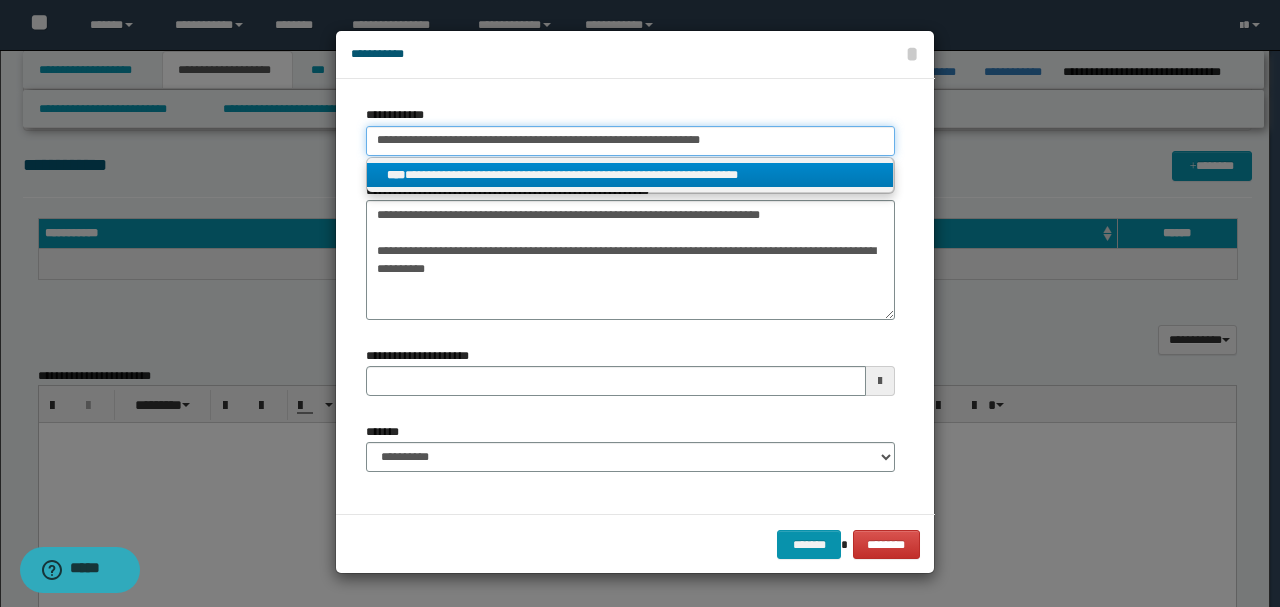 type 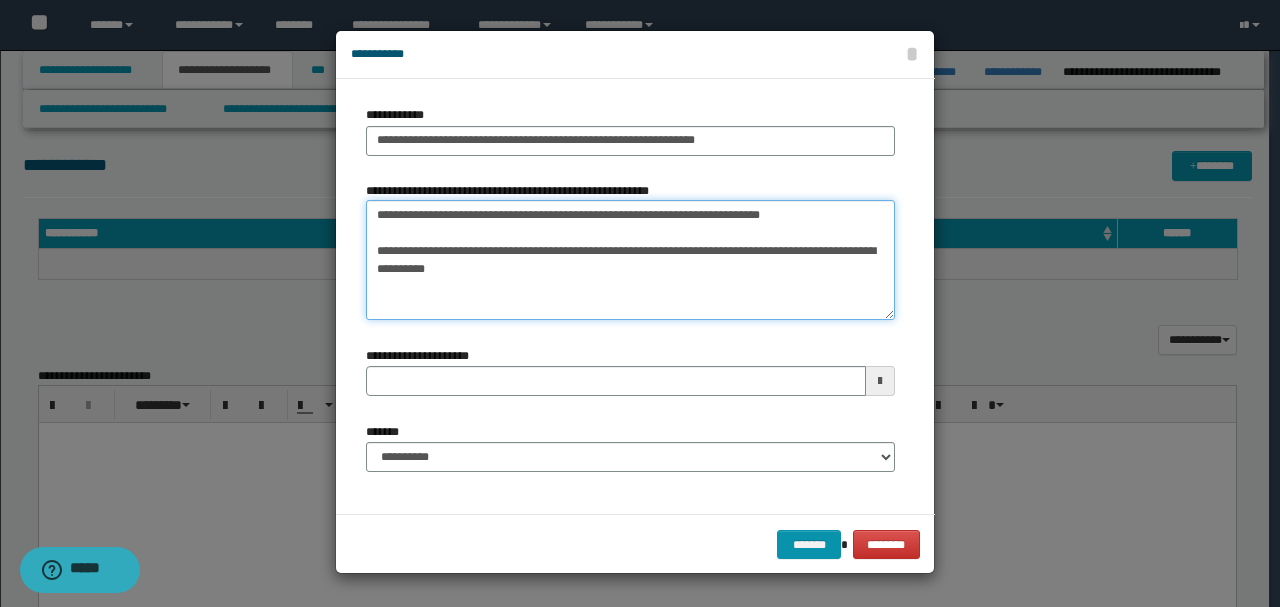click on "**********" at bounding box center [630, 260] 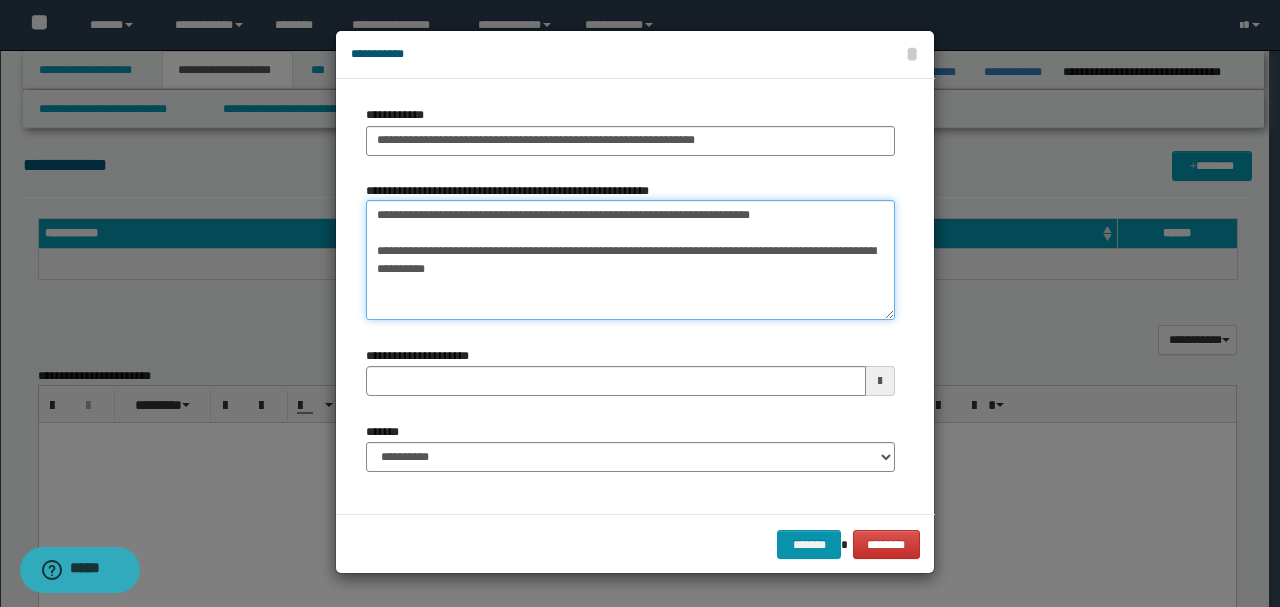 drag, startPoint x: 460, startPoint y: 264, endPoint x: 372, endPoint y: 252, distance: 88.814415 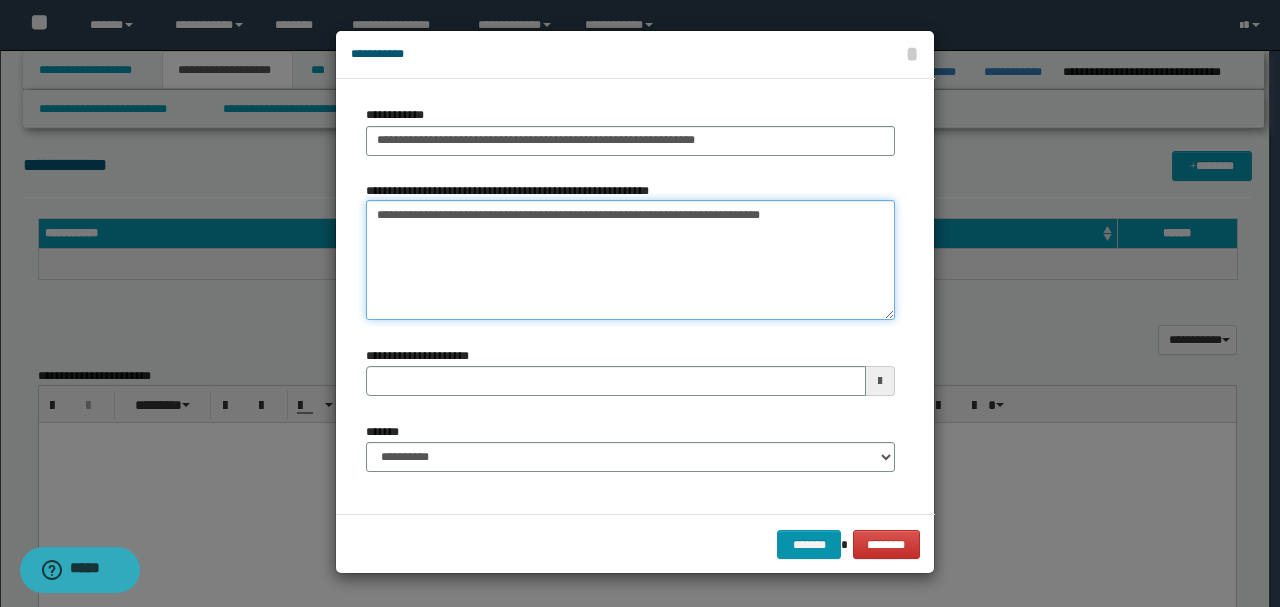 type on "**********" 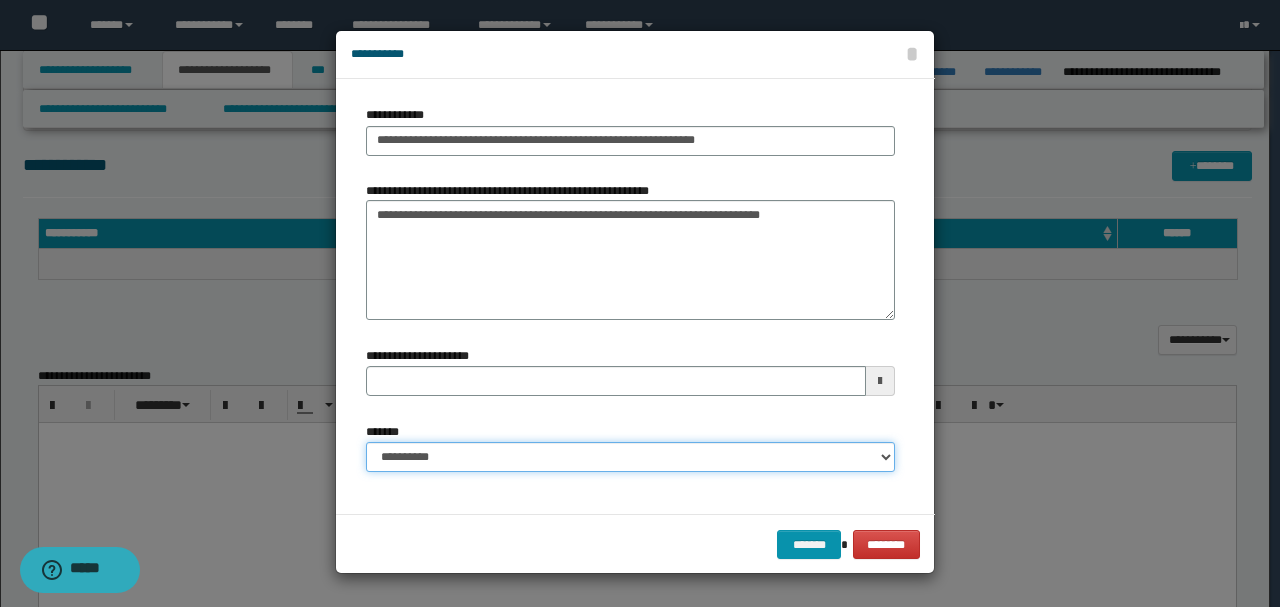 click on "**********" at bounding box center (630, 457) 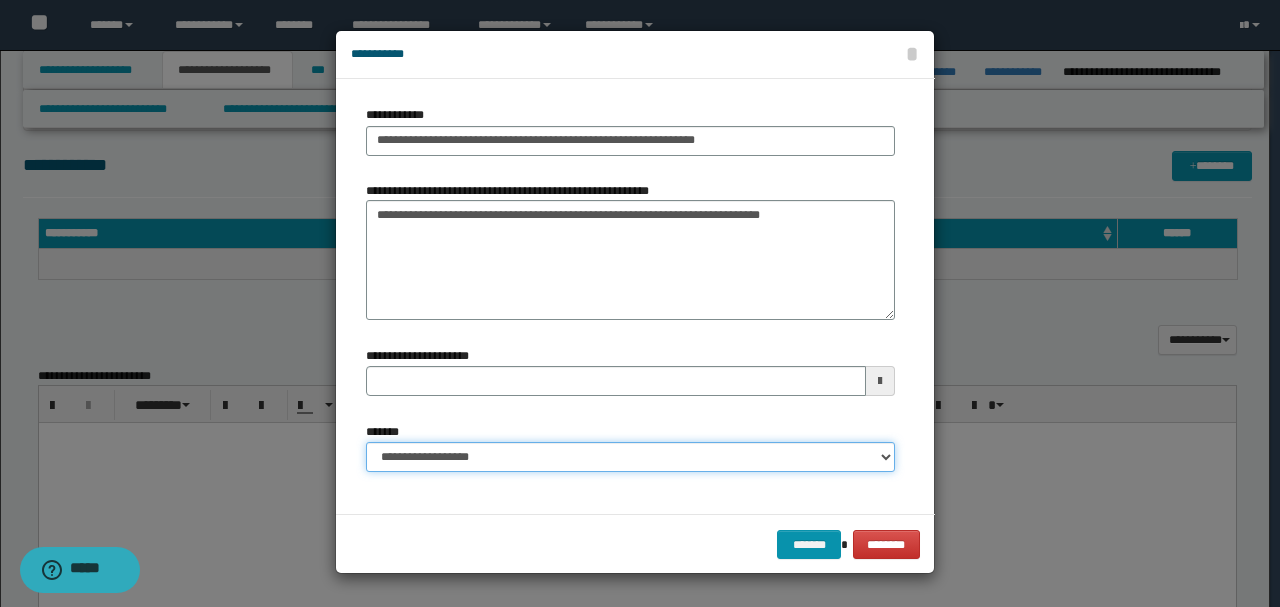 click on "**********" at bounding box center (630, 457) 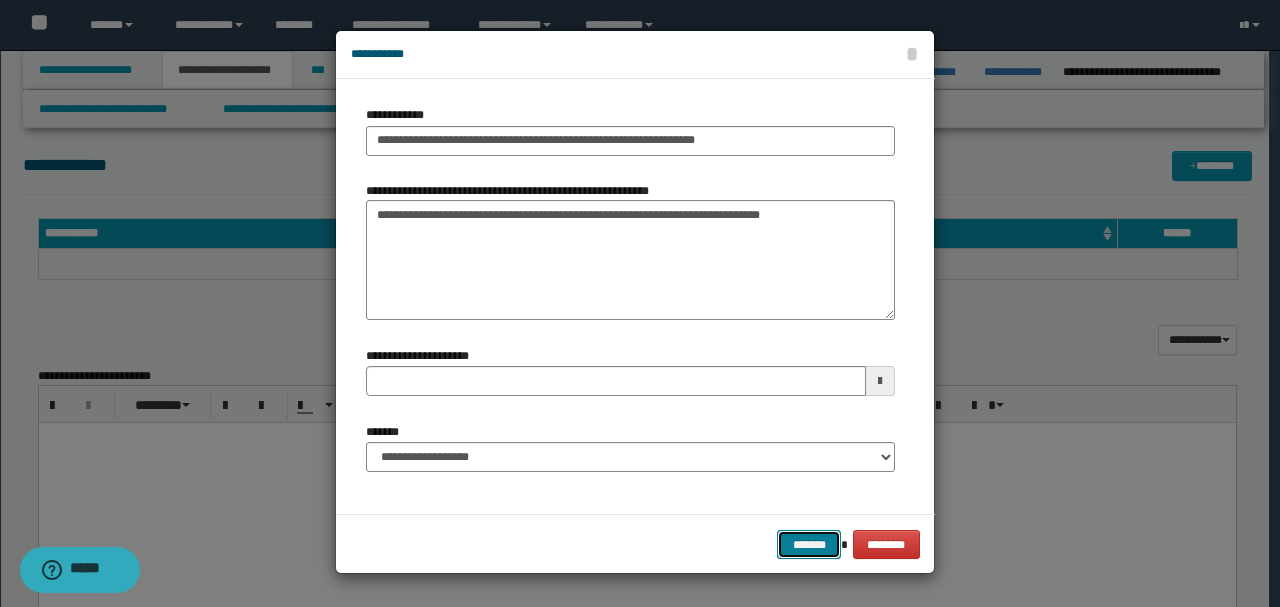 click on "*******" at bounding box center (809, 544) 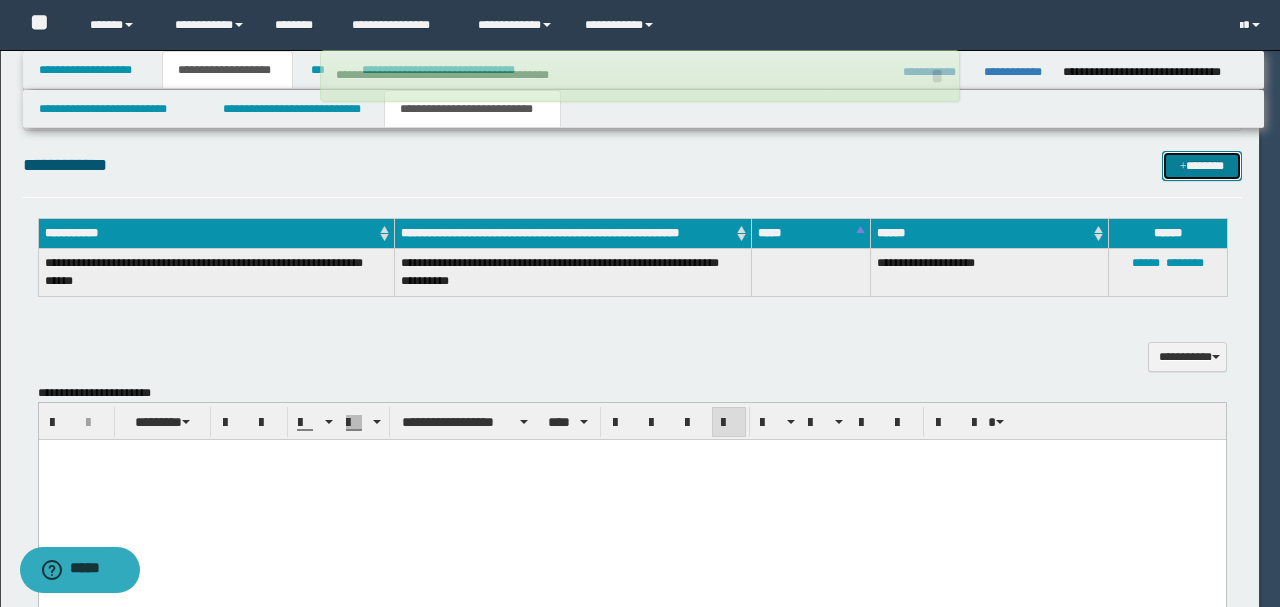 type 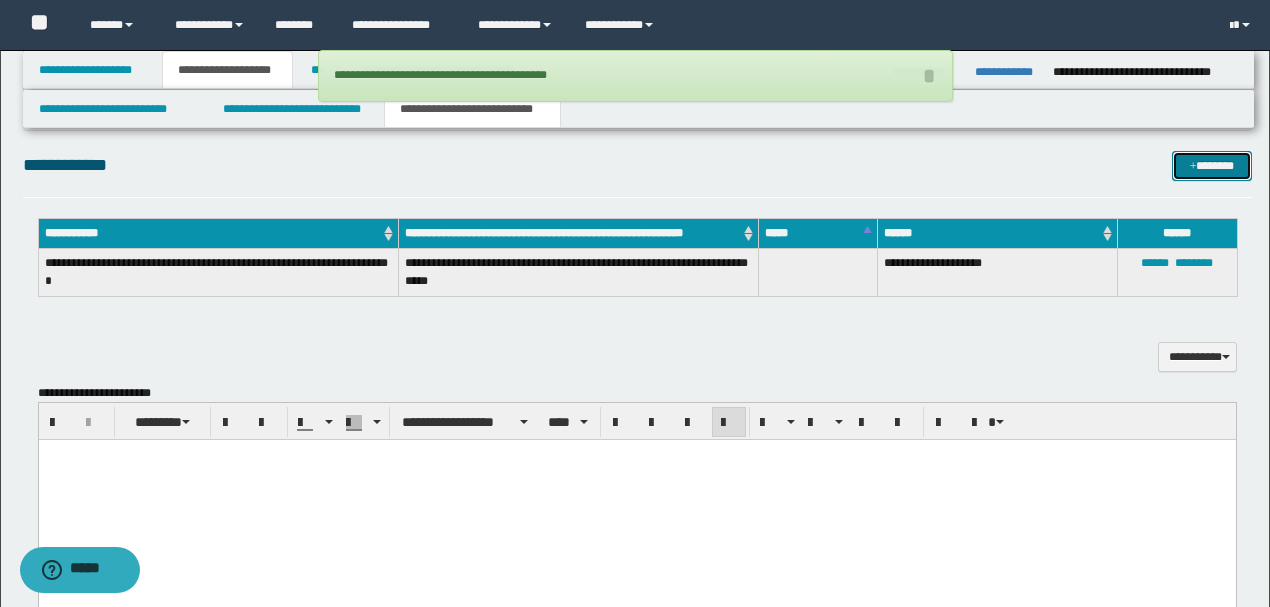 click on "*******" at bounding box center (1211, 165) 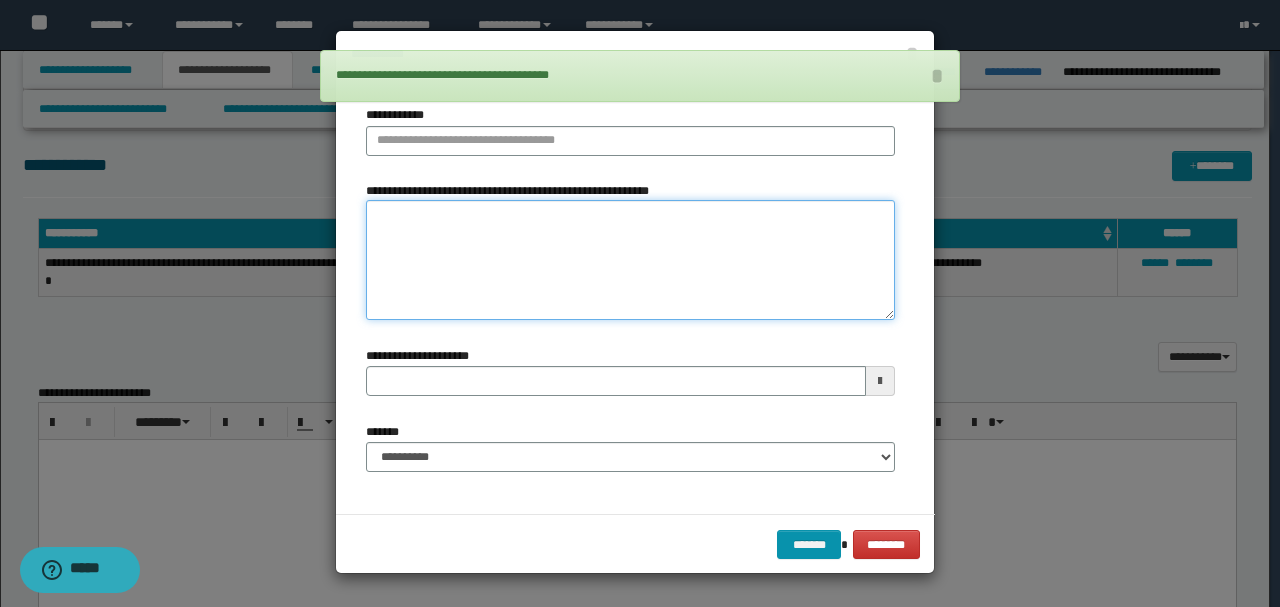 click on "**********" at bounding box center (630, 260) 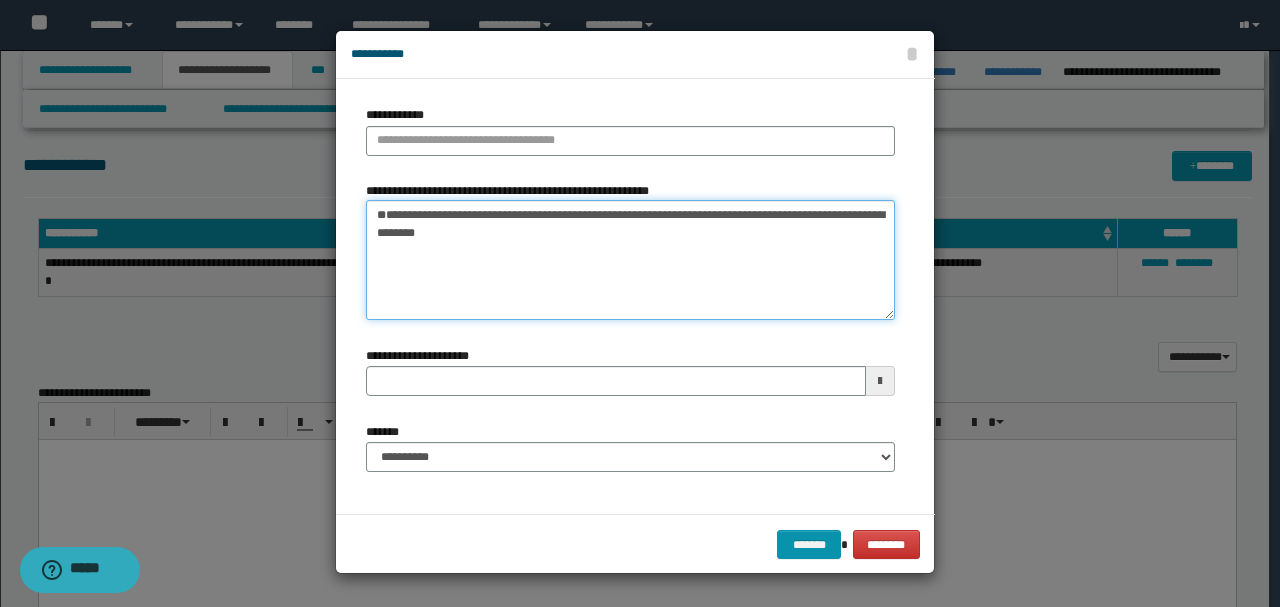 drag, startPoint x: 554, startPoint y: 217, endPoint x: 265, endPoint y: 206, distance: 289.20926 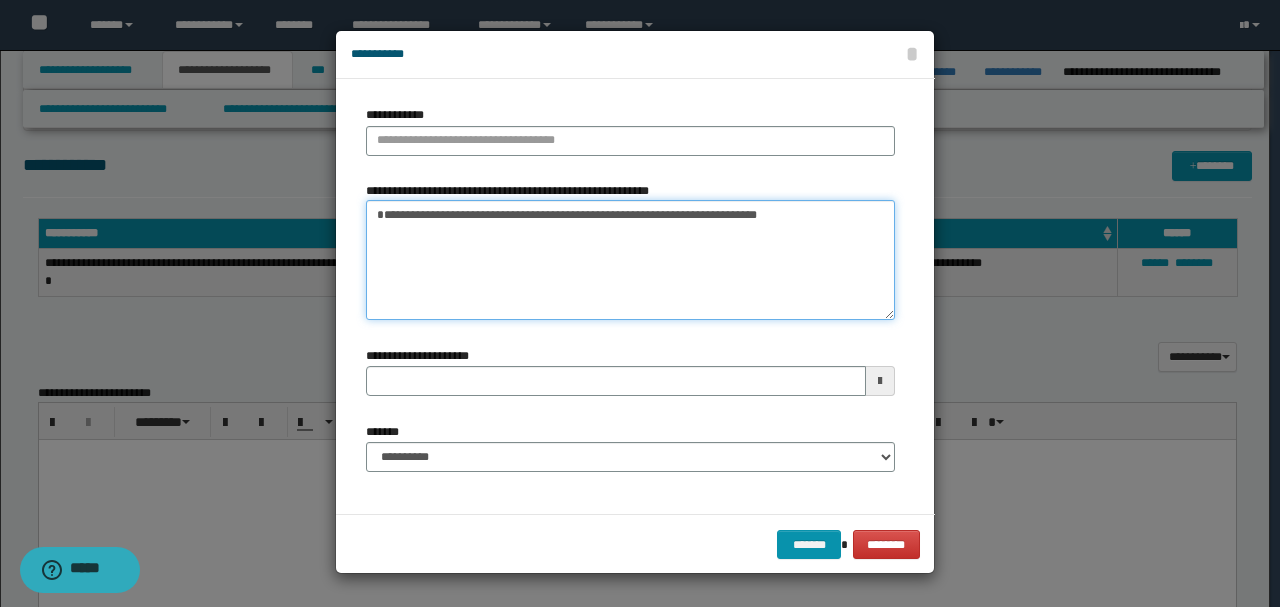 type on "**********" 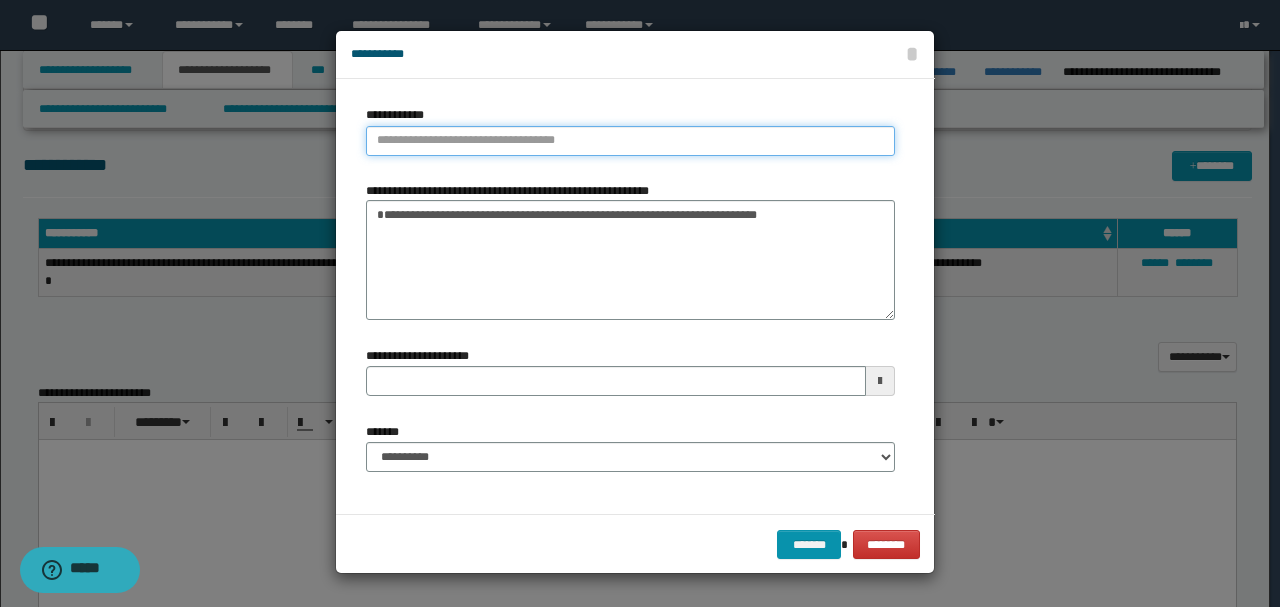 type on "**********" 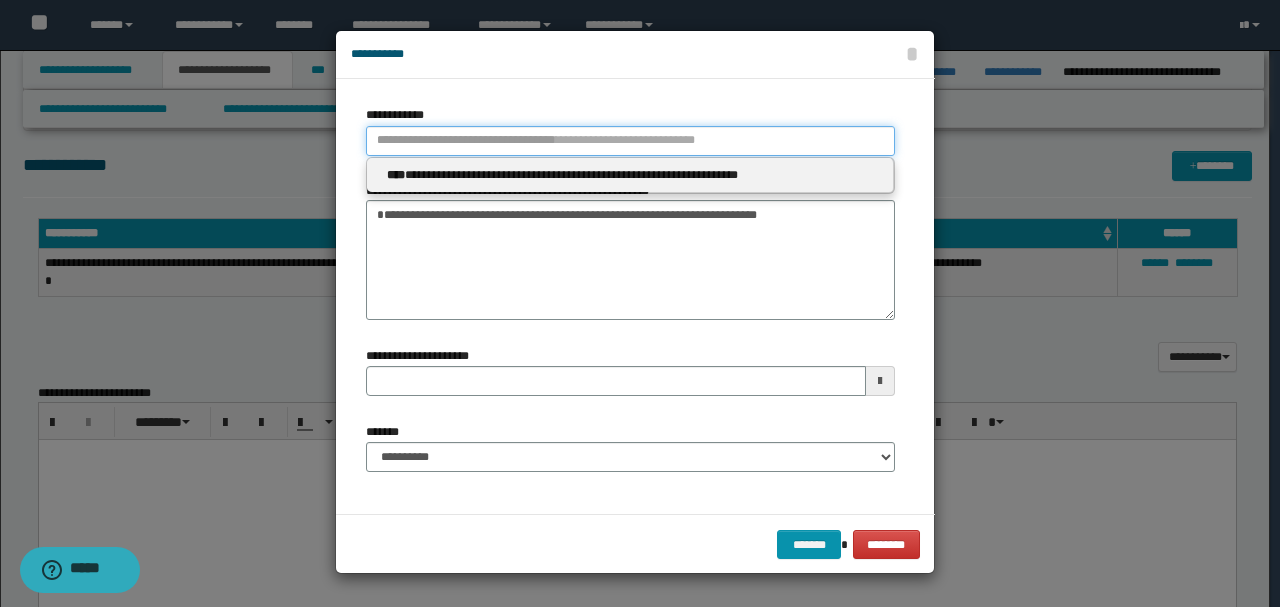 paste on "**********" 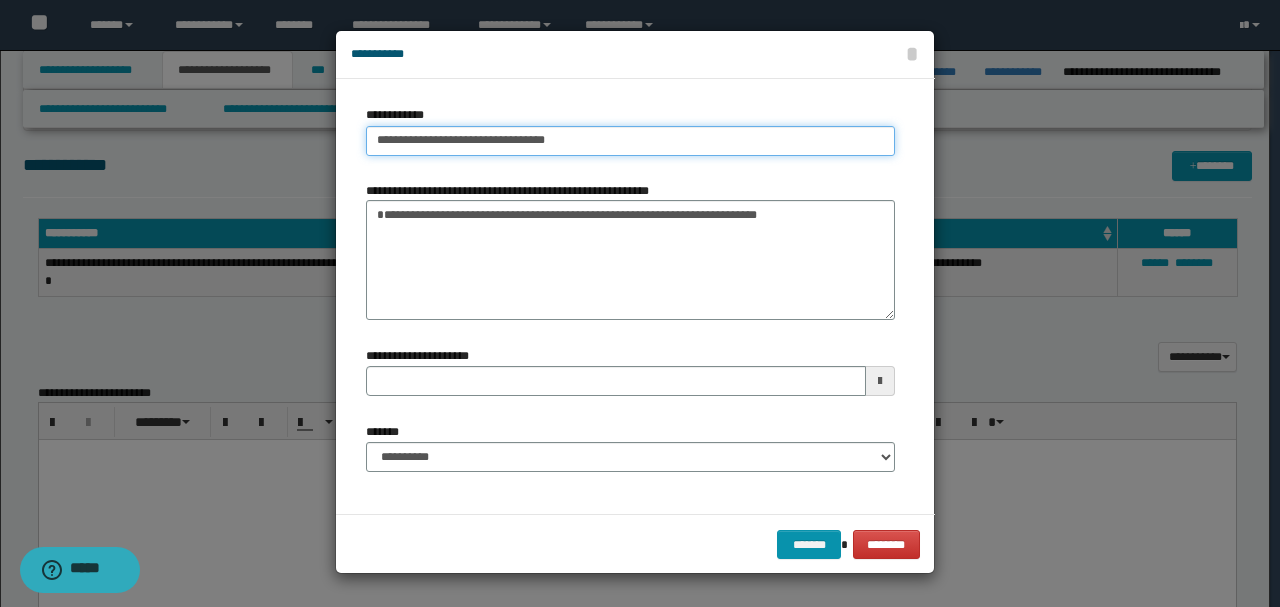 type on "**********" 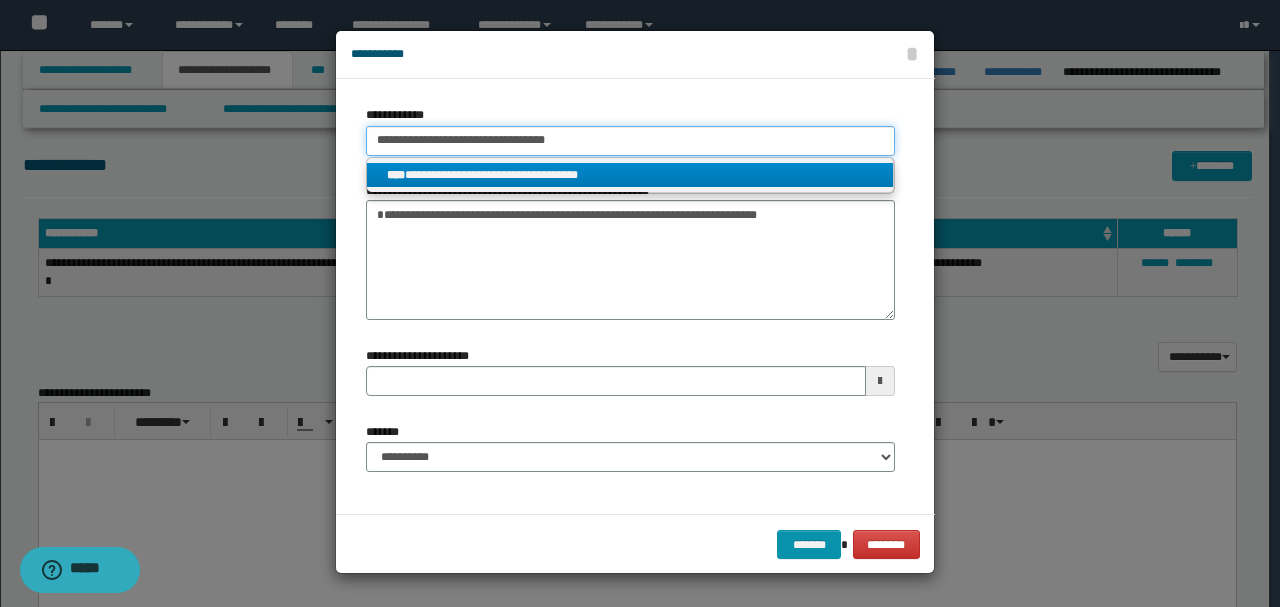 type on "**********" 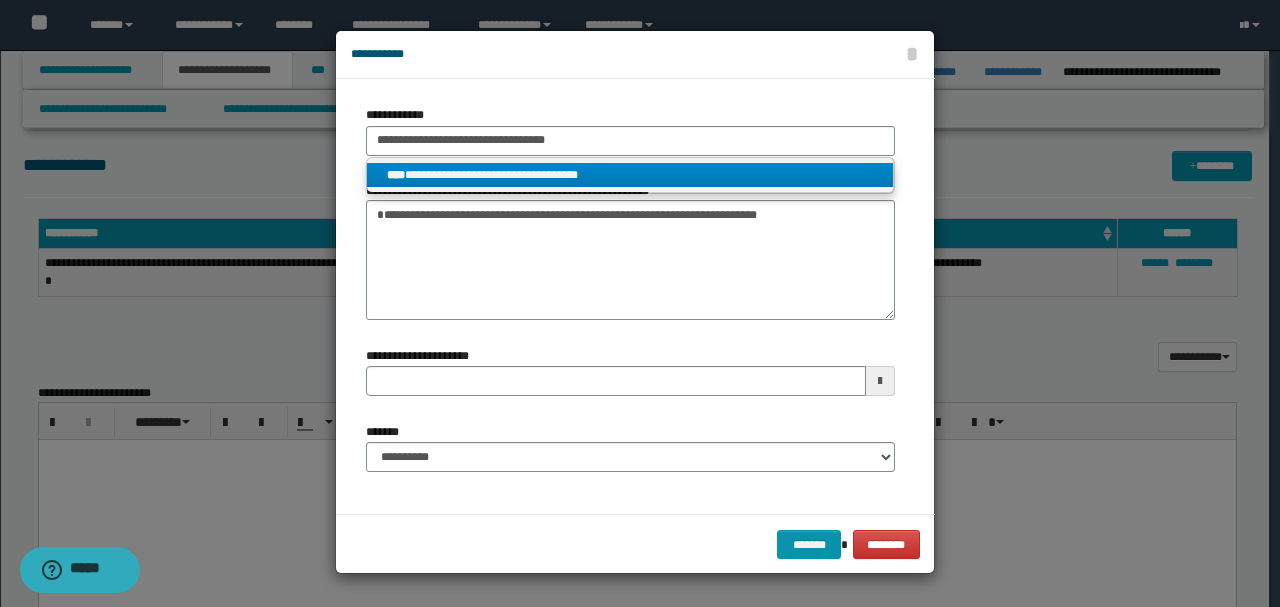 click on "**********" at bounding box center [630, 175] 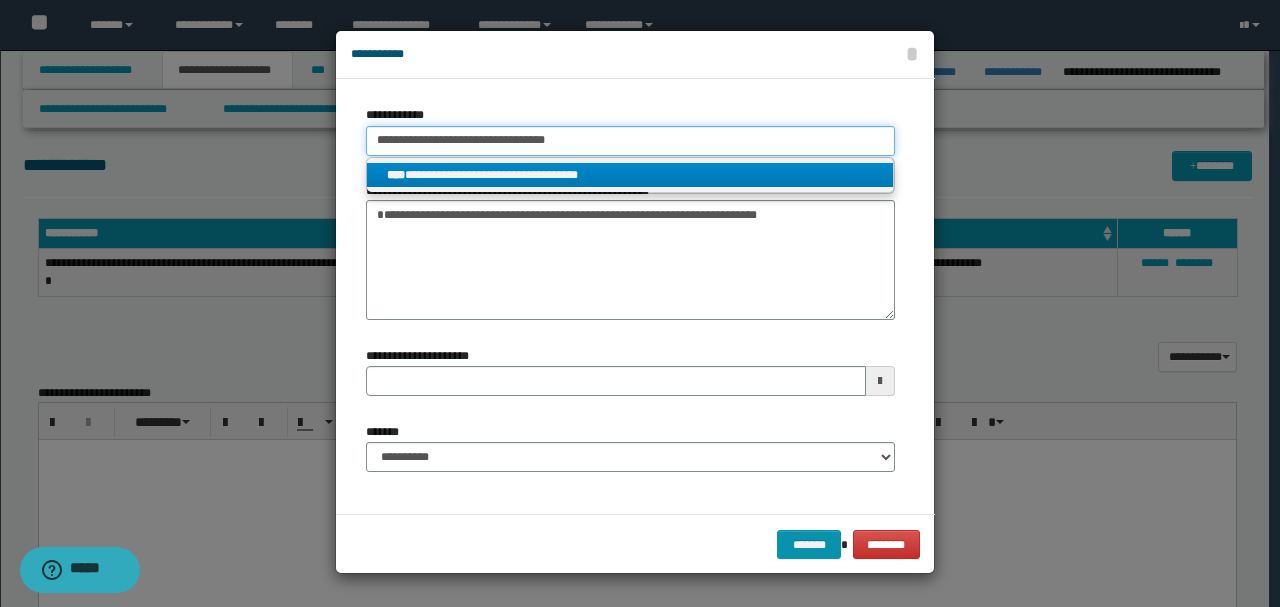 type 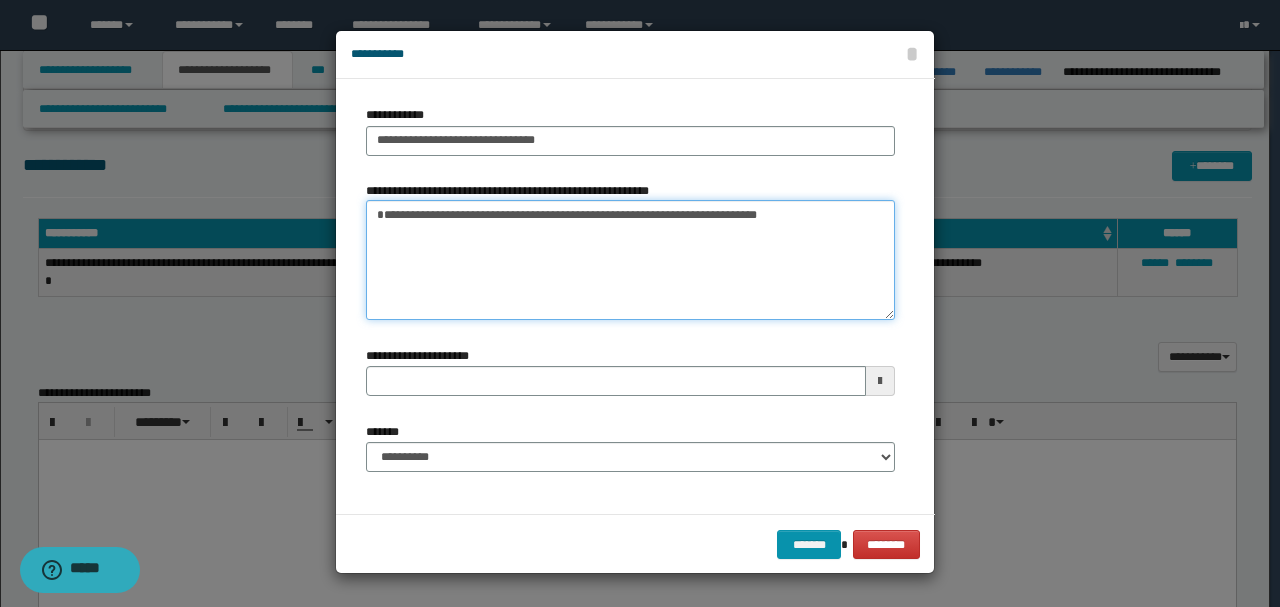drag, startPoint x: 390, startPoint y: 212, endPoint x: 327, endPoint y: 212, distance: 63 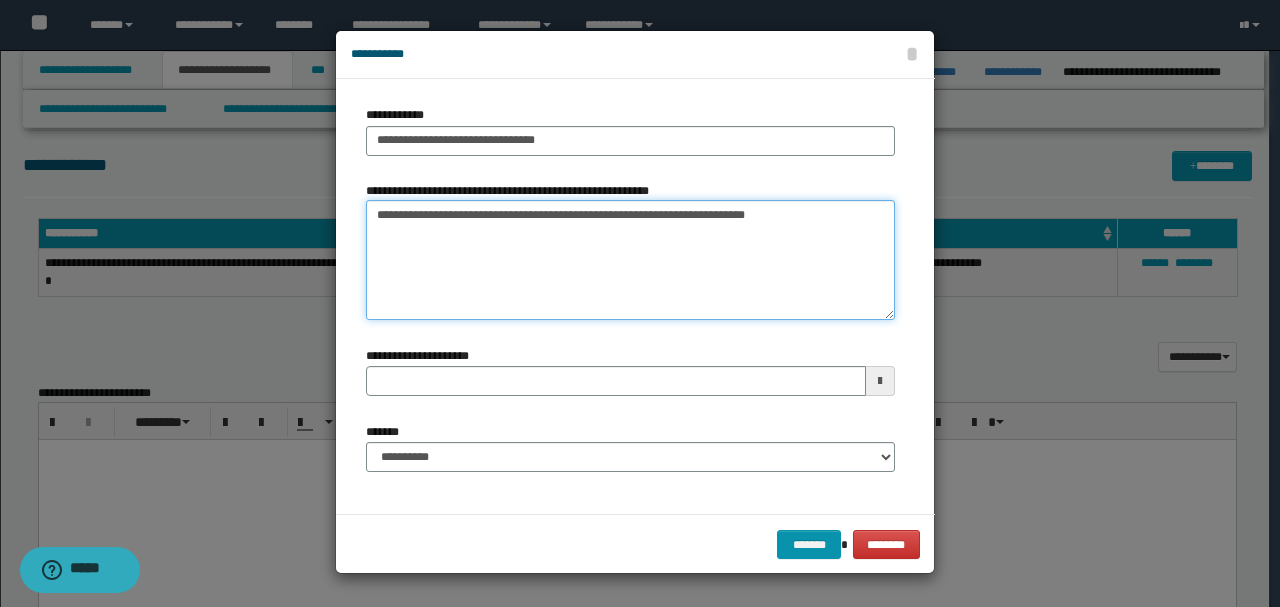 type on "**********" 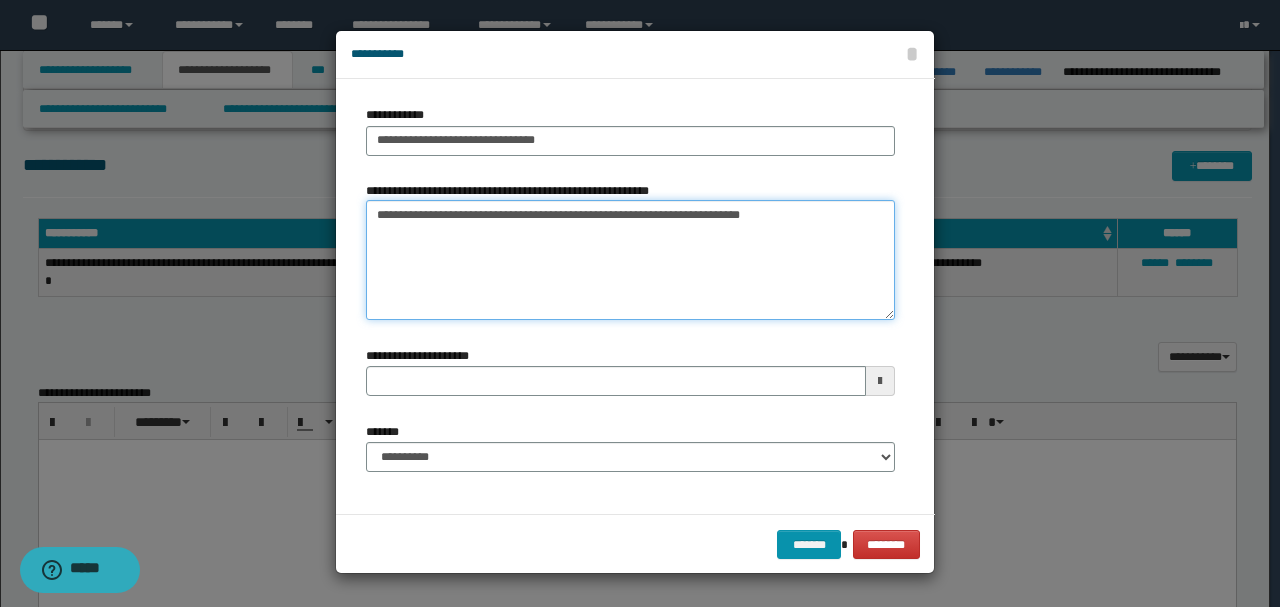 type 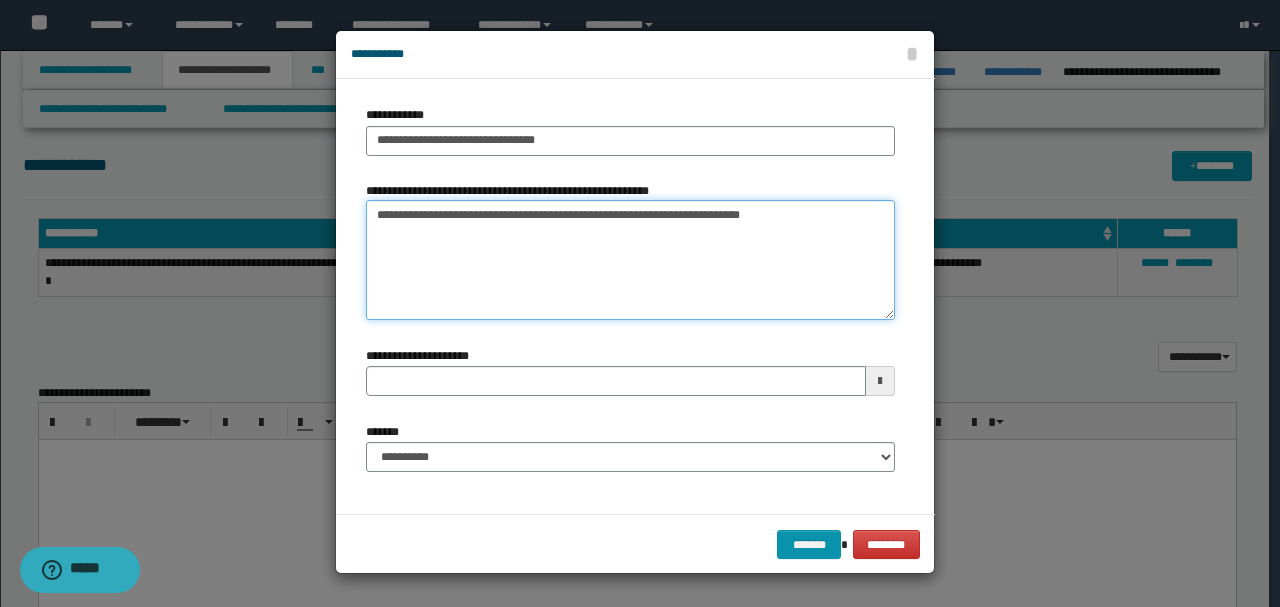 type on "**********" 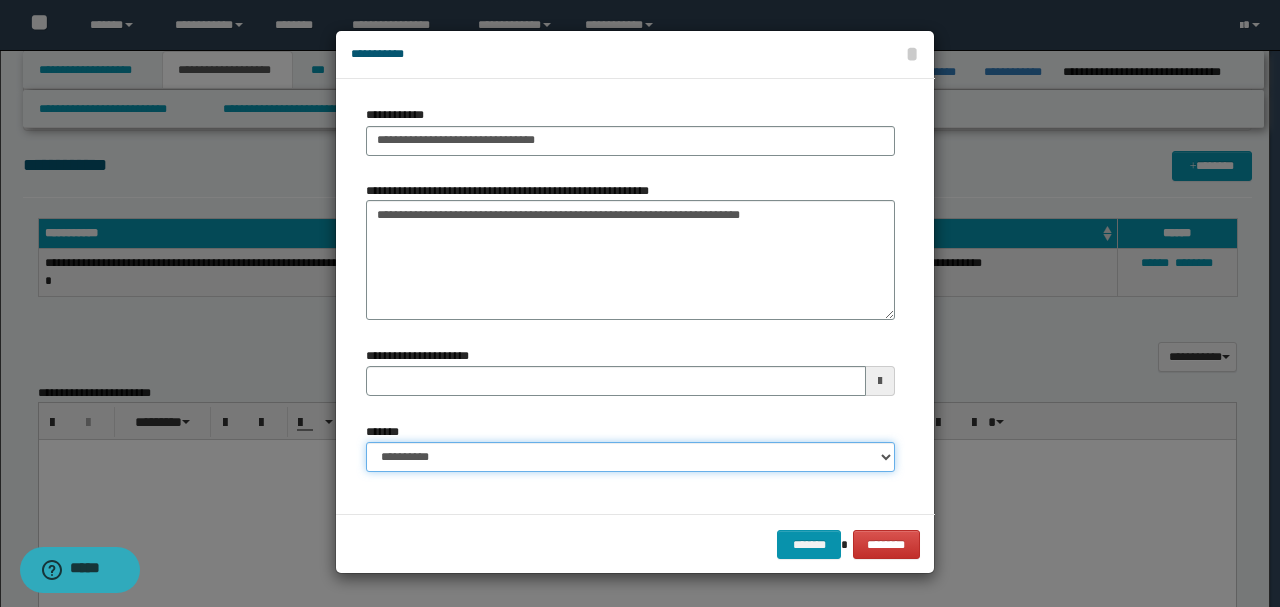 click on "**********" at bounding box center (630, 457) 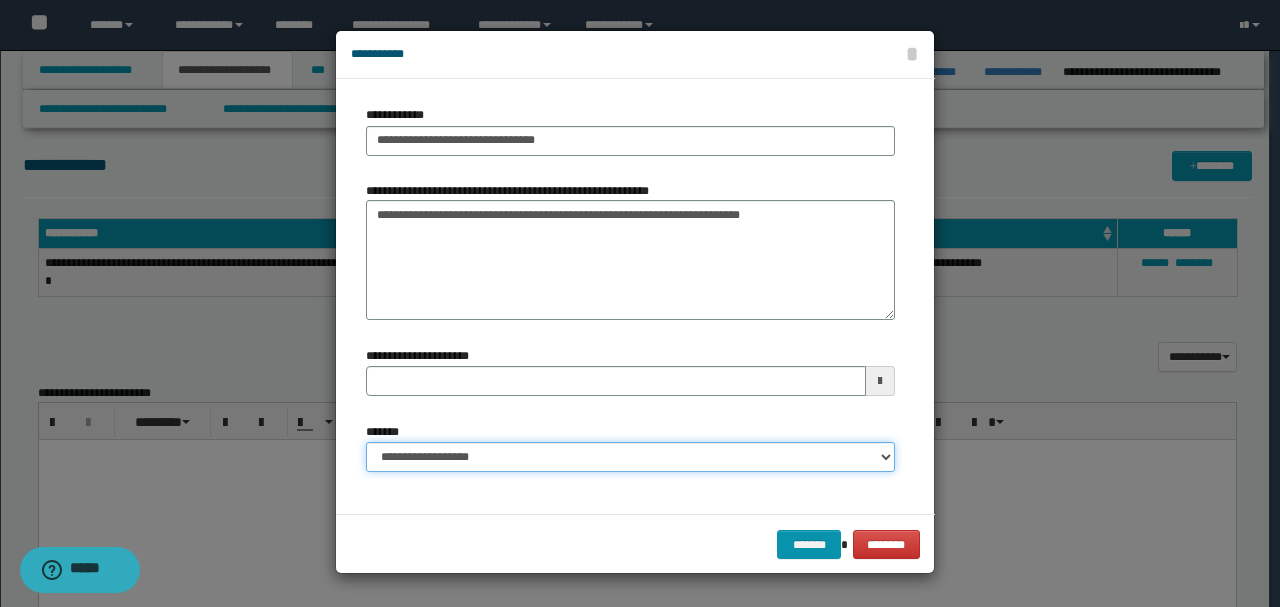 type 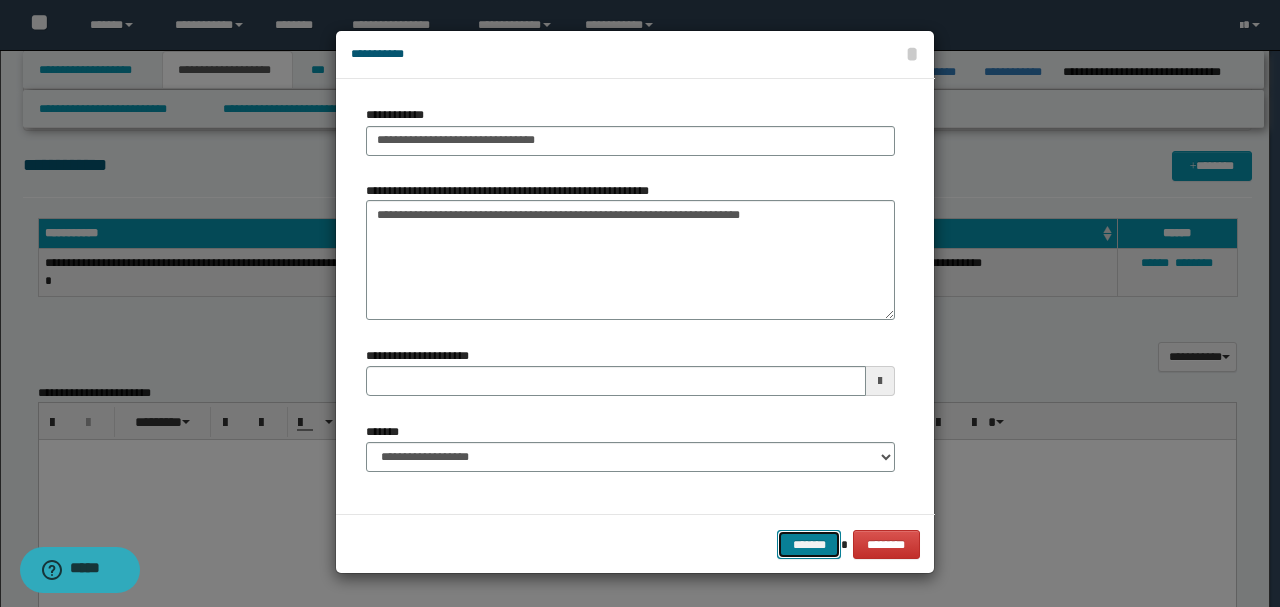 click on "*******" at bounding box center [809, 544] 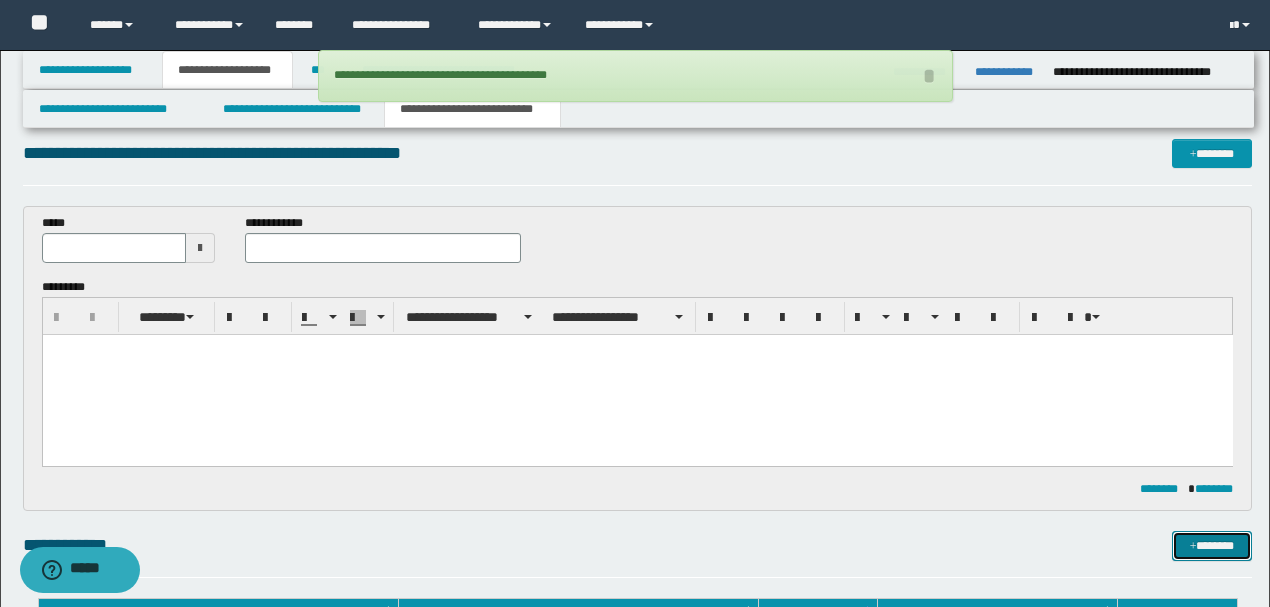 scroll, scrollTop: 0, scrollLeft: 0, axis: both 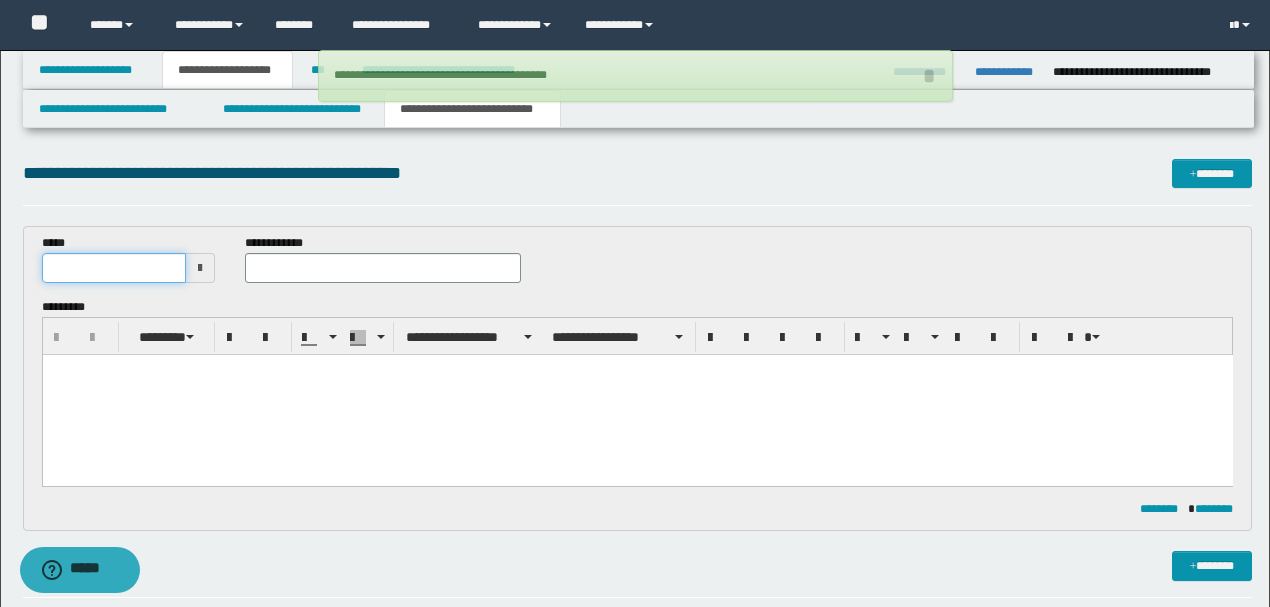click at bounding box center (114, 268) 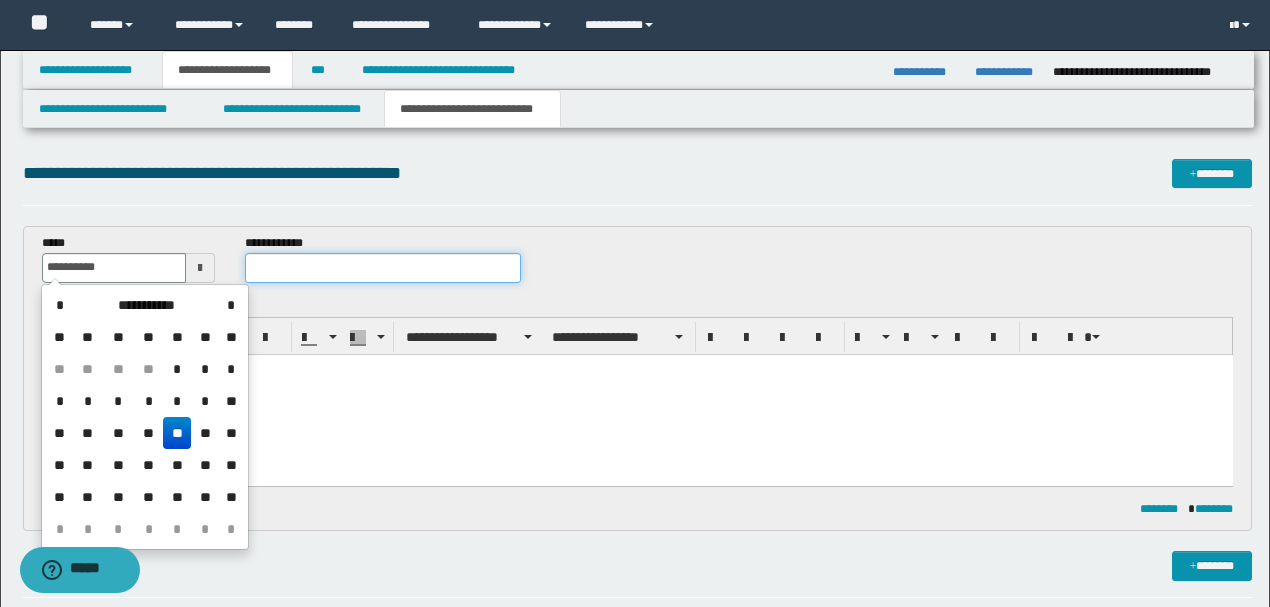 type on "**********" 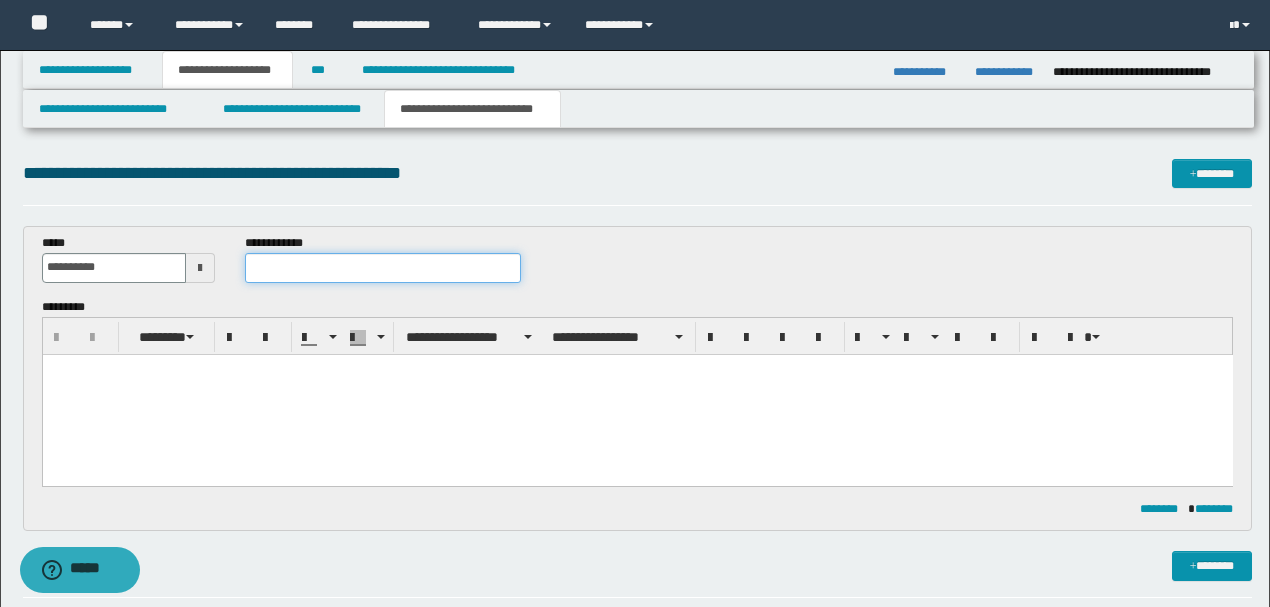 click at bounding box center [382, 268] 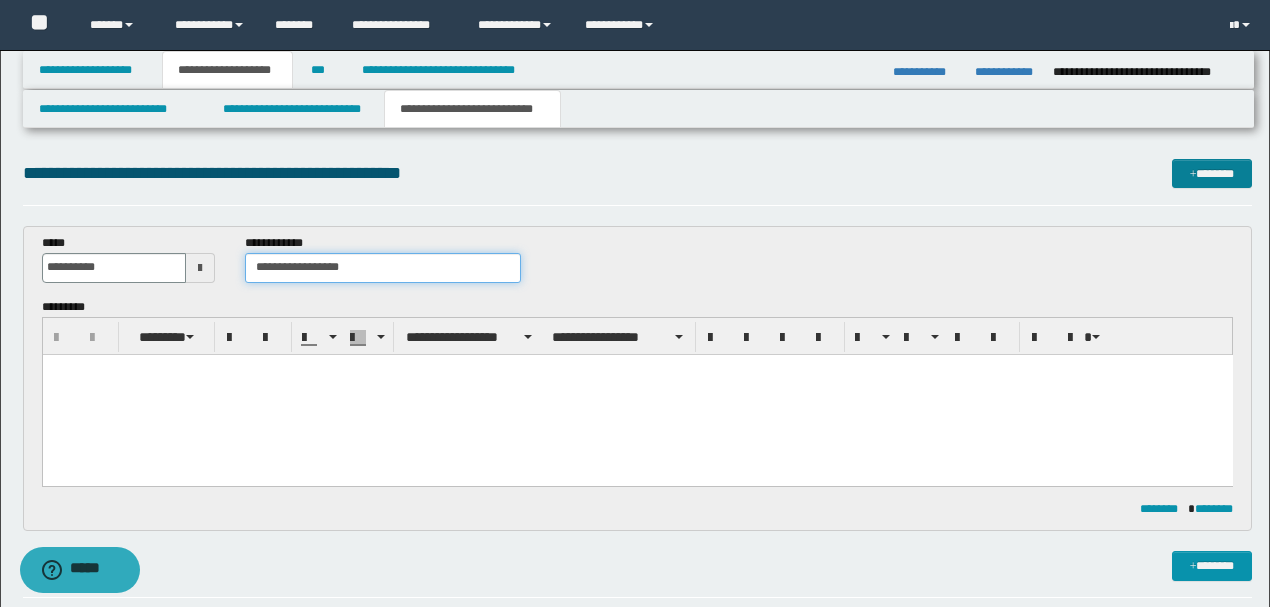 type on "**********" 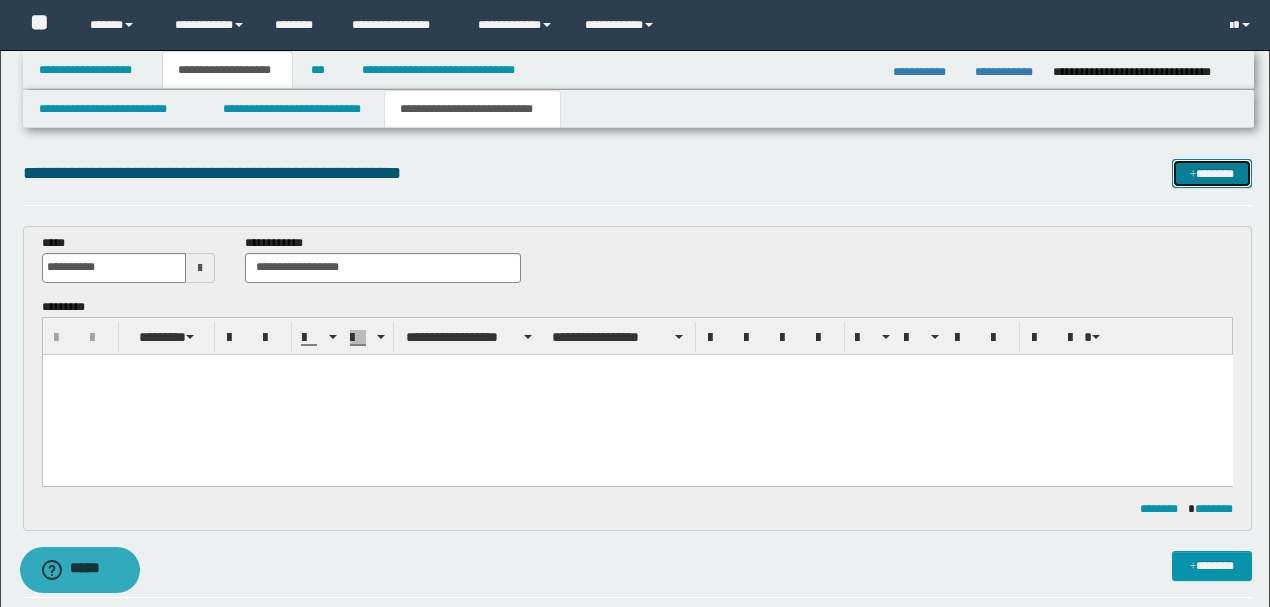 click on "*******" at bounding box center [1211, 173] 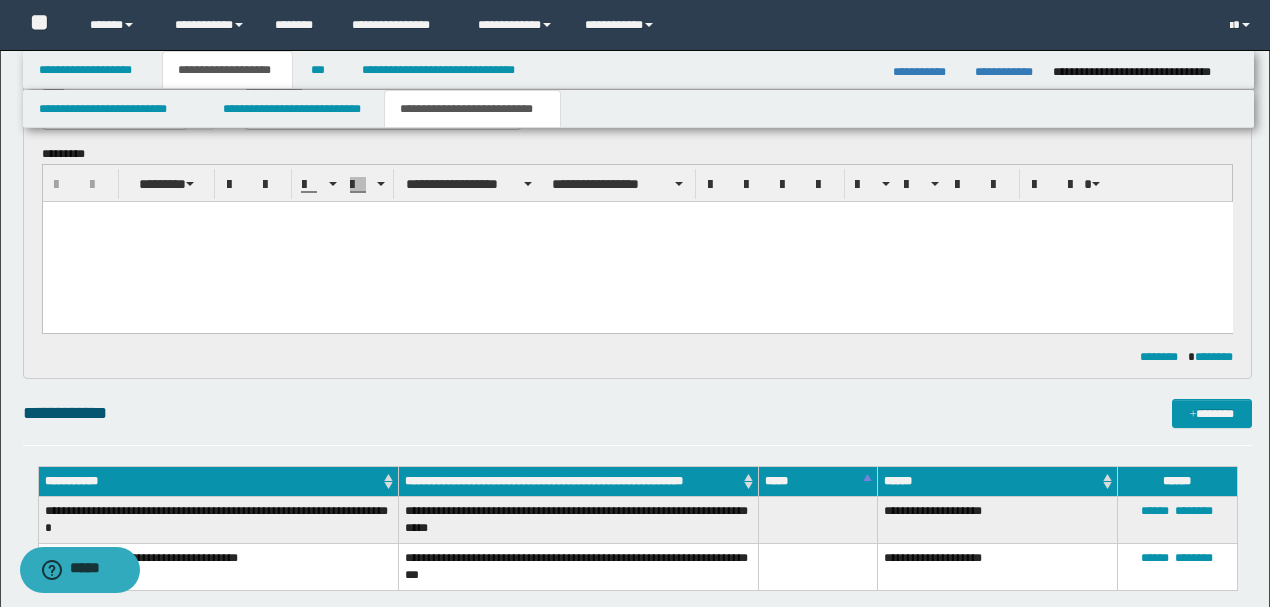 scroll, scrollTop: 344, scrollLeft: 0, axis: vertical 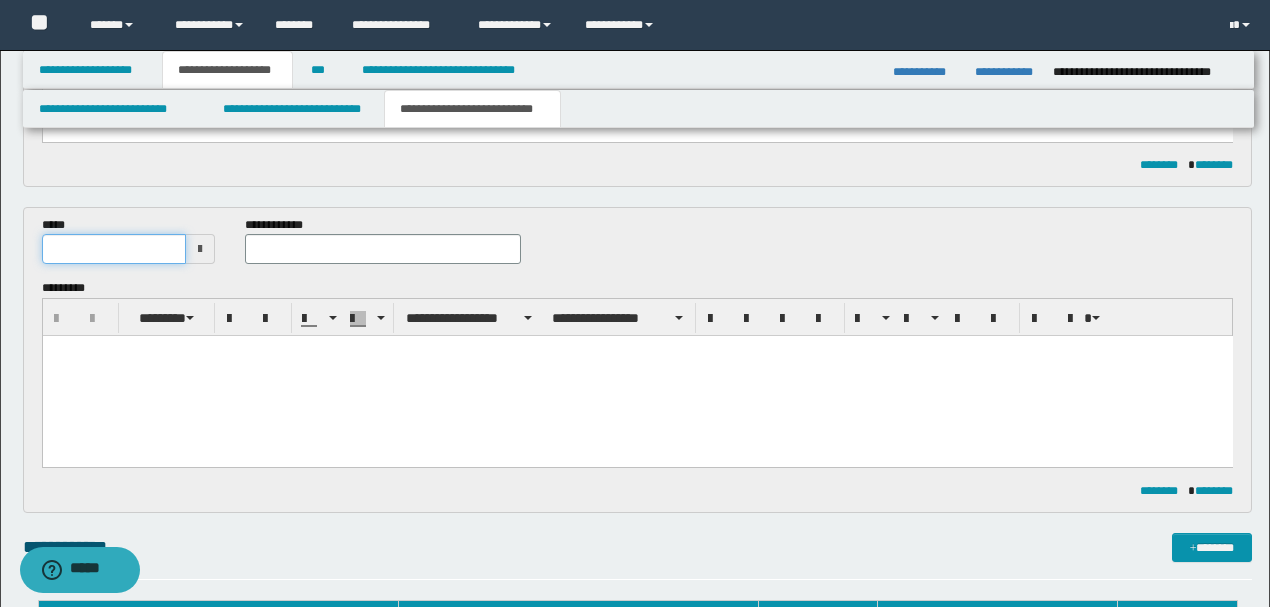 click at bounding box center [114, 249] 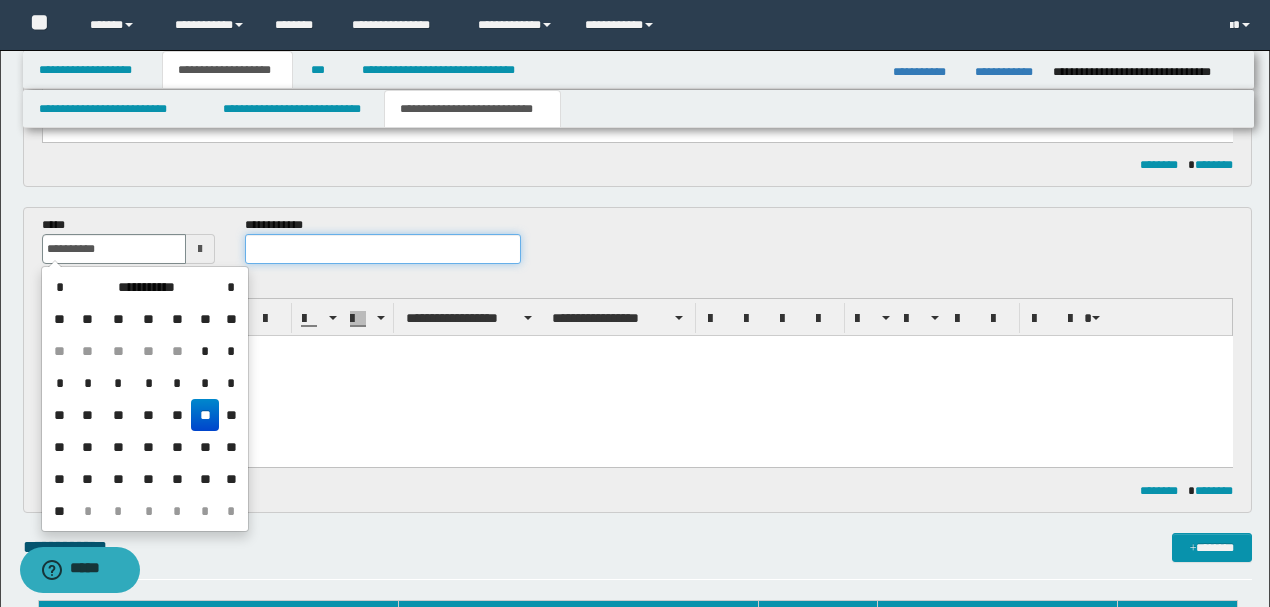 type on "**********" 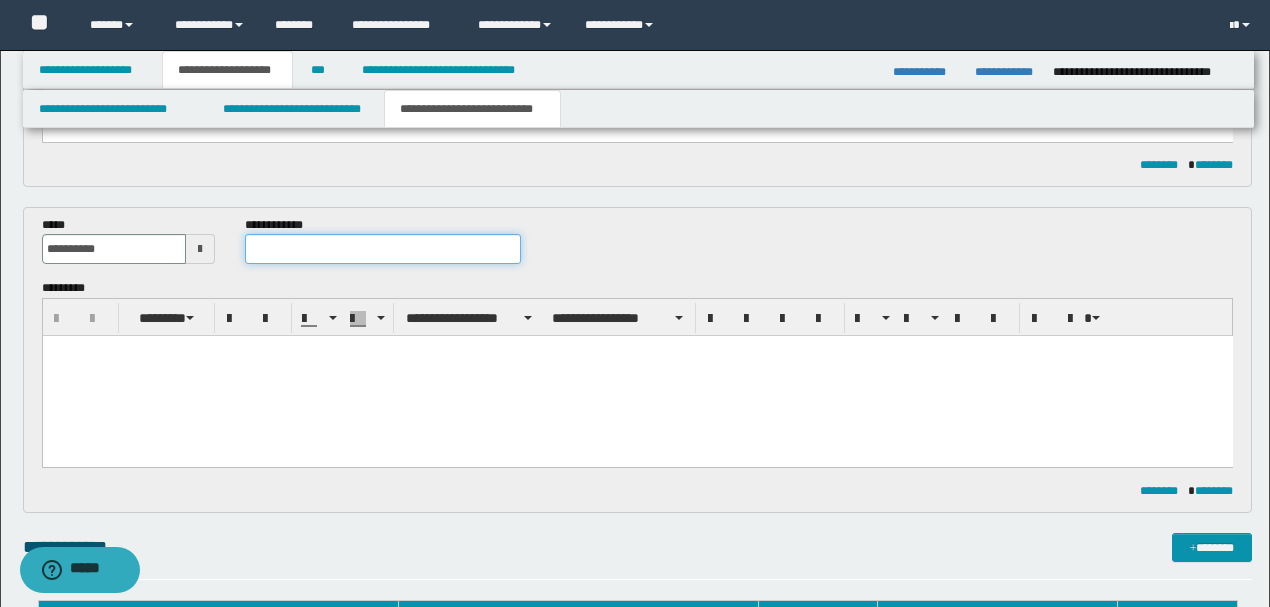 click at bounding box center (382, 249) 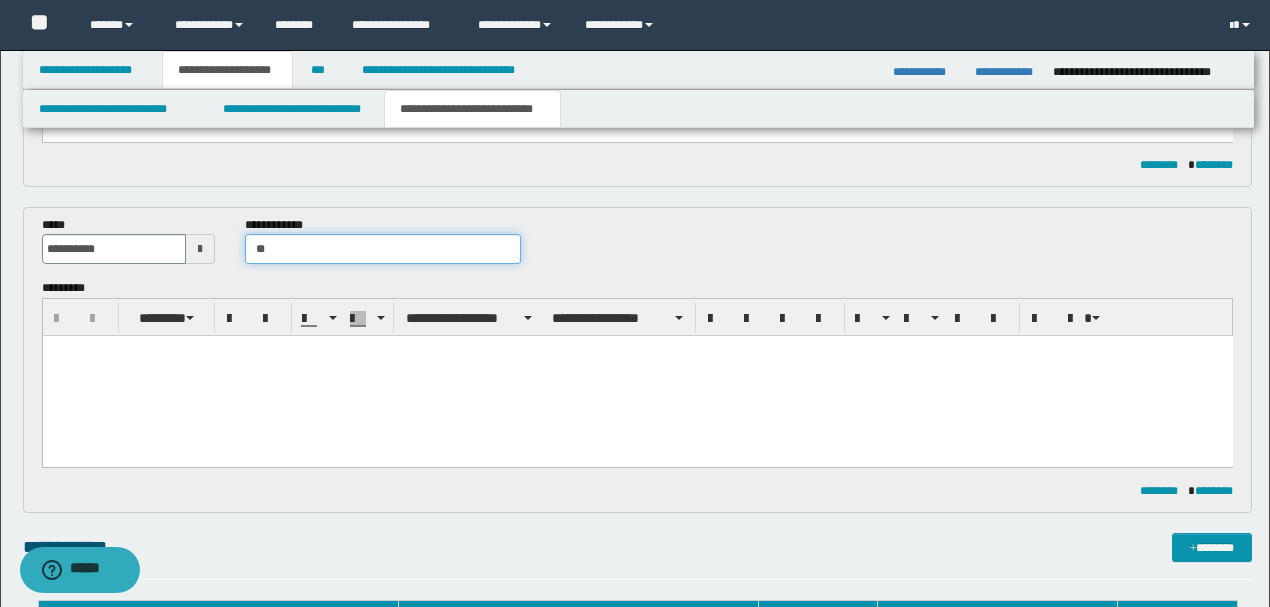type on "*" 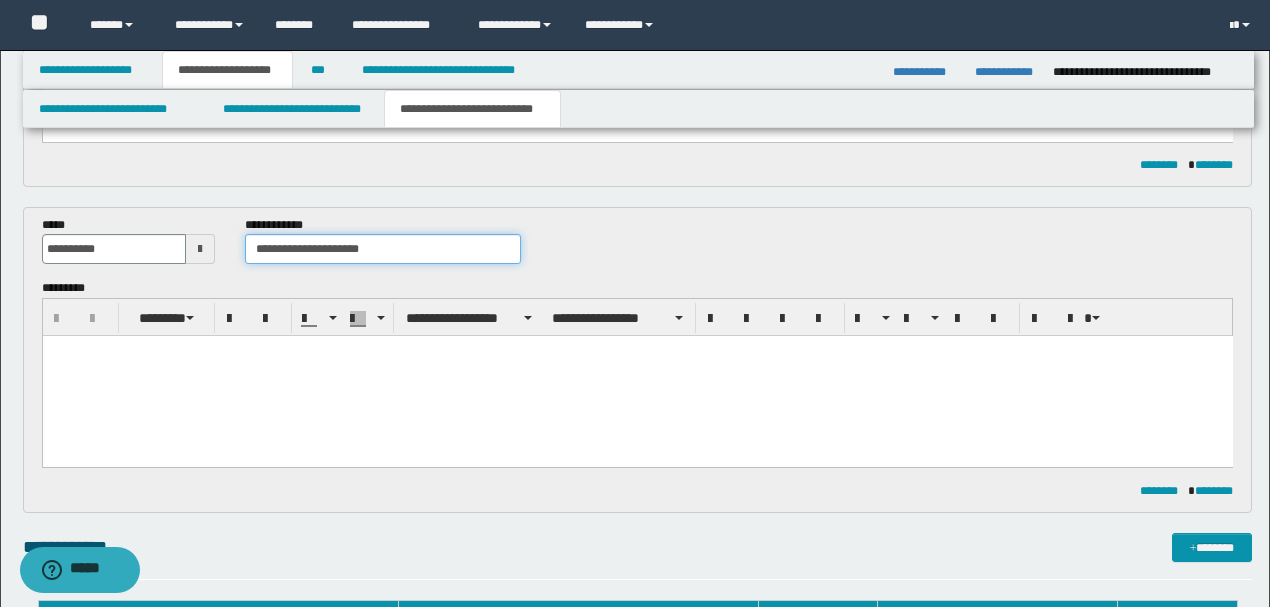type on "**********" 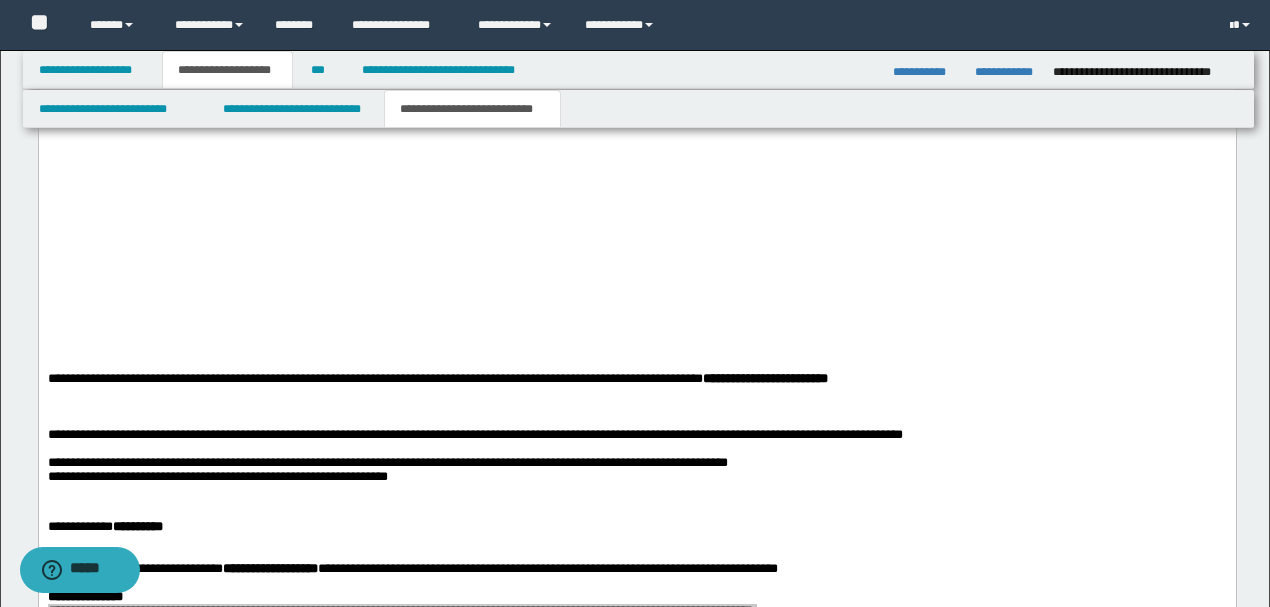 scroll, scrollTop: 944, scrollLeft: 0, axis: vertical 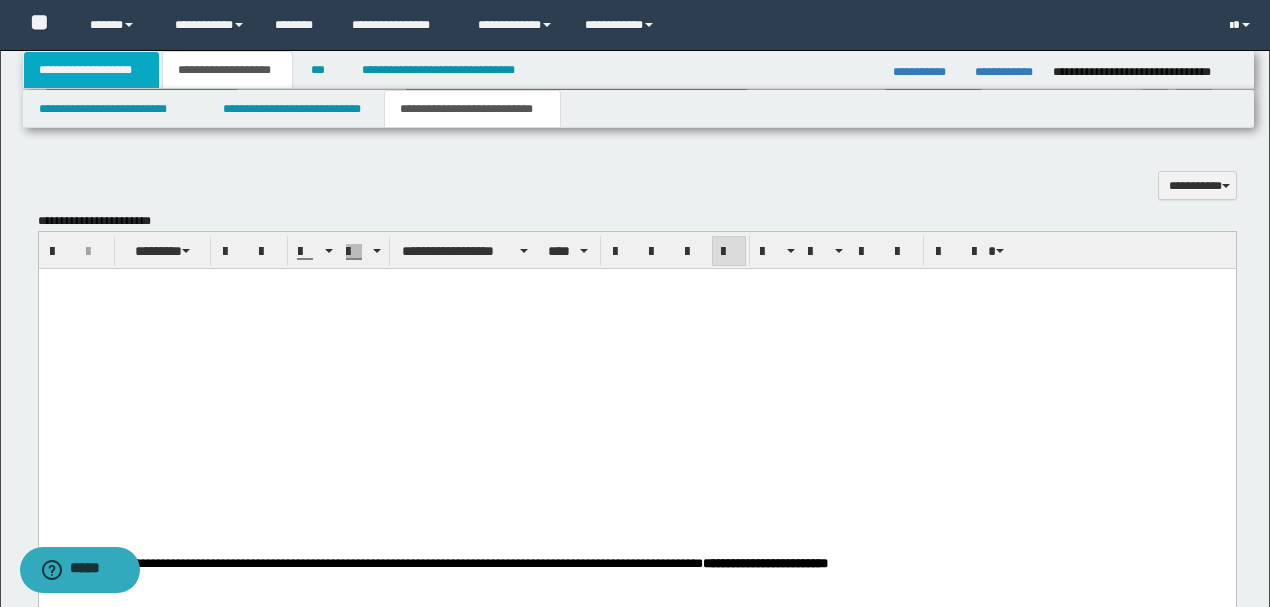 click on "**********" at bounding box center [92, 70] 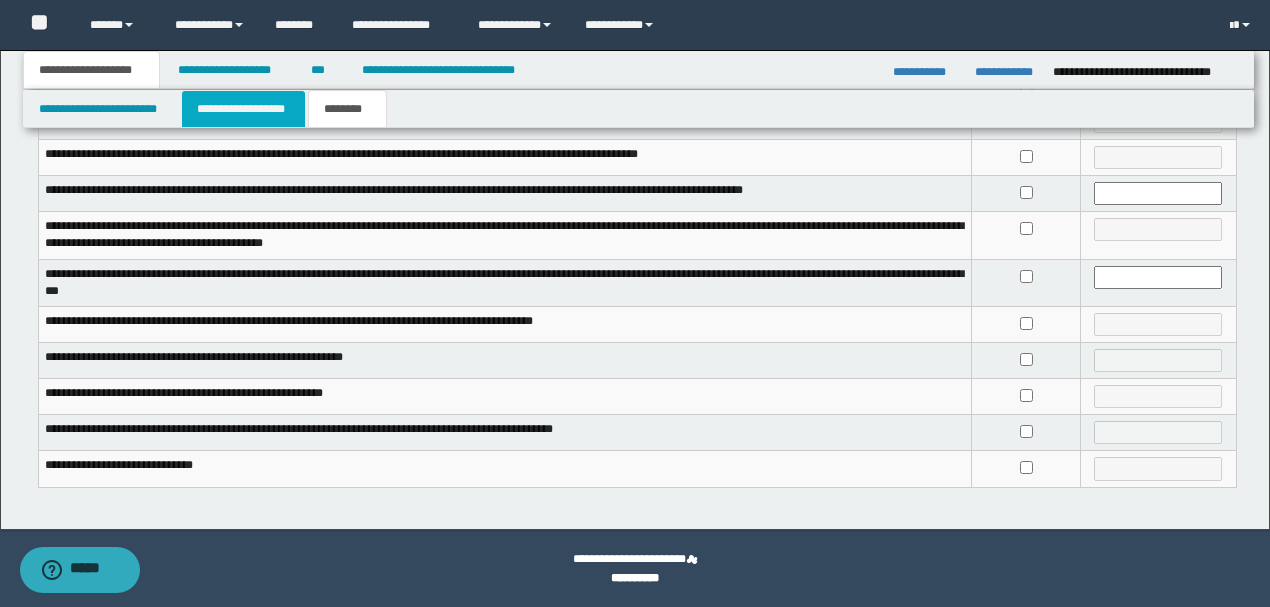 click on "**********" at bounding box center (243, 109) 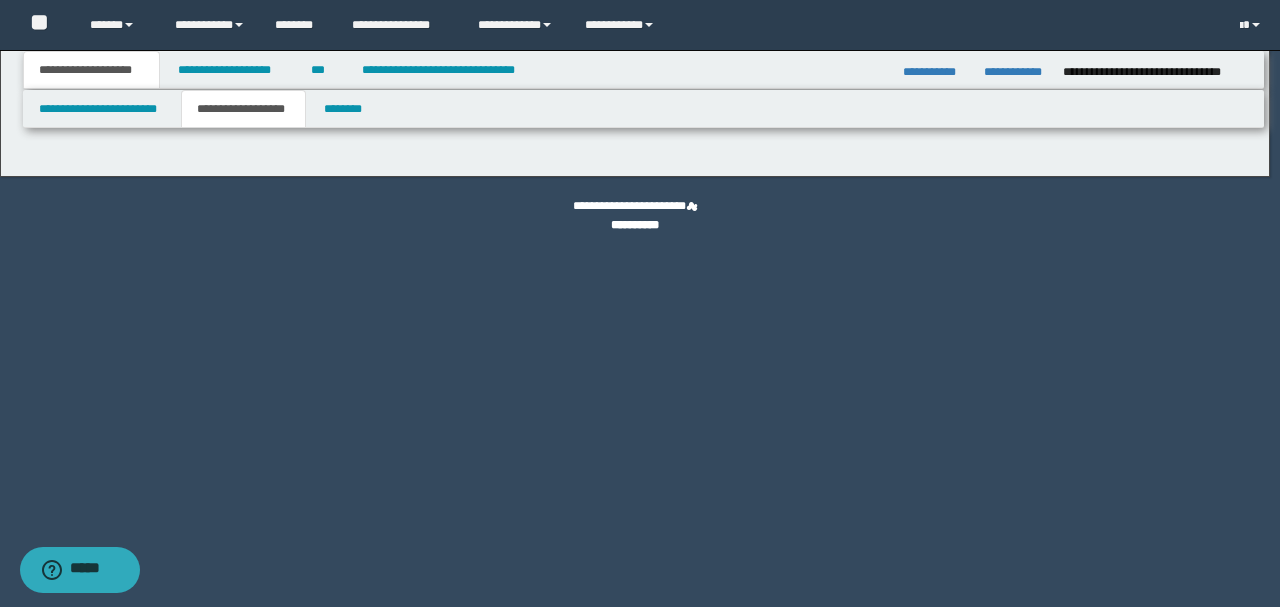 type on "*******" 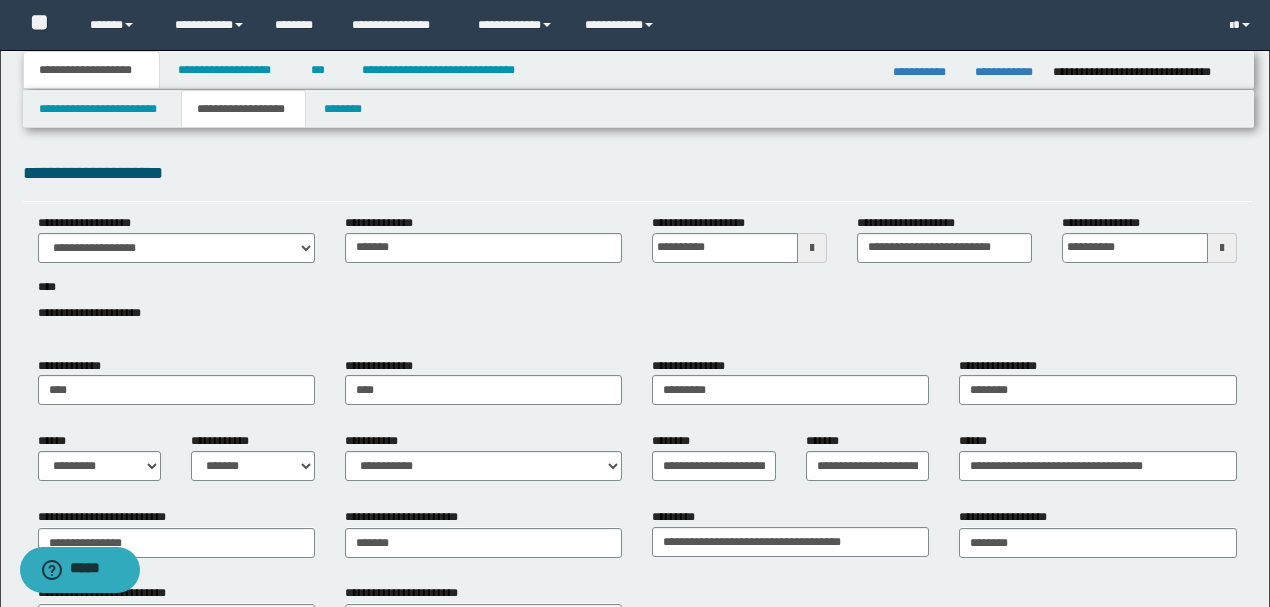 drag, startPoint x: 882, startPoint y: 160, endPoint x: 1134, endPoint y: 172, distance: 252.28555 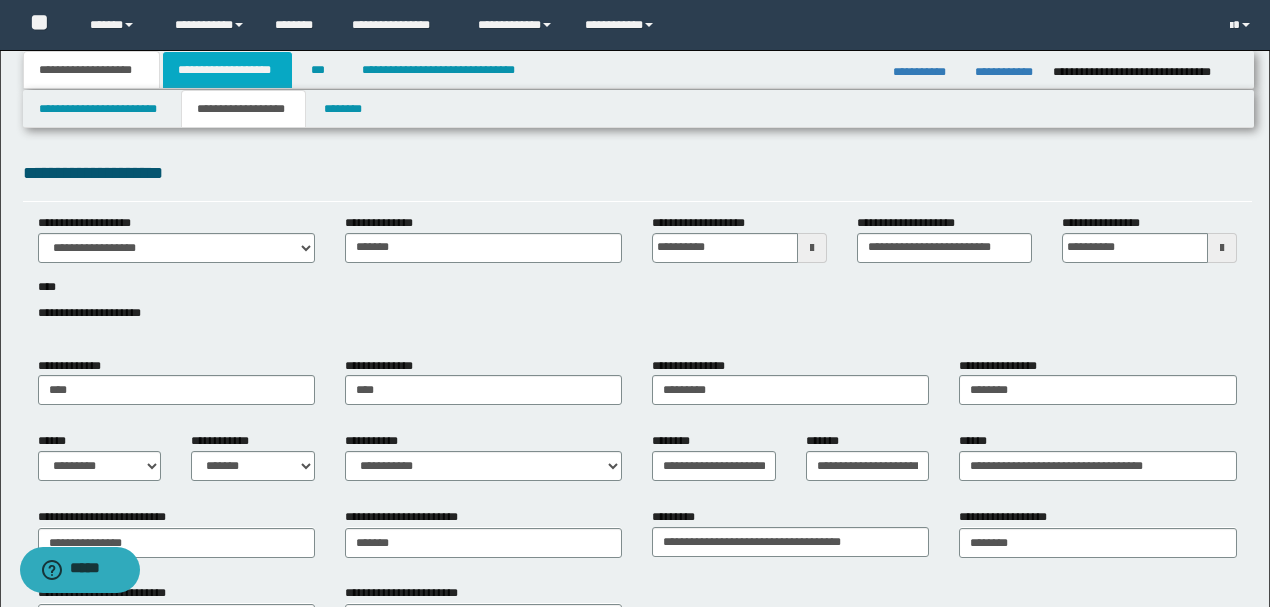 click on "**********" at bounding box center [227, 70] 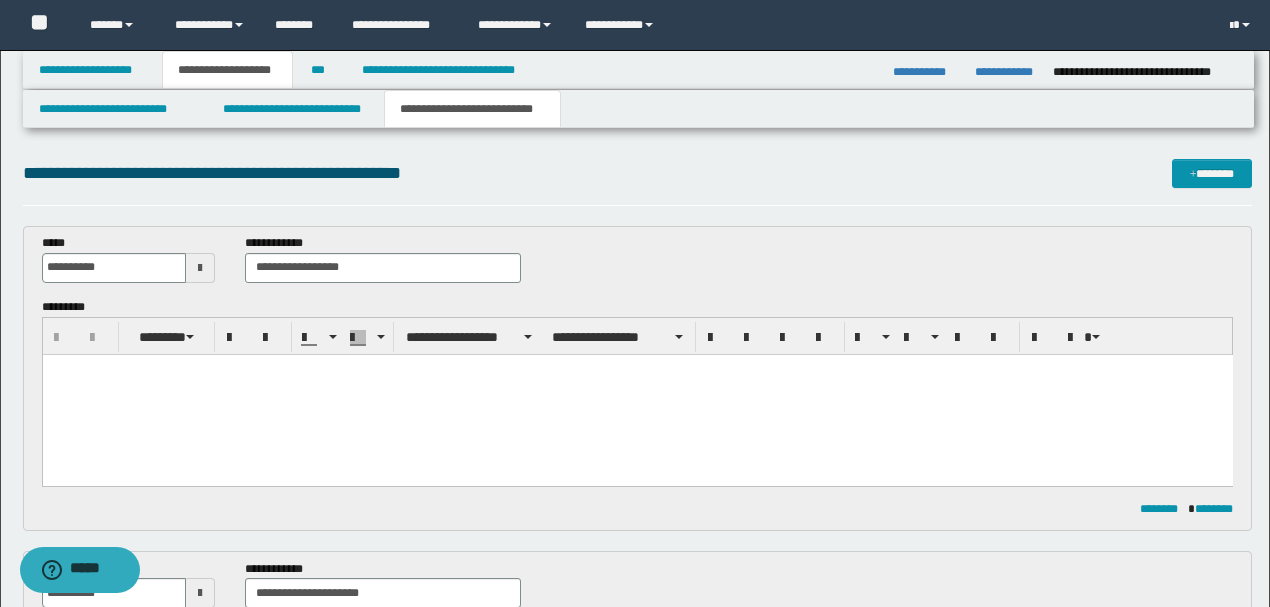 click at bounding box center [637, 369] 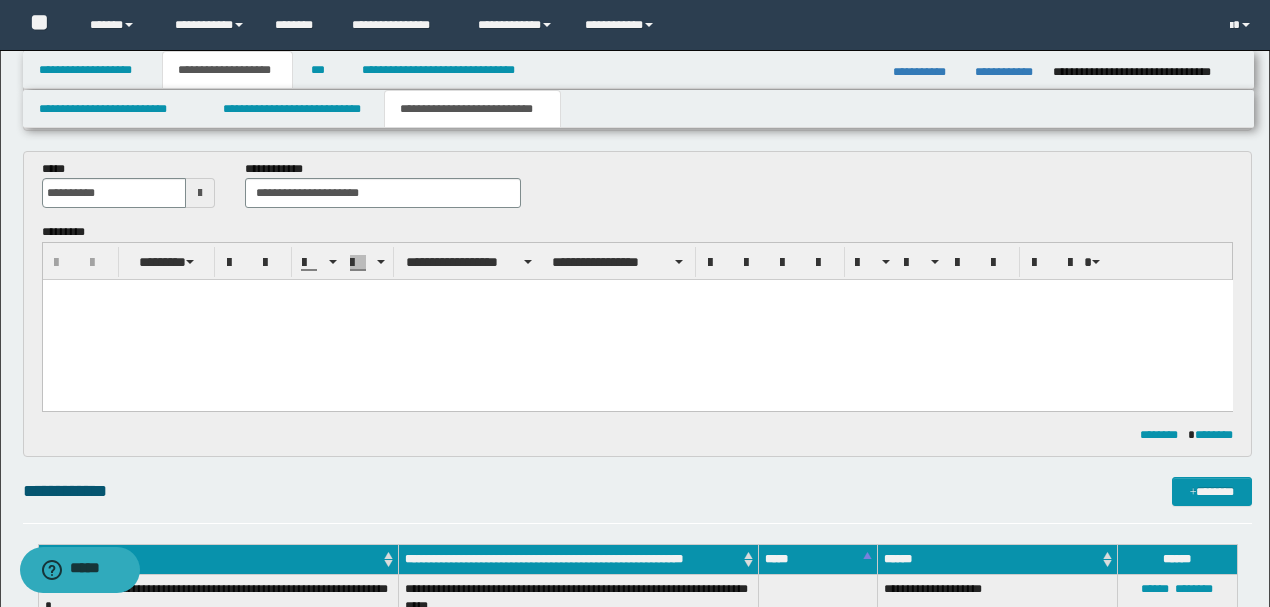 click at bounding box center (637, 295) 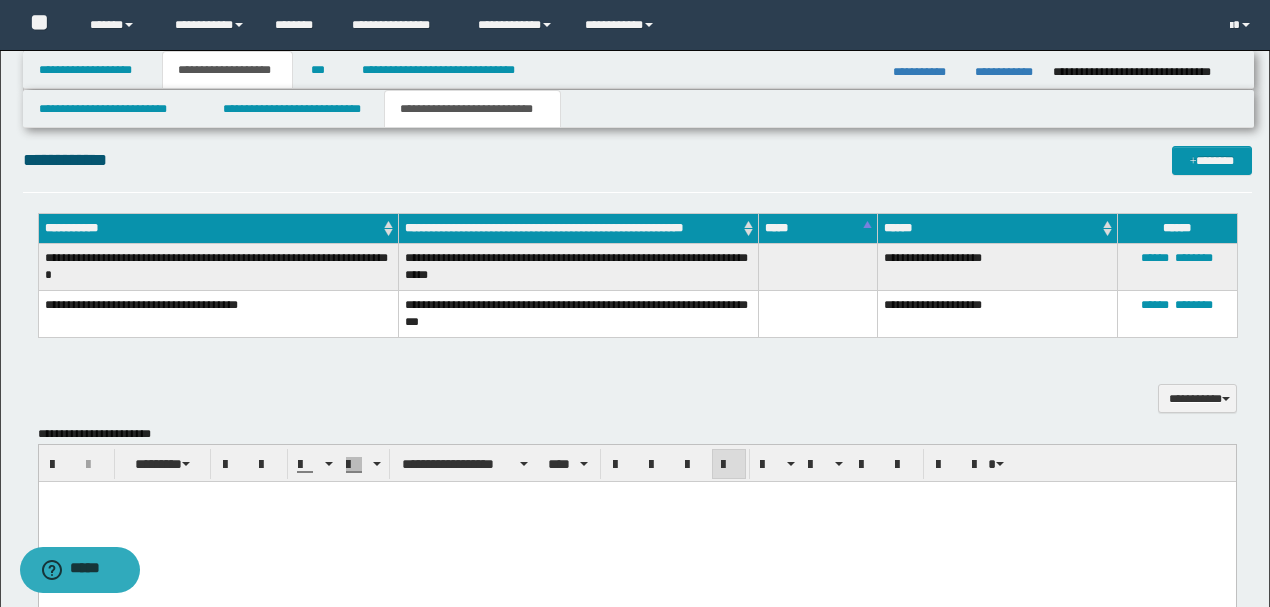 scroll, scrollTop: 733, scrollLeft: 0, axis: vertical 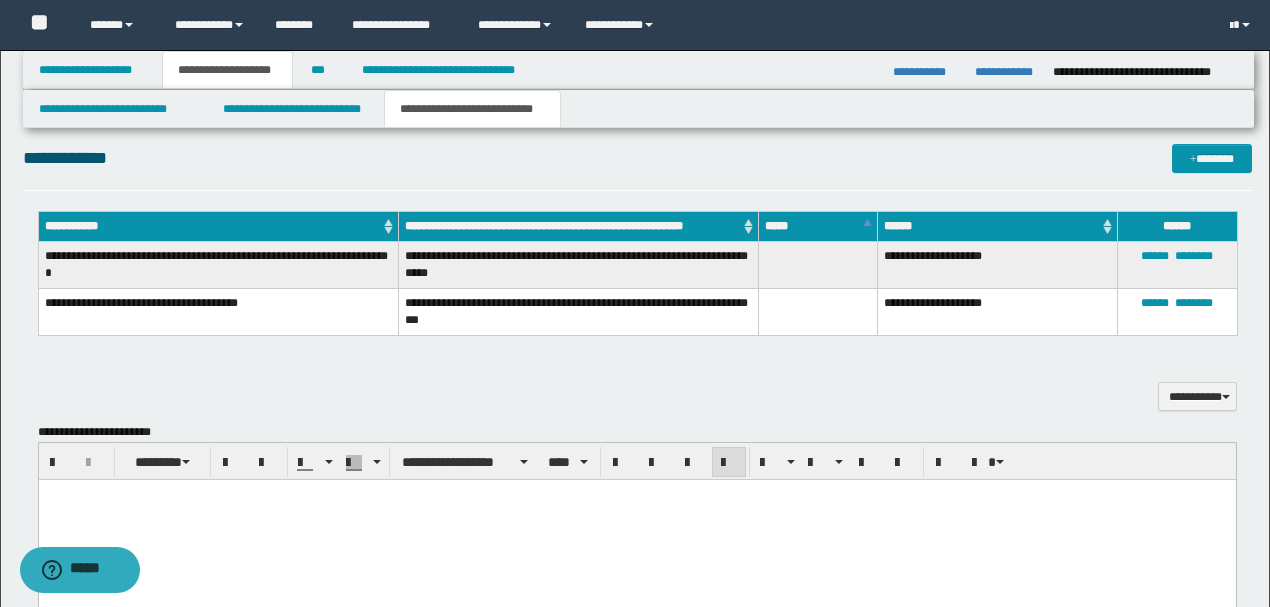 click at bounding box center [636, 495] 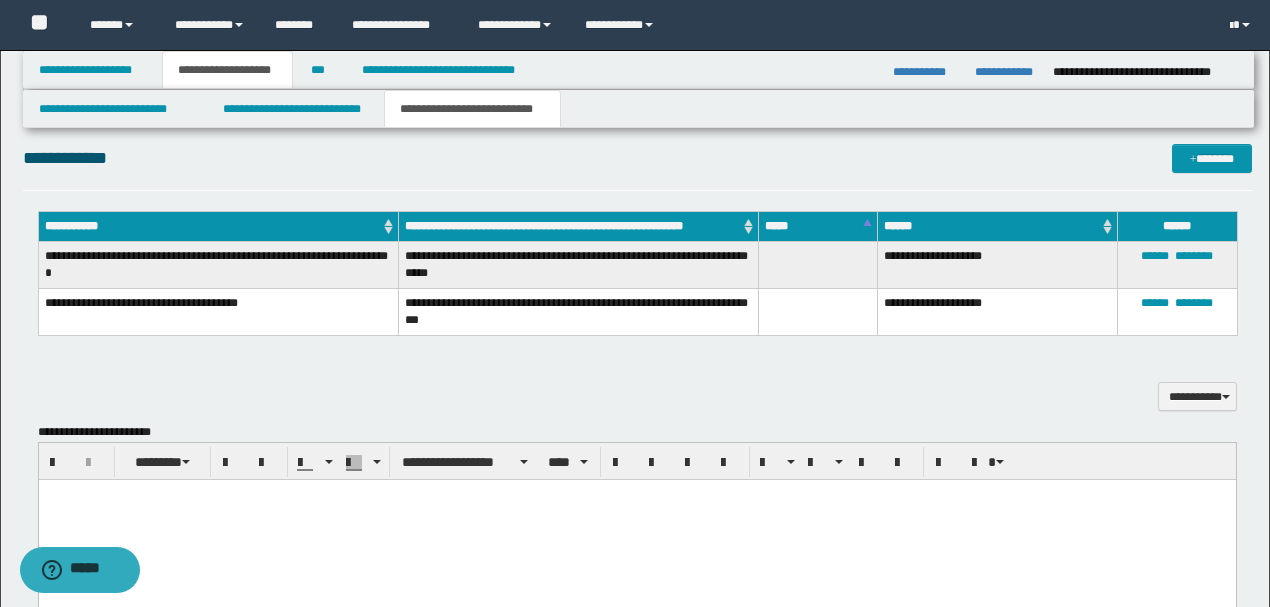 click at bounding box center [636, 509] 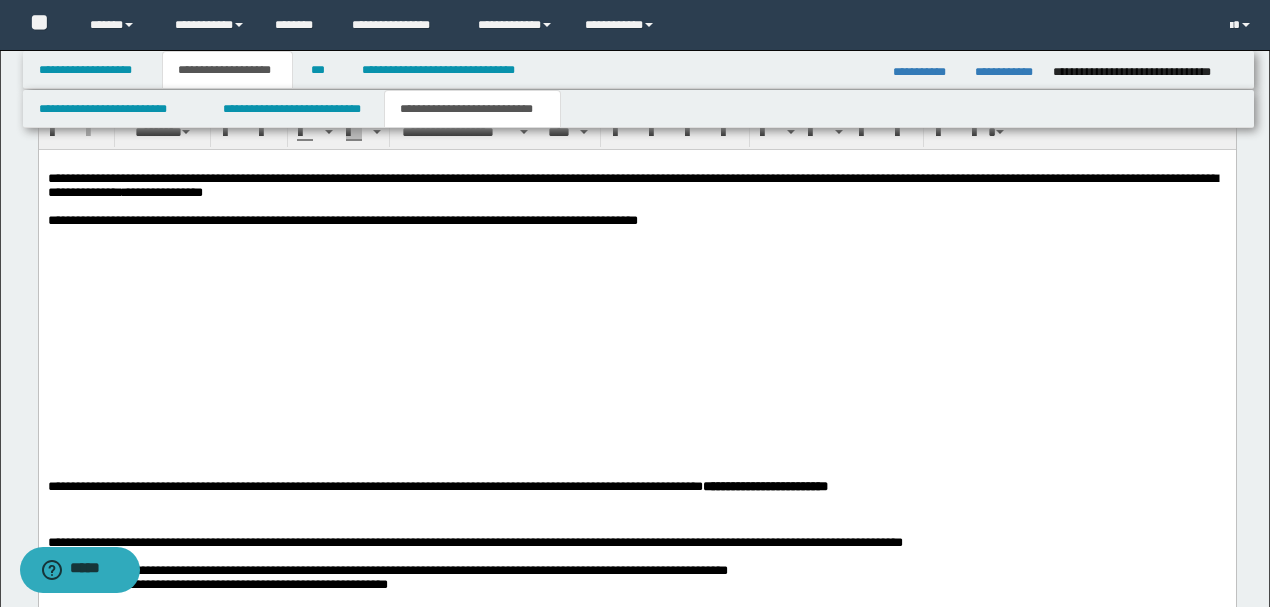 scroll, scrollTop: 1066, scrollLeft: 0, axis: vertical 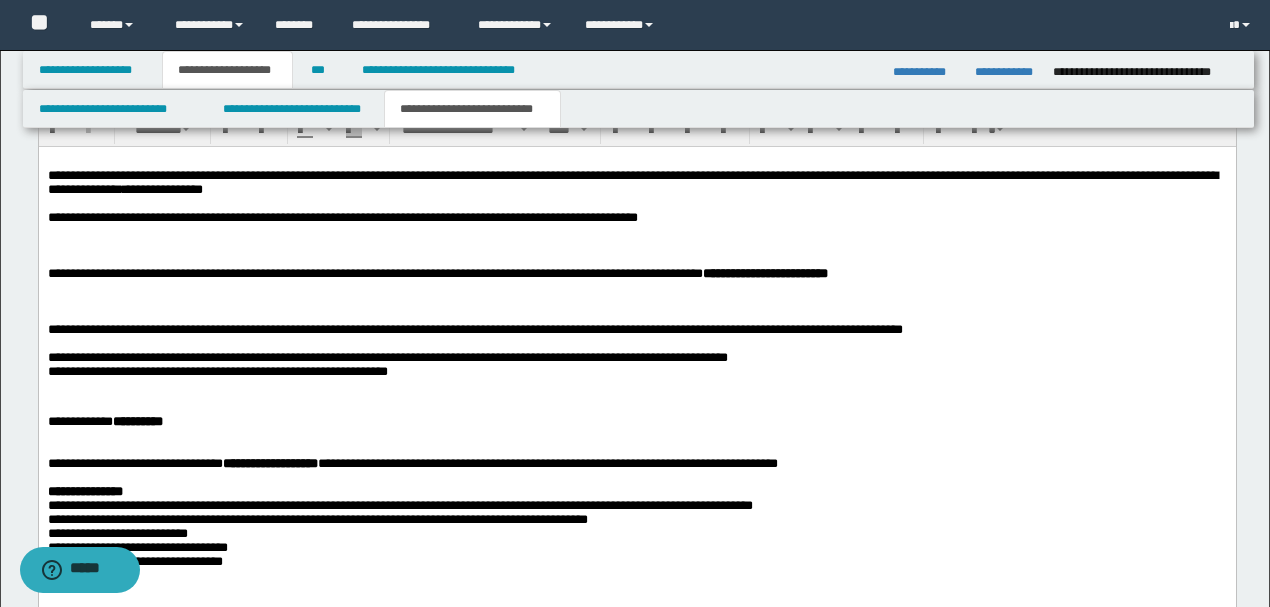 click at bounding box center [636, 246] 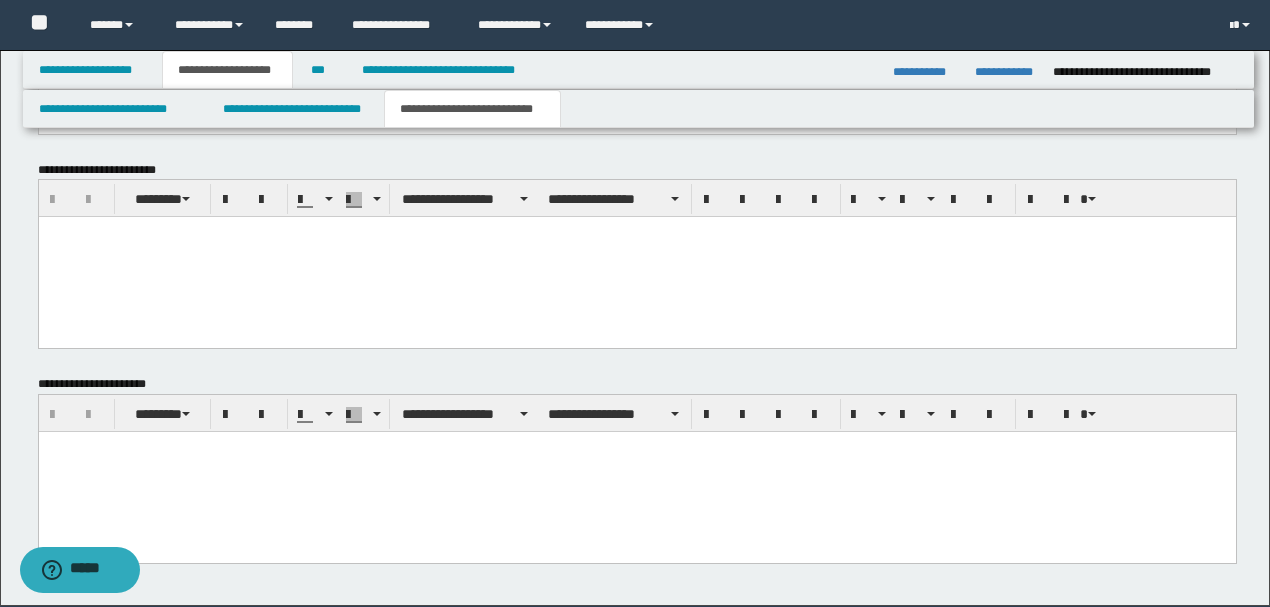 scroll, scrollTop: 1854, scrollLeft: 0, axis: vertical 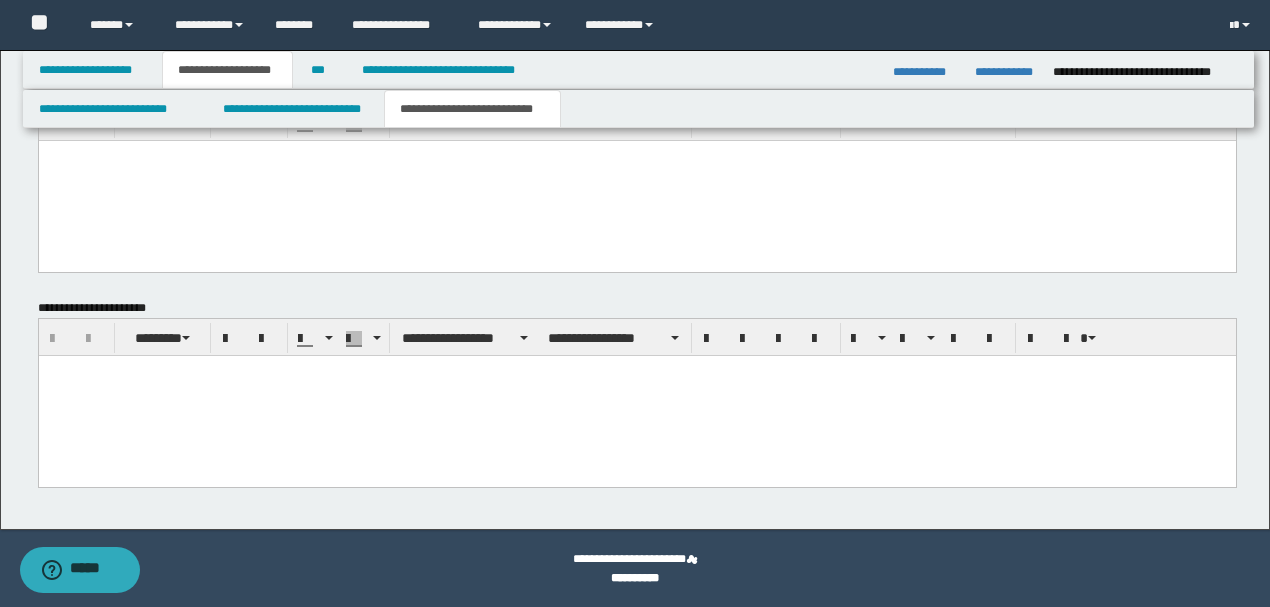 click at bounding box center [636, 395] 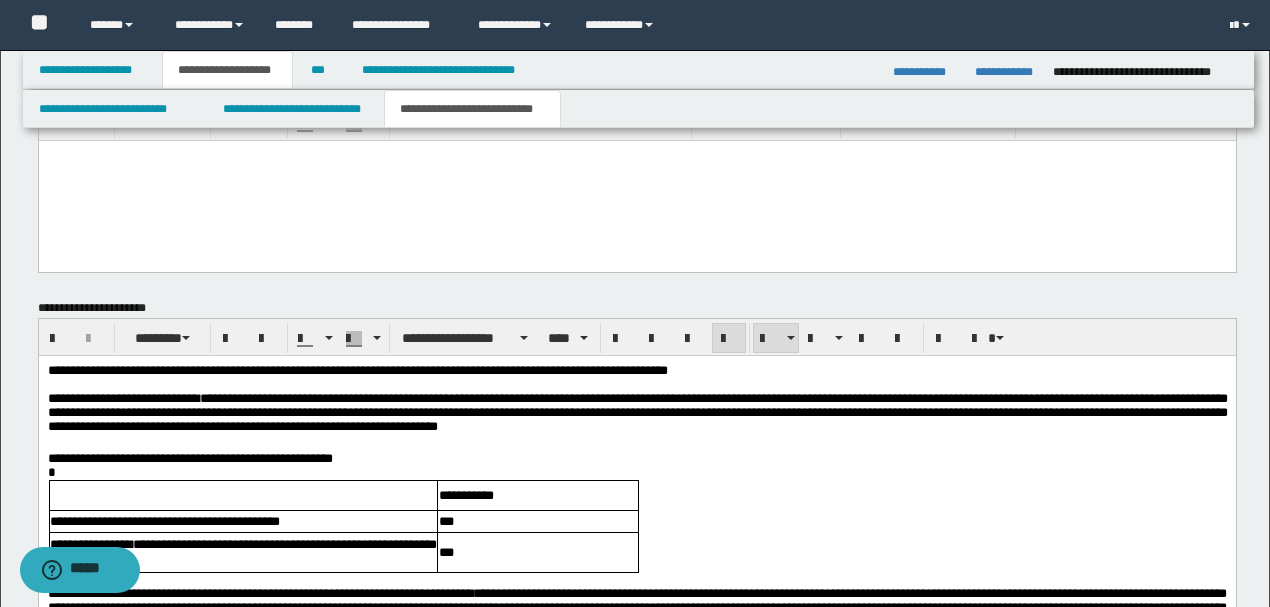 click on "**********" at bounding box center (637, 411) 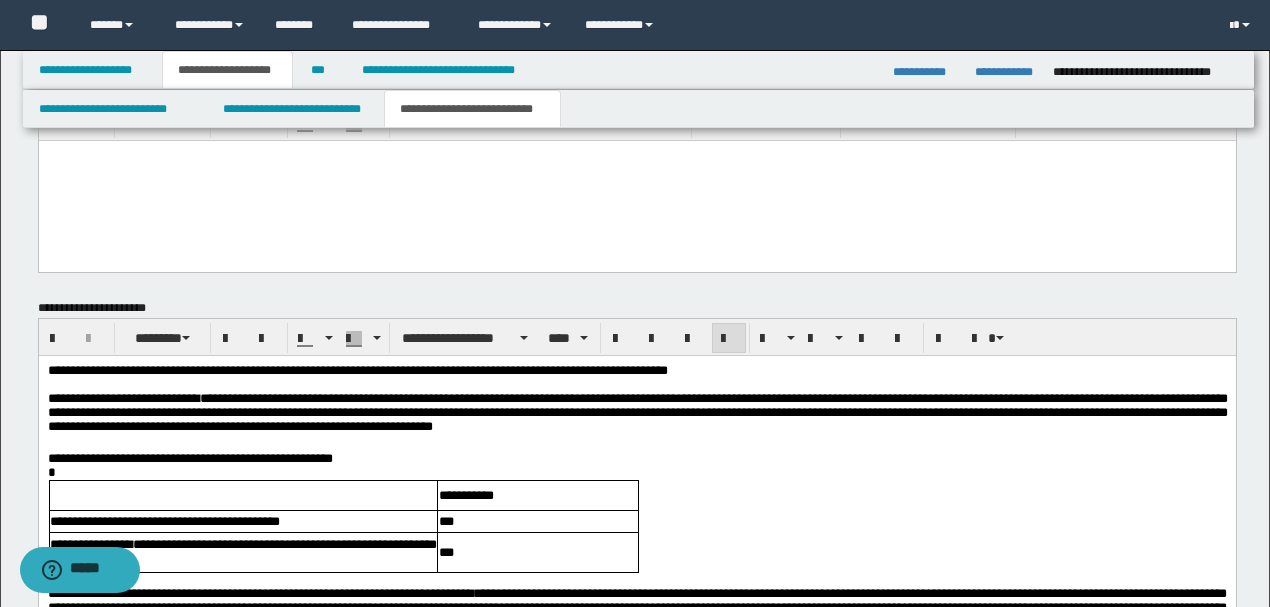 click on "*" at bounding box center (636, 472) 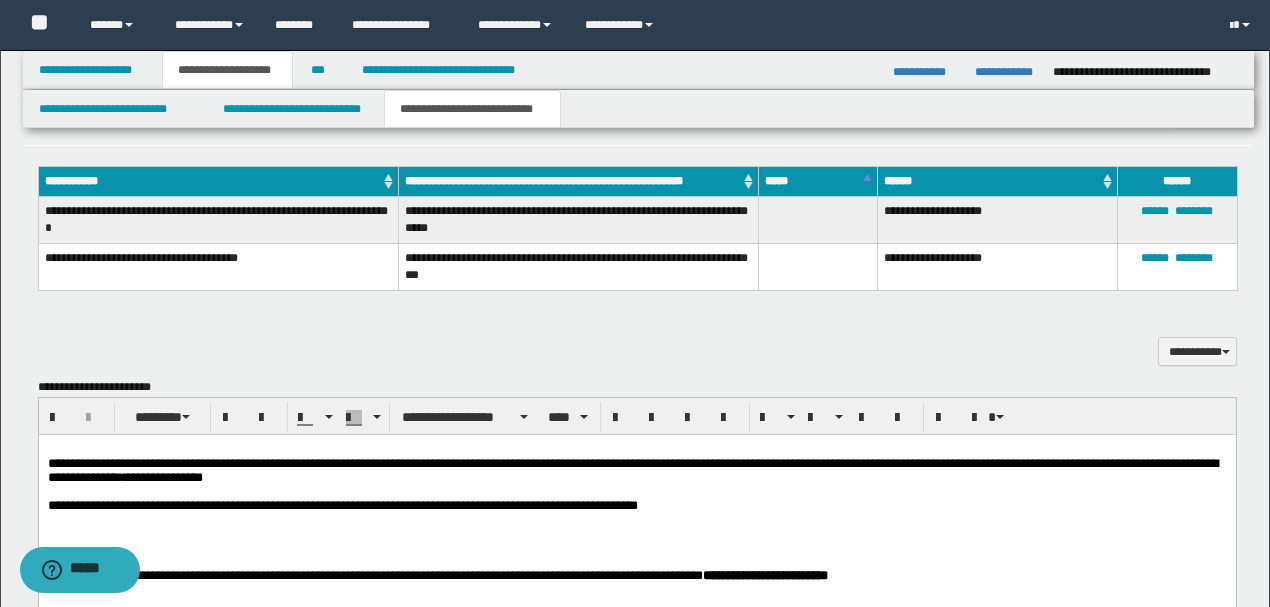 scroll, scrollTop: 920, scrollLeft: 0, axis: vertical 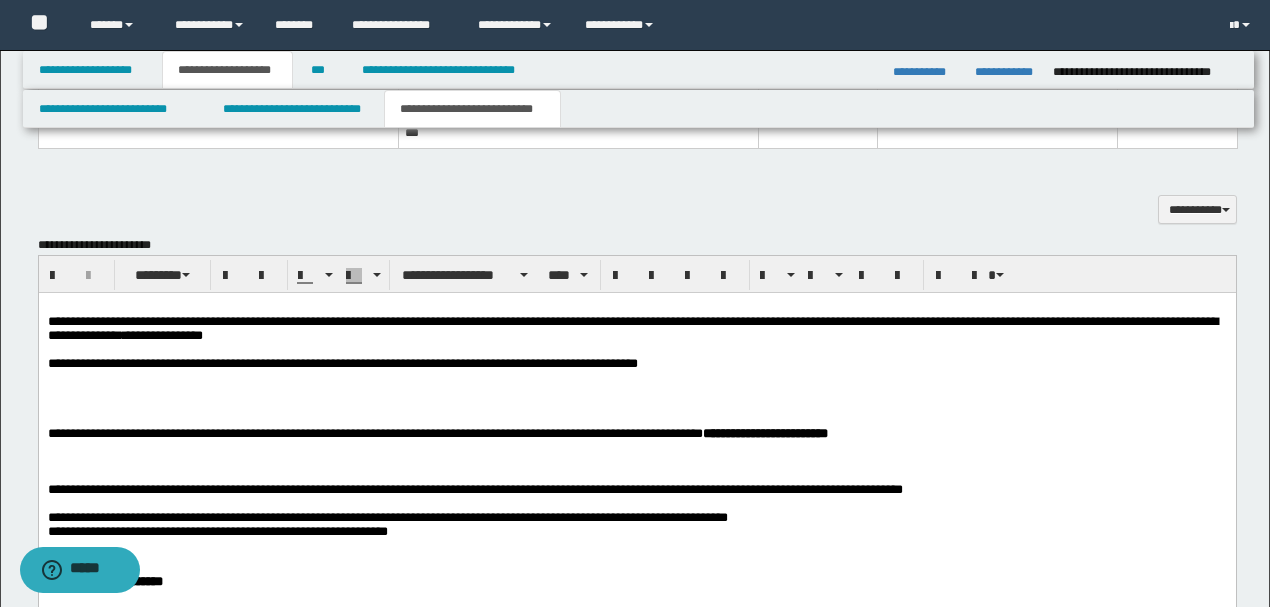 click at bounding box center (636, 406) 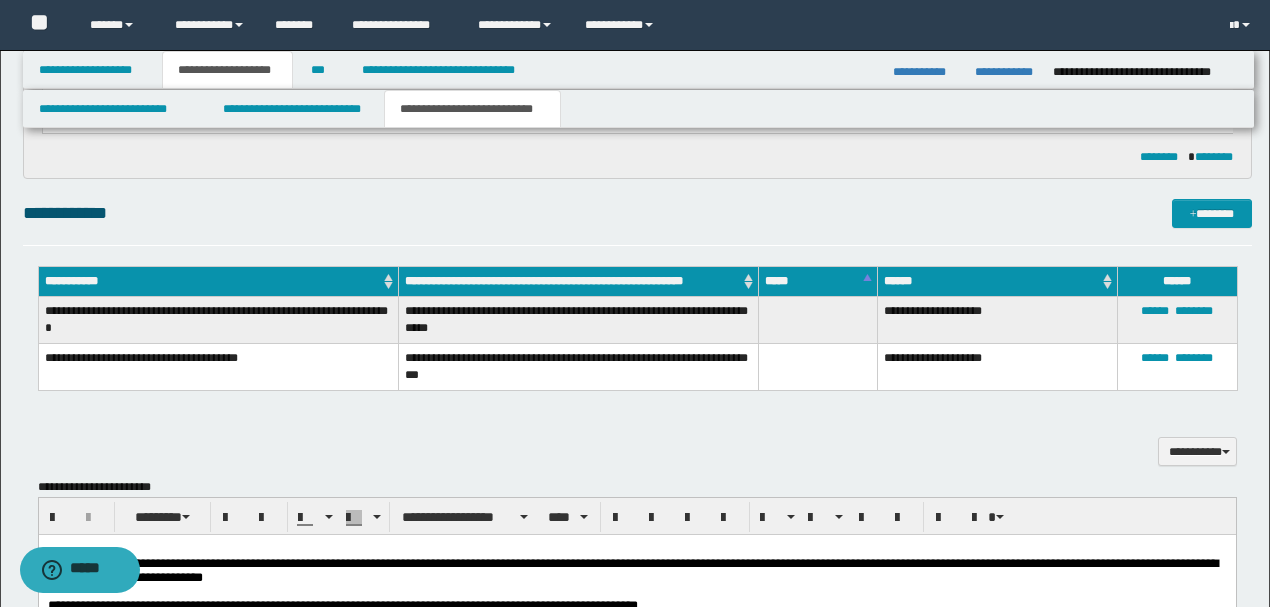 scroll, scrollTop: 654, scrollLeft: 0, axis: vertical 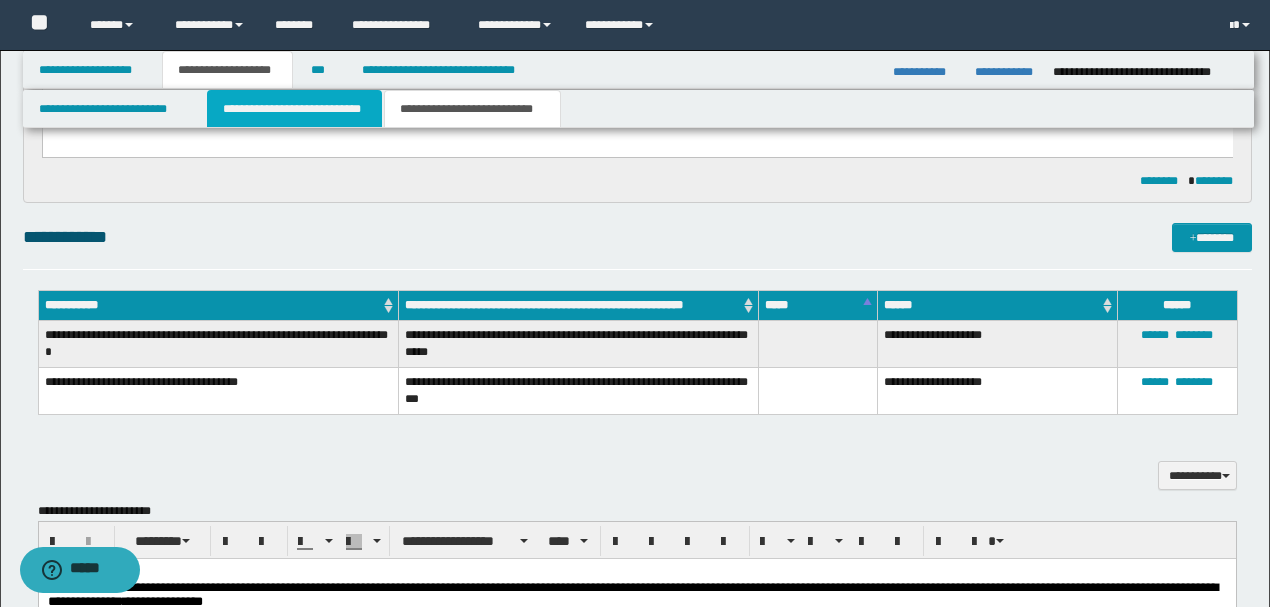 click on "**********" at bounding box center (294, 109) 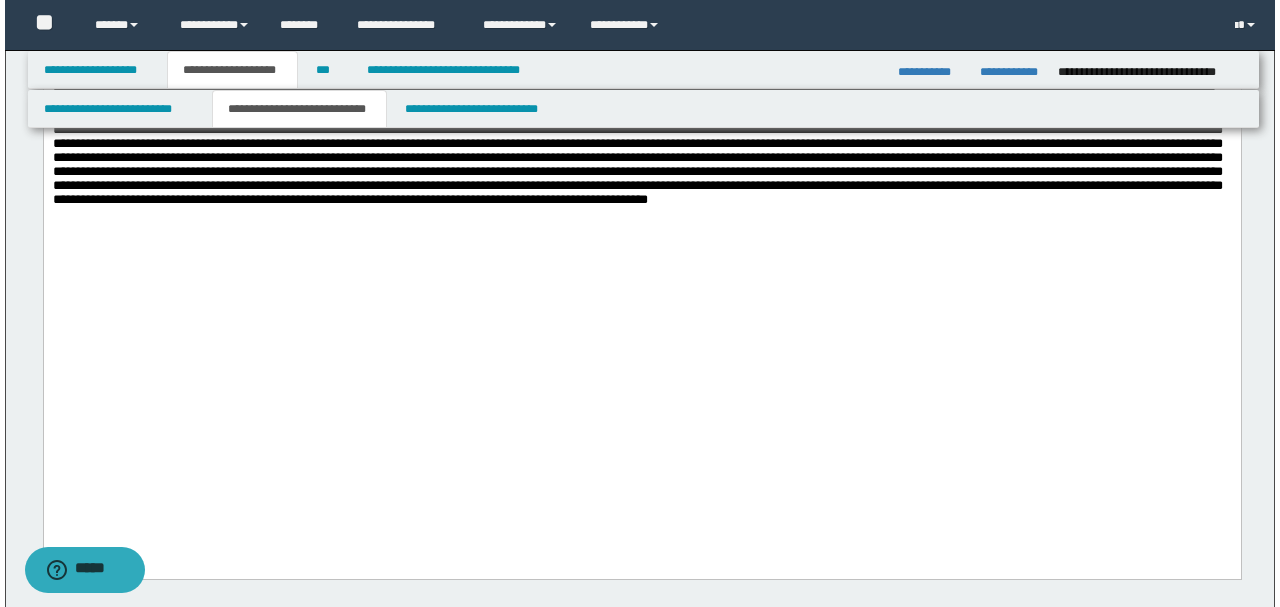 scroll, scrollTop: 3987, scrollLeft: 0, axis: vertical 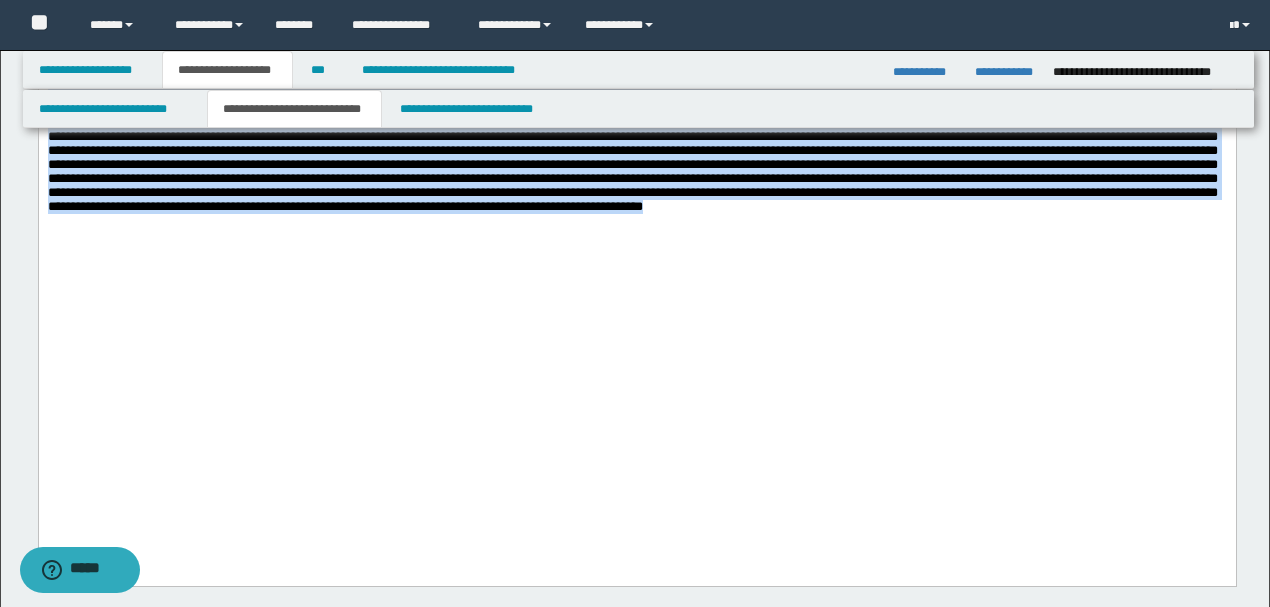 drag, startPoint x: 654, startPoint y: 502, endPoint x: 38, endPoint y: -1425, distance: 2023.0632 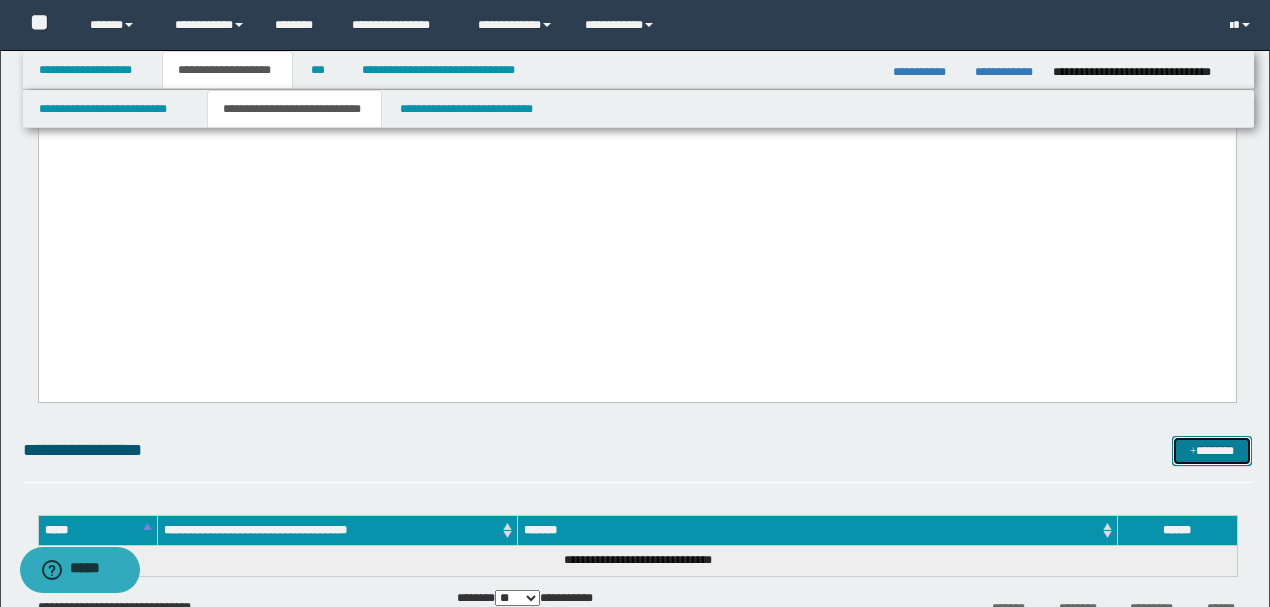 click on "*******" at bounding box center (1211, 450) 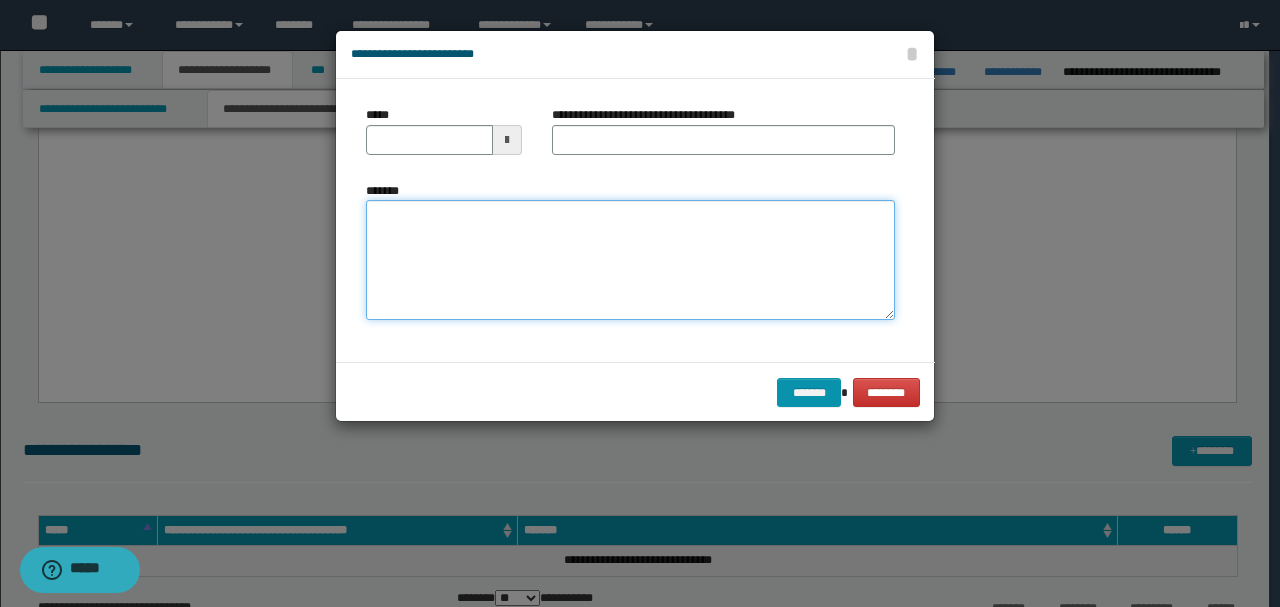 paste on "**********" 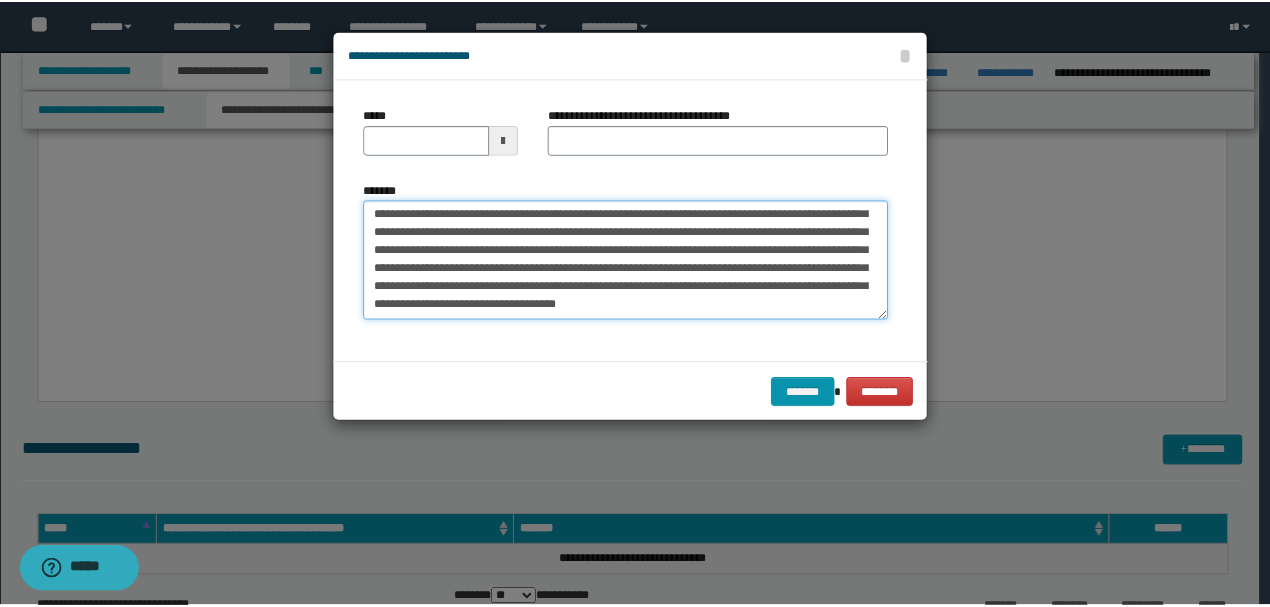 scroll, scrollTop: 0, scrollLeft: 0, axis: both 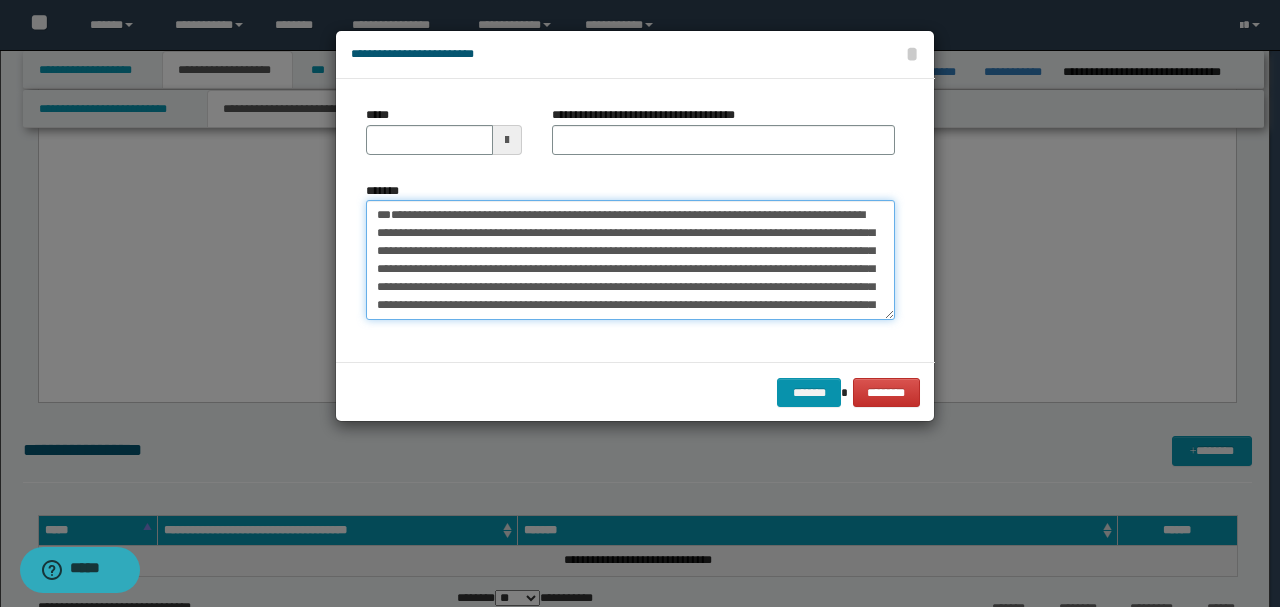 drag, startPoint x: 442, startPoint y: 252, endPoint x: 266, endPoint y: 152, distance: 202.4253 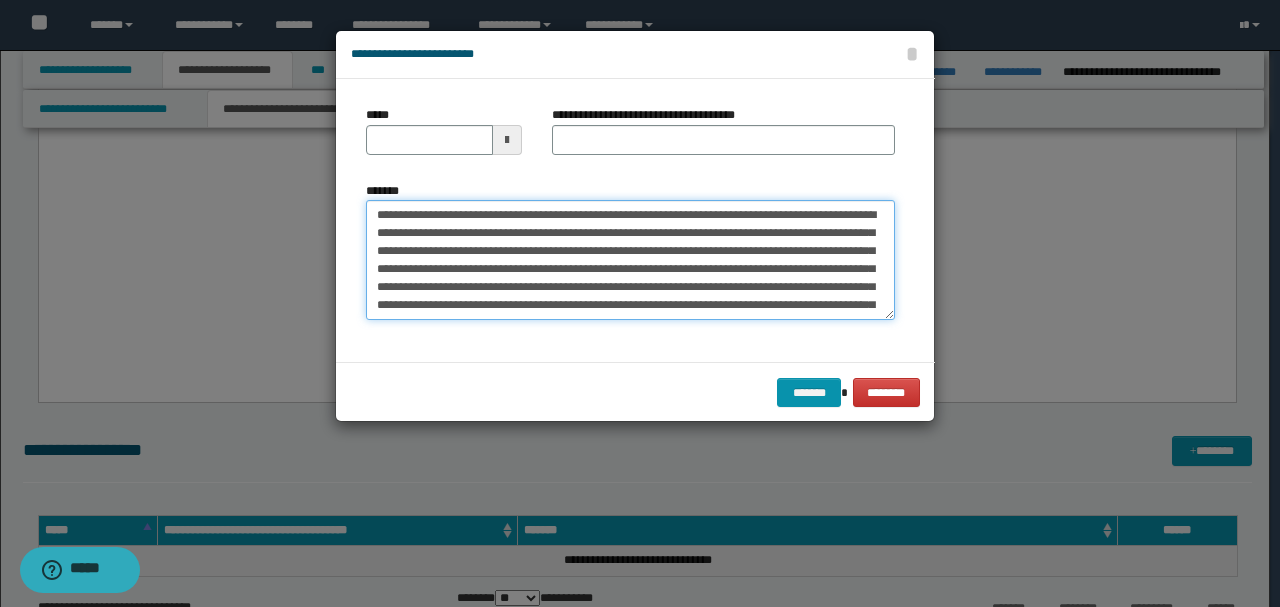 type 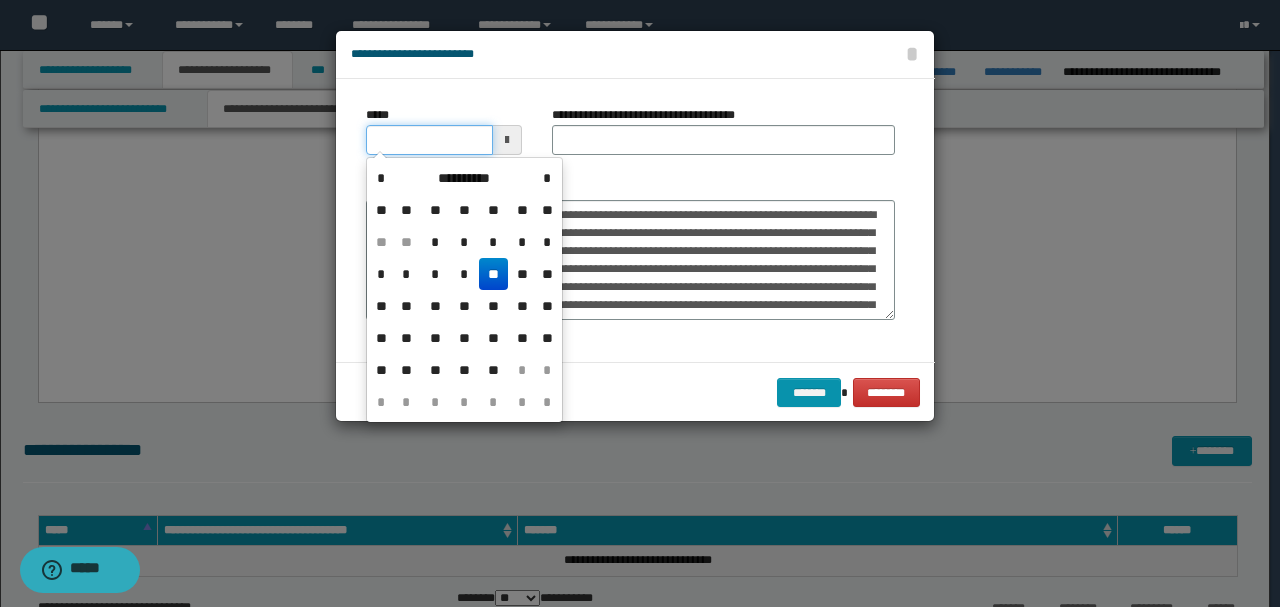 click on "*****" at bounding box center (429, 140) 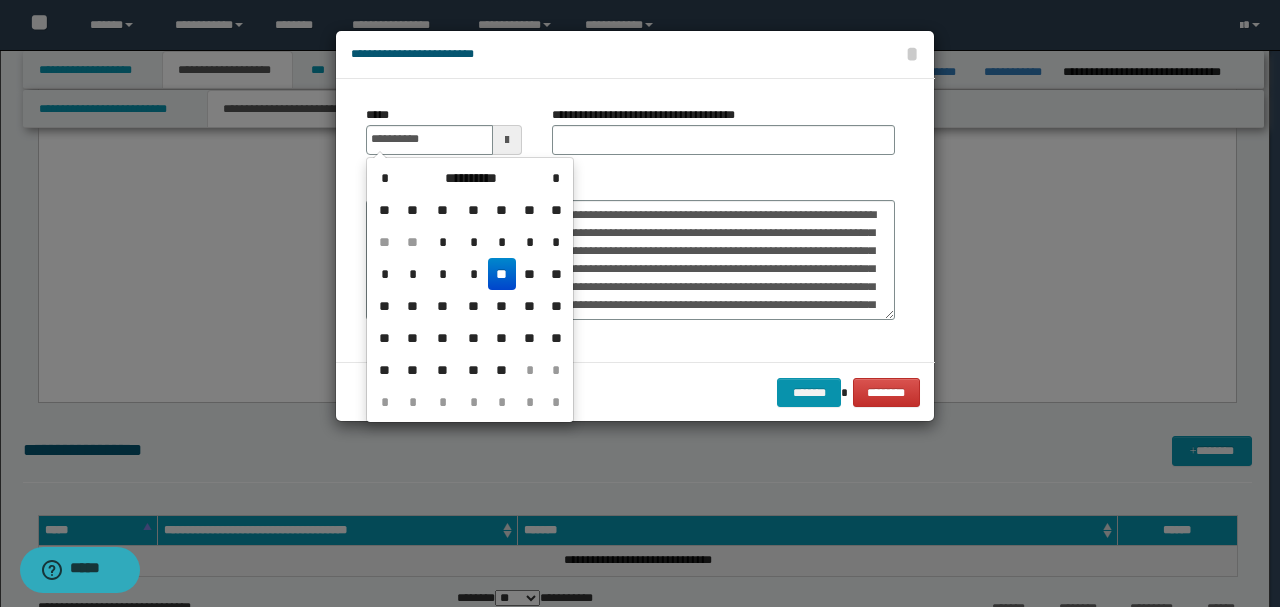 type on "**********" 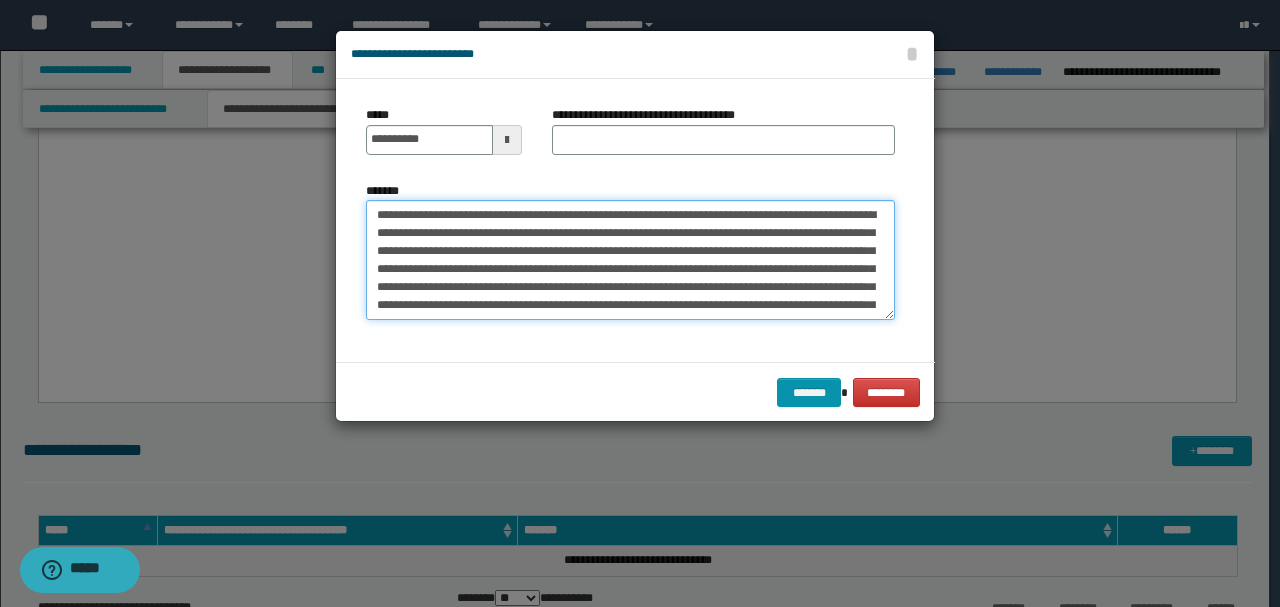 drag, startPoint x: 516, startPoint y: 211, endPoint x: 221, endPoint y: 195, distance: 295.4336 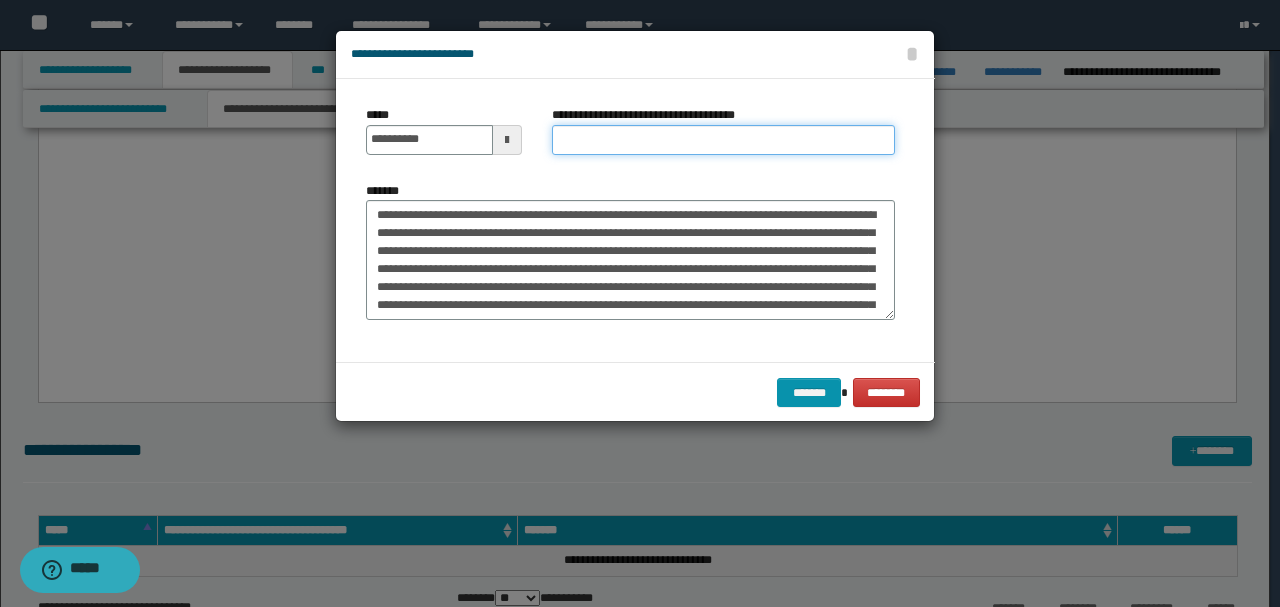 click on "**********" at bounding box center [723, 140] 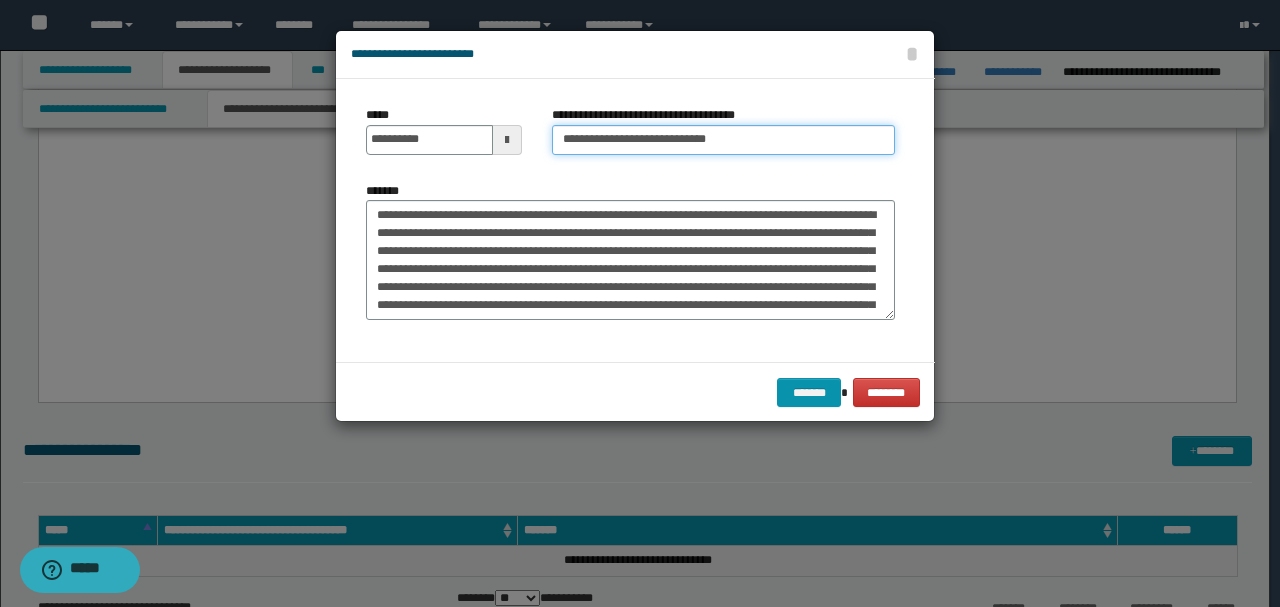type on "**********" 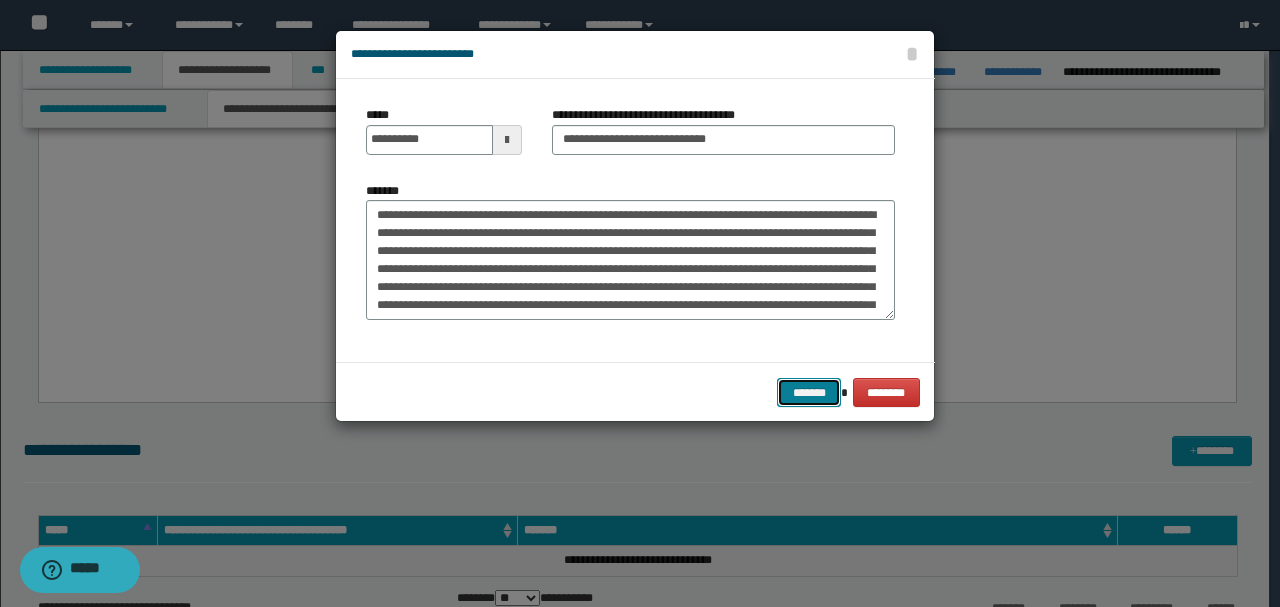 click on "*******" at bounding box center (809, 392) 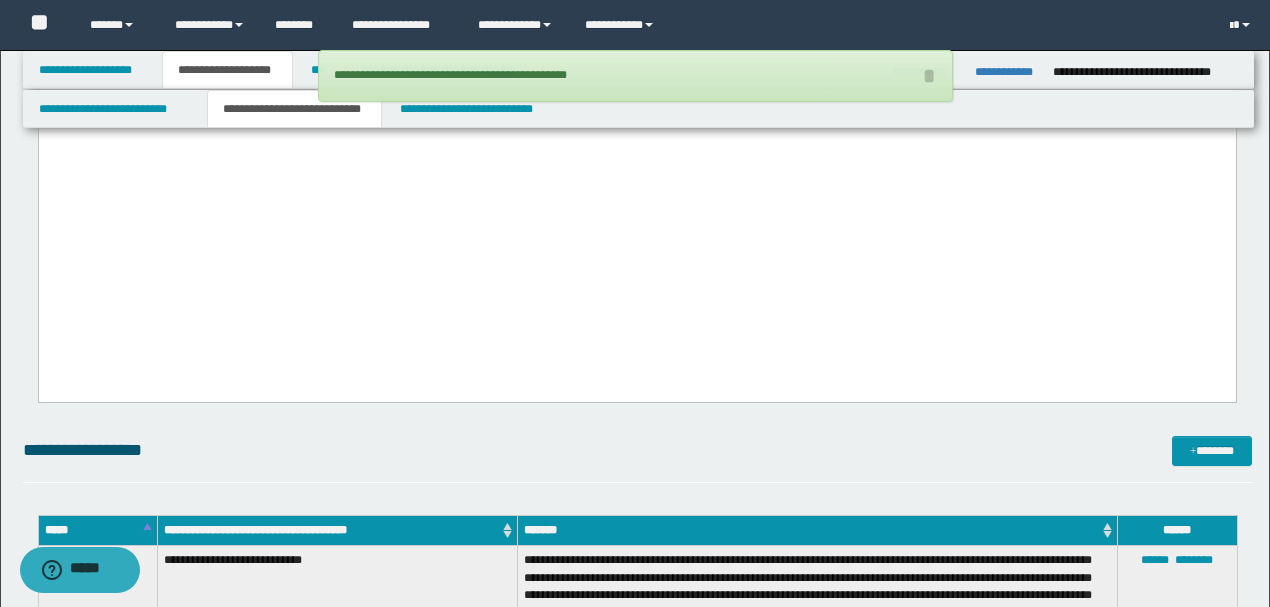 drag, startPoint x: 1115, startPoint y: 274, endPoint x: 38, endPoint y: -1500, distance: 2075.3325 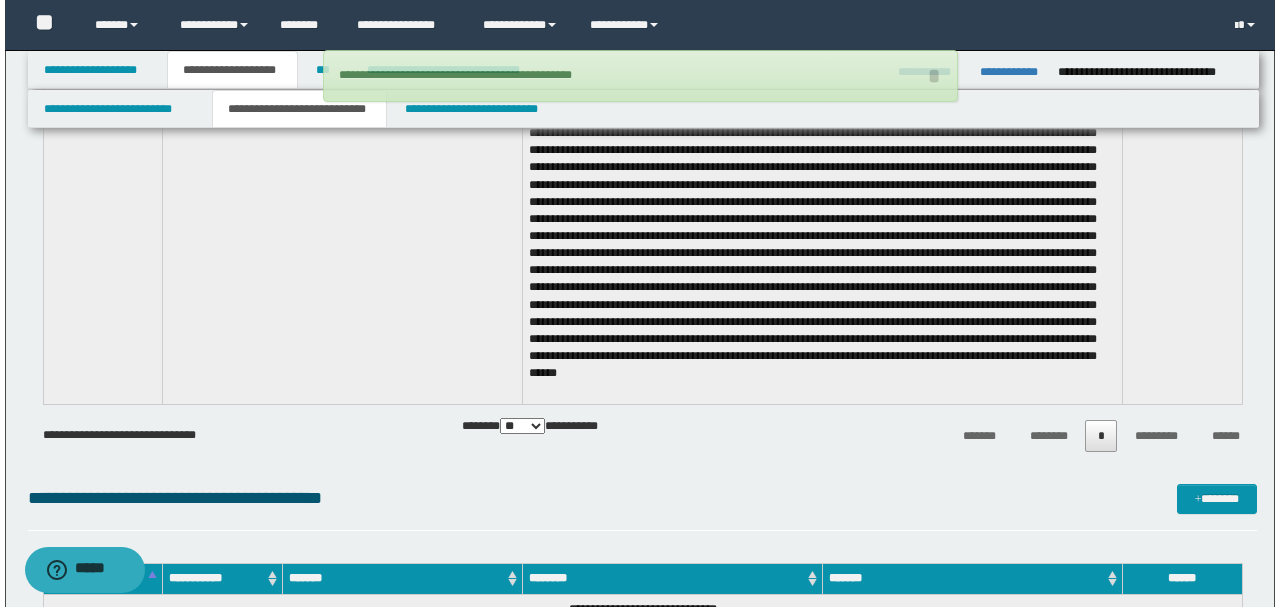 scroll, scrollTop: 4920, scrollLeft: 0, axis: vertical 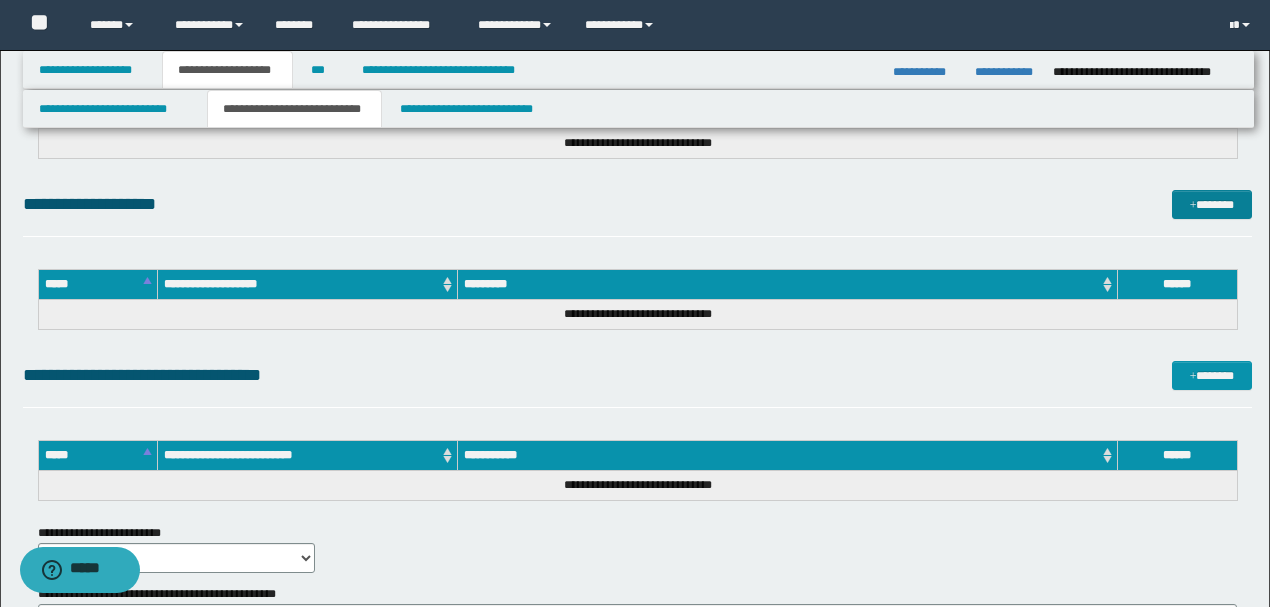 click on "*******" at bounding box center (1211, 204) 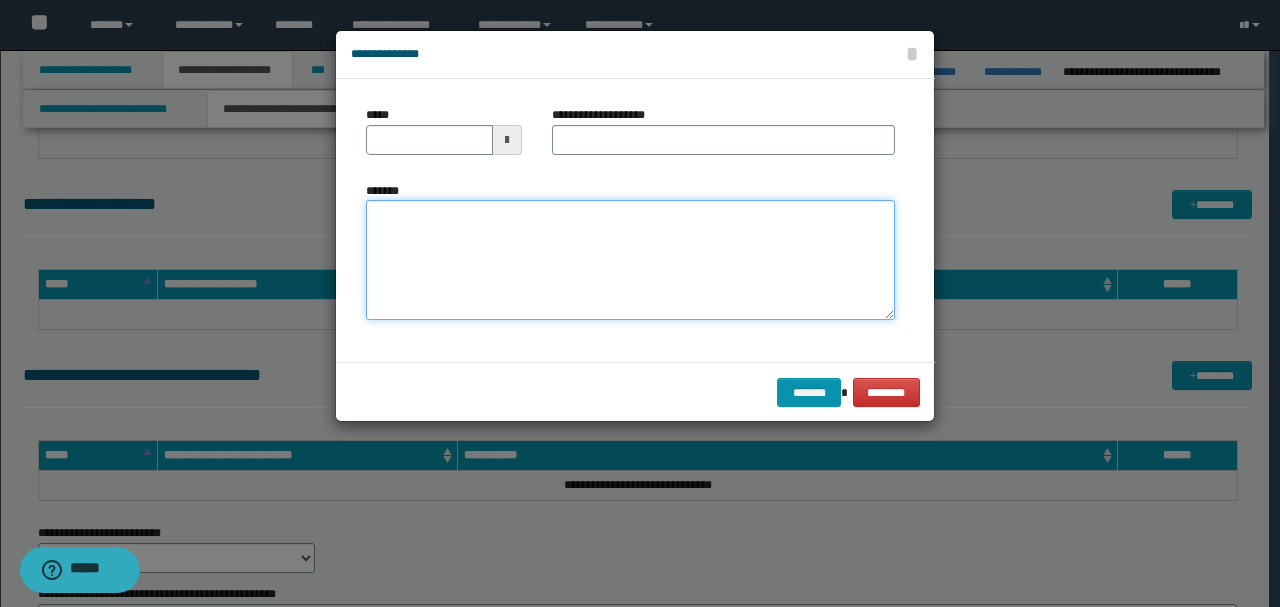 click on "*******" at bounding box center (630, 260) 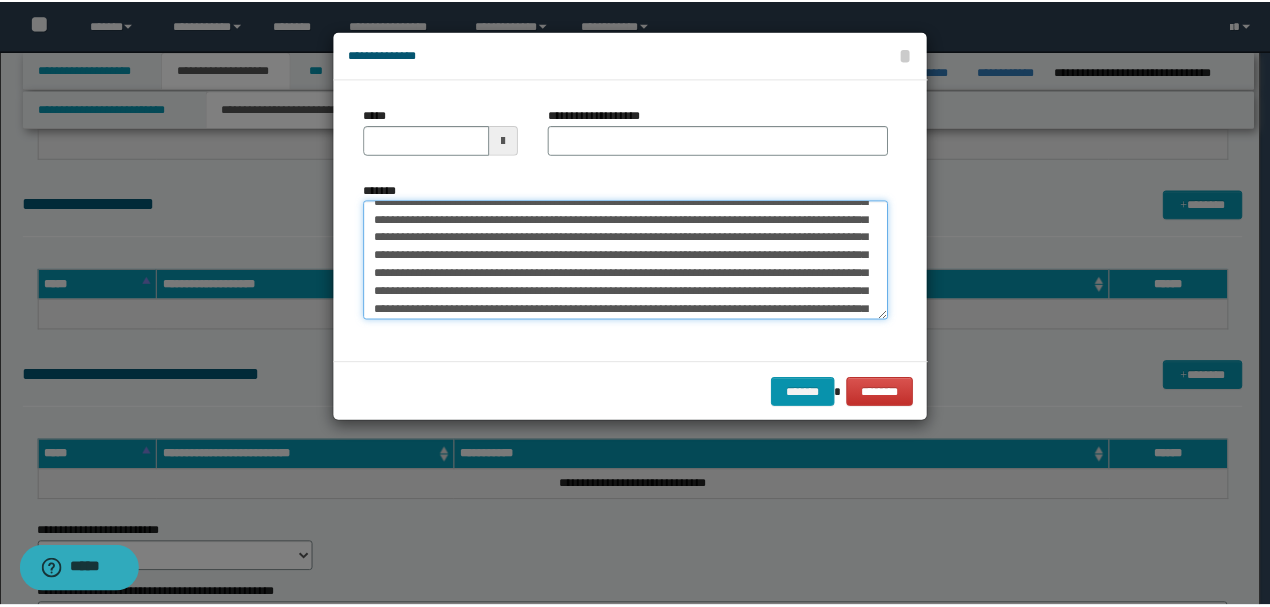 scroll, scrollTop: 0, scrollLeft: 0, axis: both 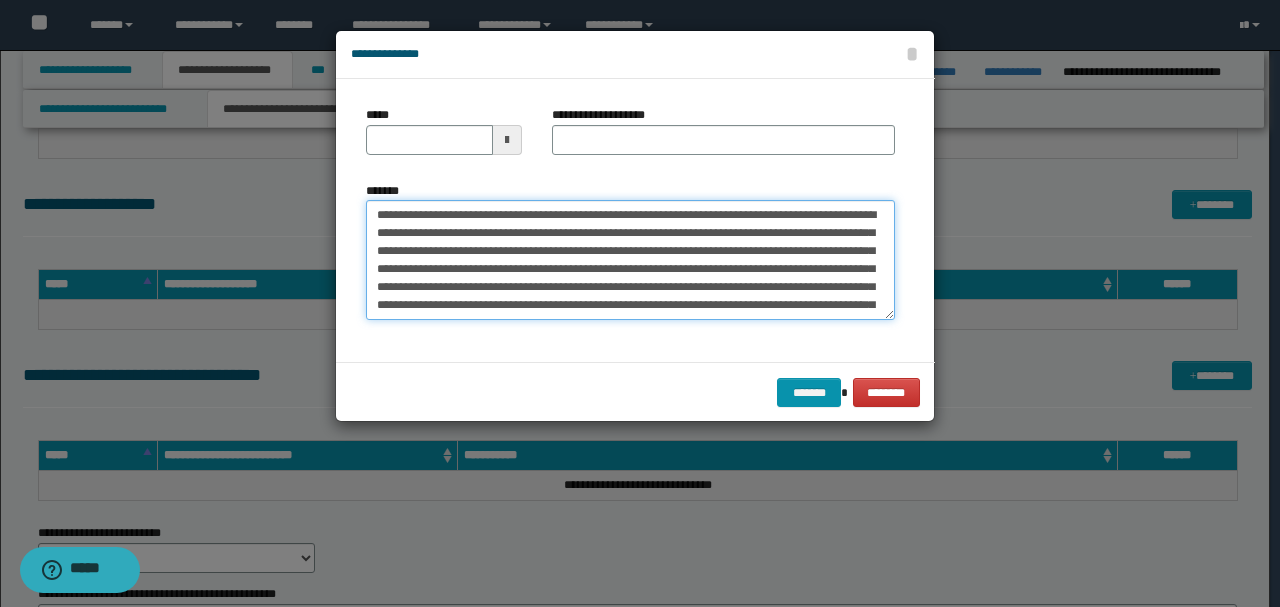 drag, startPoint x: 446, startPoint y: 211, endPoint x: 310, endPoint y: 190, distance: 137.61177 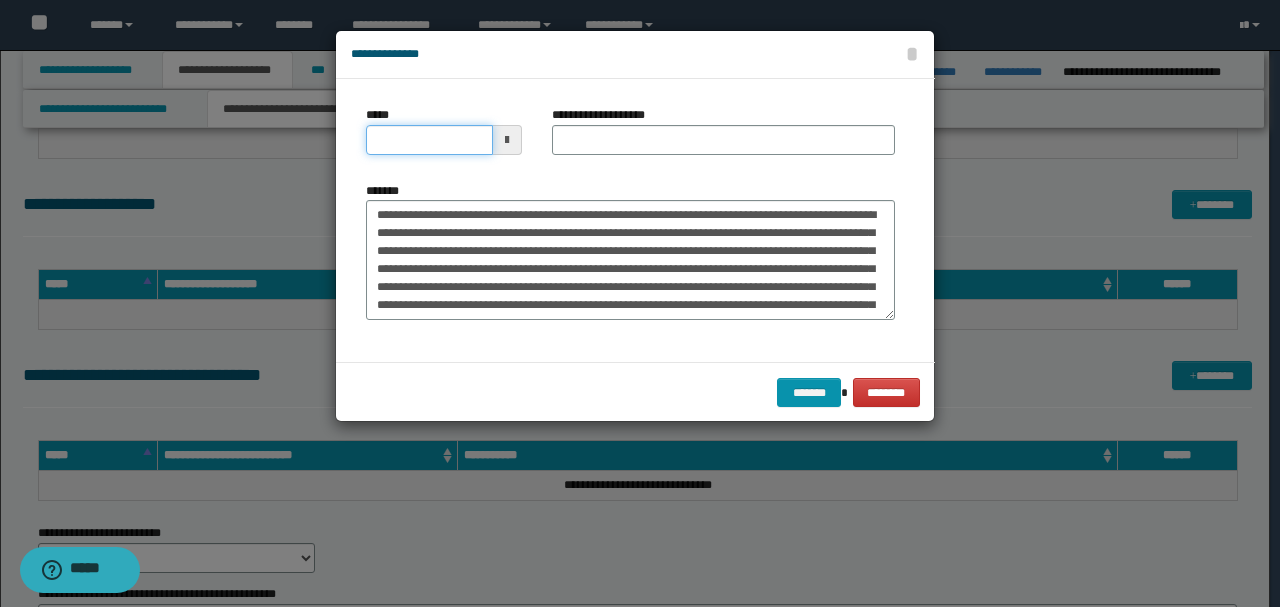 click on "*****" at bounding box center (429, 140) 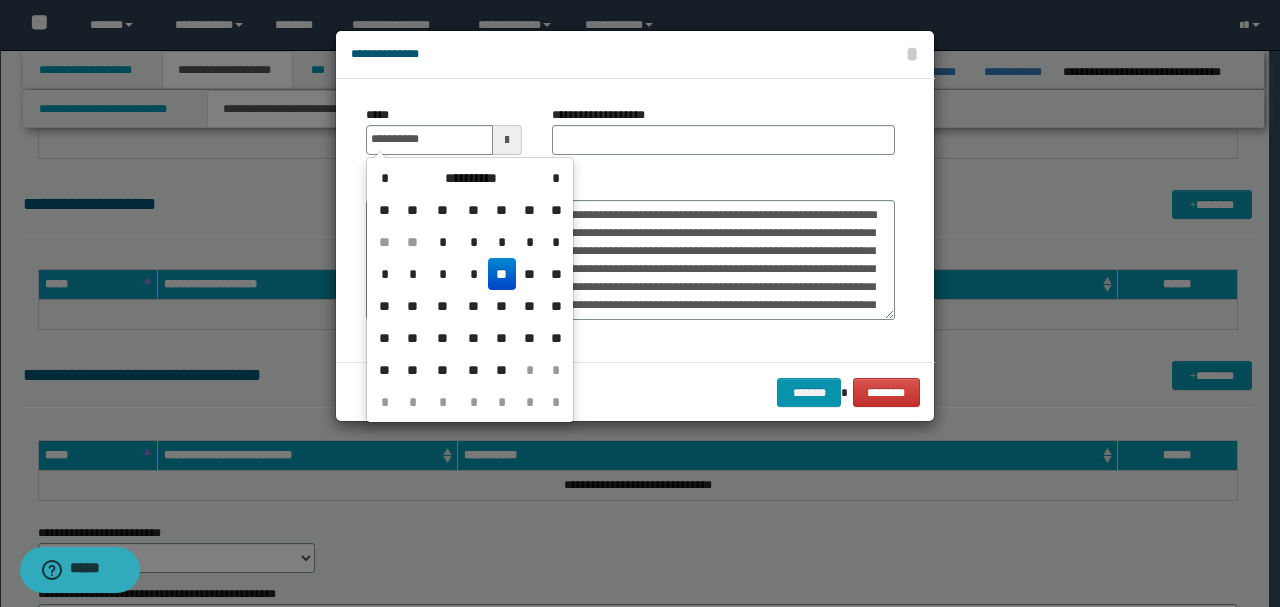 type on "**********" 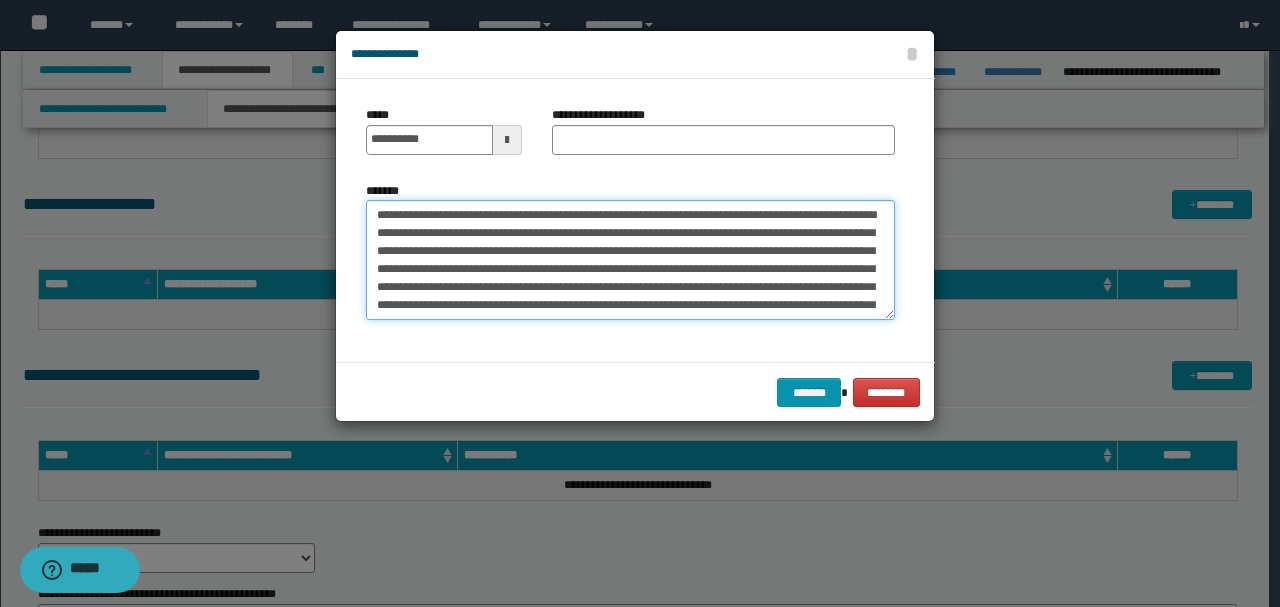 drag, startPoint x: 636, startPoint y: 213, endPoint x: 302, endPoint y: 191, distance: 334.72375 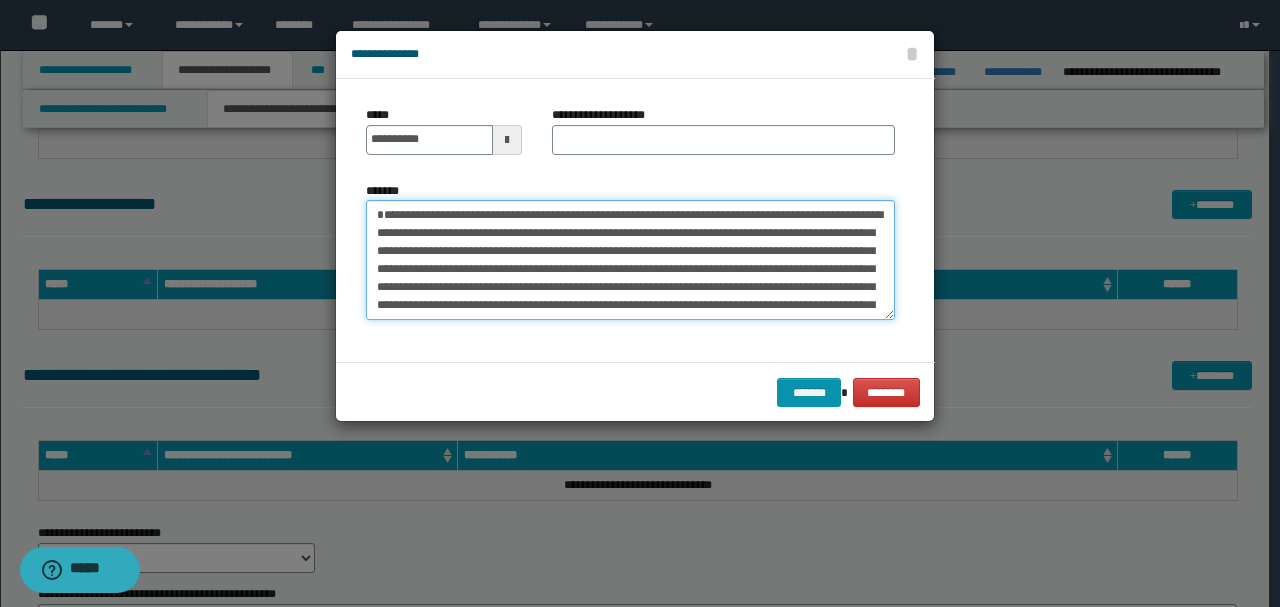 type on "**********" 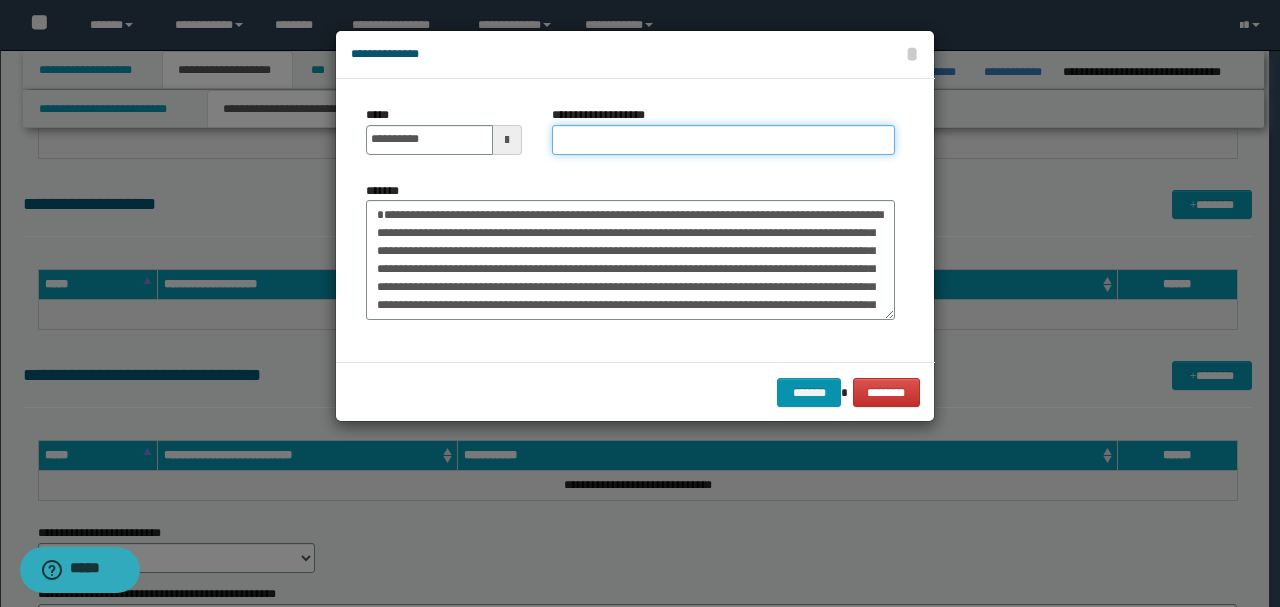 click on "**********" at bounding box center (723, 140) 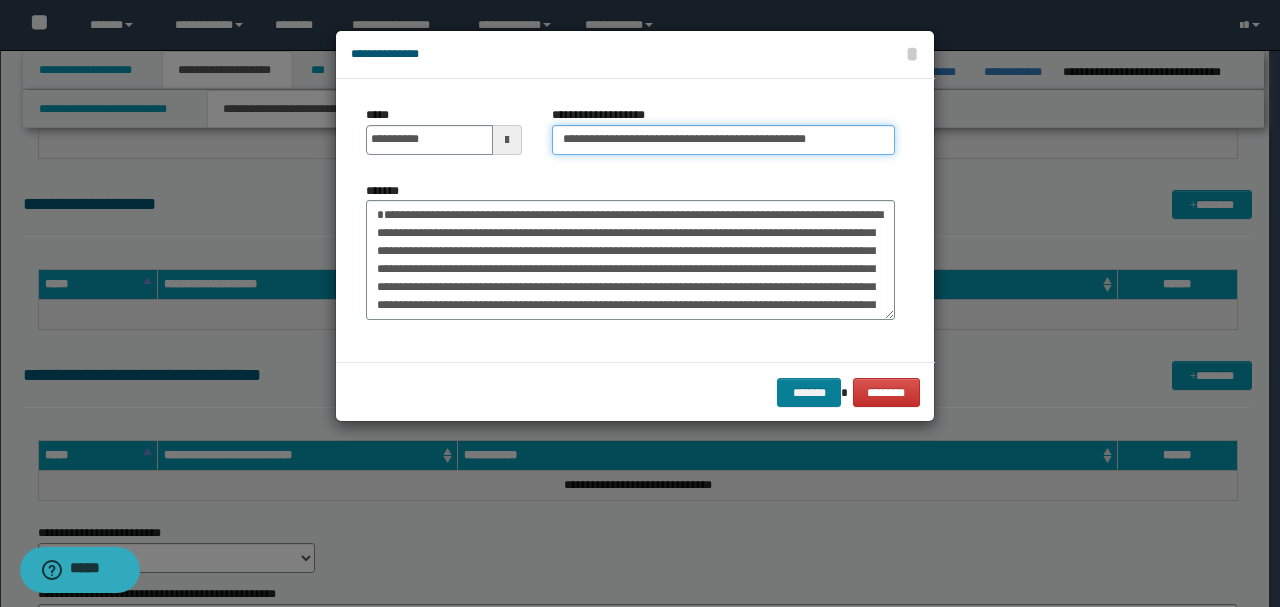 type on "**********" 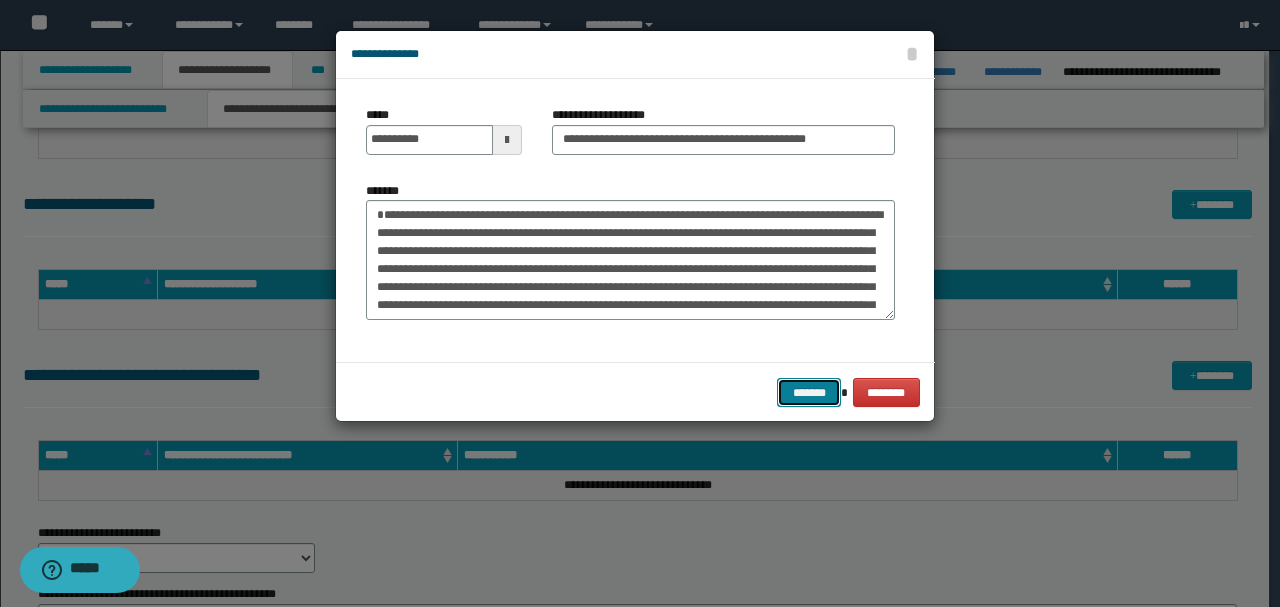 click on "*******" at bounding box center [809, 392] 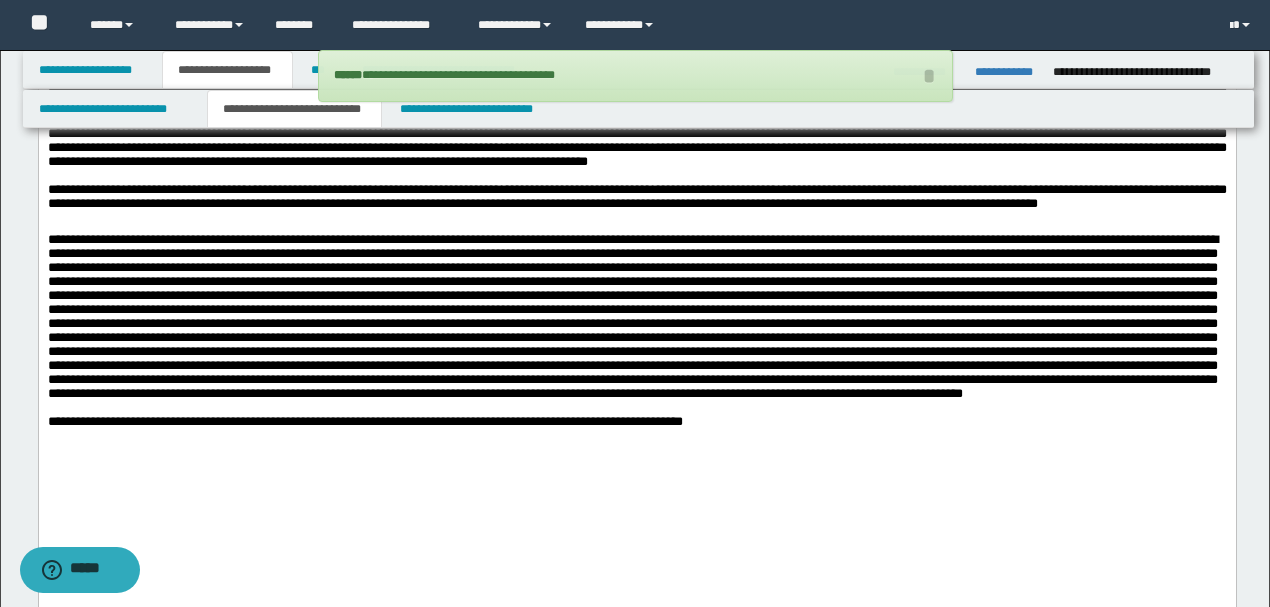 scroll, scrollTop: 3854, scrollLeft: 0, axis: vertical 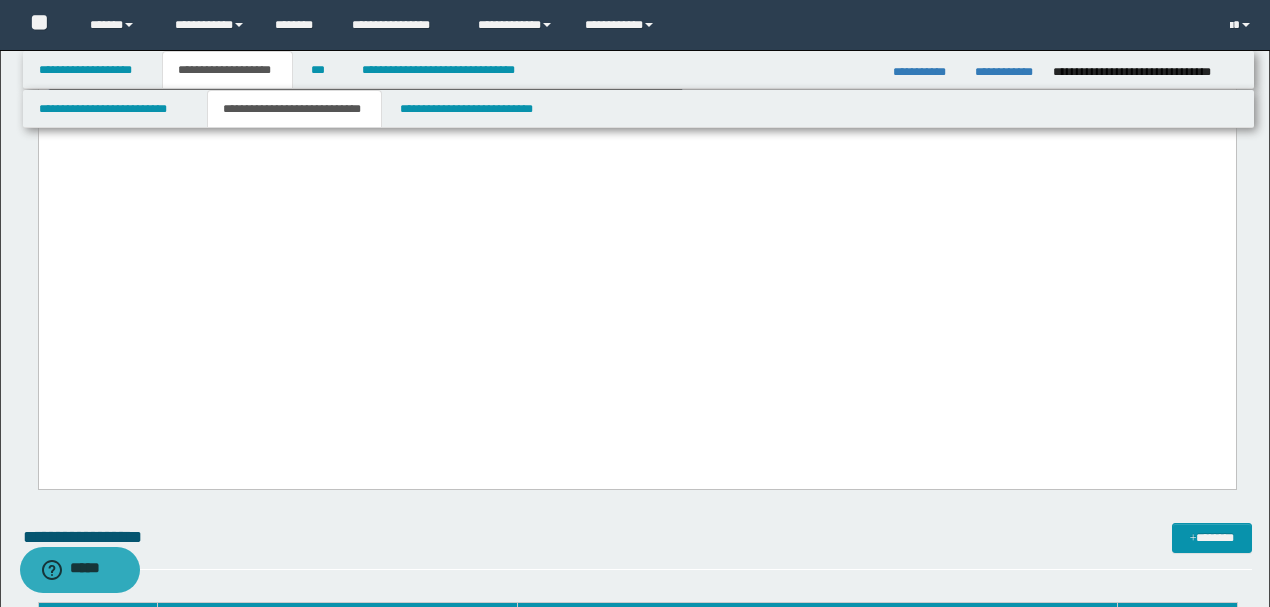 drag, startPoint x: 912, startPoint y: 319, endPoint x: 0, endPoint y: 308, distance: 912.06635 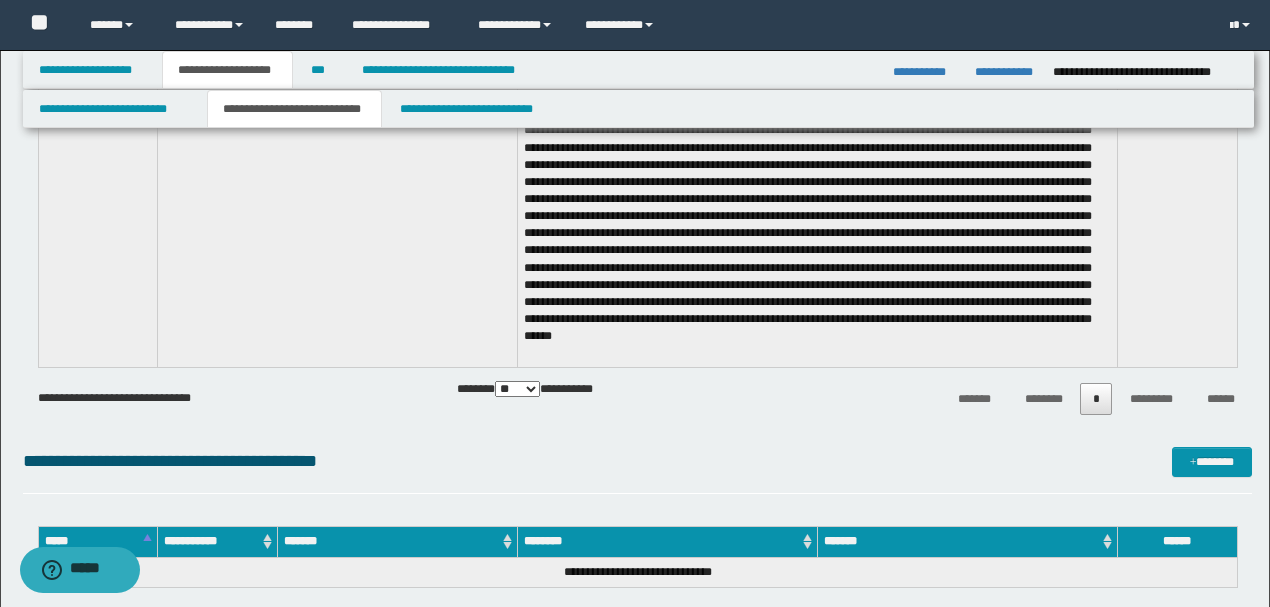 scroll, scrollTop: 4787, scrollLeft: 0, axis: vertical 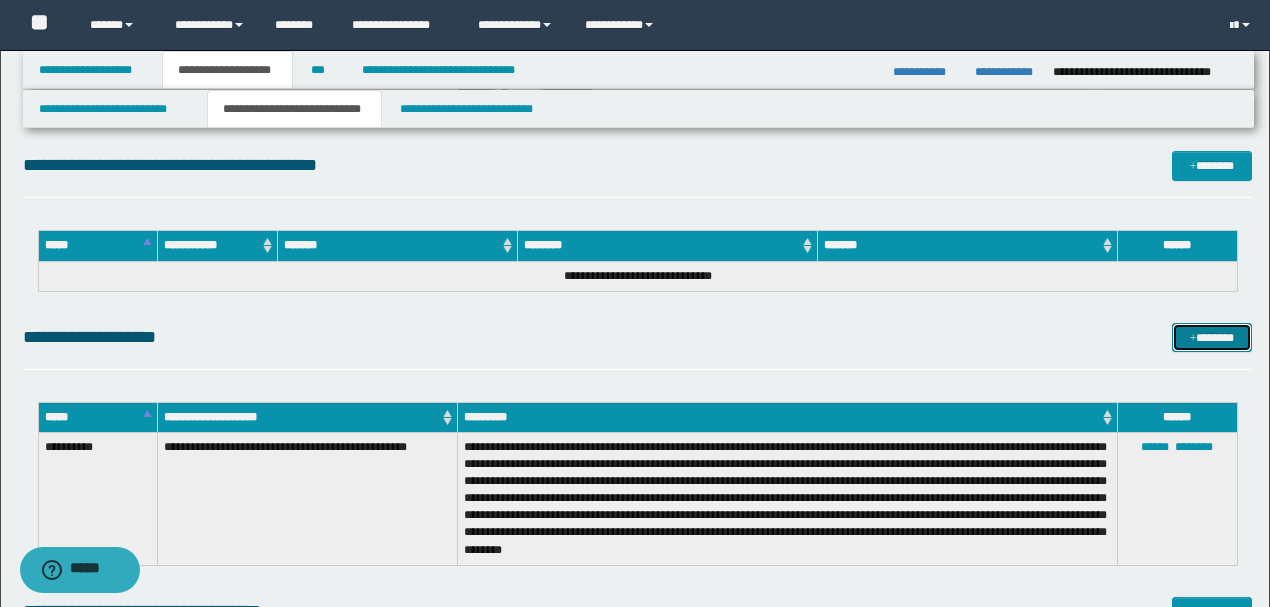click on "*******" at bounding box center [1211, 337] 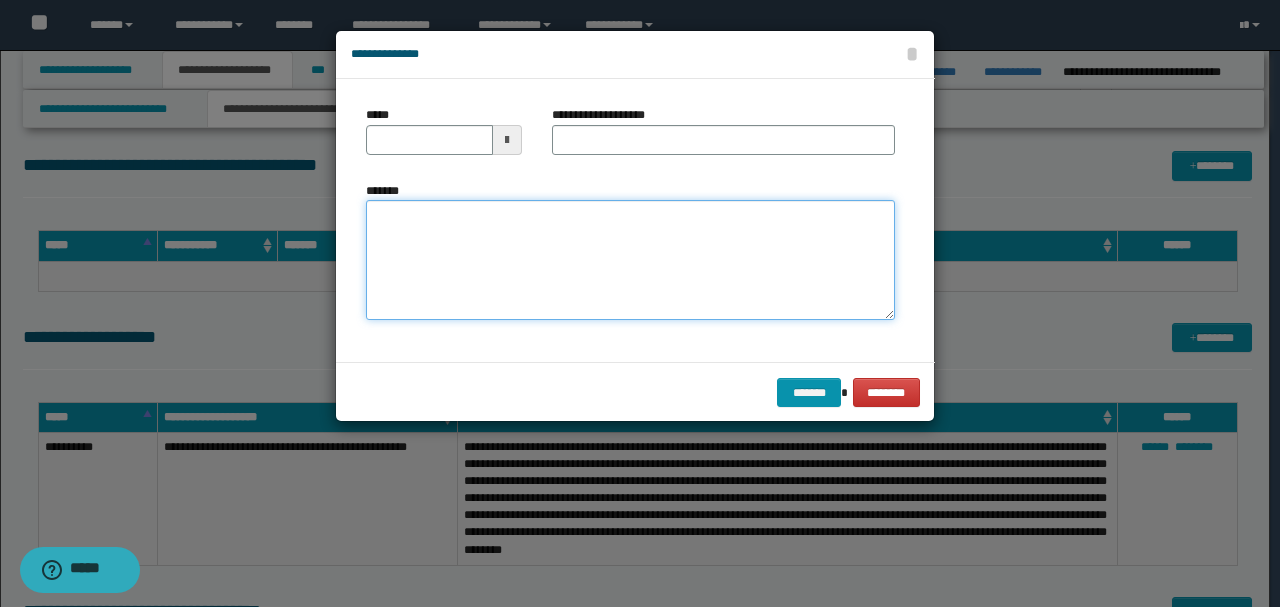 click on "*******" at bounding box center (630, 259) 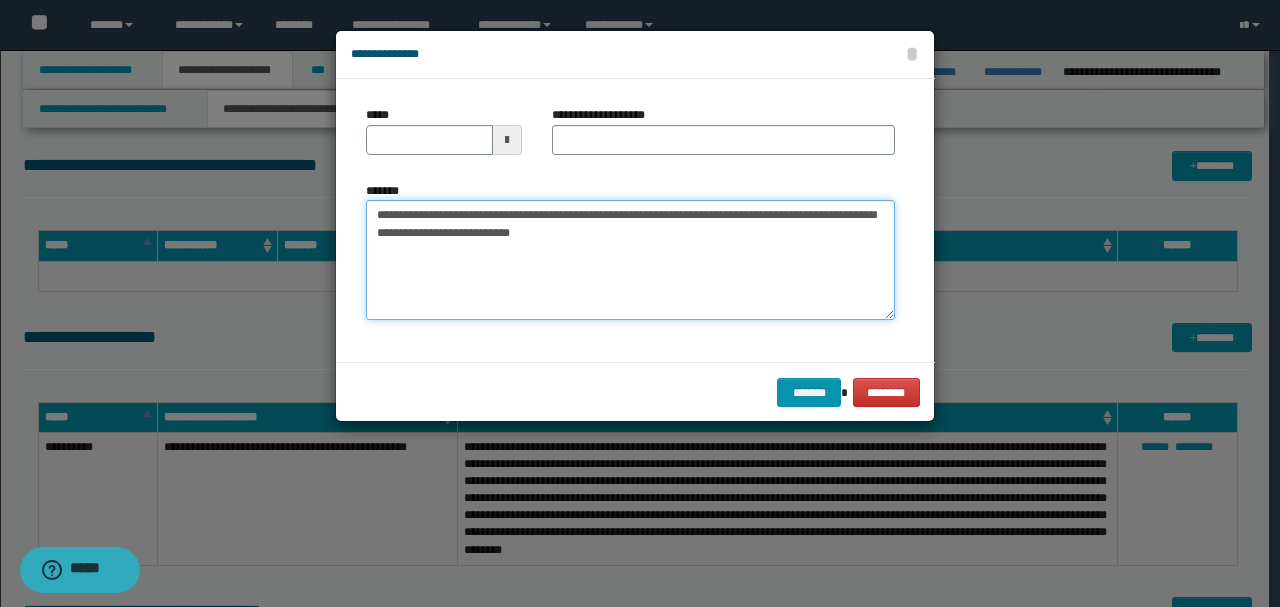 drag, startPoint x: 442, startPoint y: 206, endPoint x: 303, endPoint y: 200, distance: 139.12944 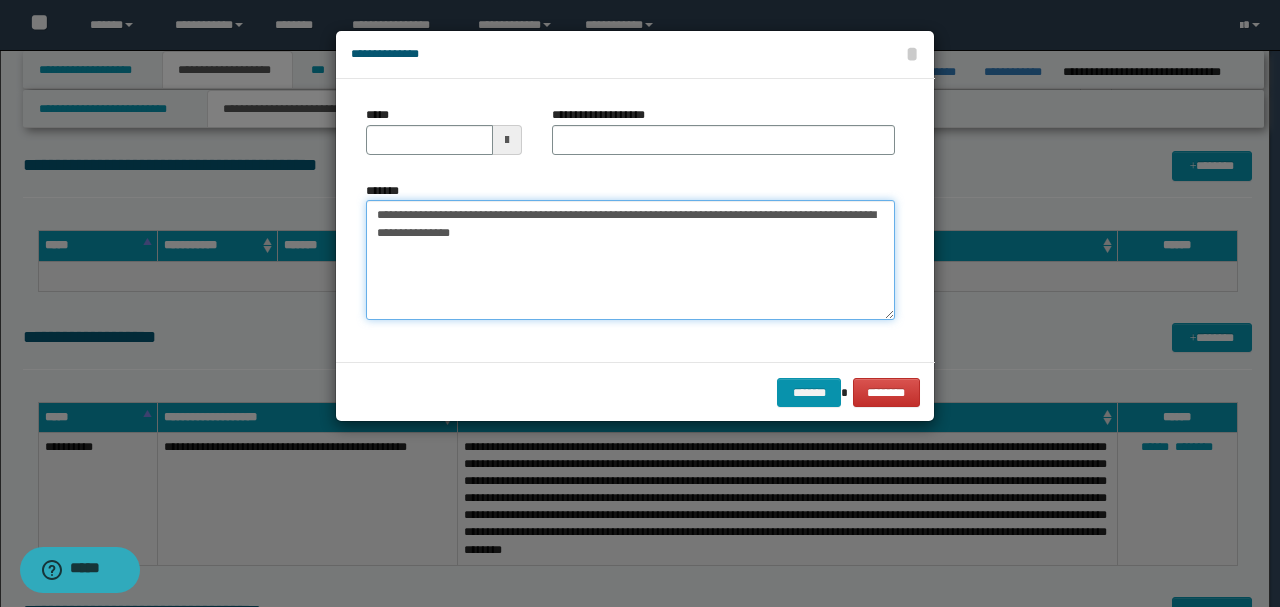 type on "**********" 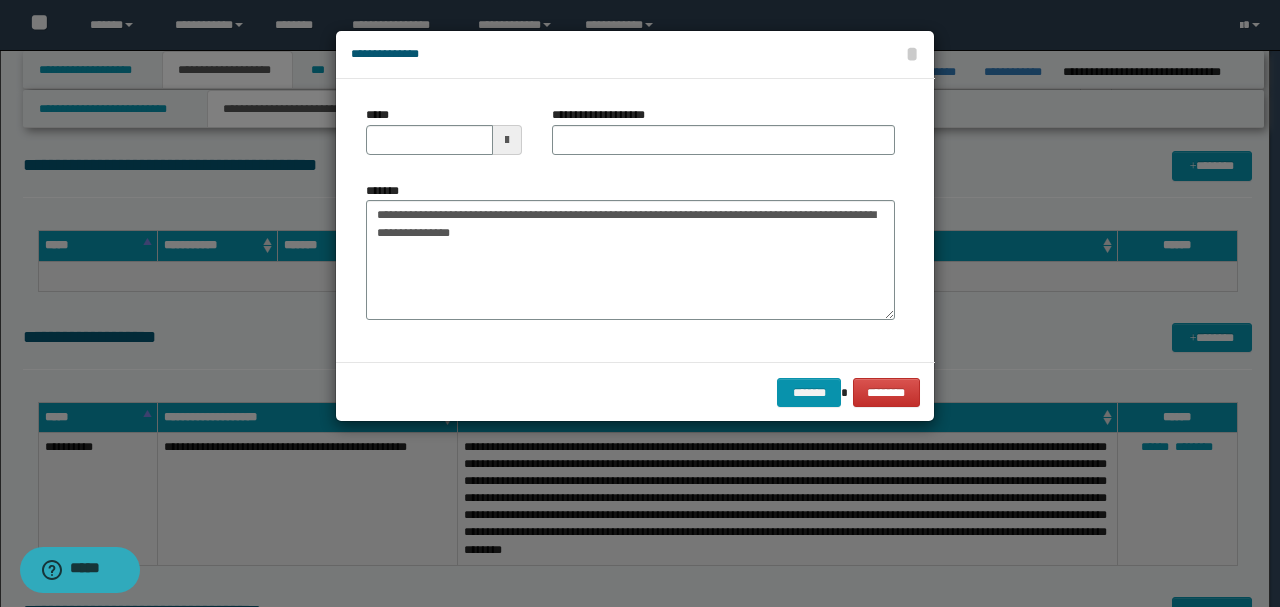 click at bounding box center (444, 140) 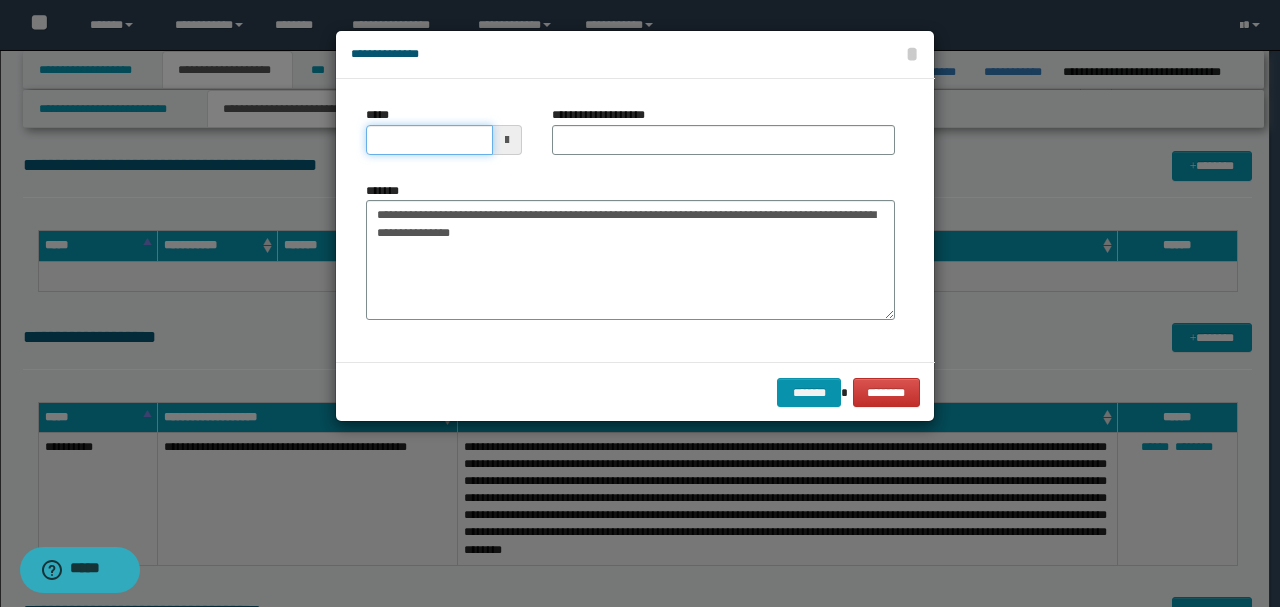 click on "*****" at bounding box center (429, 140) 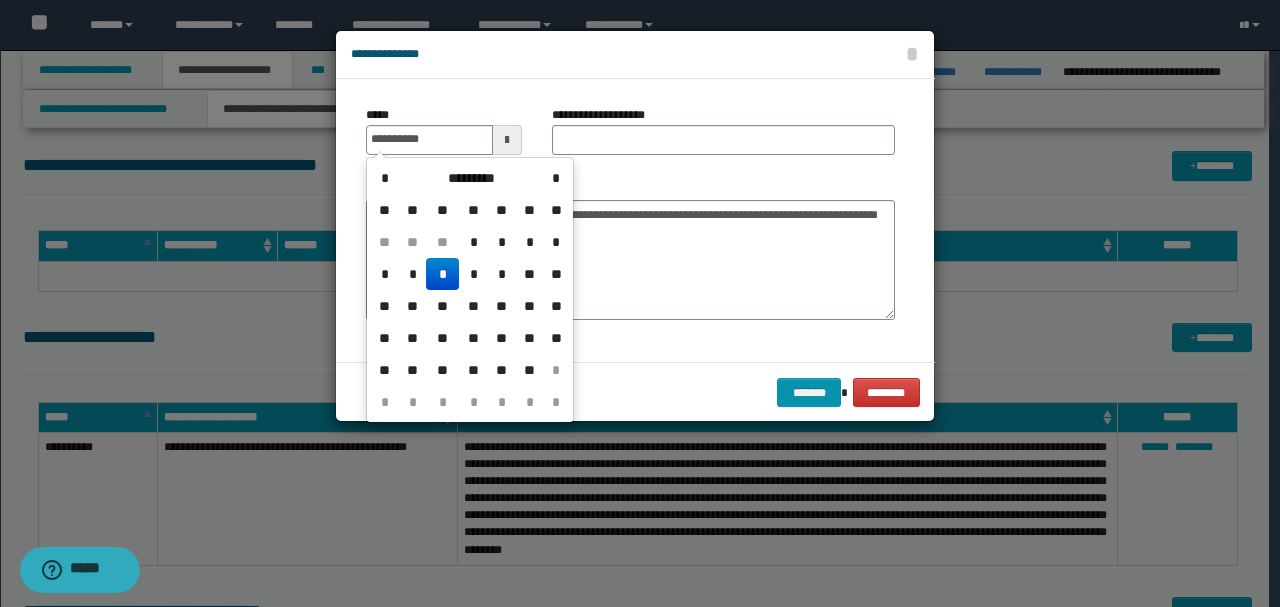 type on "**********" 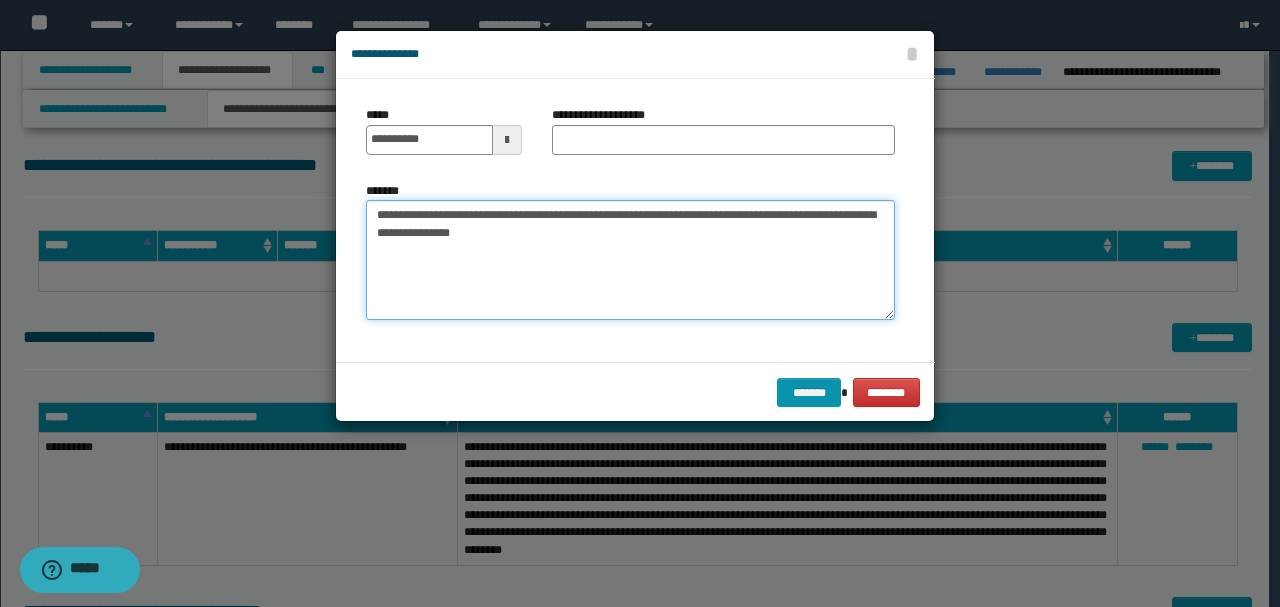 drag, startPoint x: 649, startPoint y: 209, endPoint x: 158, endPoint y: 167, distance: 492.79306 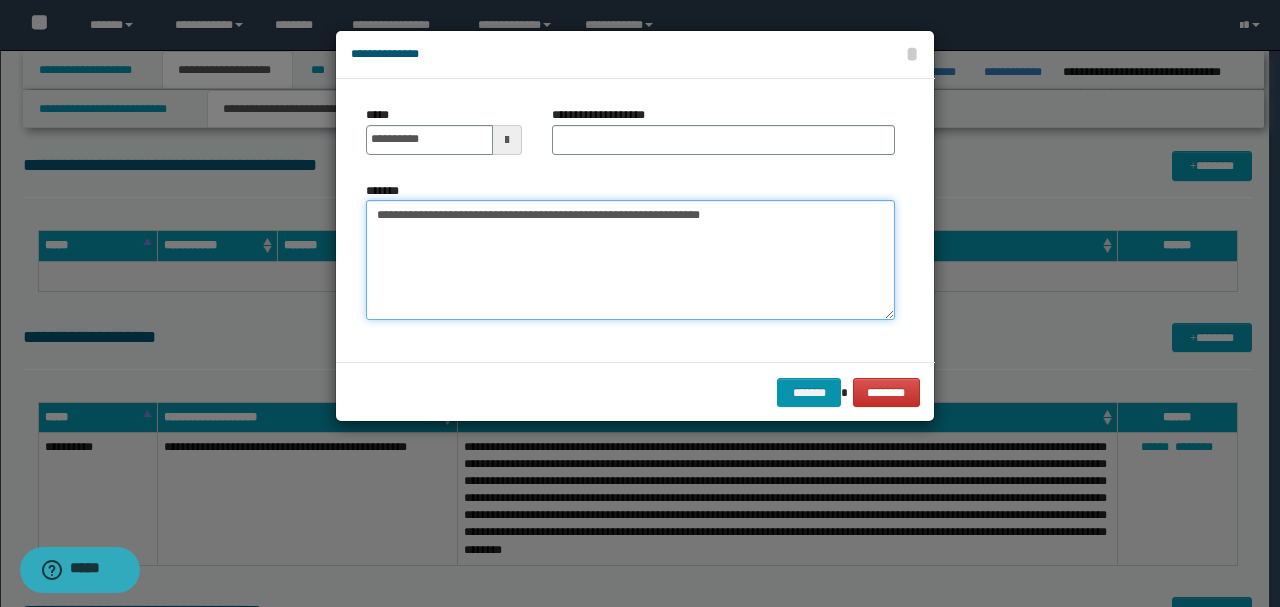 type on "**********" 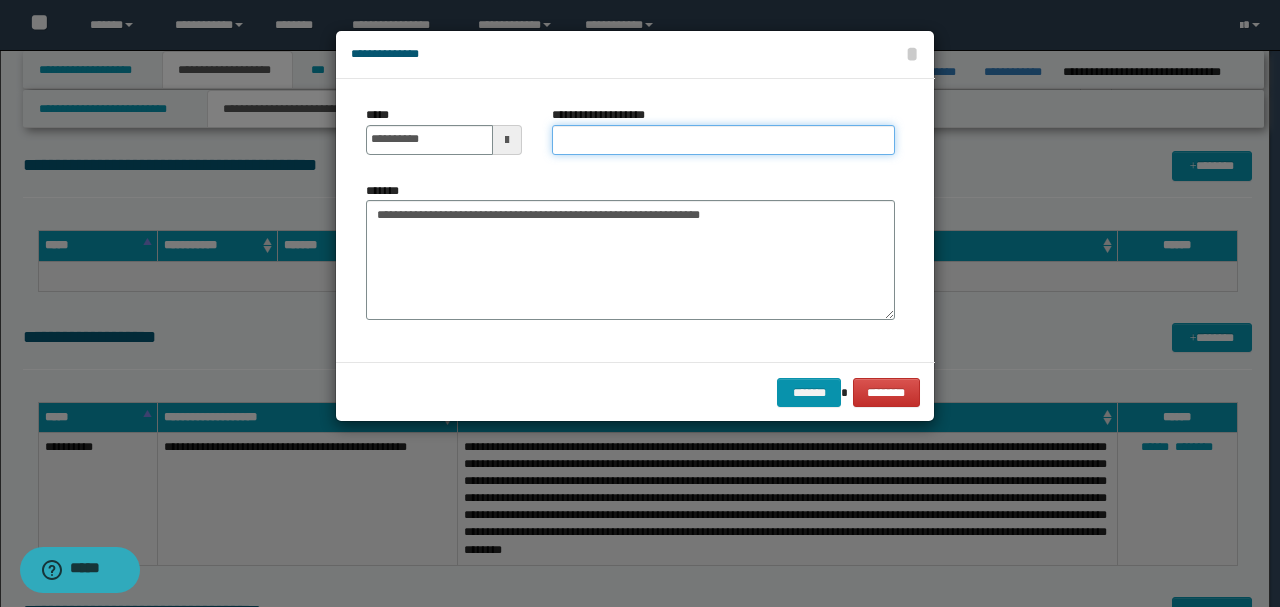 click on "**********" at bounding box center (723, 140) 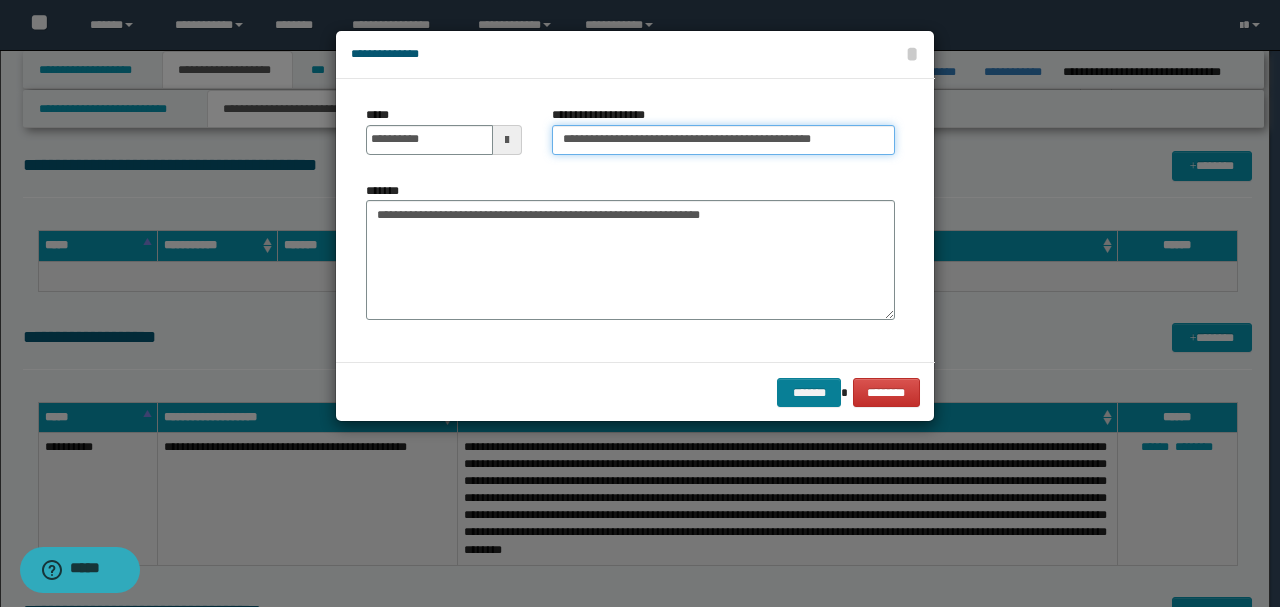 type on "**********" 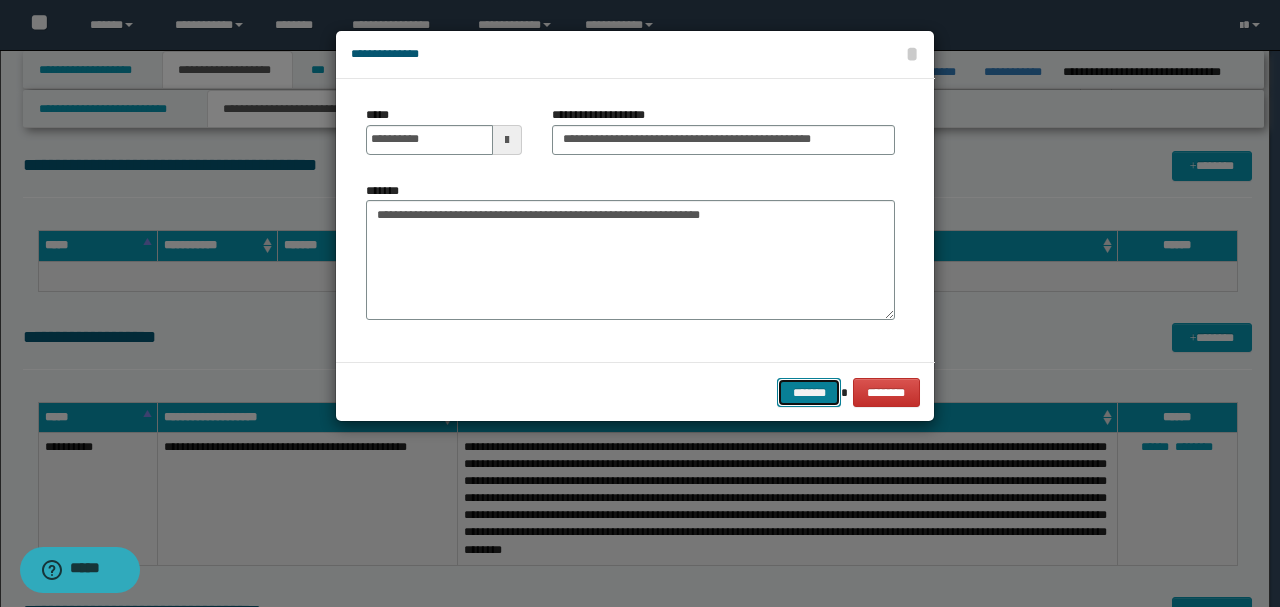 click on "*******" at bounding box center [809, 392] 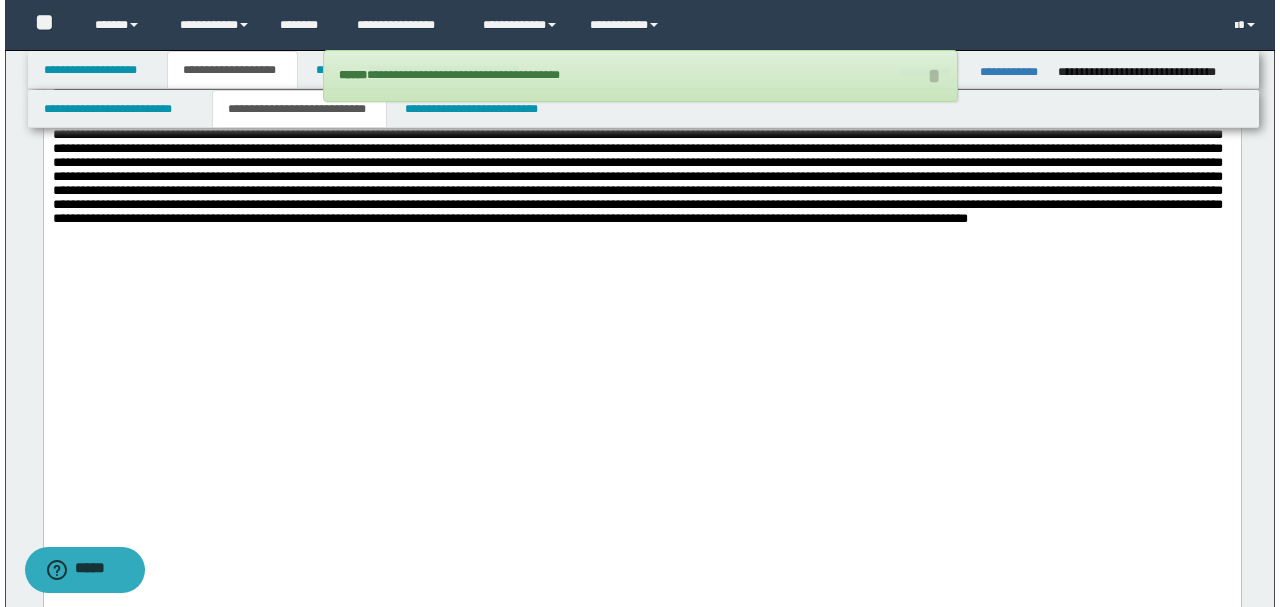 scroll, scrollTop: 3654, scrollLeft: 0, axis: vertical 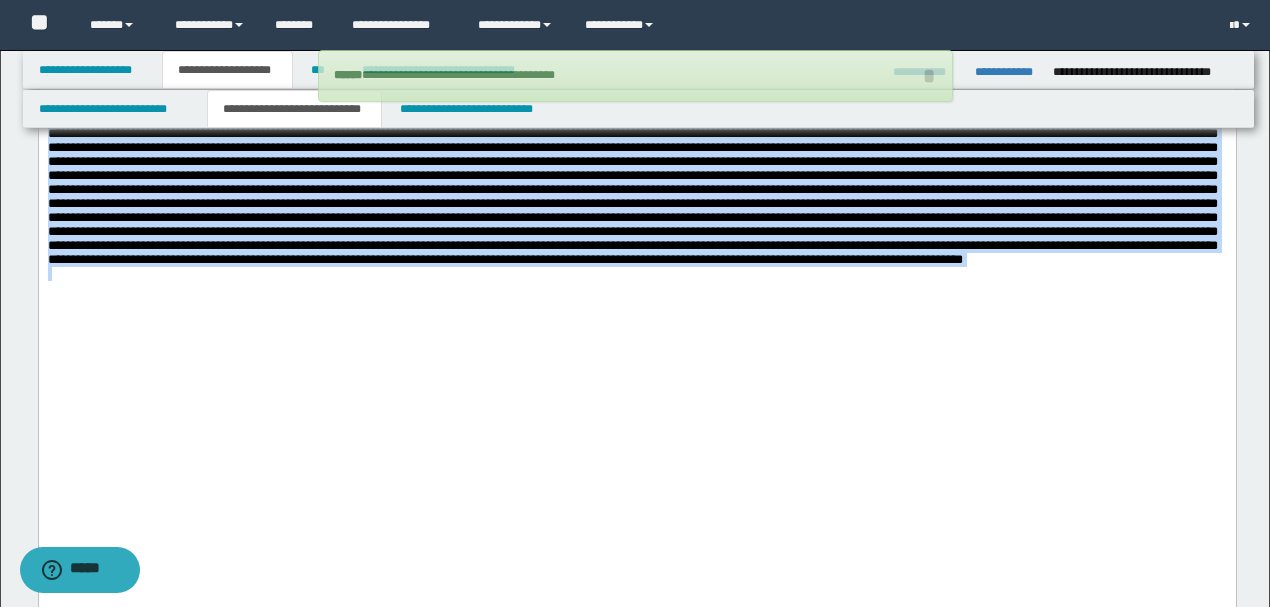 drag, startPoint x: 782, startPoint y: 481, endPoint x: 38, endPoint y: -1096, distance: 1743.6929 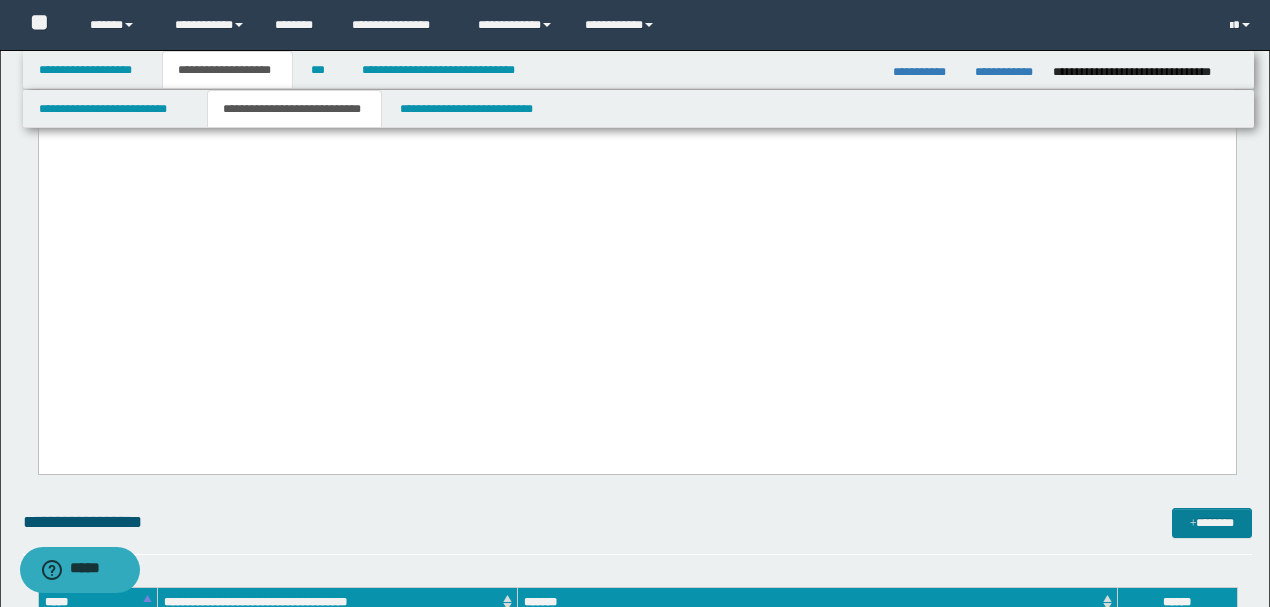 click on "*******" at bounding box center (1211, 522) 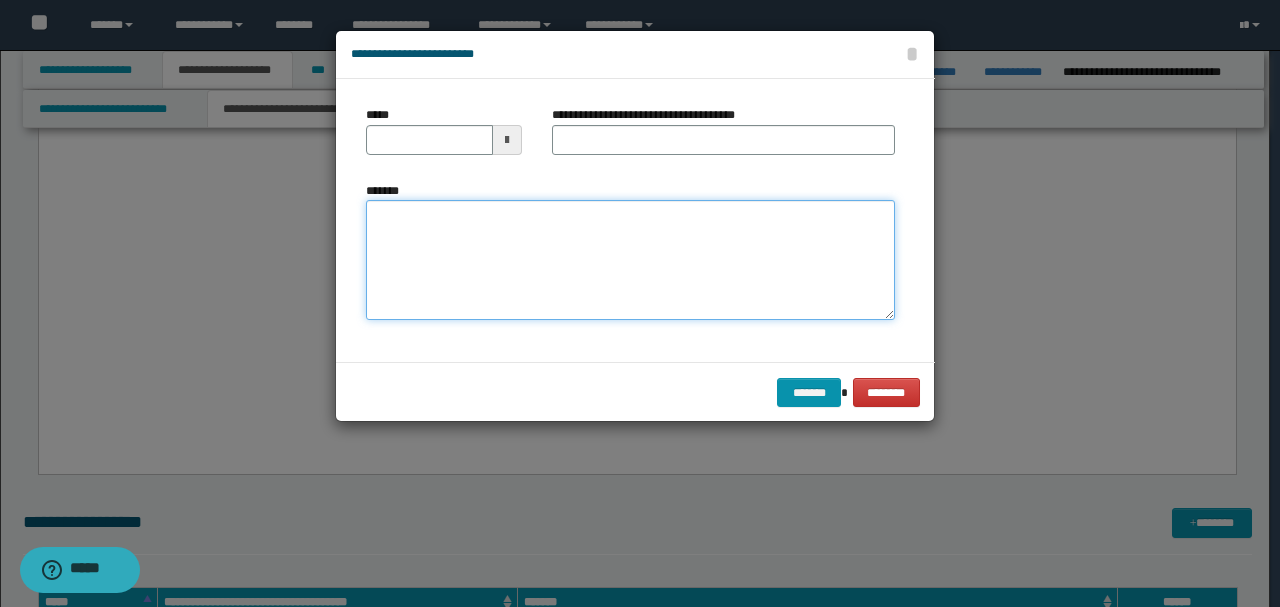 paste on "**********" 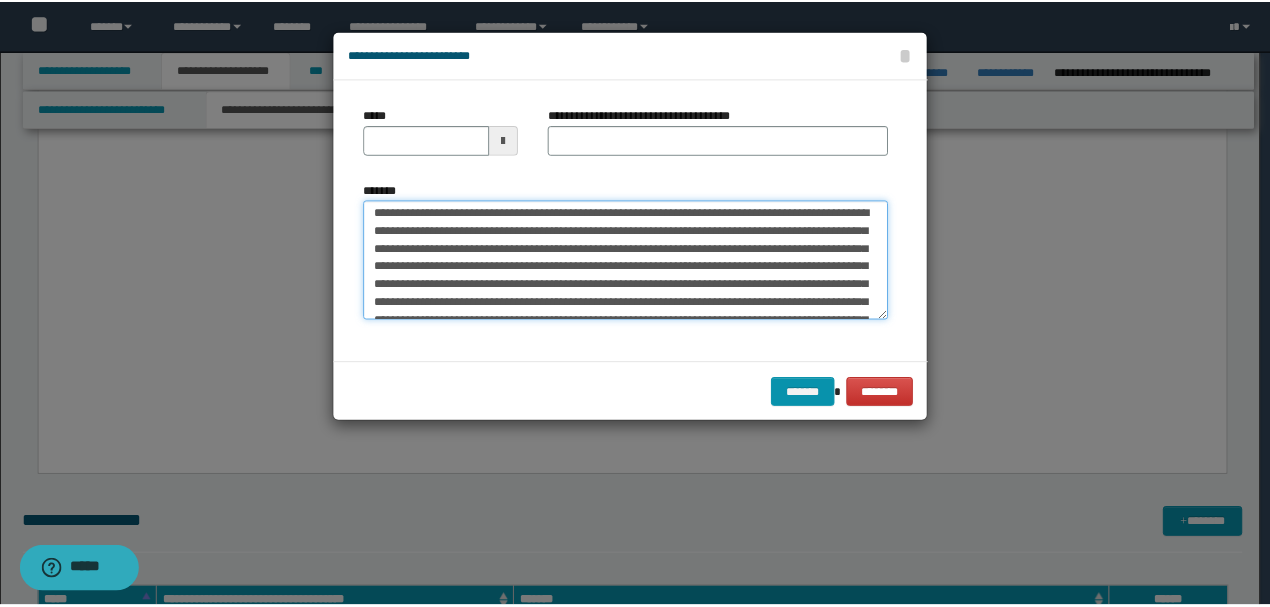 scroll, scrollTop: 0, scrollLeft: 0, axis: both 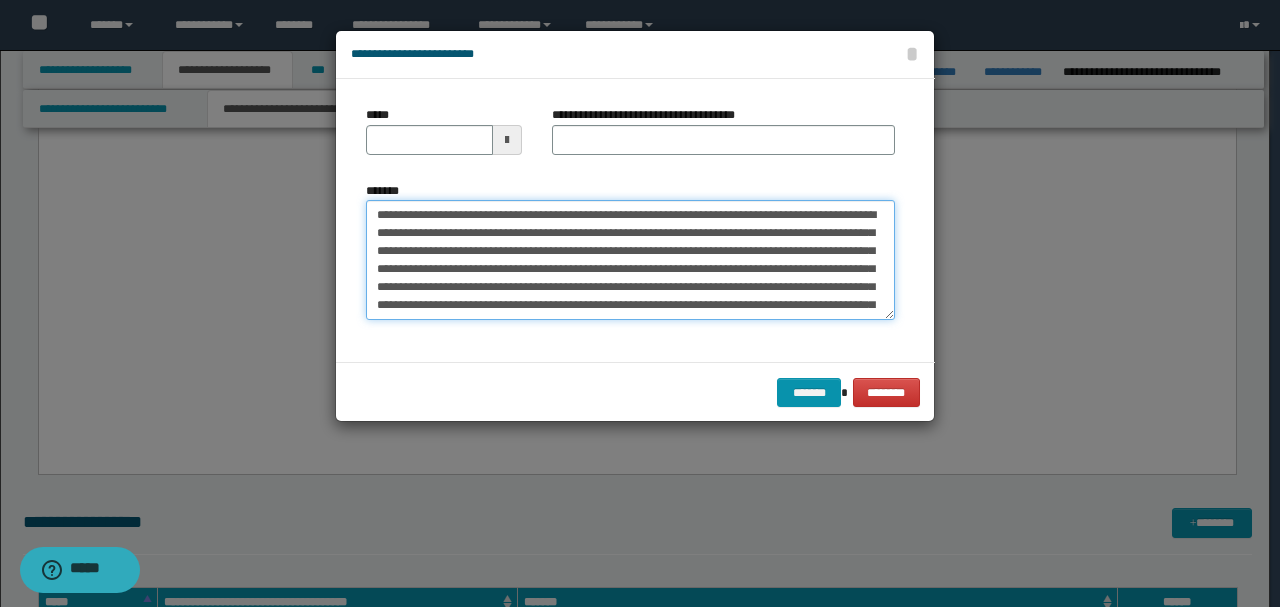 drag, startPoint x: 420, startPoint y: 212, endPoint x: 311, endPoint y: 205, distance: 109.22454 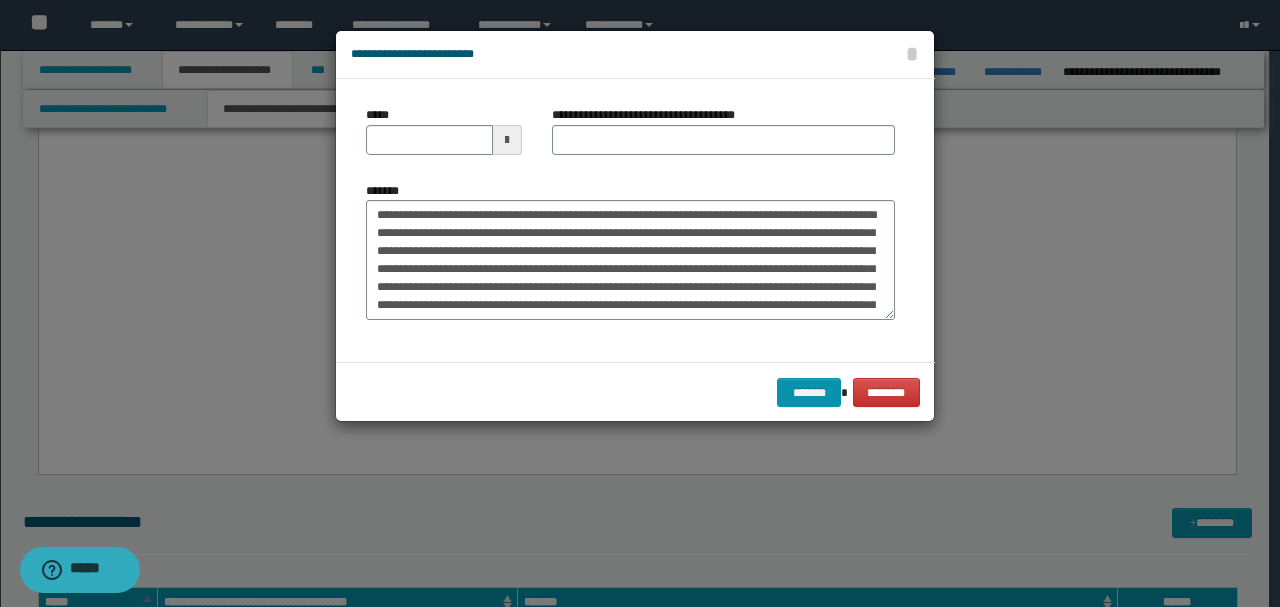 drag, startPoint x: 486, startPoint y: 140, endPoint x: 473, endPoint y: 140, distance: 13 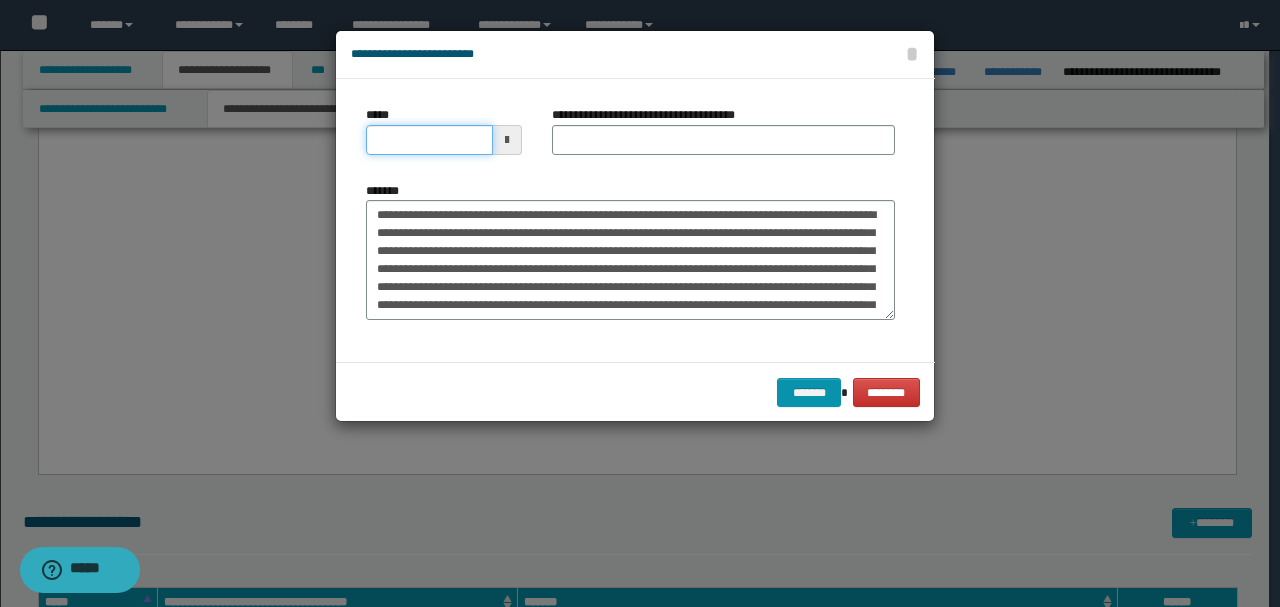 click on "*****" at bounding box center [429, 140] 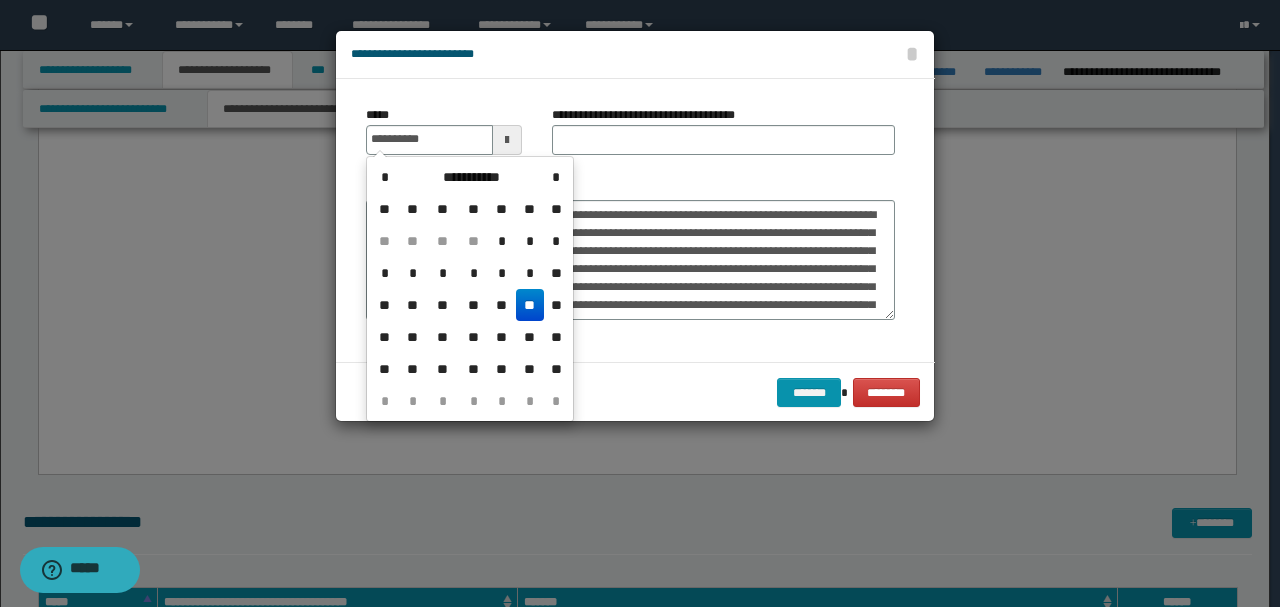 type on "**********" 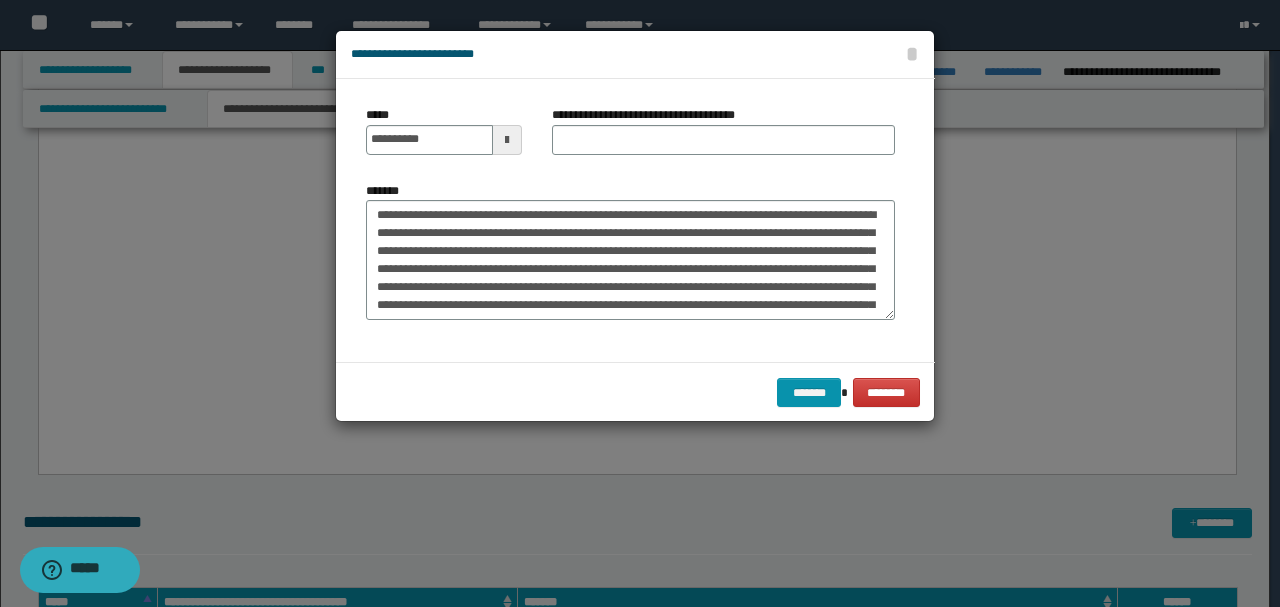 drag, startPoint x: 701, startPoint y: 182, endPoint x: 599, endPoint y: 229, distance: 112.30761 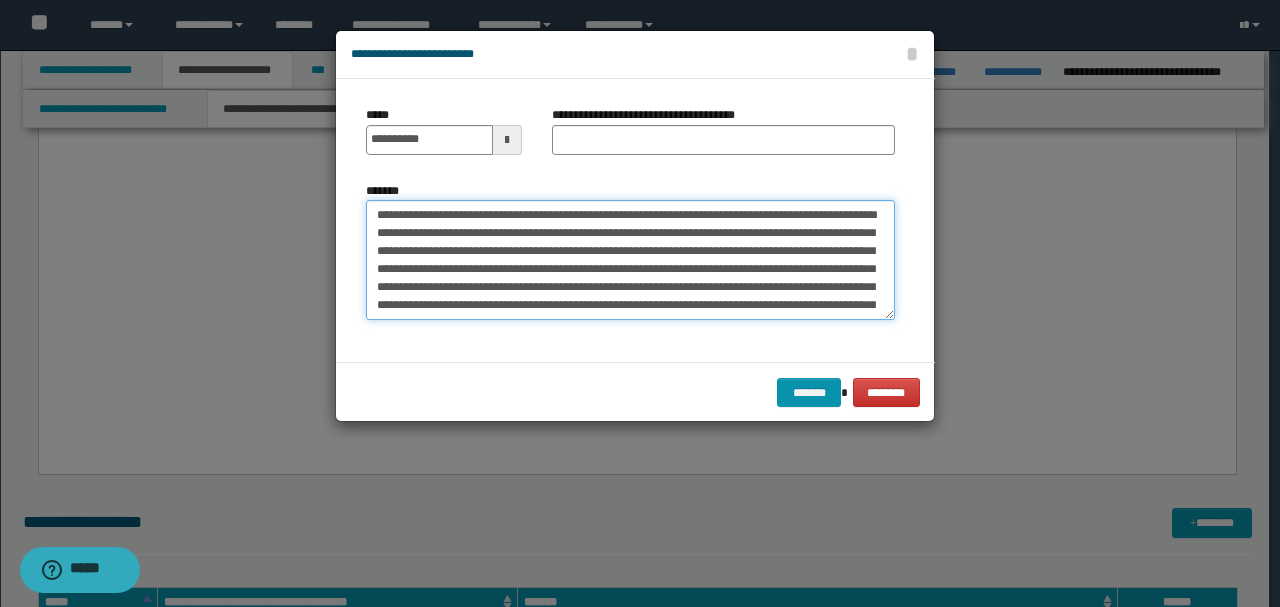 drag, startPoint x: 514, startPoint y: 210, endPoint x: 142, endPoint y: 196, distance: 372.26334 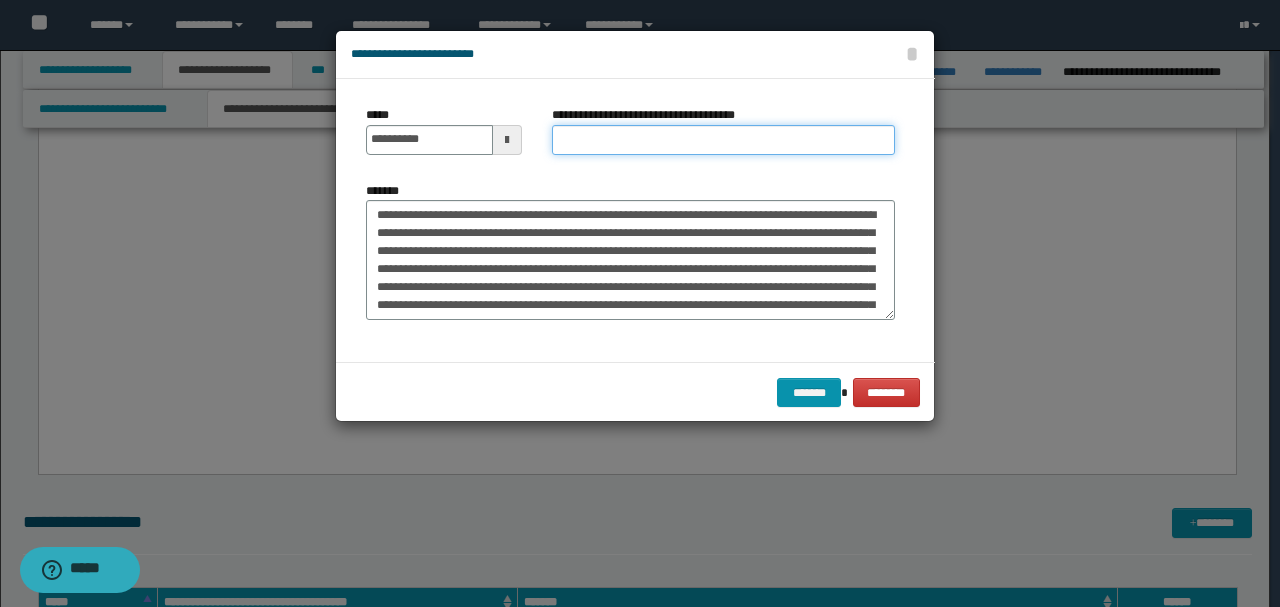 paste on "**********" 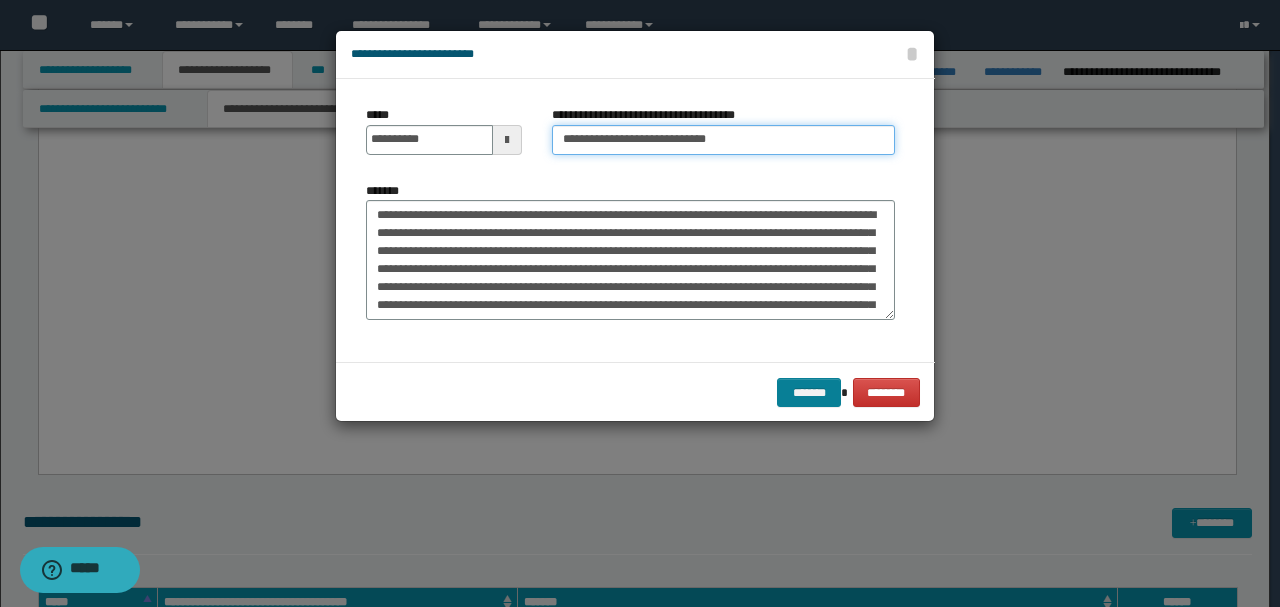 type on "**********" 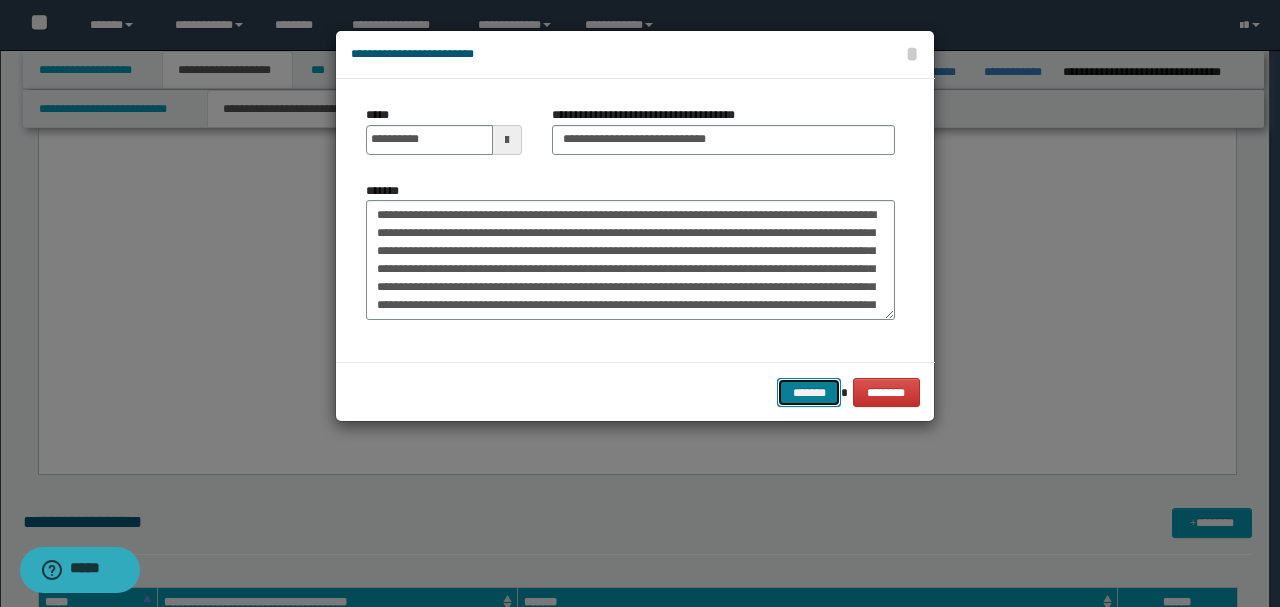 click on "*******" at bounding box center (809, 392) 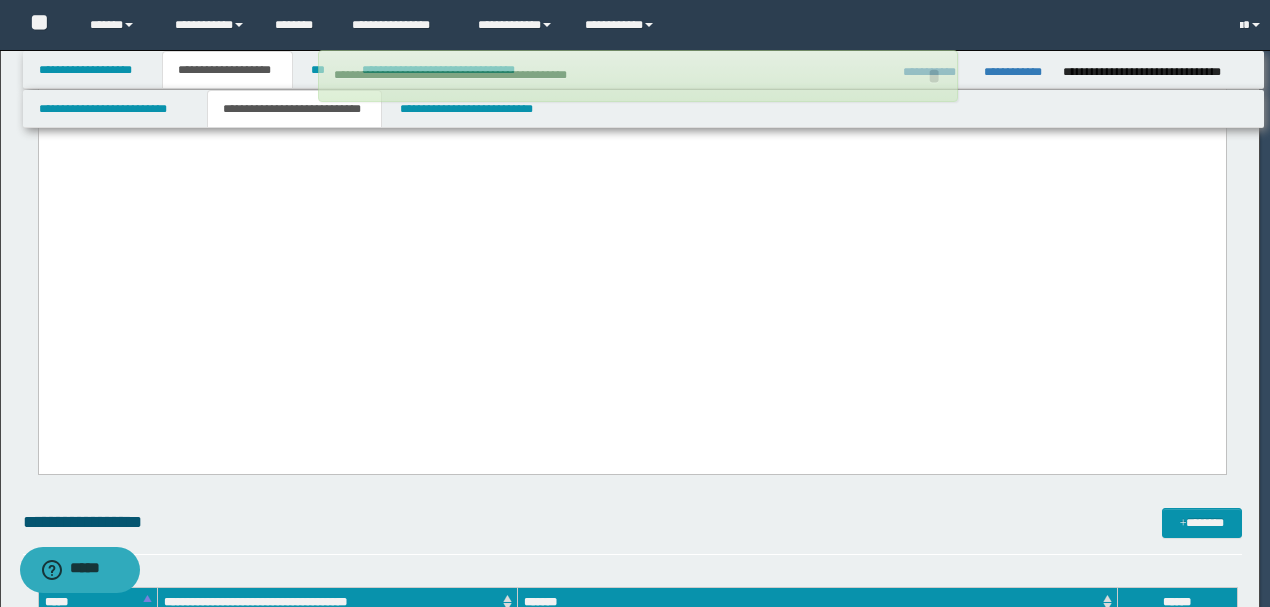 type 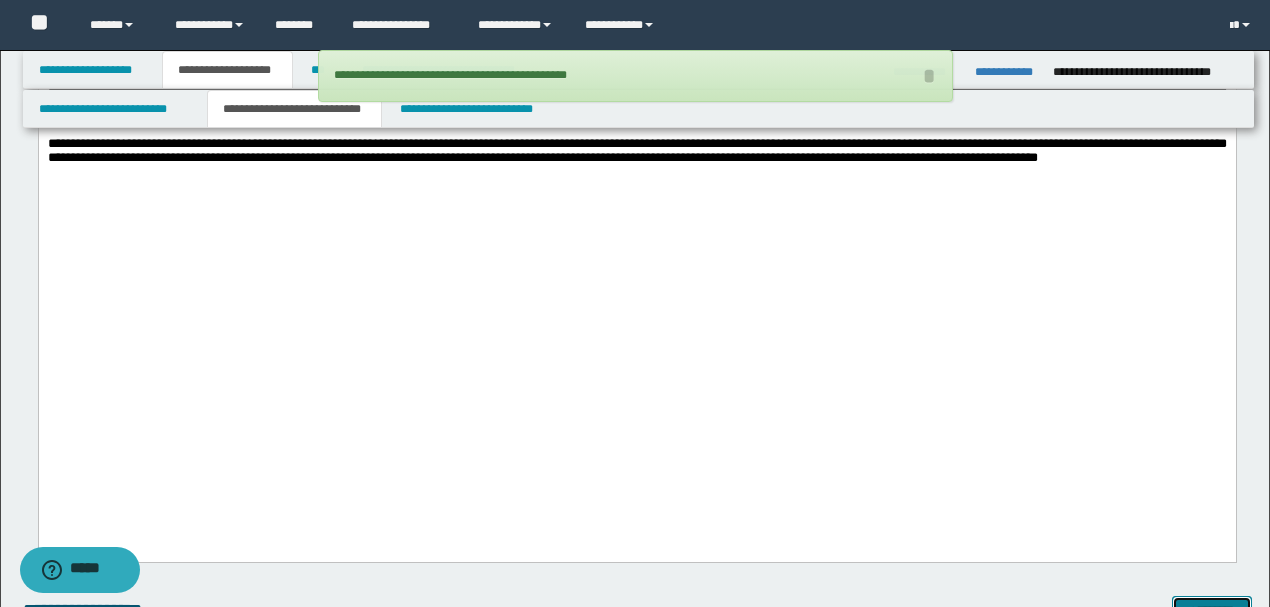 scroll, scrollTop: 3520, scrollLeft: 0, axis: vertical 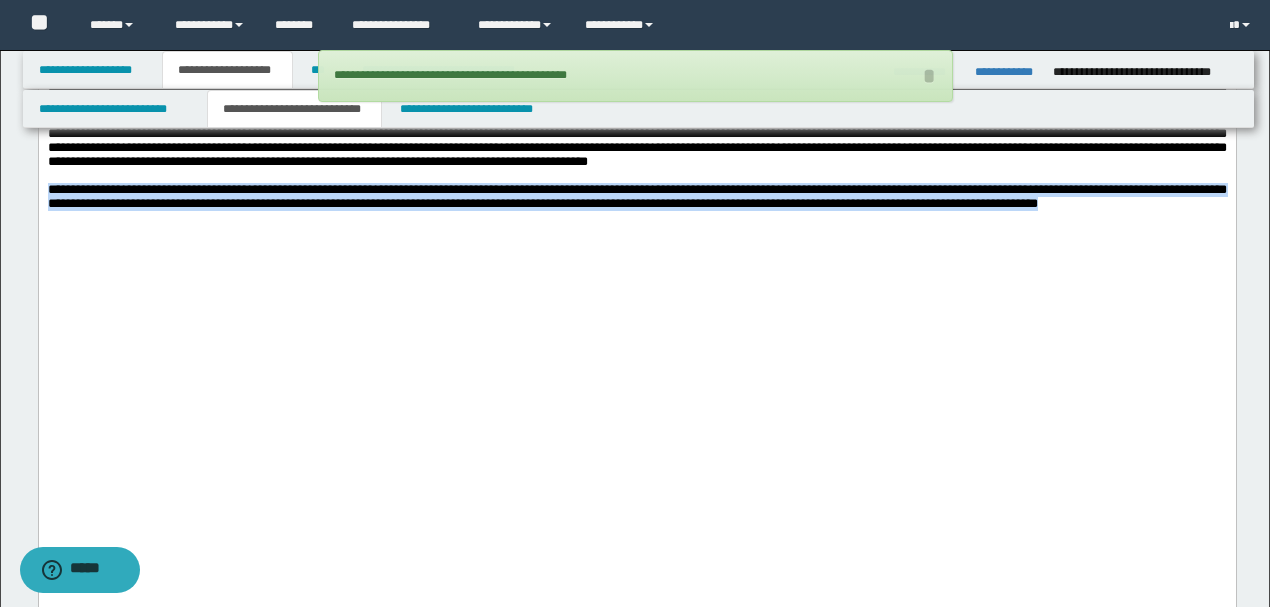 drag, startPoint x: 1174, startPoint y: 394, endPoint x: 38, endPoint y: -892, distance: 1715.8939 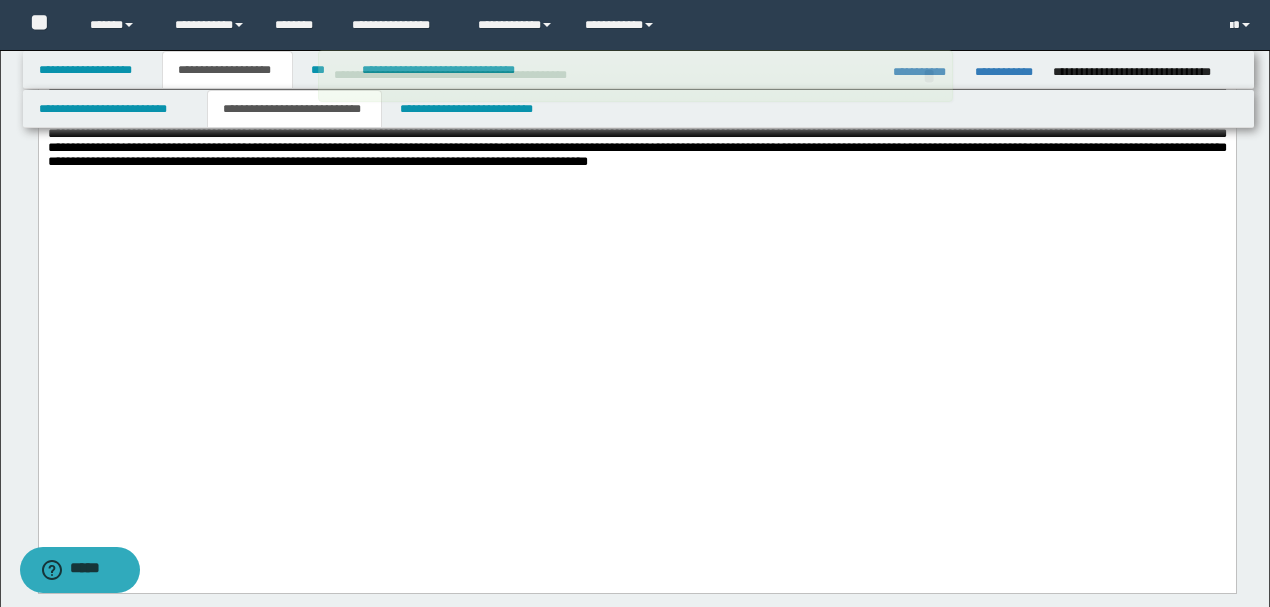 scroll, scrollTop: 3720, scrollLeft: 0, axis: vertical 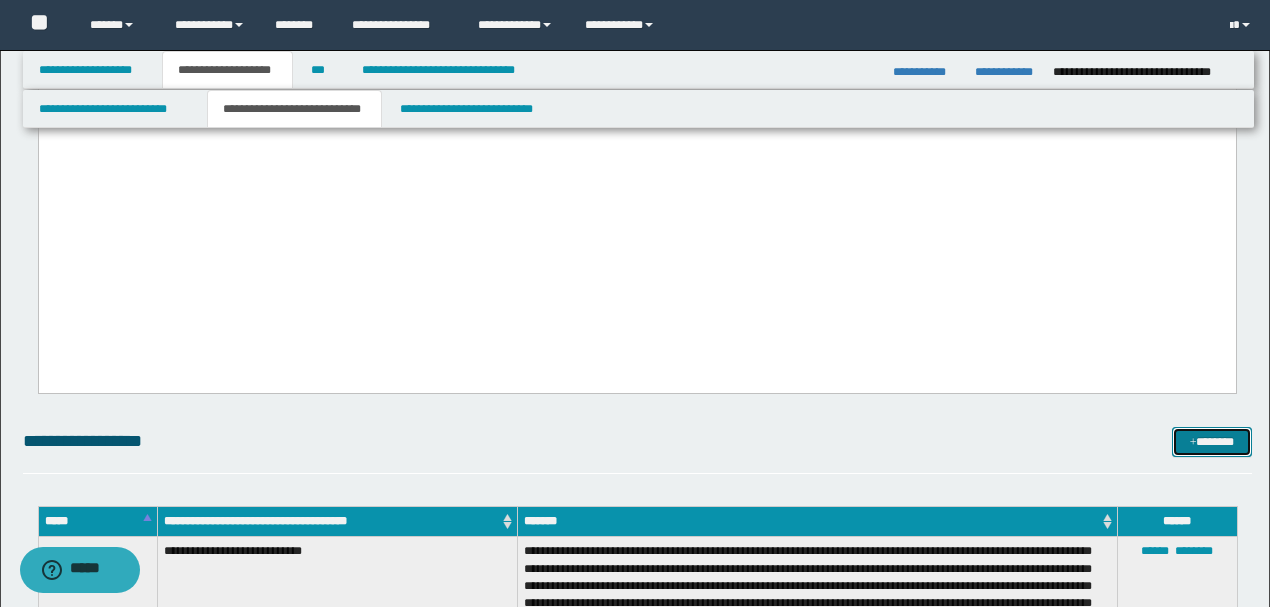 click on "*******" at bounding box center [1211, 441] 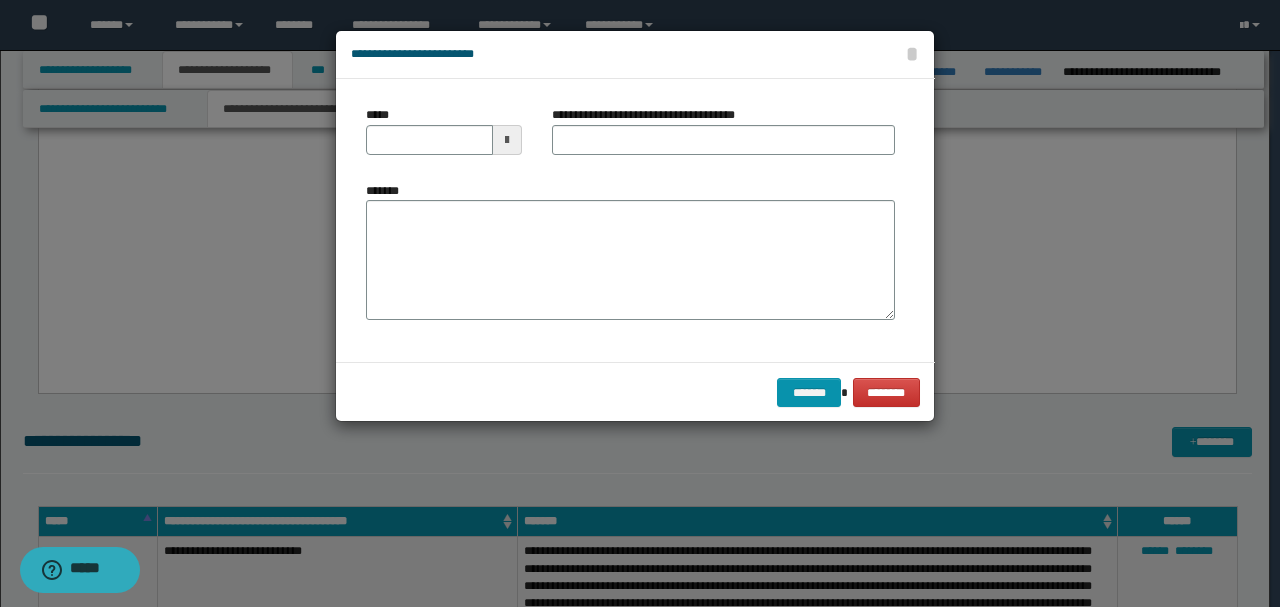 drag, startPoint x: 531, startPoint y: 260, endPoint x: 502, endPoint y: 234, distance: 38.948685 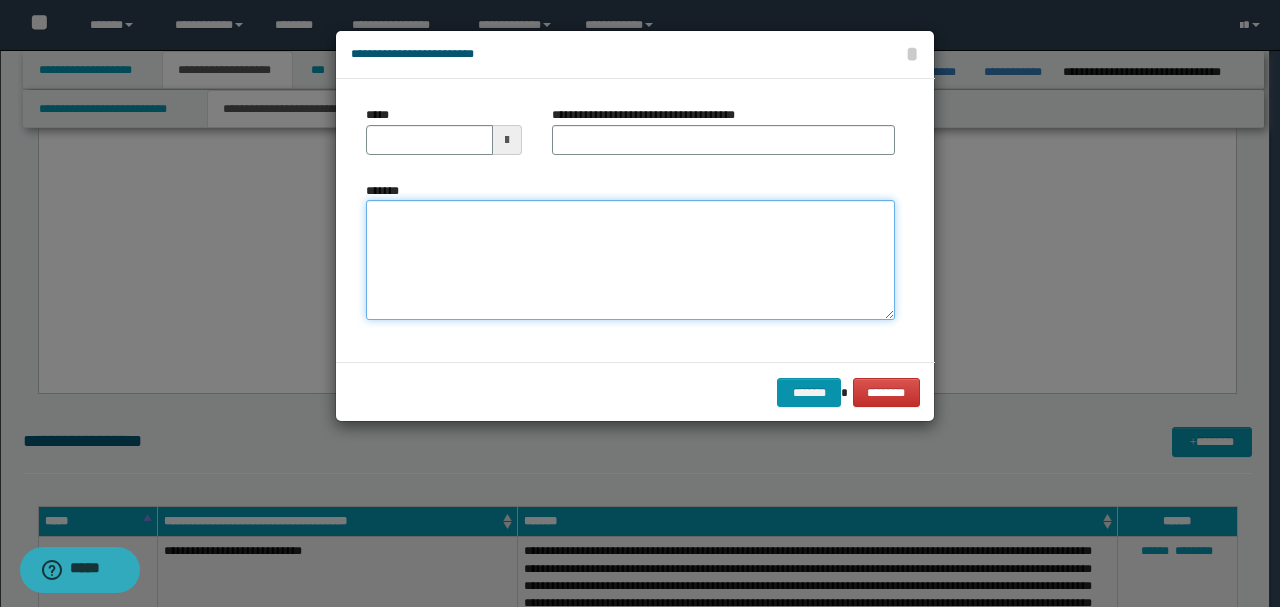 click on "*******" at bounding box center (630, 259) 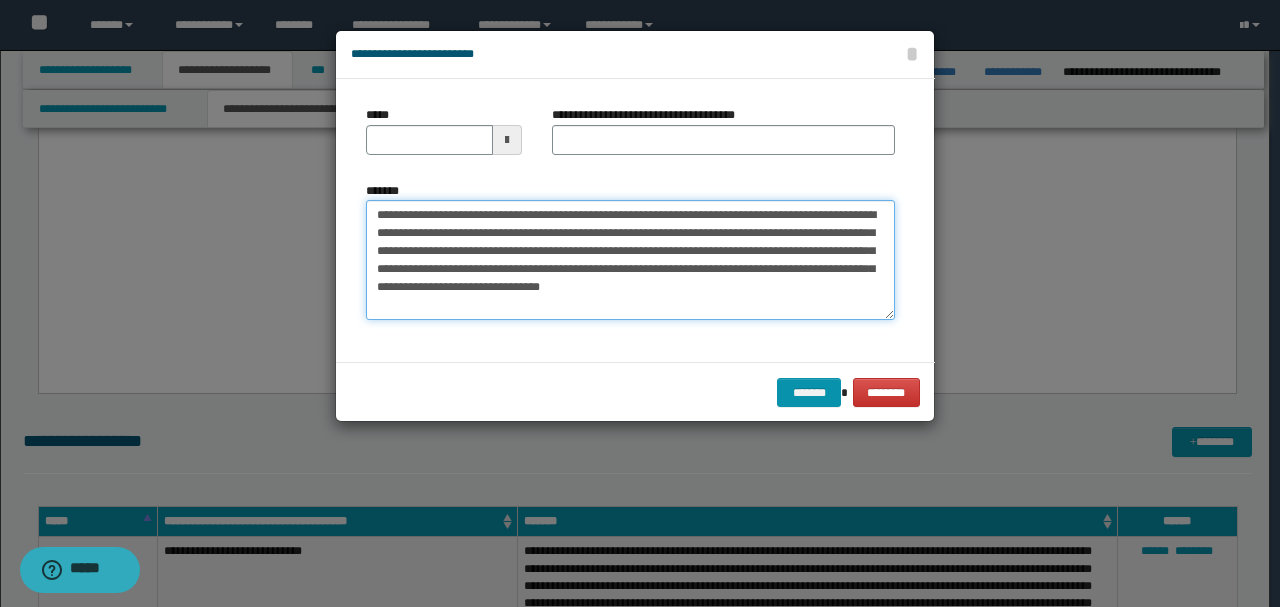 drag, startPoint x: 444, startPoint y: 211, endPoint x: 226, endPoint y: 201, distance: 218.22923 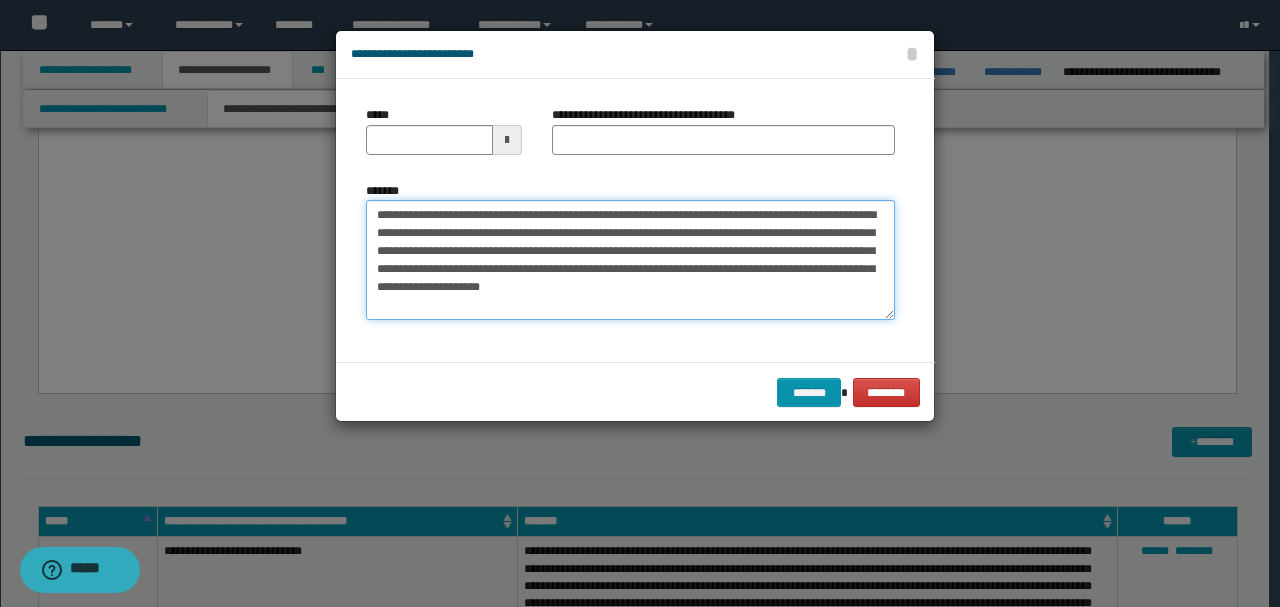 type on "**********" 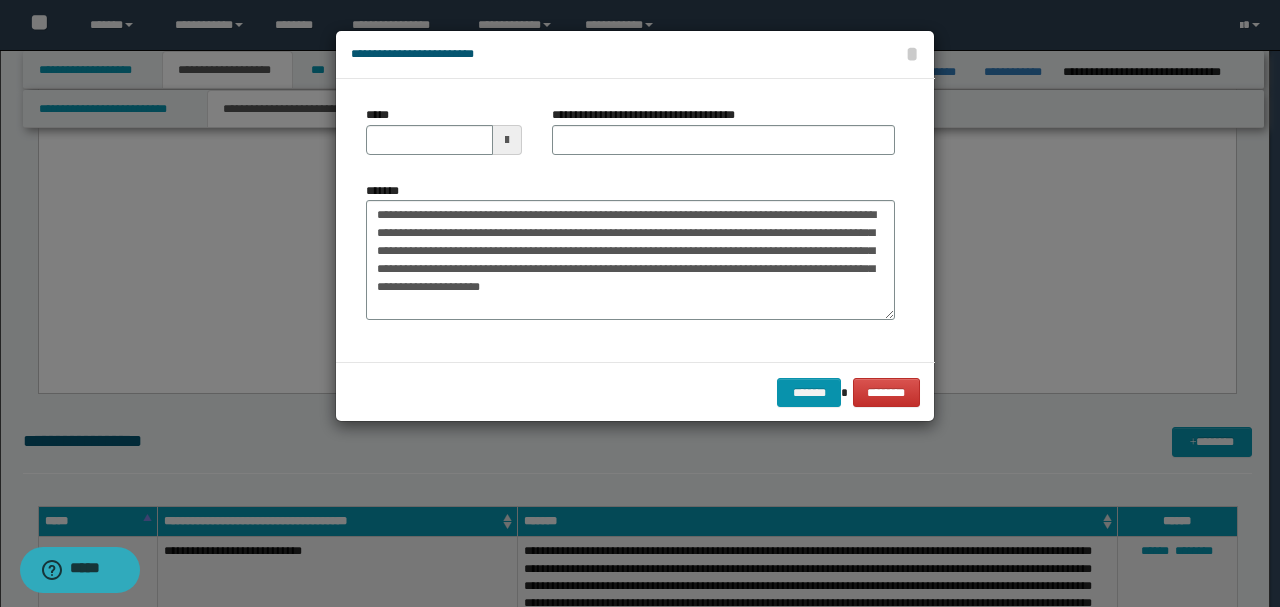 click at bounding box center (507, 140) 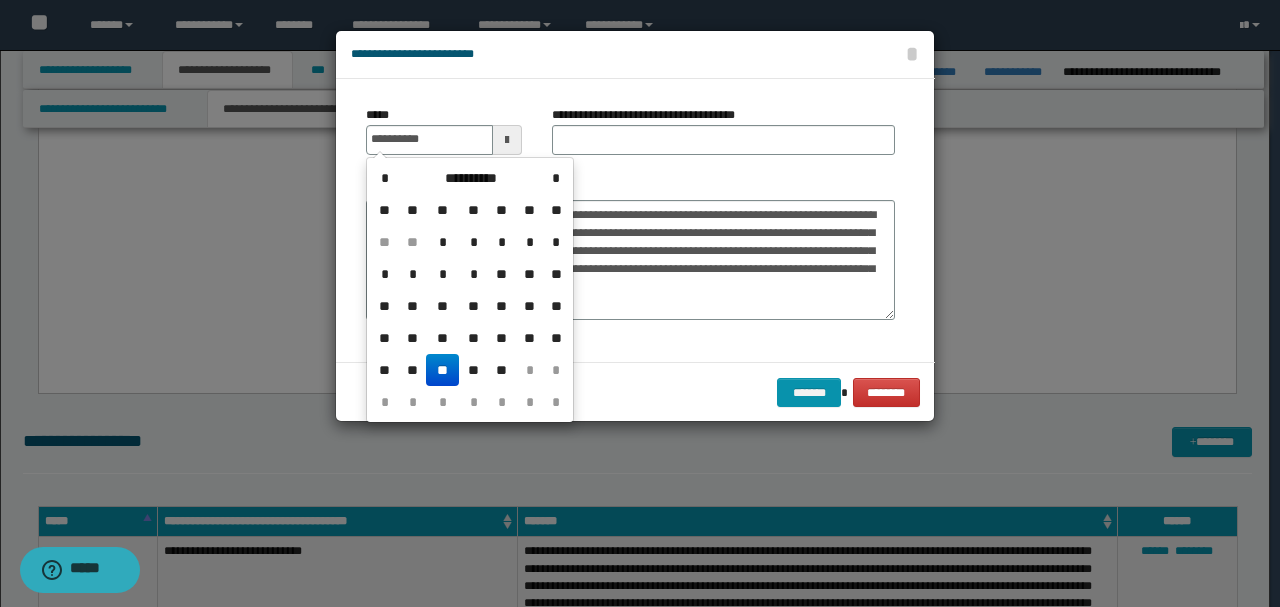 type on "**********" 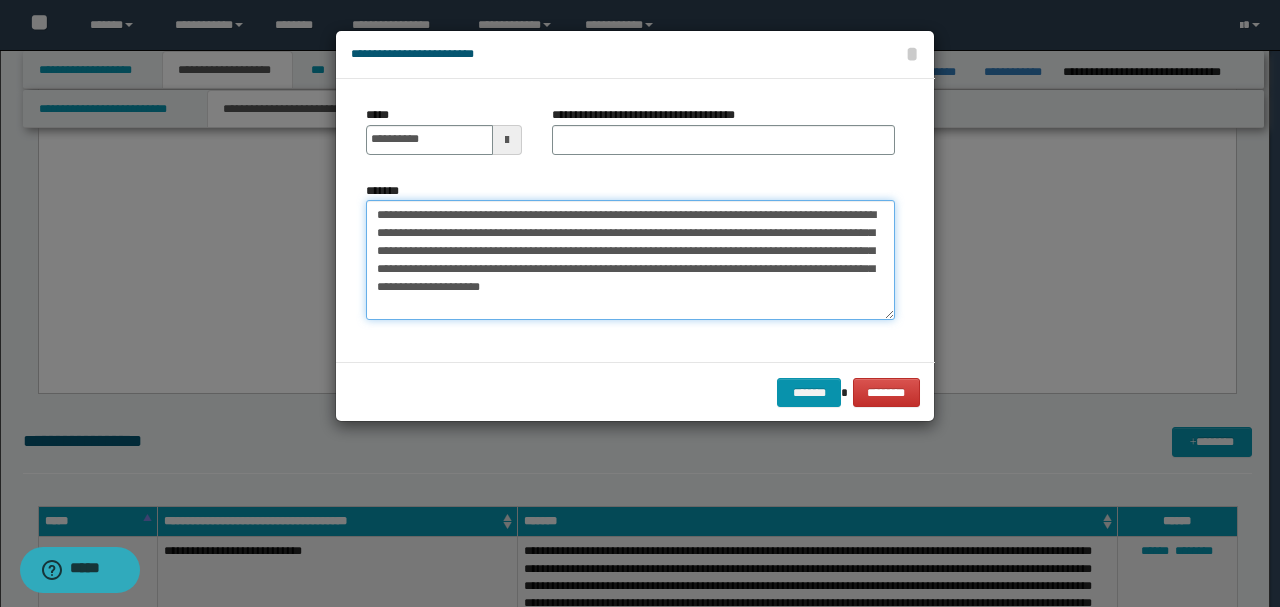 drag, startPoint x: 562, startPoint y: 216, endPoint x: 172, endPoint y: 197, distance: 390.46255 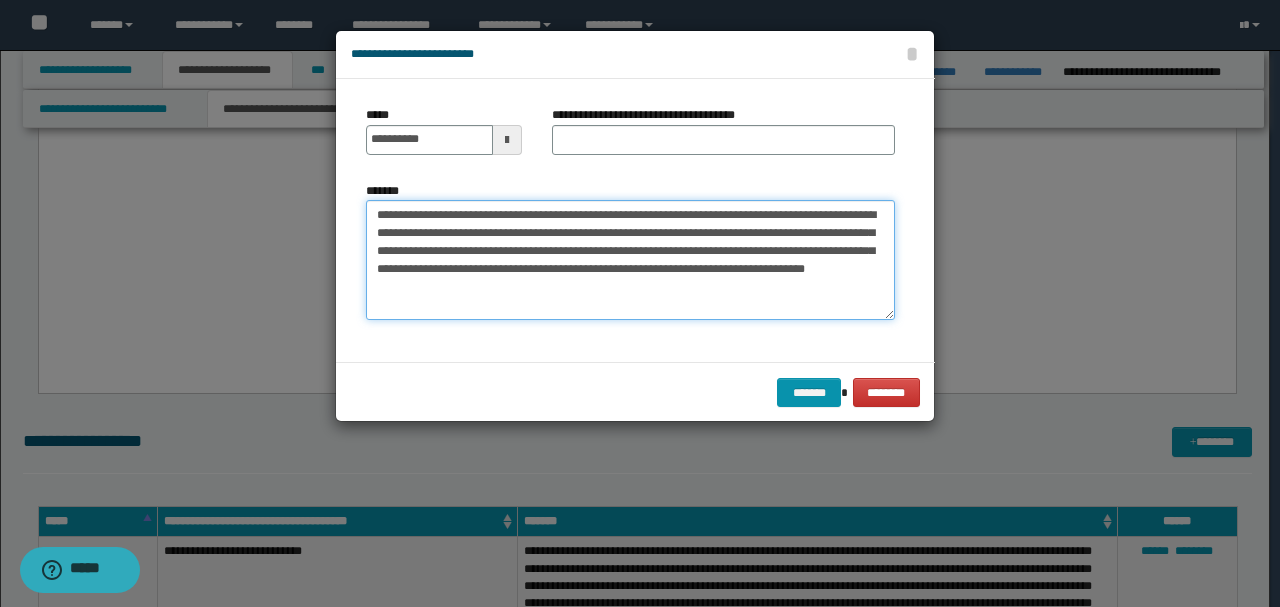 type on "**********" 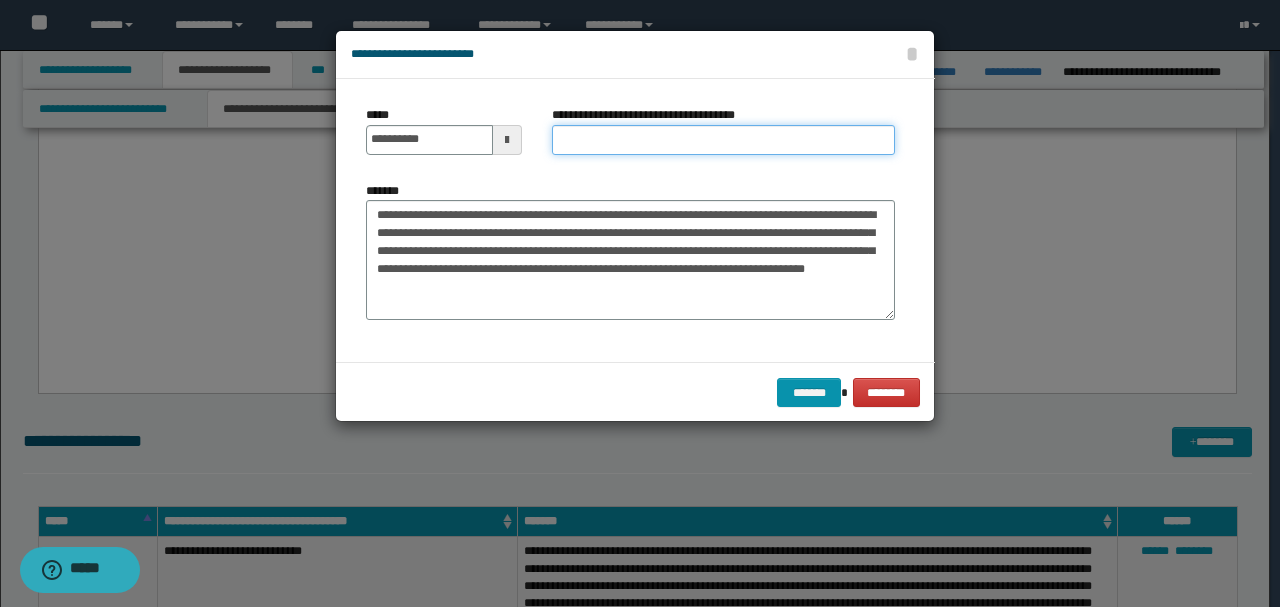 click on "**********" at bounding box center (723, 140) 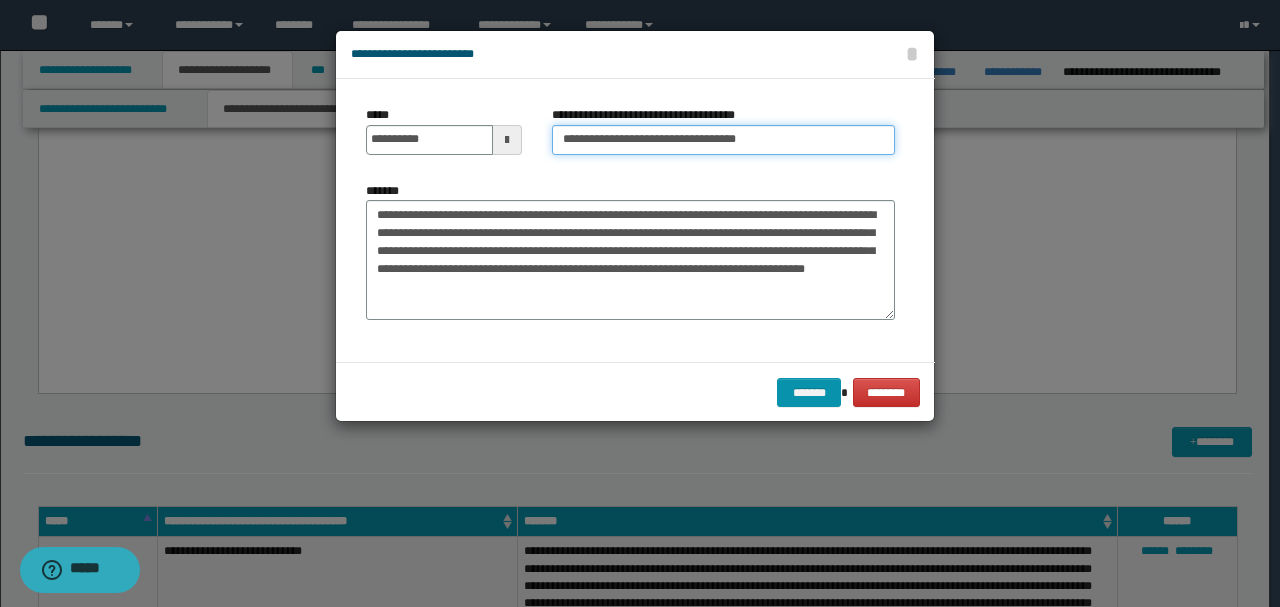 type on "**********" 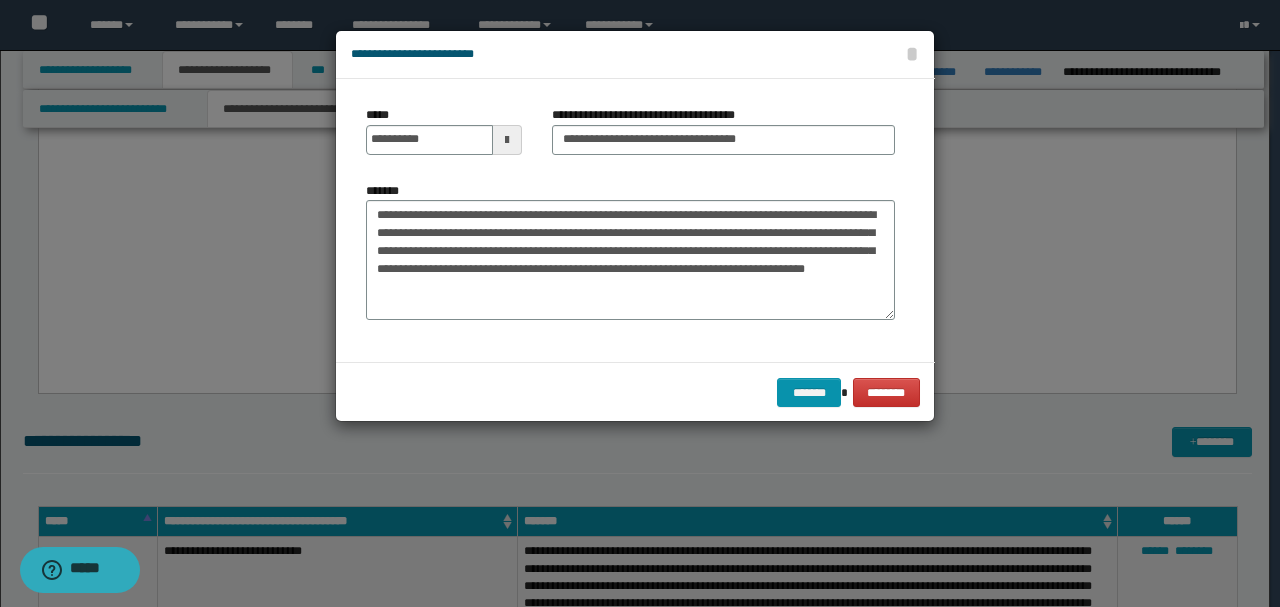 click on "*******
********" at bounding box center [635, 392] 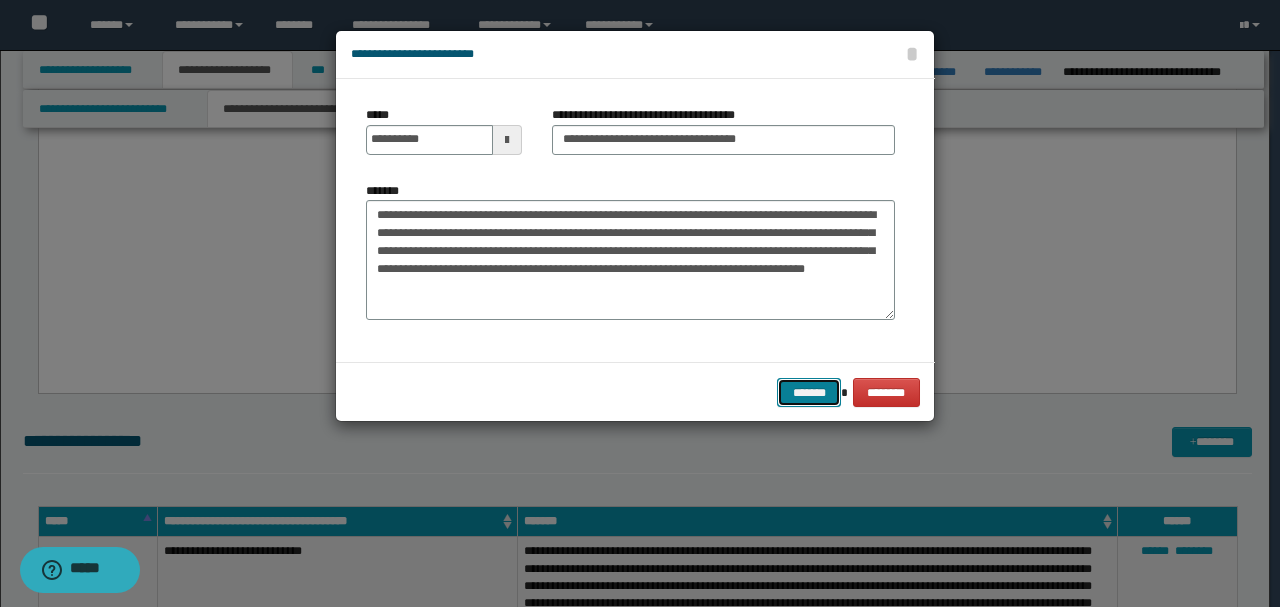 click on "*******" at bounding box center [809, 392] 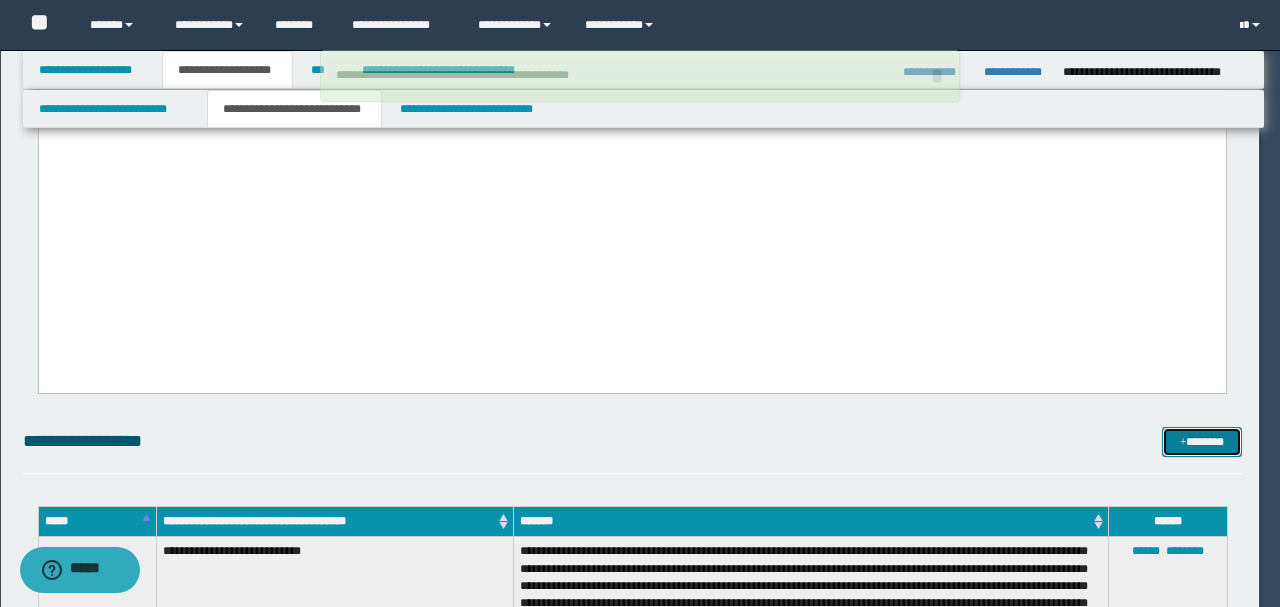 type 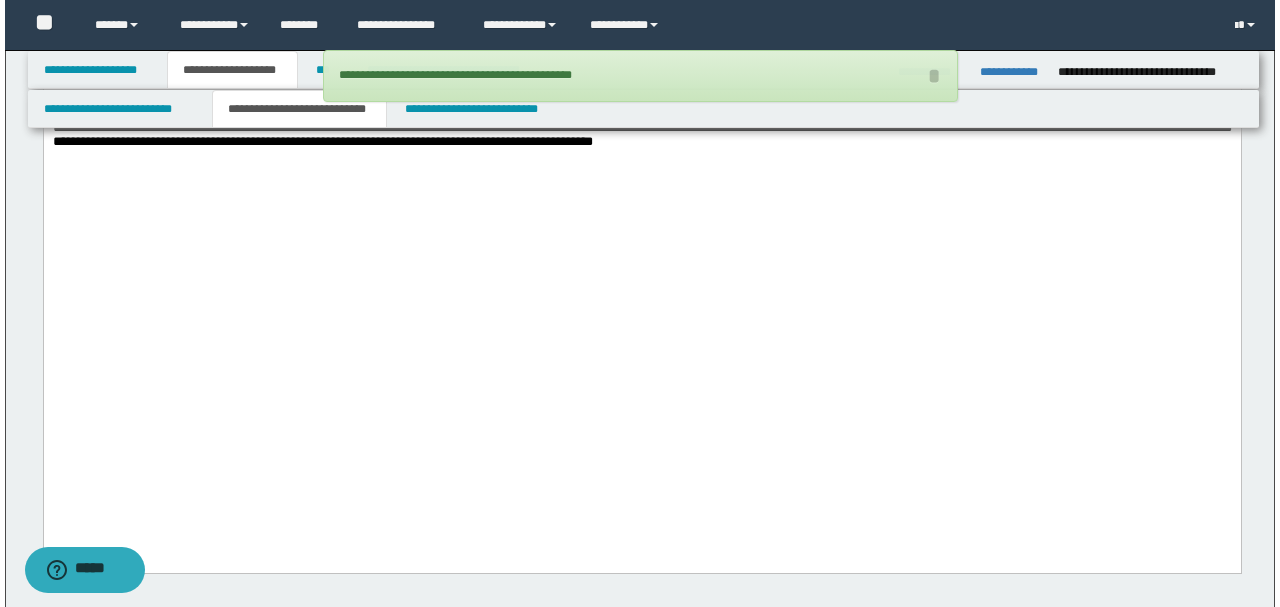 scroll, scrollTop: 3520, scrollLeft: 0, axis: vertical 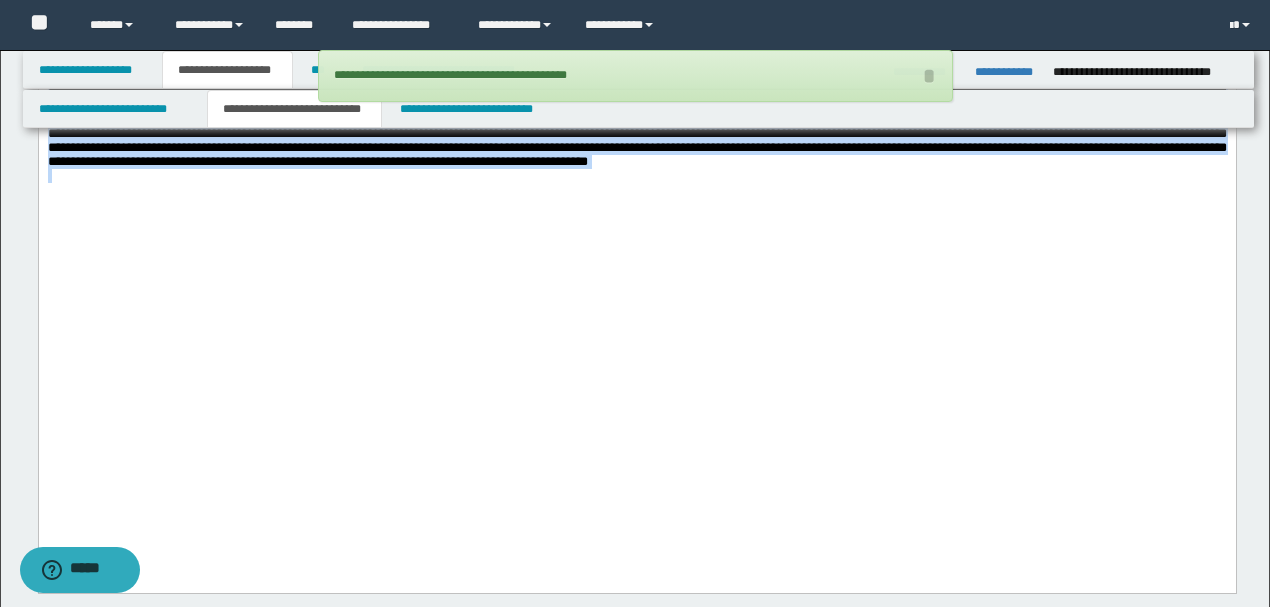 drag, startPoint x: 776, startPoint y: 368, endPoint x: 48, endPoint y: 233, distance: 740.4114 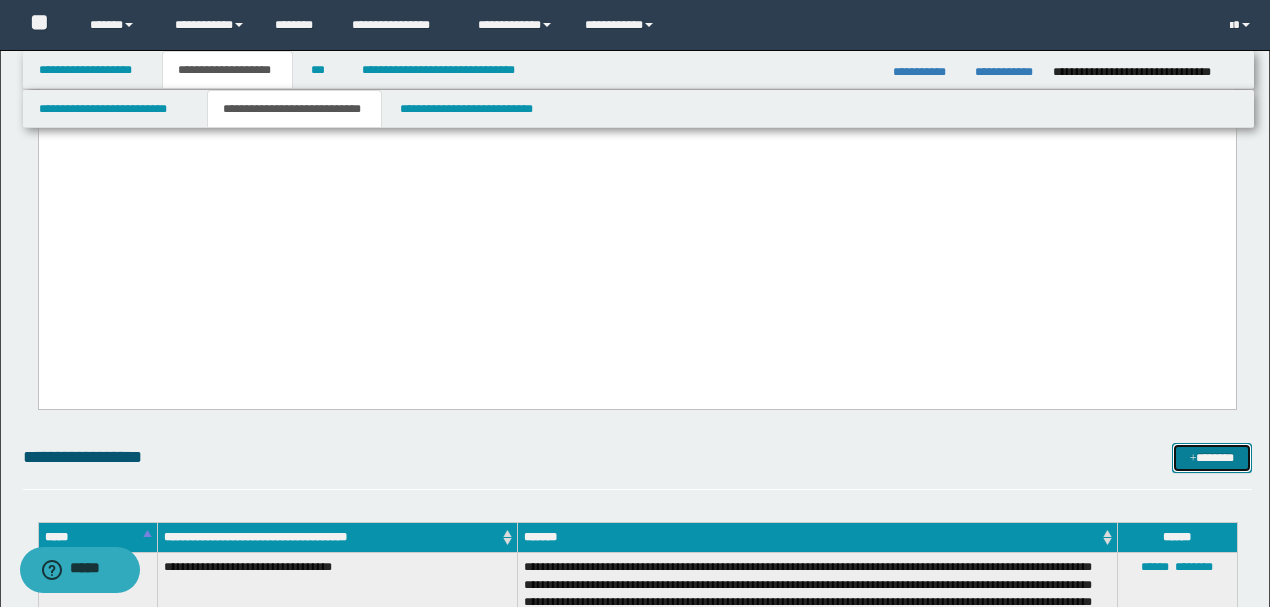 click on "*******" at bounding box center (1211, 457) 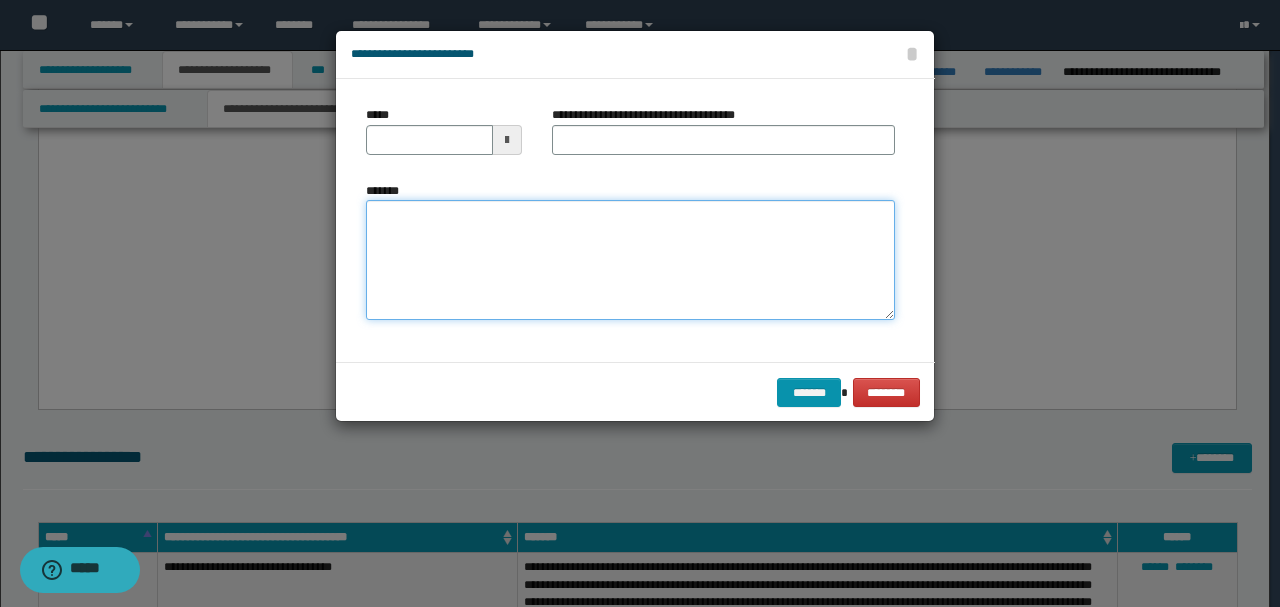click on "*******" at bounding box center (630, 259) 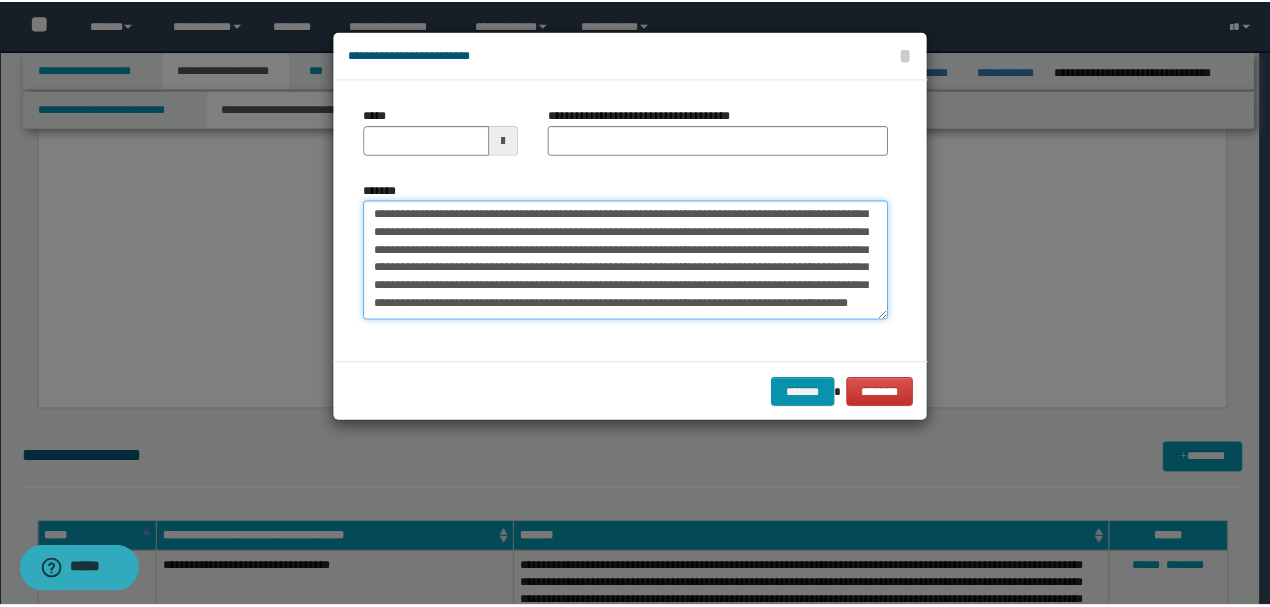 scroll, scrollTop: 0, scrollLeft: 0, axis: both 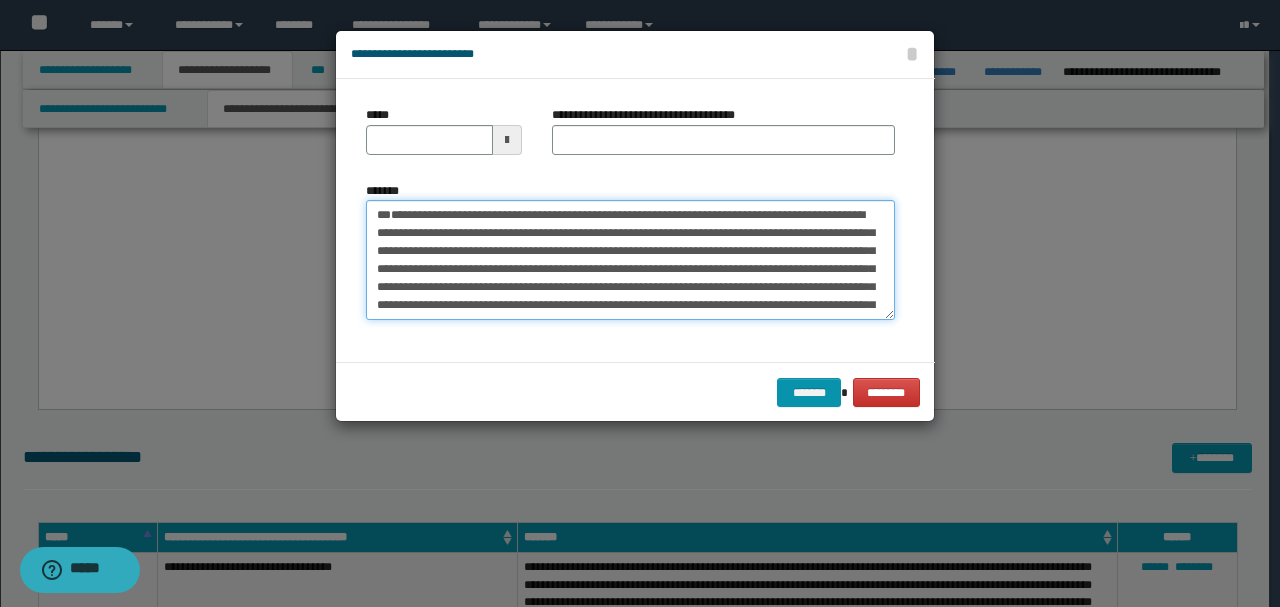 drag, startPoint x: 444, startPoint y: 249, endPoint x: 279, endPoint y: 156, distance: 189.40433 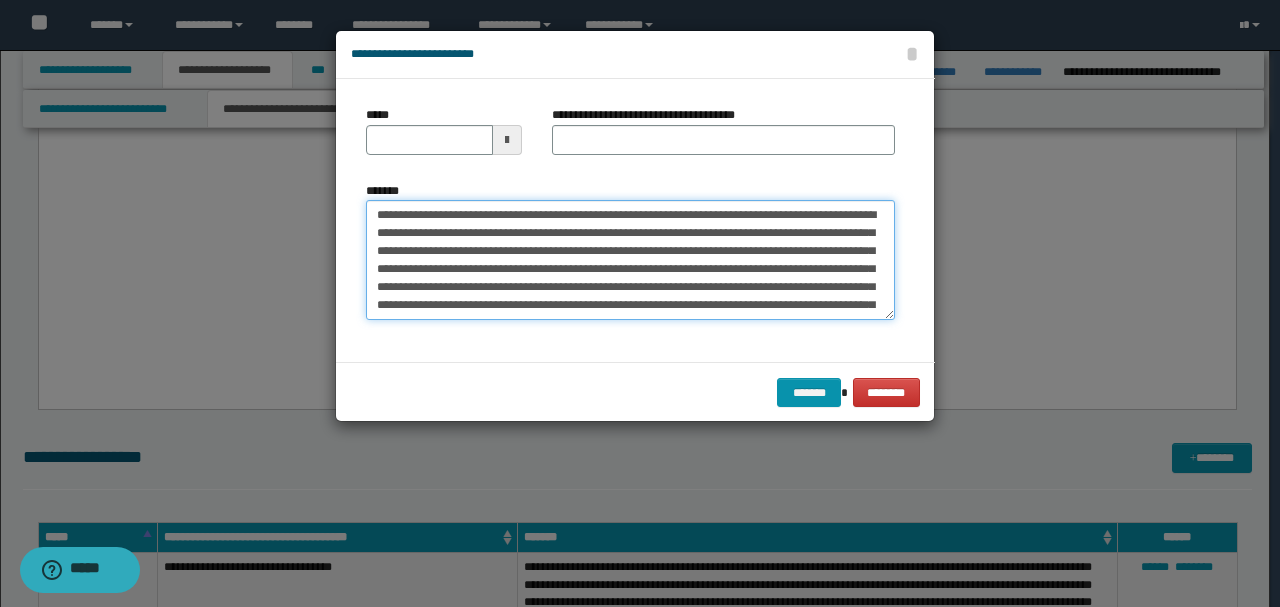 type 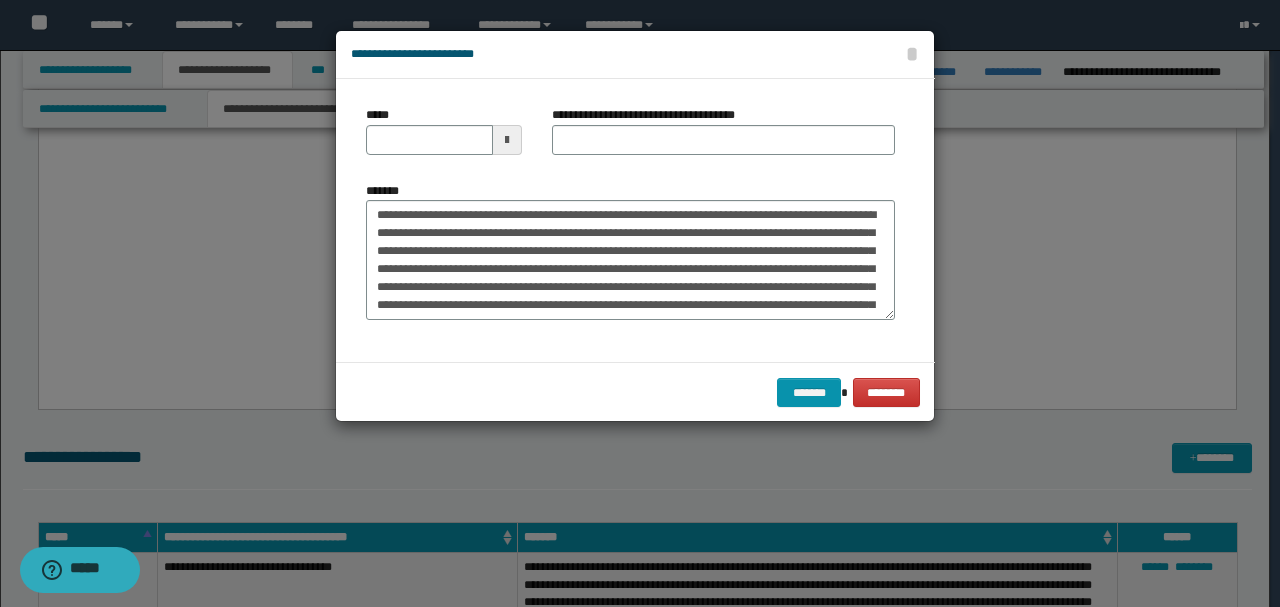 click on "*****" at bounding box center (444, 130) 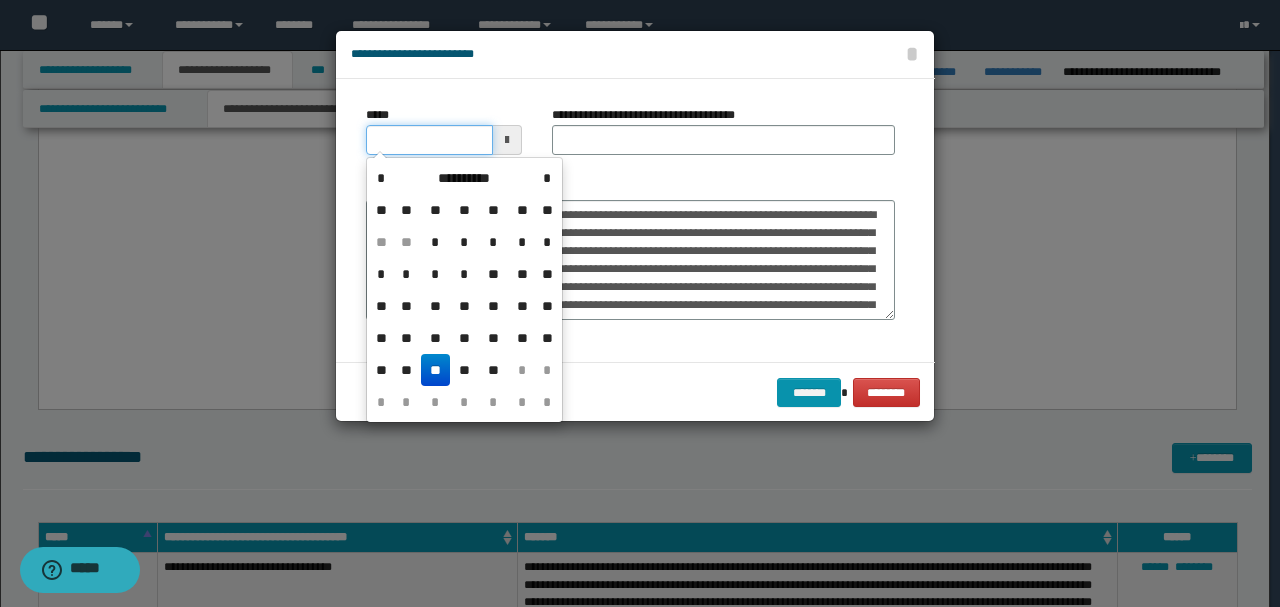 click on "*****" at bounding box center [429, 140] 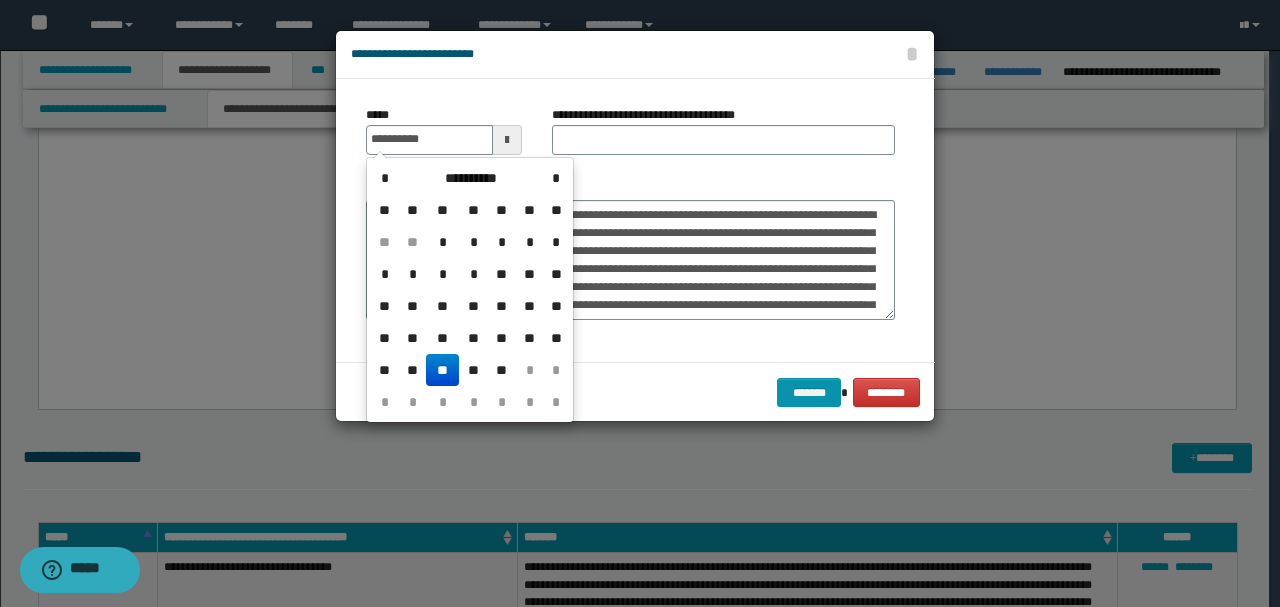 type on "**********" 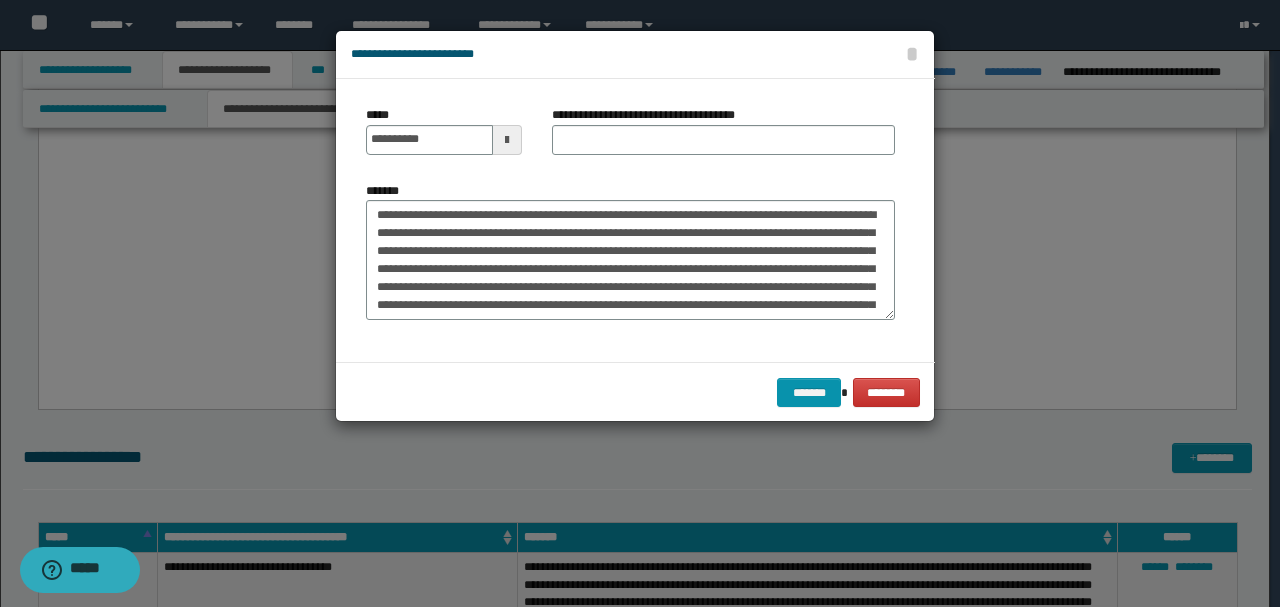 click on "**********" at bounding box center [723, 138] 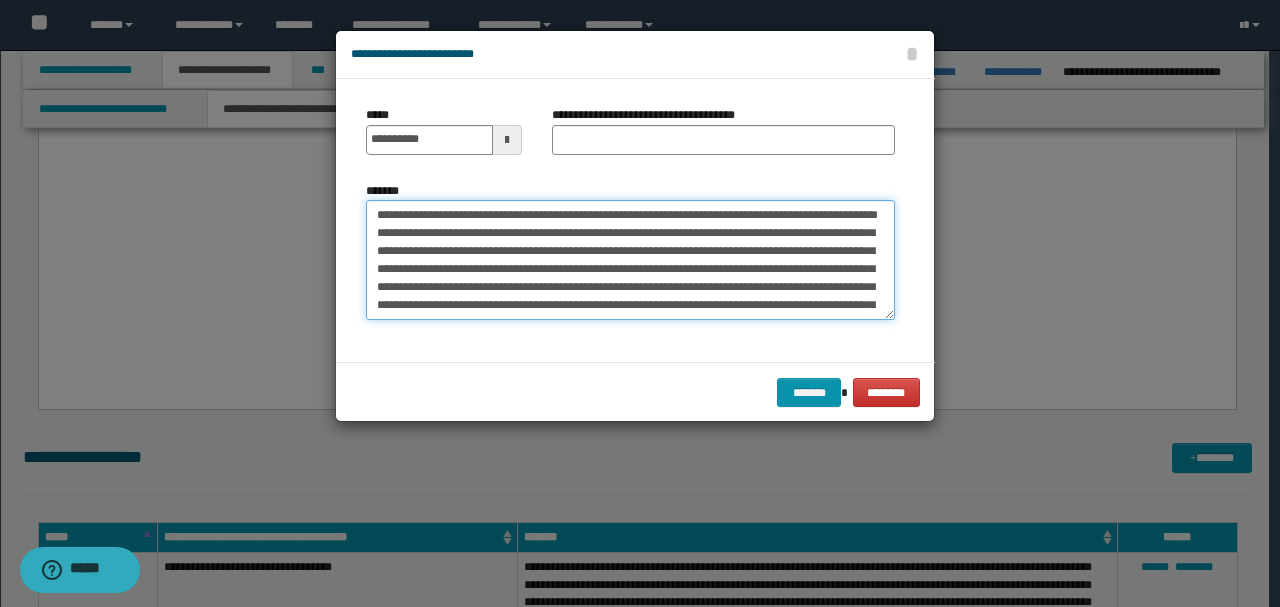 drag, startPoint x: 512, startPoint y: 212, endPoint x: 305, endPoint y: 188, distance: 208.38666 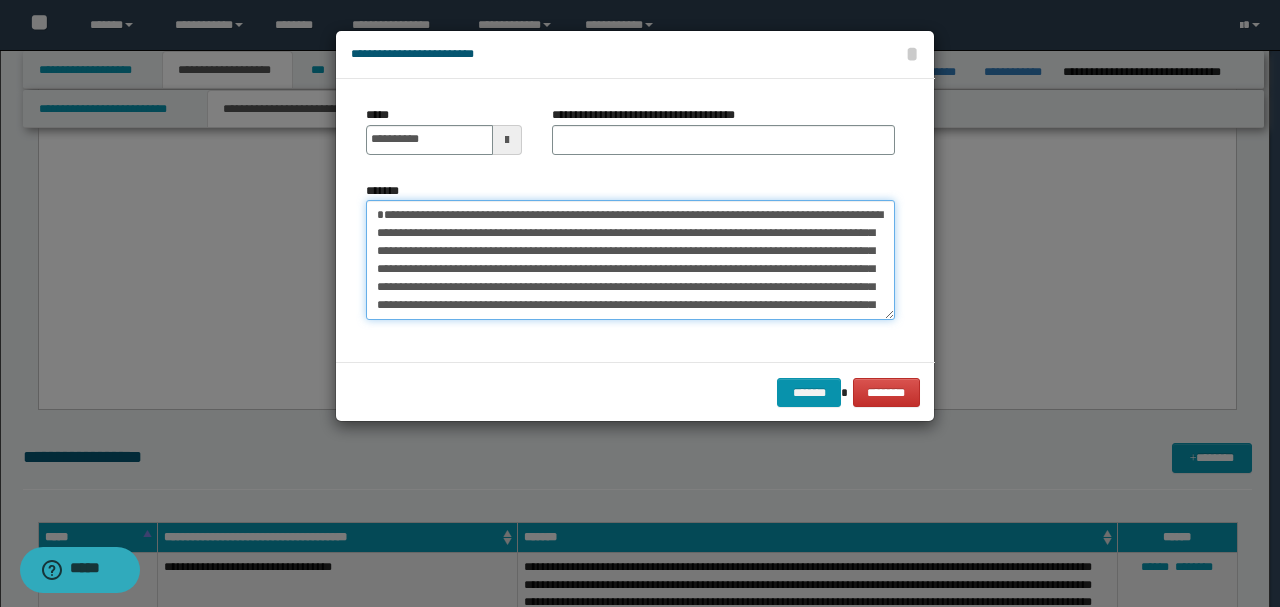 type on "**********" 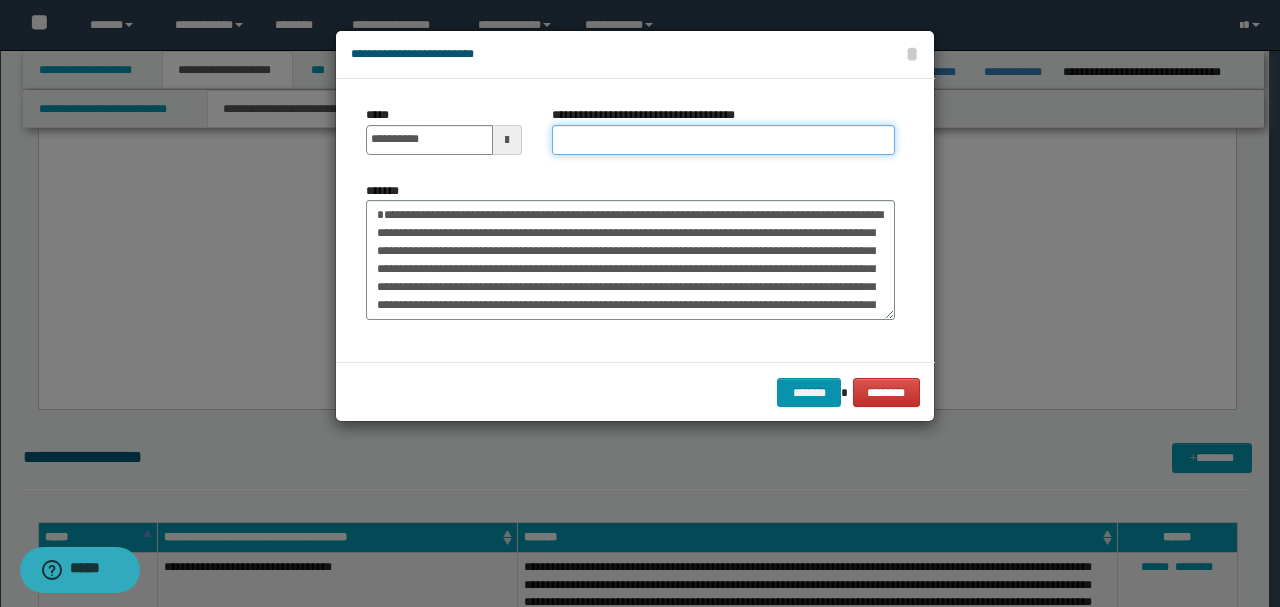 click on "**********" at bounding box center [723, 140] 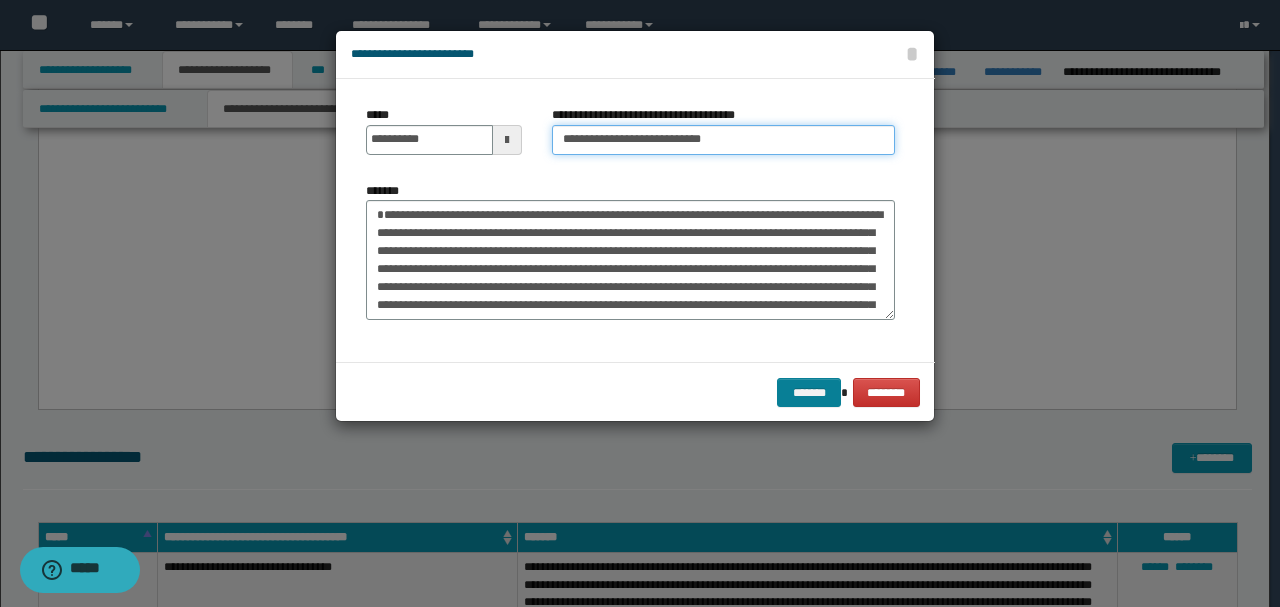 type on "**********" 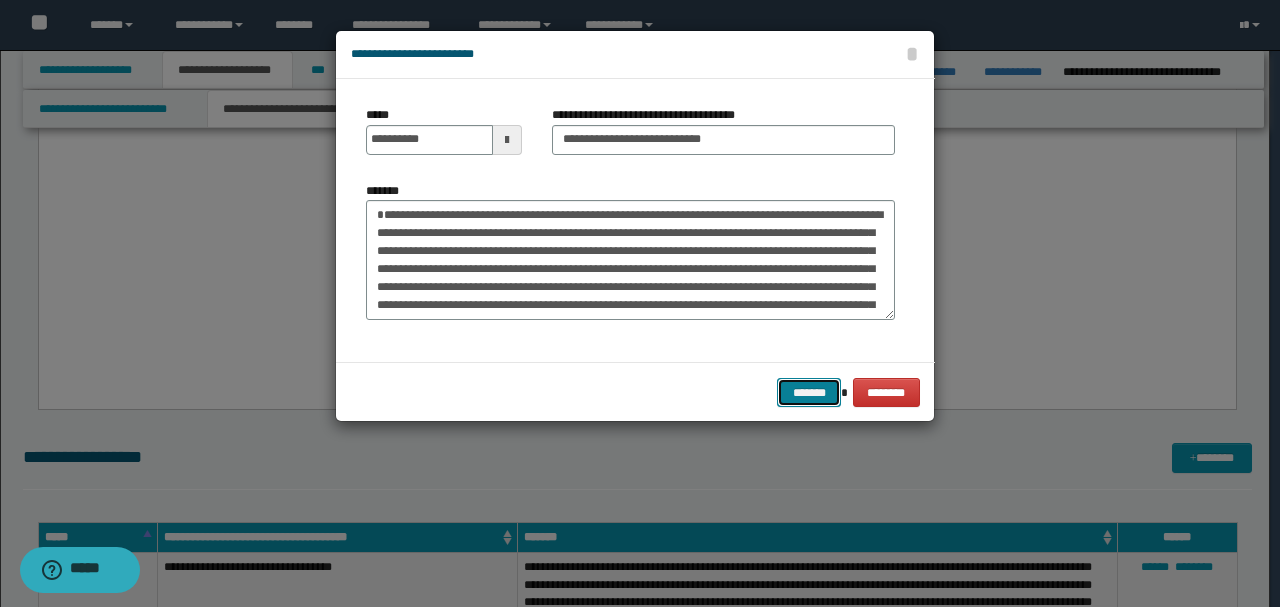 click on "*******" at bounding box center [809, 392] 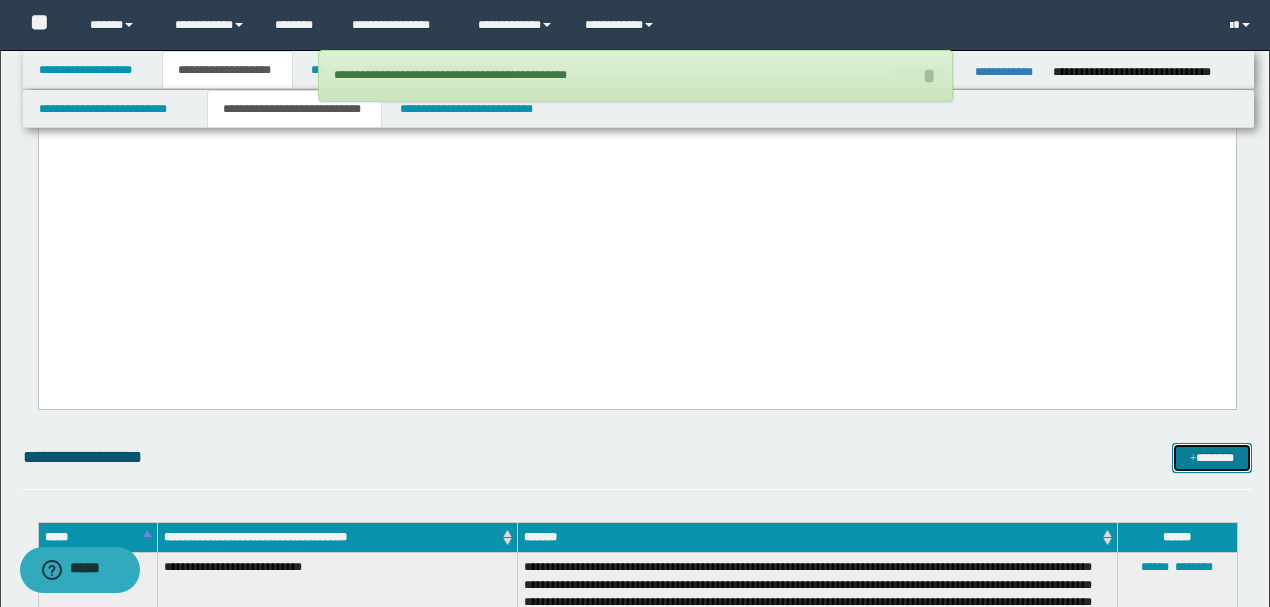 scroll, scrollTop: 3254, scrollLeft: 0, axis: vertical 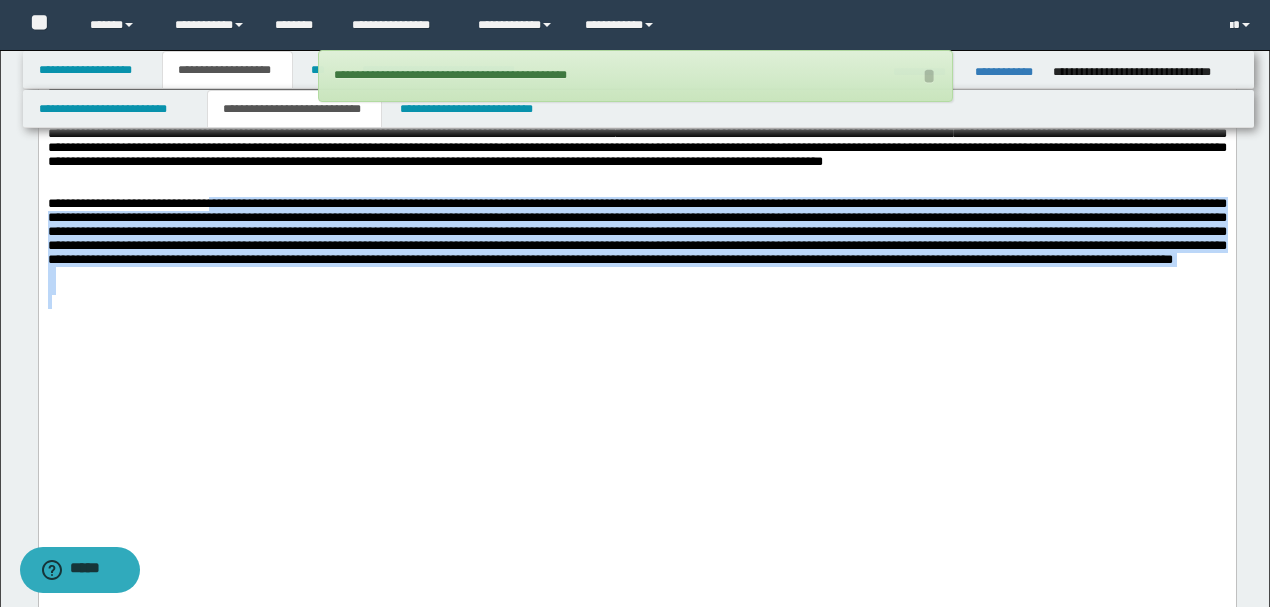 drag, startPoint x: 776, startPoint y: 452, endPoint x: 226, endPoint y: 337, distance: 561.8941 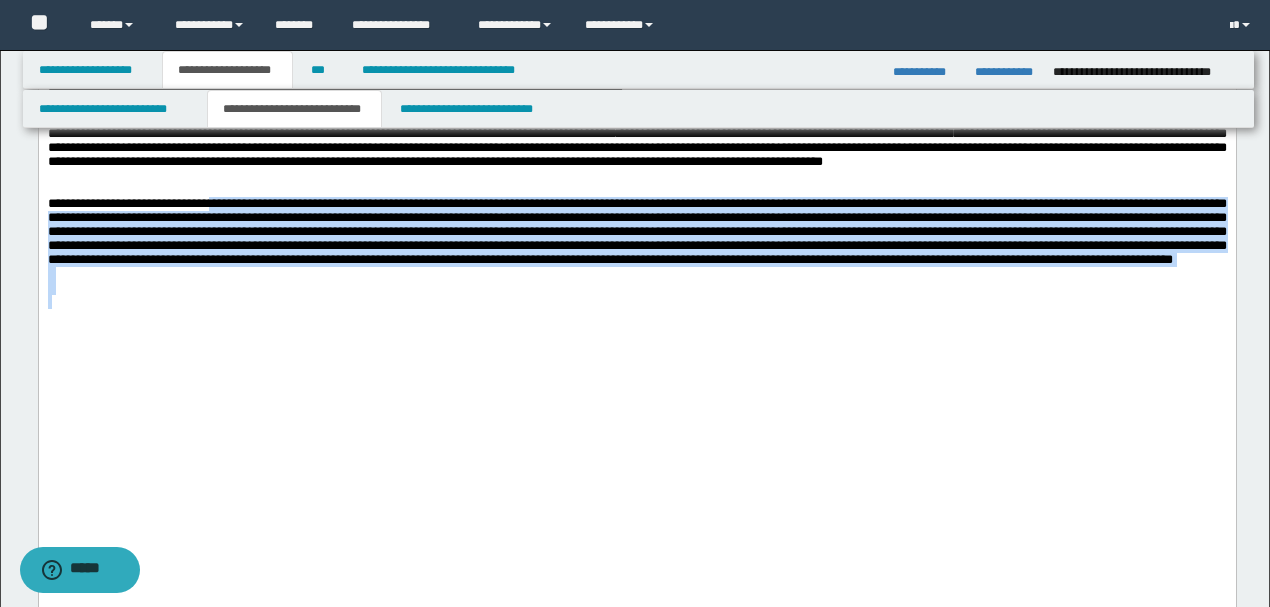 click at bounding box center (636, 275) 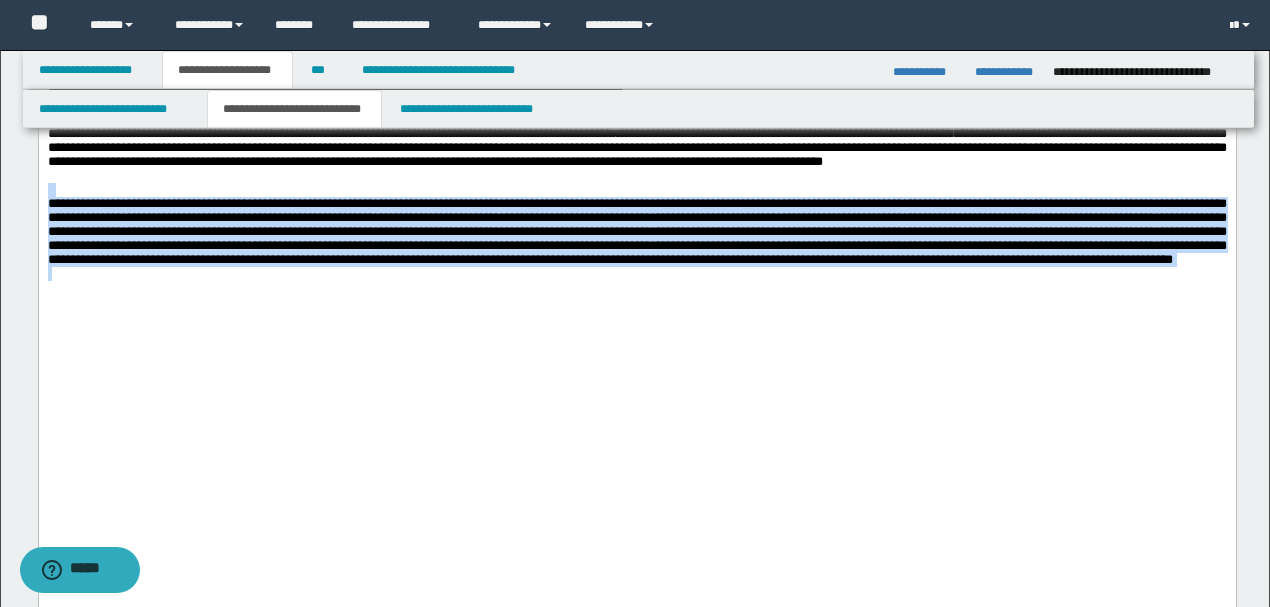drag, startPoint x: 725, startPoint y: 433, endPoint x: 0, endPoint y: 329, distance: 732.4213 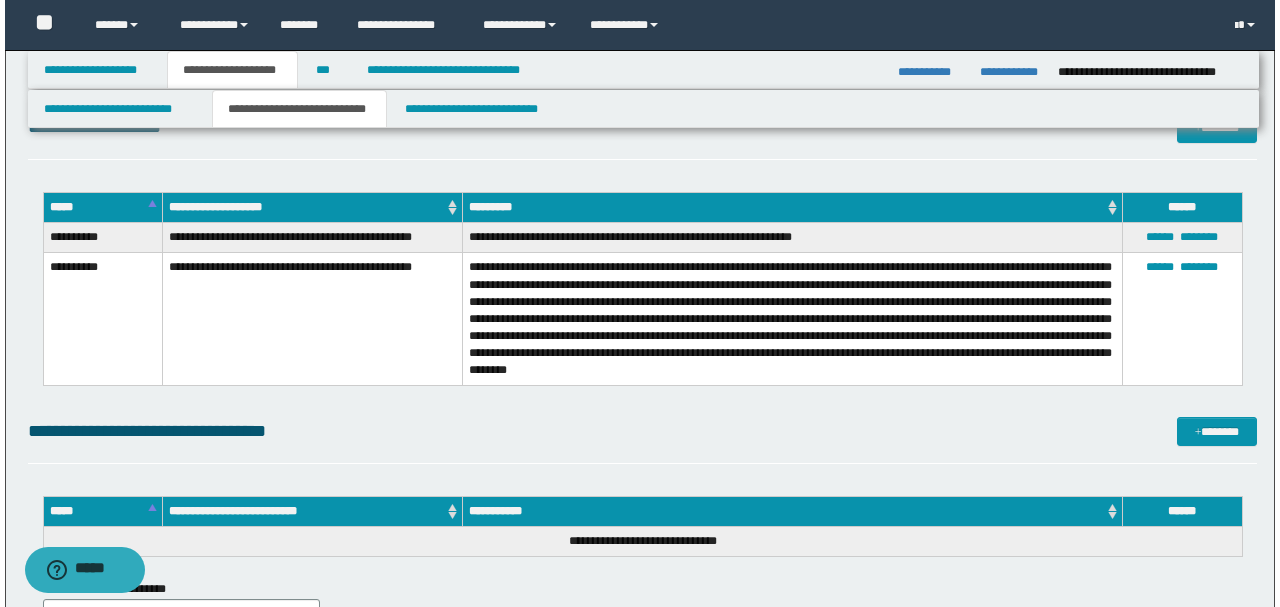 scroll, scrollTop: 5320, scrollLeft: 0, axis: vertical 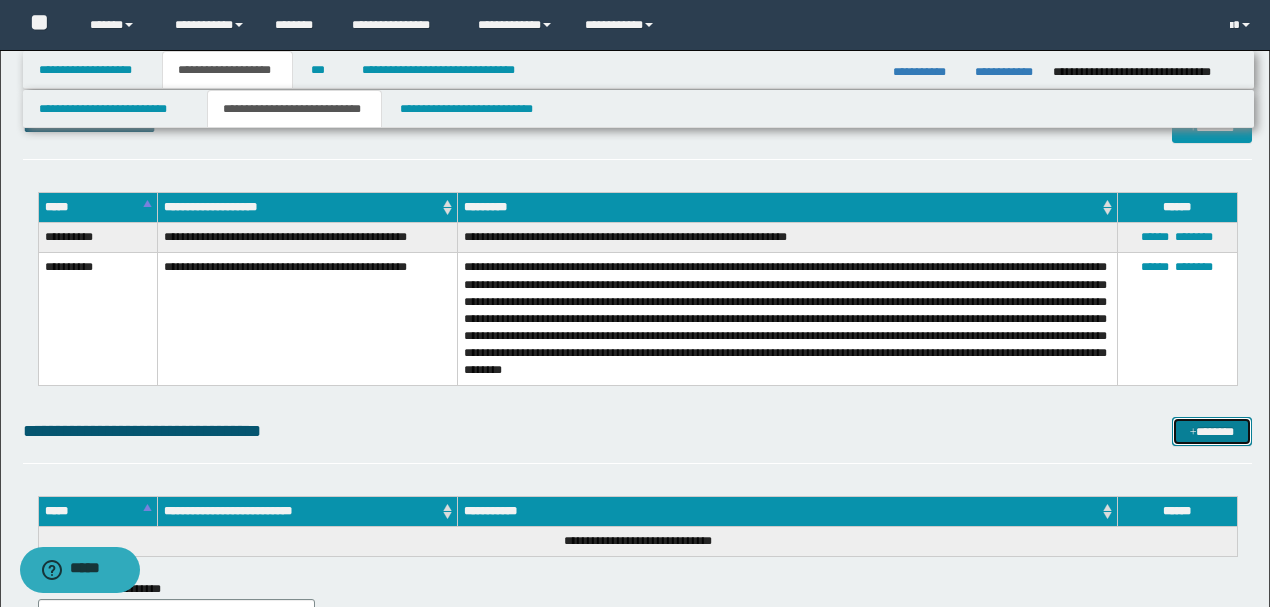 click on "*******" at bounding box center (1211, 431) 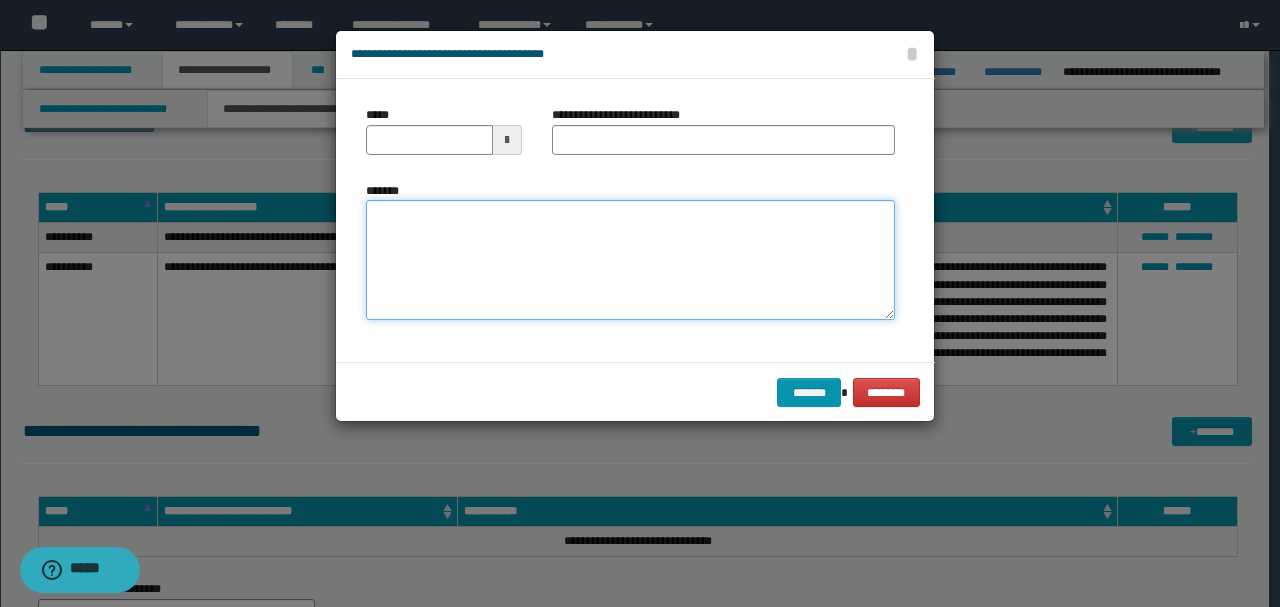 click on "*******" at bounding box center [630, 260] 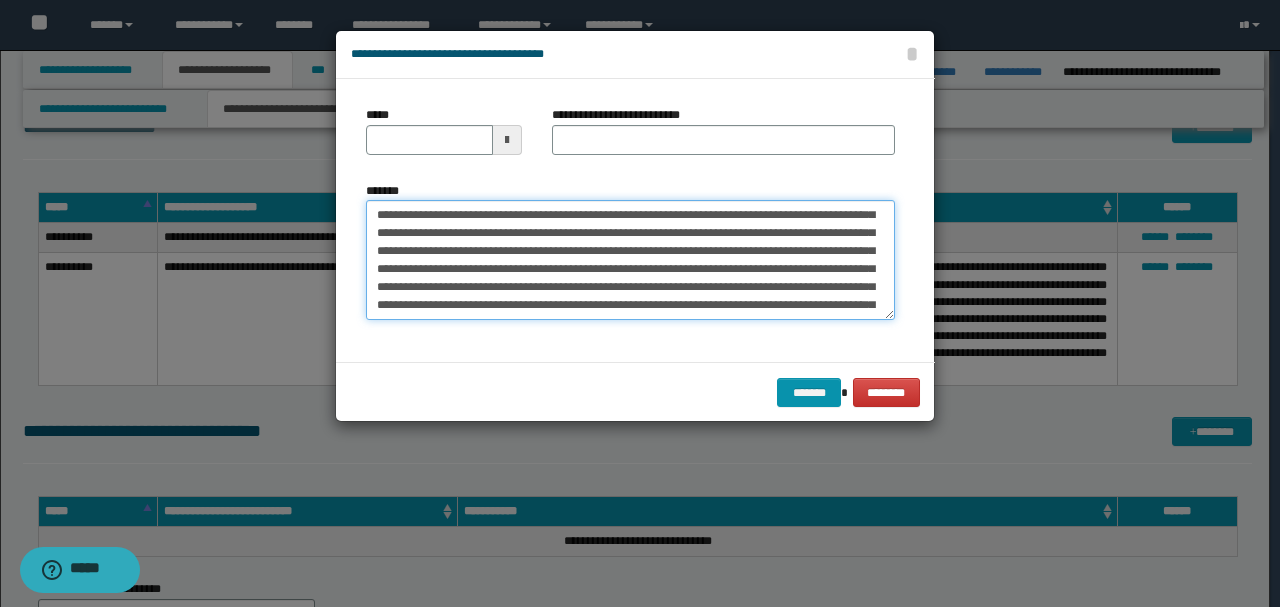 scroll, scrollTop: 0, scrollLeft: 0, axis: both 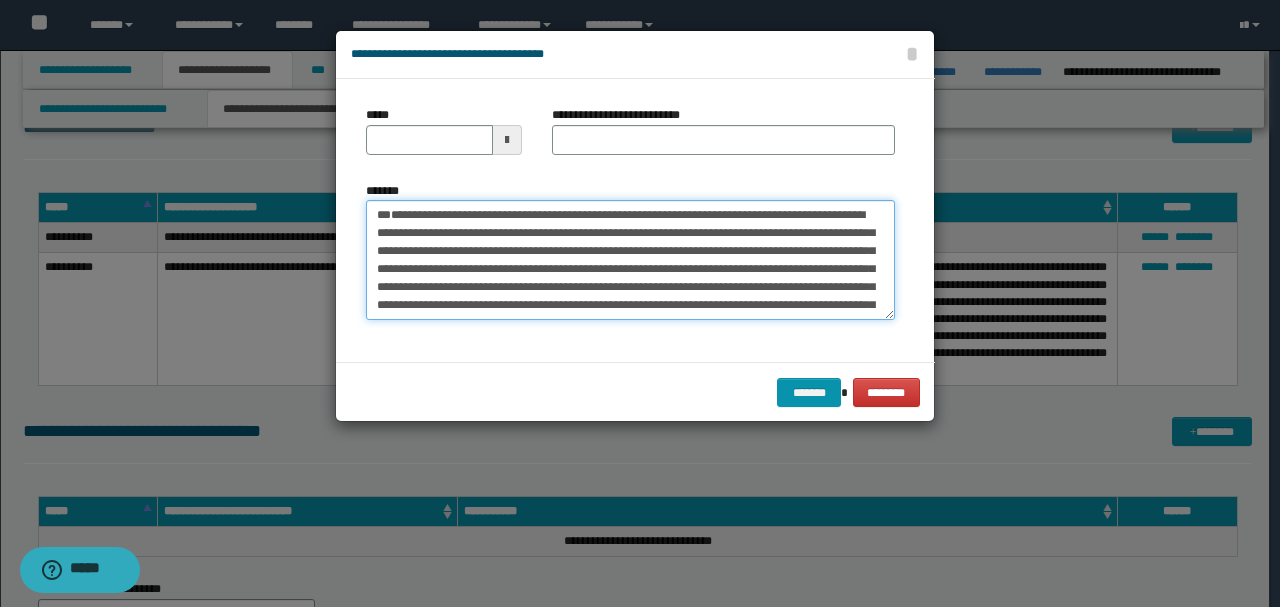 drag, startPoint x: 446, startPoint y: 250, endPoint x: 291, endPoint y: 157, distance: 180.7595 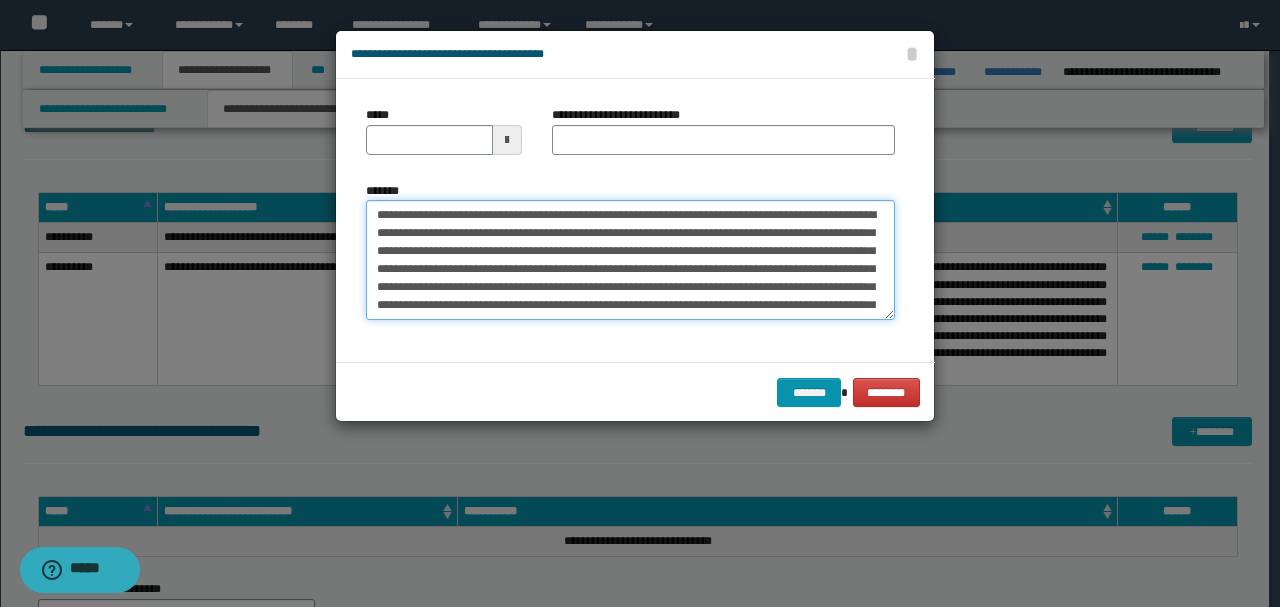 type 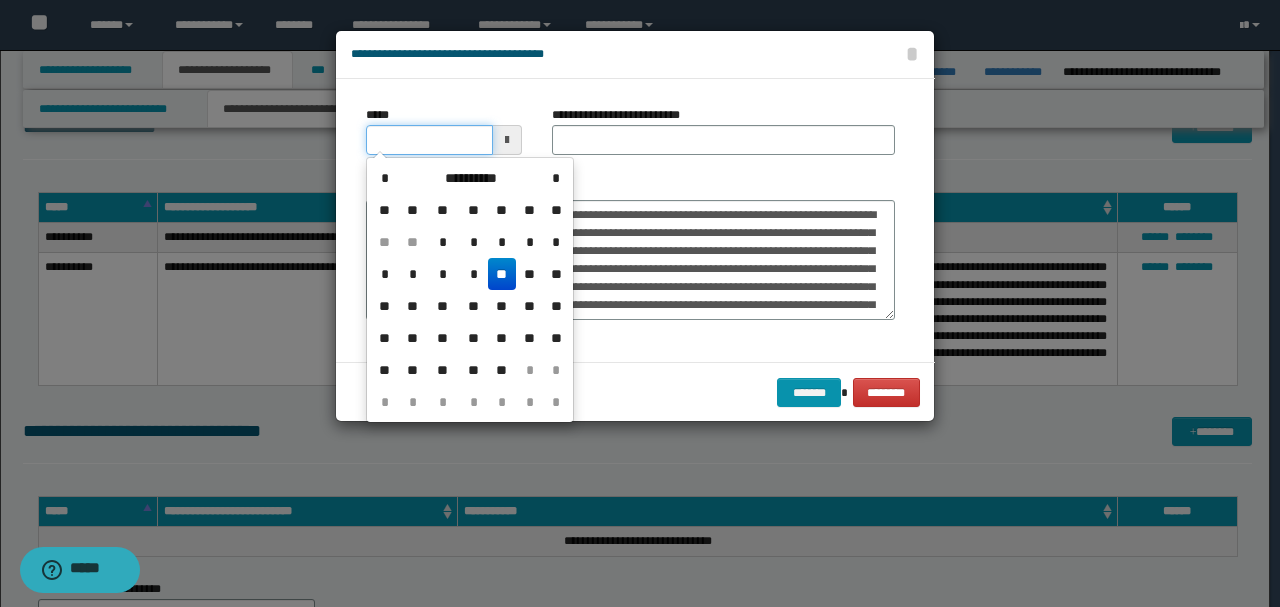 click on "*****" at bounding box center (429, 140) 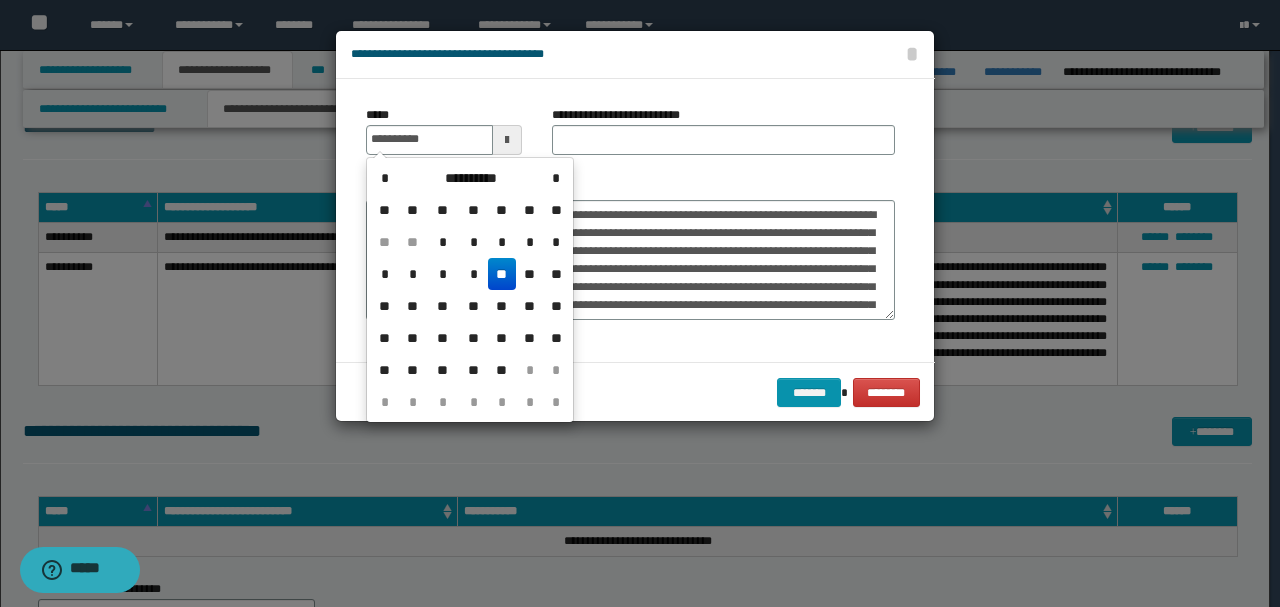 type on "**********" 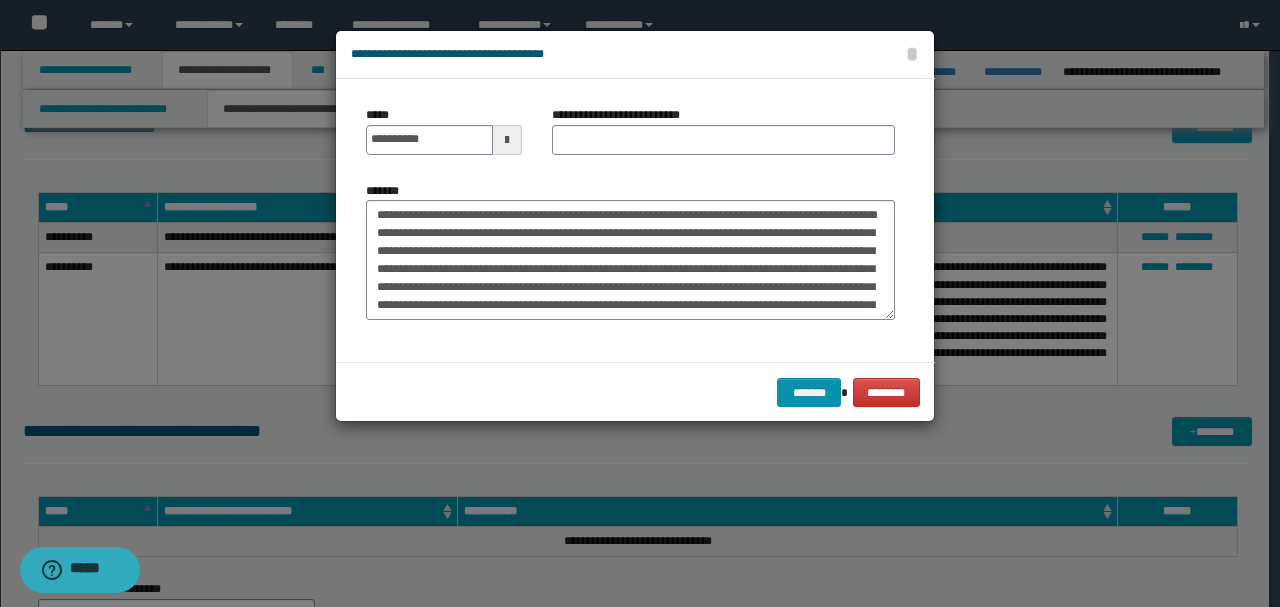 click on "**********" at bounding box center [630, 220] 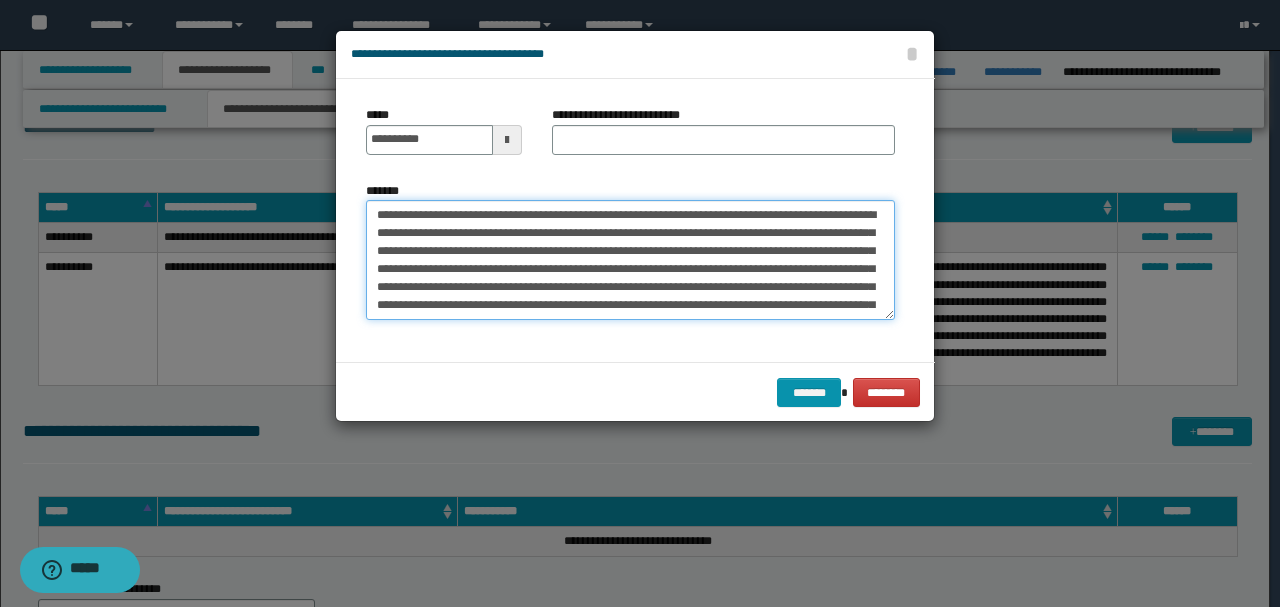 drag, startPoint x: 854, startPoint y: 214, endPoint x: 386, endPoint y: 205, distance: 468.08652 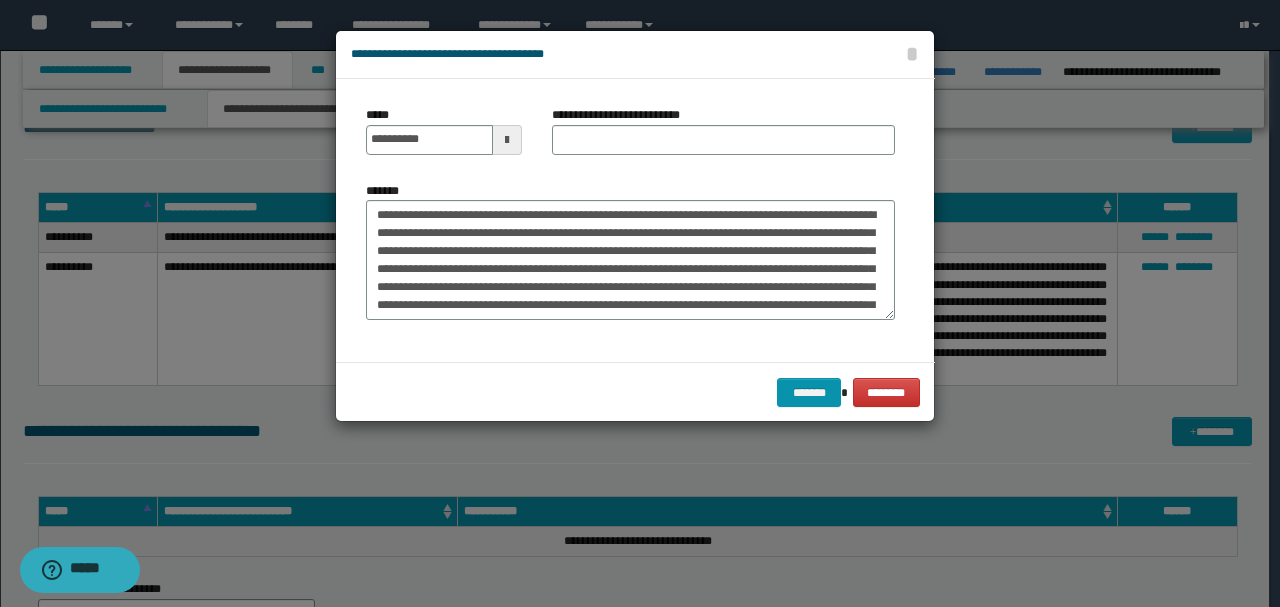 click at bounding box center (640, 303) 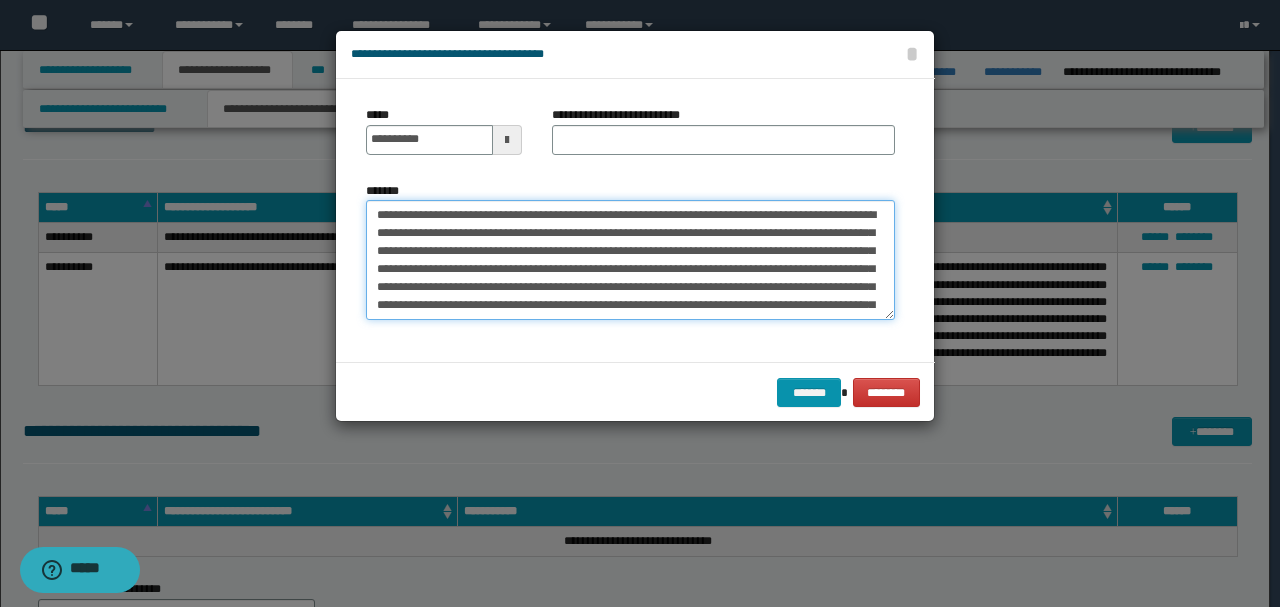 drag, startPoint x: 850, startPoint y: 211, endPoint x: 303, endPoint y: 196, distance: 547.2056 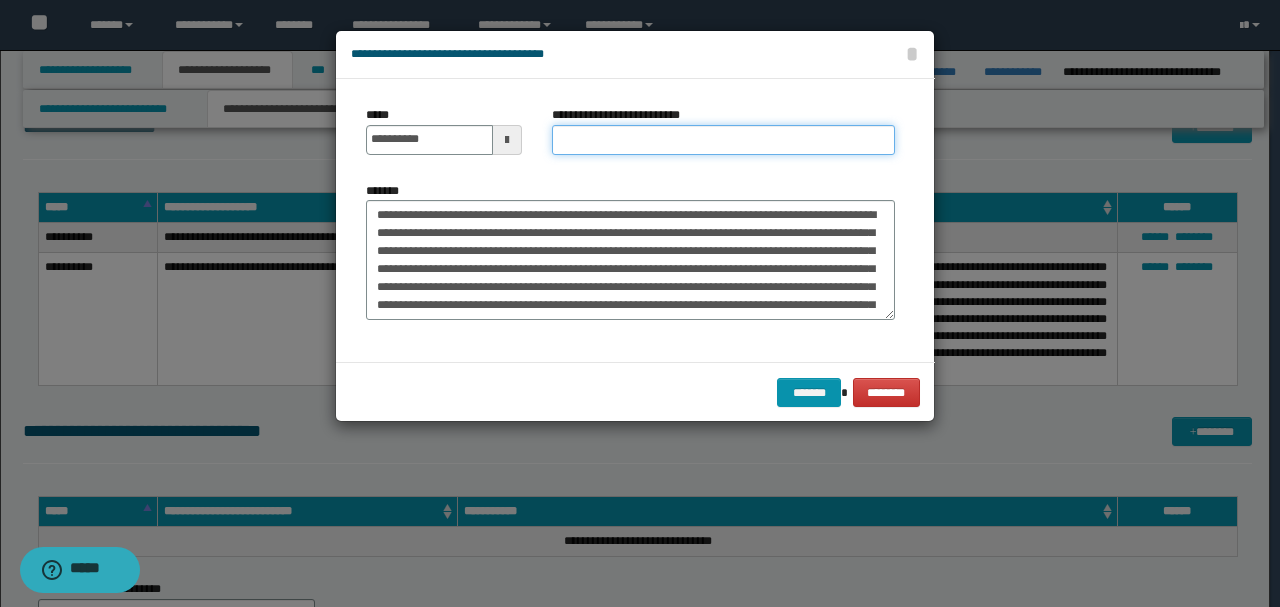 click on "**********" at bounding box center [723, 140] 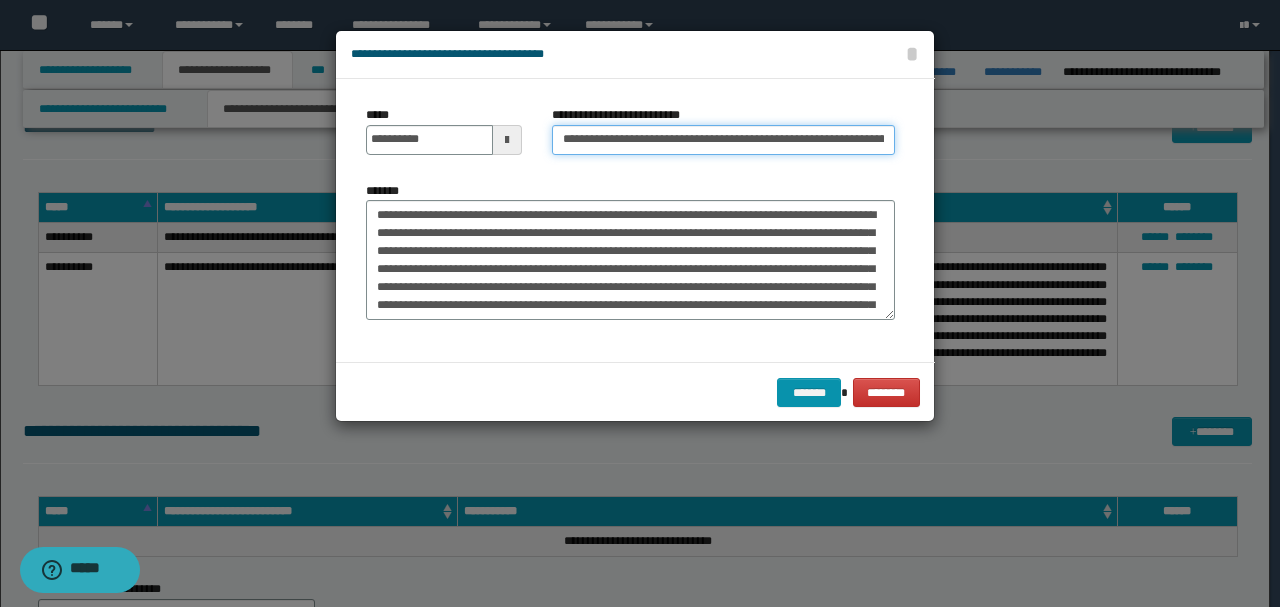 scroll, scrollTop: 0, scrollLeft: 154, axis: horizontal 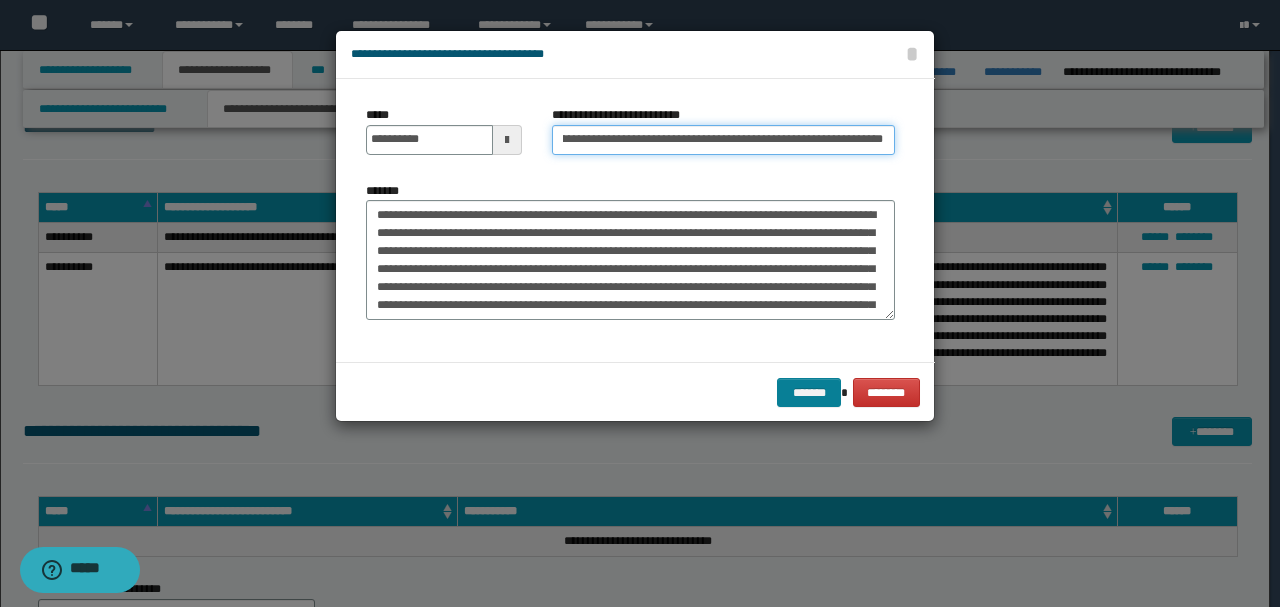 type on "**********" 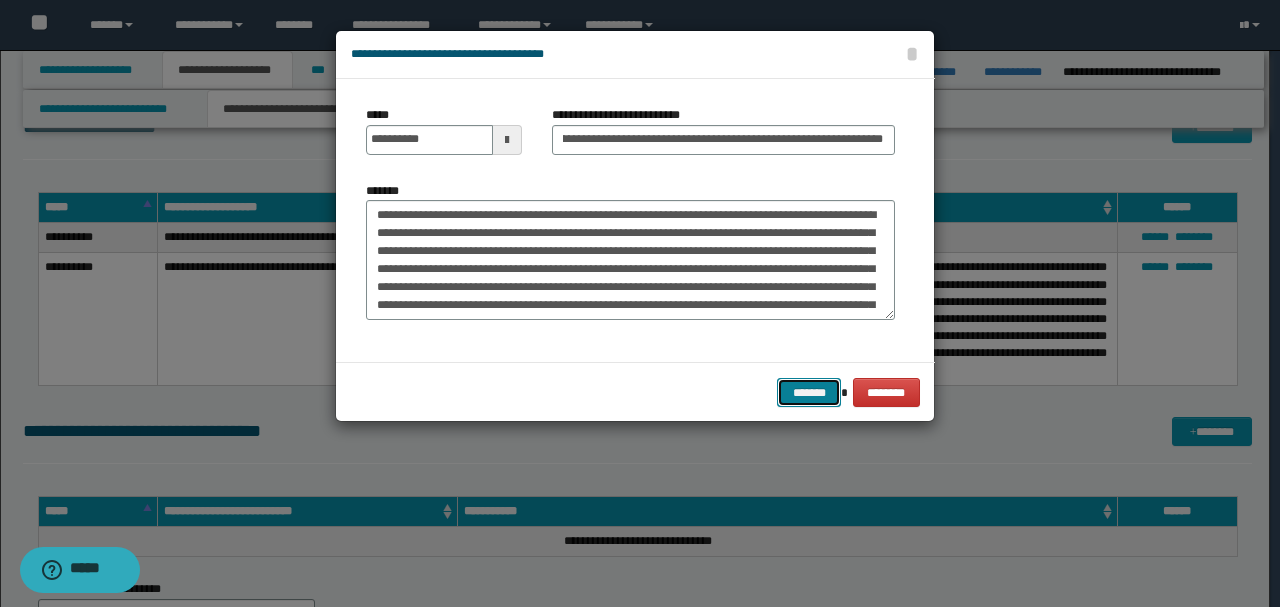 click on "*******" at bounding box center [809, 392] 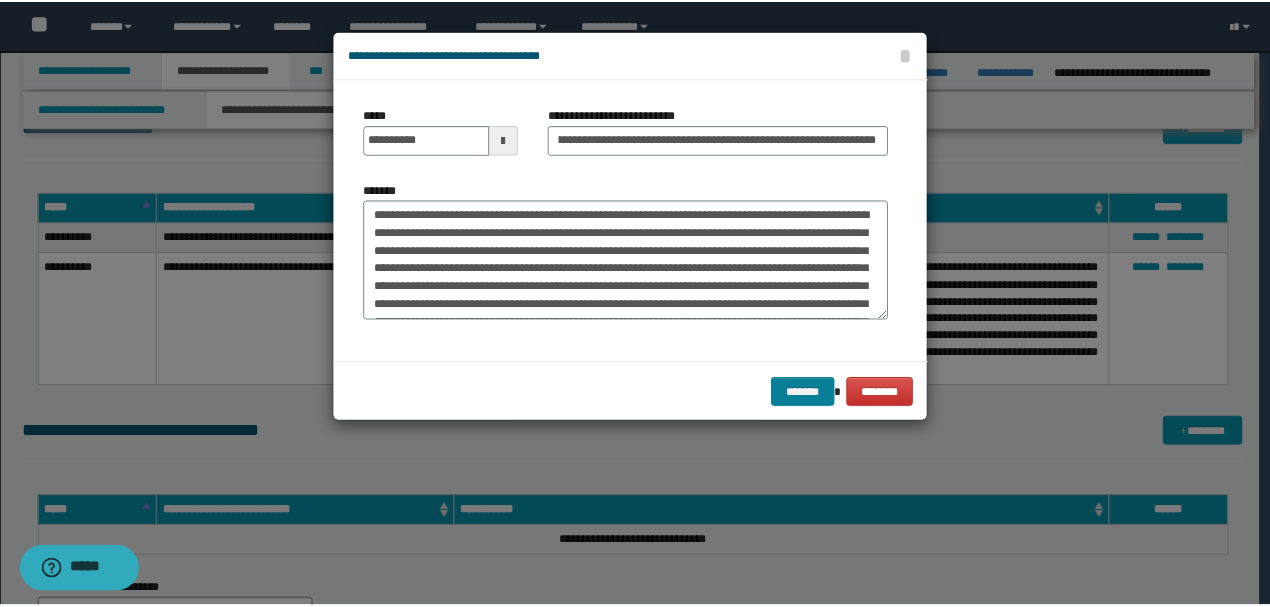 scroll, scrollTop: 0, scrollLeft: 0, axis: both 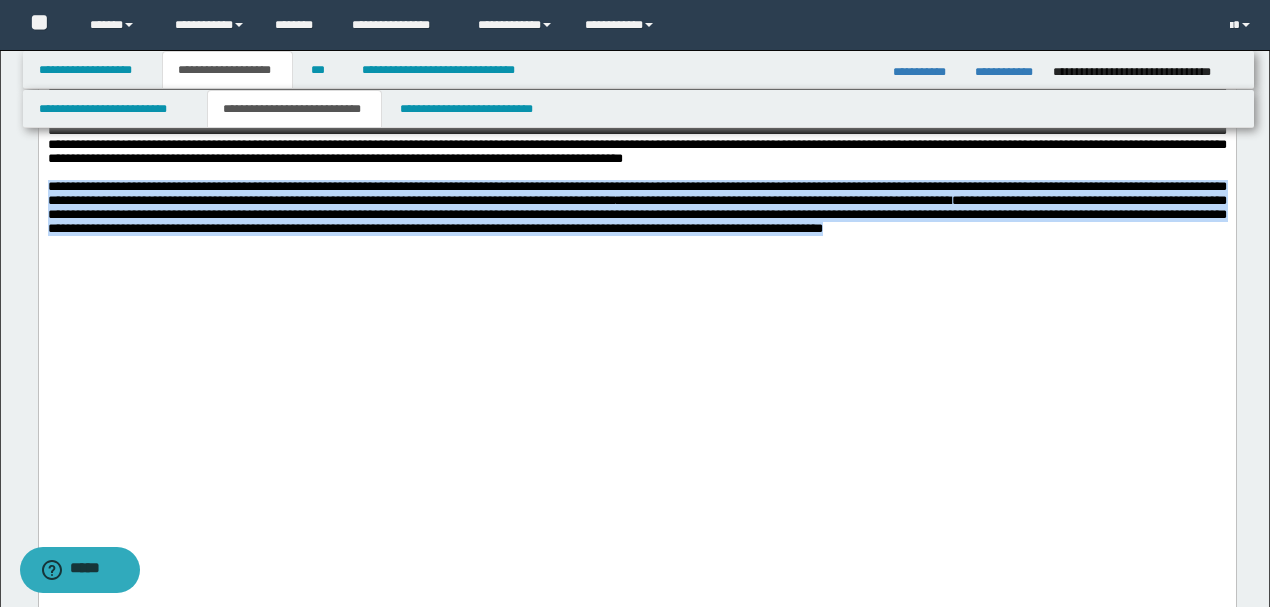 drag, startPoint x: 1159, startPoint y: 352, endPoint x: 38, endPoint y: -616, distance: 1481.1027 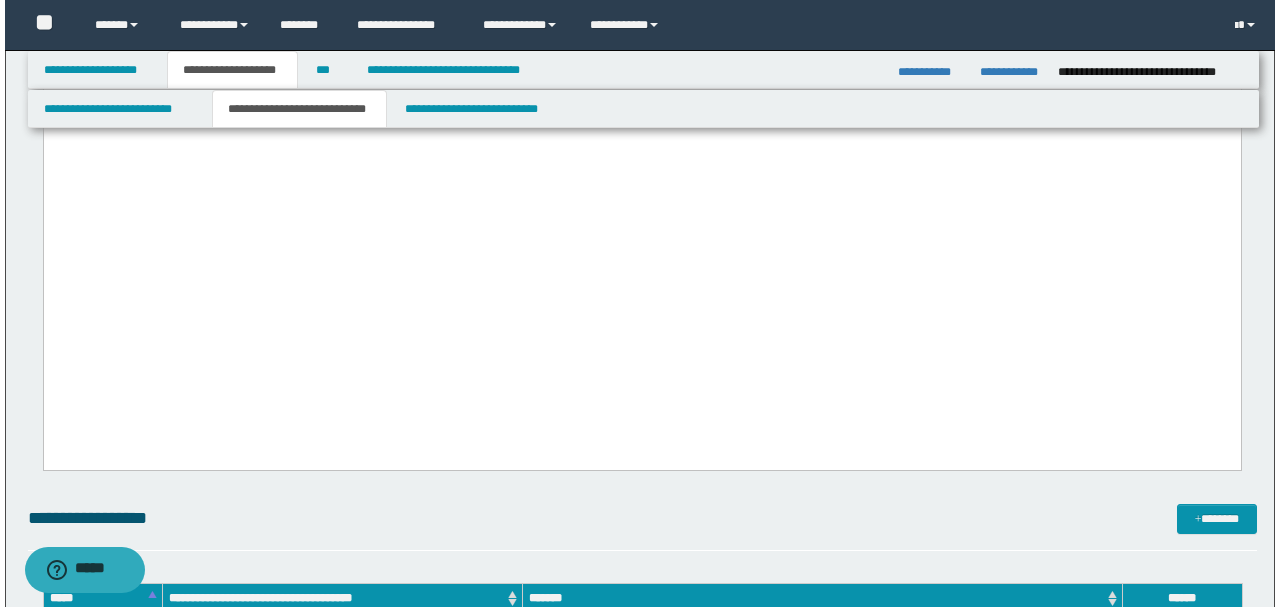 scroll, scrollTop: 3387, scrollLeft: 0, axis: vertical 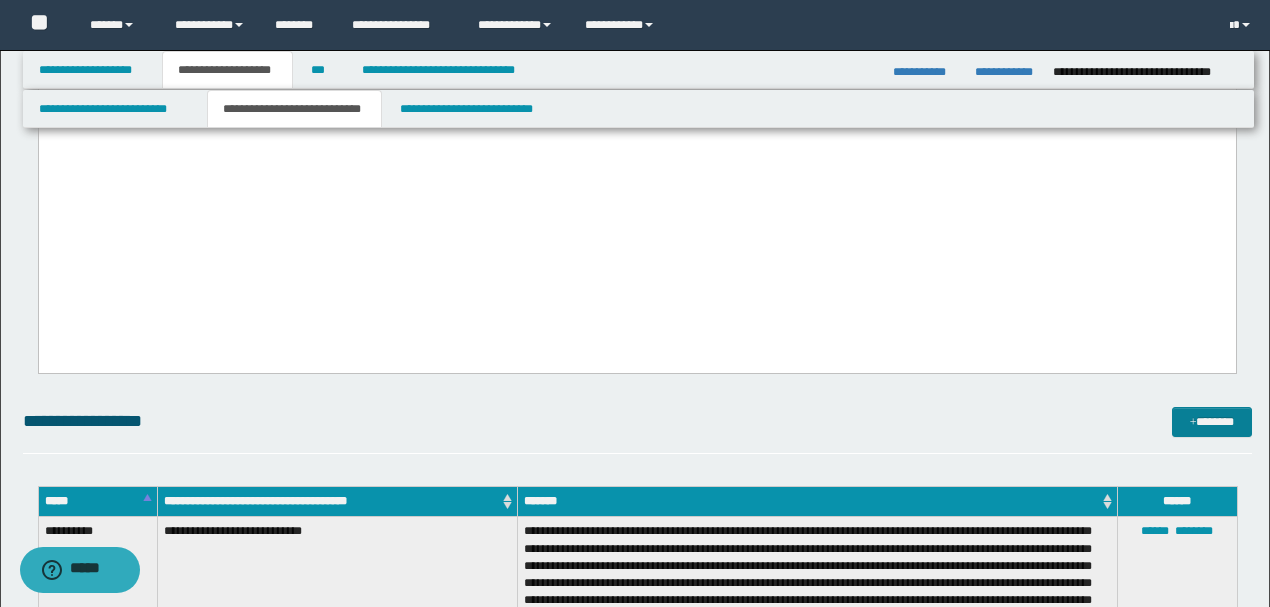 click on "*******" at bounding box center [1211, 421] 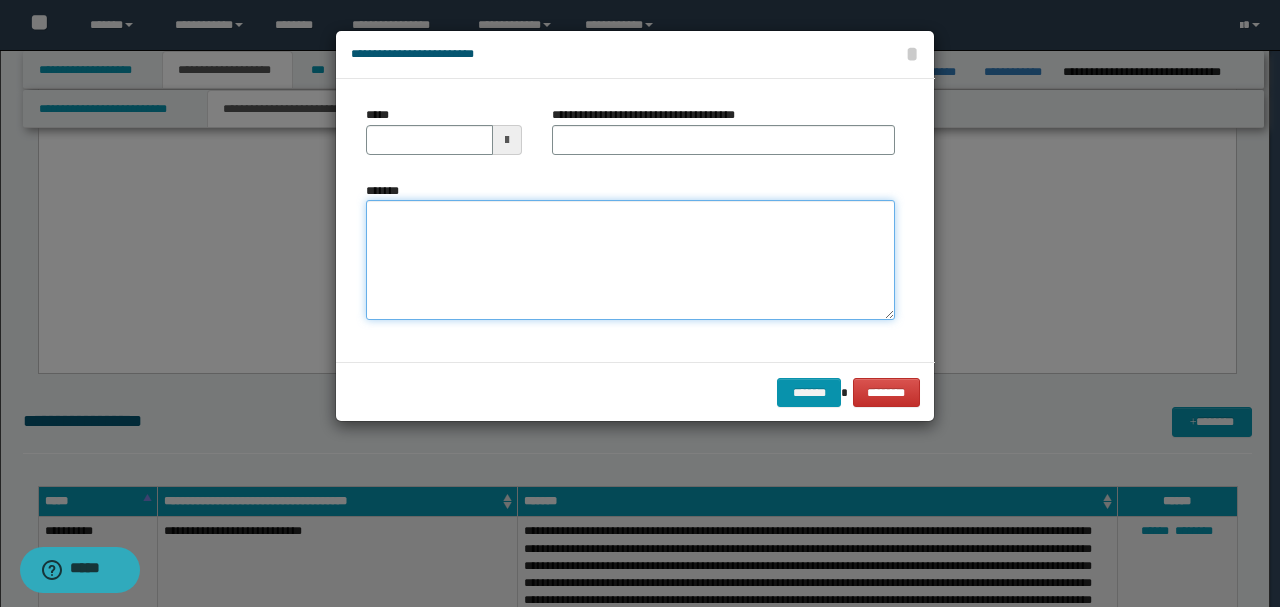click on "*******" at bounding box center (630, 259) 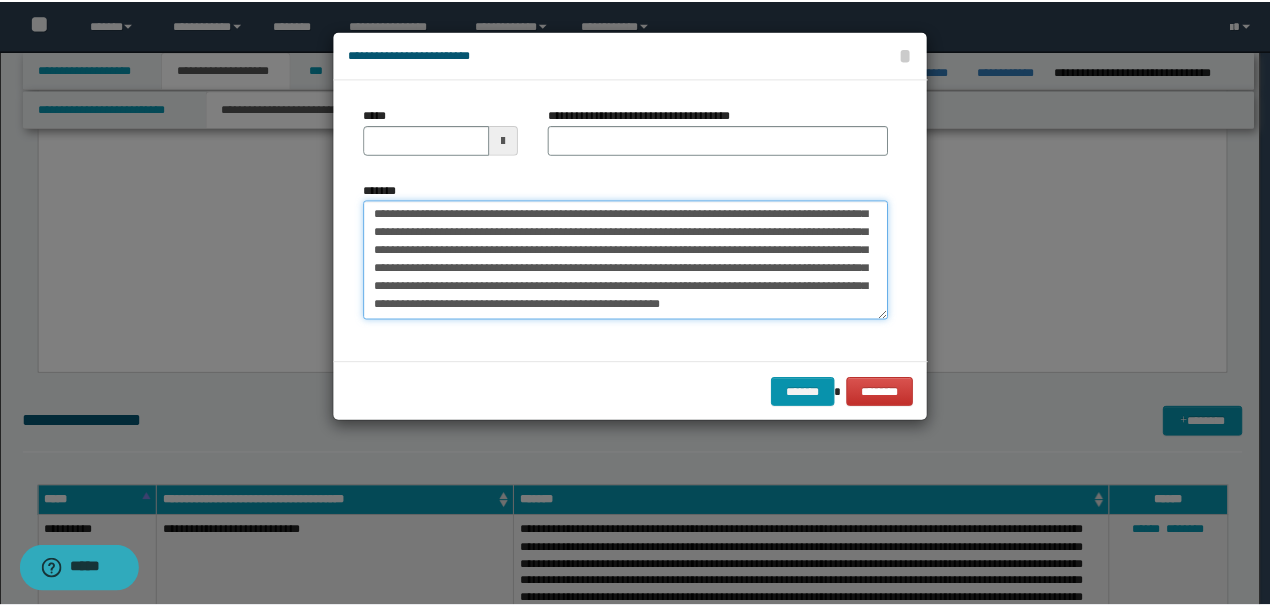 scroll, scrollTop: 0, scrollLeft: 0, axis: both 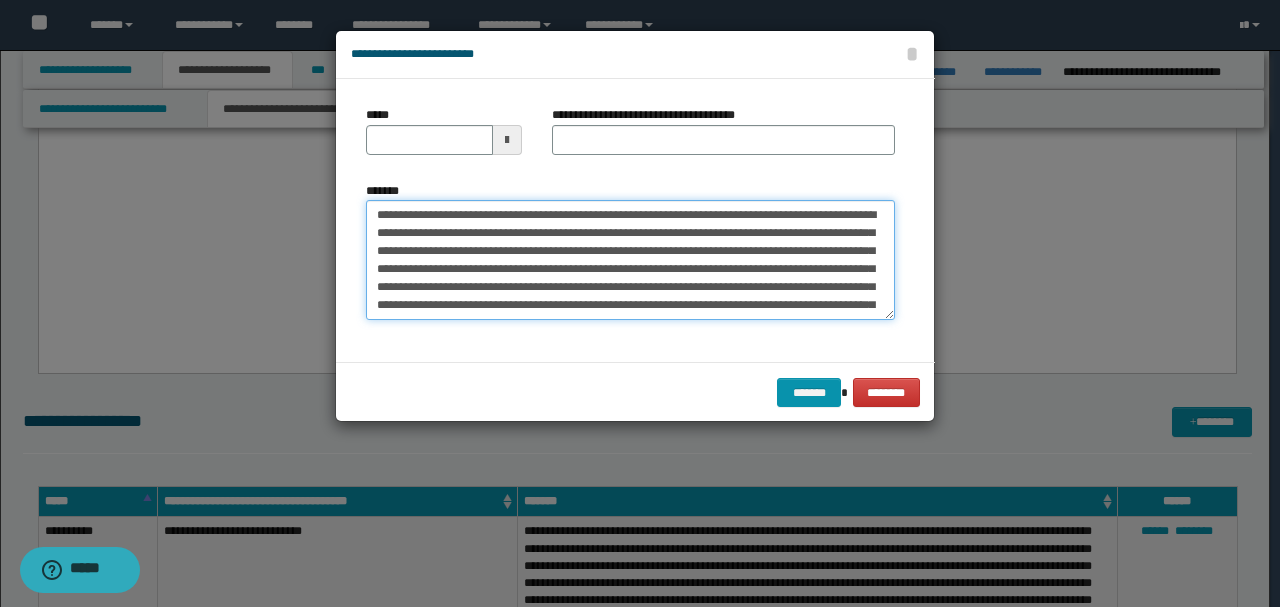 drag, startPoint x: 446, startPoint y: 205, endPoint x: 252, endPoint y: 196, distance: 194.20865 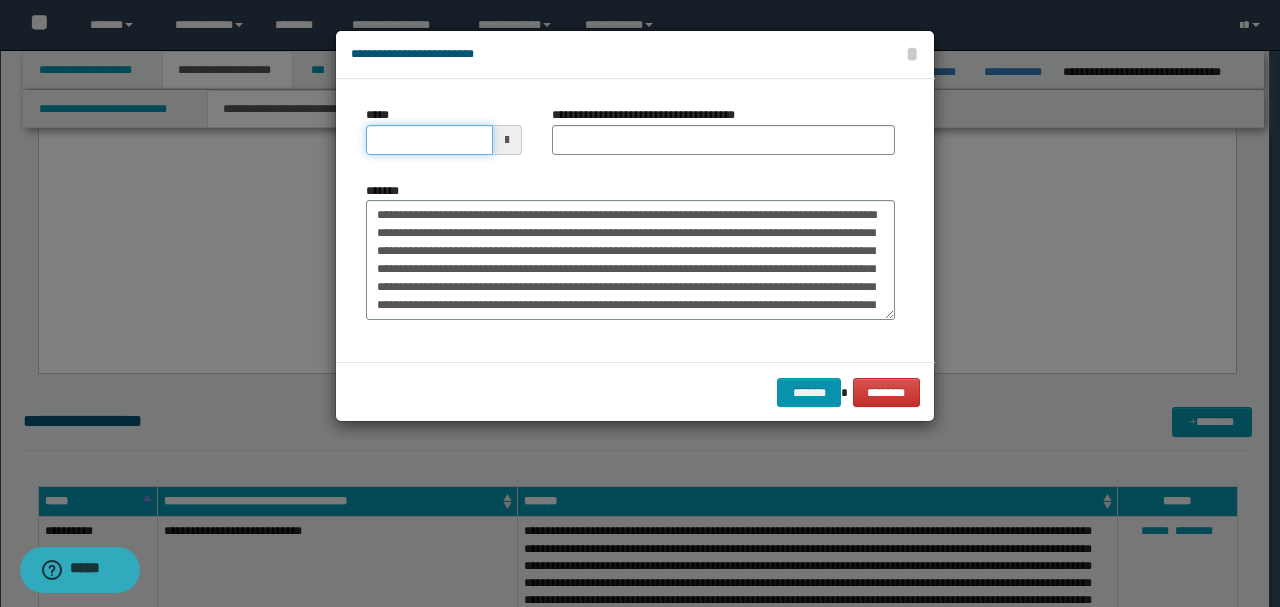 click on "*****" at bounding box center [429, 140] 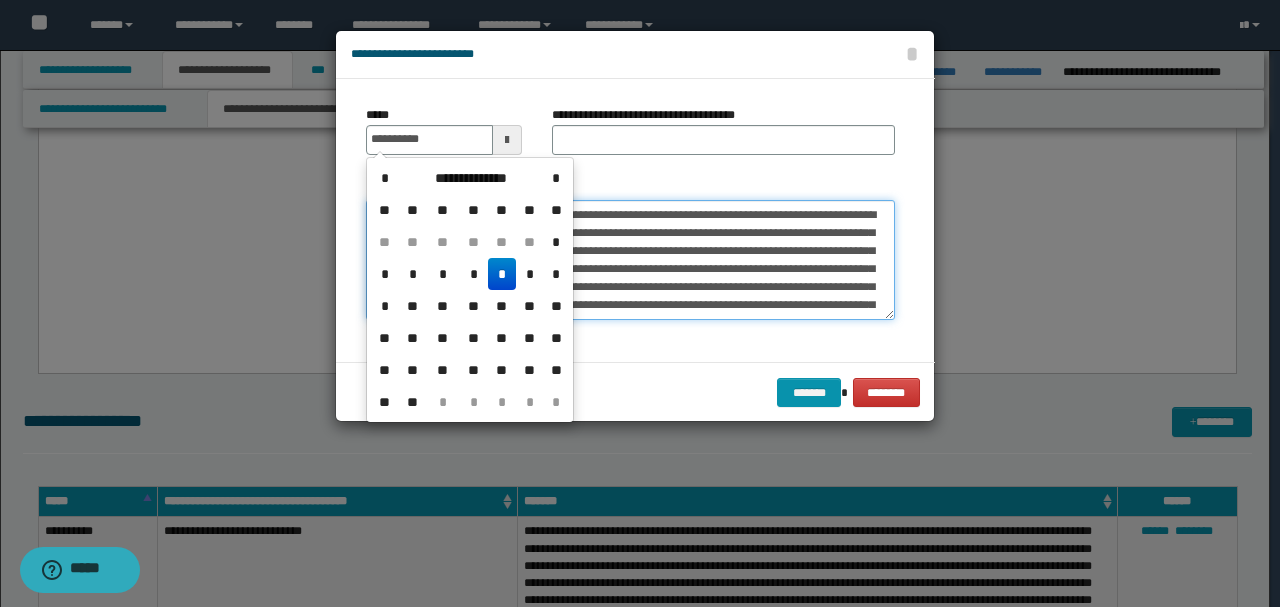 type on "**********" 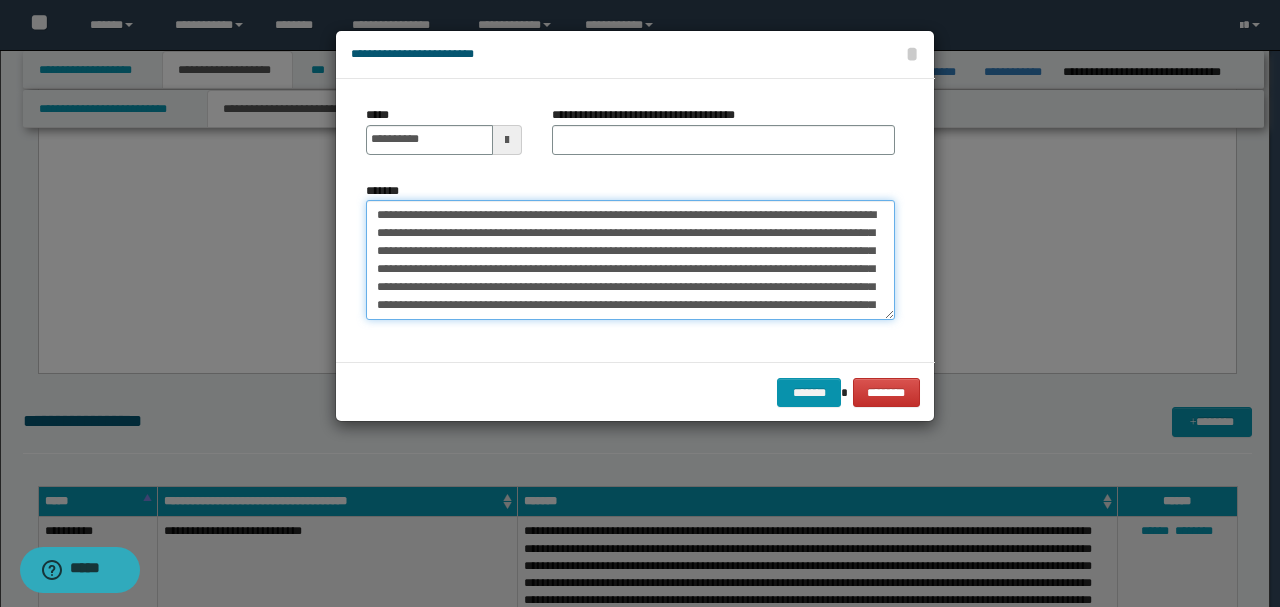 click on "**********" at bounding box center [630, 259] 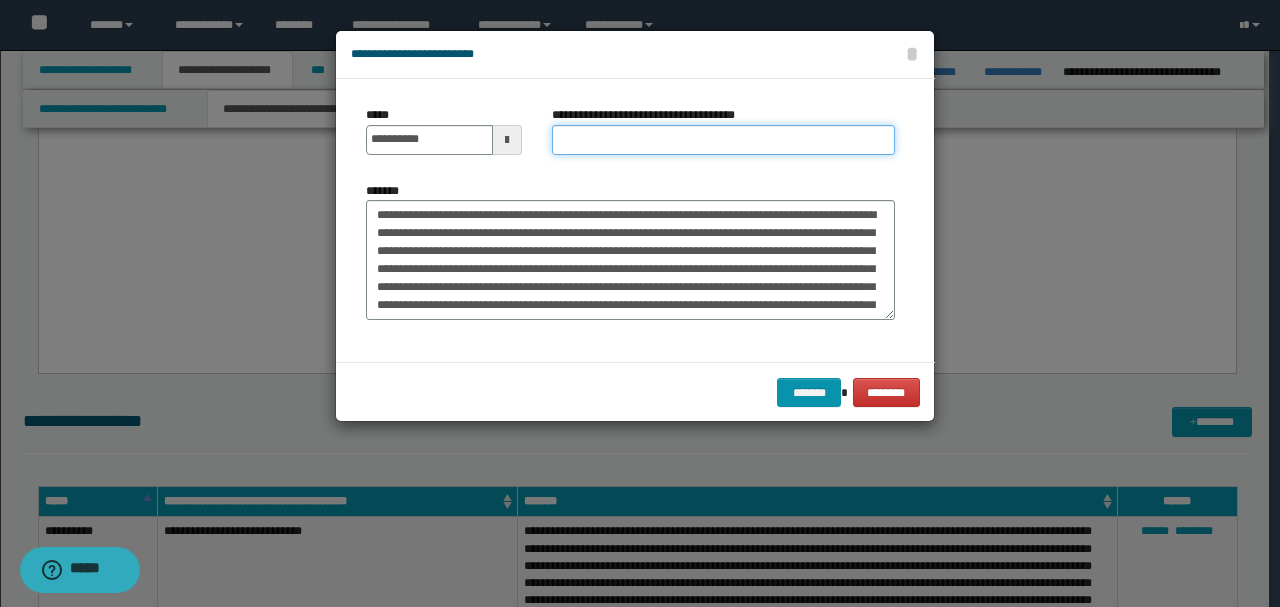 click on "**********" at bounding box center (723, 140) 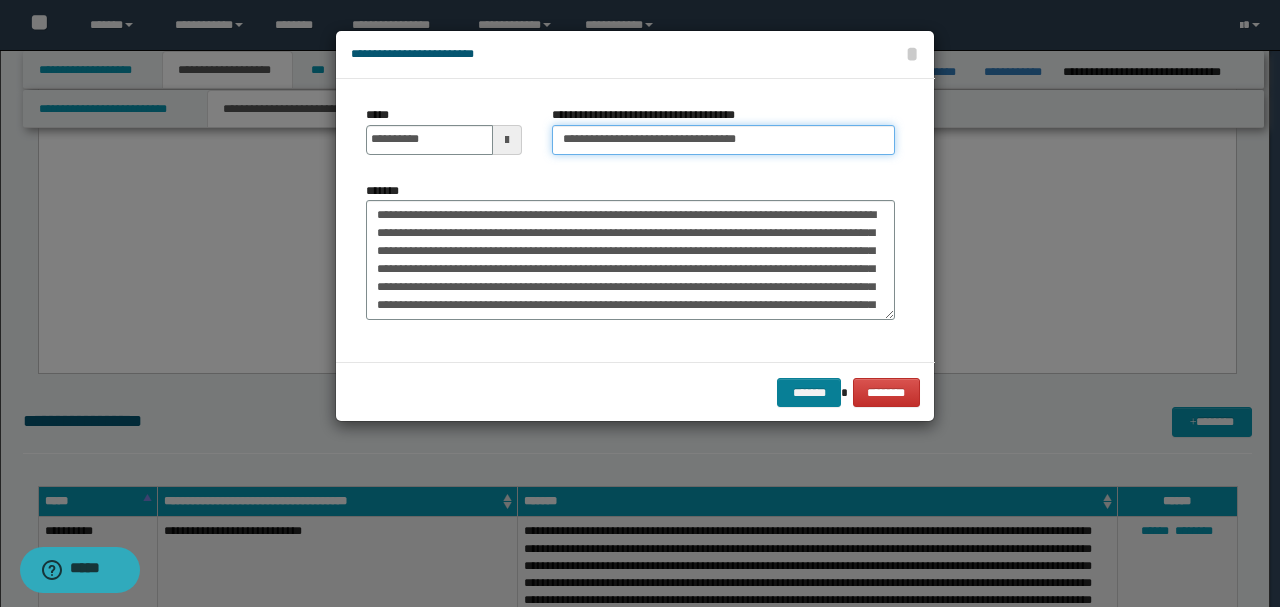 type on "**********" 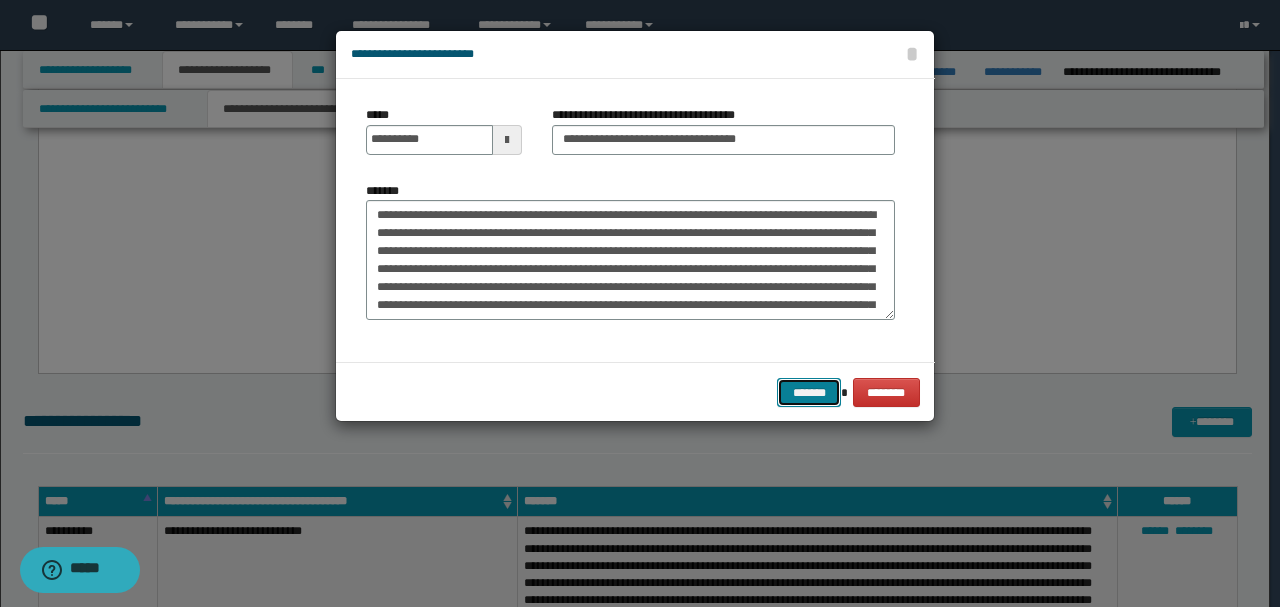 click on "*******" at bounding box center (809, 392) 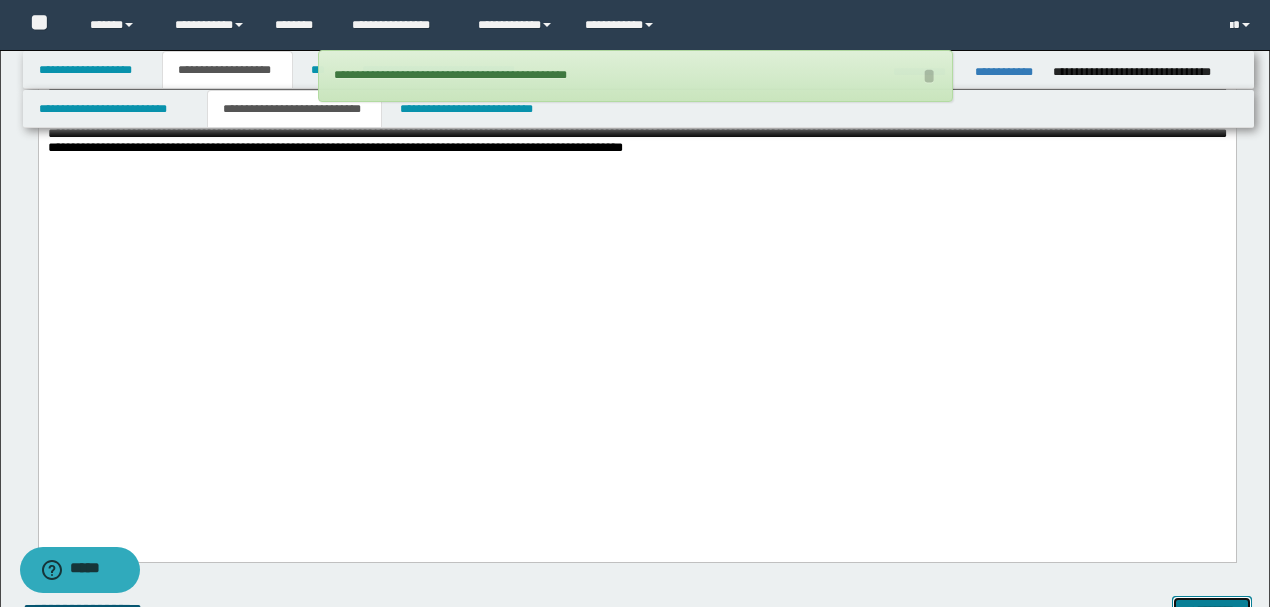 scroll, scrollTop: 3187, scrollLeft: 0, axis: vertical 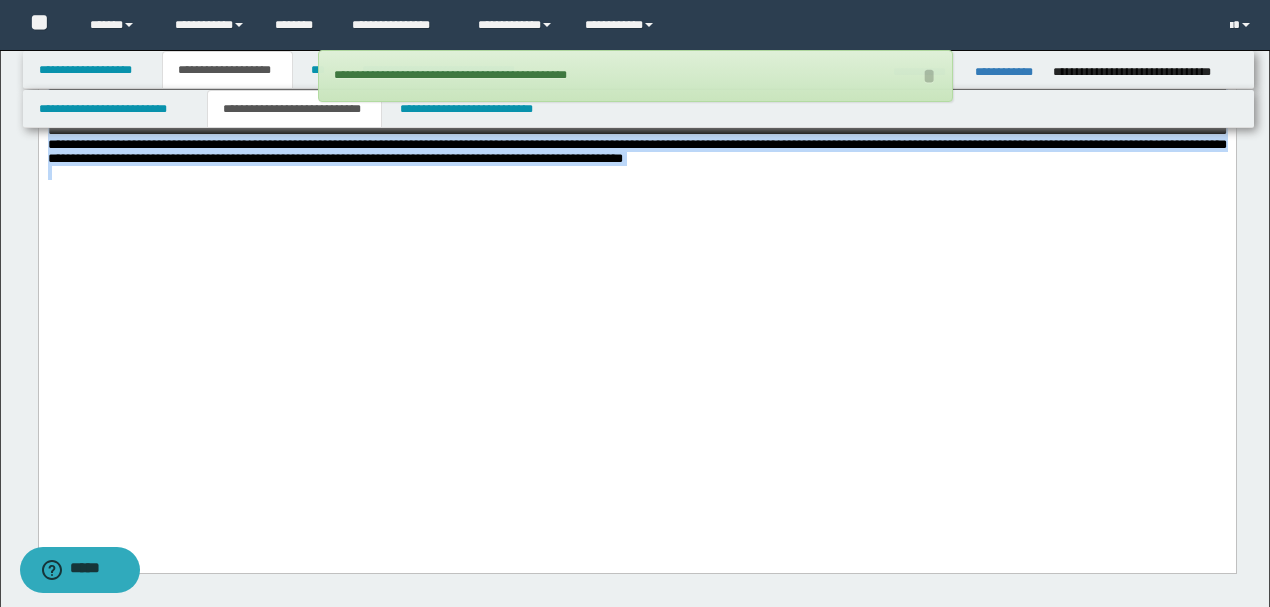 drag, startPoint x: 1227, startPoint y: 289, endPoint x: 38, endPoint y: -749, distance: 1578.3425 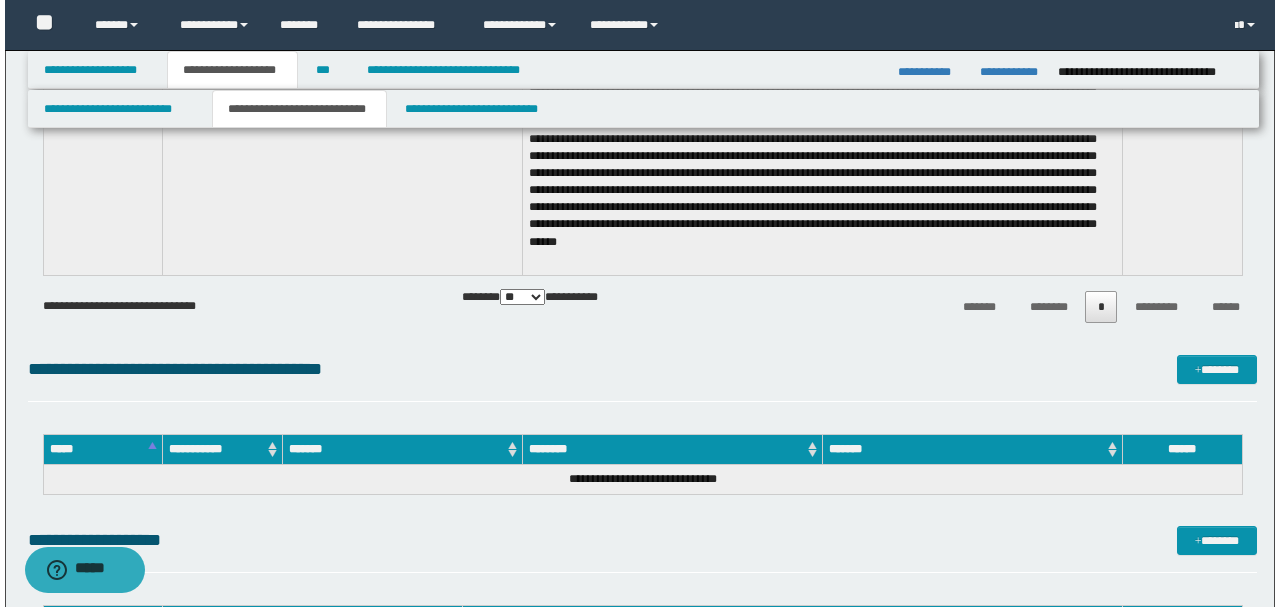 scroll, scrollTop: 5054, scrollLeft: 0, axis: vertical 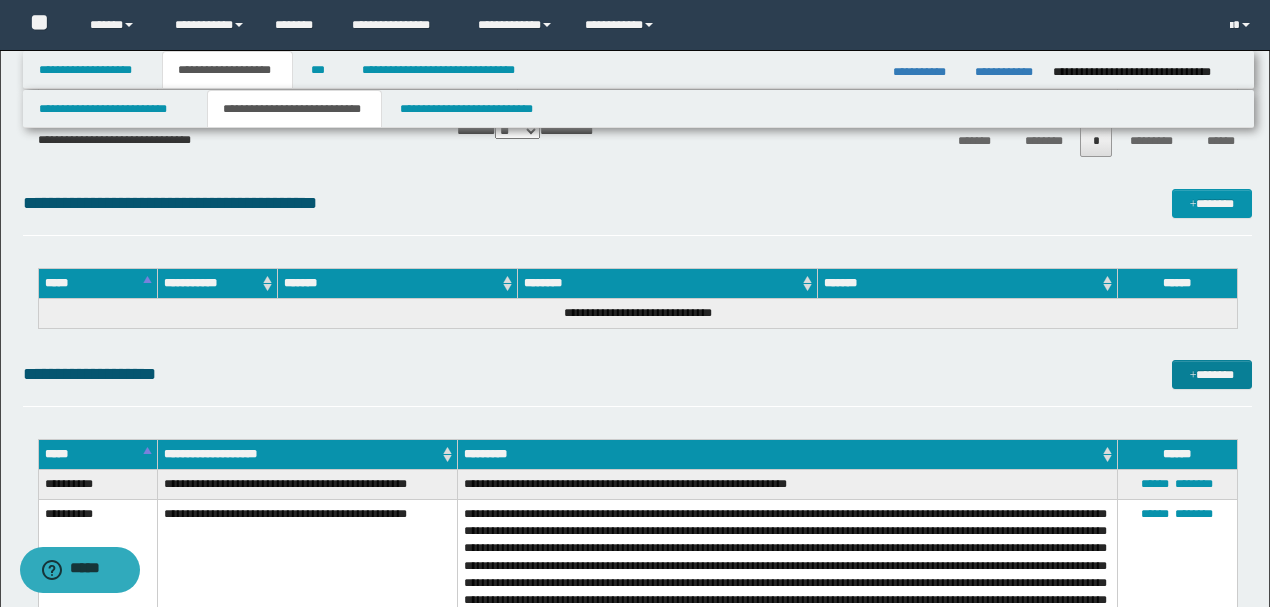 click on "*******" at bounding box center (1211, 374) 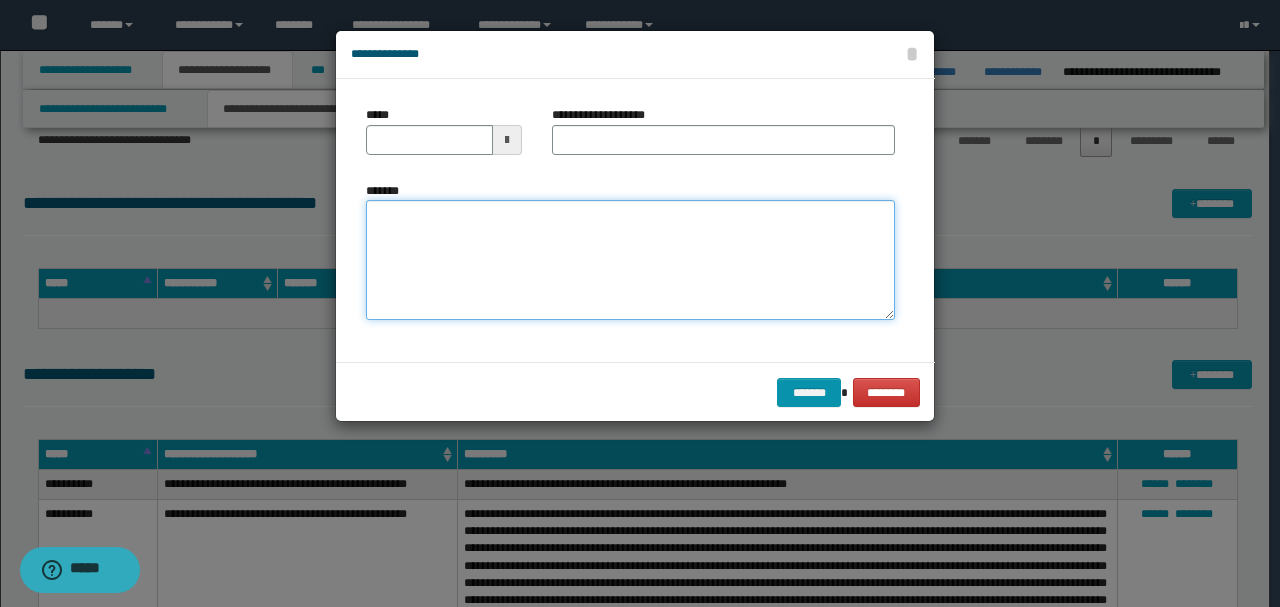click on "*******" at bounding box center [630, 259] 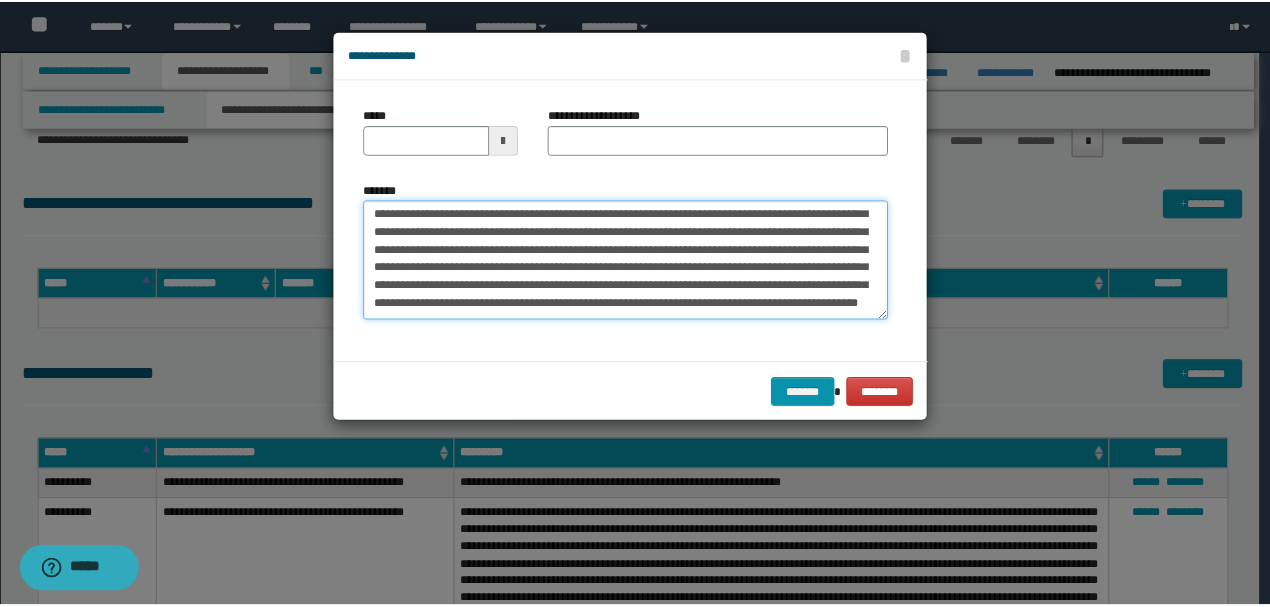 scroll, scrollTop: 0, scrollLeft: 0, axis: both 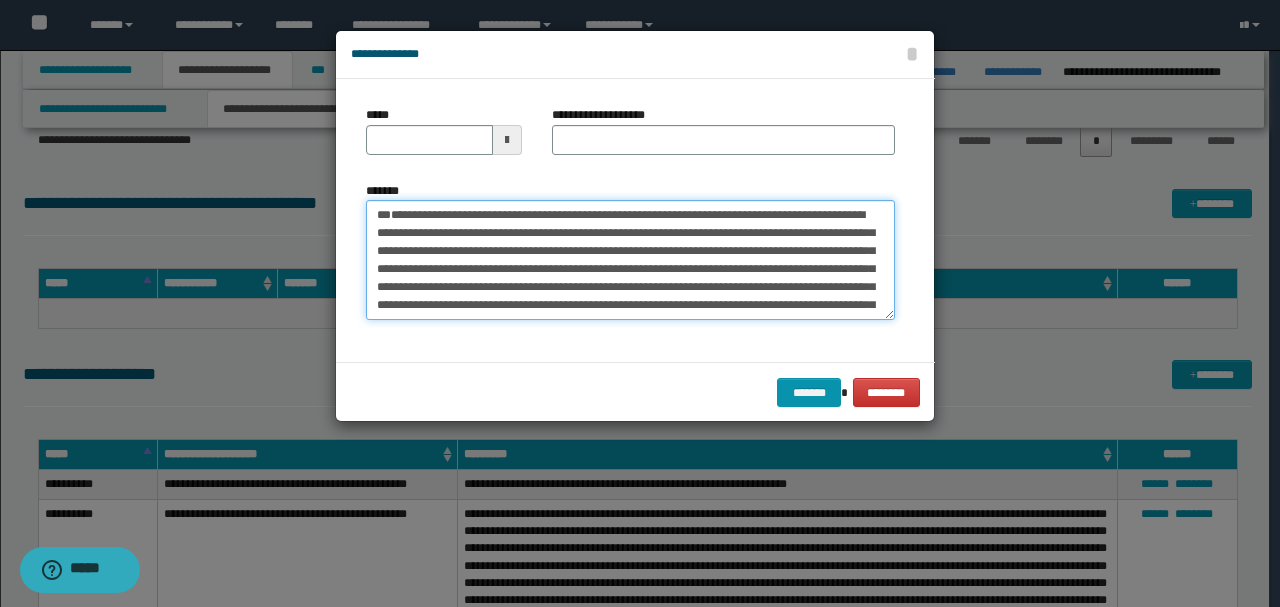 drag, startPoint x: 445, startPoint y: 251, endPoint x: 237, endPoint y: 133, distance: 239.14012 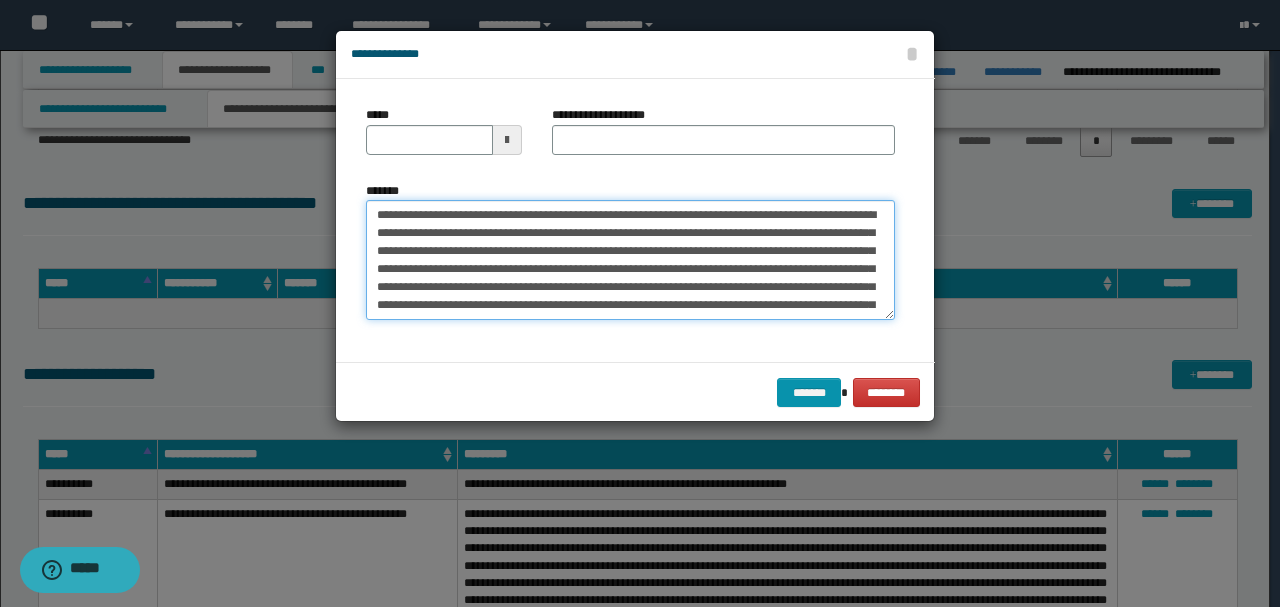 type 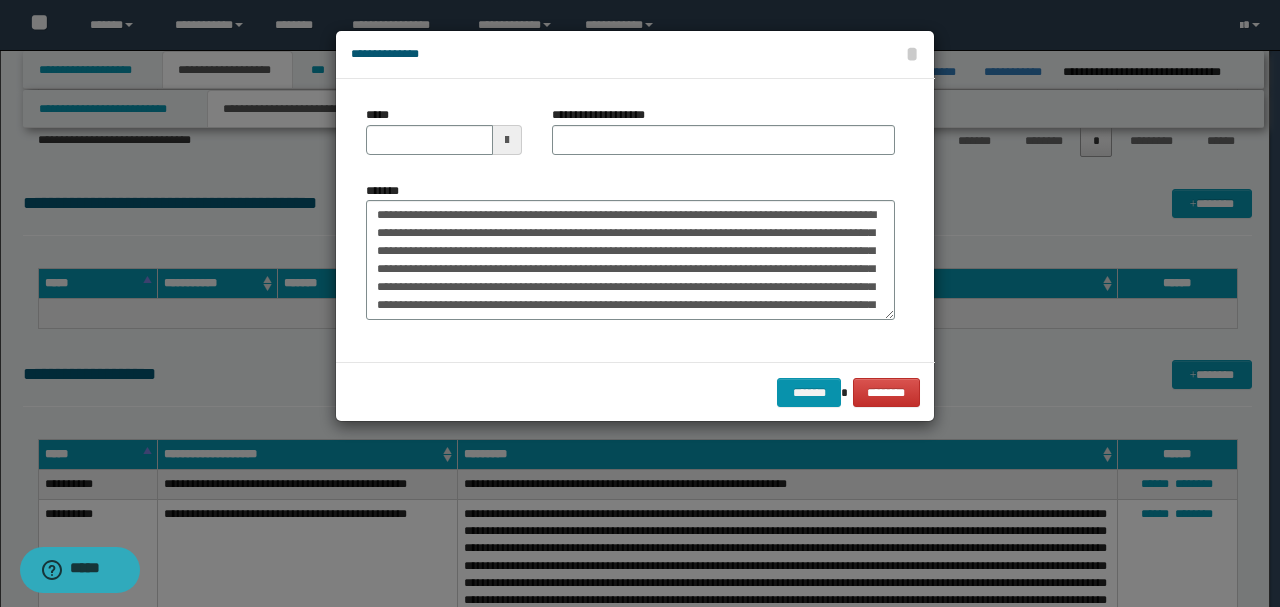 click on "*****" at bounding box center (444, 130) 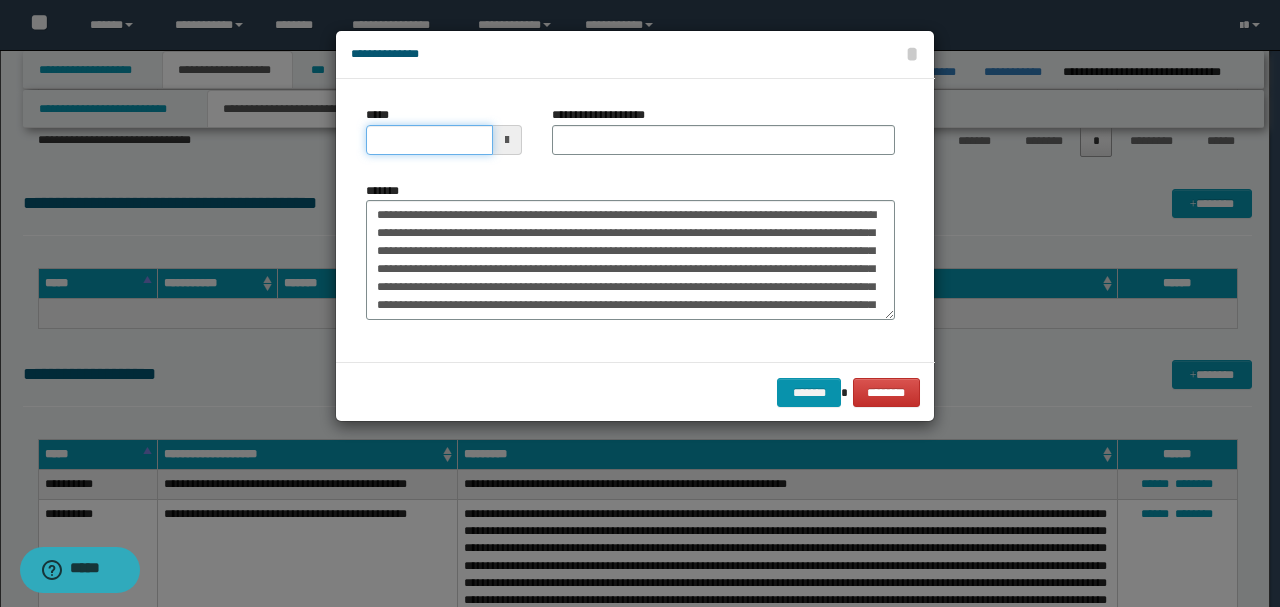 click on "*****" at bounding box center [429, 140] 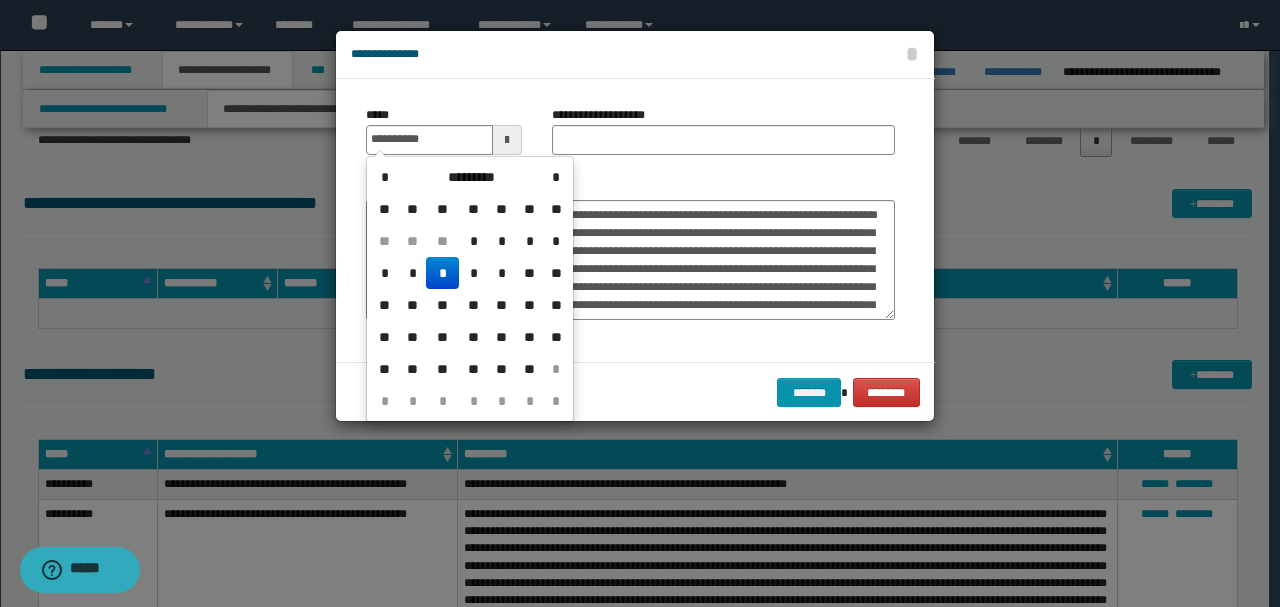 type on "**********" 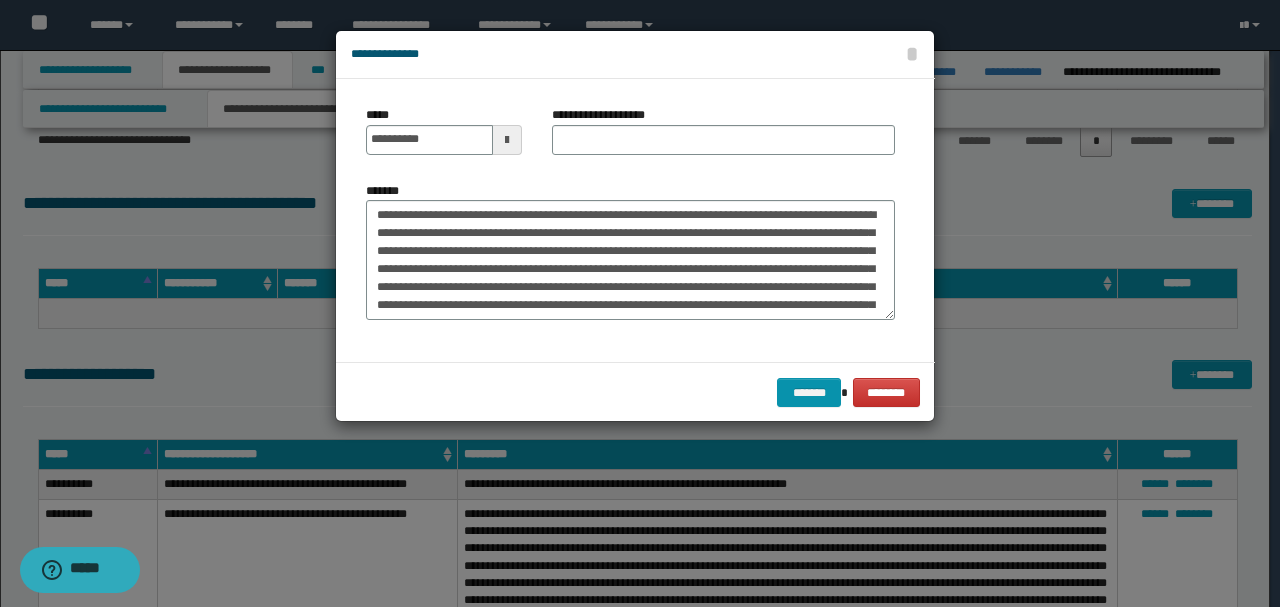 click on "**********" at bounding box center [630, 220] 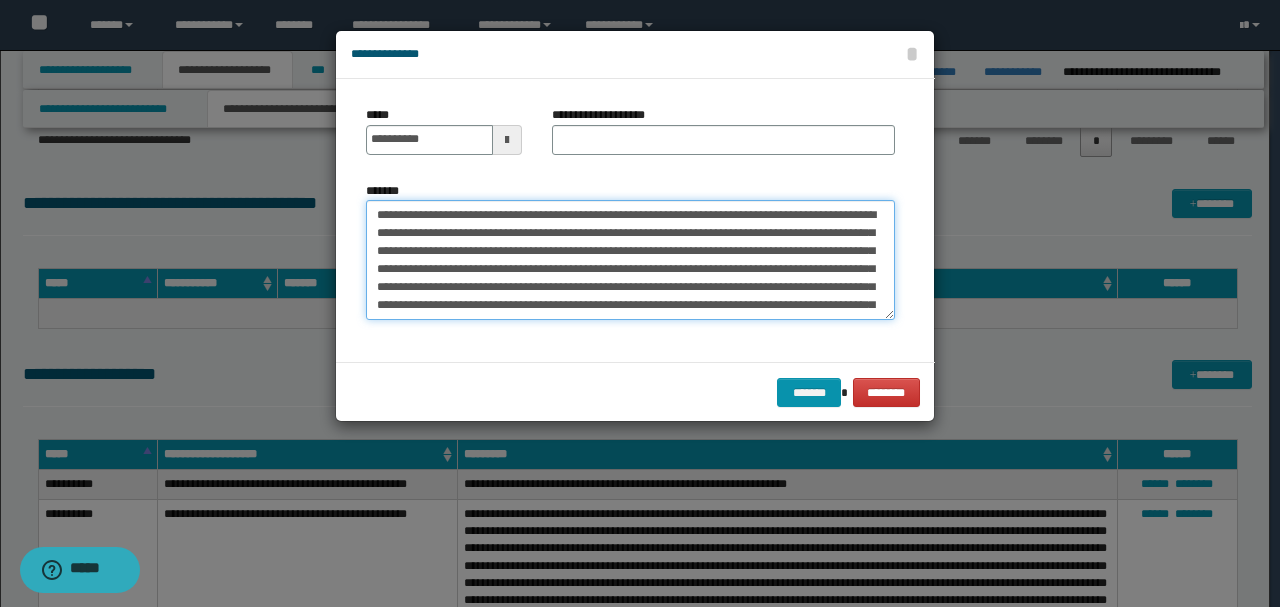 drag, startPoint x: 685, startPoint y: 214, endPoint x: 216, endPoint y: 190, distance: 469.61368 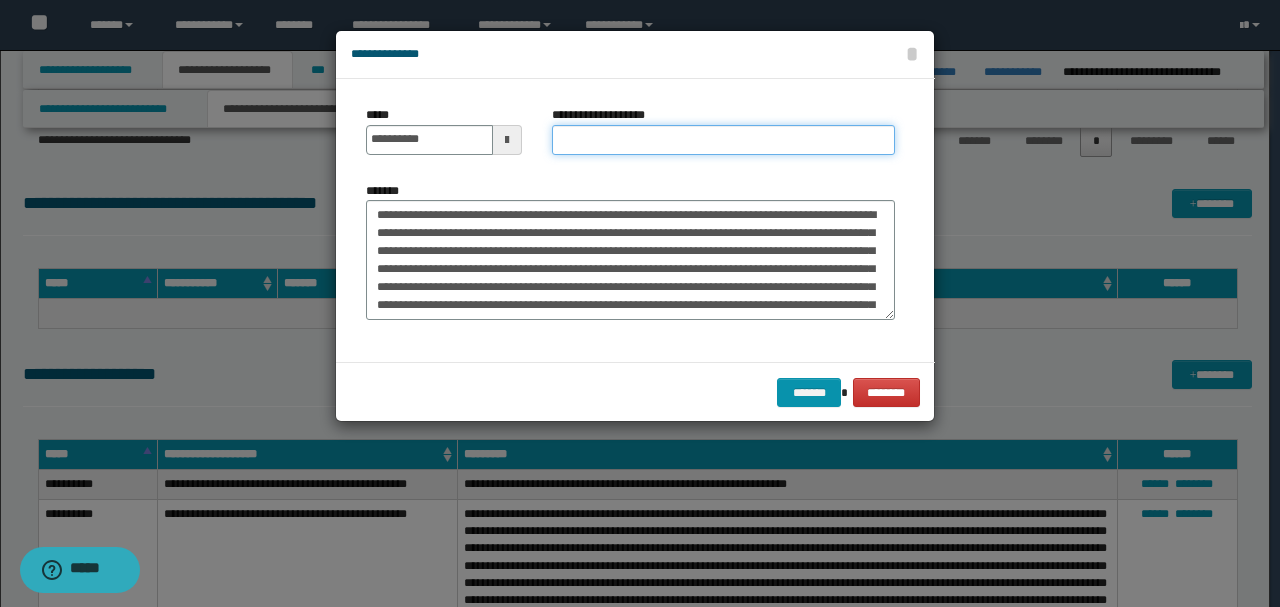 click on "**********" at bounding box center (723, 130) 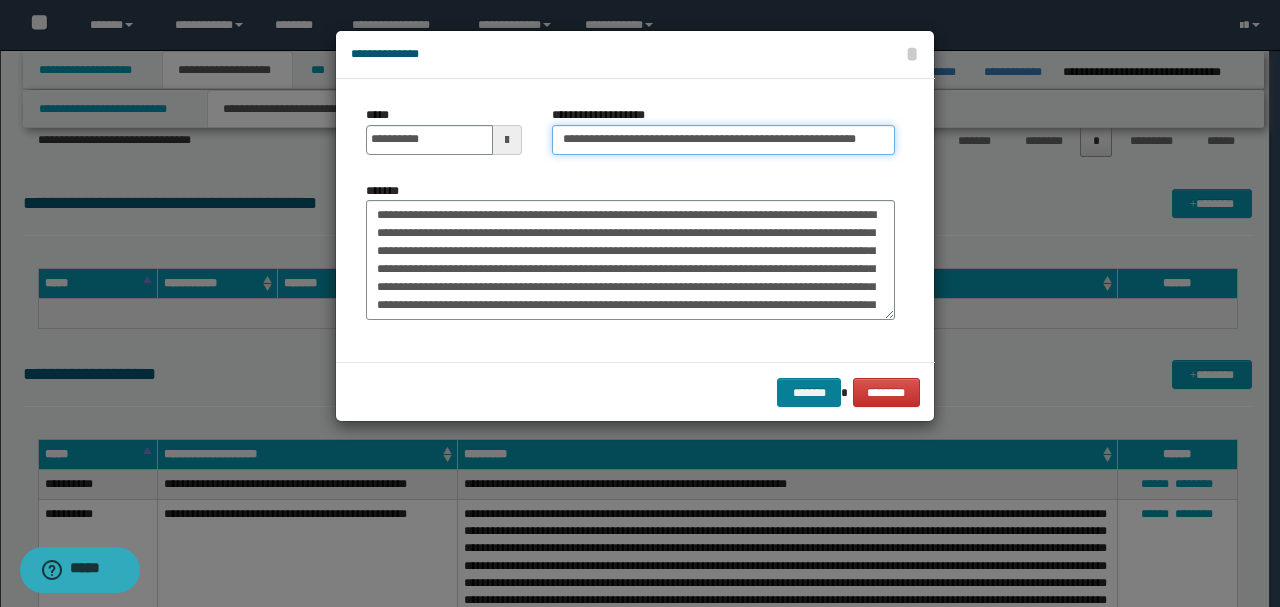 type on "**********" 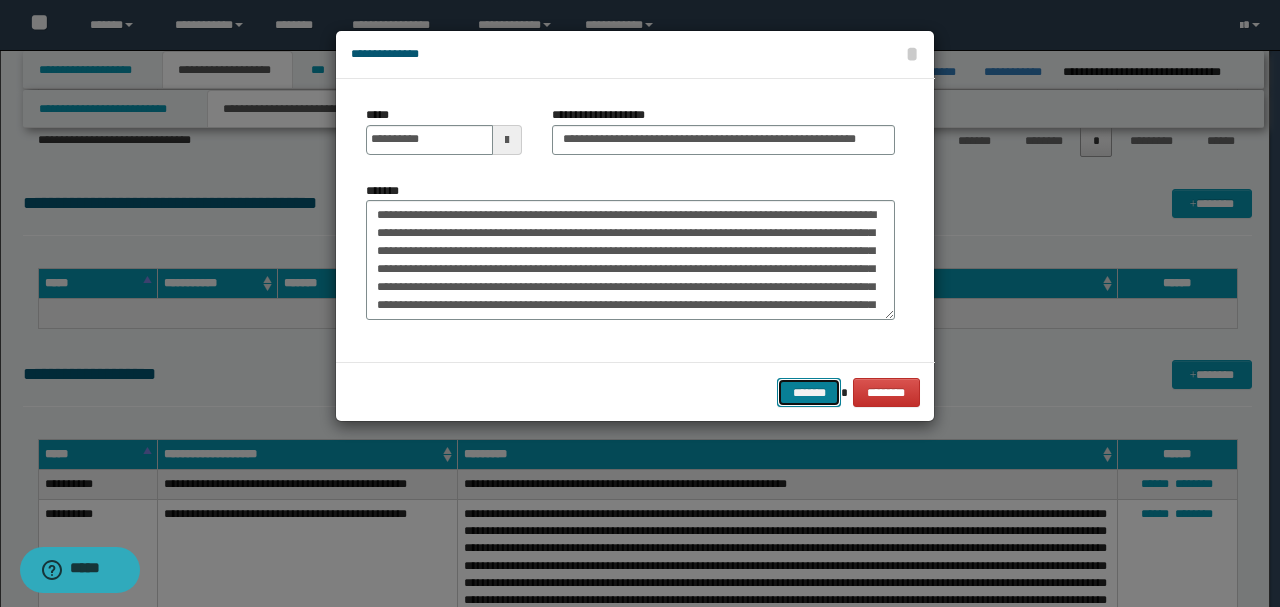 click on "*******" at bounding box center (809, 392) 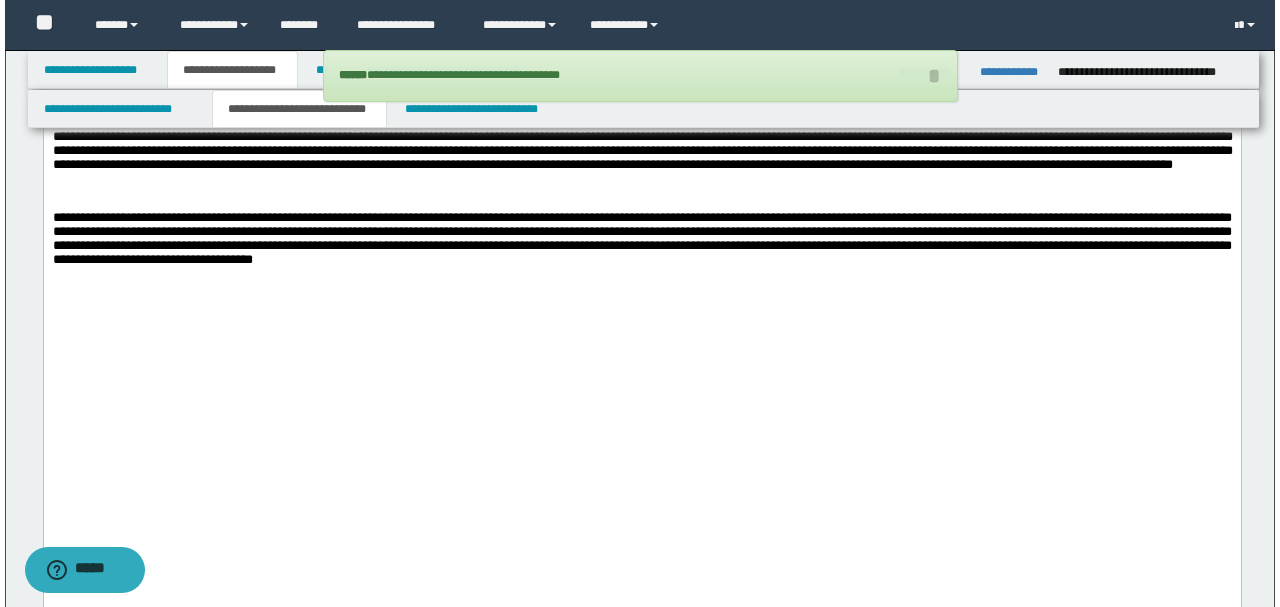 scroll, scrollTop: 2987, scrollLeft: 0, axis: vertical 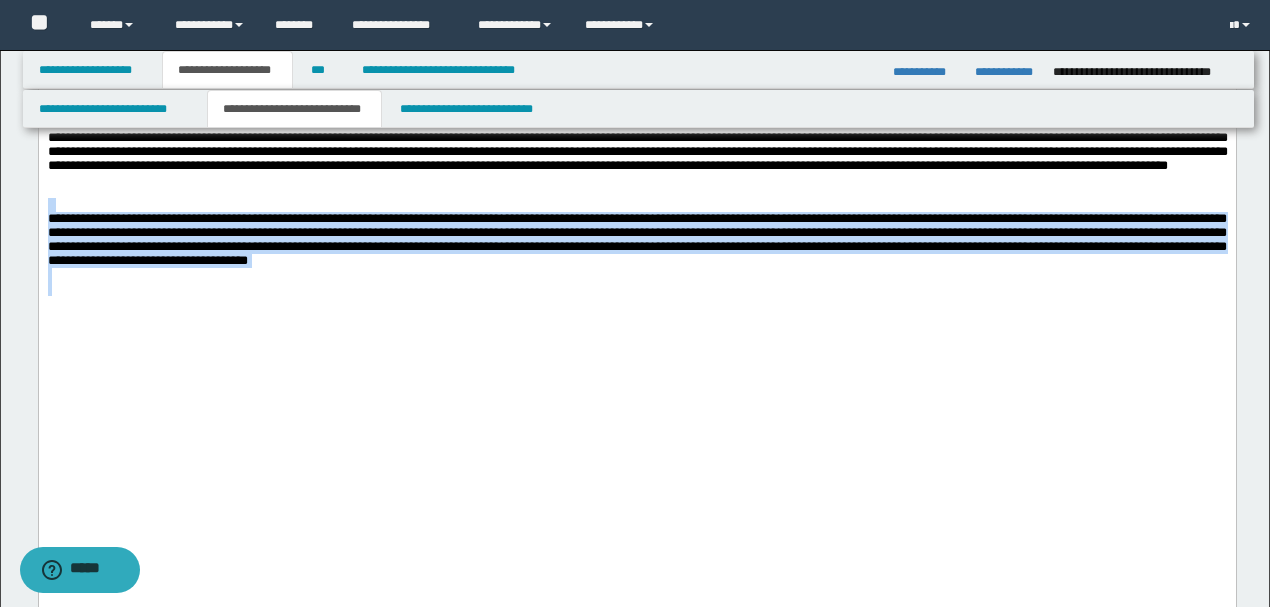 drag, startPoint x: 702, startPoint y: 398, endPoint x: 38, endPoint y: -414, distance: 1048.9232 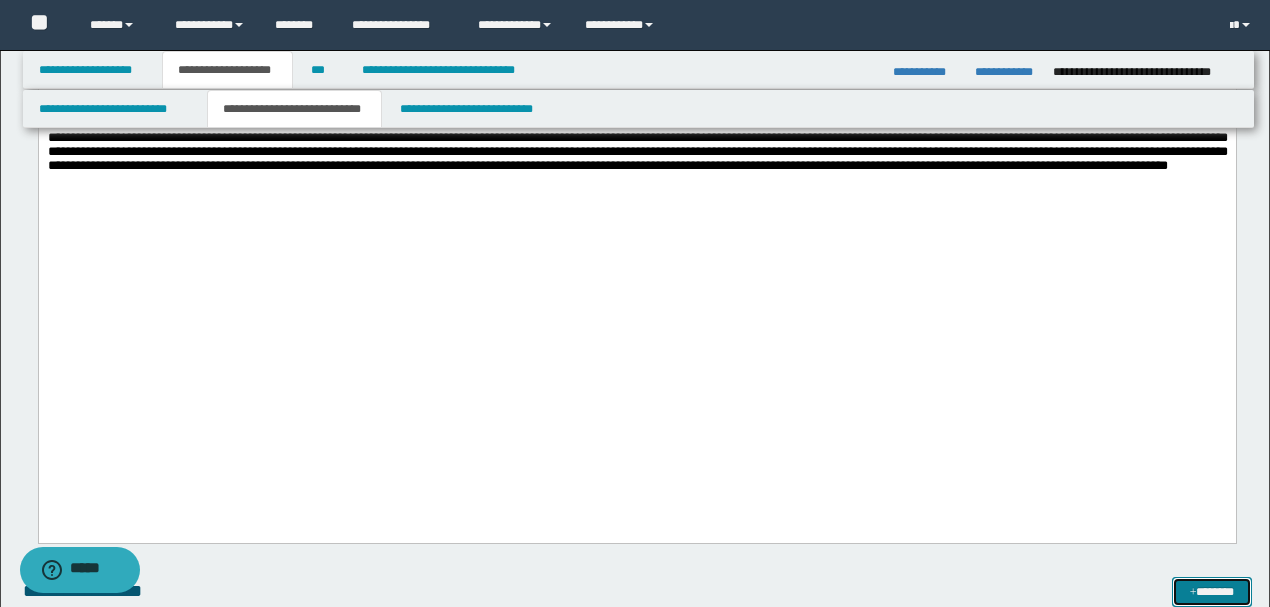click on "*******" at bounding box center (1211, 591) 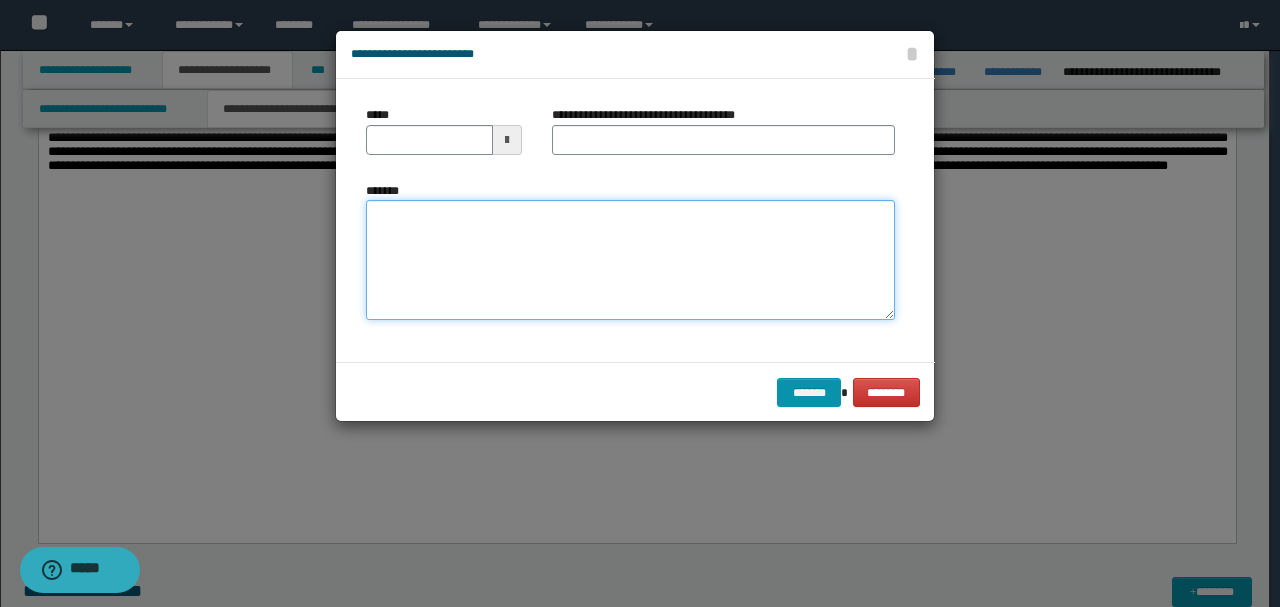 drag, startPoint x: 454, startPoint y: 280, endPoint x: 454, endPoint y: 238, distance: 42 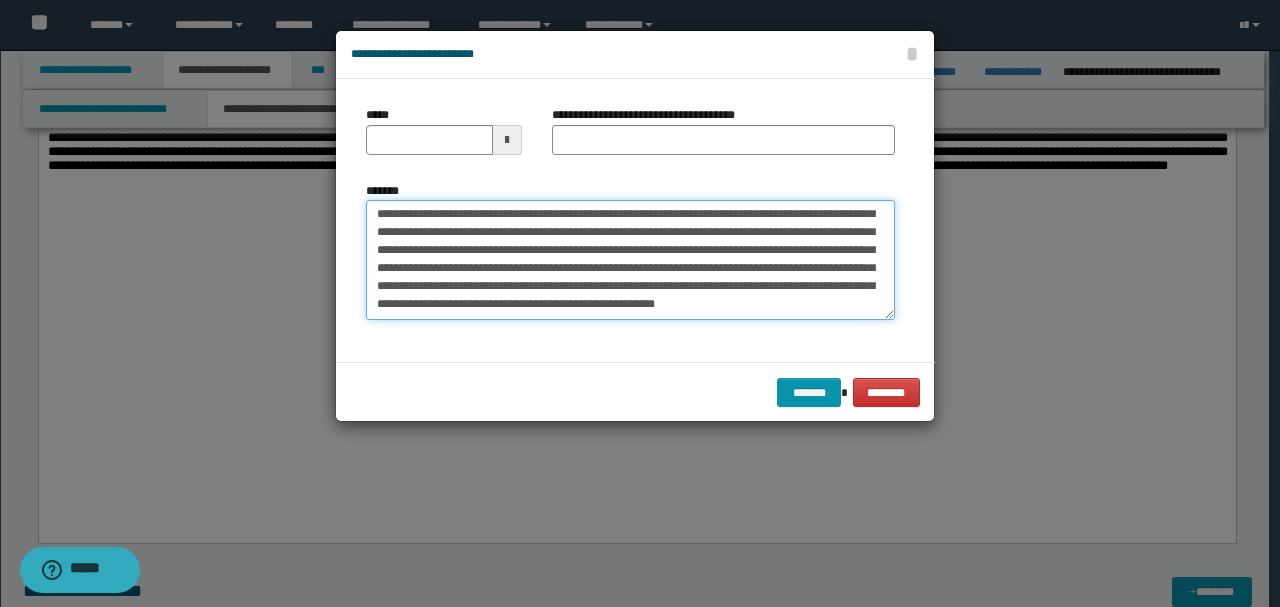 scroll, scrollTop: 0, scrollLeft: 0, axis: both 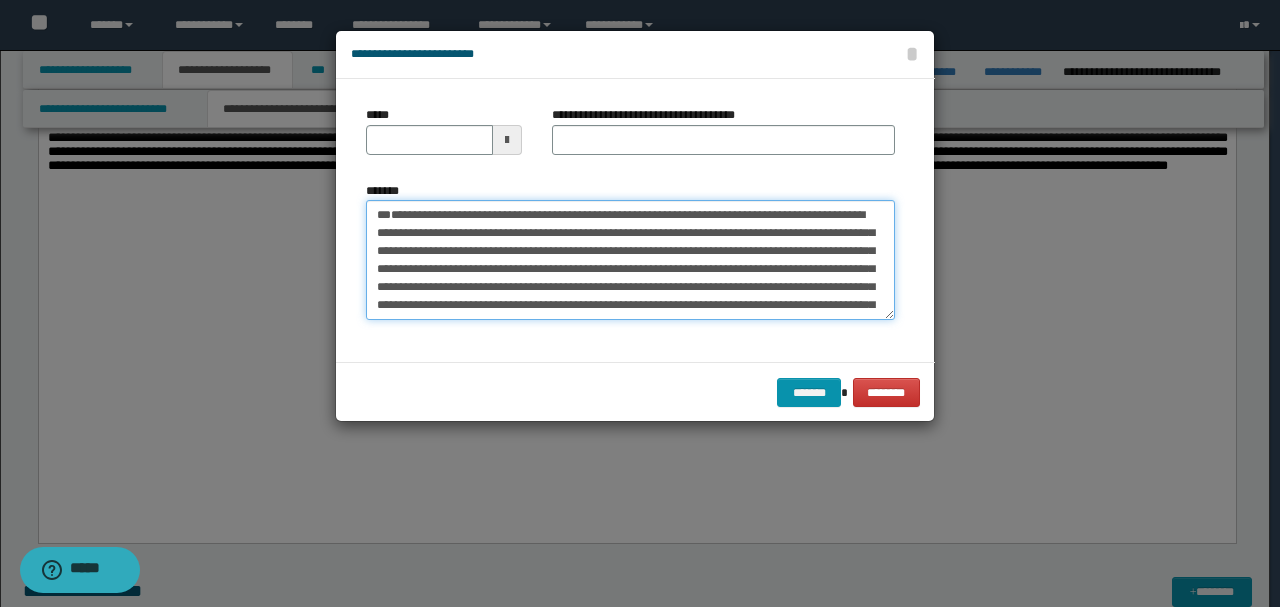 drag, startPoint x: 445, startPoint y: 251, endPoint x: 281, endPoint y: 137, distance: 199.72981 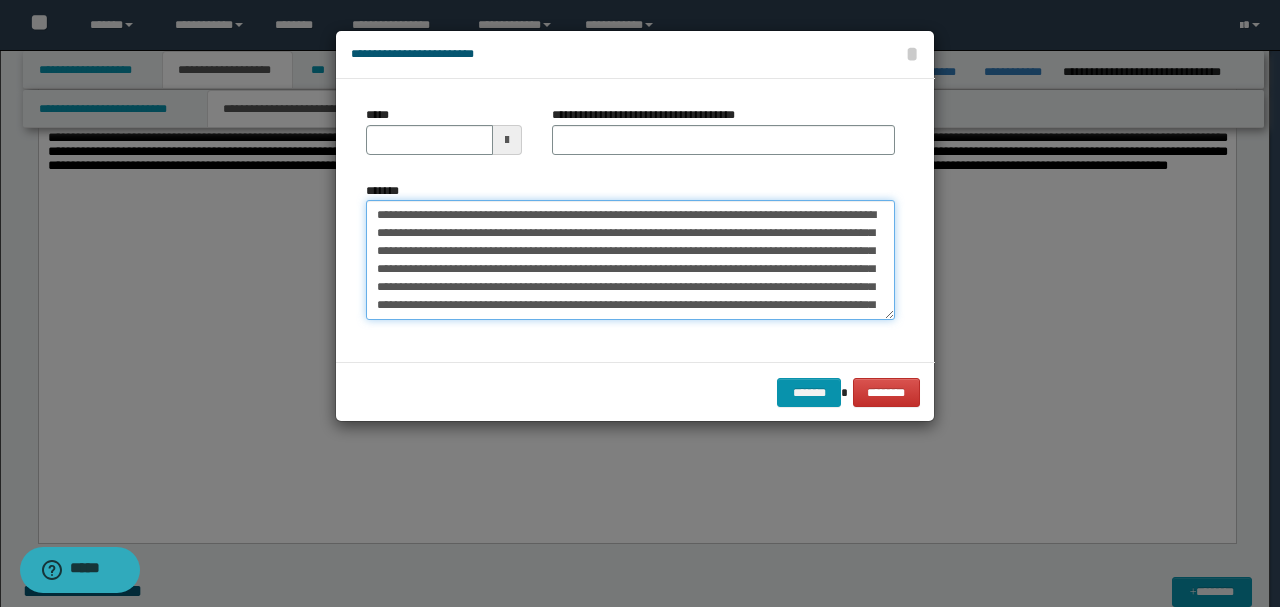 type 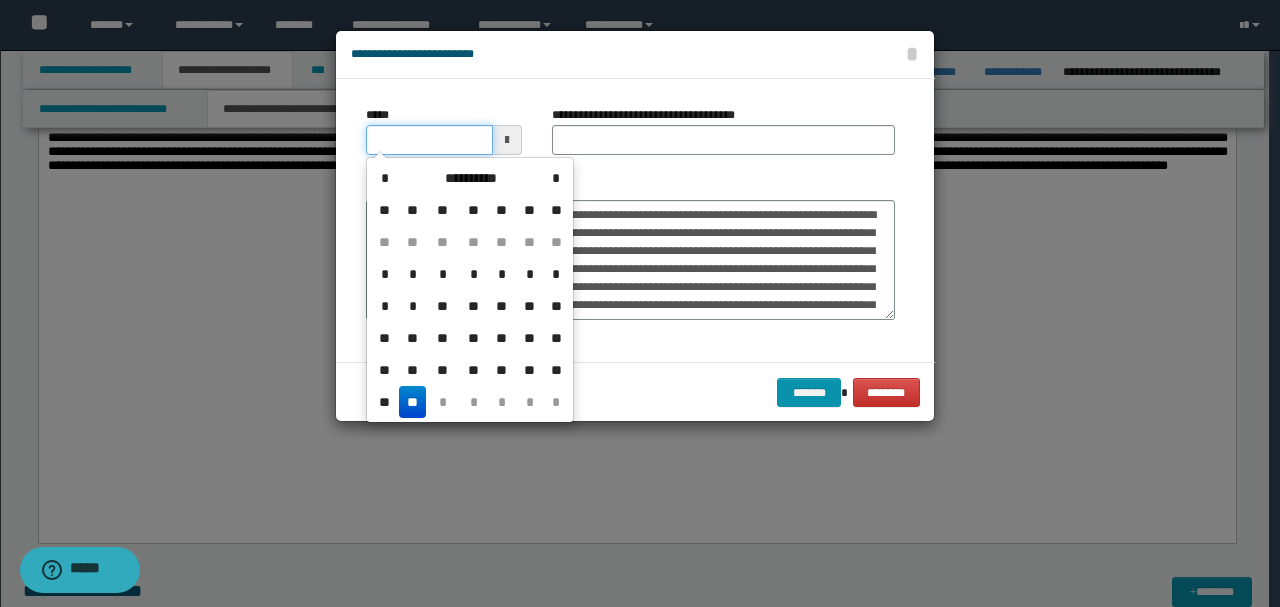 click on "*****" at bounding box center (429, 140) 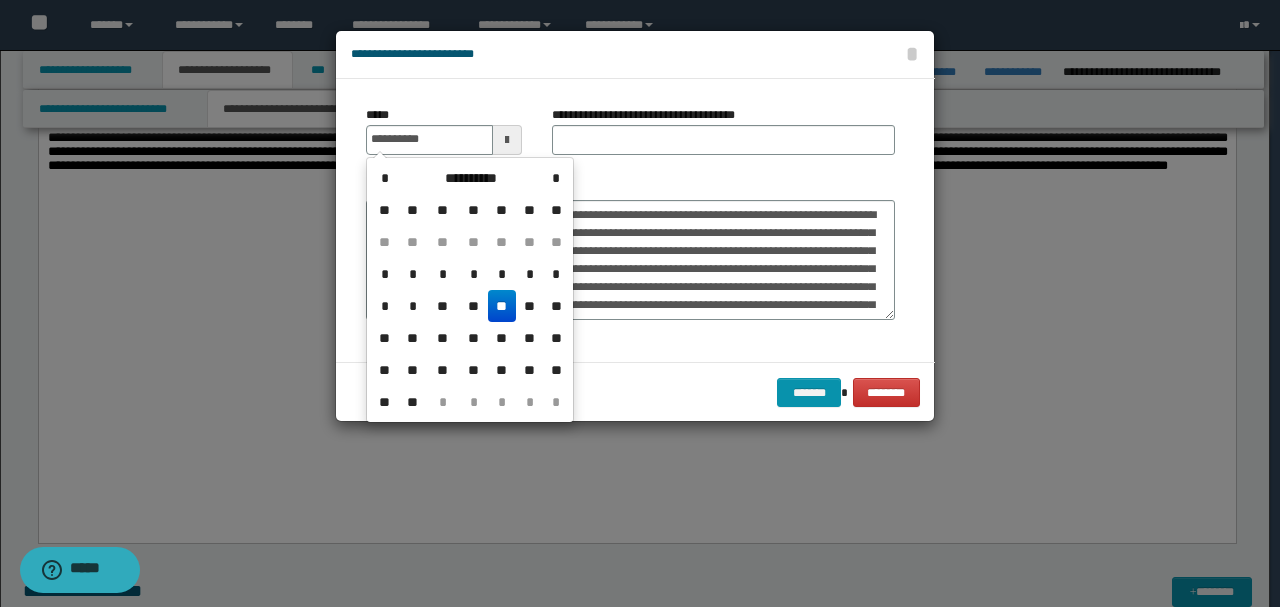 type on "**********" 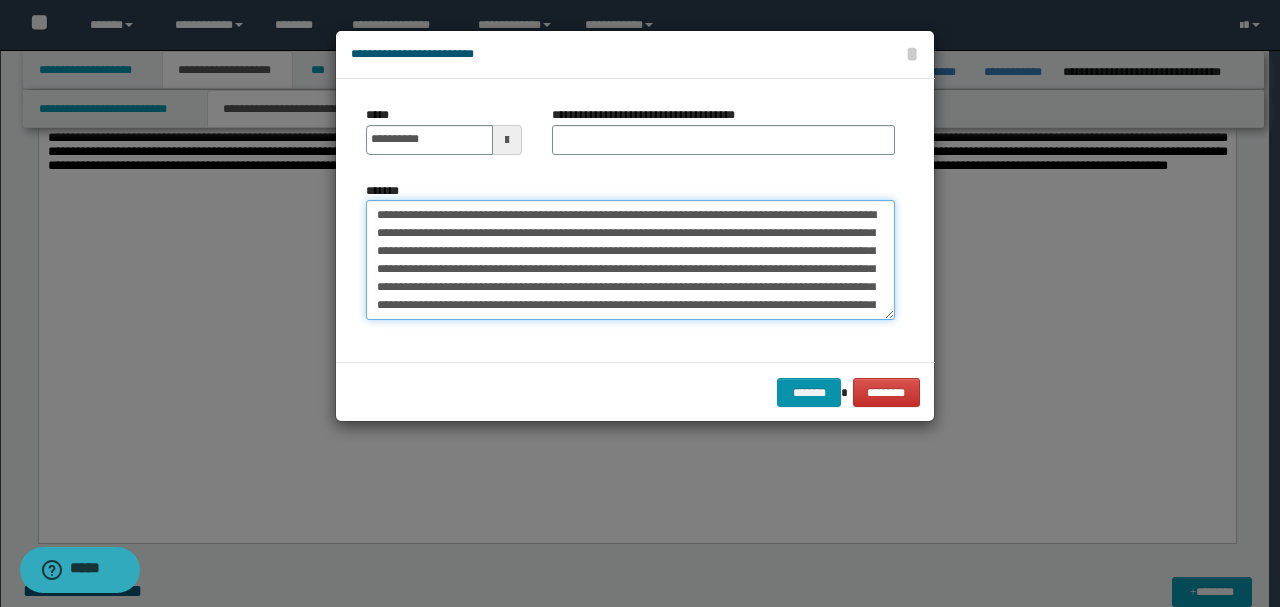 drag, startPoint x: 514, startPoint y: 216, endPoint x: 254, endPoint y: 199, distance: 260.55518 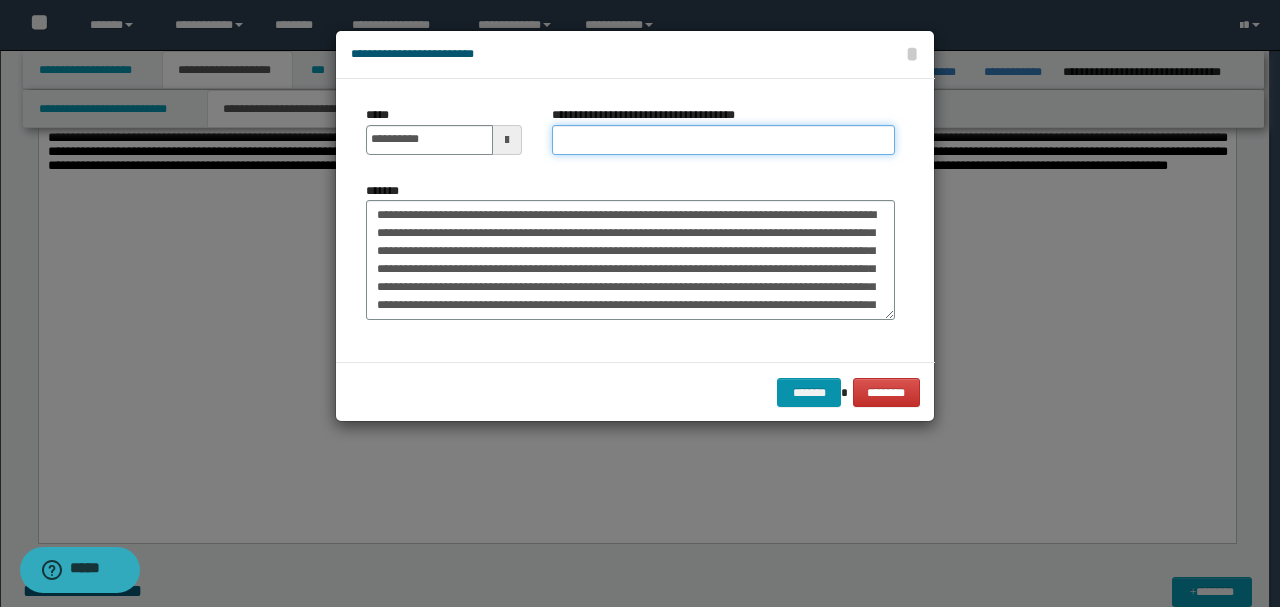 click on "**********" at bounding box center [723, 140] 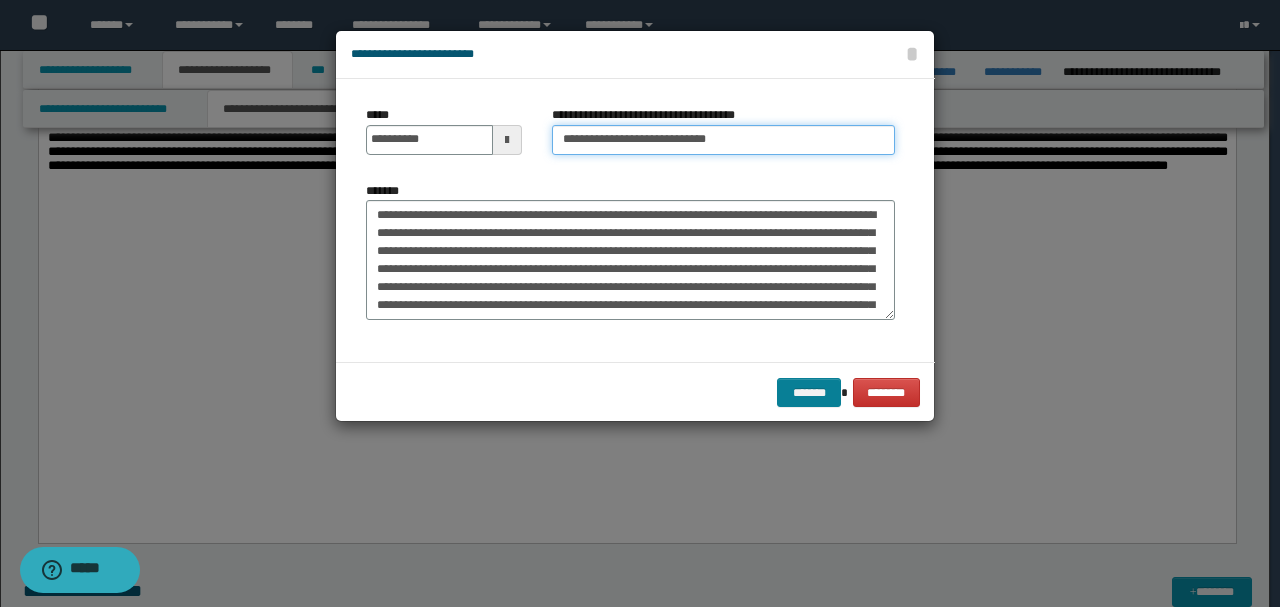 type on "**********" 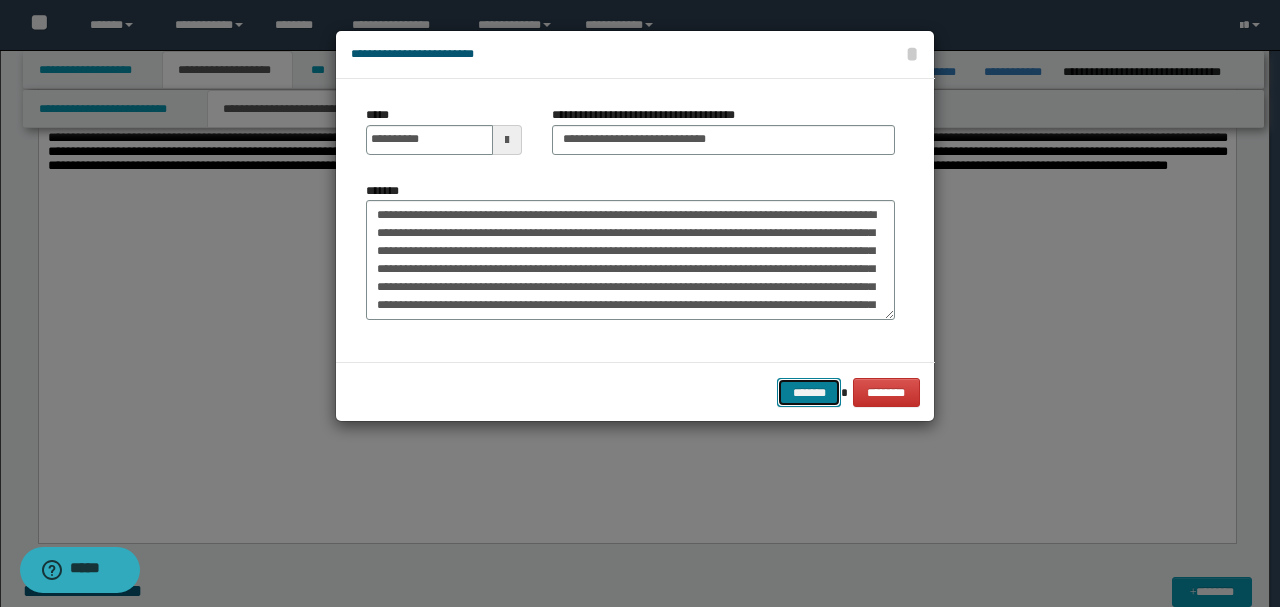 click on "*******" at bounding box center [809, 392] 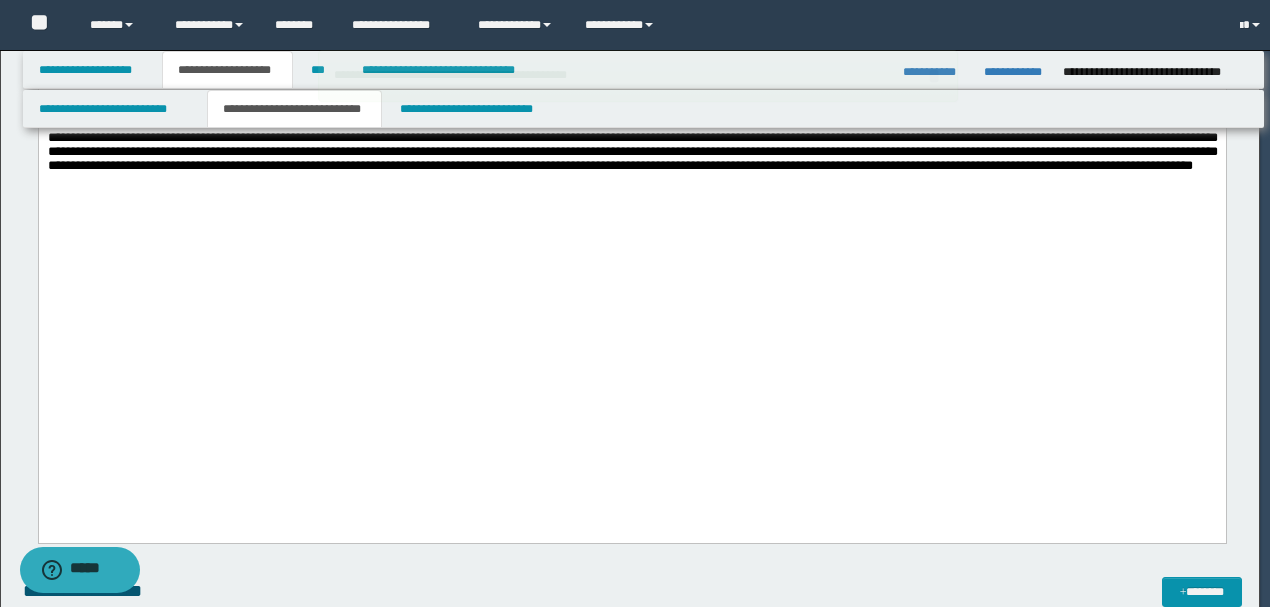 type 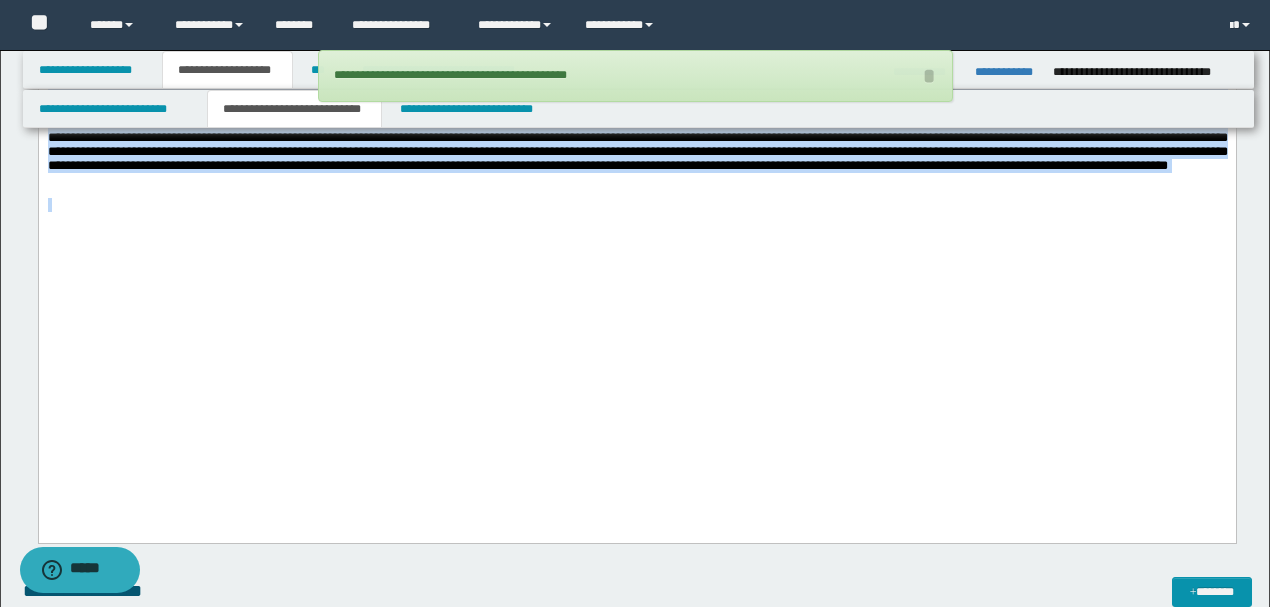 drag, startPoint x: 818, startPoint y: 310, endPoint x: 38, endPoint y: -554, distance: 1164 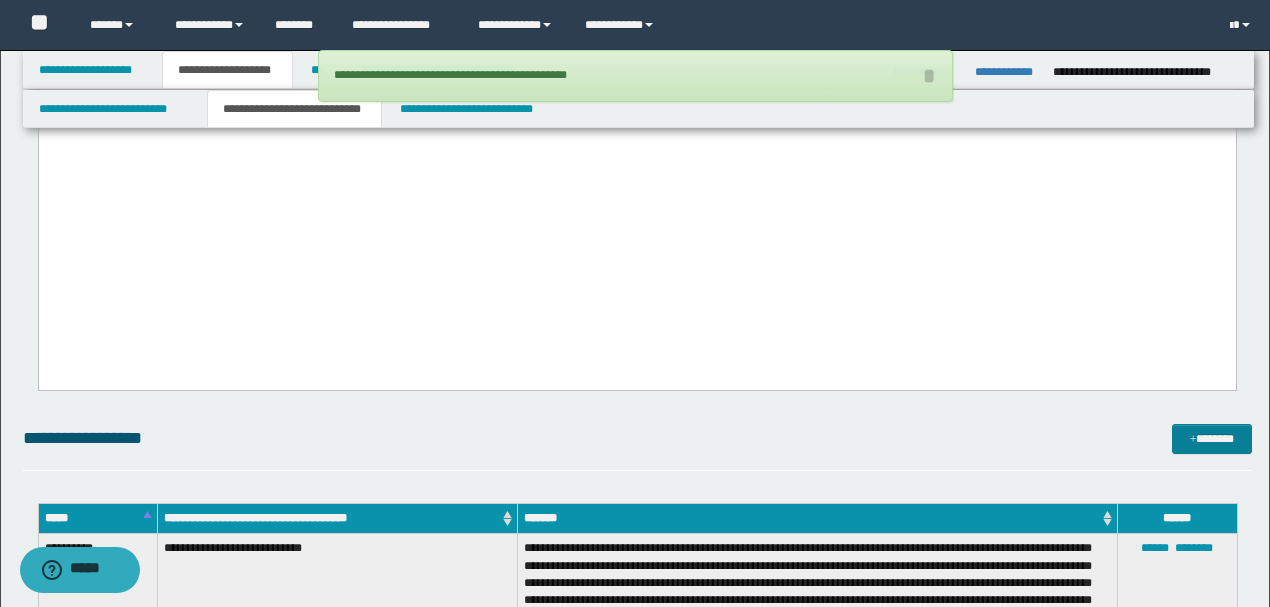 click on "*******" at bounding box center (1211, 438) 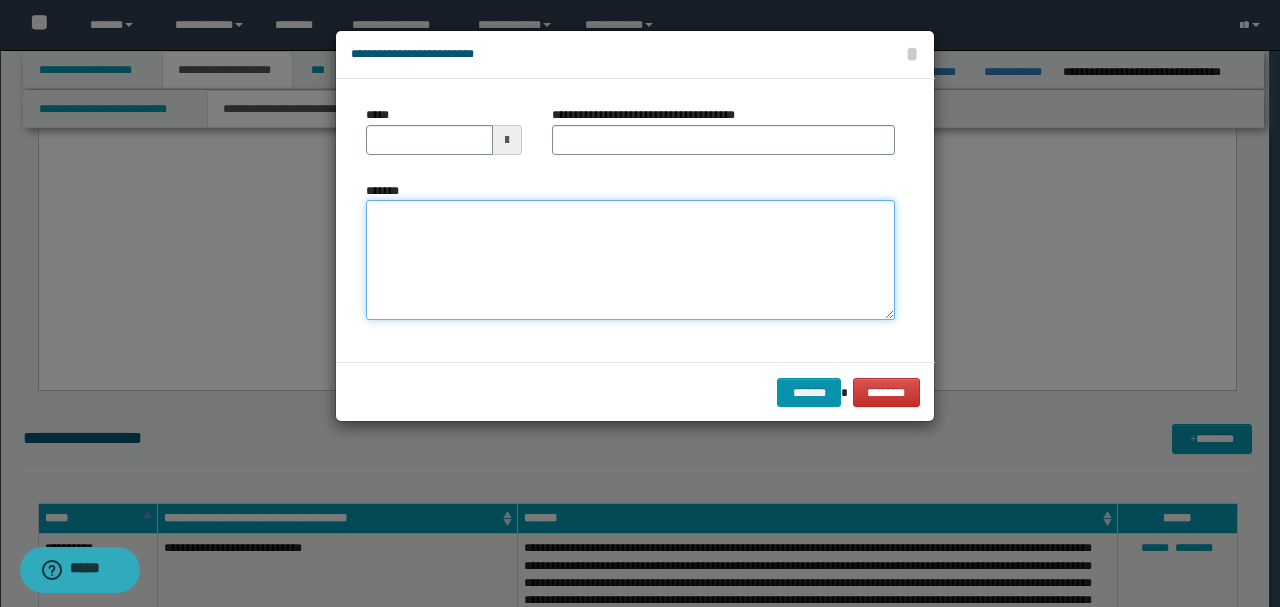click on "*******" at bounding box center [630, 259] 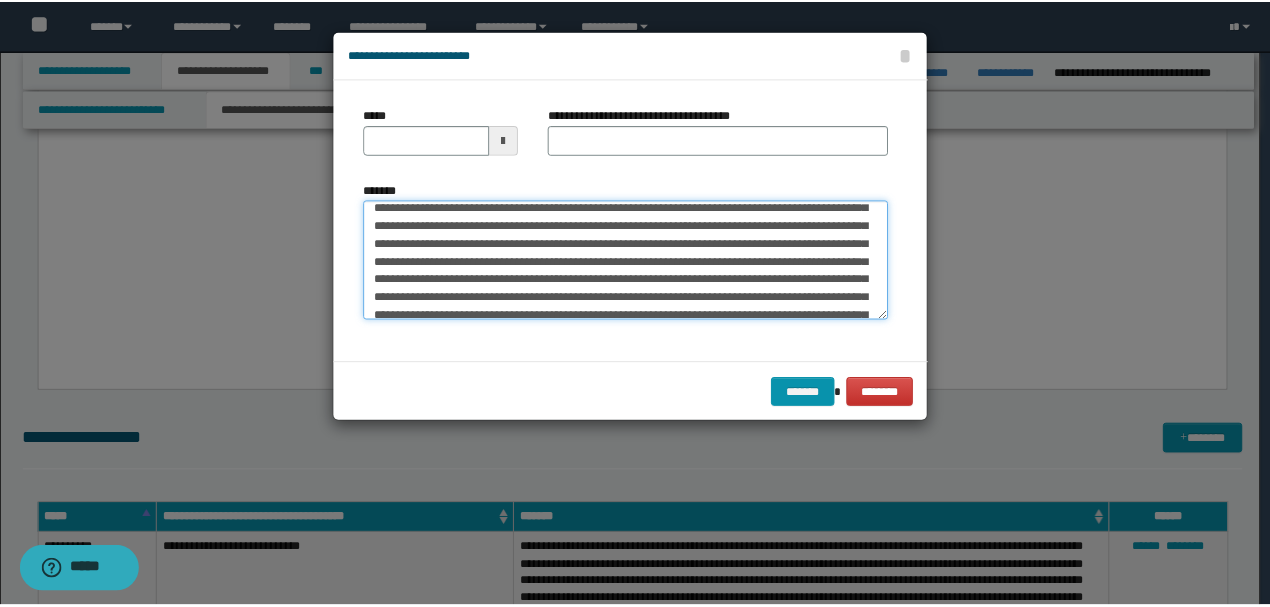 scroll, scrollTop: 0, scrollLeft: 0, axis: both 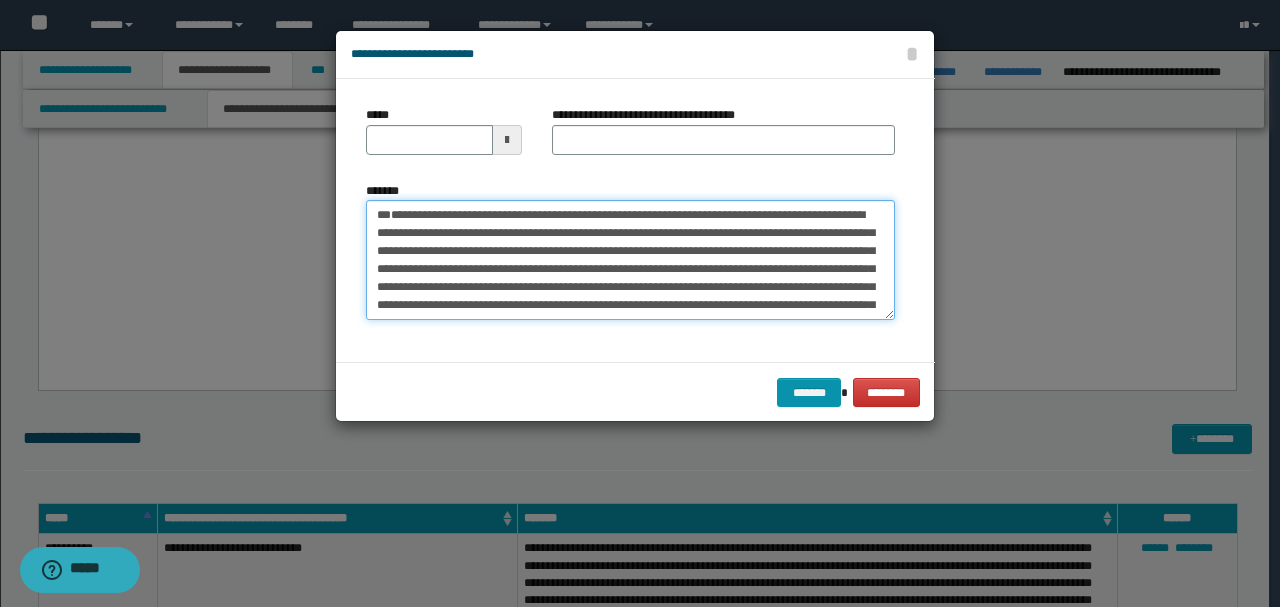drag, startPoint x: 442, startPoint y: 250, endPoint x: 318, endPoint y: 180, distance: 142.39381 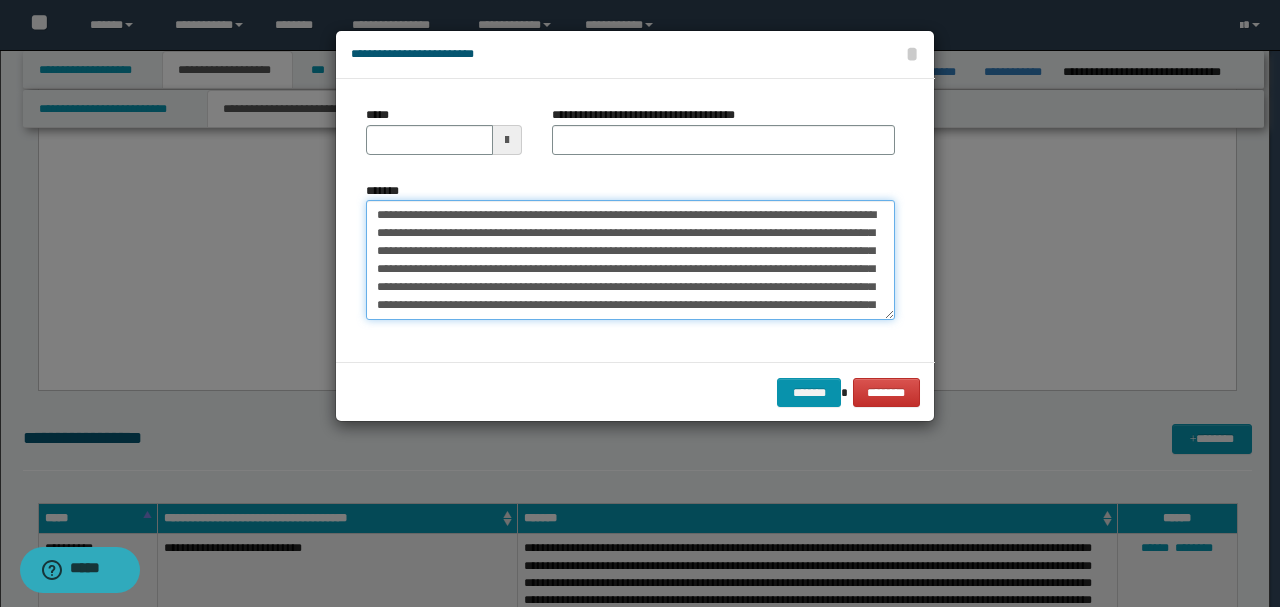 type 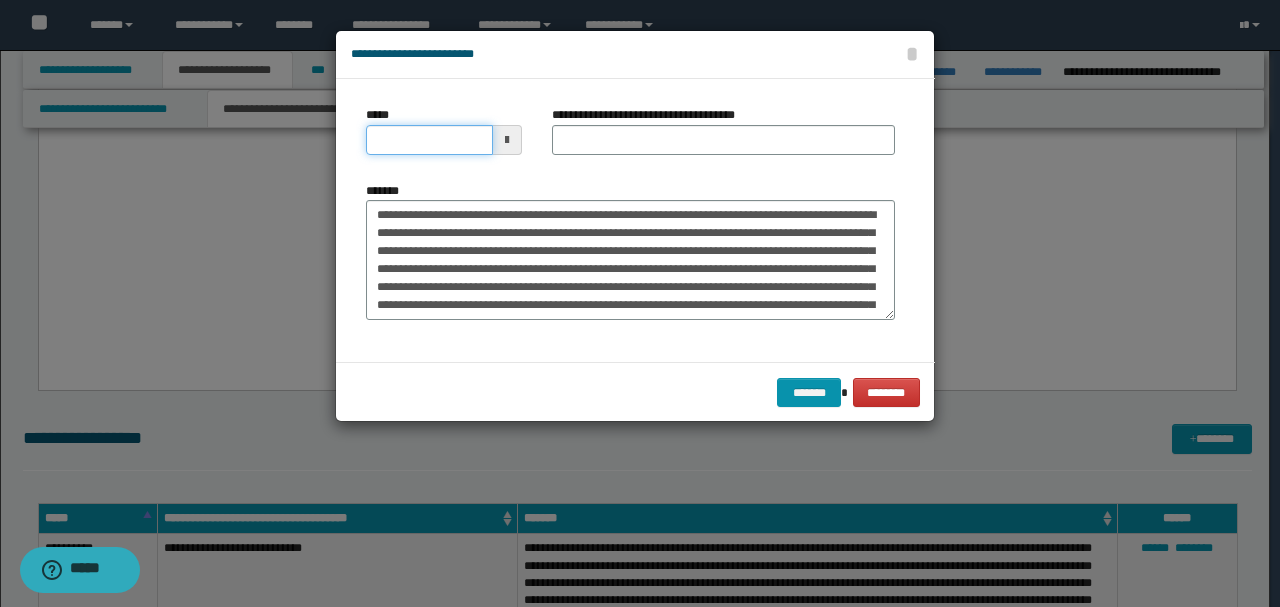 click on "*****" at bounding box center [429, 140] 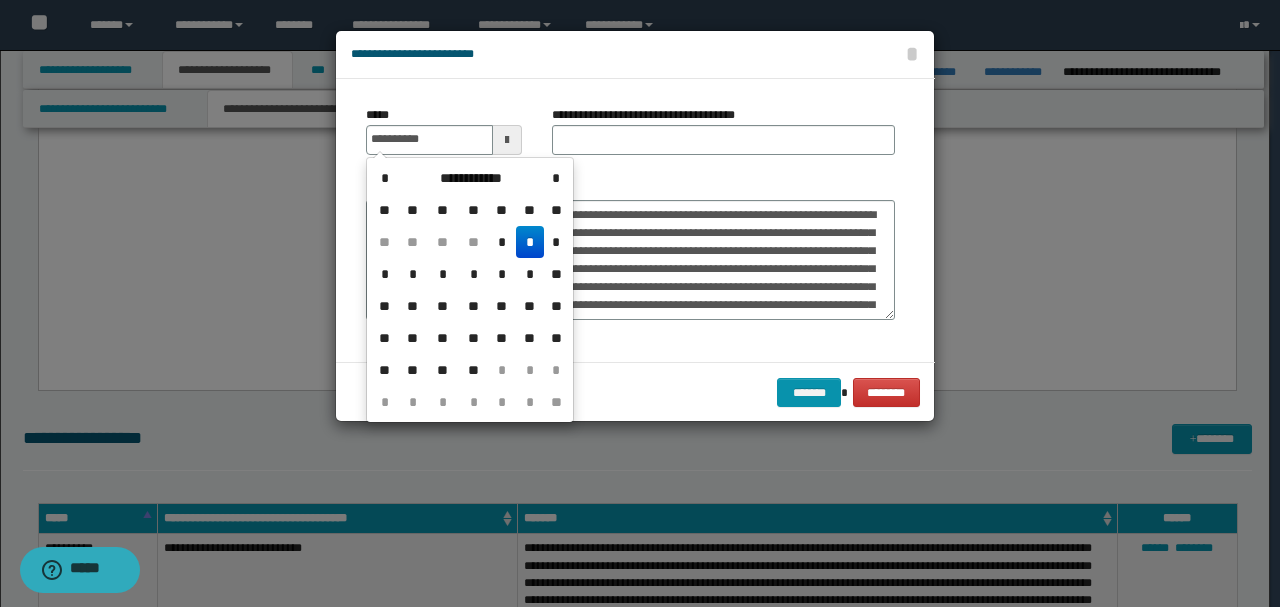 type on "**********" 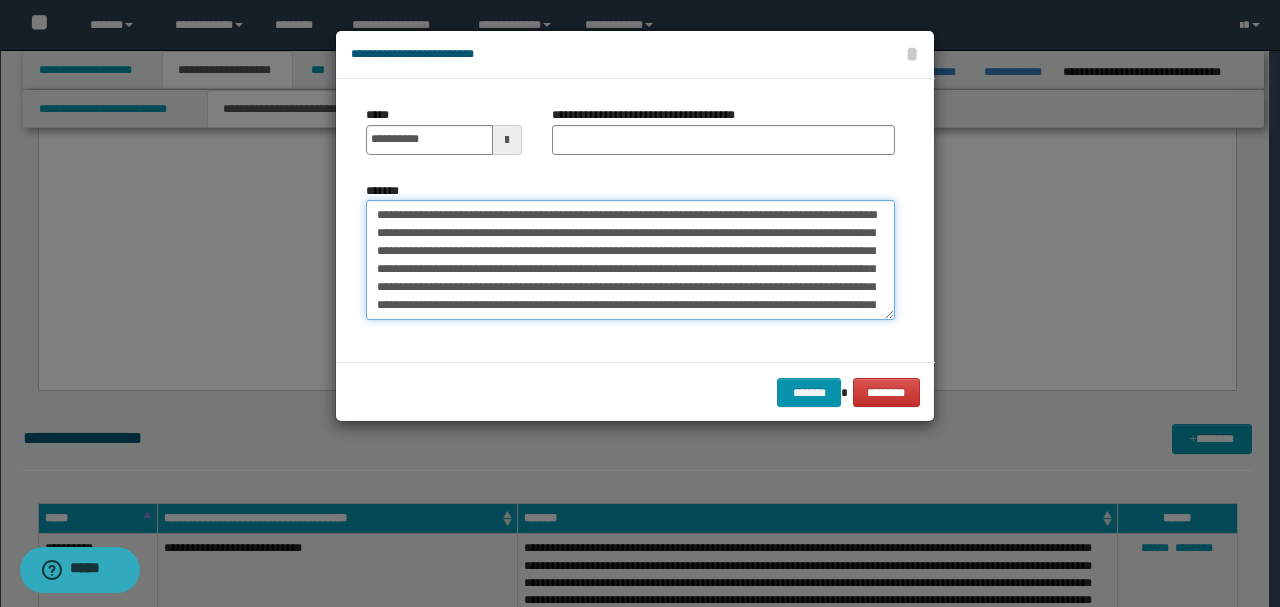 drag, startPoint x: 509, startPoint y: 208, endPoint x: 177, endPoint y: 184, distance: 332.86633 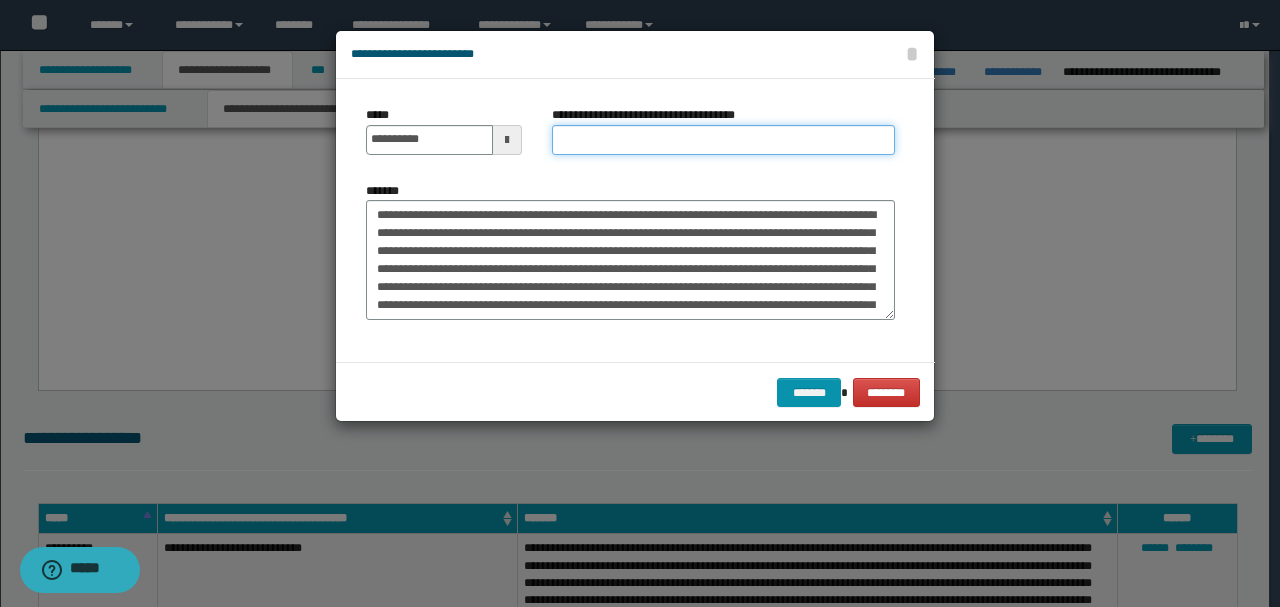 click on "**********" at bounding box center [723, 140] 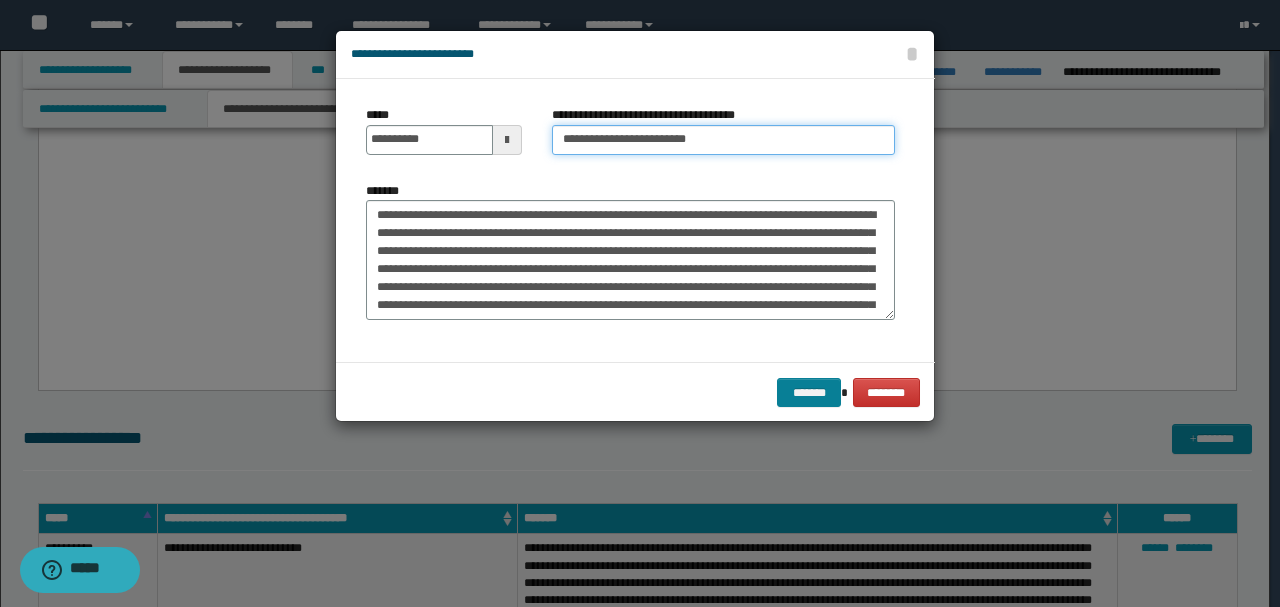 type on "**********" 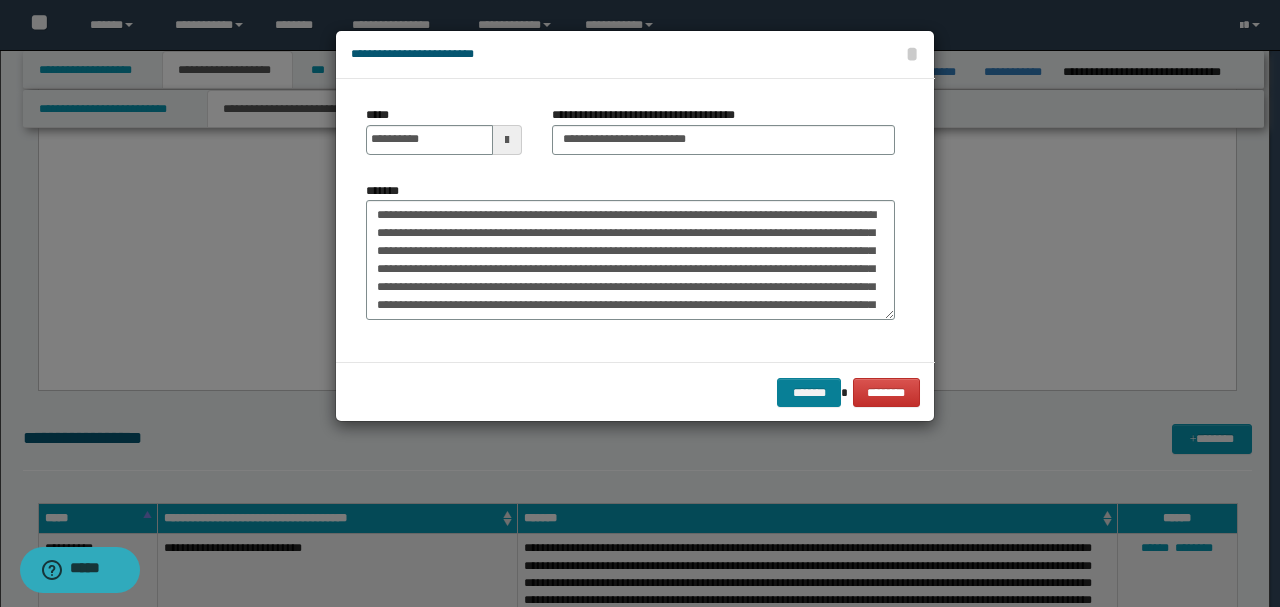 click on "*******
********" at bounding box center (635, 392) 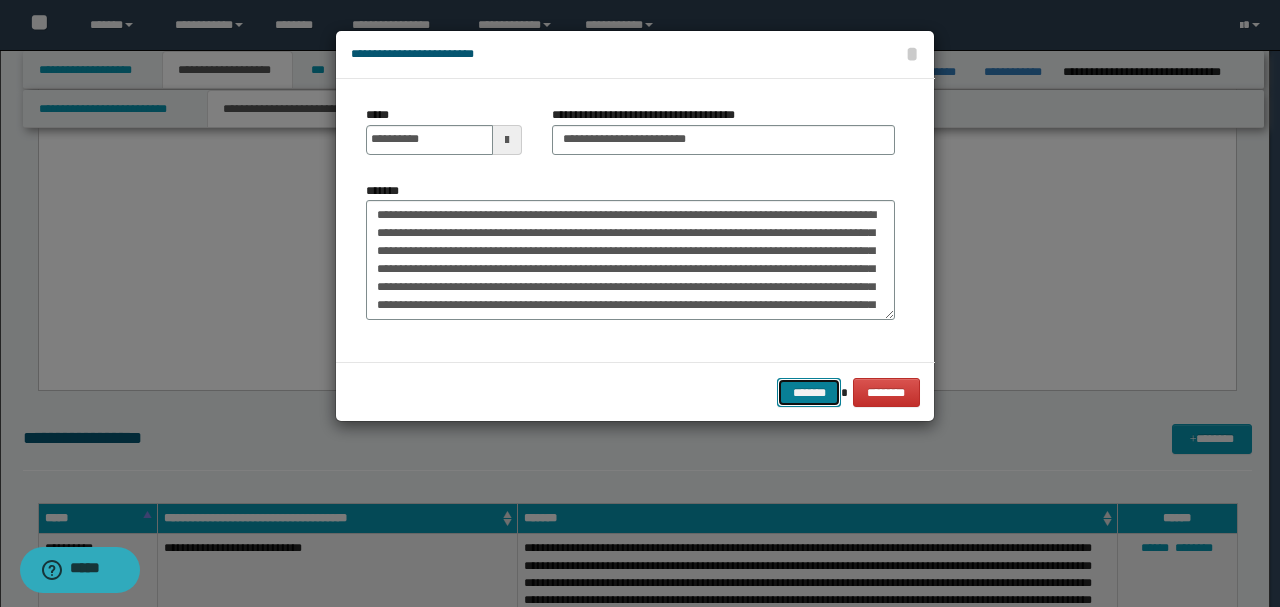 click on "*******" at bounding box center (809, 392) 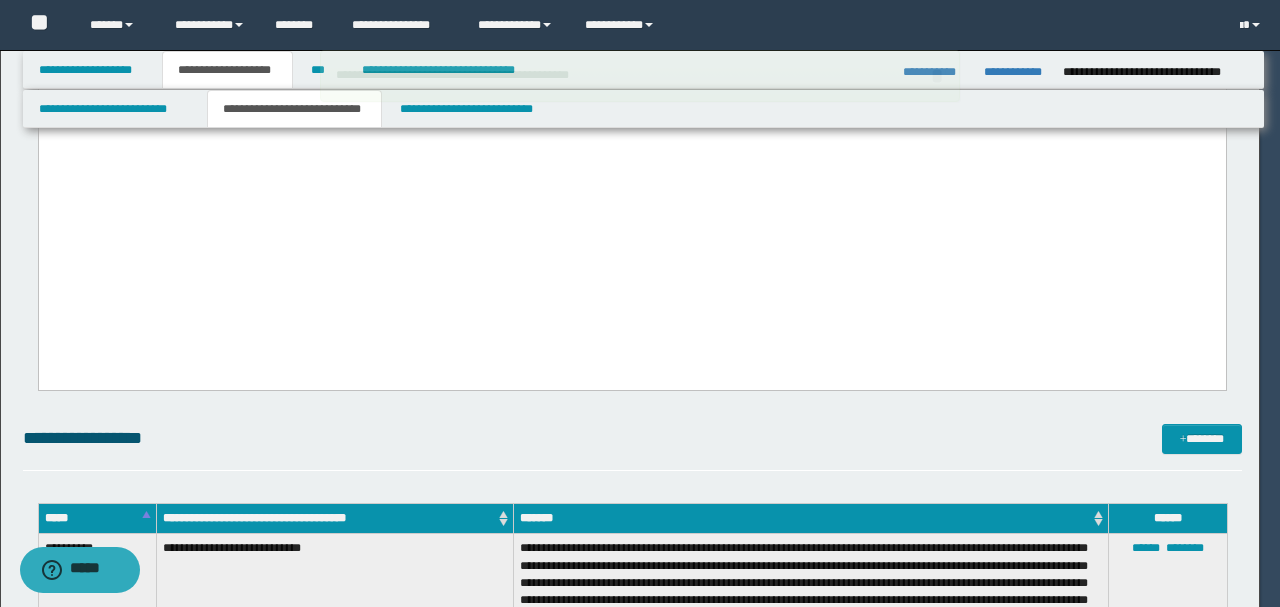type 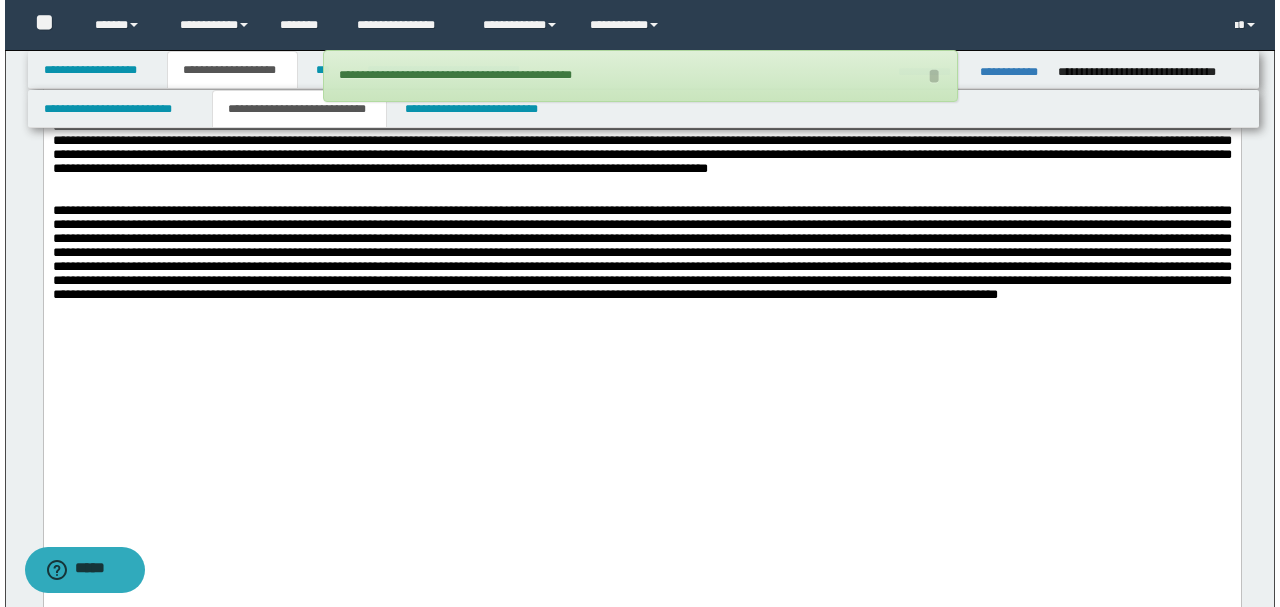 scroll, scrollTop: 2720, scrollLeft: 0, axis: vertical 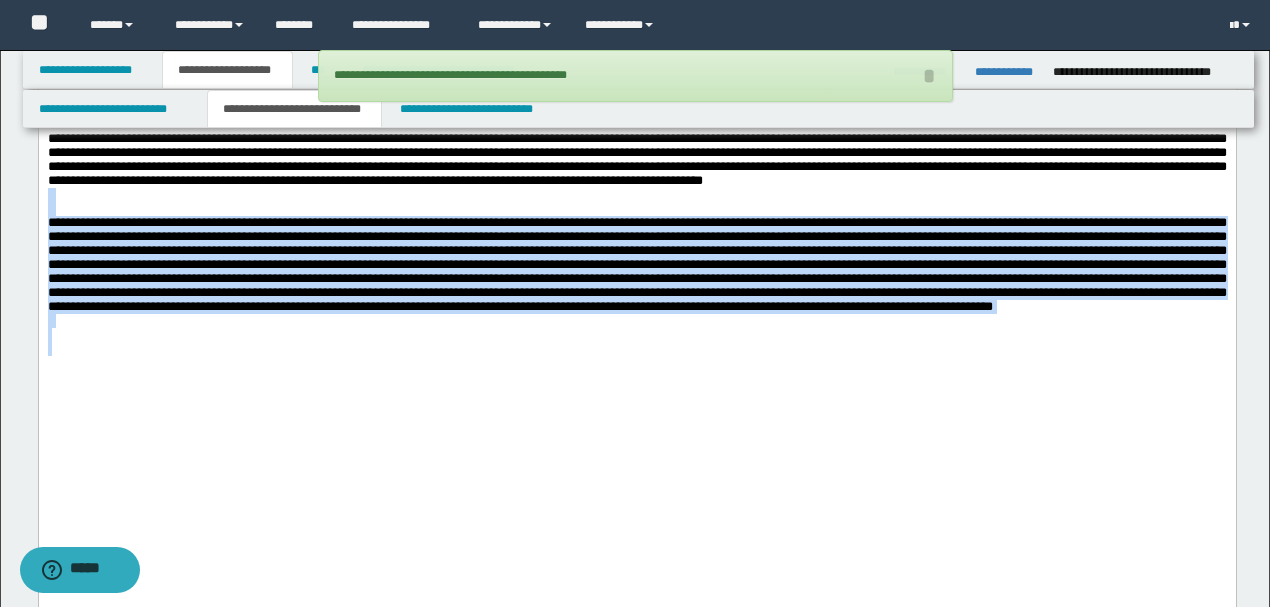 drag, startPoint x: 746, startPoint y: 453, endPoint x: 36, endPoint y: 277, distance: 731.4889 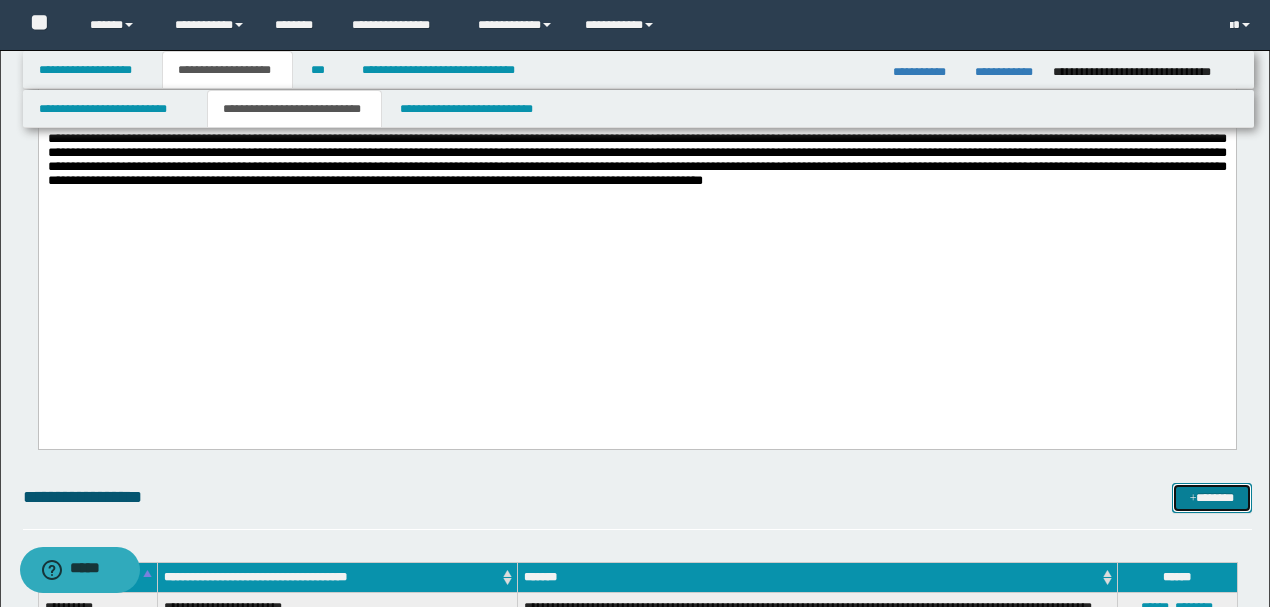click on "*******" at bounding box center [1211, 497] 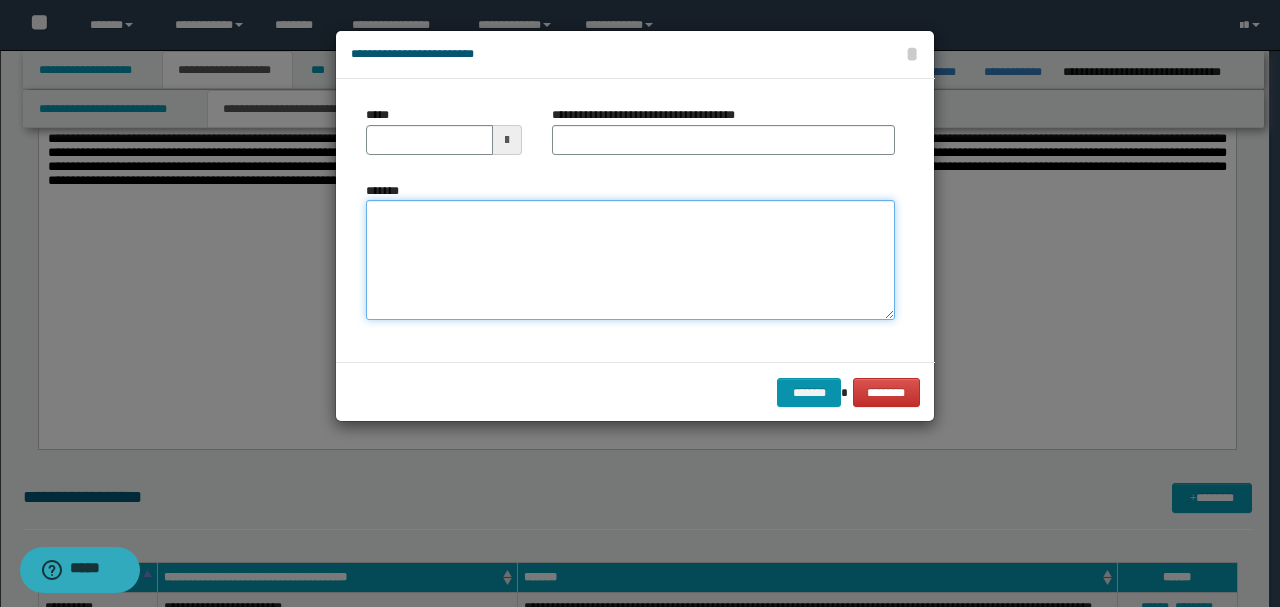 click on "*******" at bounding box center [630, 259] 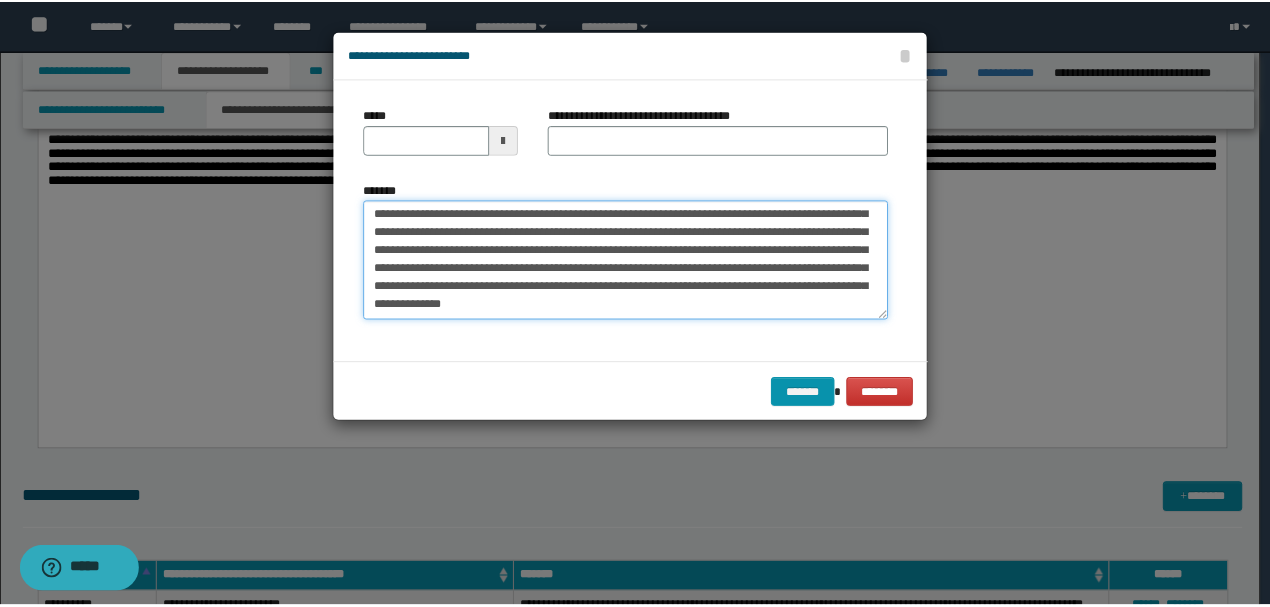 scroll, scrollTop: 0, scrollLeft: 0, axis: both 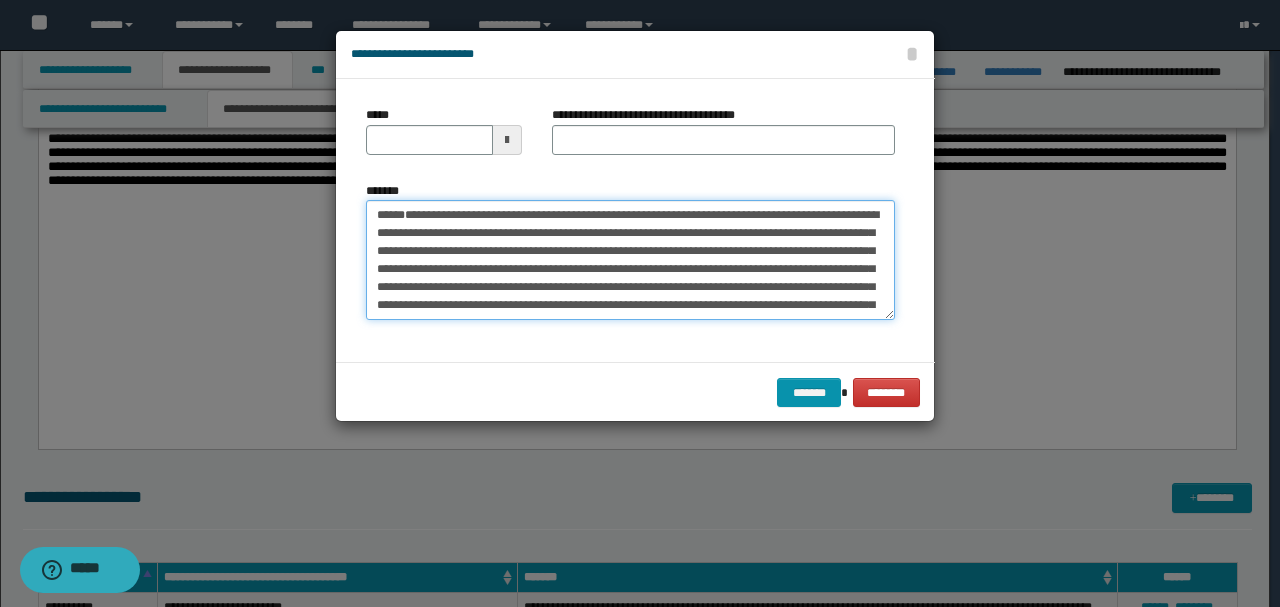 drag, startPoint x: 443, startPoint y: 284, endPoint x: 322, endPoint y: 176, distance: 162.18816 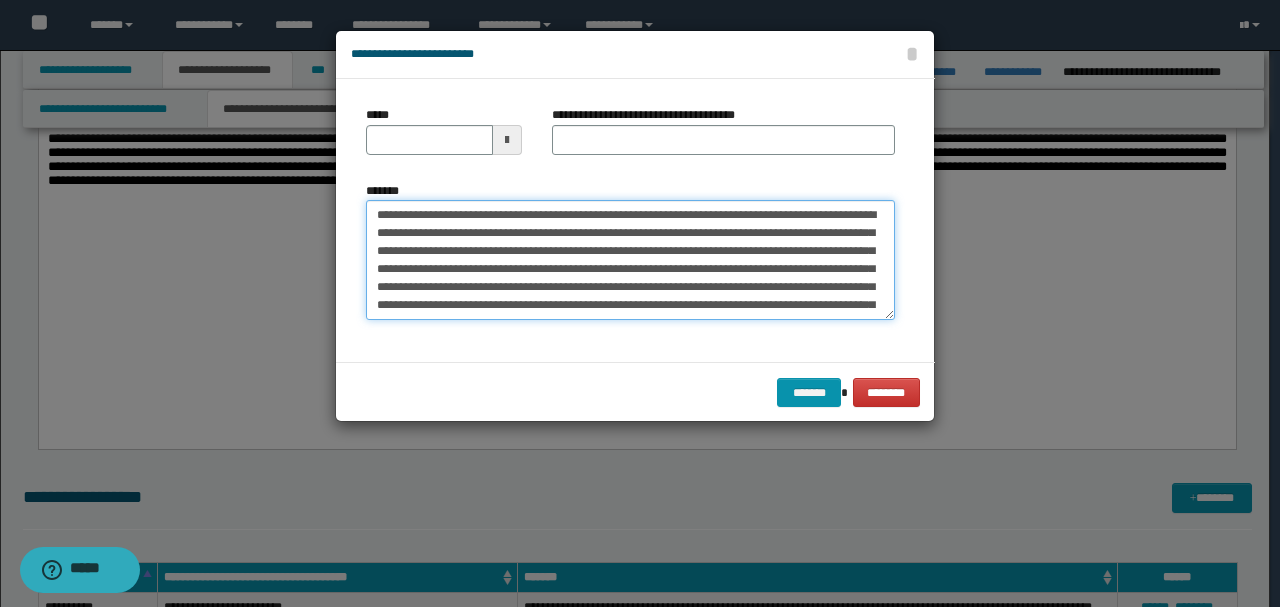 type 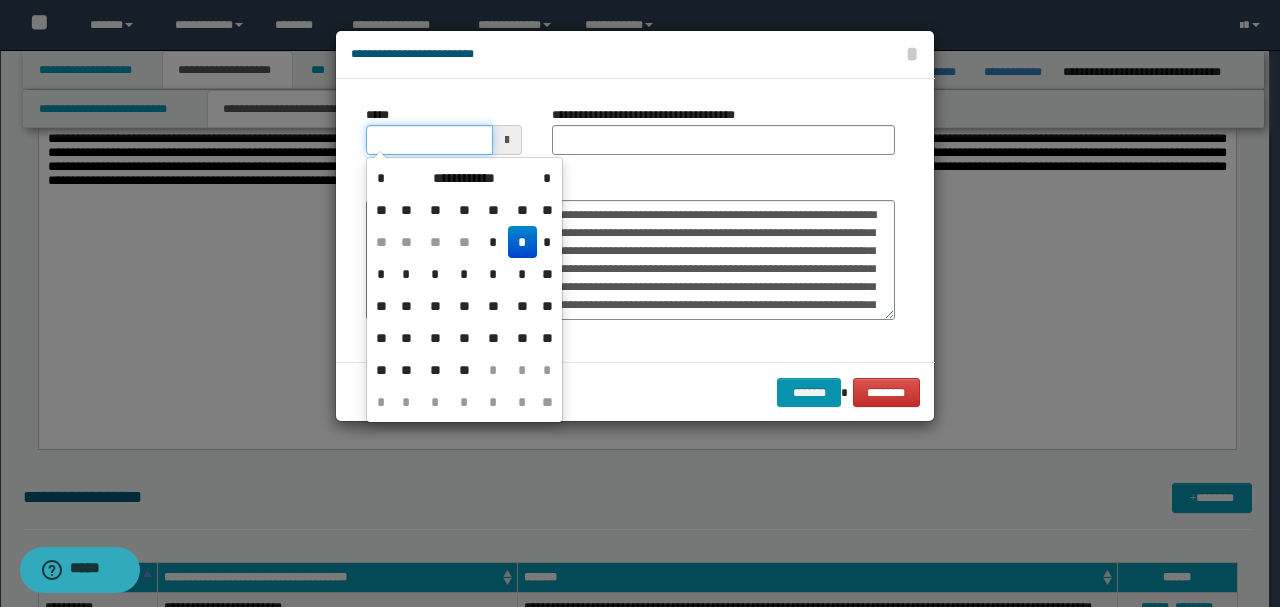 click on "*****" at bounding box center (429, 140) 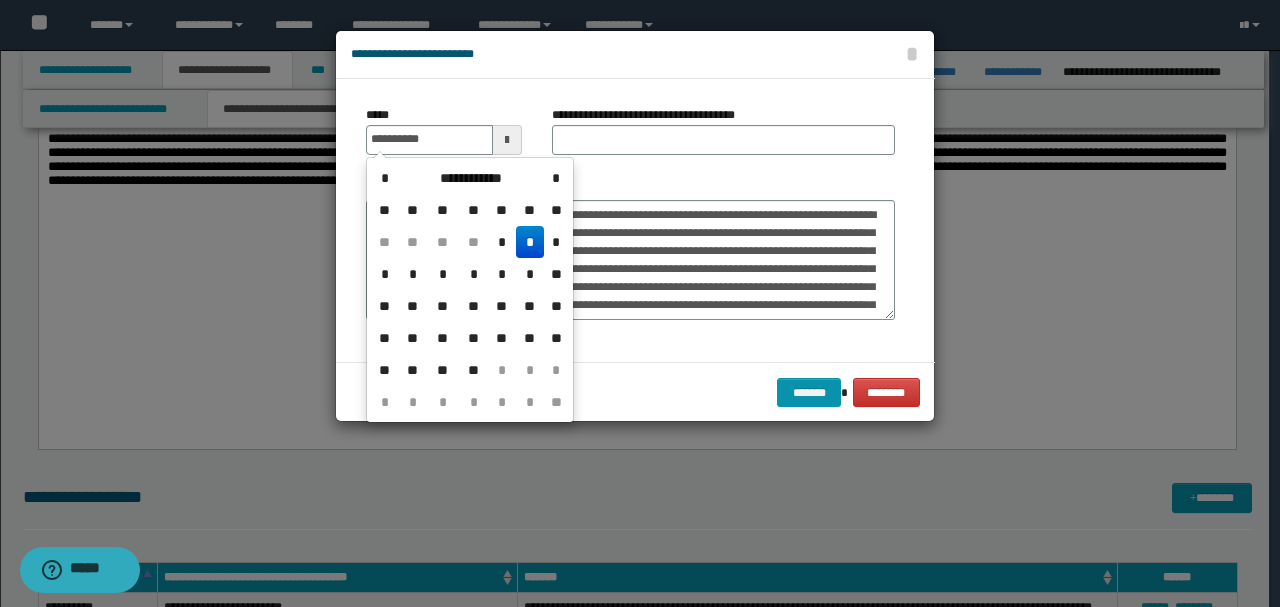 type on "**********" 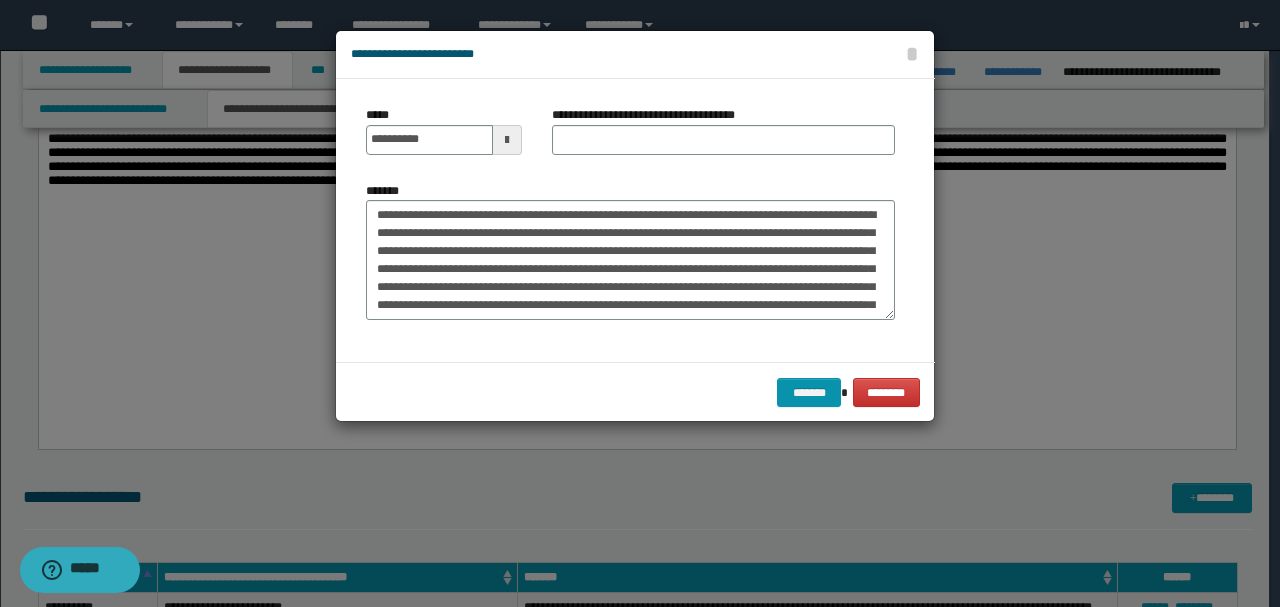 click on "**********" at bounding box center [630, 220] 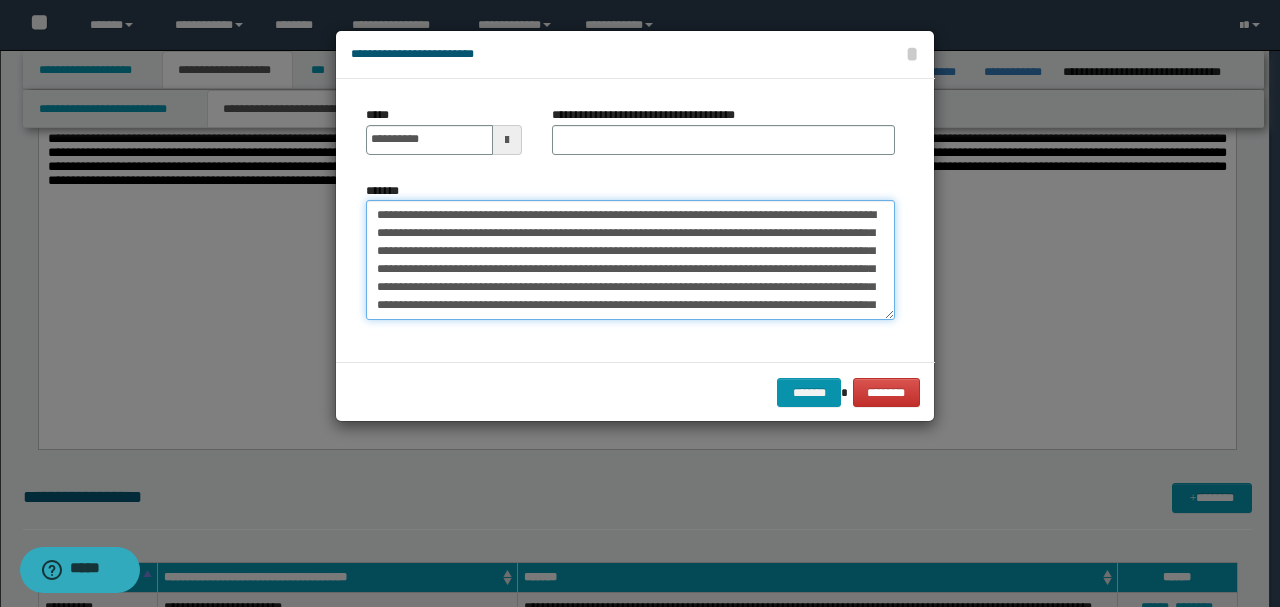 drag, startPoint x: 607, startPoint y: 212, endPoint x: 266, endPoint y: 166, distance: 344.08865 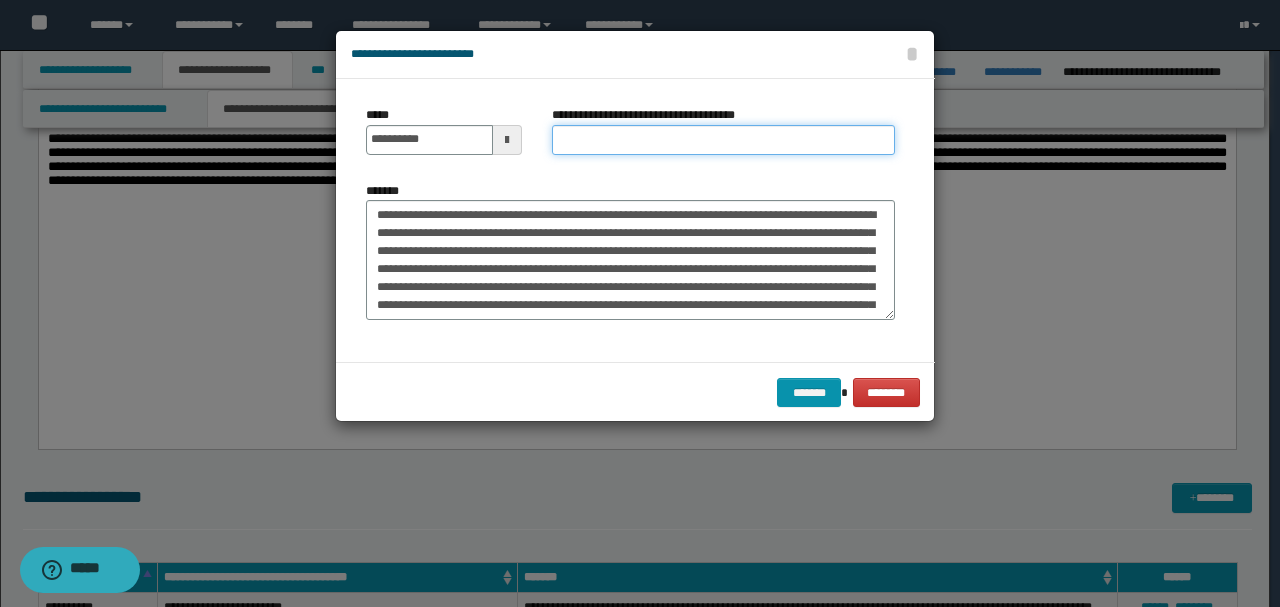 paste on "**********" 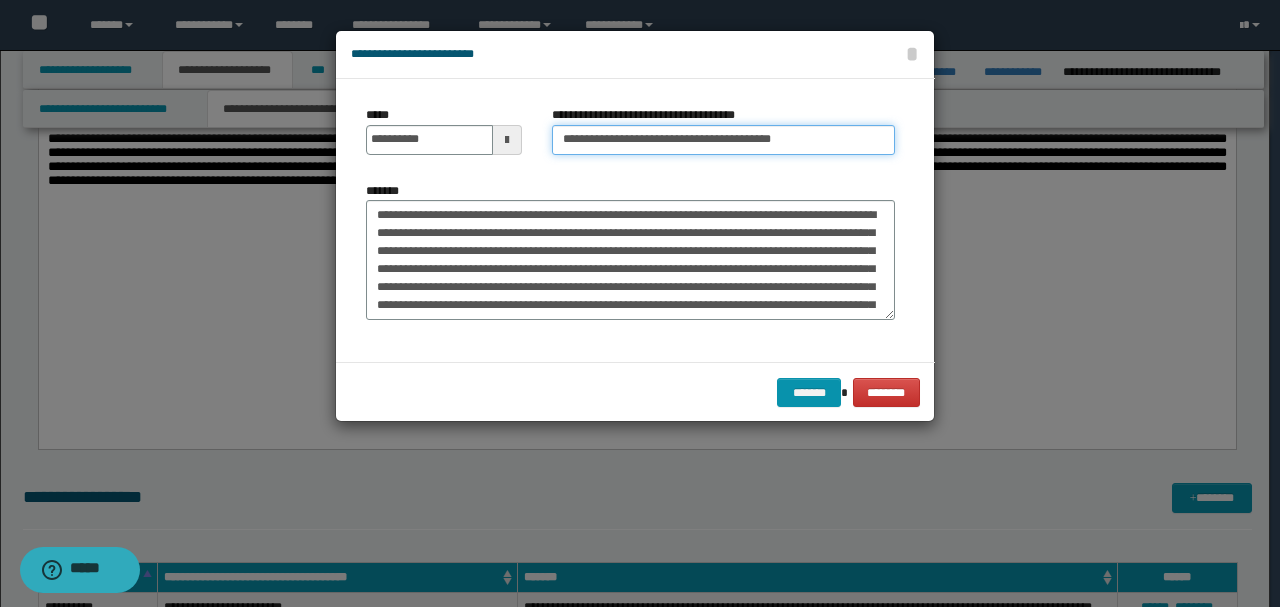 click on "**********" at bounding box center [723, 140] 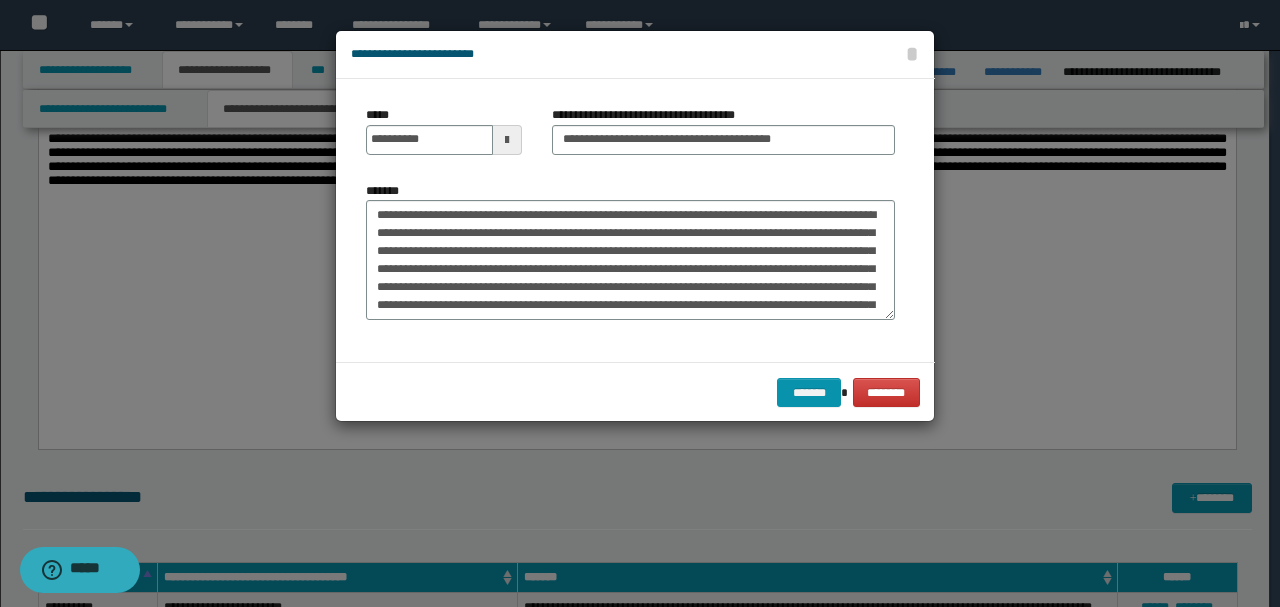 click on "*******
********" at bounding box center (635, 392) 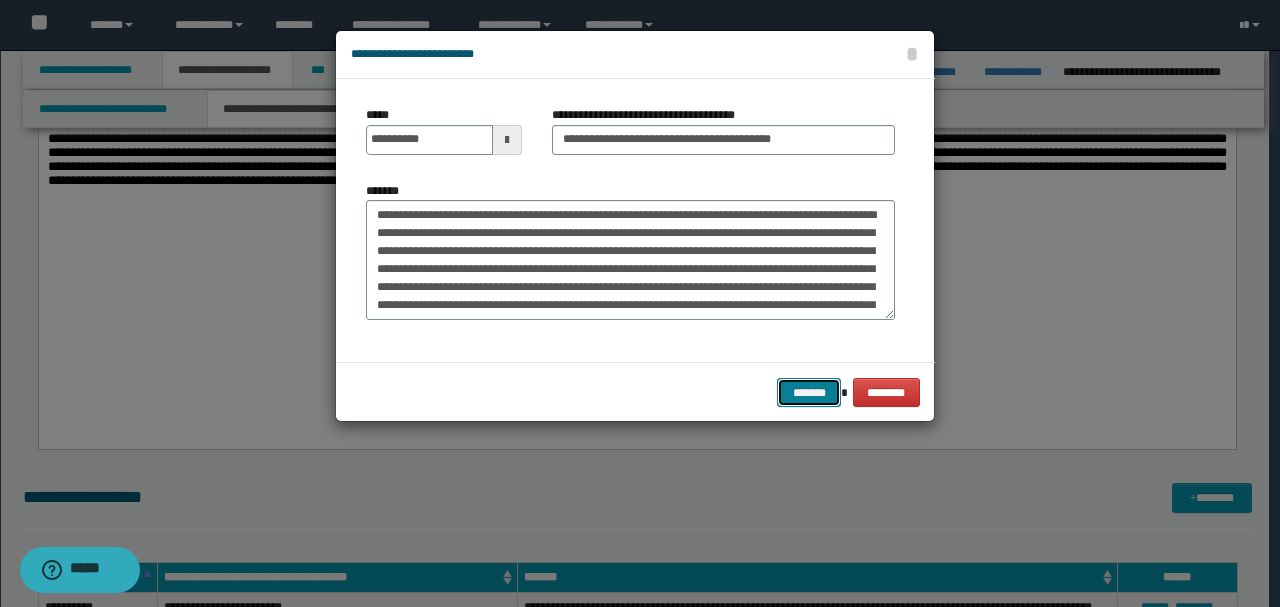 click on "*******" at bounding box center [809, 392] 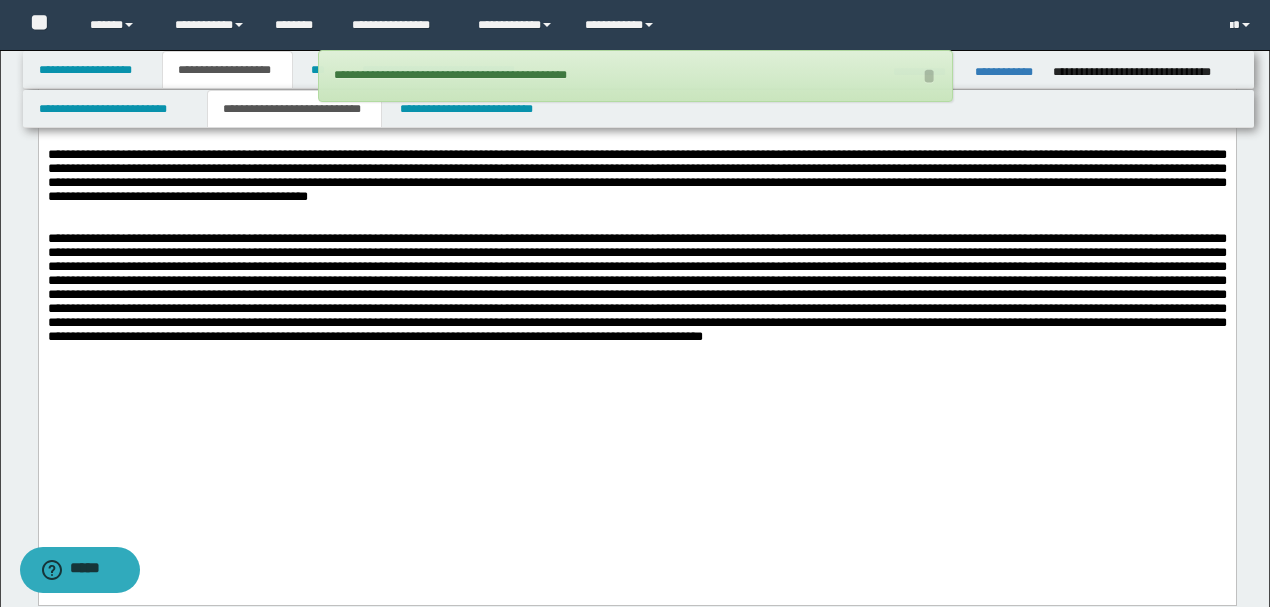 scroll, scrollTop: 2520, scrollLeft: 0, axis: vertical 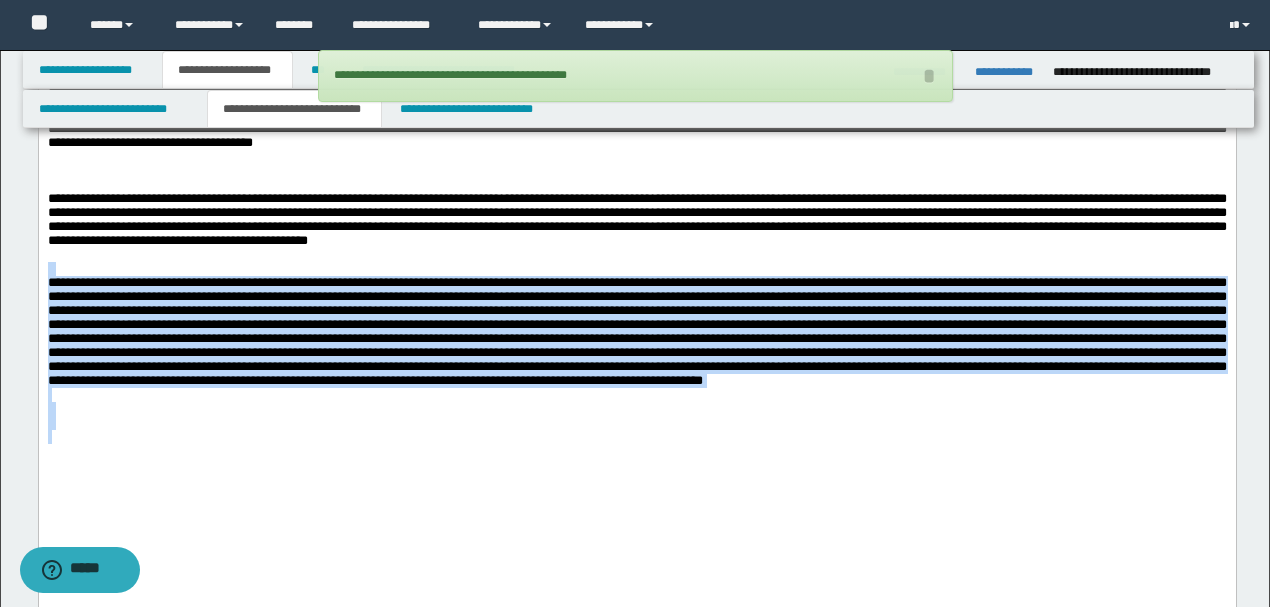 drag, startPoint x: 1052, startPoint y: 503, endPoint x: 0, endPoint y: 326, distance: 1066.7863 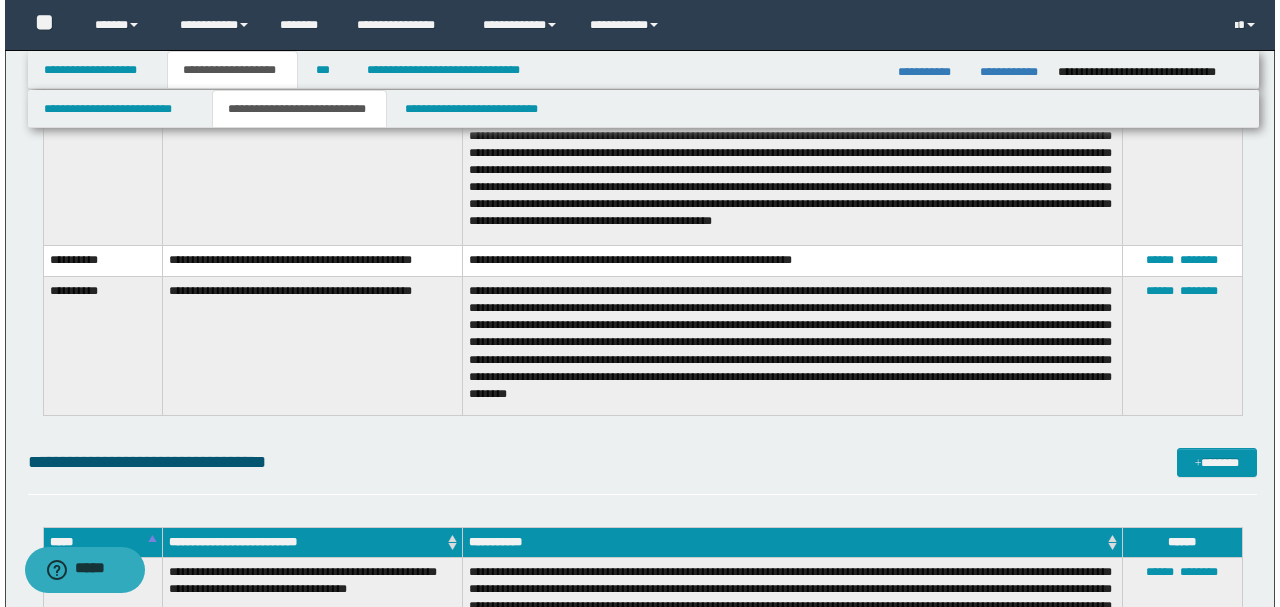 scroll, scrollTop: 5587, scrollLeft: 0, axis: vertical 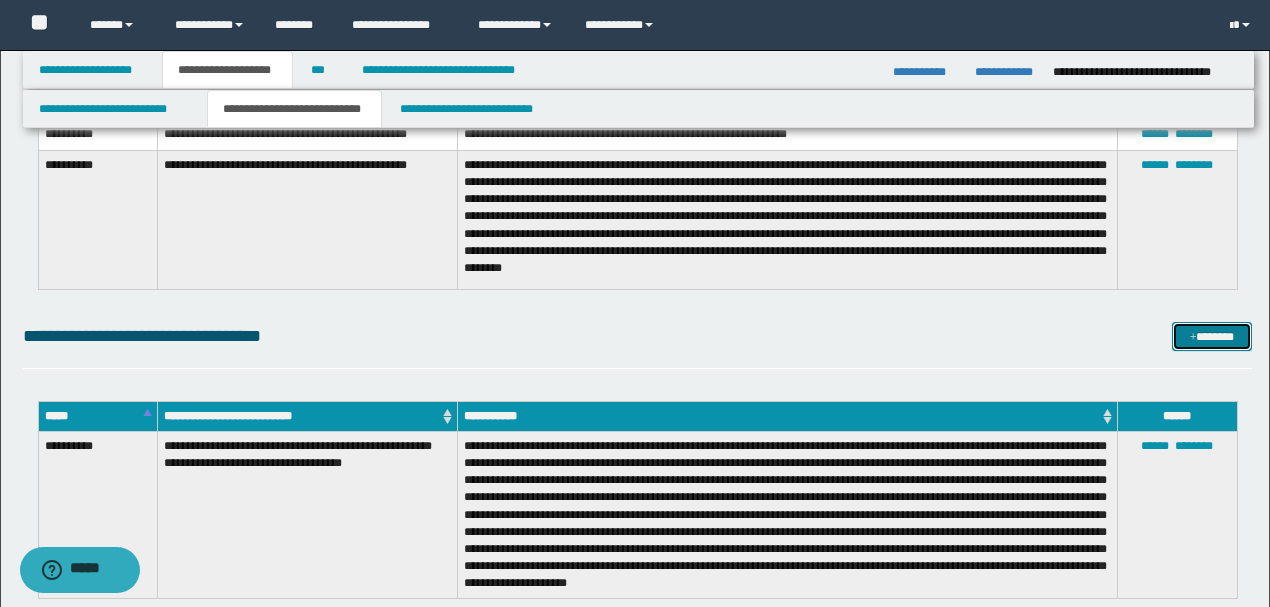 click at bounding box center (1193, 338) 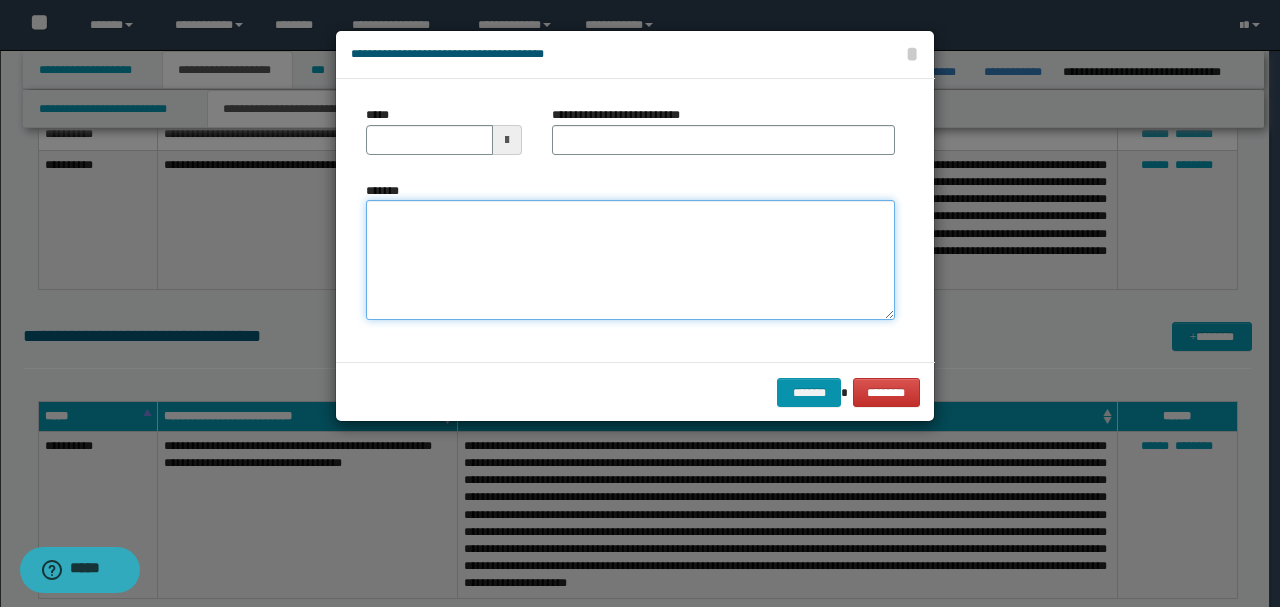 drag, startPoint x: 653, startPoint y: 272, endPoint x: 596, endPoint y: 243, distance: 63.953106 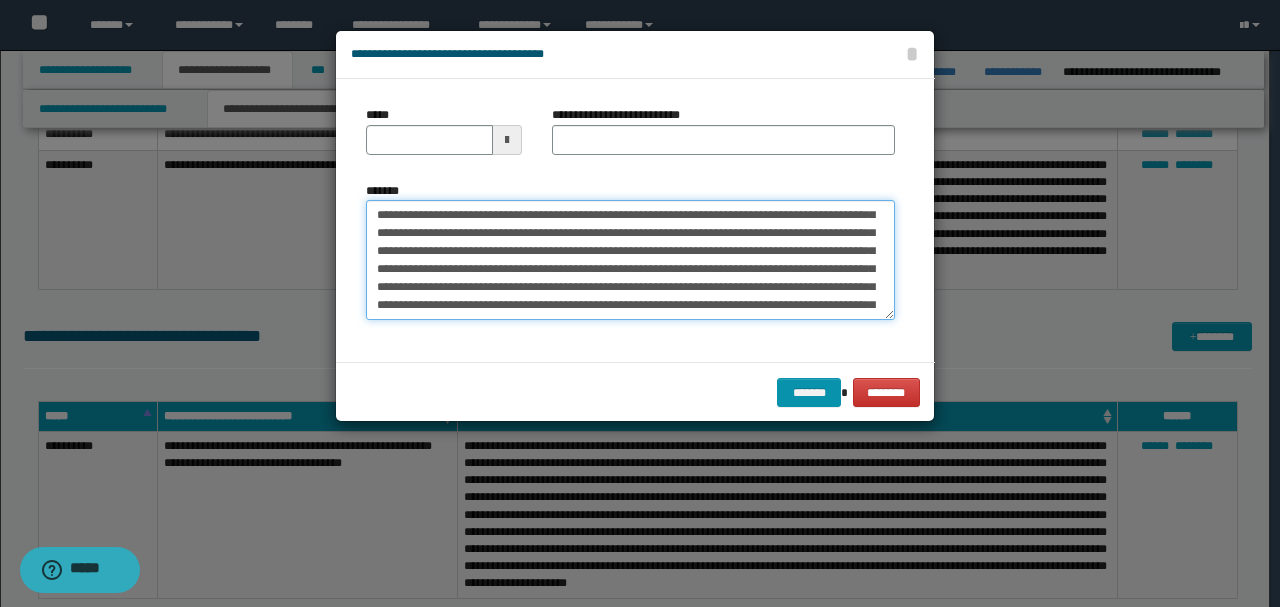 scroll, scrollTop: 0, scrollLeft: 0, axis: both 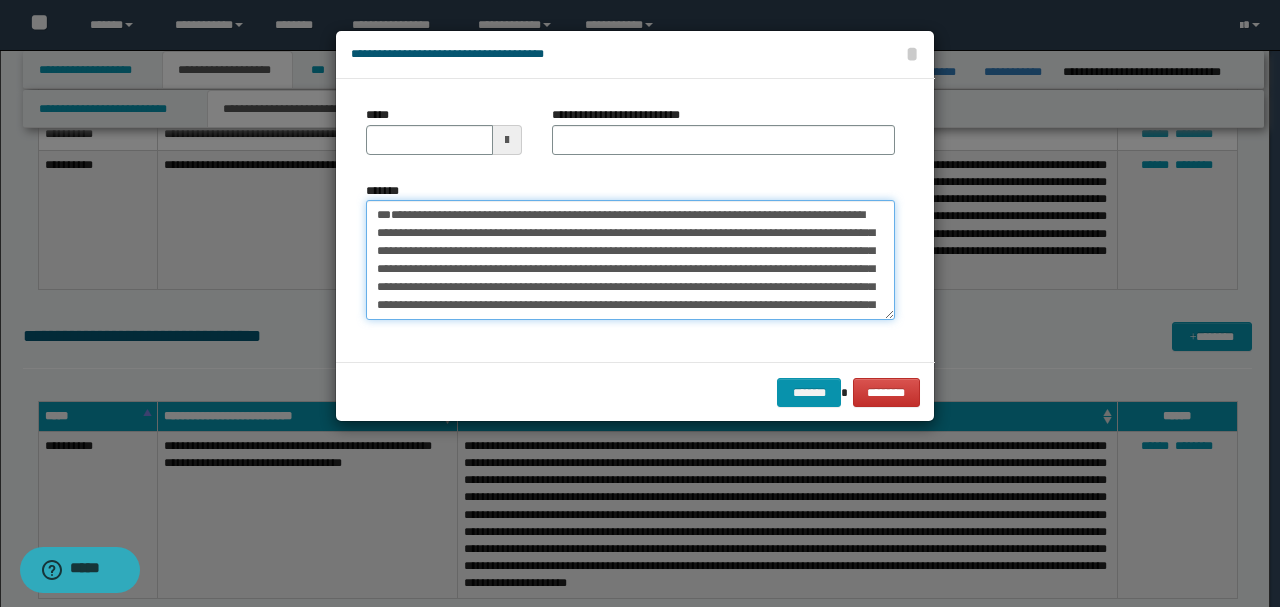 drag, startPoint x: 450, startPoint y: 247, endPoint x: 268, endPoint y: 186, distance: 191.95052 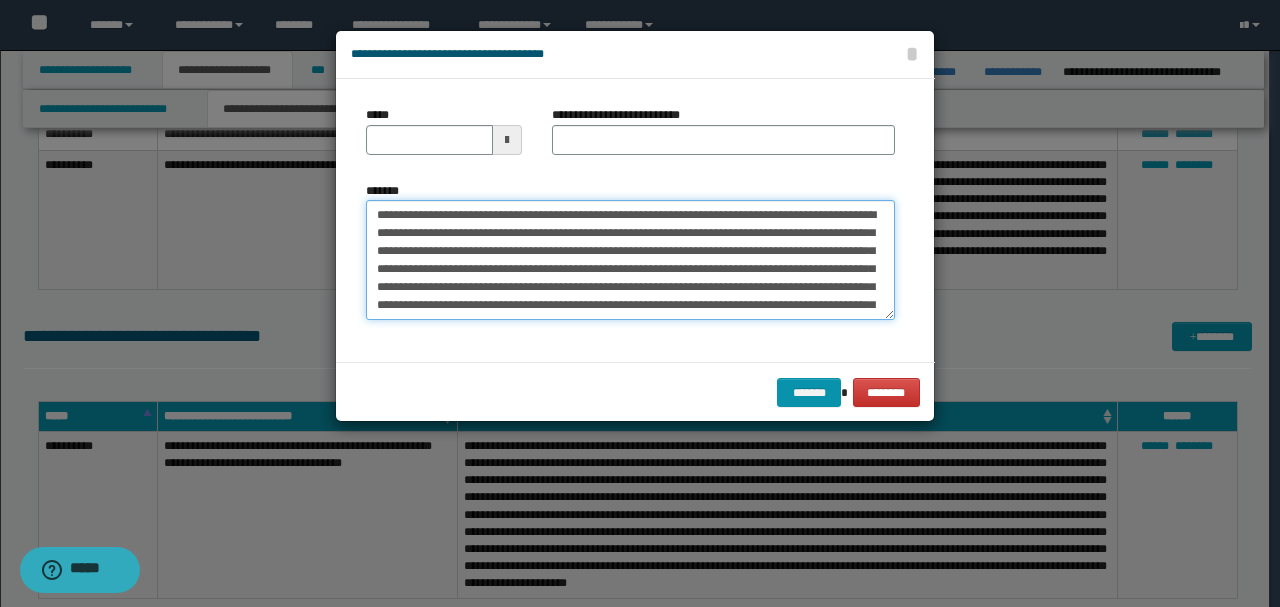 type 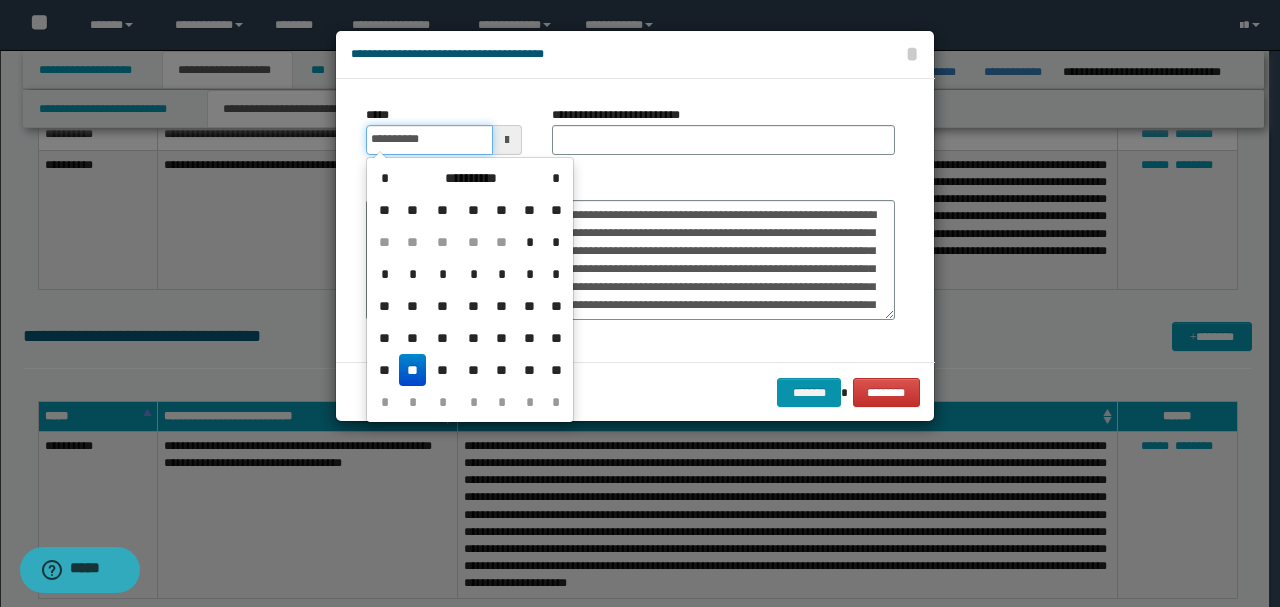 click on "**********" at bounding box center (429, 140) 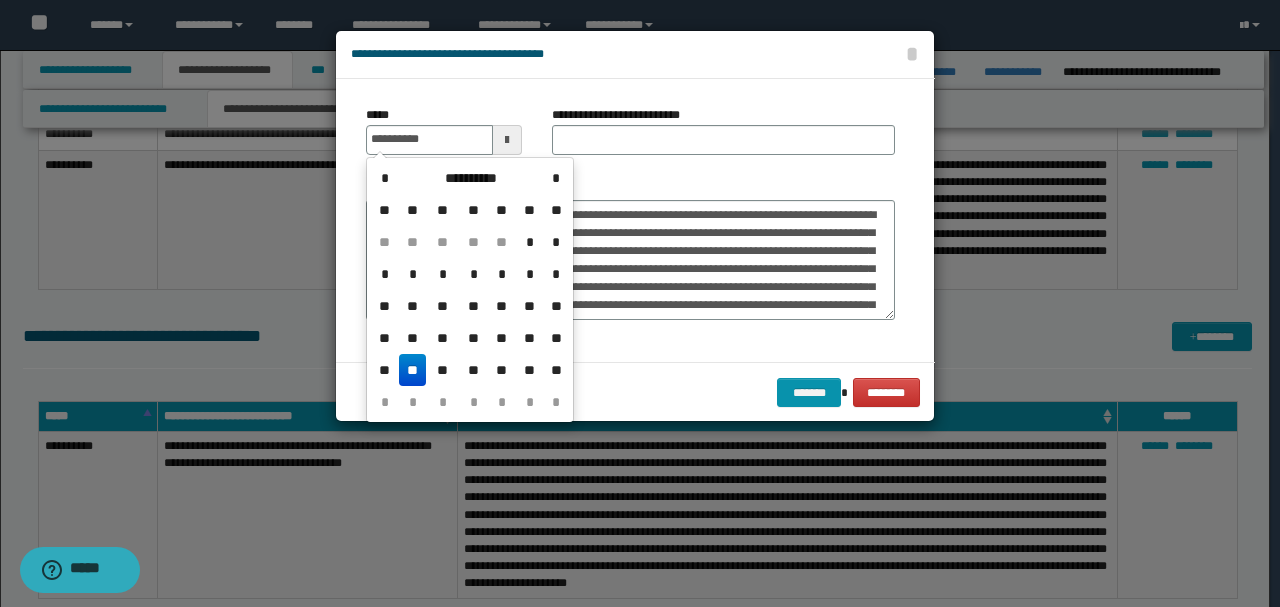 type on "**********" 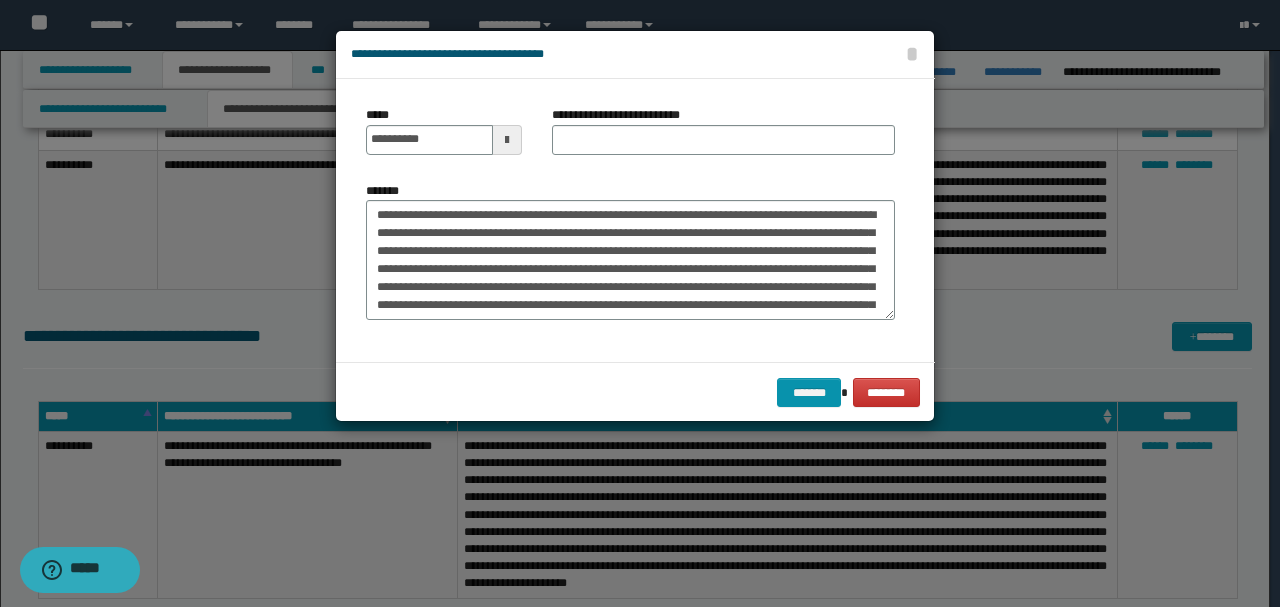 drag, startPoint x: 784, startPoint y: 198, endPoint x: 620, endPoint y: 240, distance: 169.29265 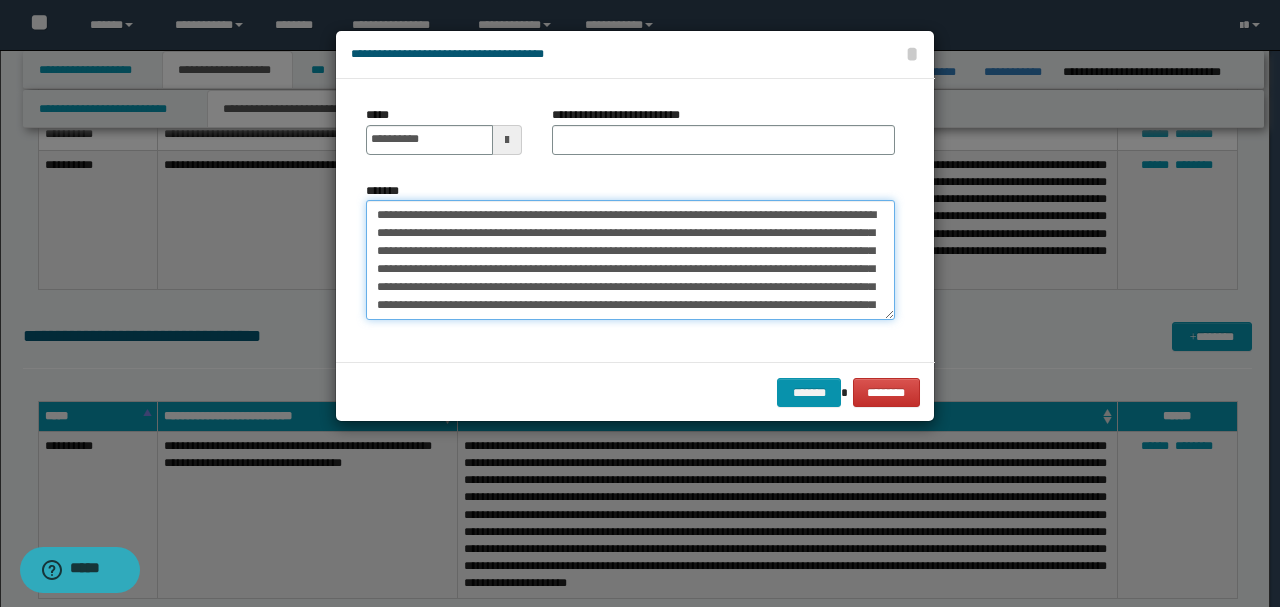 drag, startPoint x: 652, startPoint y: 270, endPoint x: 324, endPoint y: 185, distance: 338.83478 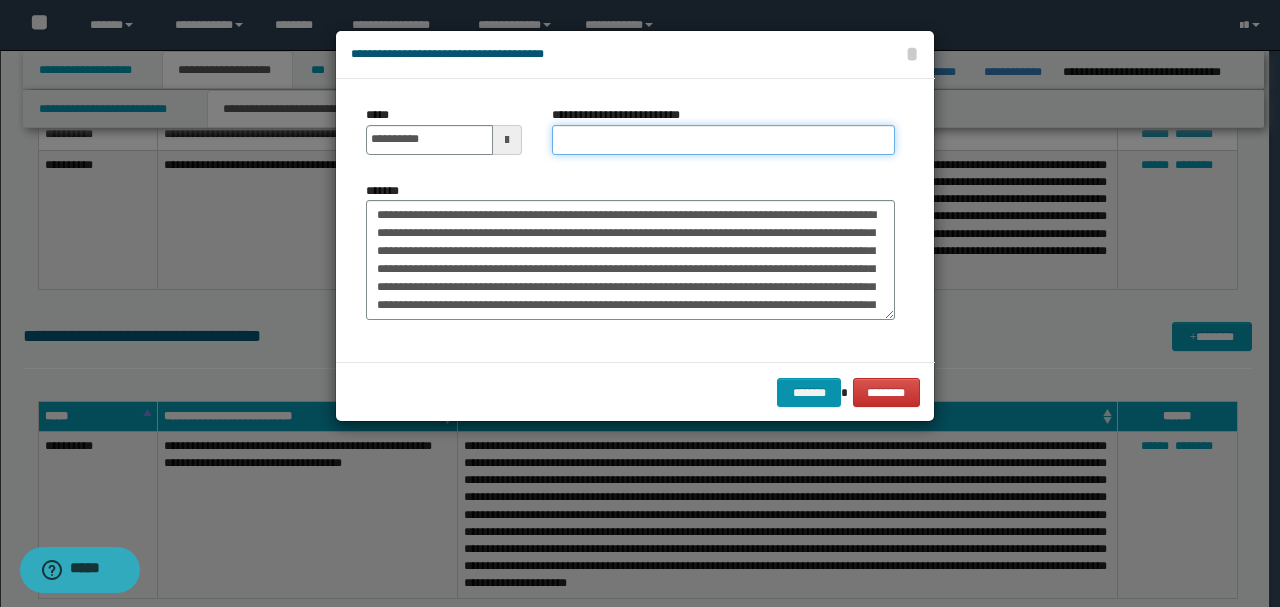 click on "**********" at bounding box center (723, 140) 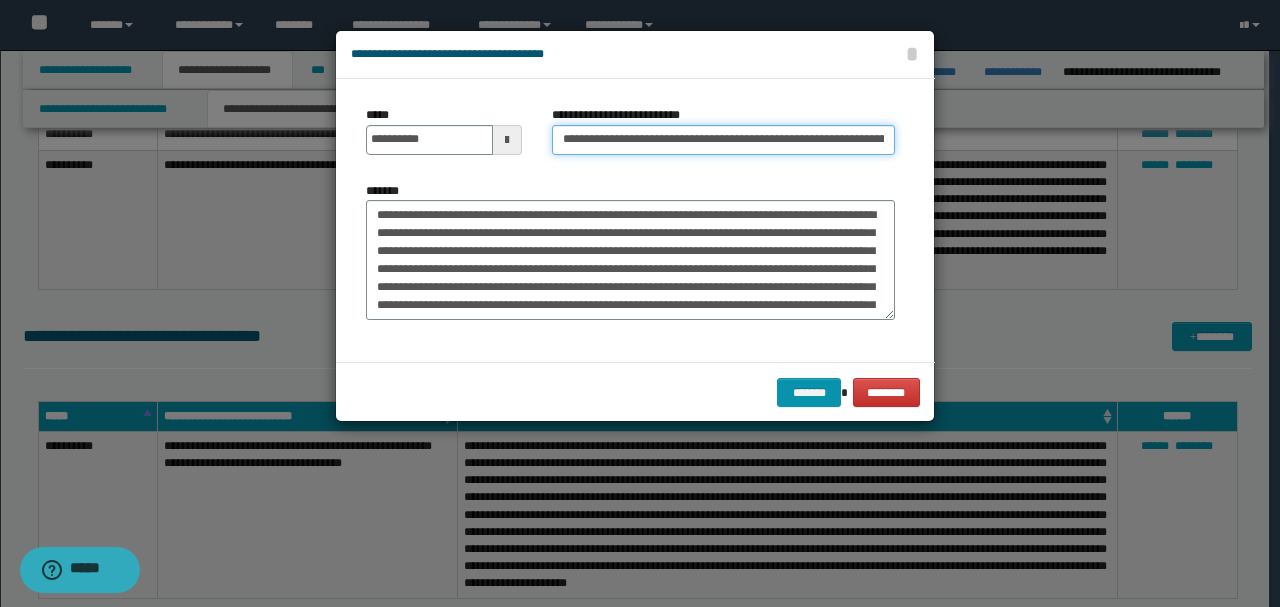 scroll, scrollTop: 0, scrollLeft: 1034, axis: horizontal 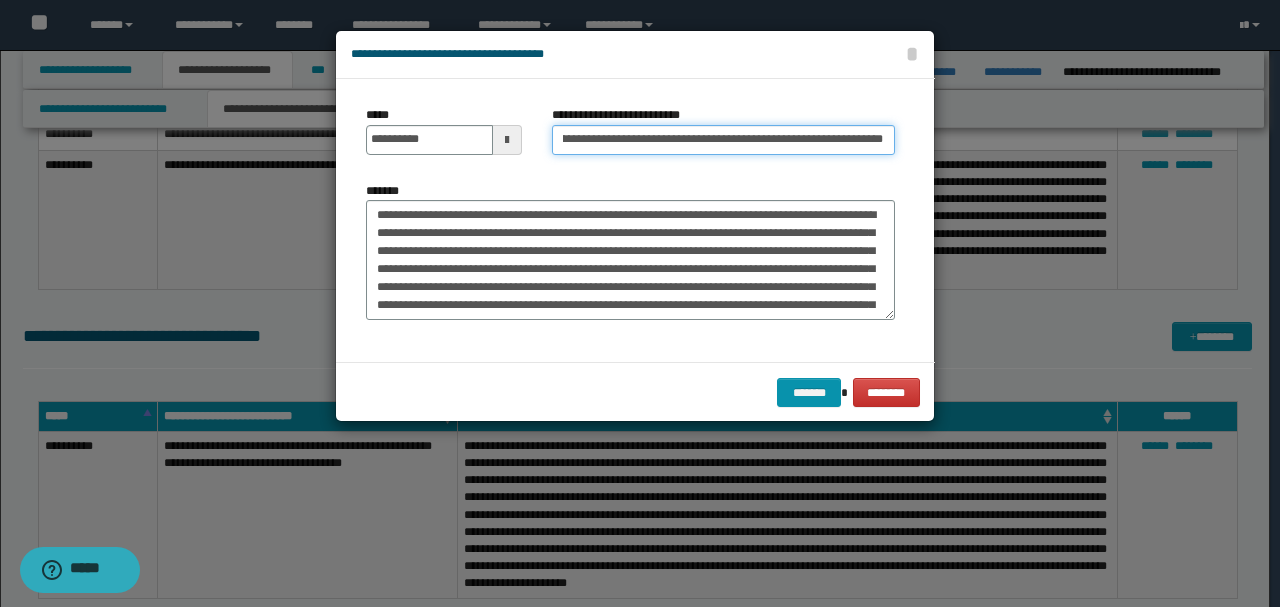 type 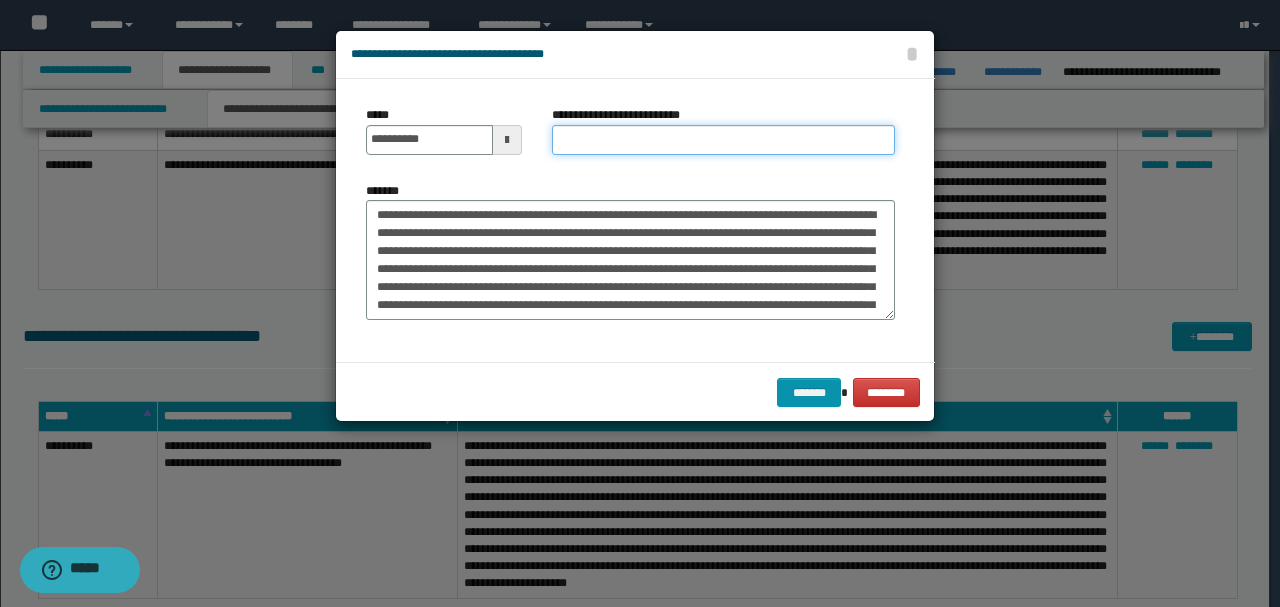 scroll, scrollTop: 0, scrollLeft: 0, axis: both 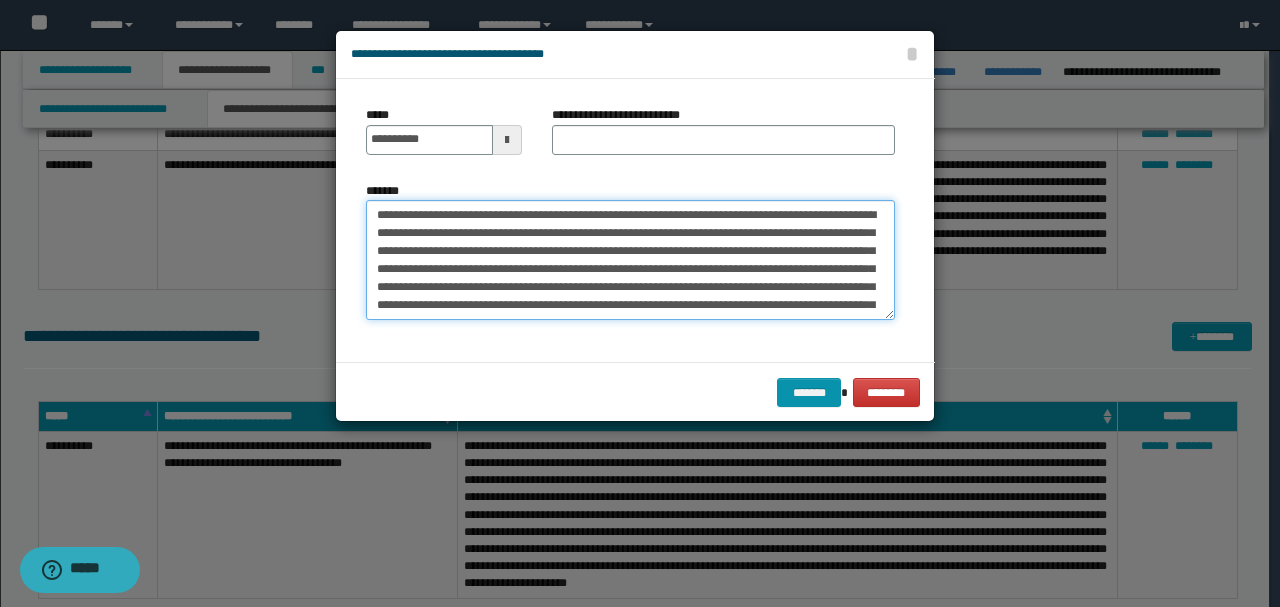 click on "*******" at bounding box center (630, 259) 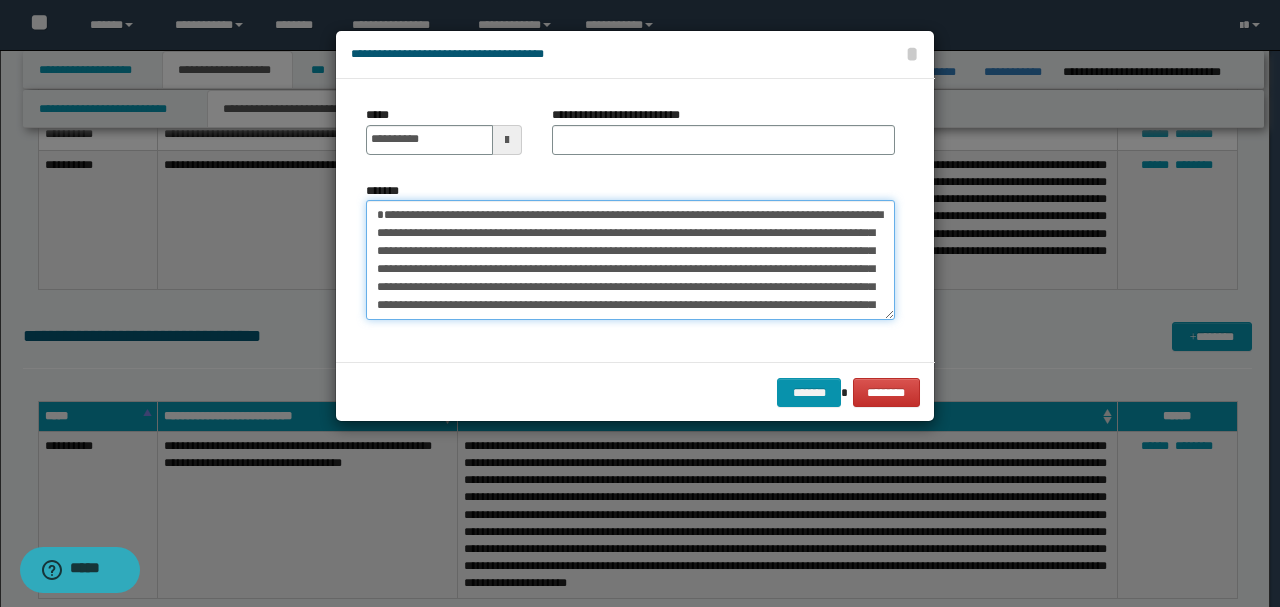 type on "**********" 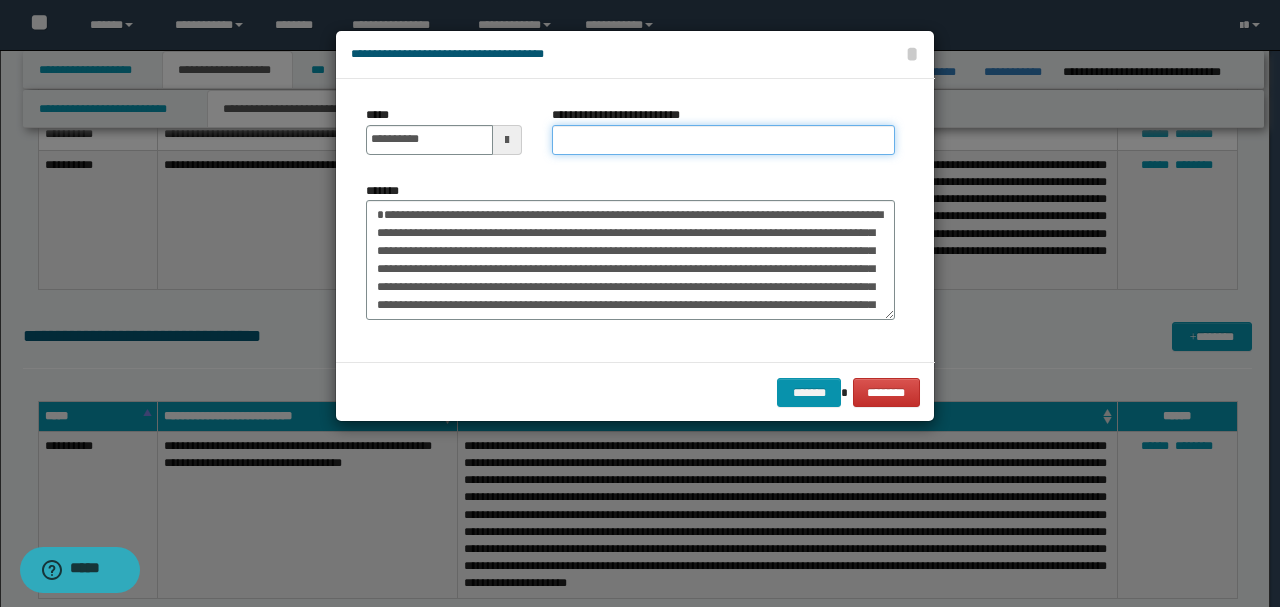 click on "**********" at bounding box center [723, 140] 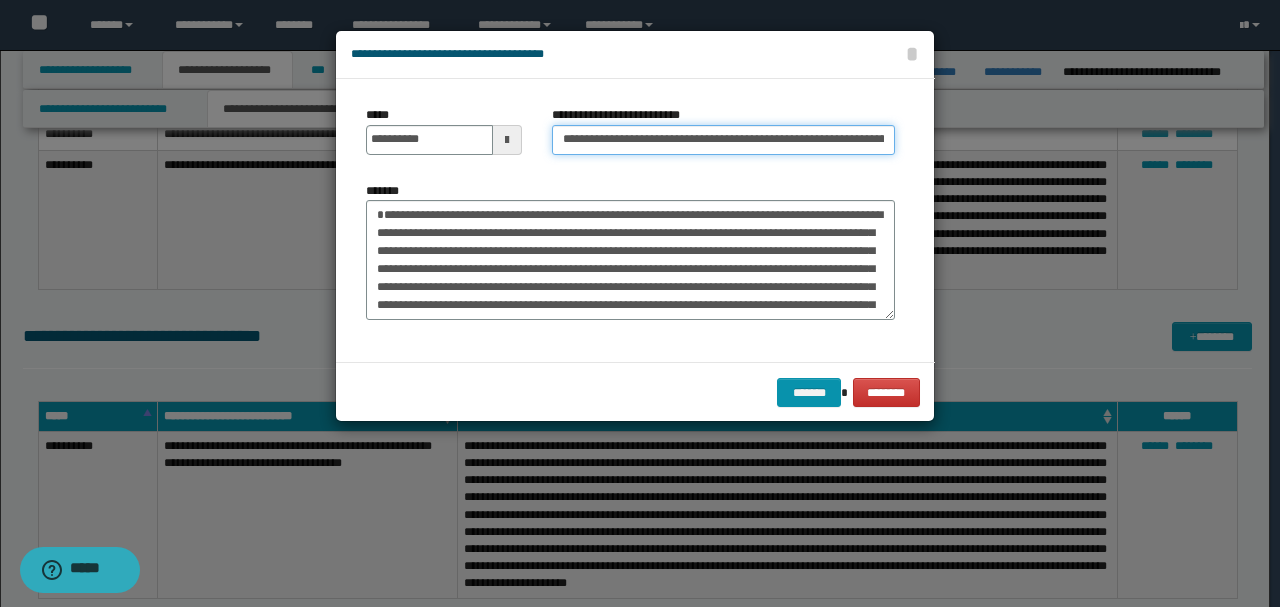scroll, scrollTop: 0, scrollLeft: 1034, axis: horizontal 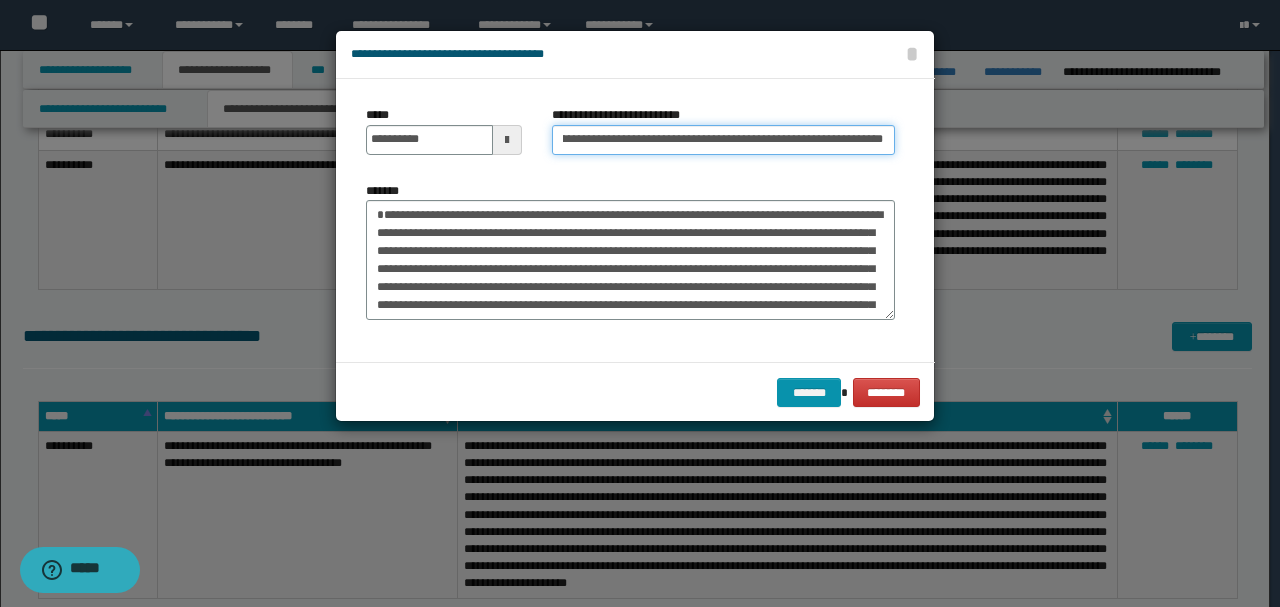 type 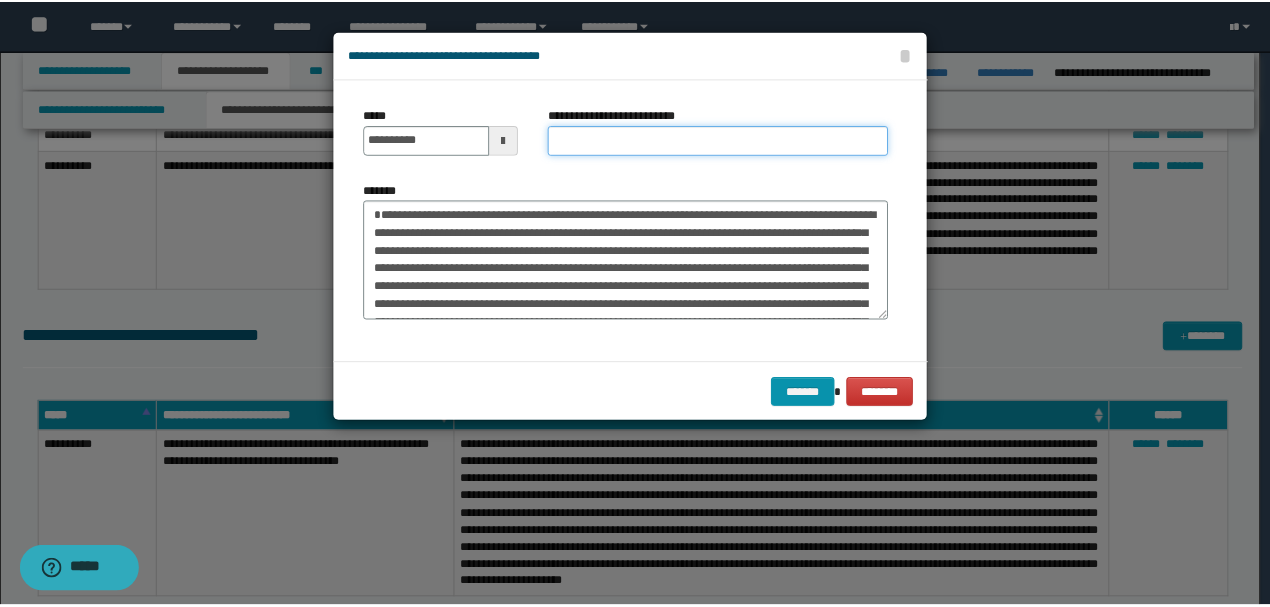 scroll, scrollTop: 0, scrollLeft: 0, axis: both 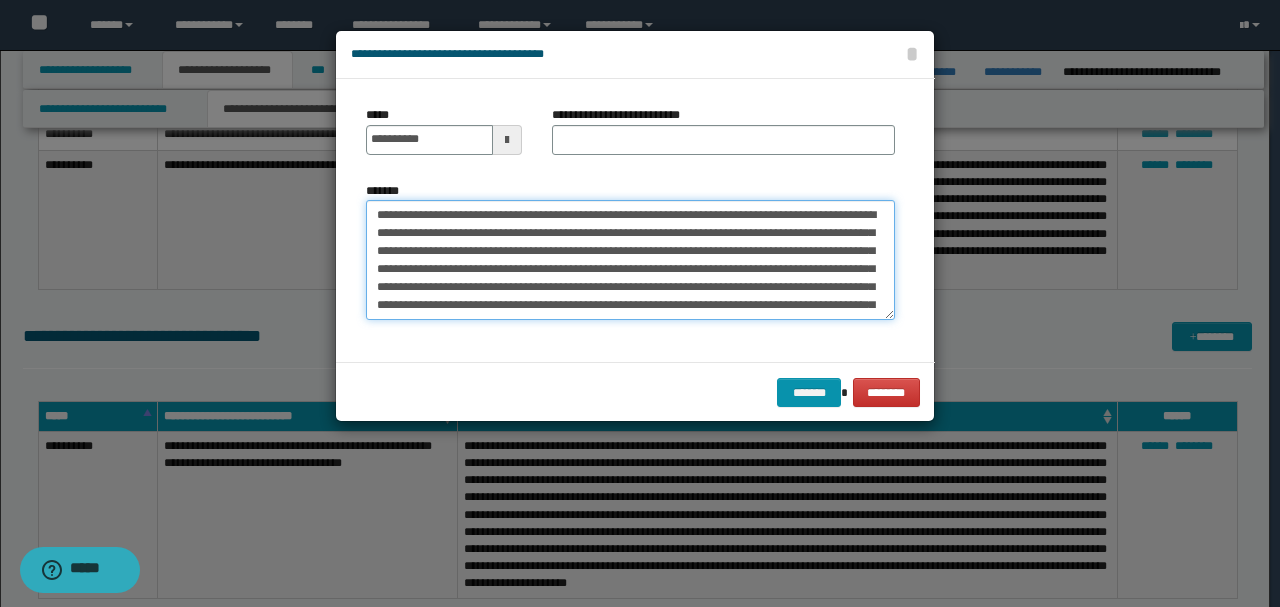 click on "*******" at bounding box center (630, 259) 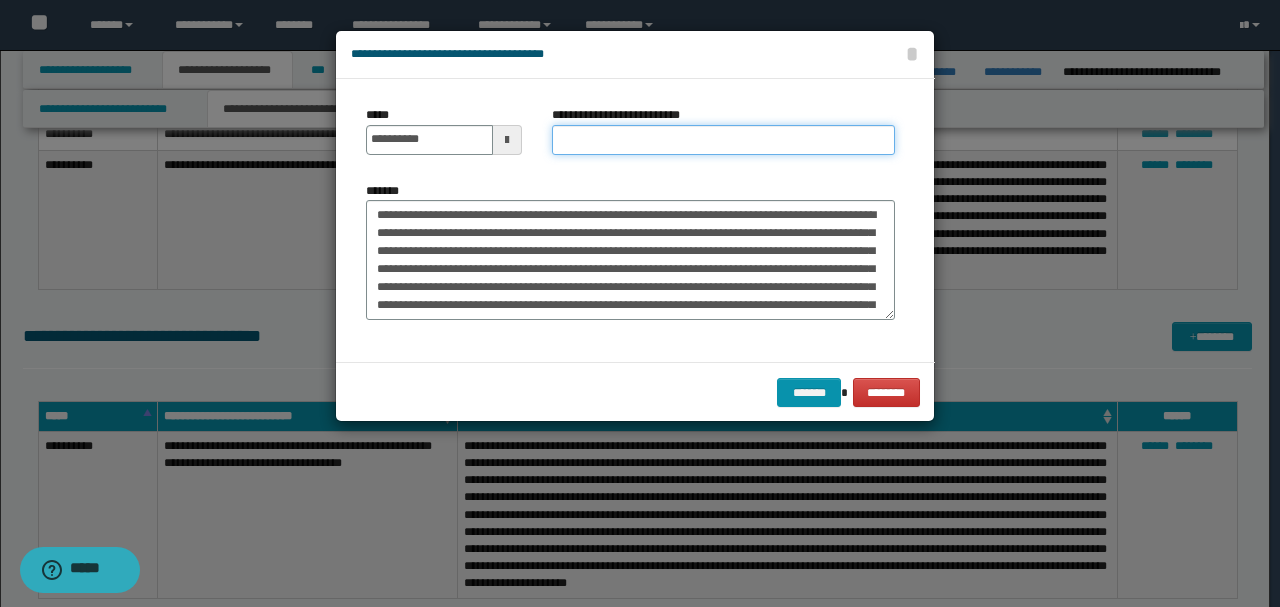 click on "**********" at bounding box center [723, 140] 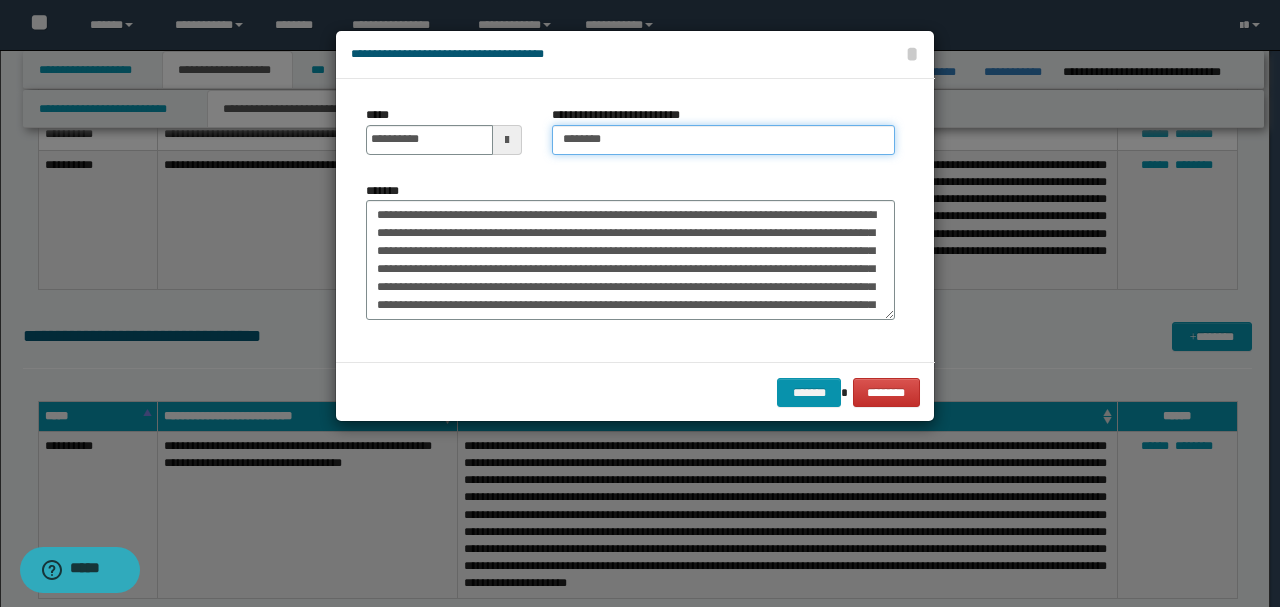 drag, startPoint x: 612, startPoint y: 140, endPoint x: 532, endPoint y: 138, distance: 80.024994 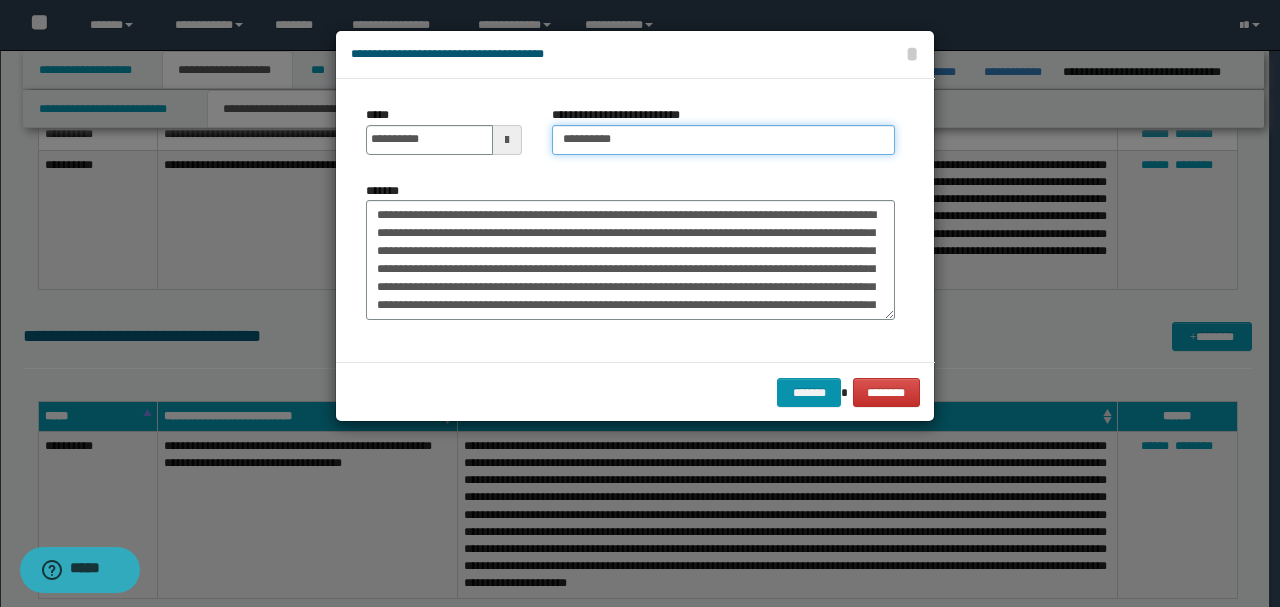 type on "*********" 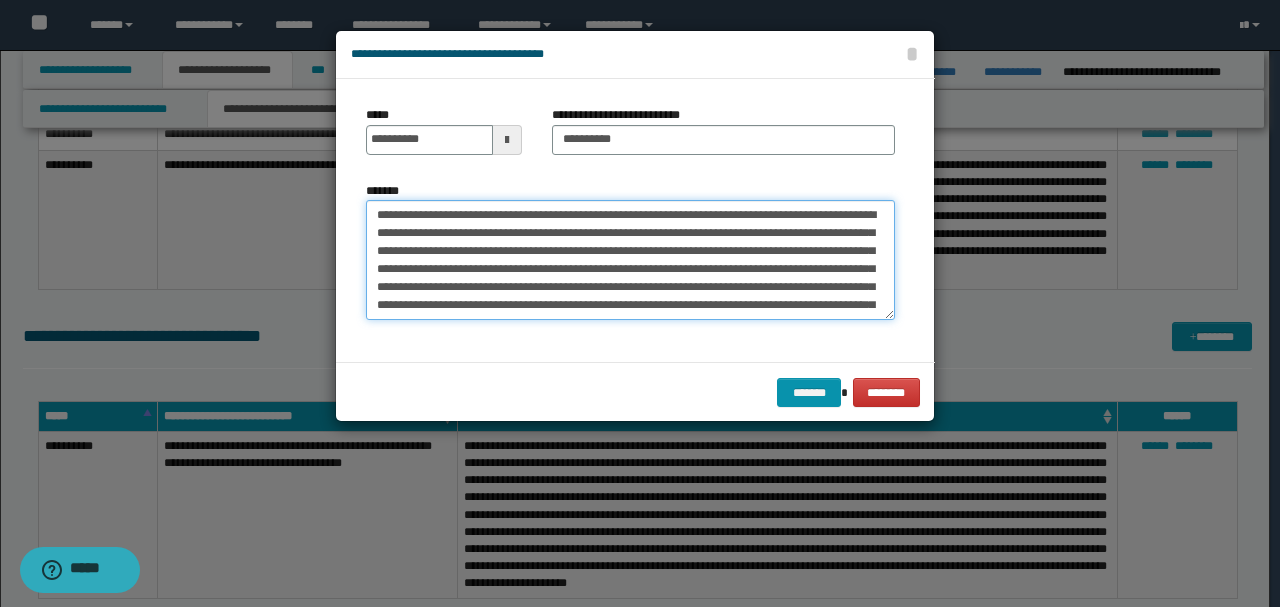drag, startPoint x: 648, startPoint y: 269, endPoint x: 550, endPoint y: 271, distance: 98.02041 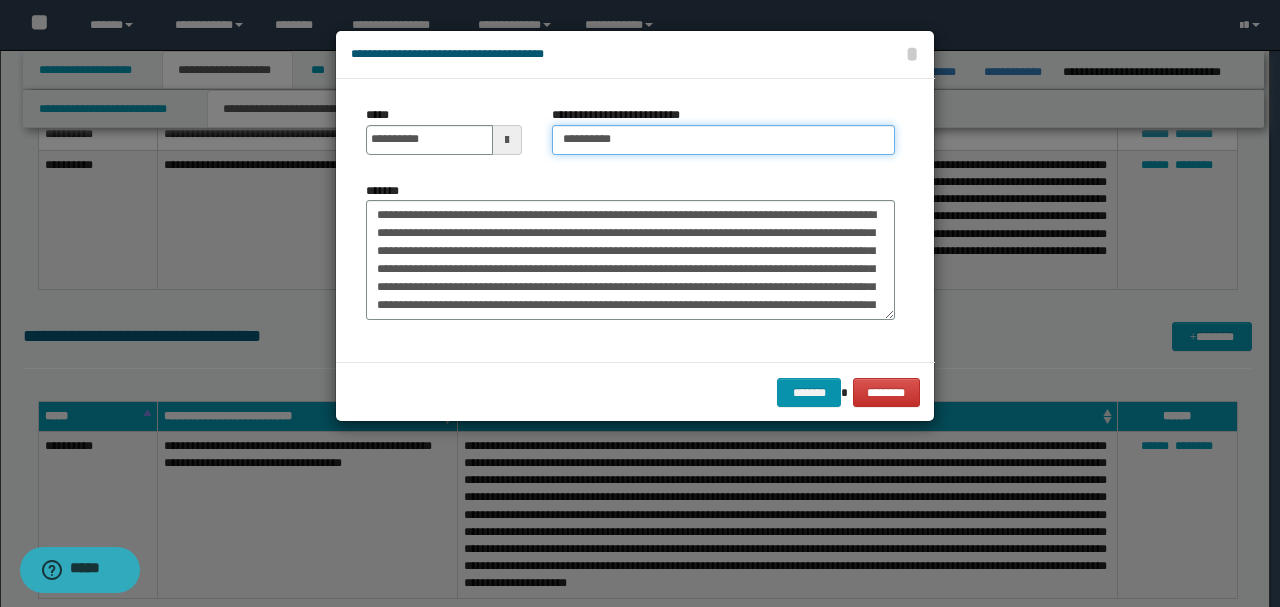 click on "*********" at bounding box center (723, 140) 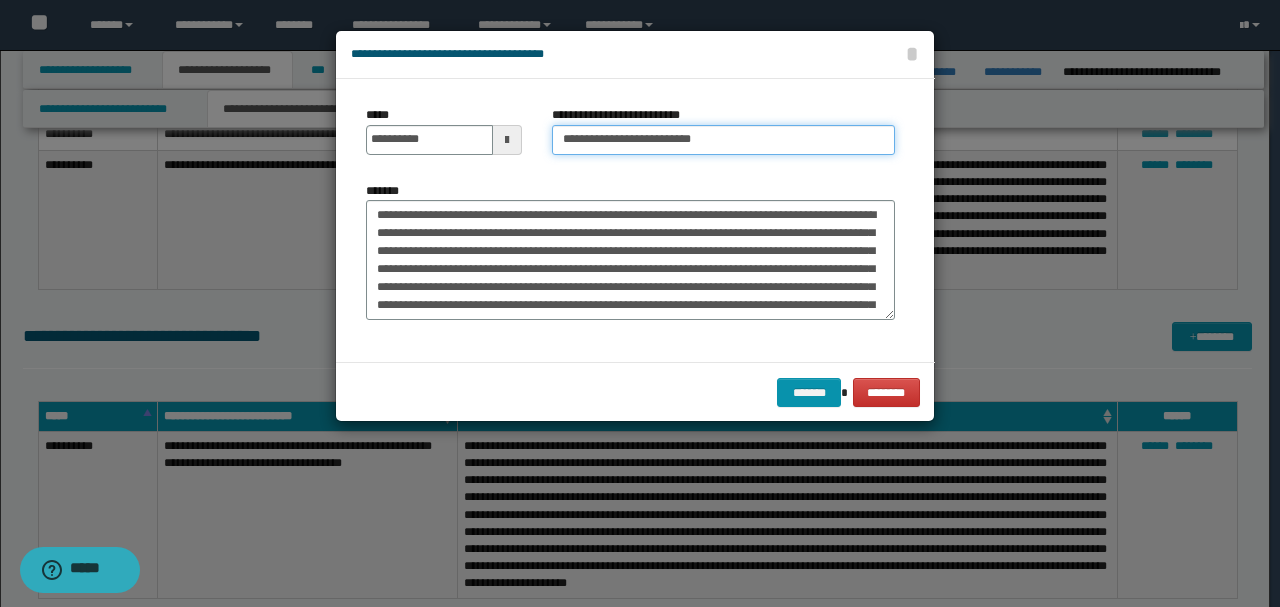 type on "**********" 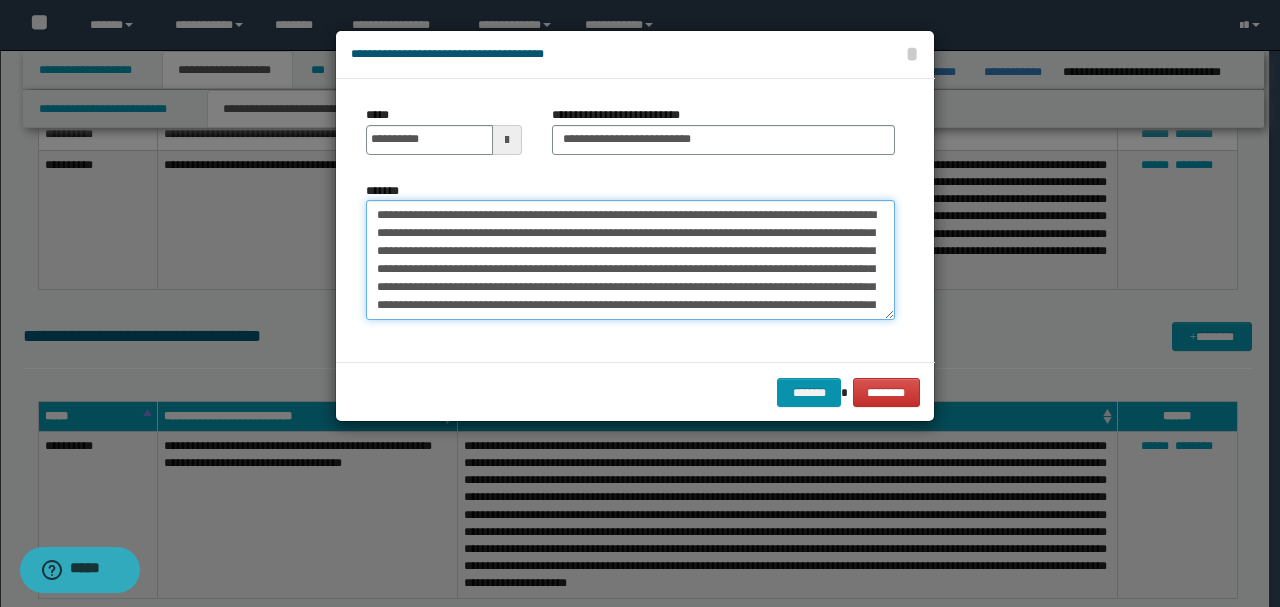 click on "*******" at bounding box center [630, 259] 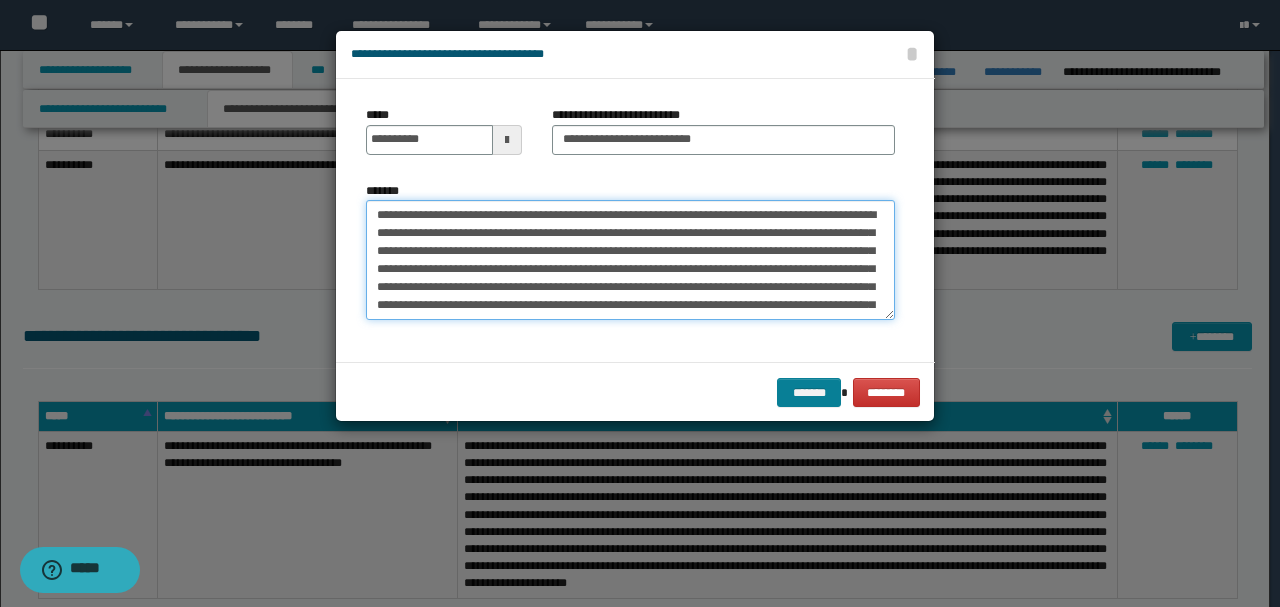 type on "**********" 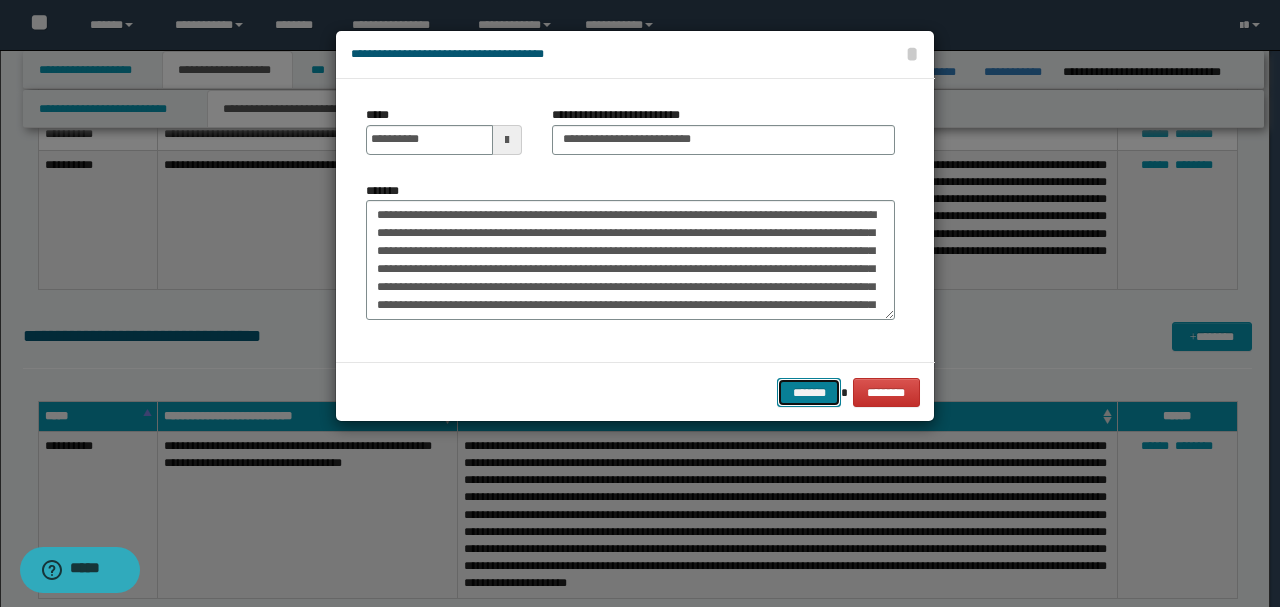 click on "*******" at bounding box center (809, 392) 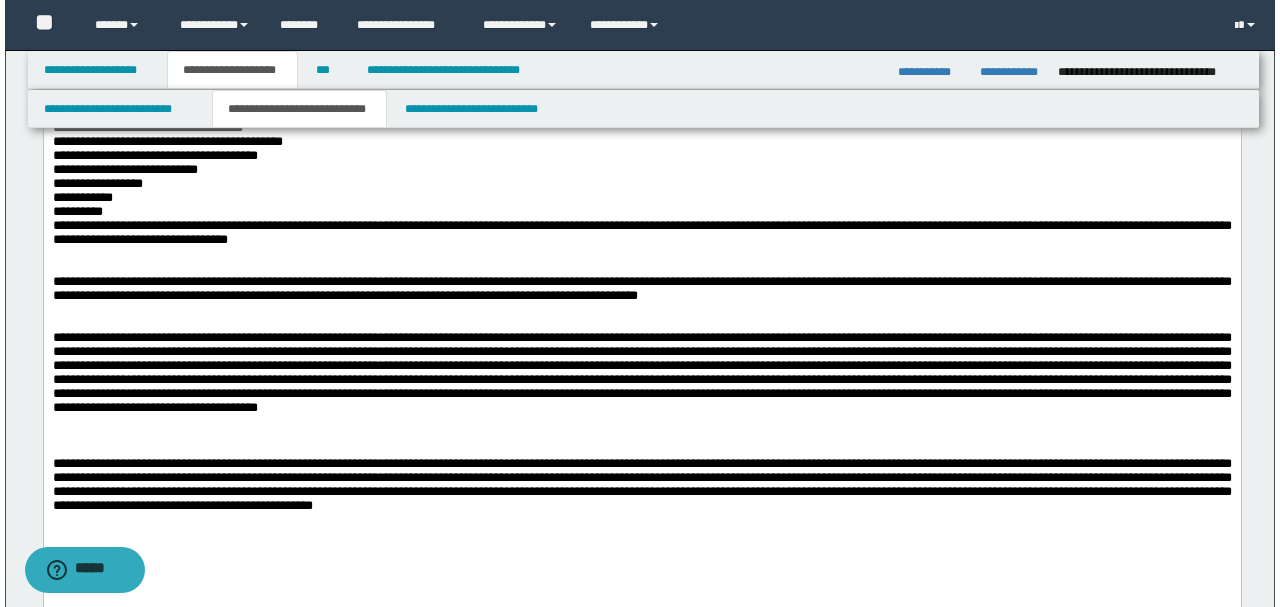 scroll, scrollTop: 2482, scrollLeft: 0, axis: vertical 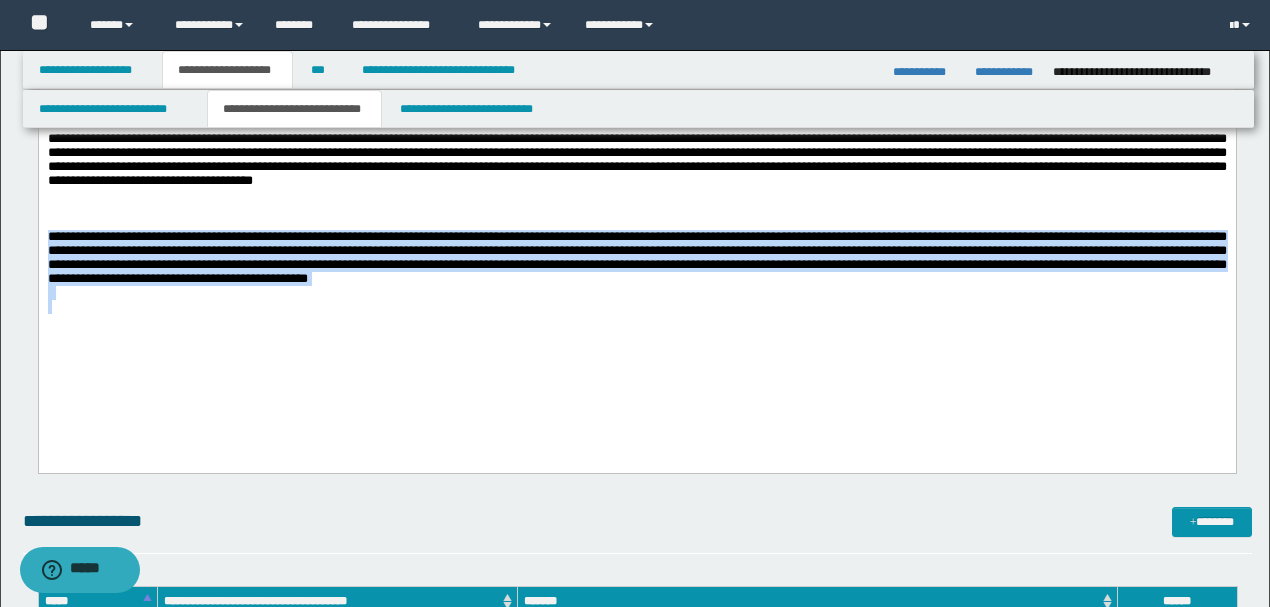 drag, startPoint x: 870, startPoint y: 351, endPoint x: 148, endPoint y: 257, distance: 728.0934 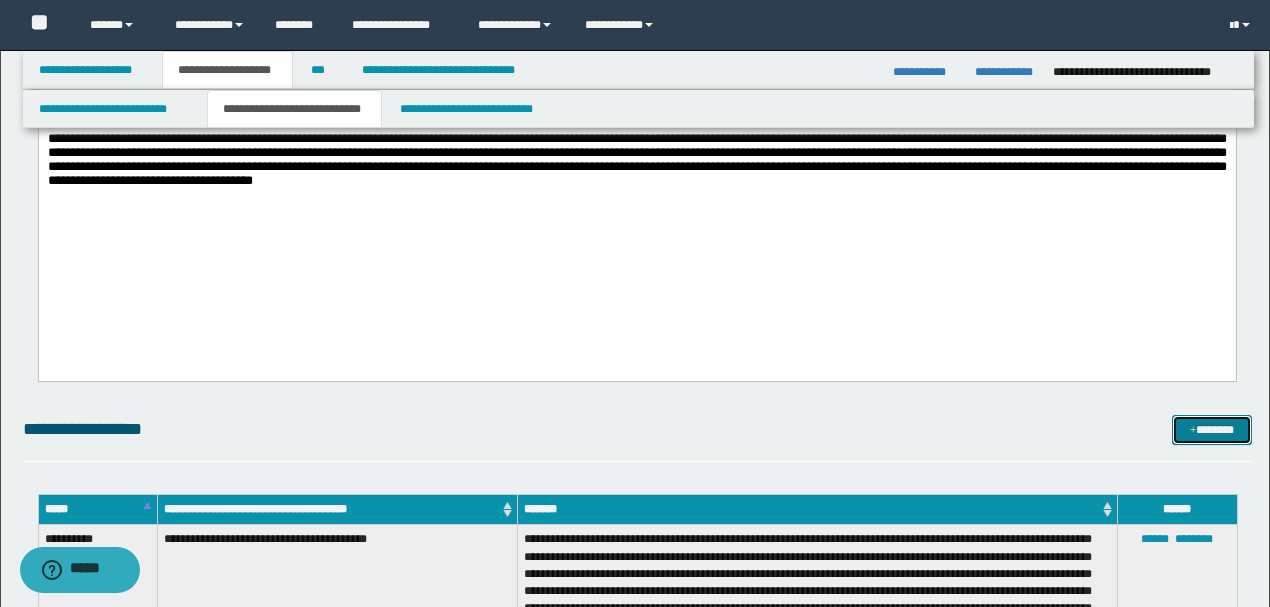 click on "*******" at bounding box center [1211, 429] 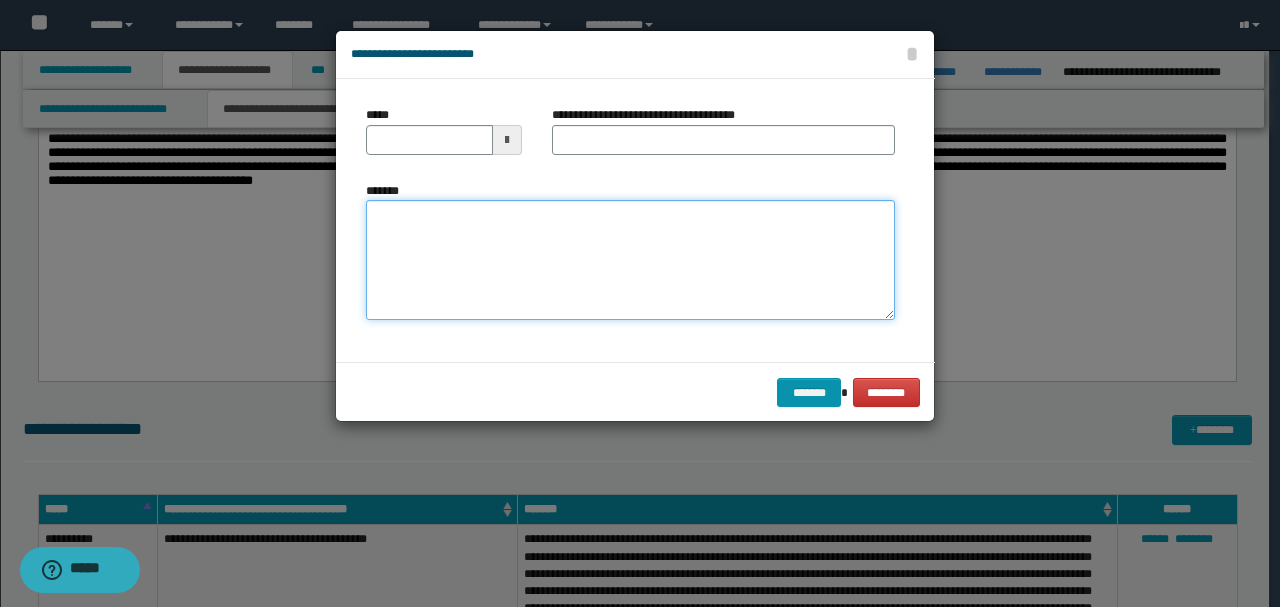 click on "*******" at bounding box center [630, 259] 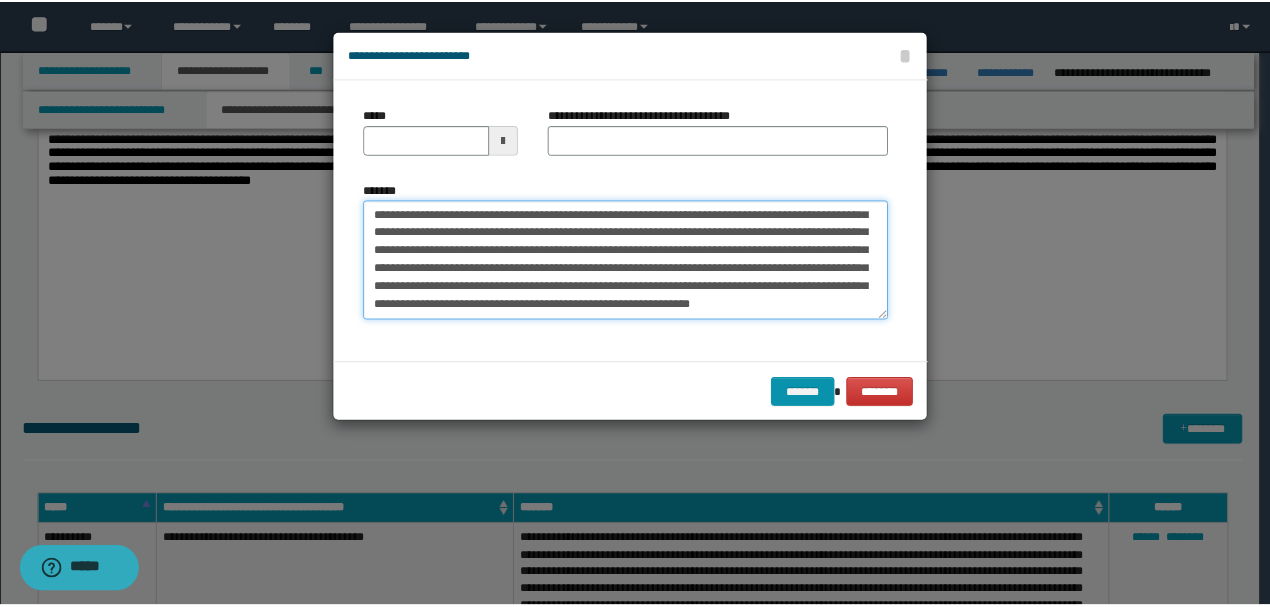 scroll, scrollTop: 0, scrollLeft: 0, axis: both 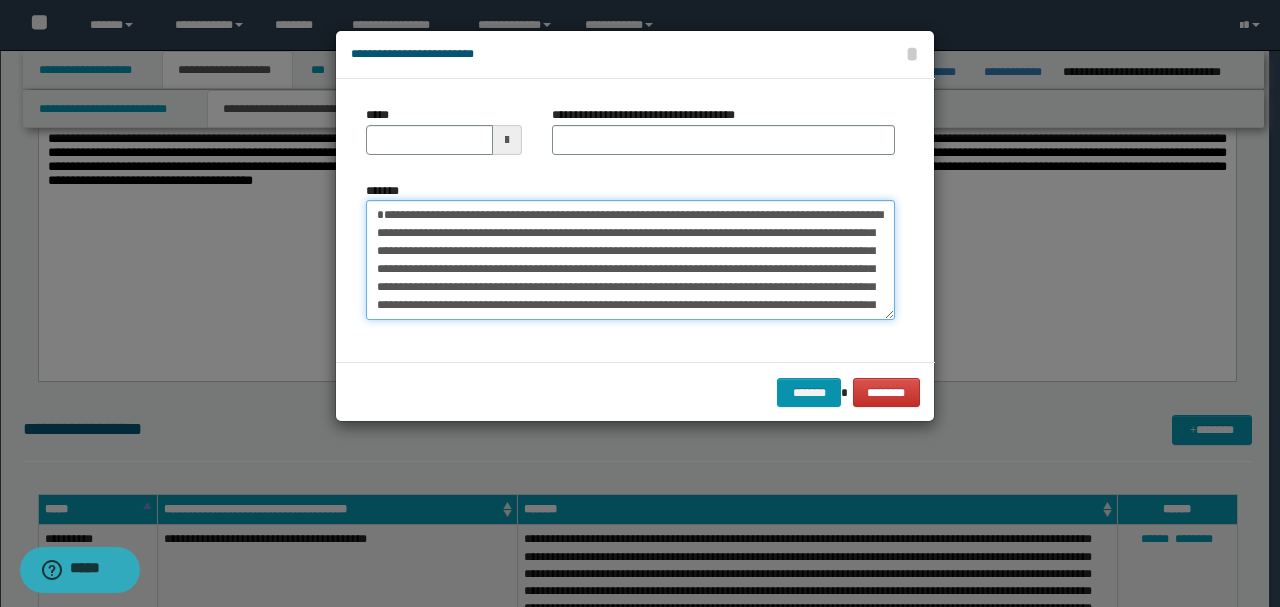 drag, startPoint x: 444, startPoint y: 235, endPoint x: 234, endPoint y: 147, distance: 227.69278 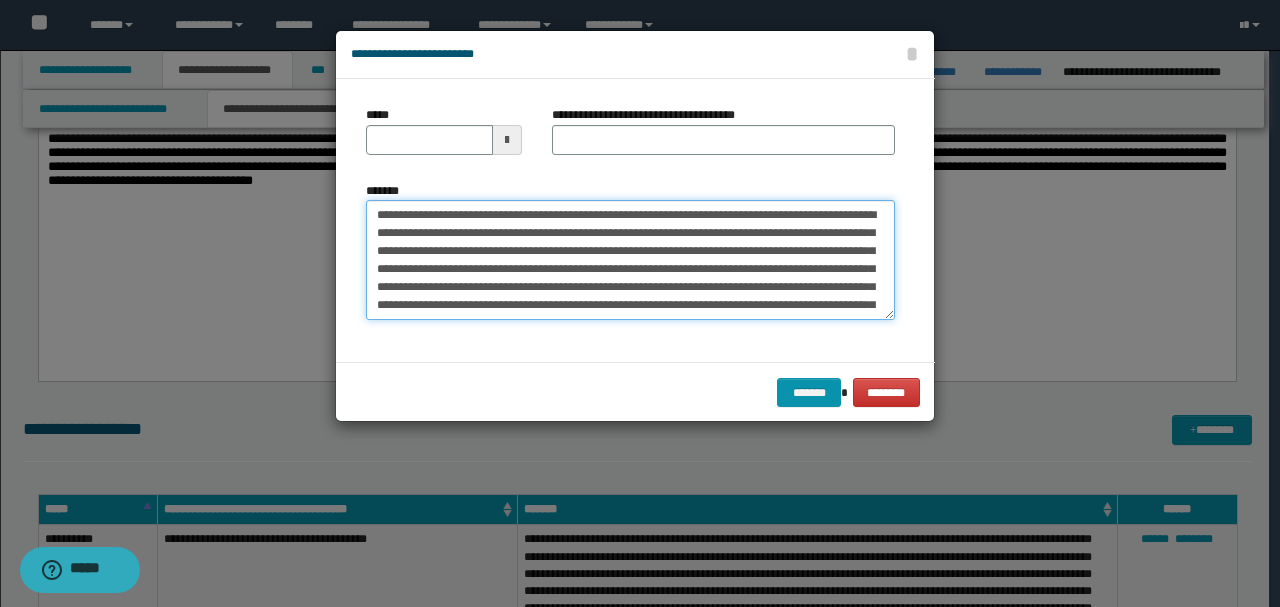 type 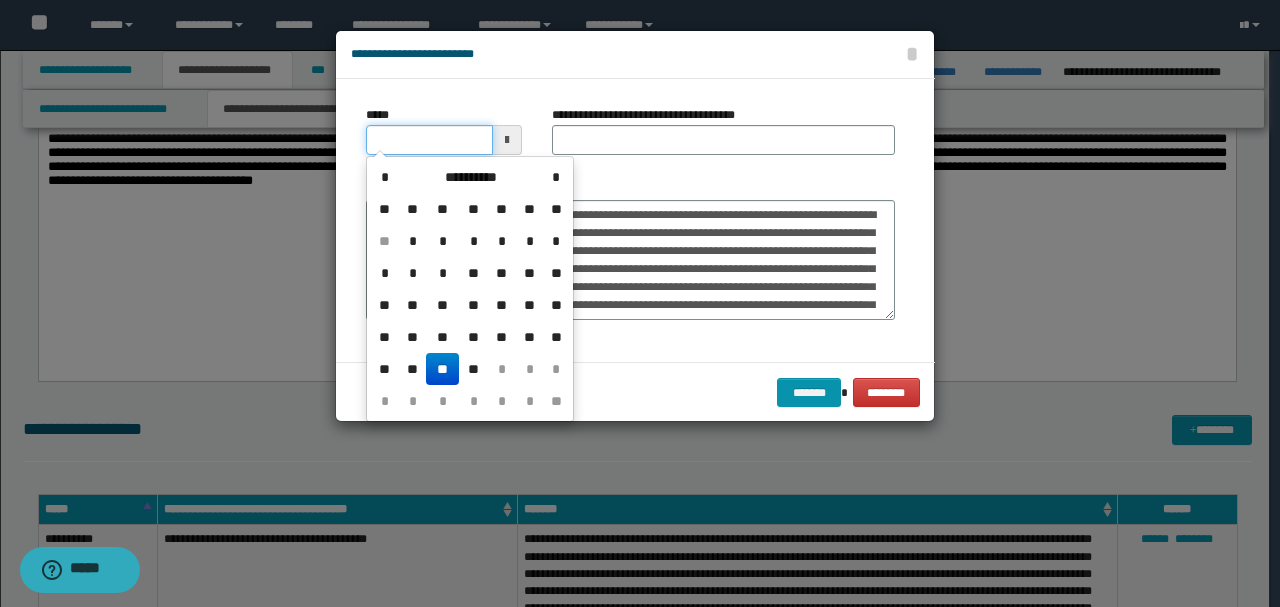 click on "*****" at bounding box center [429, 140] 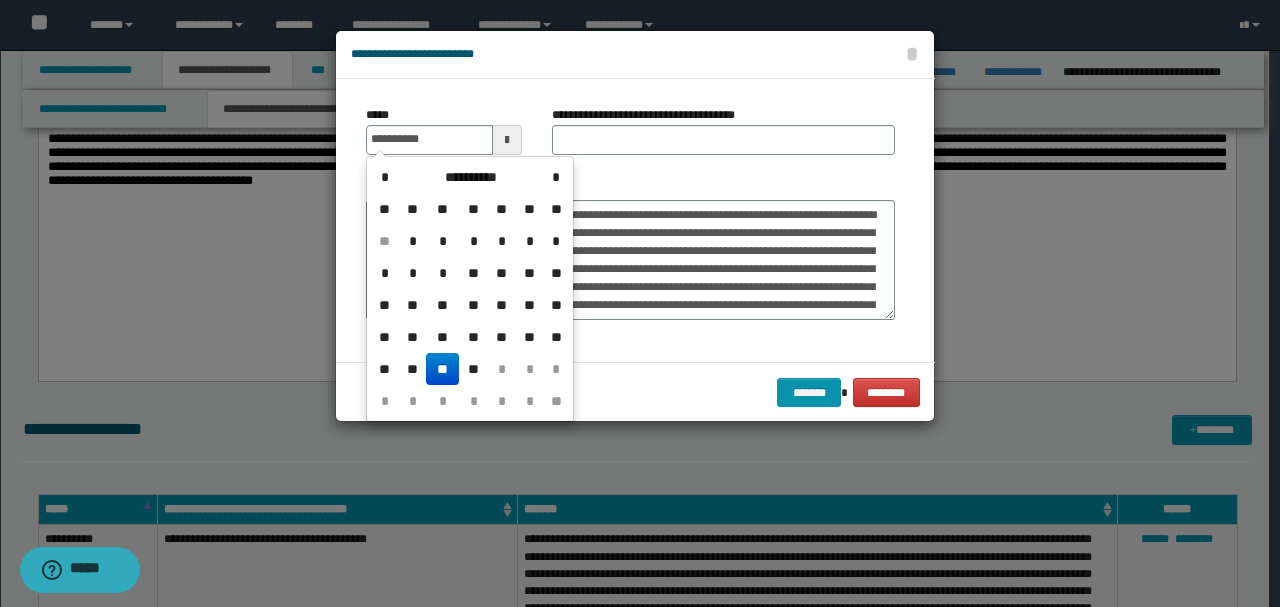 type on "**********" 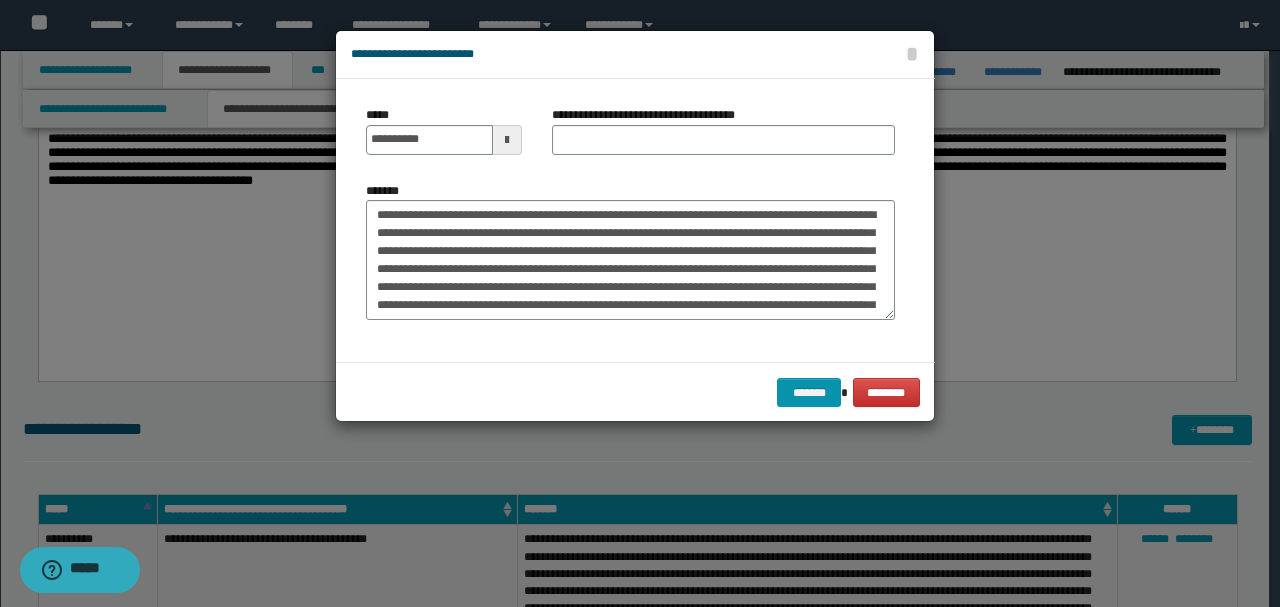 click on "**********" at bounding box center (723, 138) 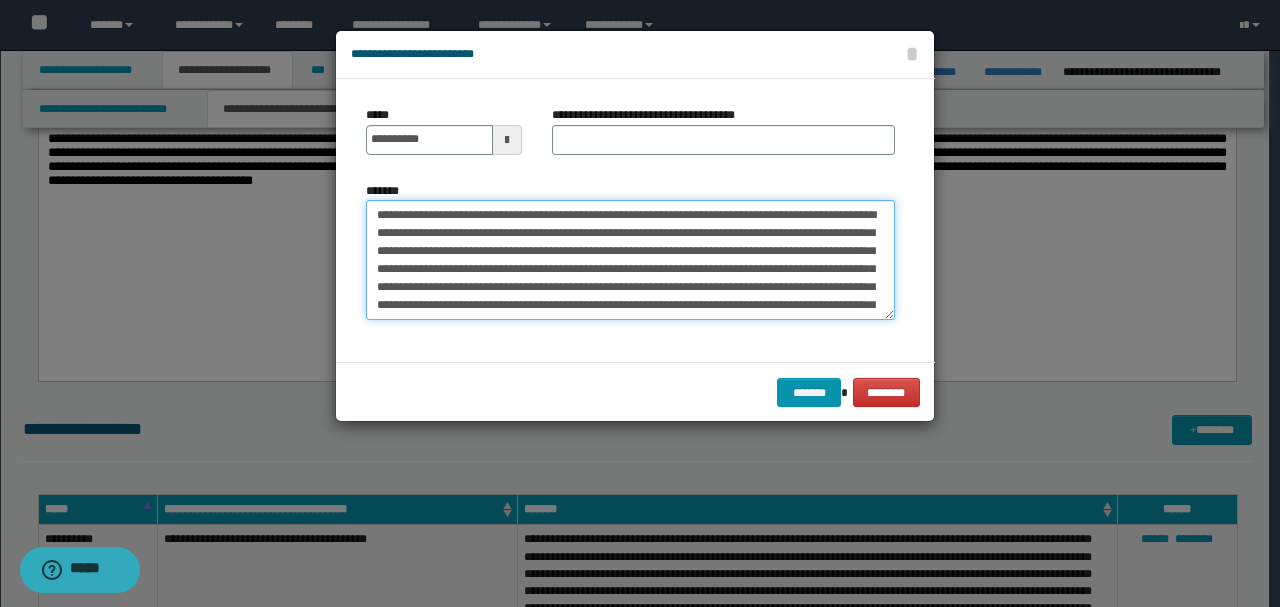 drag, startPoint x: 569, startPoint y: 212, endPoint x: 218, endPoint y: 174, distance: 353.051 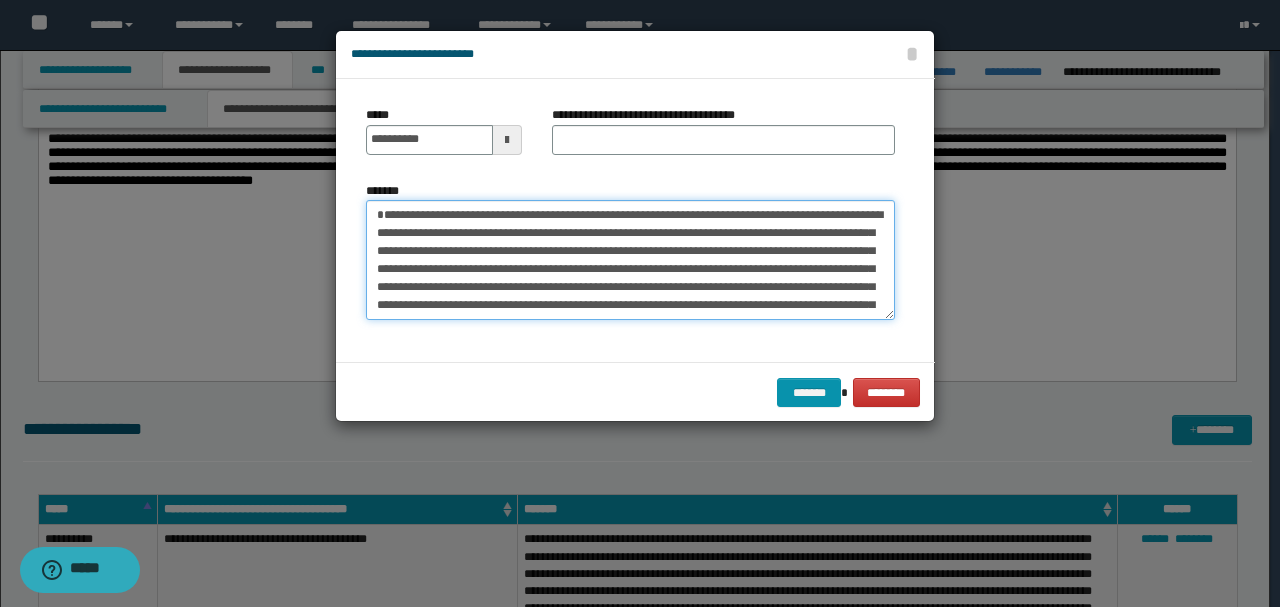type on "**********" 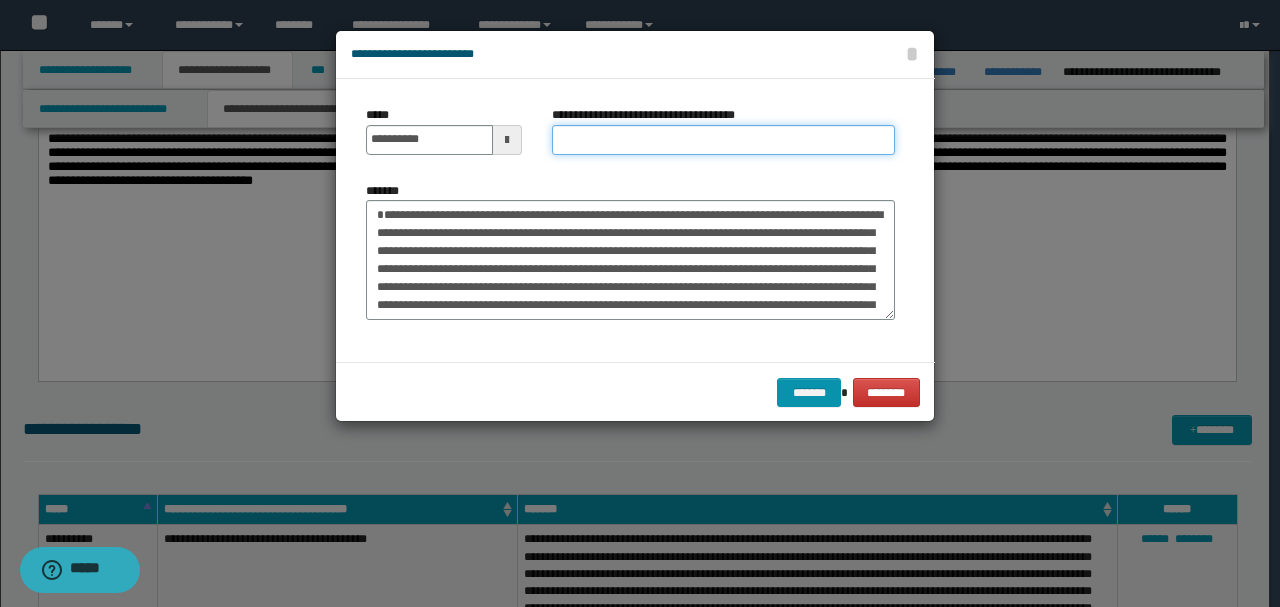 click on "**********" at bounding box center (723, 140) 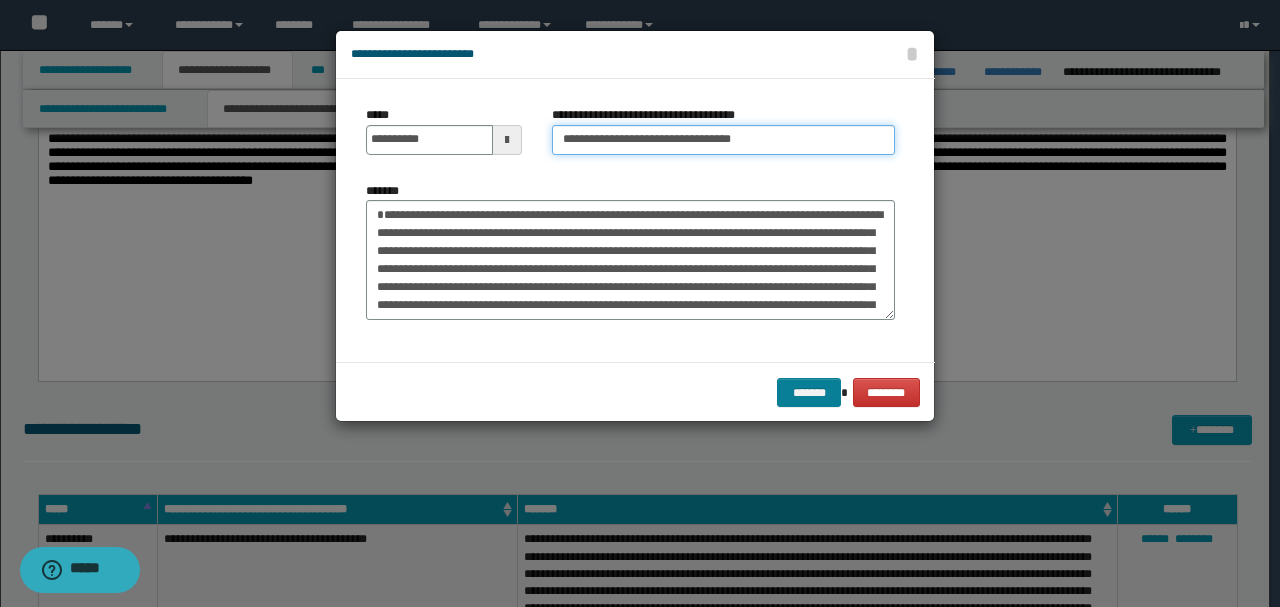 type on "**********" 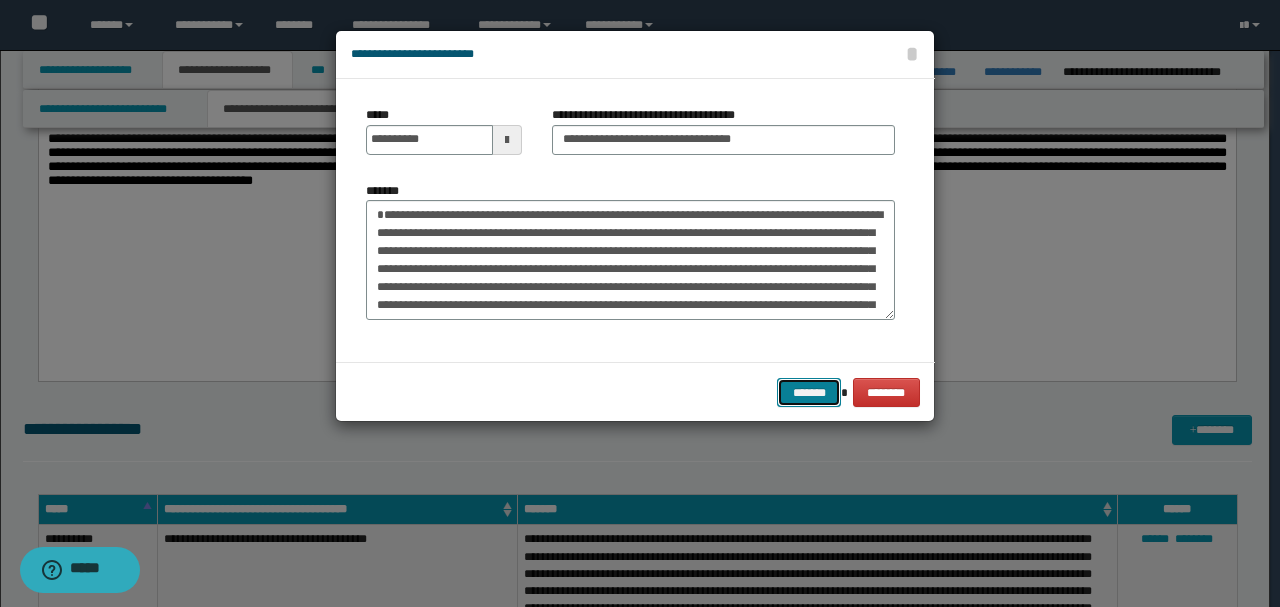 click on "*******" at bounding box center [809, 392] 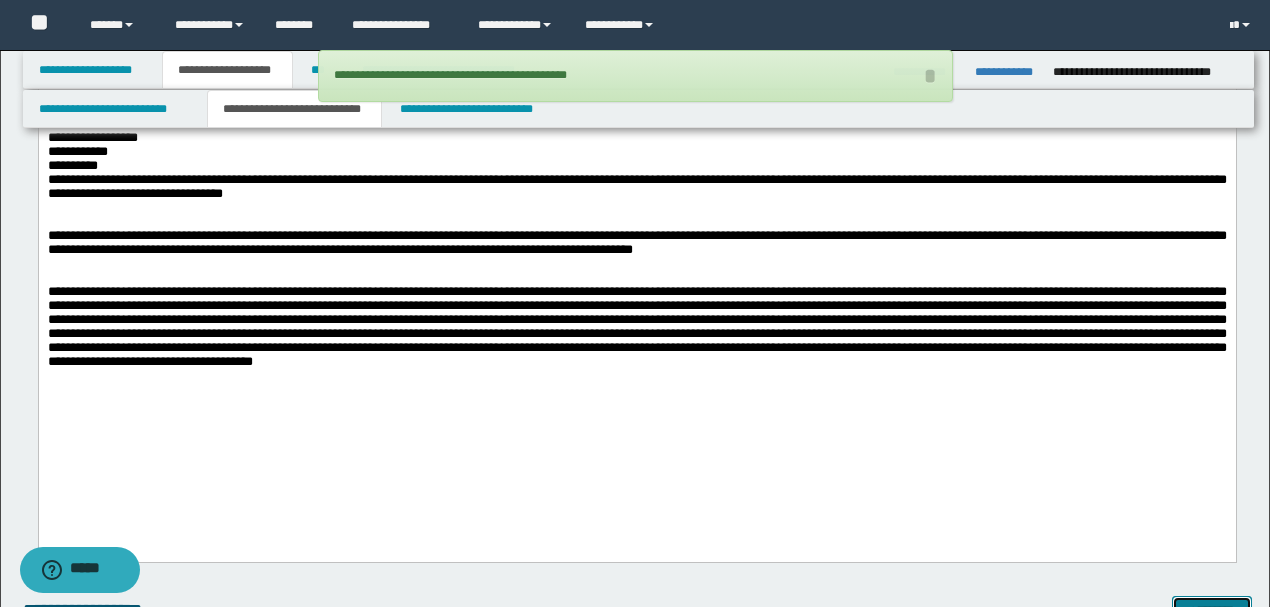 scroll, scrollTop: 2282, scrollLeft: 0, axis: vertical 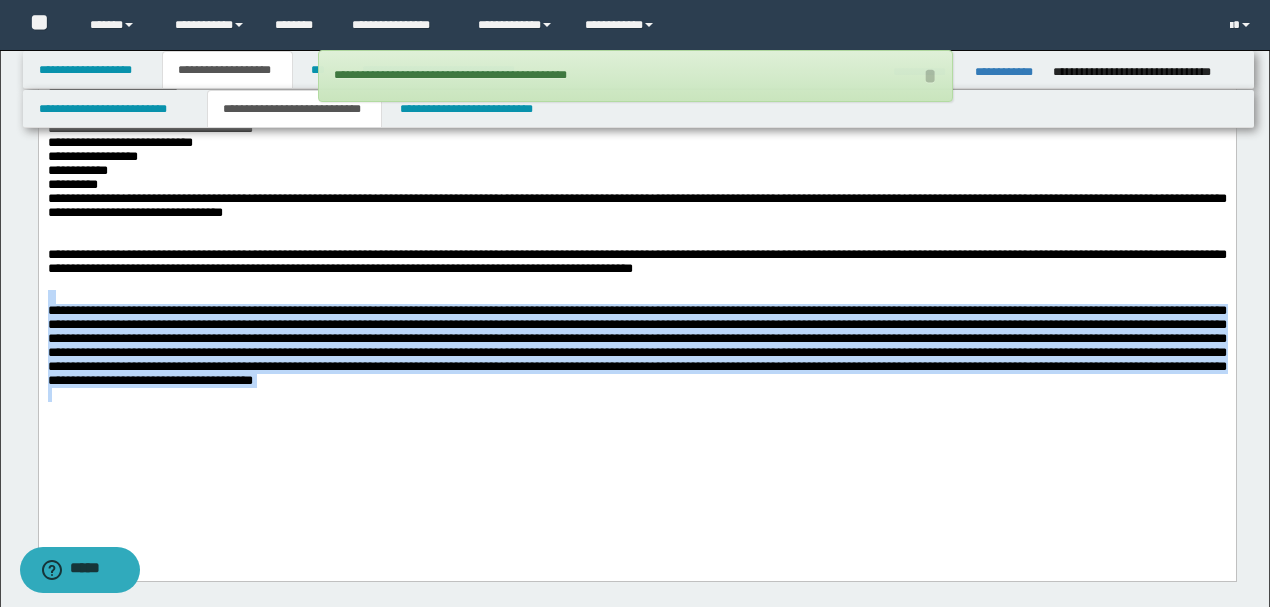 drag, startPoint x: 962, startPoint y: 431, endPoint x: 0, endPoint y: 328, distance: 967.4983 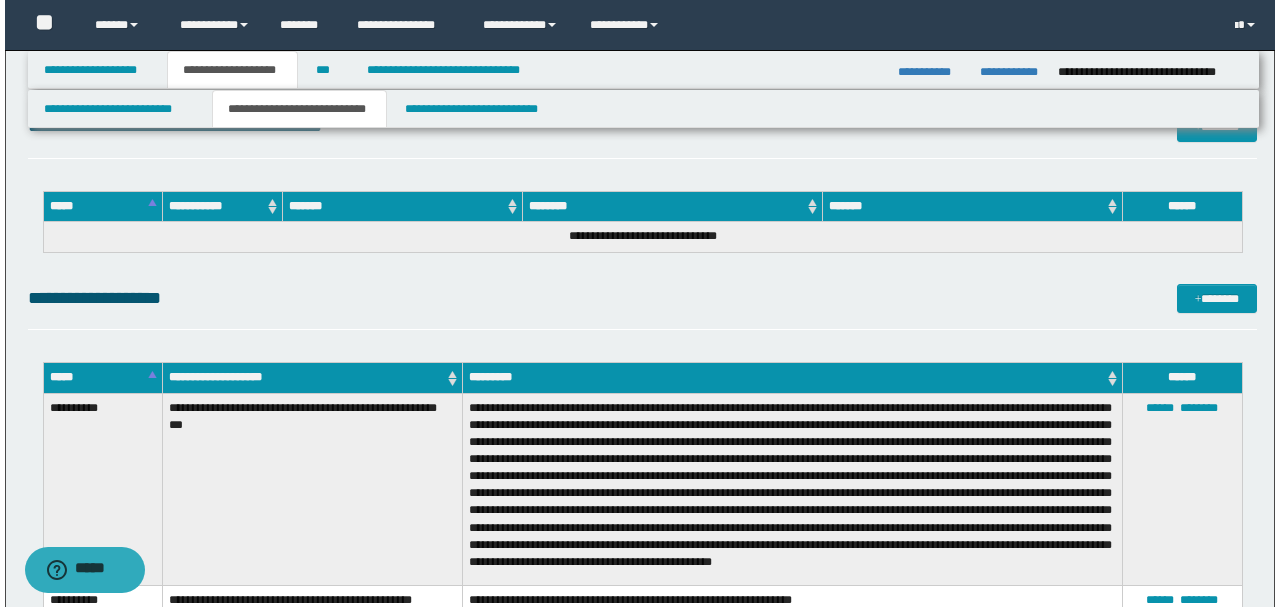 scroll, scrollTop: 5148, scrollLeft: 0, axis: vertical 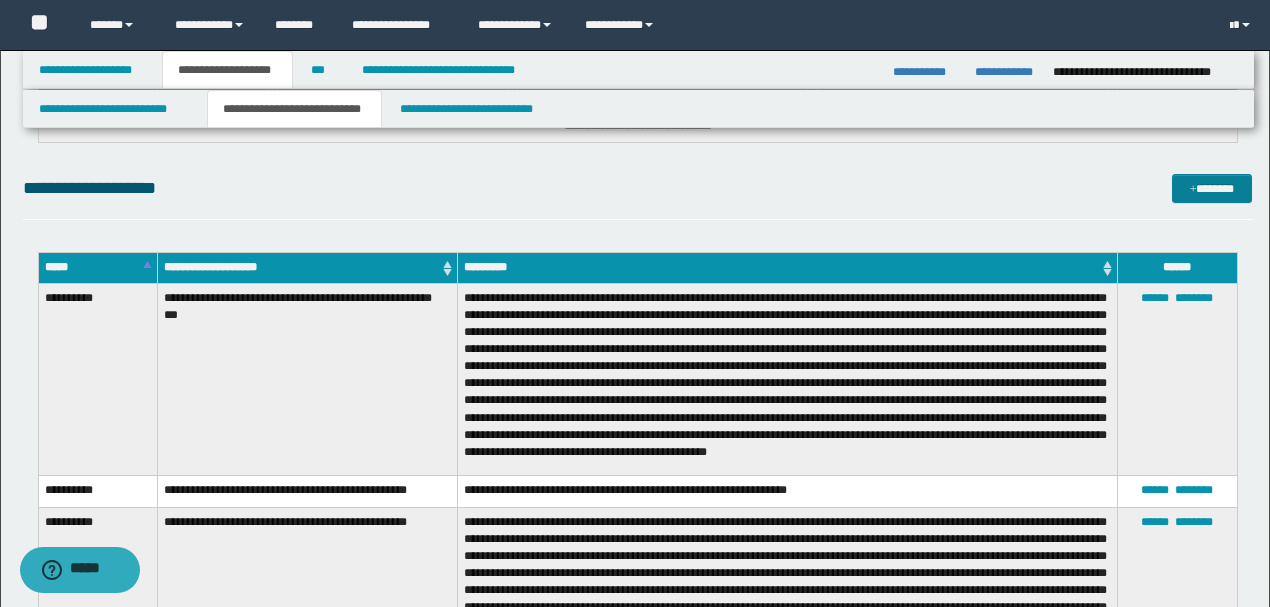 click on "*******" at bounding box center [1211, 188] 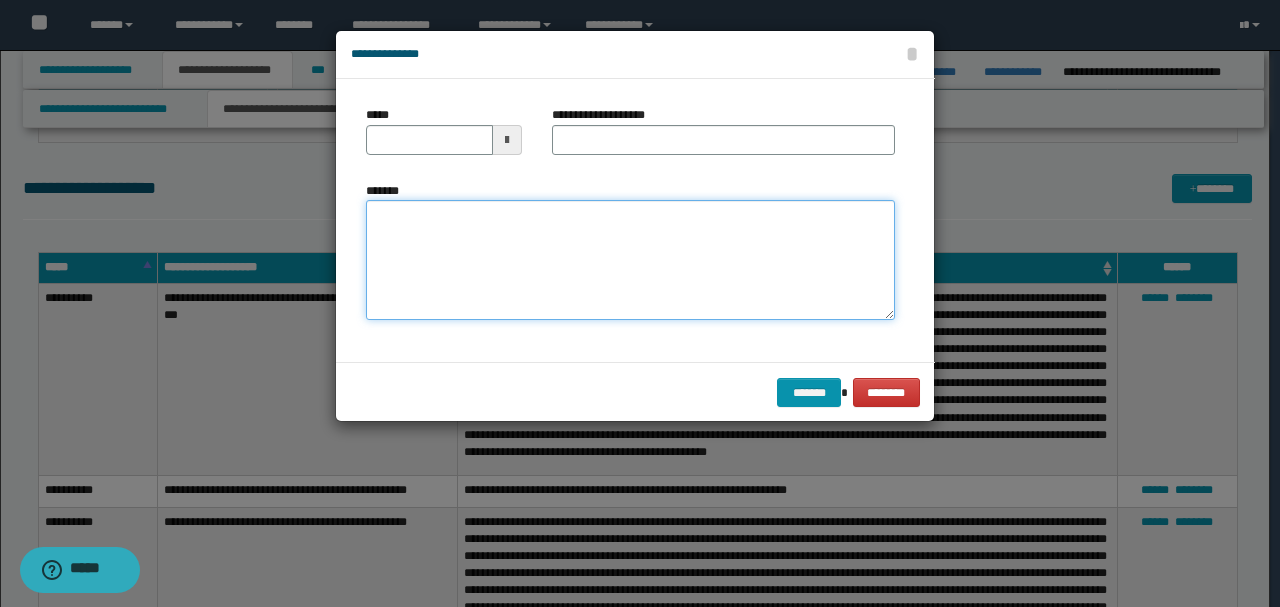paste on "**********" 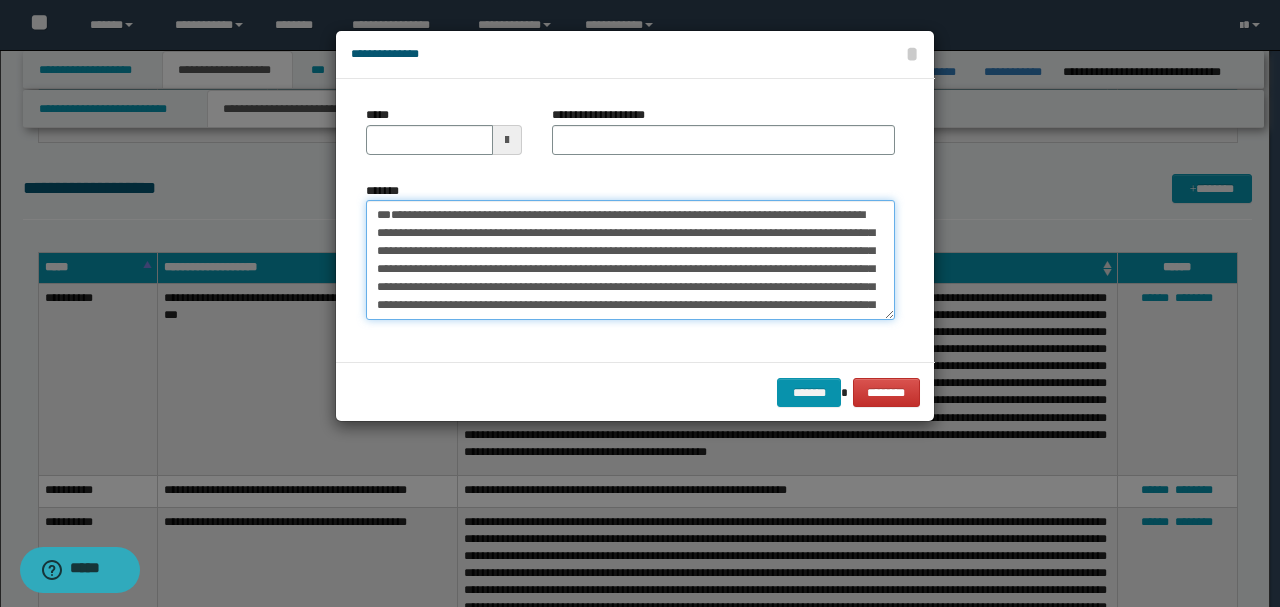 click on "*******" at bounding box center [630, 259] 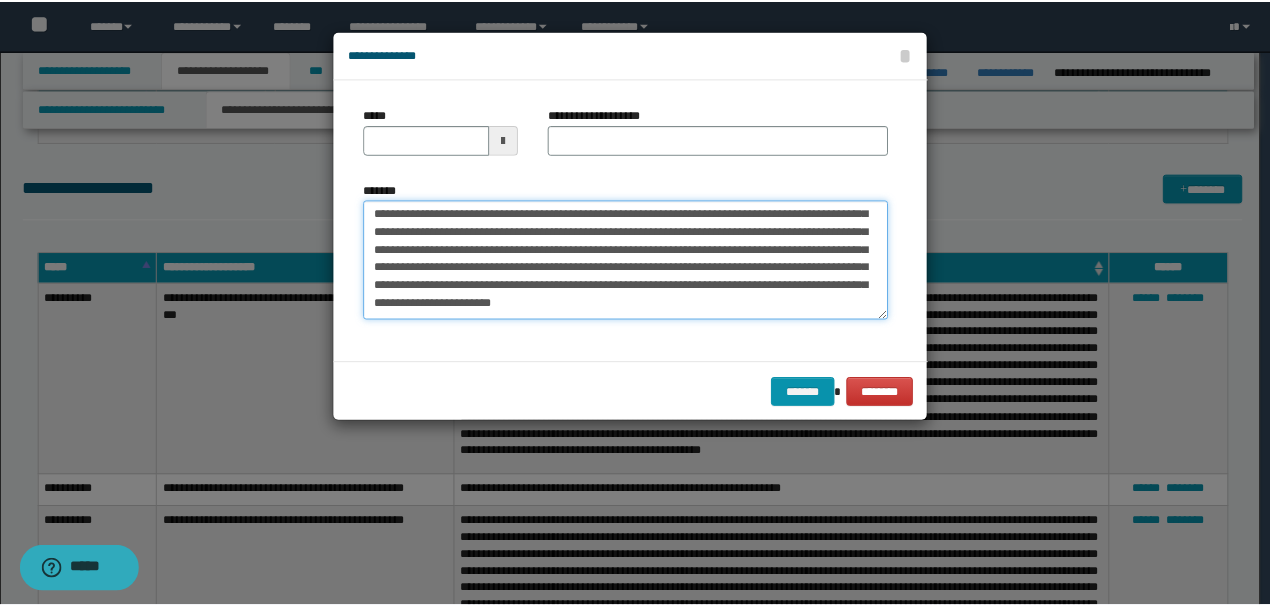 scroll, scrollTop: 0, scrollLeft: 0, axis: both 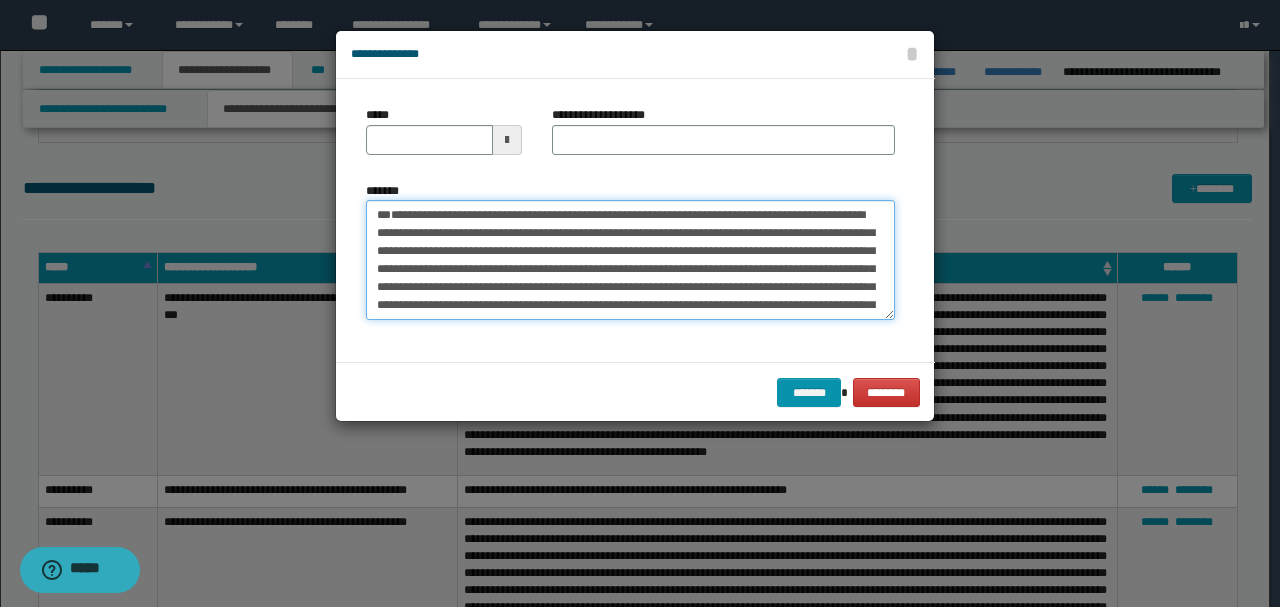 drag, startPoint x: 444, startPoint y: 251, endPoint x: 290, endPoint y: 166, distance: 175.90054 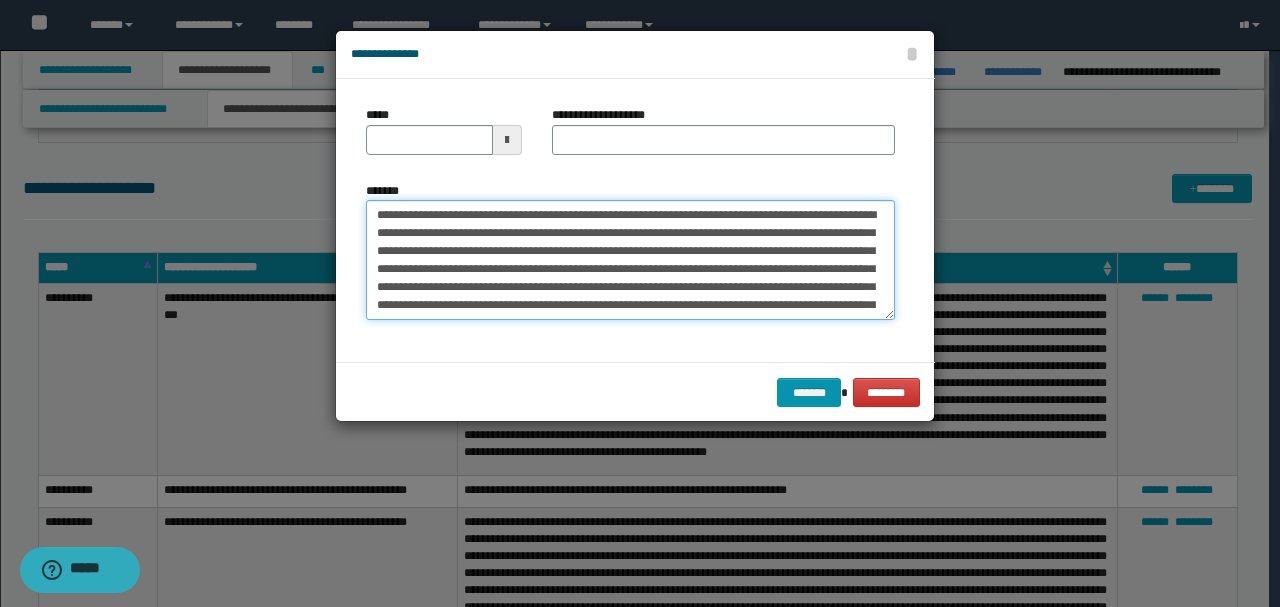 type 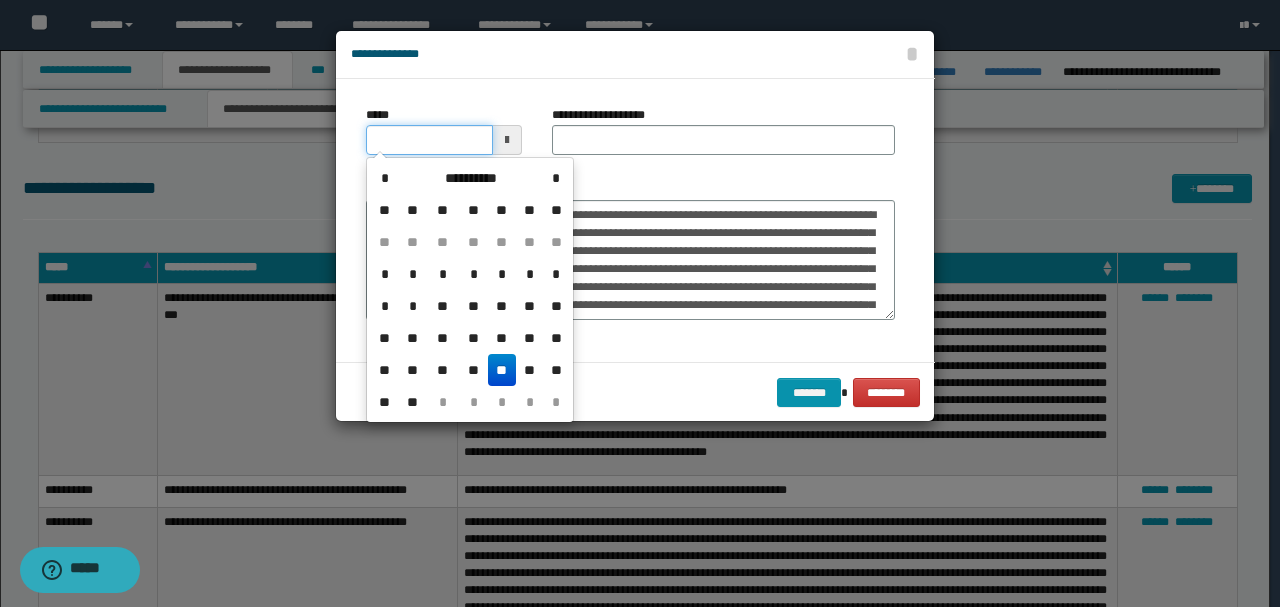 click on "*****" at bounding box center (429, 140) 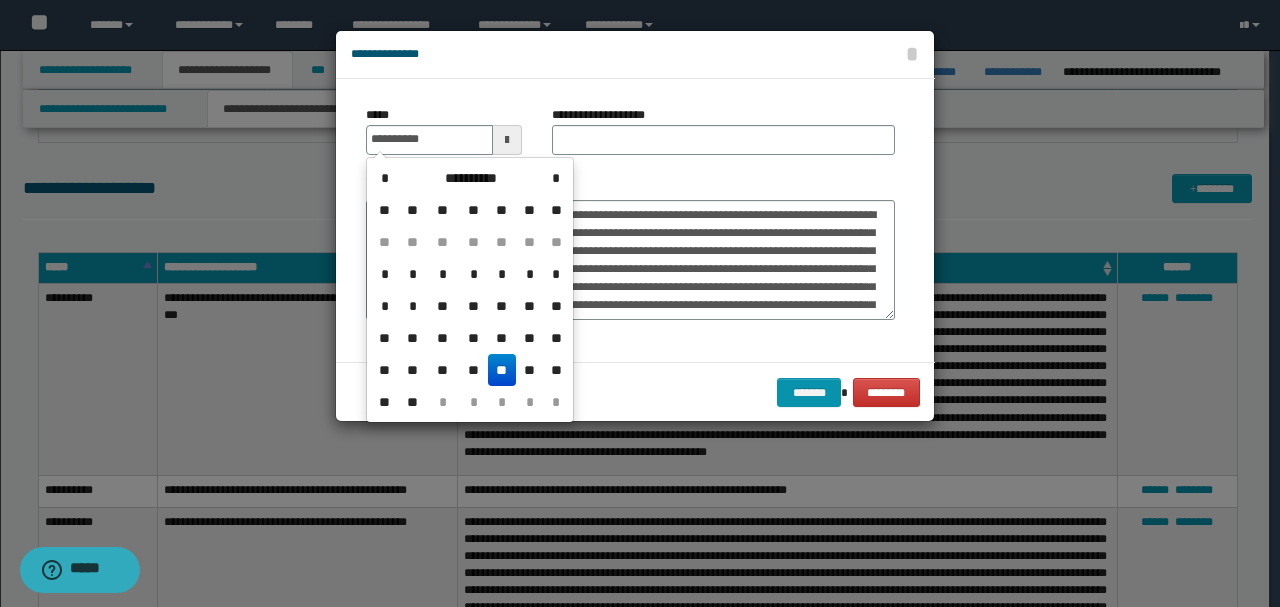 type on "**********" 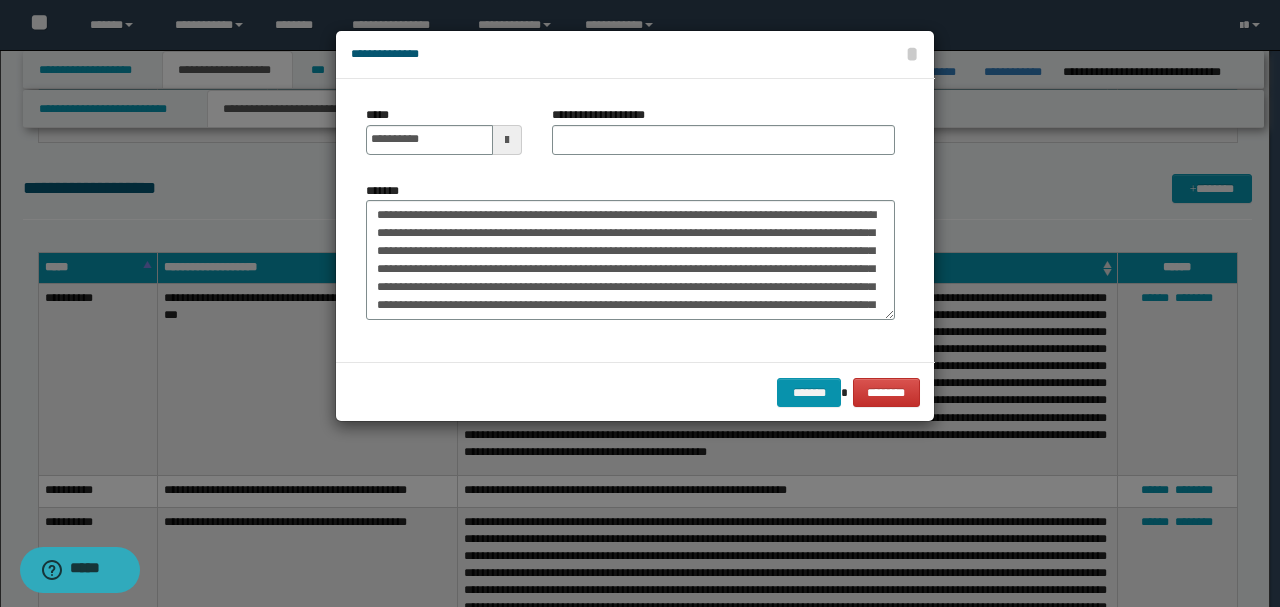 click on "*******" at bounding box center (630, 251) 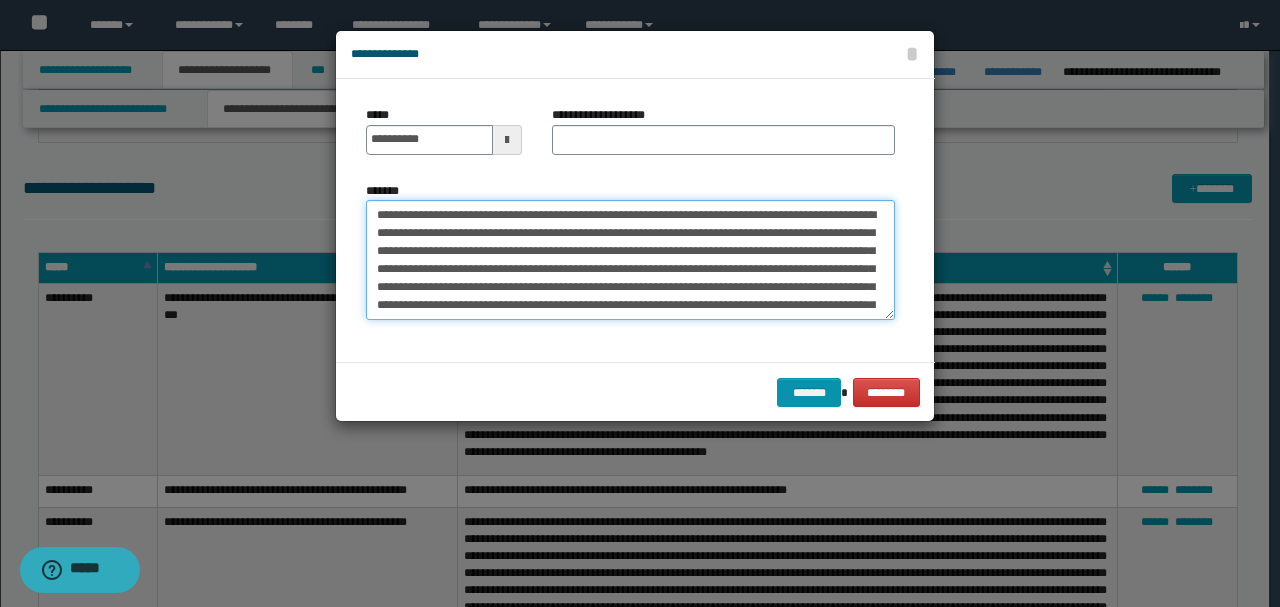 drag, startPoint x: 644, startPoint y: 216, endPoint x: 210, endPoint y: 184, distance: 435.17813 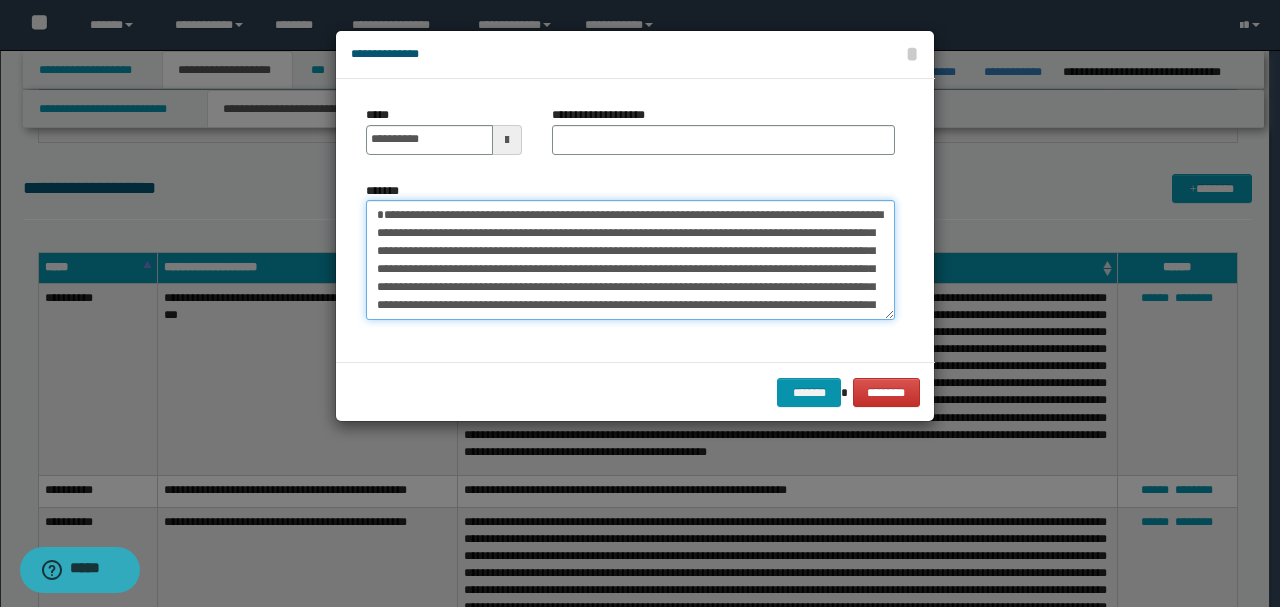 type on "**********" 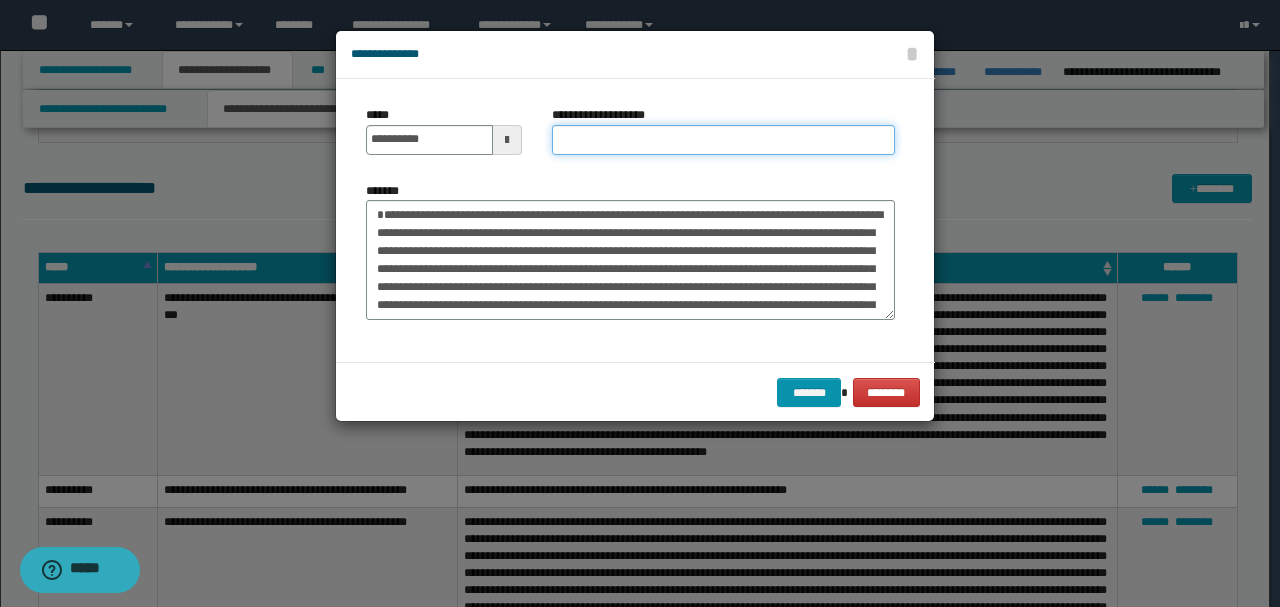click on "**********" at bounding box center [723, 140] 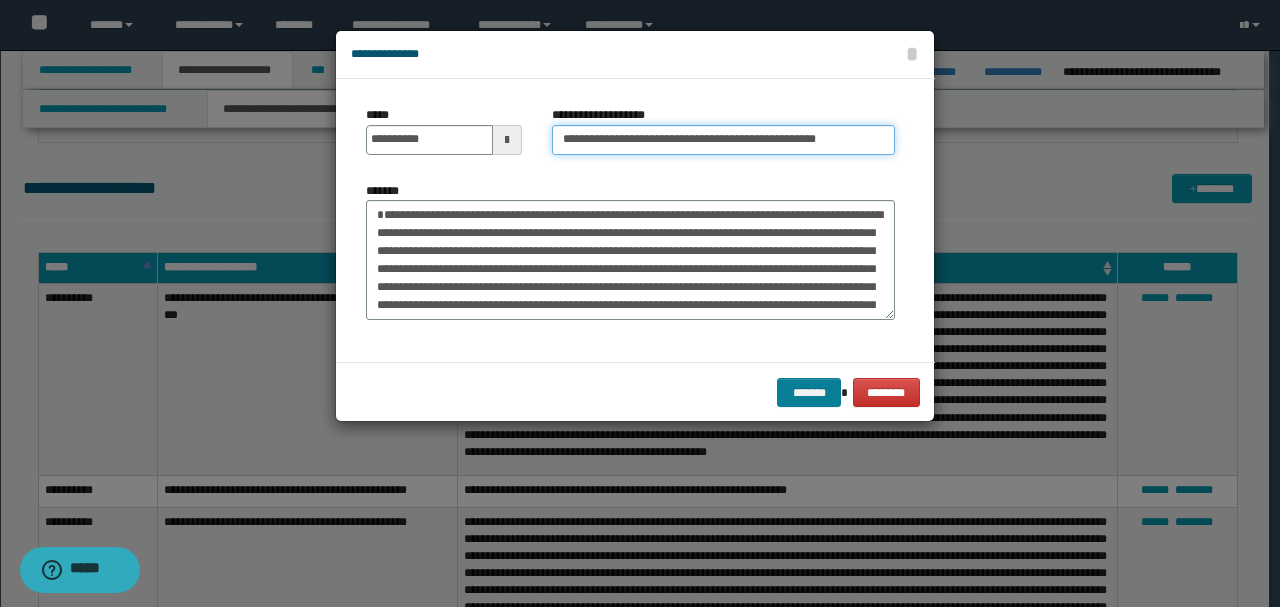 type on "**********" 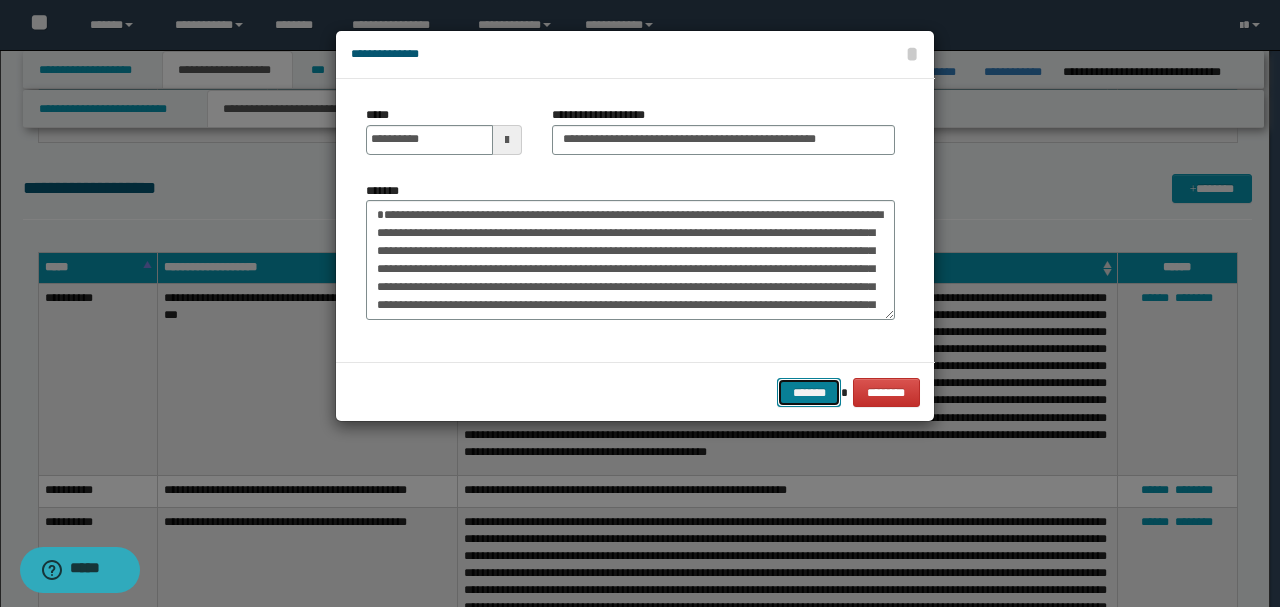 click on "*******" at bounding box center [809, 392] 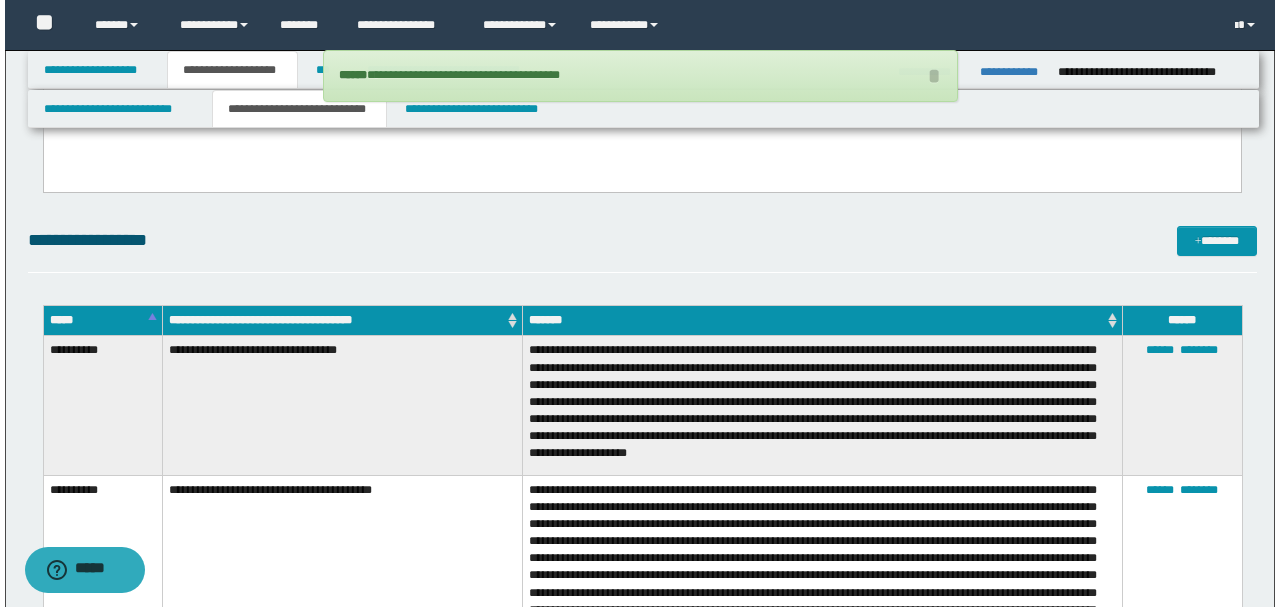 scroll, scrollTop: 2148, scrollLeft: 0, axis: vertical 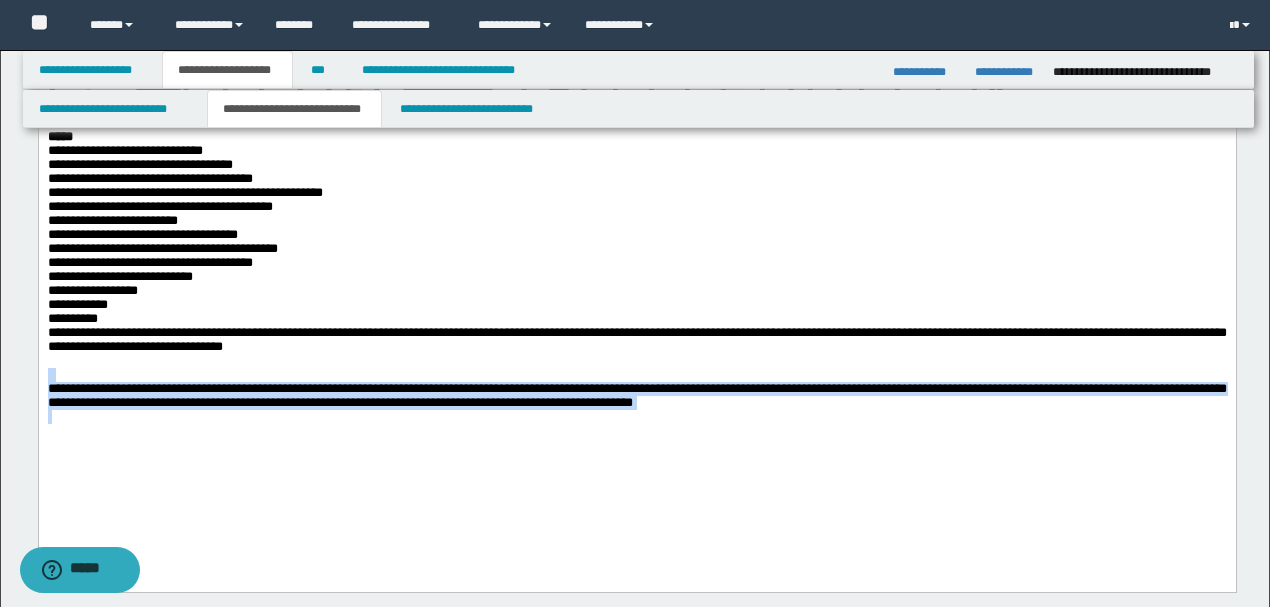 drag, startPoint x: 600, startPoint y: 434, endPoint x: 92, endPoint y: 435, distance: 508.00098 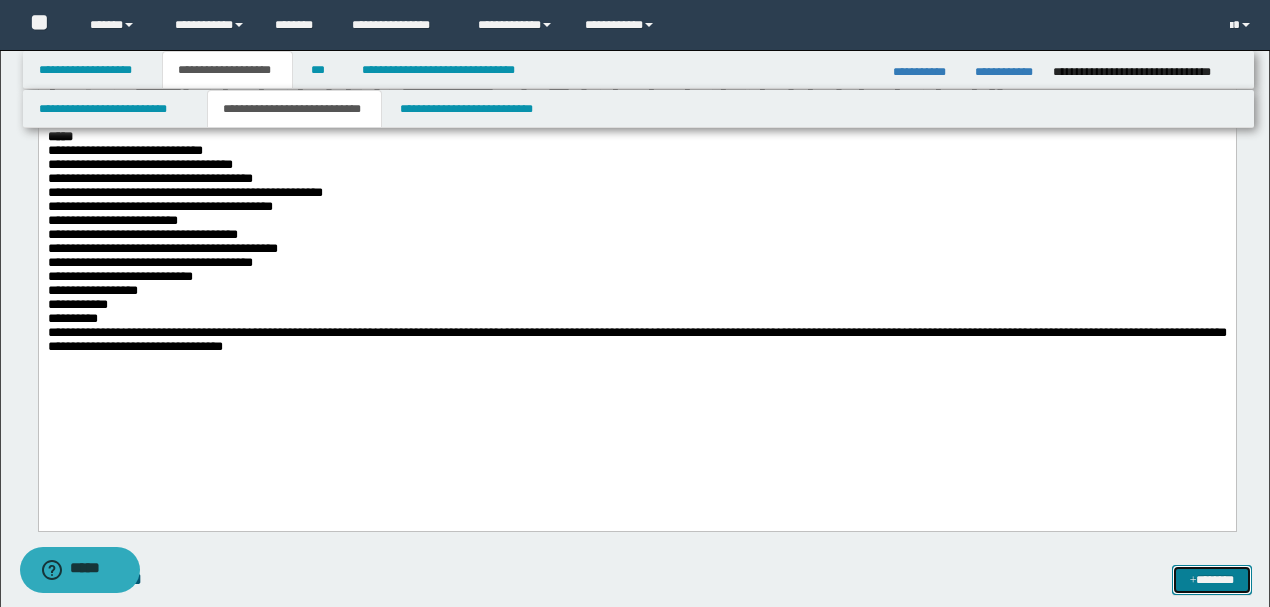 click on "*******" at bounding box center [1211, 579] 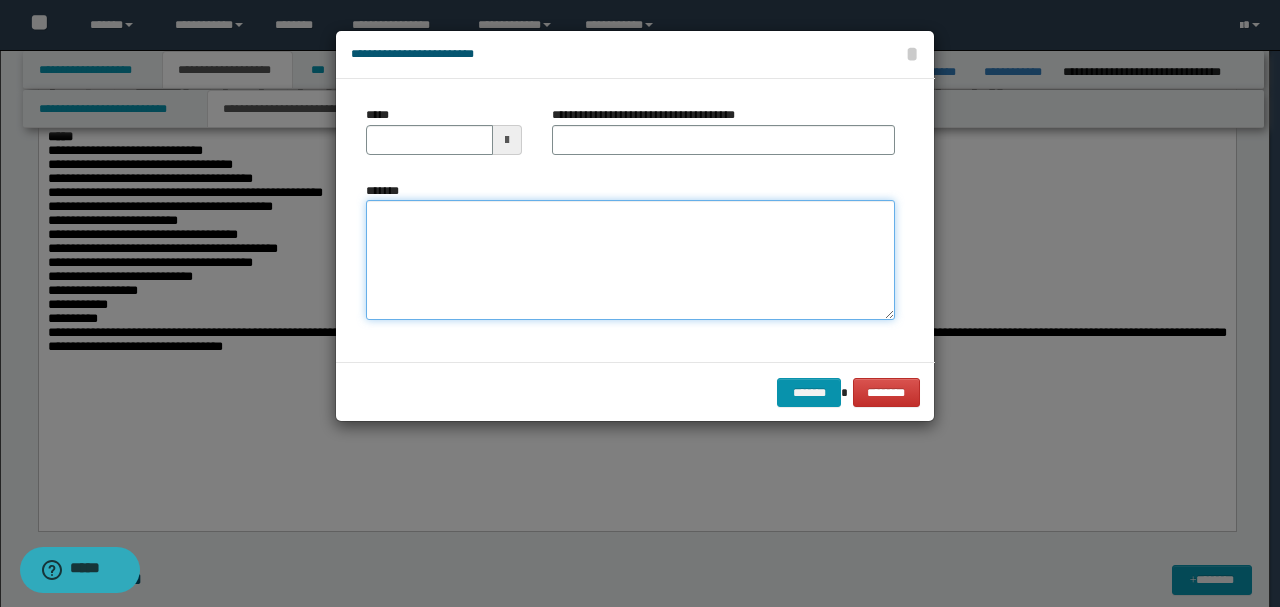 click on "*******" at bounding box center [630, 259] 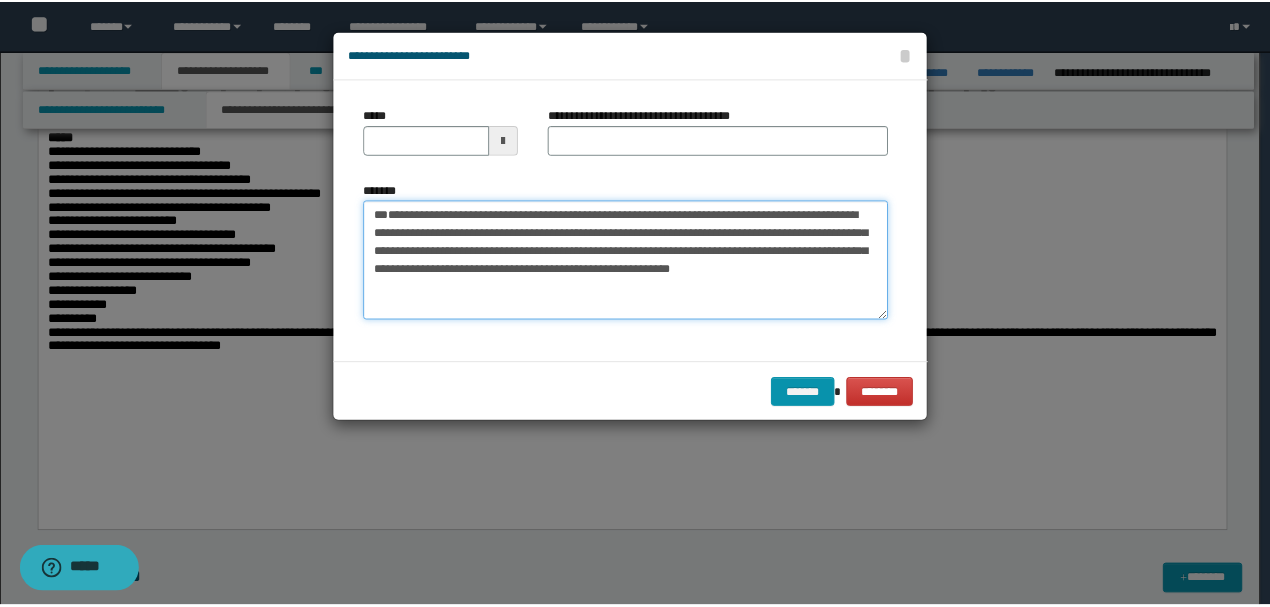 scroll, scrollTop: 0, scrollLeft: 0, axis: both 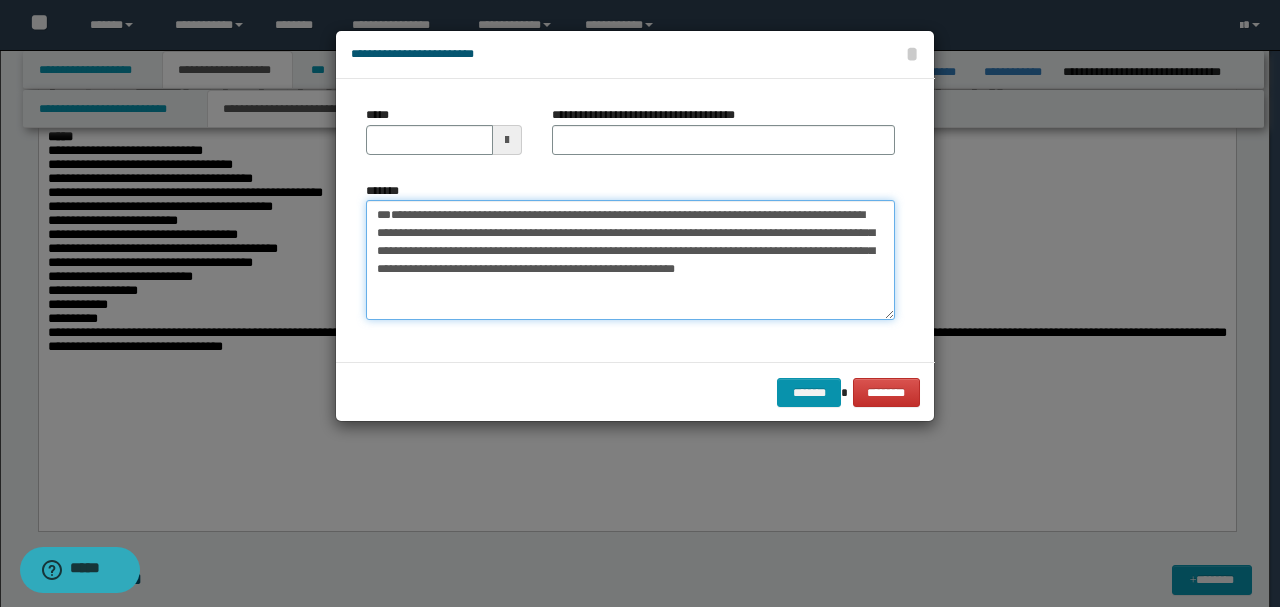 drag, startPoint x: 440, startPoint y: 254, endPoint x: 325, endPoint y: 158, distance: 149.8032 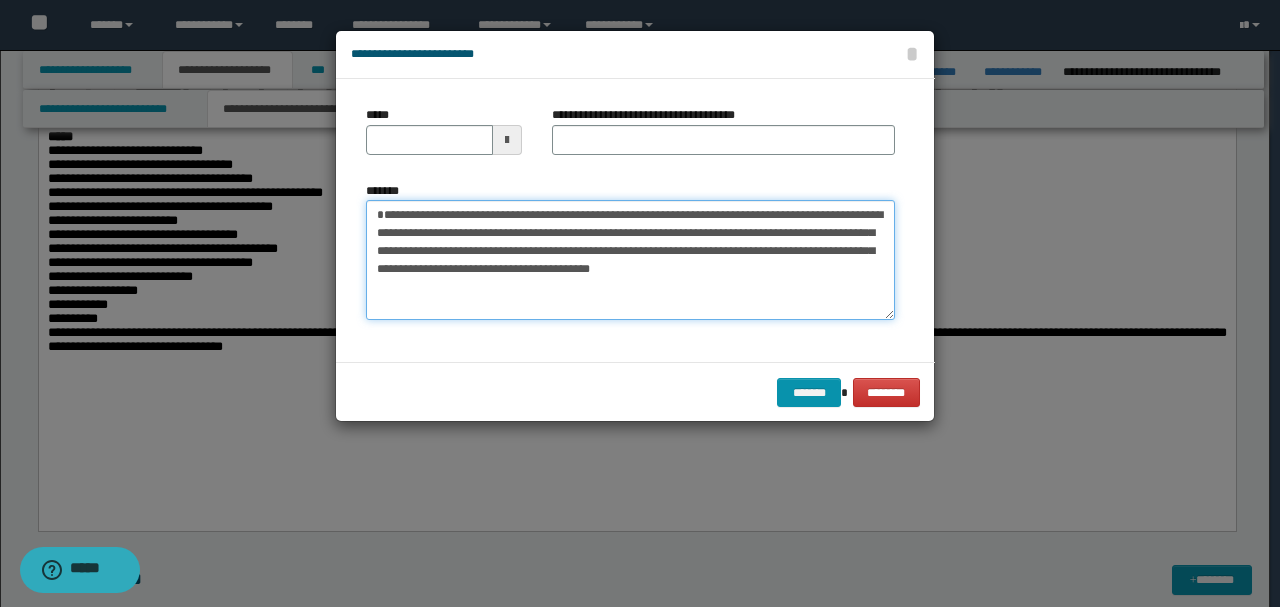 type 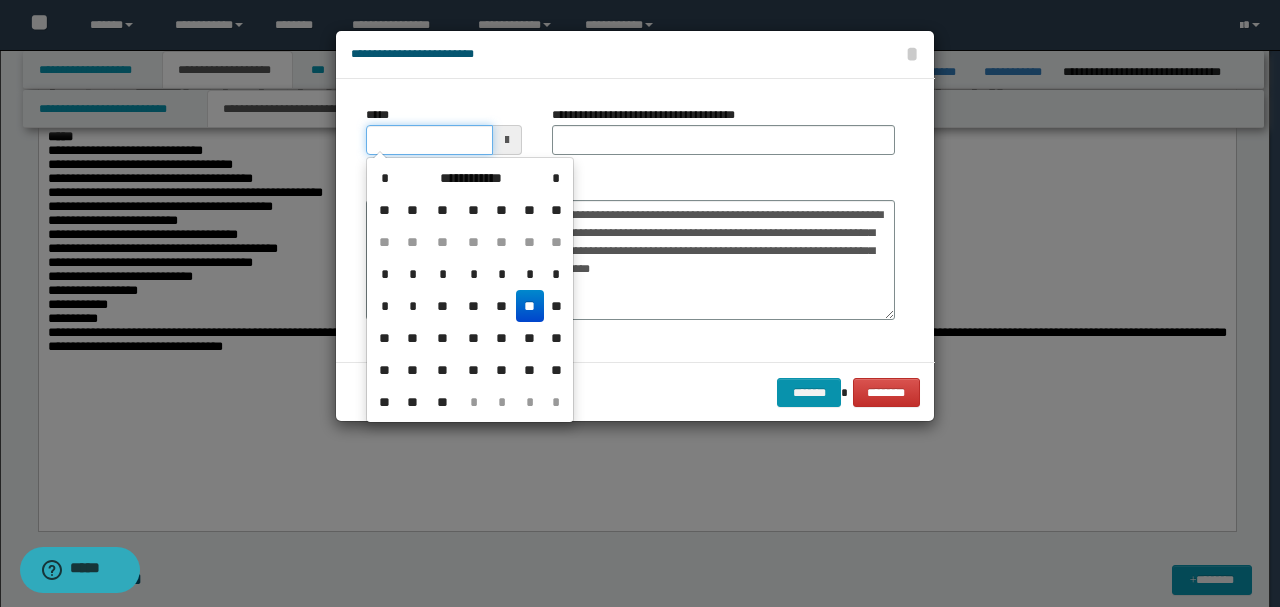 click on "*****" at bounding box center [429, 140] 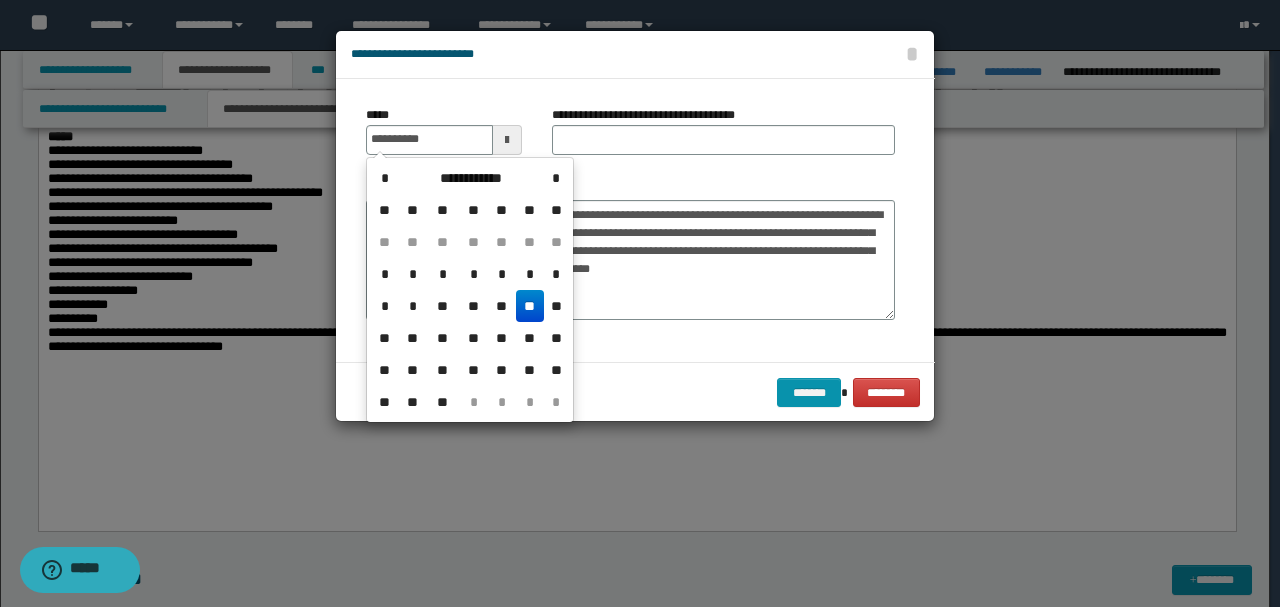 type on "**********" 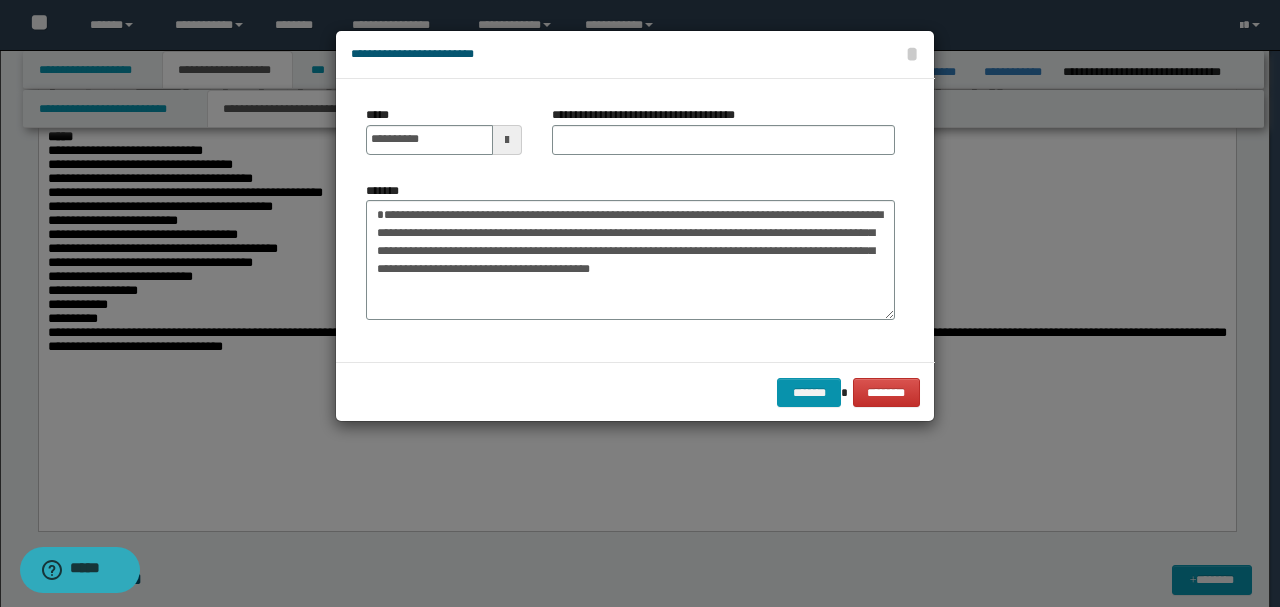 drag, startPoint x: 744, startPoint y: 176, endPoint x: 594, endPoint y: 220, distance: 156.32019 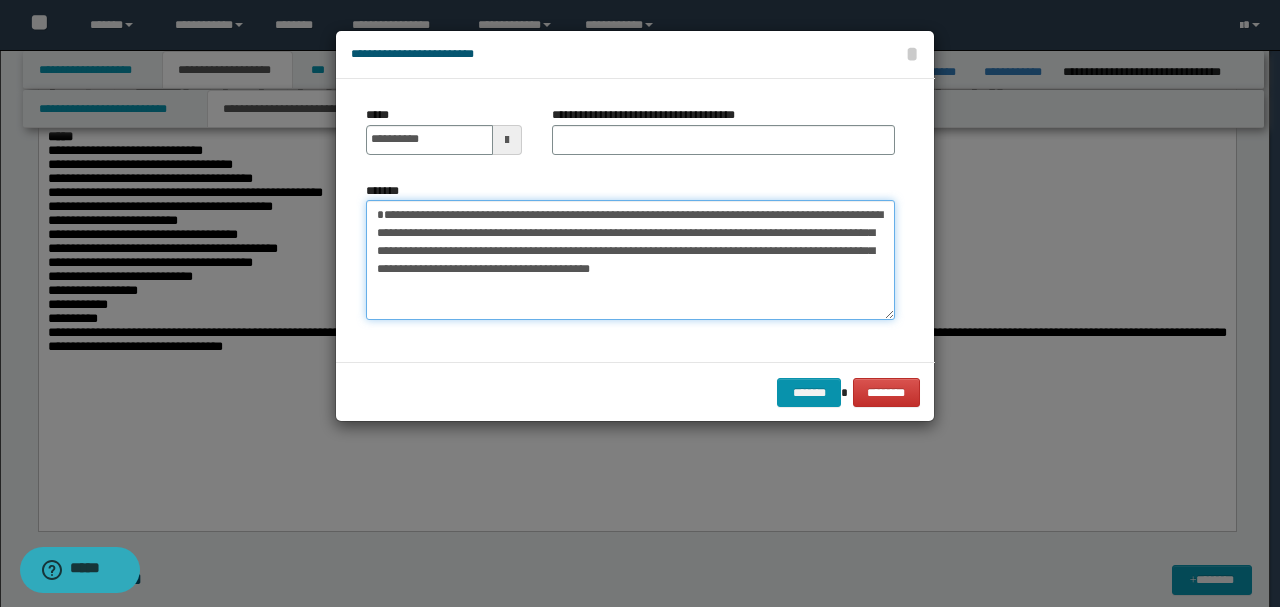 drag, startPoint x: 552, startPoint y: 212, endPoint x: 344, endPoint y: 186, distance: 209.6187 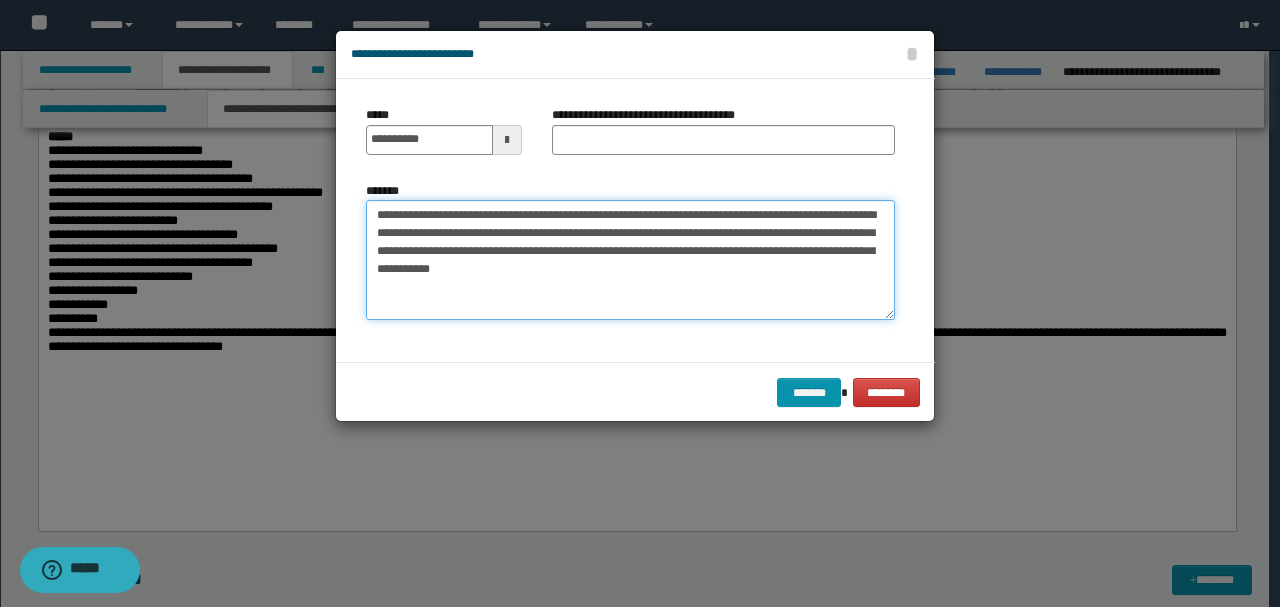 type 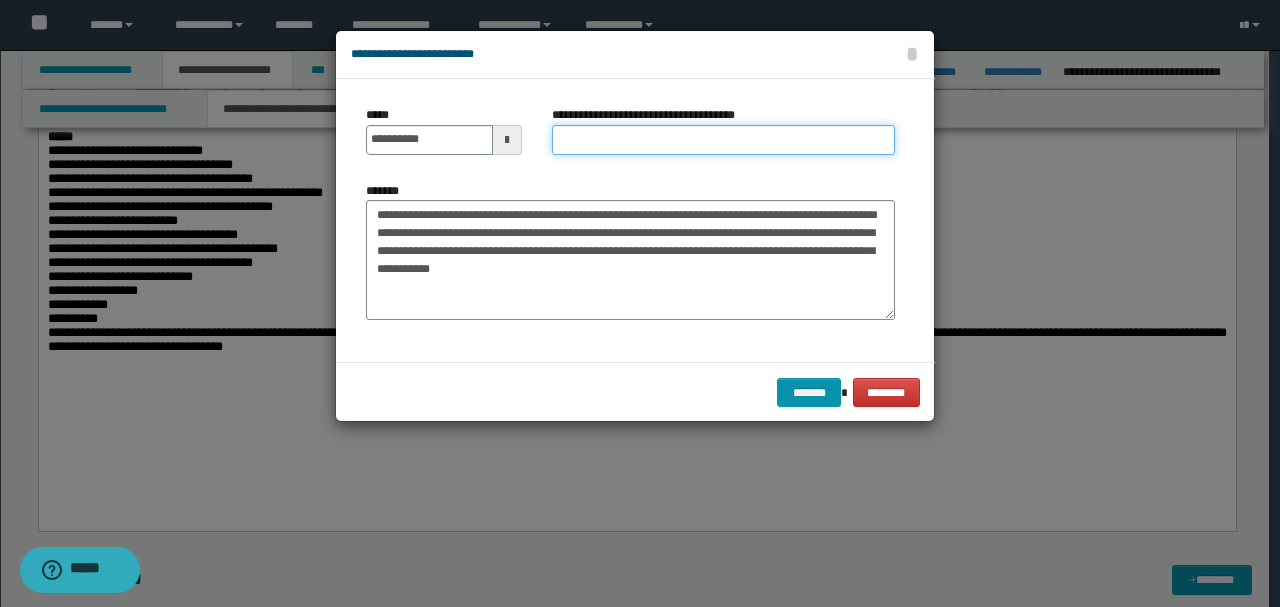 click on "**********" at bounding box center (723, 140) 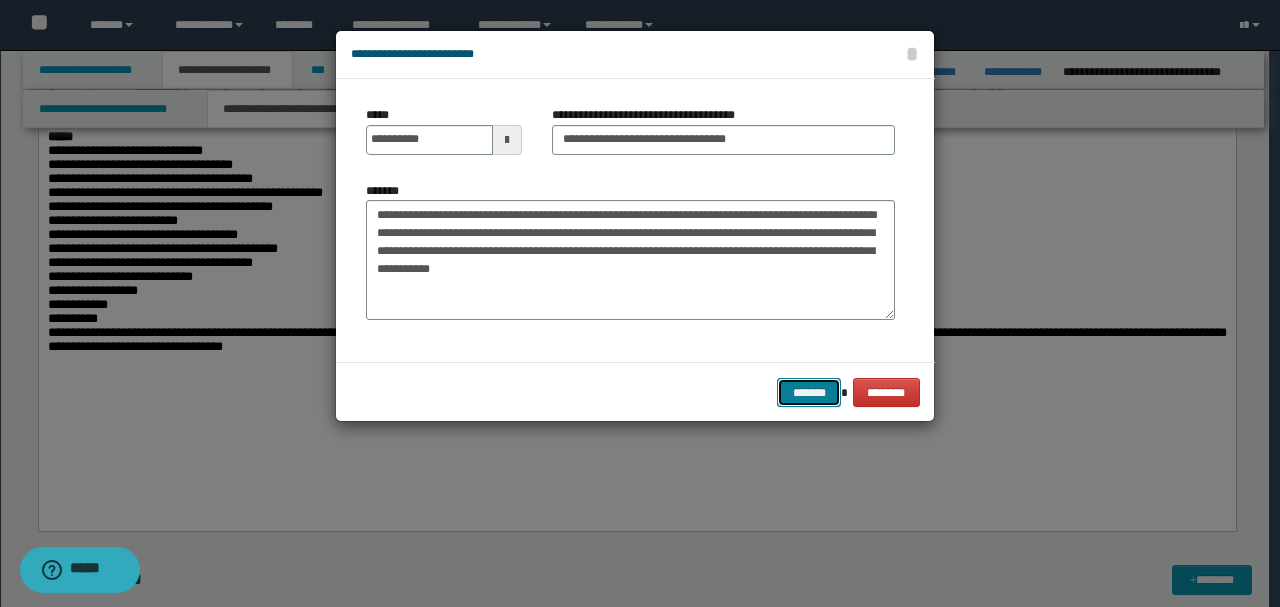click on "*******" at bounding box center [809, 392] 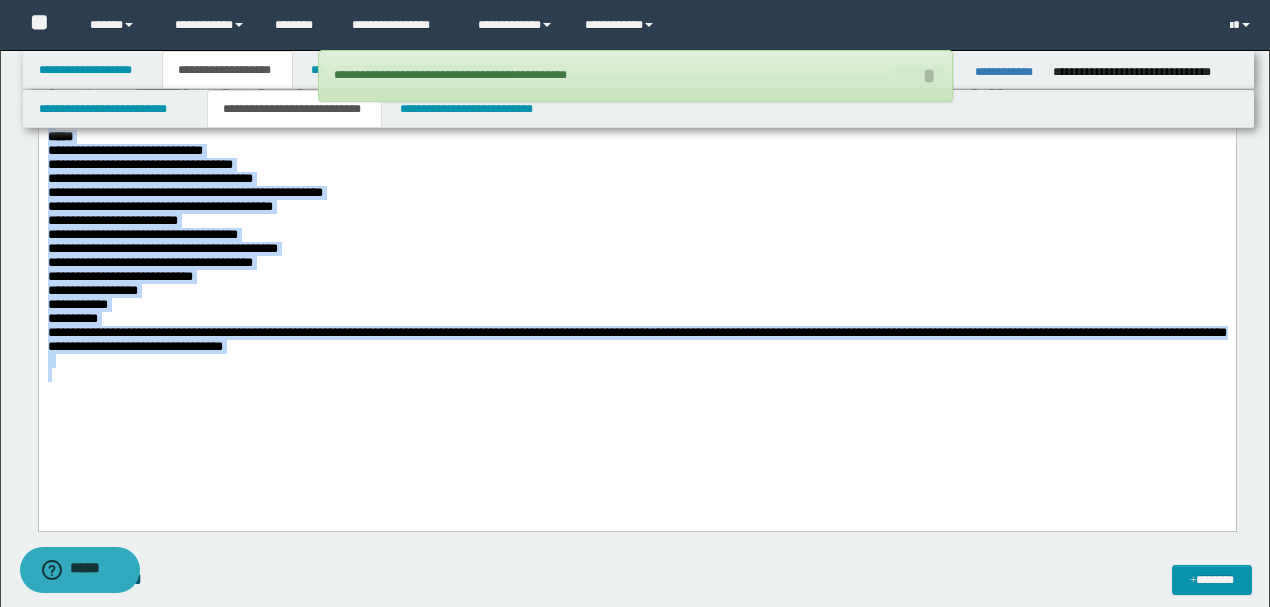 drag, startPoint x: 726, startPoint y: 397, endPoint x: 366, endPoint y: 233, distance: 395.59576 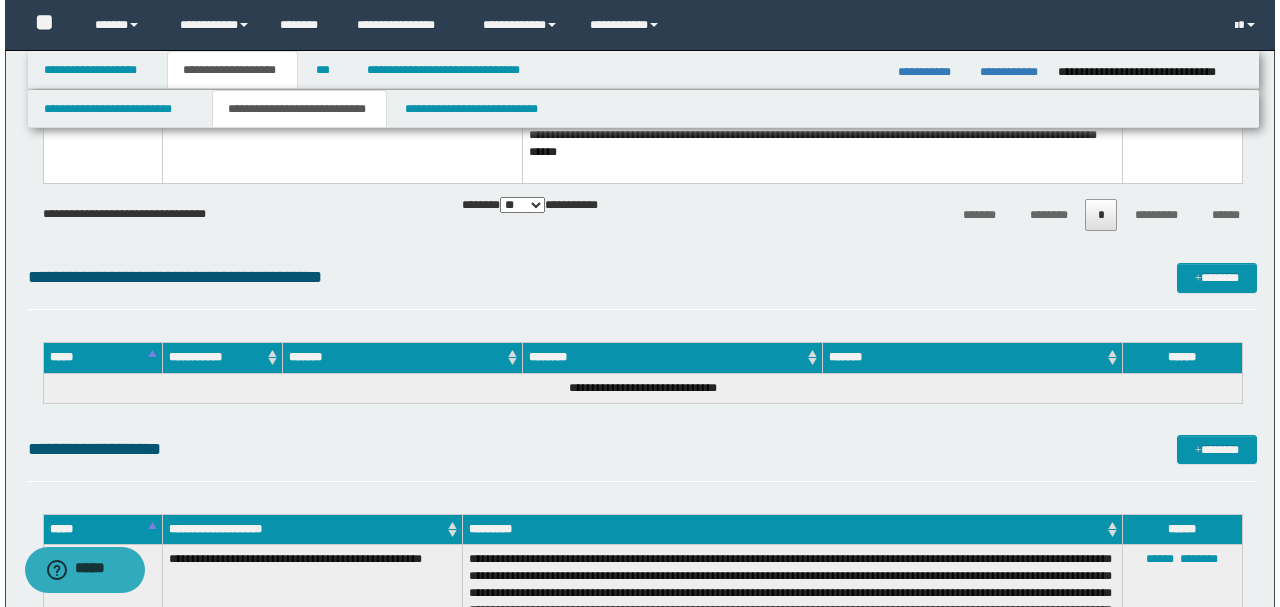 scroll, scrollTop: 4815, scrollLeft: 0, axis: vertical 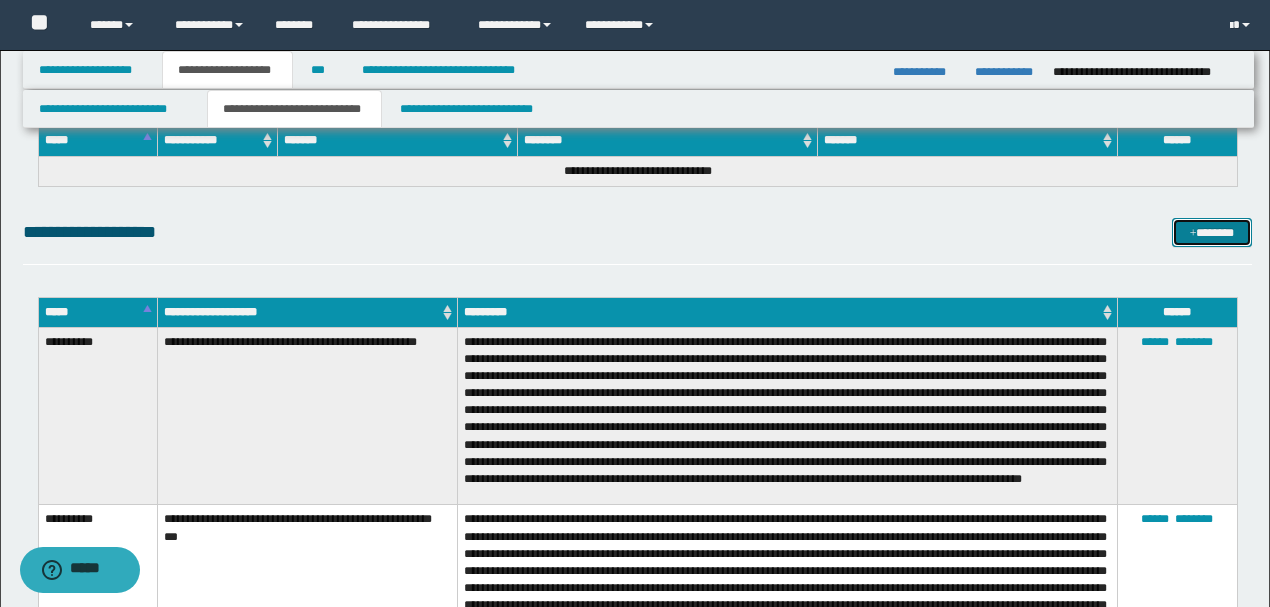 click at bounding box center [1193, 234] 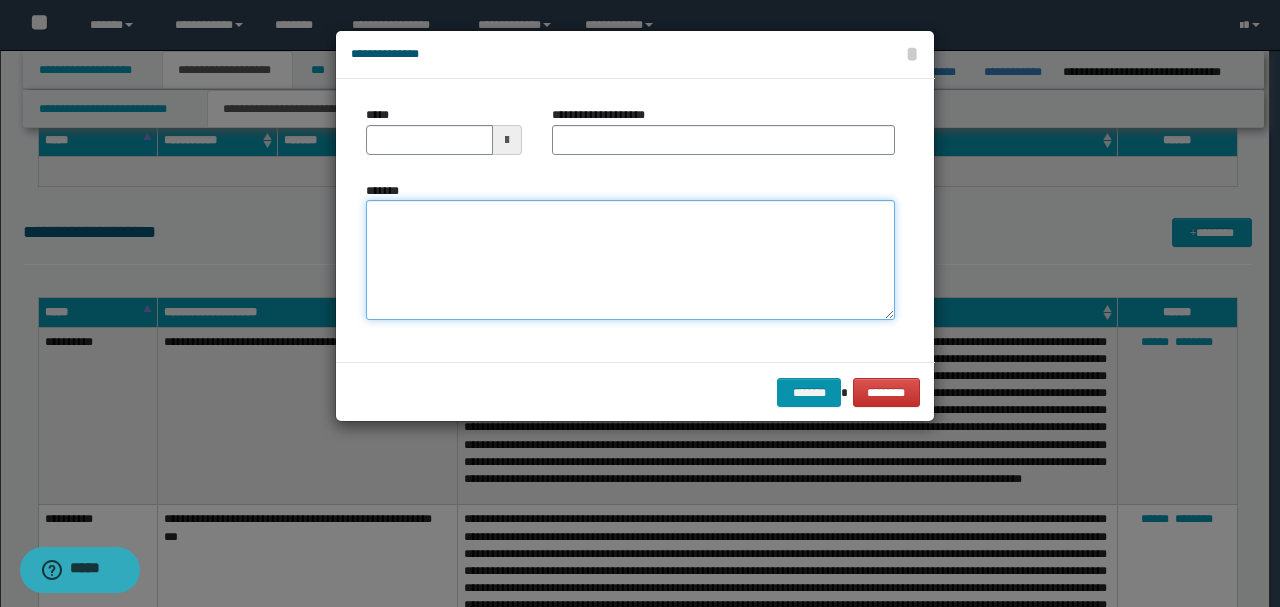 click on "*******" at bounding box center [630, 259] 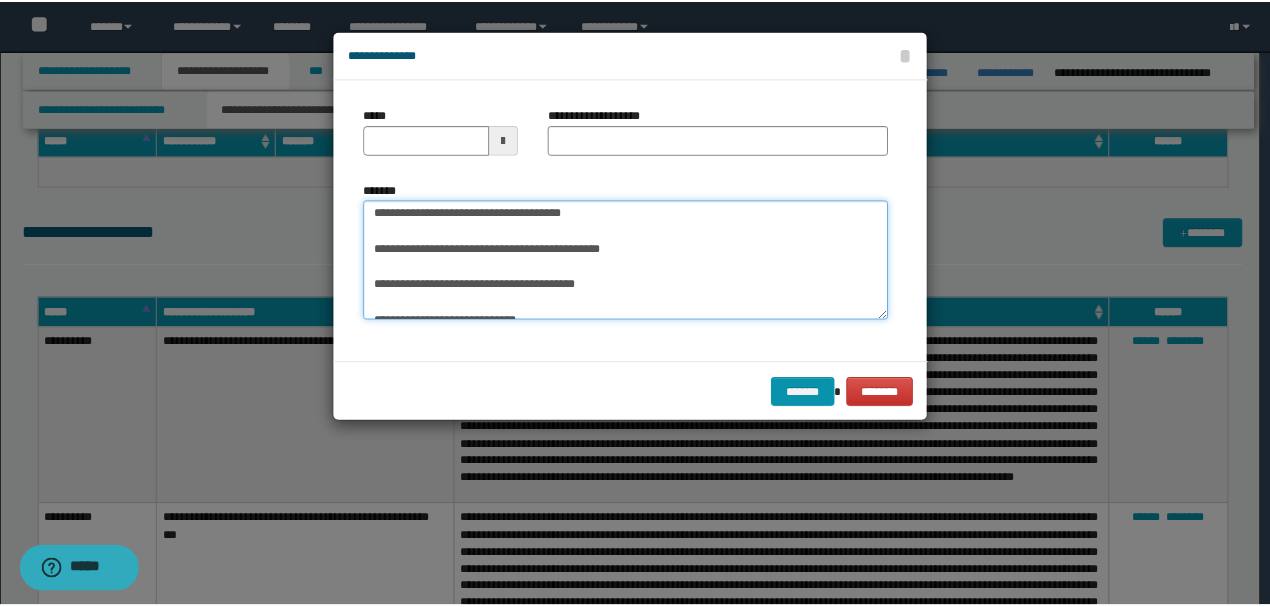 scroll, scrollTop: 0, scrollLeft: 0, axis: both 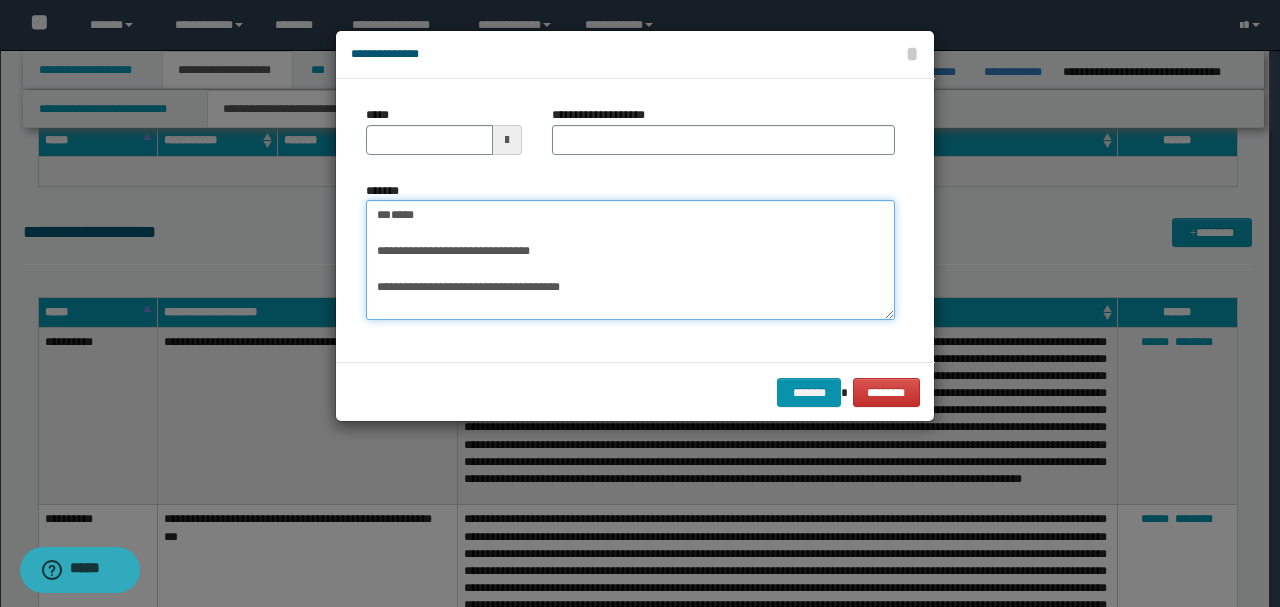 drag, startPoint x: 574, startPoint y: 292, endPoint x: 312, endPoint y: 148, distance: 298.96487 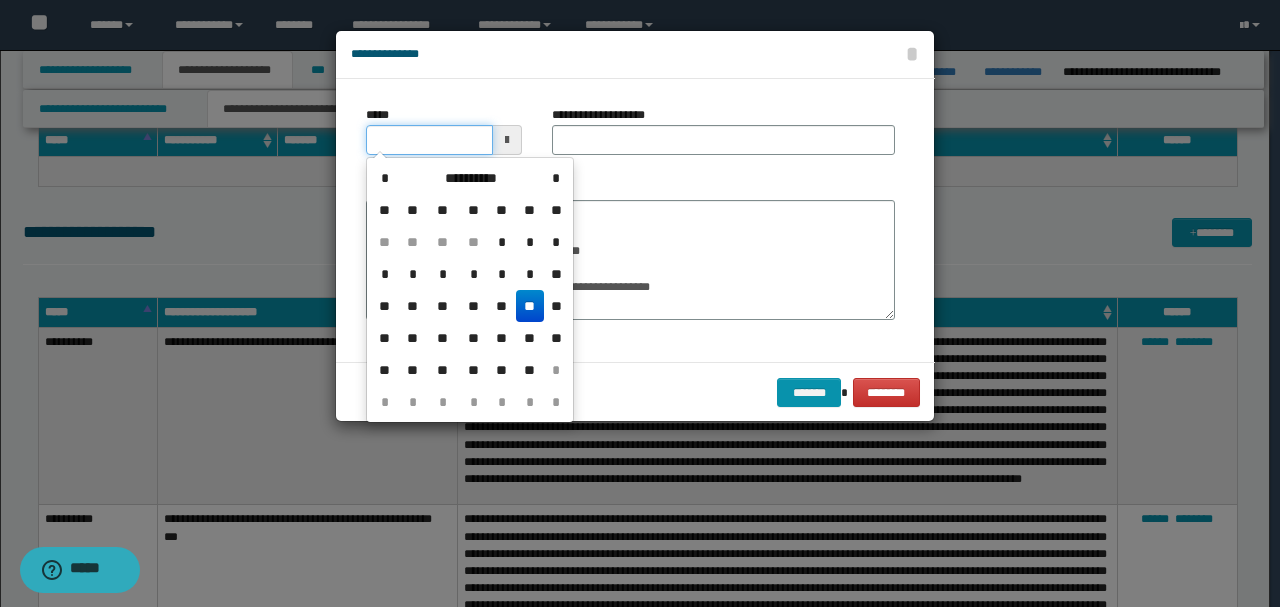 click on "*****" at bounding box center (429, 140) 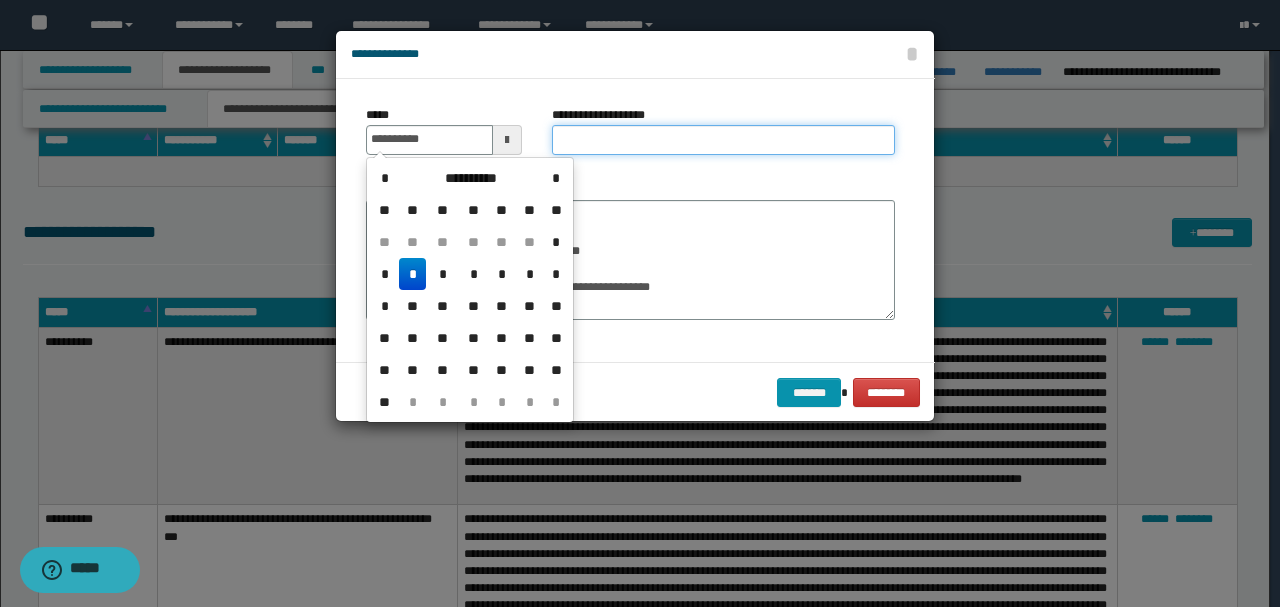 click on "**********" at bounding box center (723, 140) 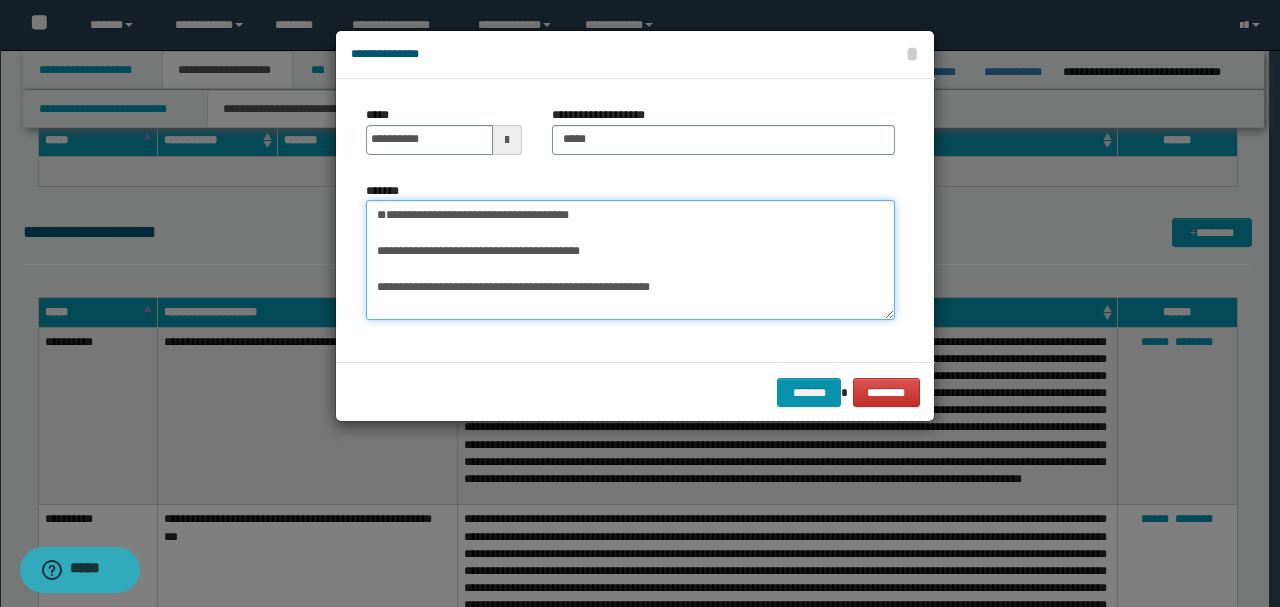 click on "**********" at bounding box center (630, 259) 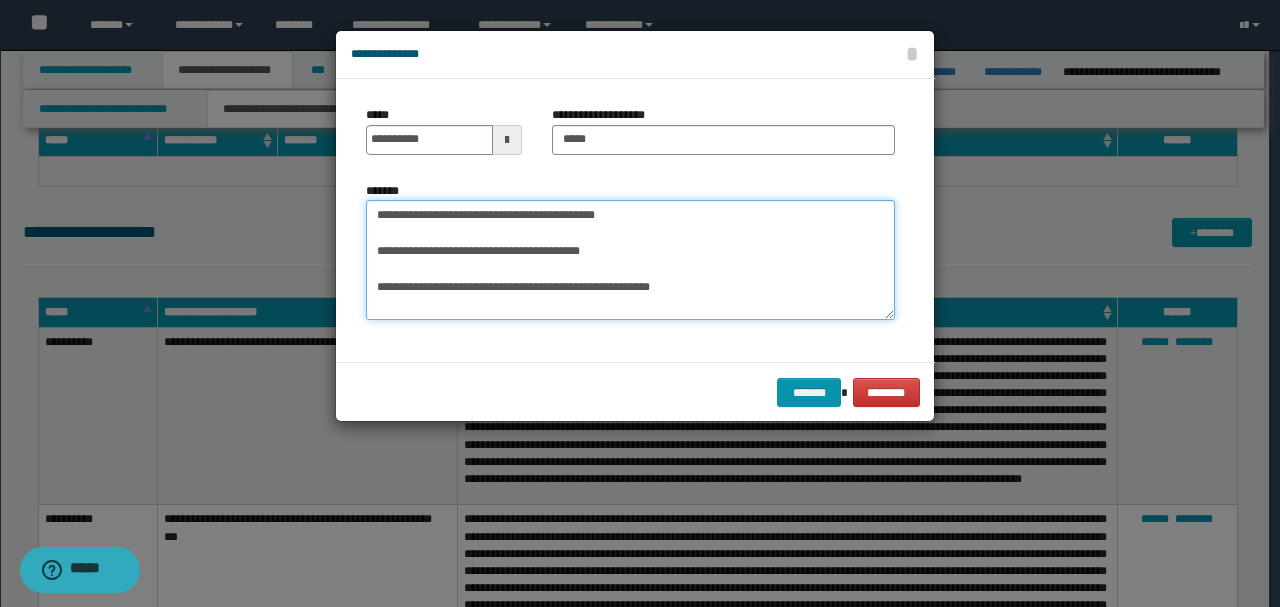 click on "**********" at bounding box center (630, 259) 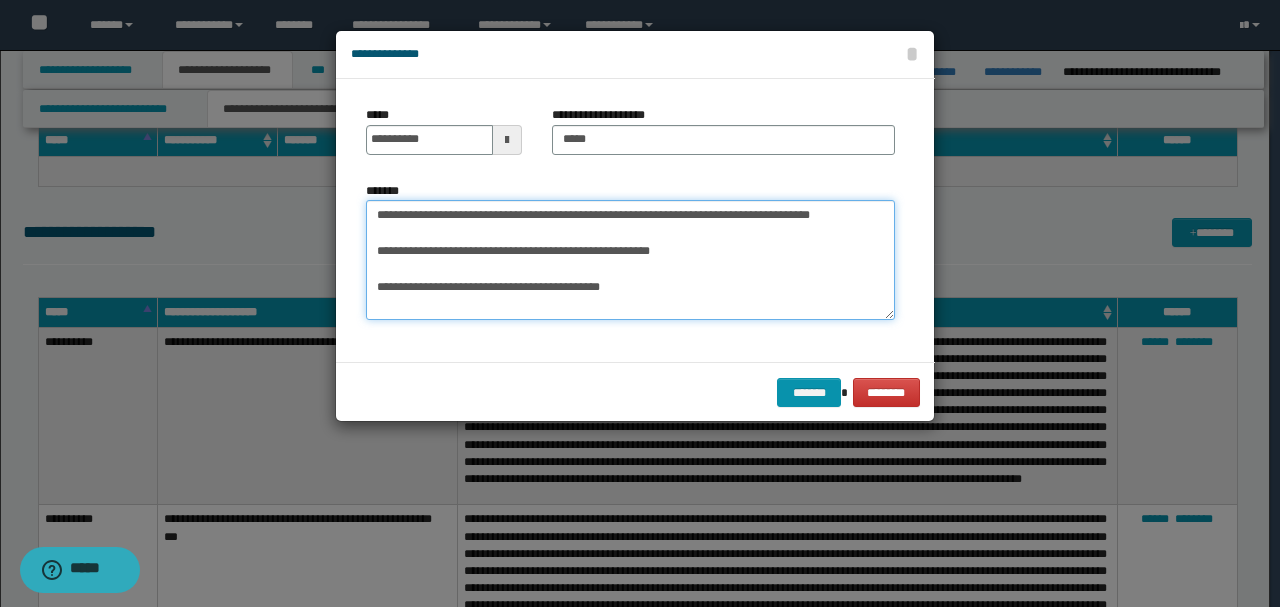 click on "**********" at bounding box center (630, 259) 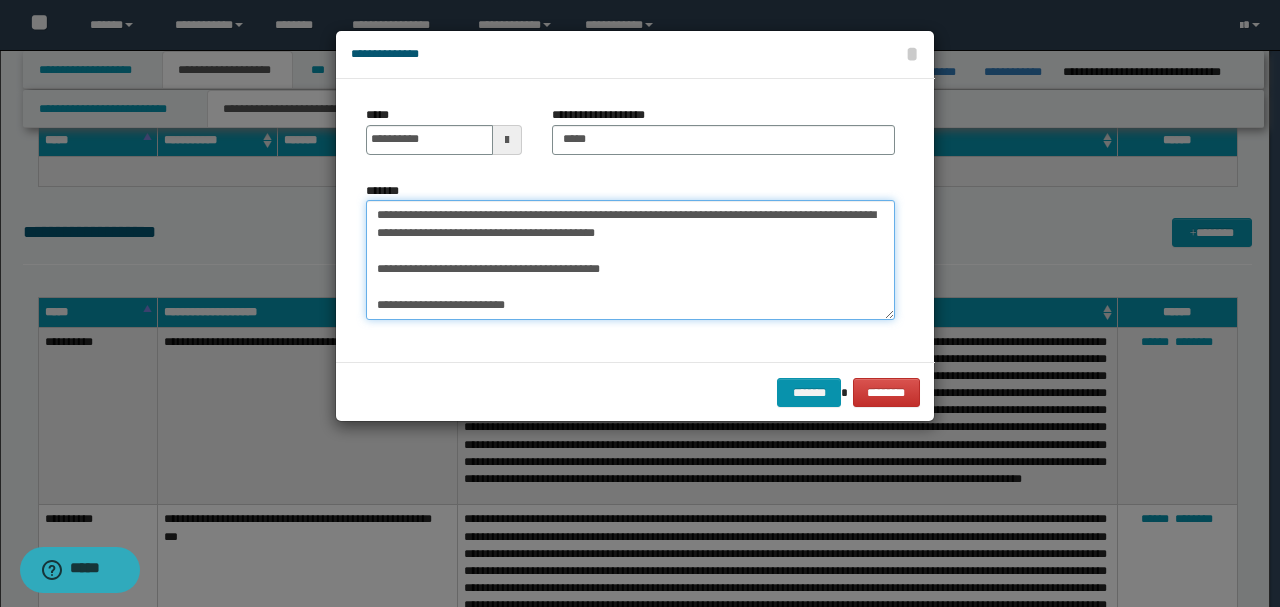 click on "**********" at bounding box center (630, 259) 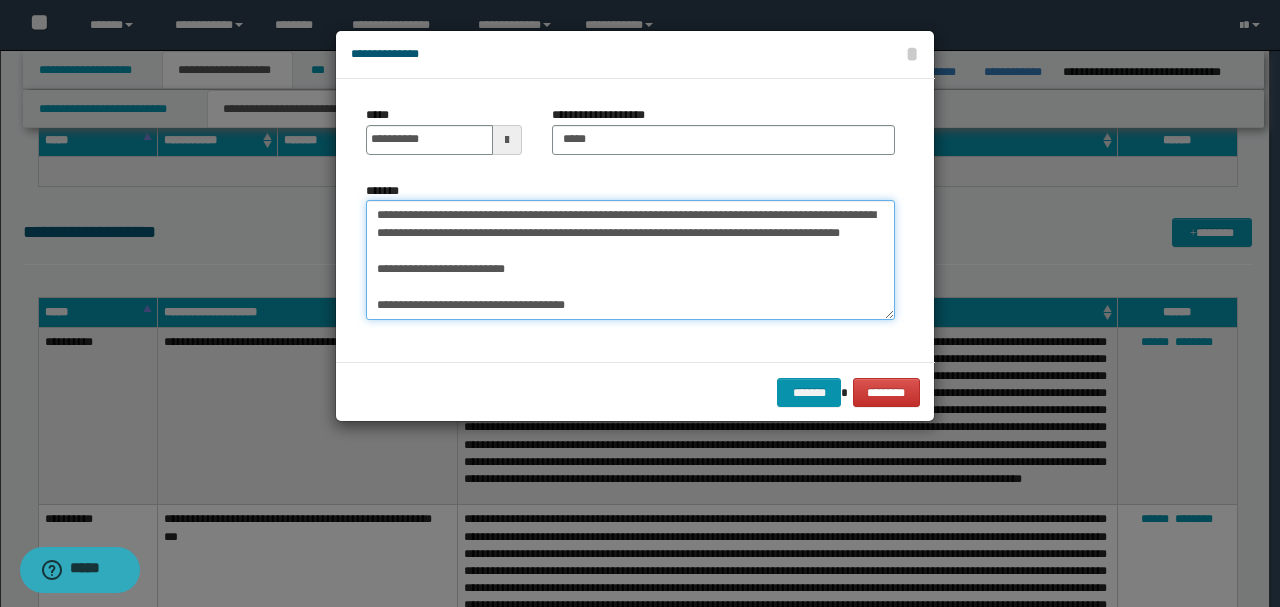 click on "**********" at bounding box center [630, 259] 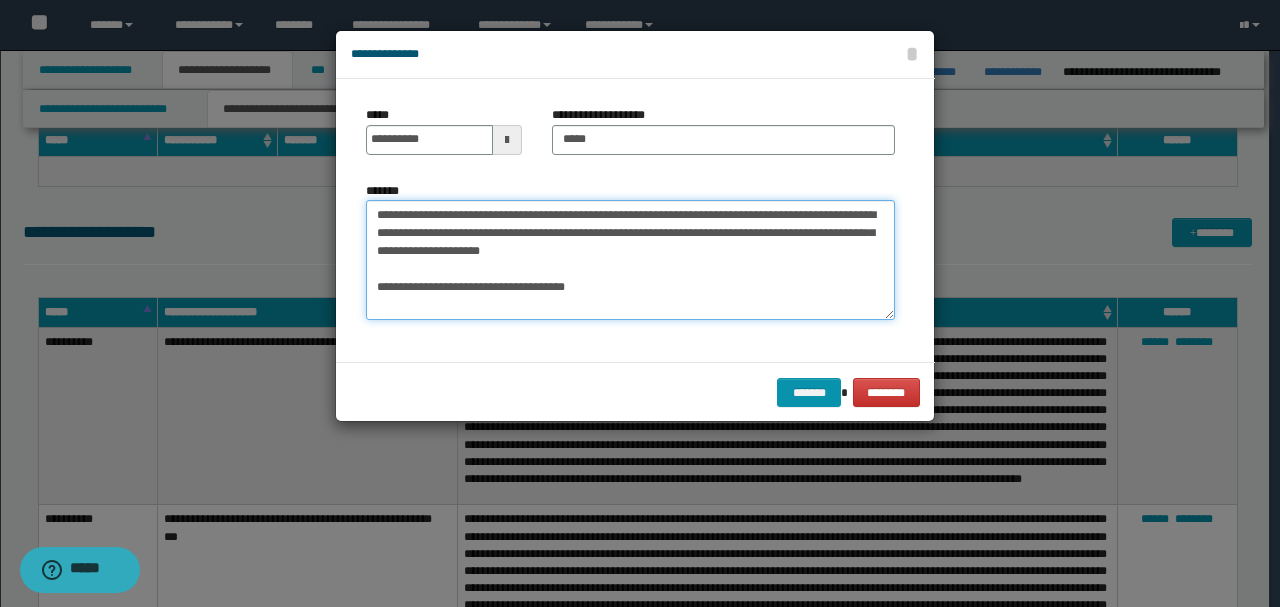 click on "**********" at bounding box center (630, 259) 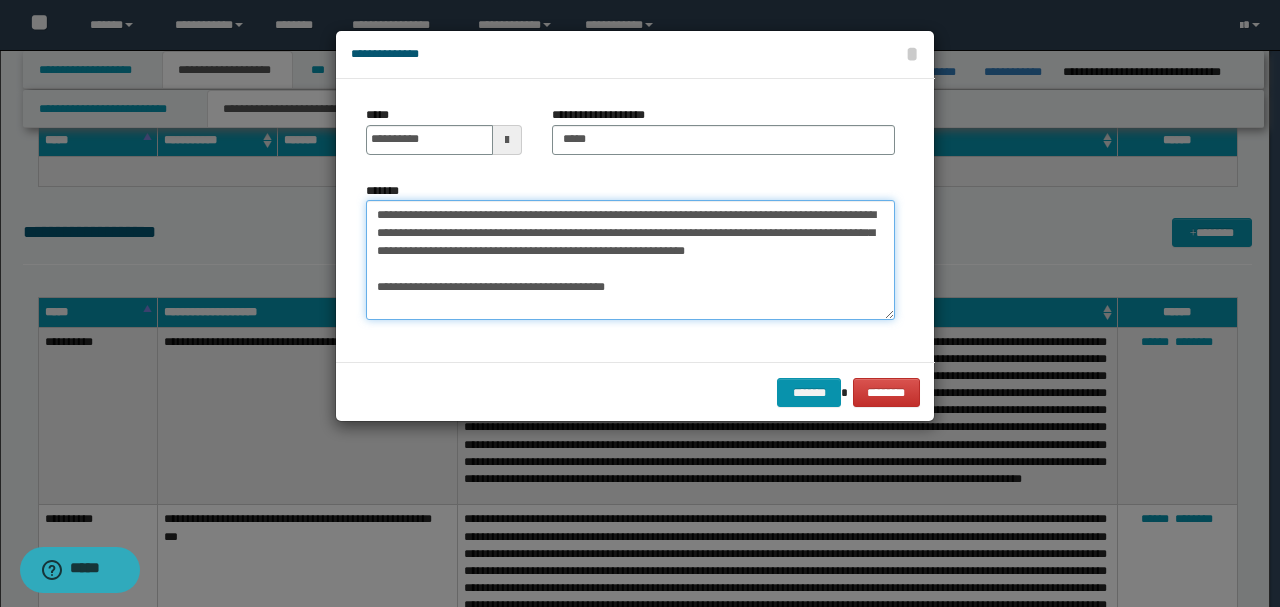 click on "**********" at bounding box center (630, 259) 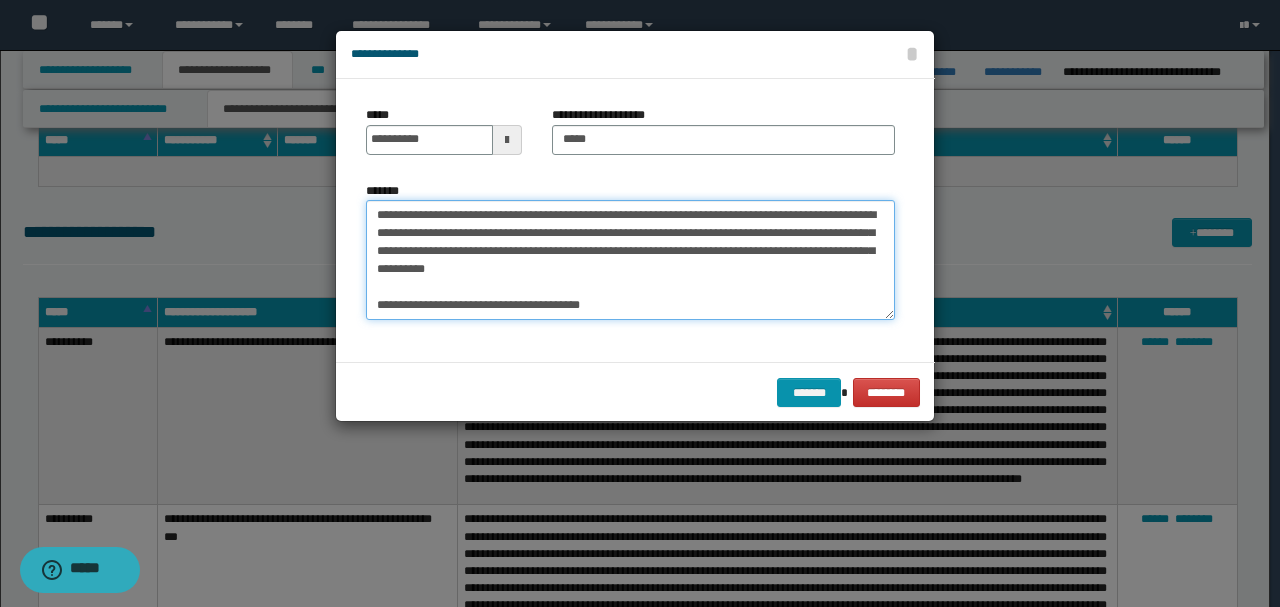 click on "**********" at bounding box center (630, 259) 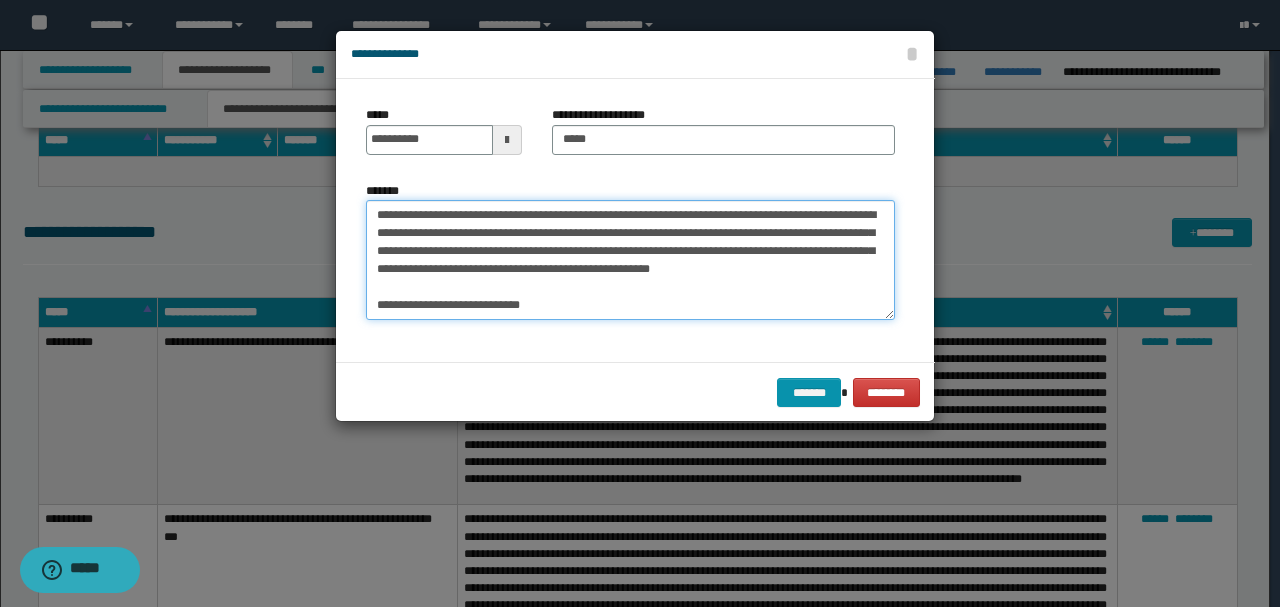click on "**********" at bounding box center [630, 259] 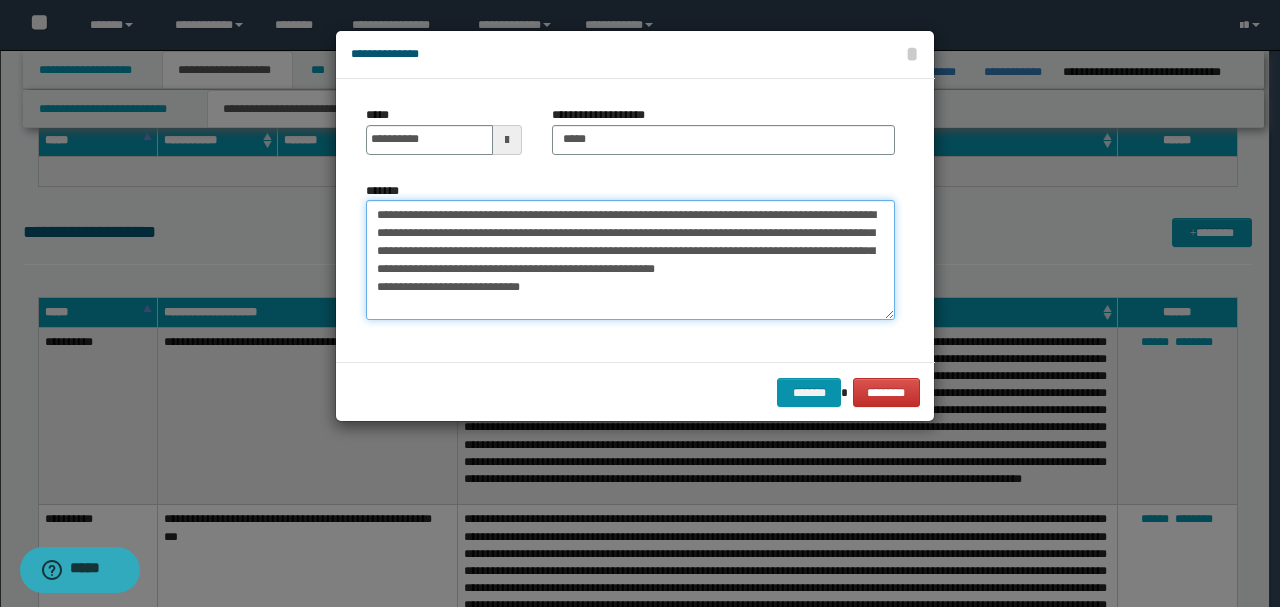 click on "**********" at bounding box center (630, 259) 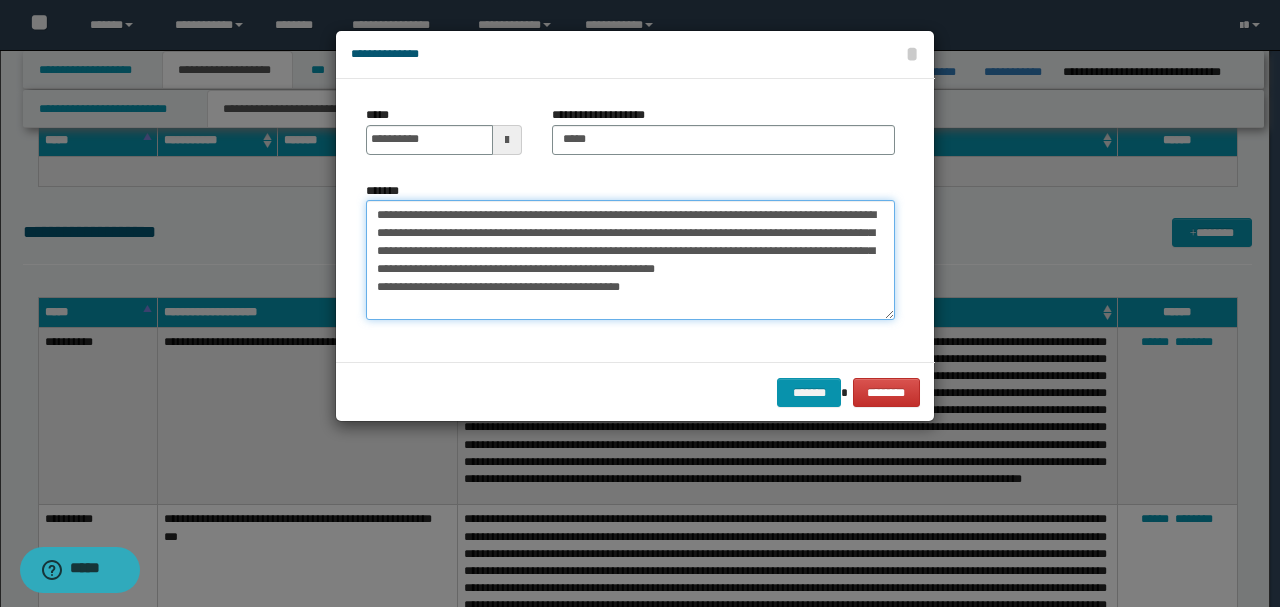 click on "**********" at bounding box center [630, 259] 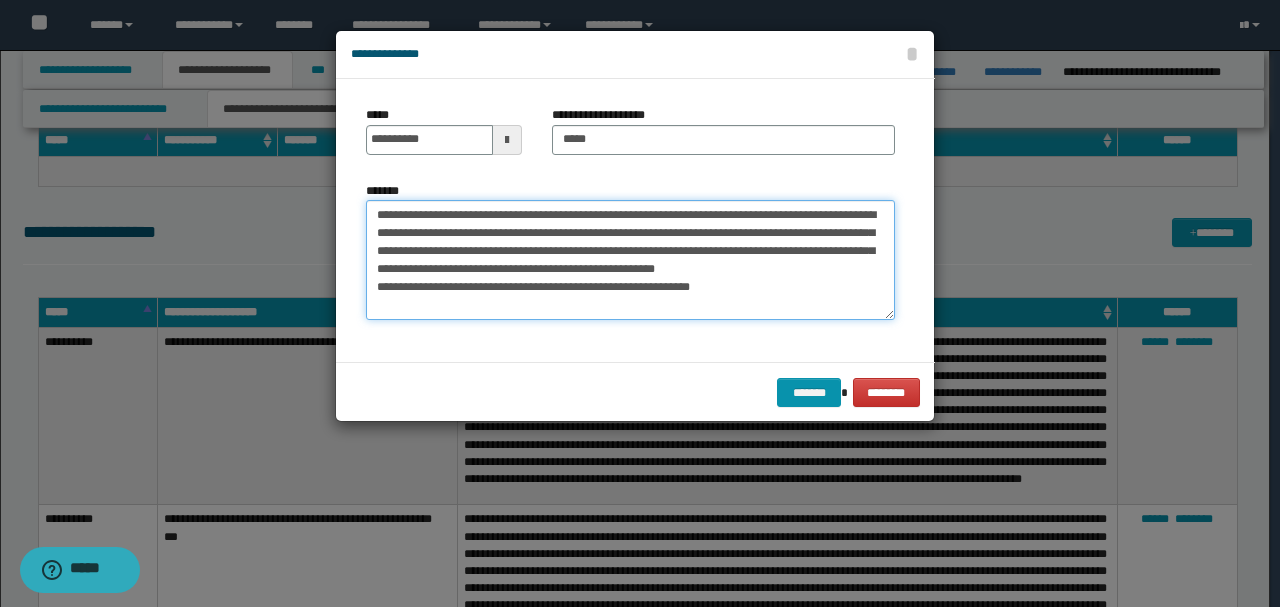 click on "**********" at bounding box center (630, 259) 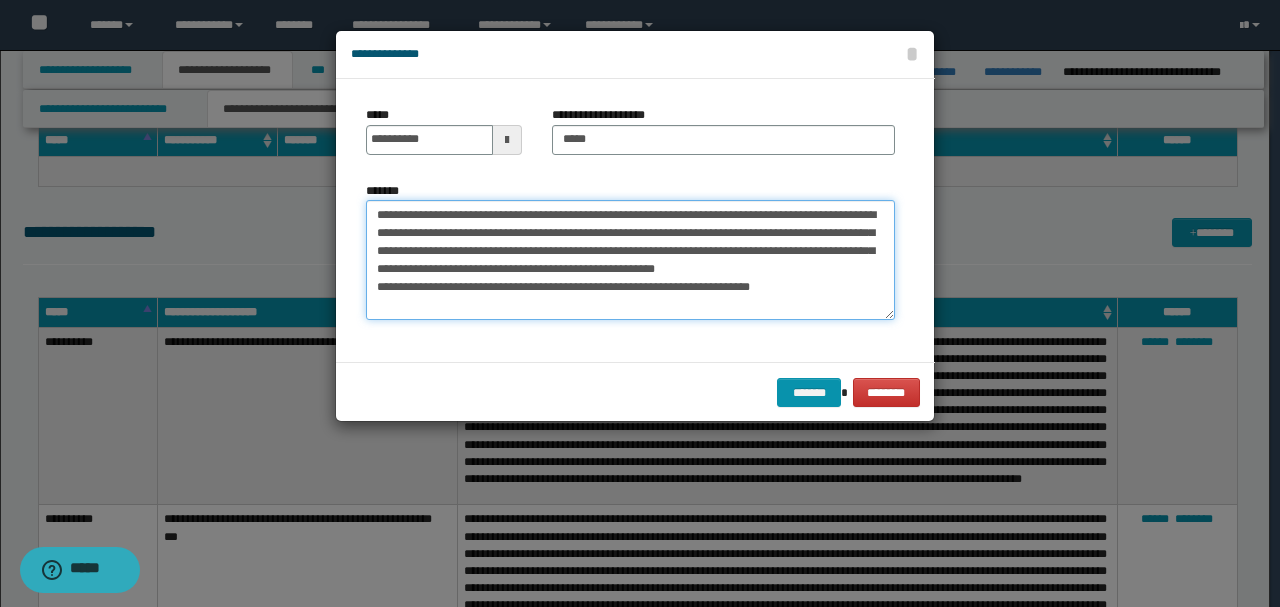 click on "**********" at bounding box center (630, 259) 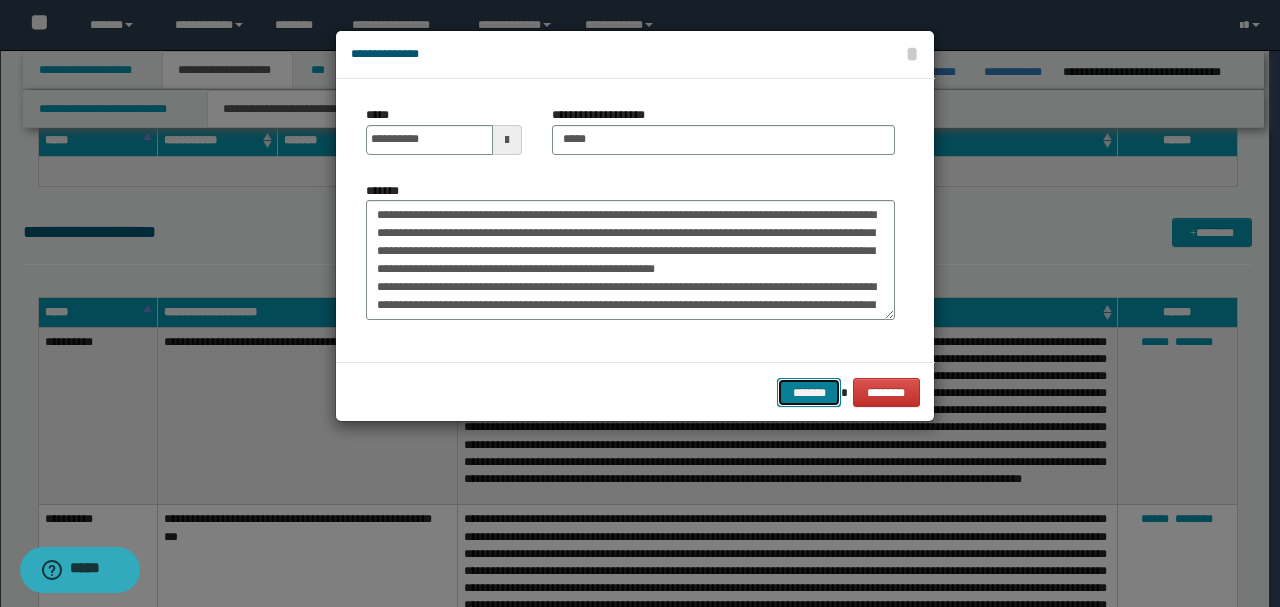 click on "*******" at bounding box center (809, 392) 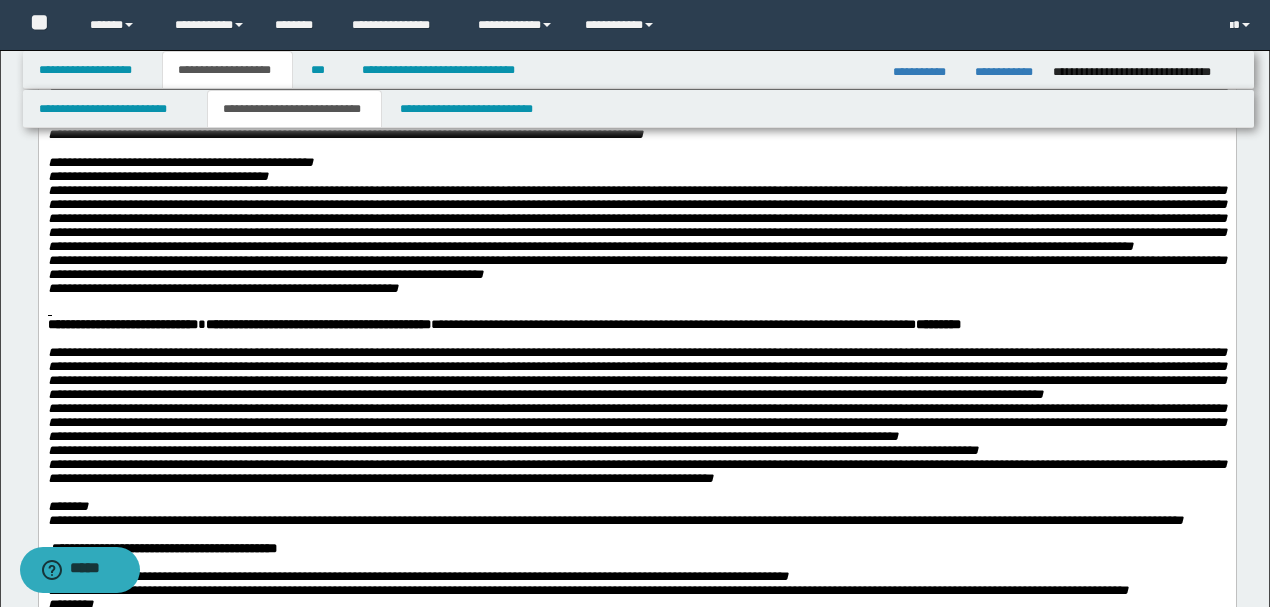 scroll, scrollTop: 682, scrollLeft: 0, axis: vertical 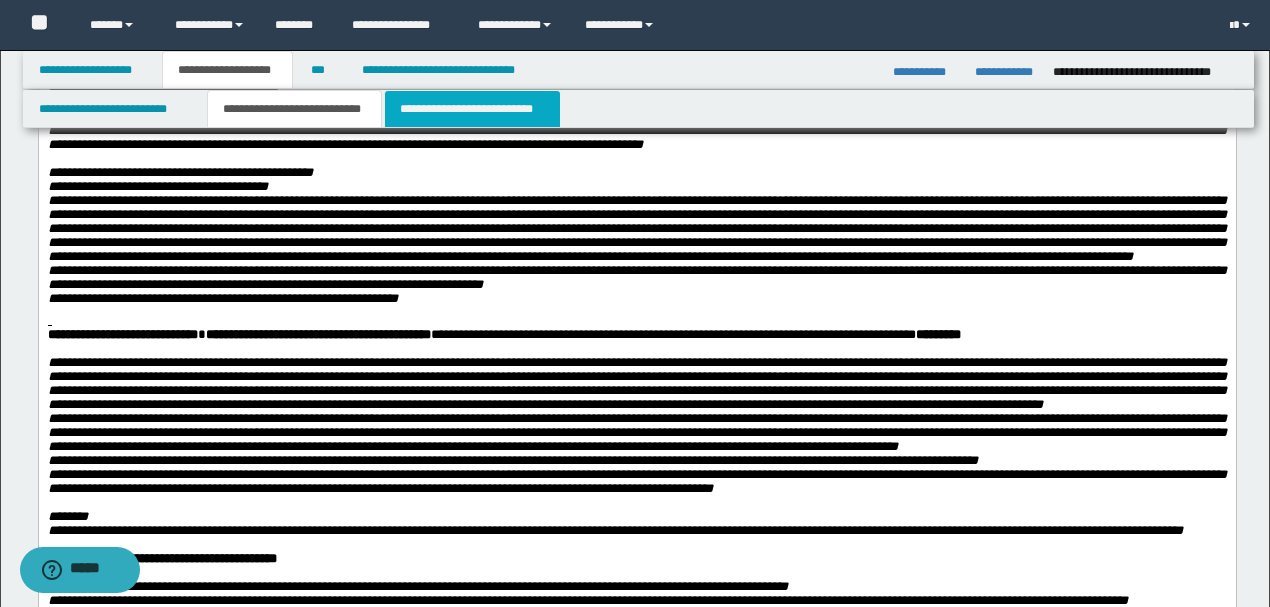 click on "**********" at bounding box center [472, 109] 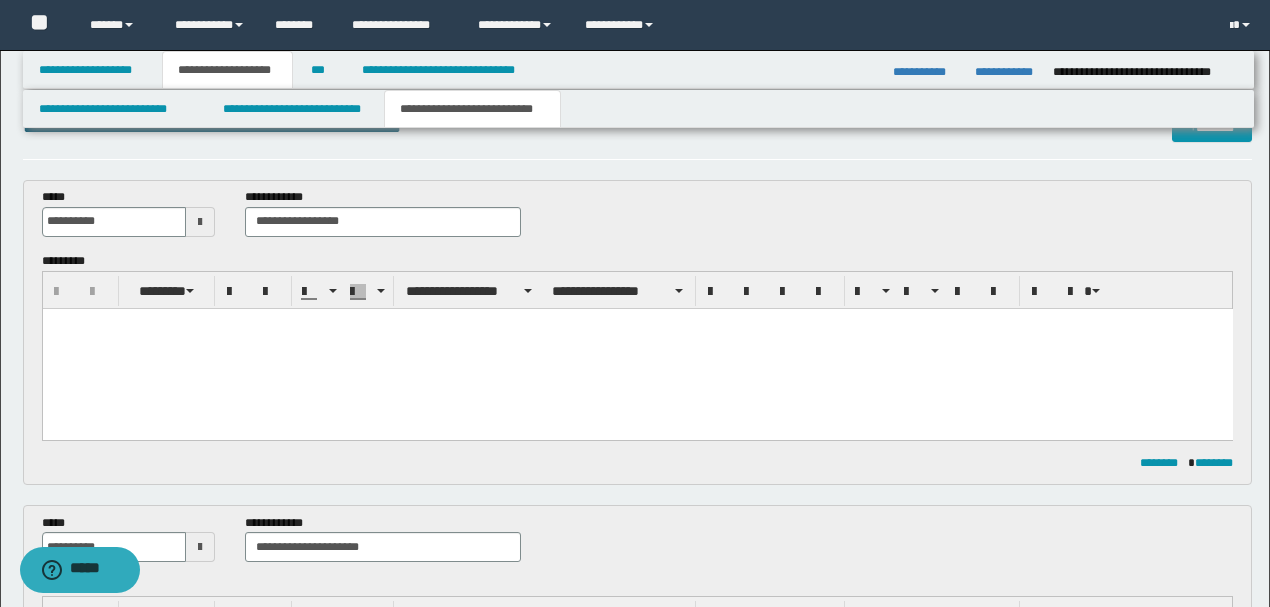 scroll, scrollTop: 0, scrollLeft: 0, axis: both 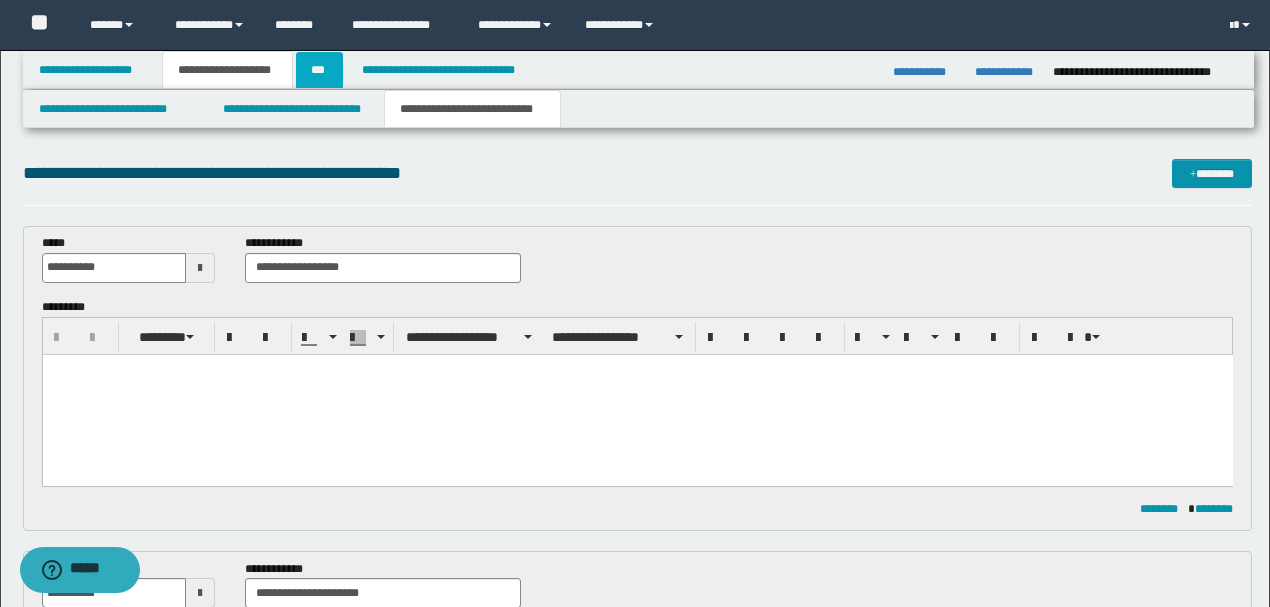 click on "***" at bounding box center [319, 70] 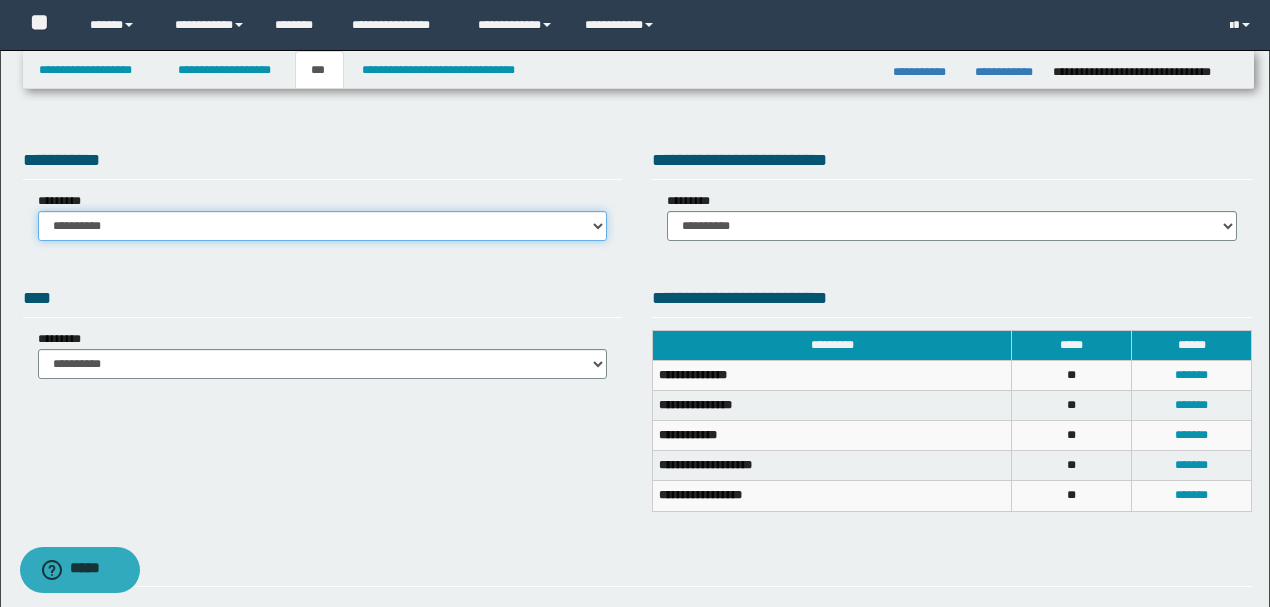 click on "**********" at bounding box center (323, 226) 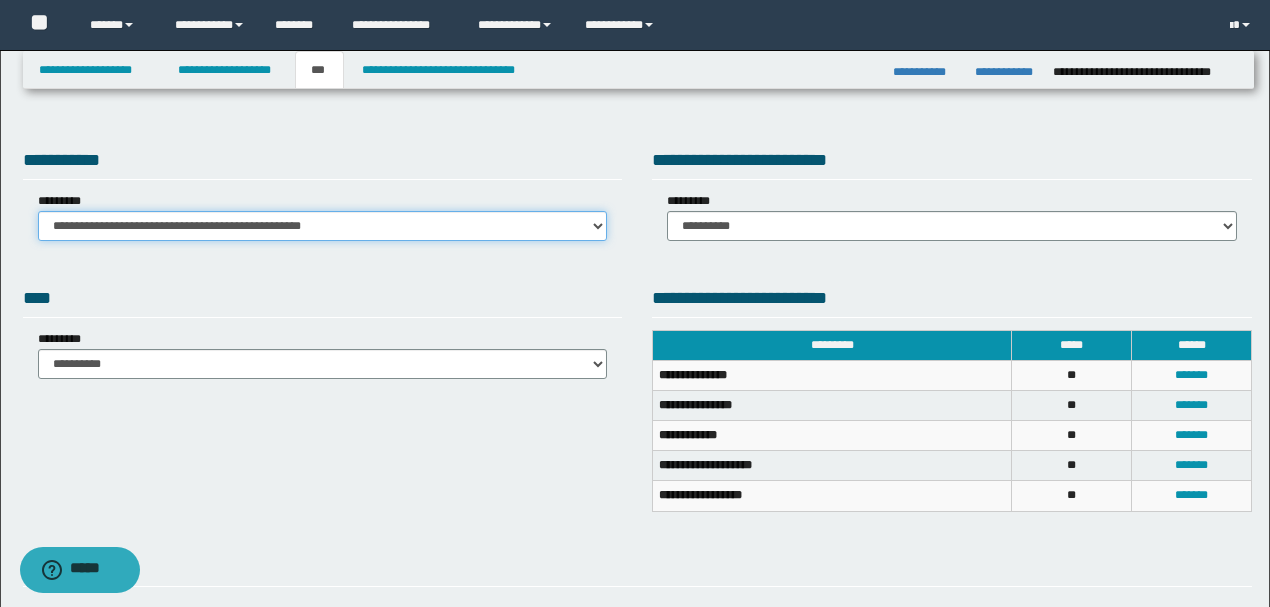 click on "**********" at bounding box center [323, 226] 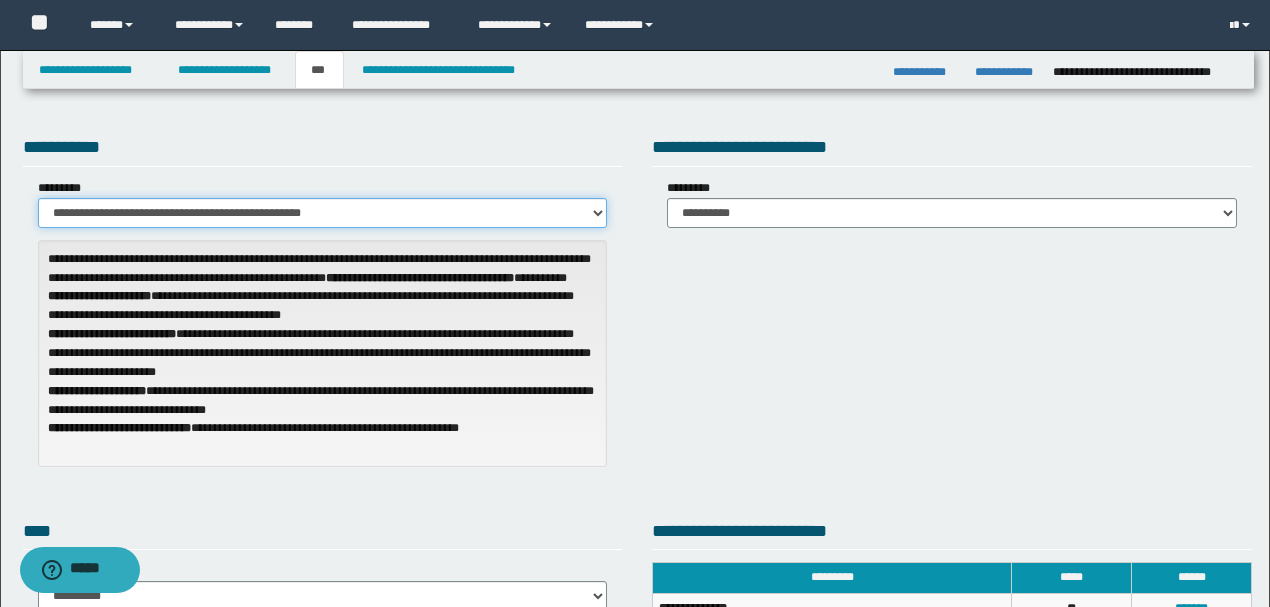 scroll, scrollTop: 0, scrollLeft: 0, axis: both 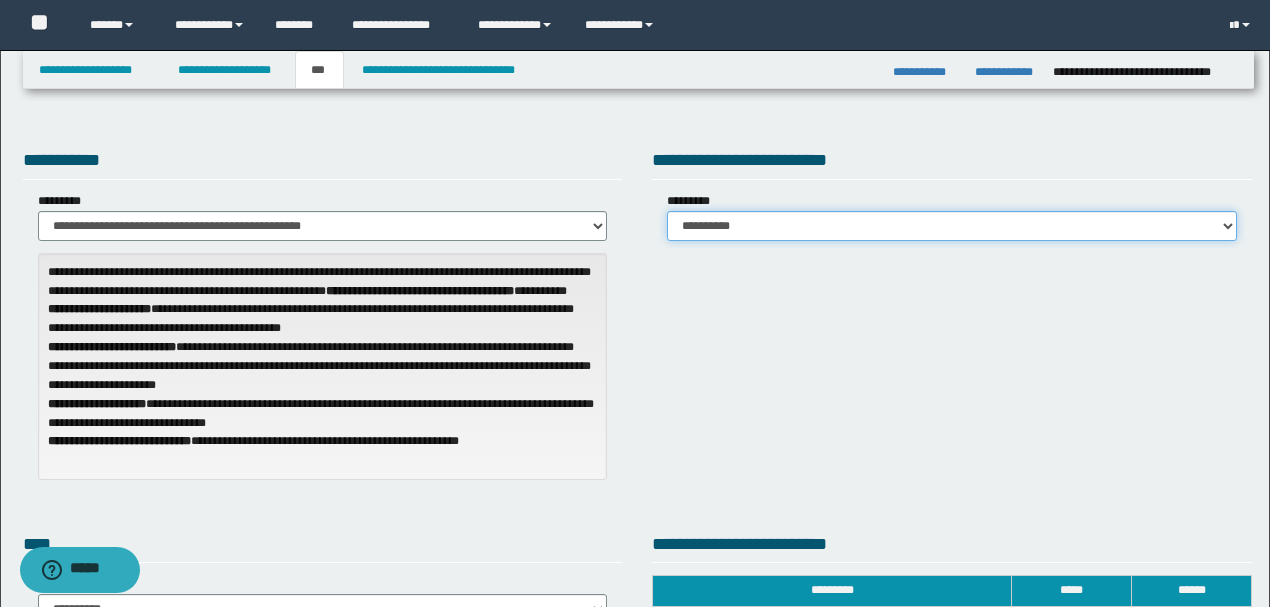 click on "**********" at bounding box center [952, 226] 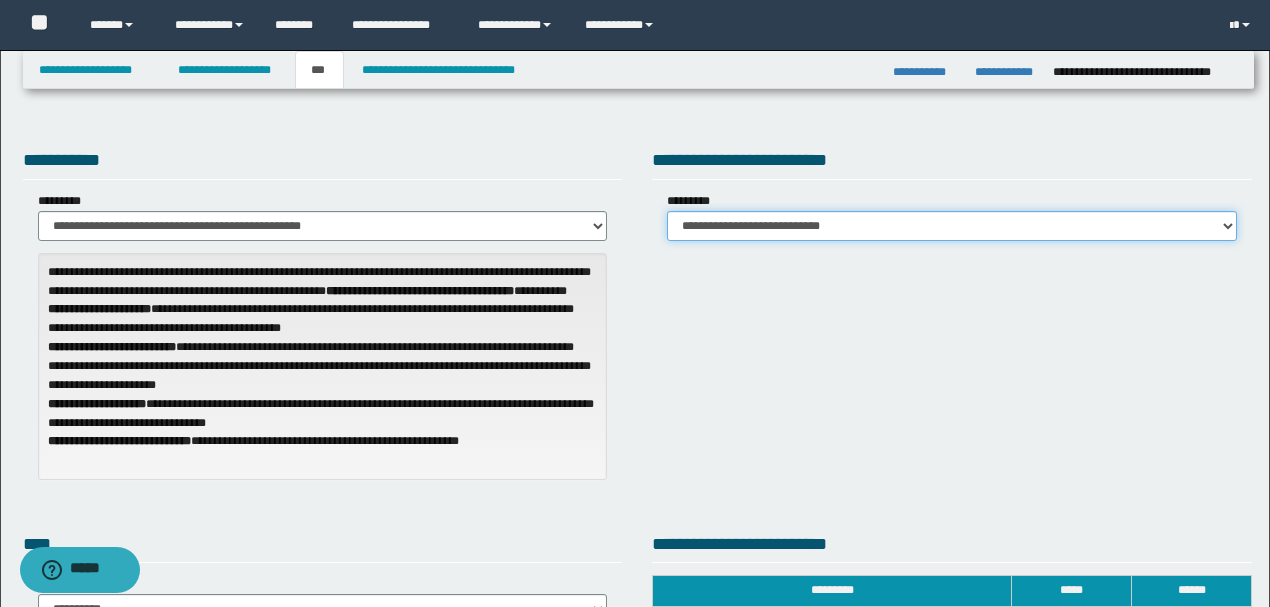 click on "**********" at bounding box center (952, 226) 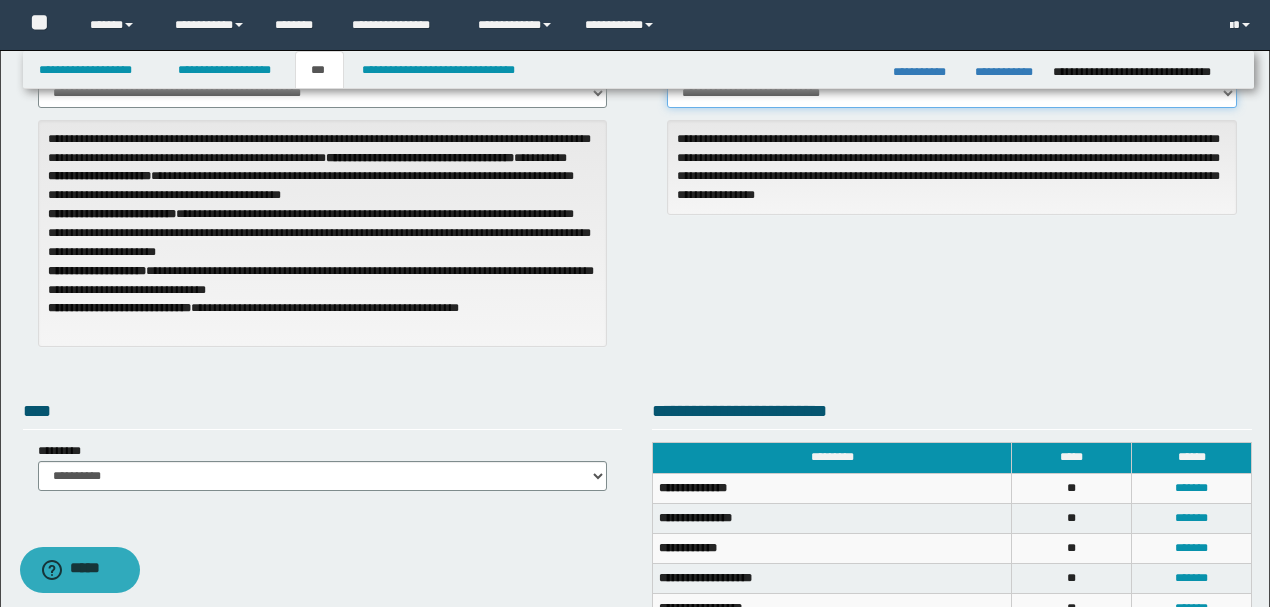 scroll, scrollTop: 0, scrollLeft: 0, axis: both 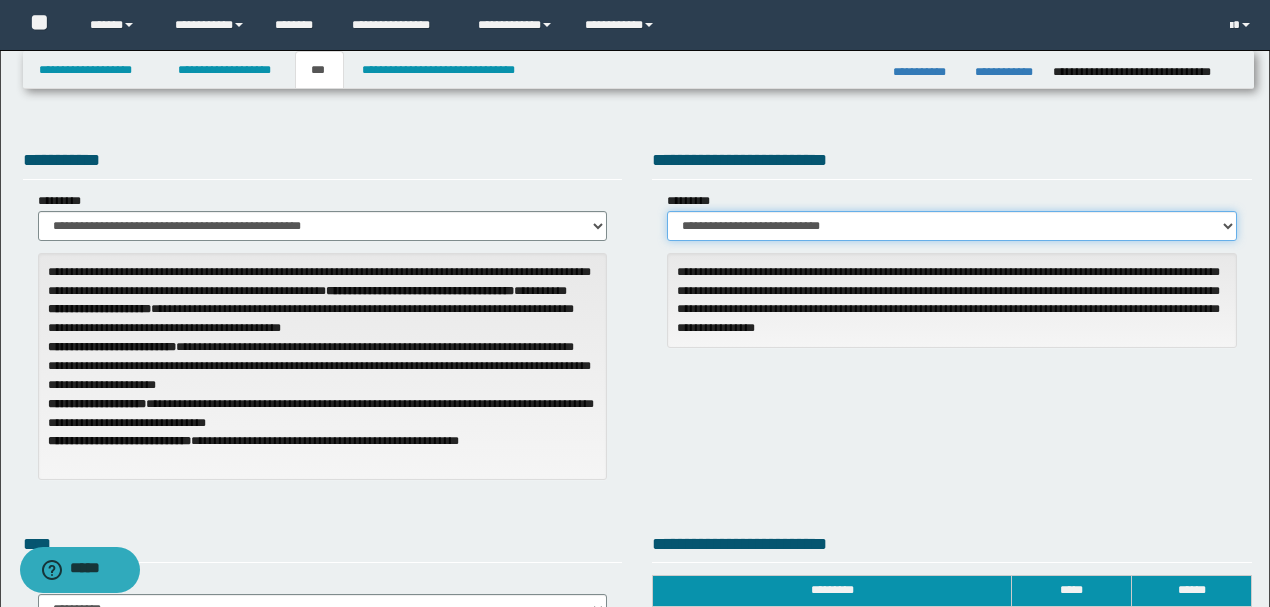 click on "**********" at bounding box center (952, 226) 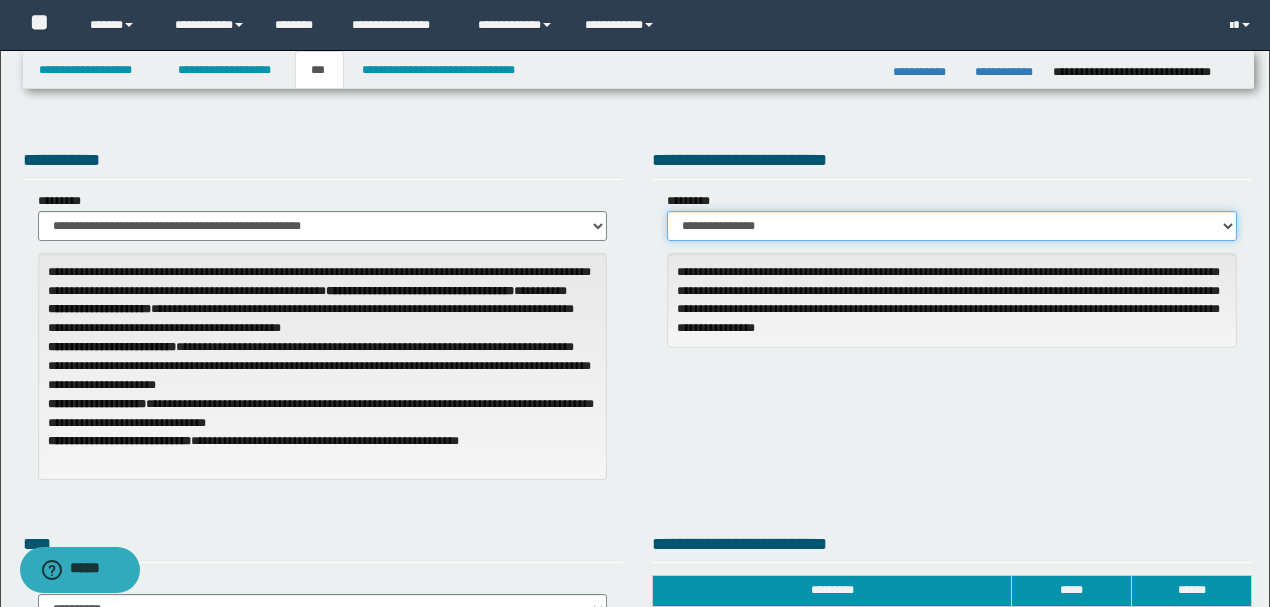 click on "**********" at bounding box center [952, 226] 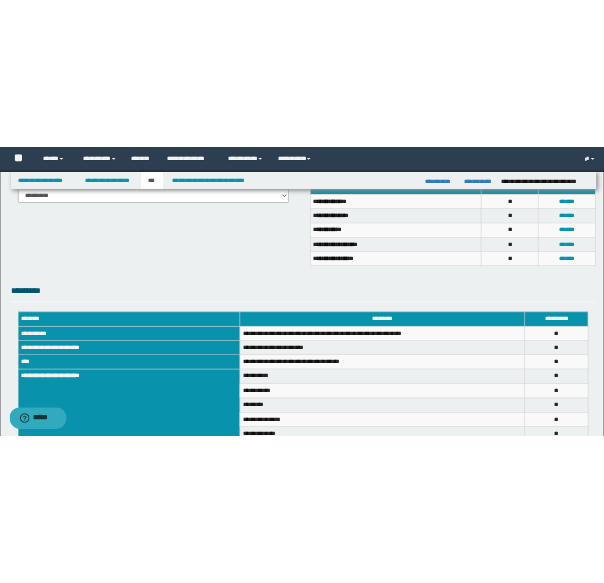 scroll, scrollTop: 666, scrollLeft: 0, axis: vertical 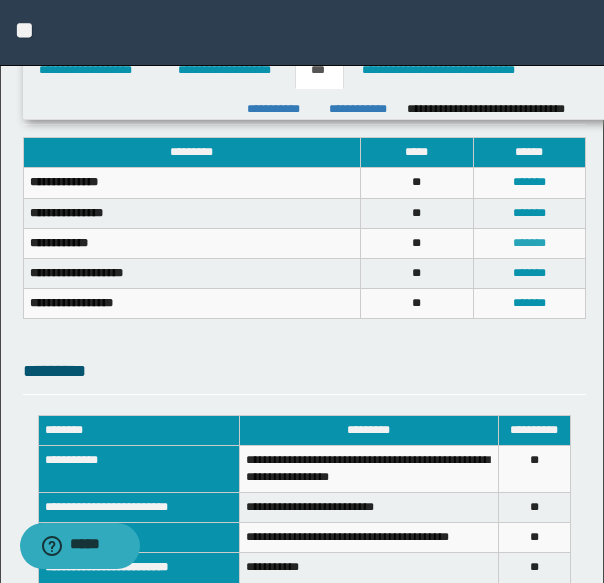 click on "*******" at bounding box center (529, 243) 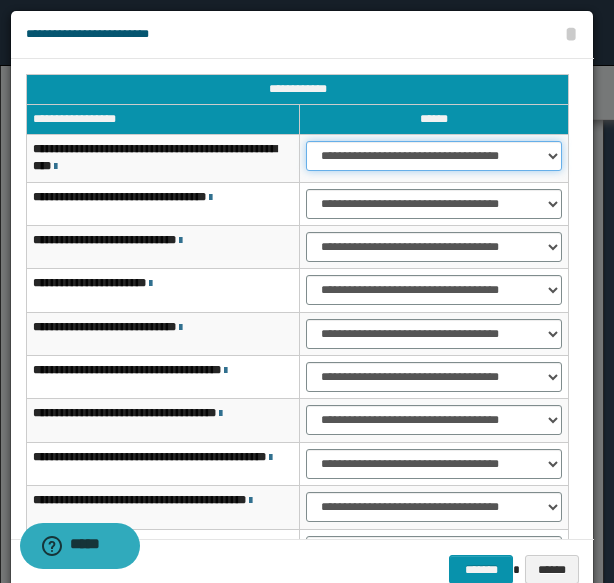 drag, startPoint x: 340, startPoint y: 155, endPoint x: 349, endPoint y: 166, distance: 14.21267 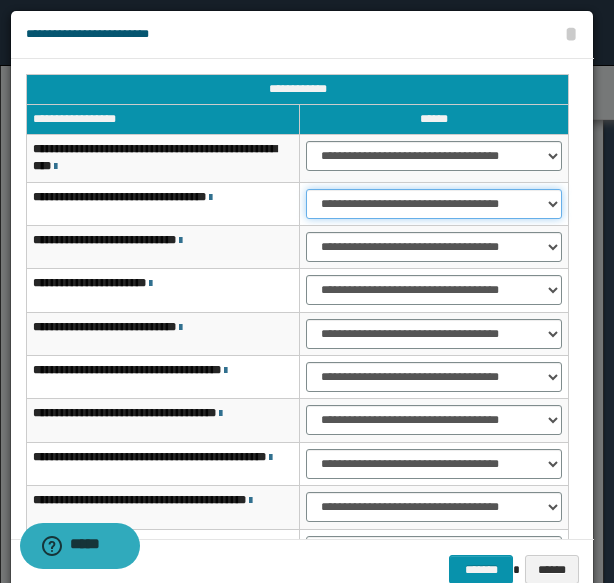 click on "**********" at bounding box center [434, 204] 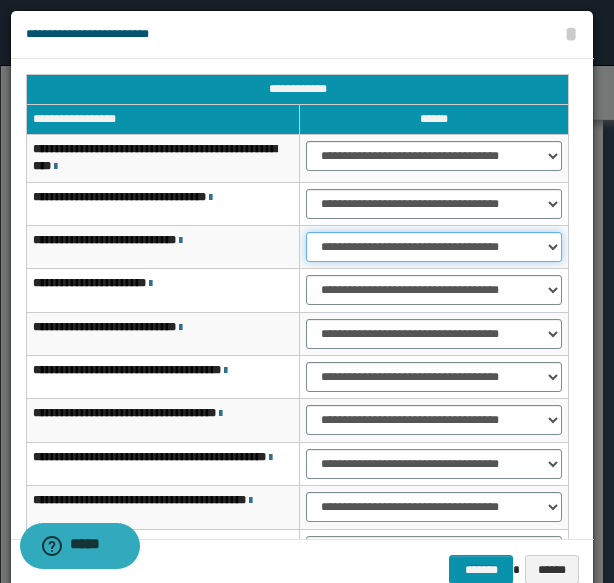 drag, startPoint x: 338, startPoint y: 244, endPoint x: 349, endPoint y: 252, distance: 13.601471 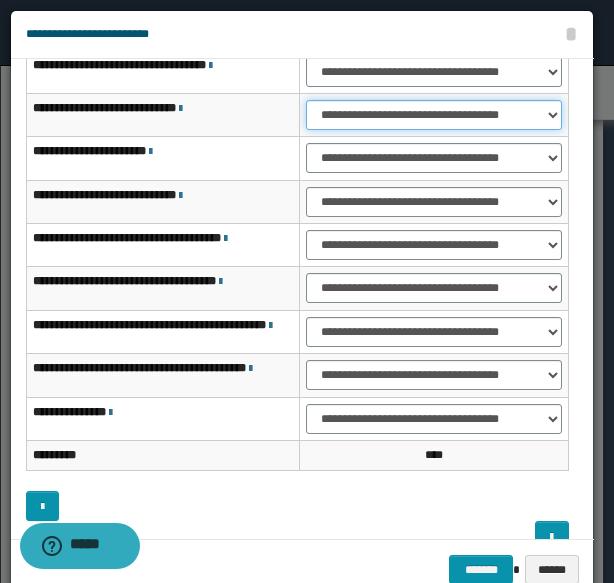 scroll, scrollTop: 158, scrollLeft: 0, axis: vertical 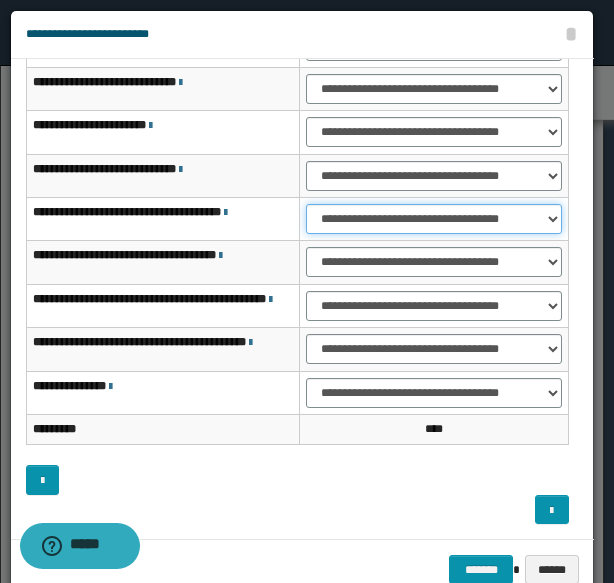 drag, startPoint x: 375, startPoint y: 214, endPoint x: 372, endPoint y: 226, distance: 12.369317 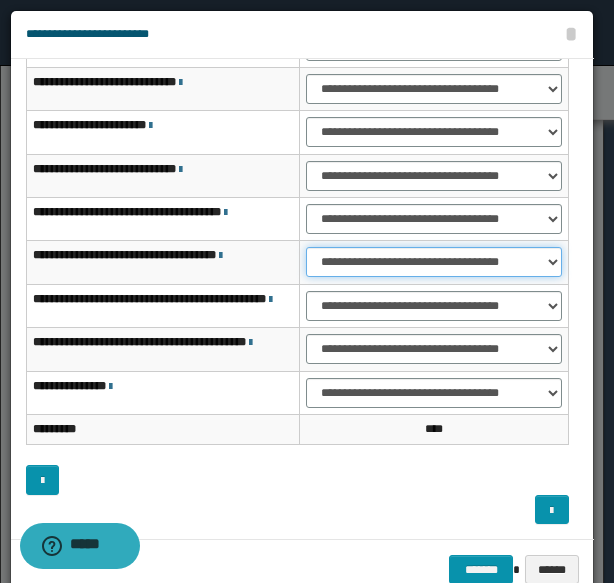 click on "**********" at bounding box center [434, 262] 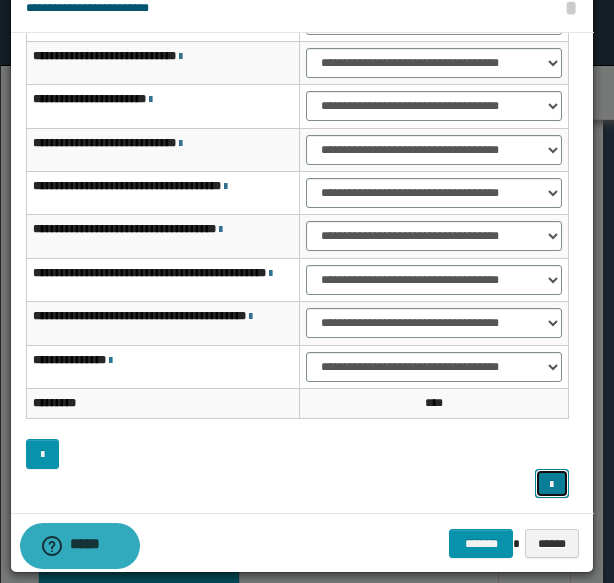 click at bounding box center (551, 483) 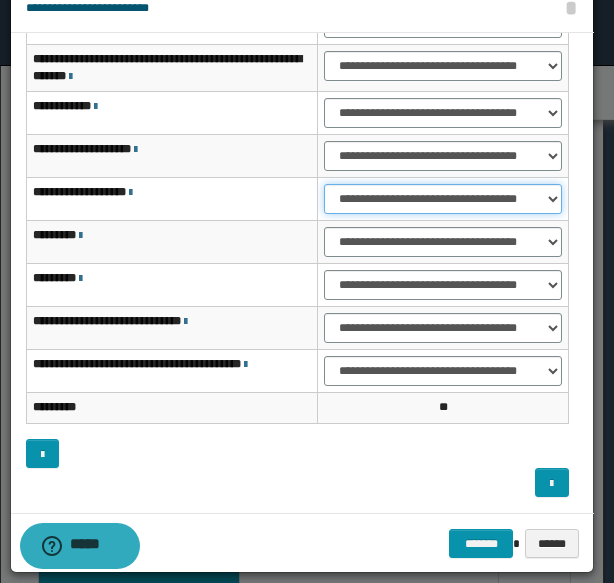 click on "**********" at bounding box center (443, 199) 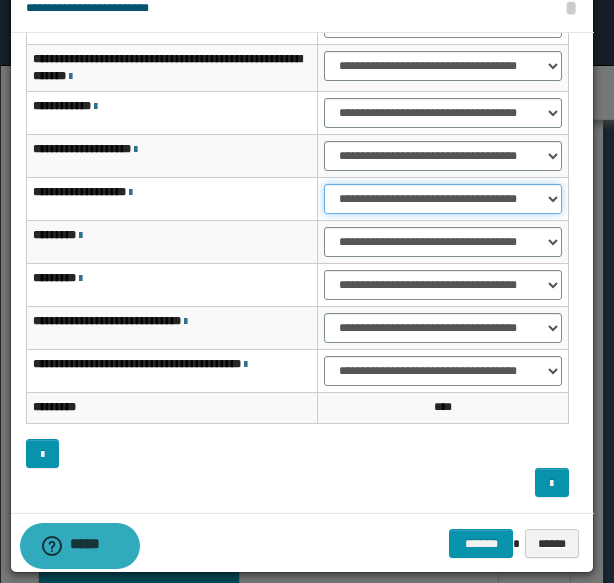 scroll, scrollTop: 149, scrollLeft: 0, axis: vertical 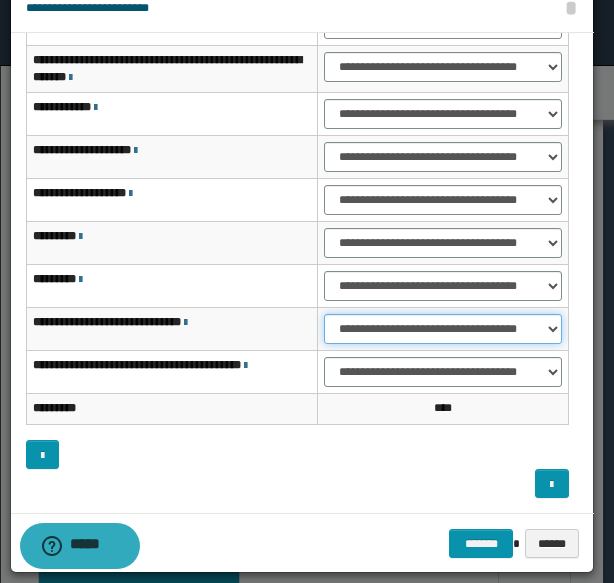 click on "**********" at bounding box center [443, 329] 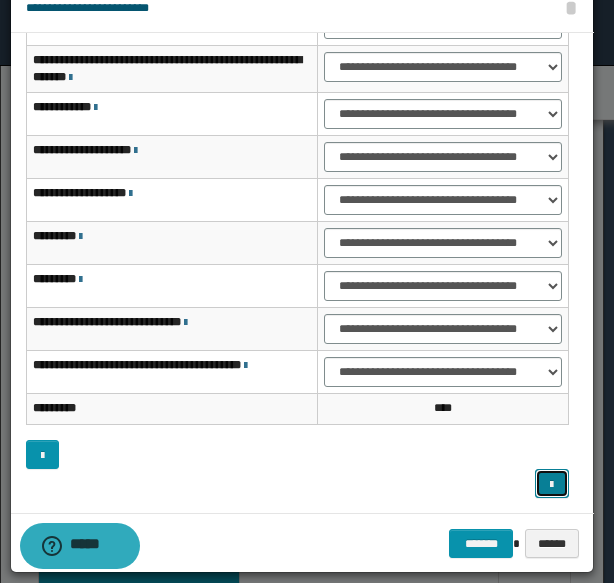 click at bounding box center [551, 485] 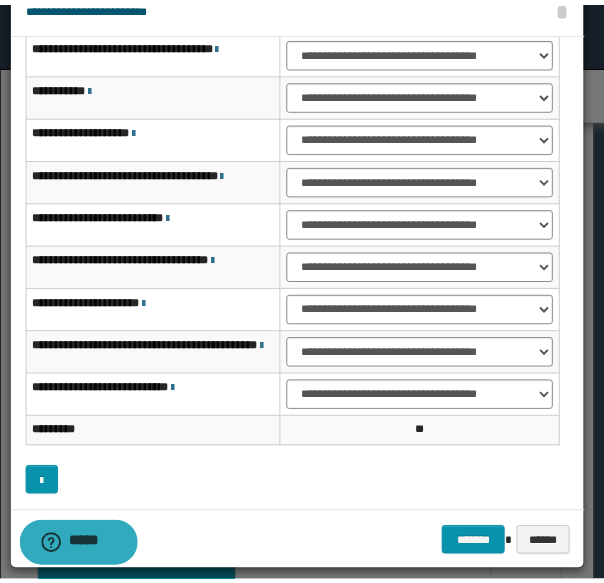 scroll, scrollTop: 121, scrollLeft: 0, axis: vertical 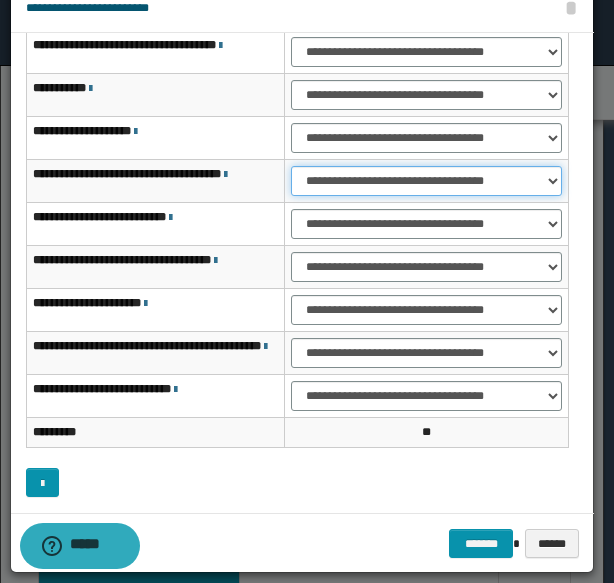 click on "**********" at bounding box center [426, 181] 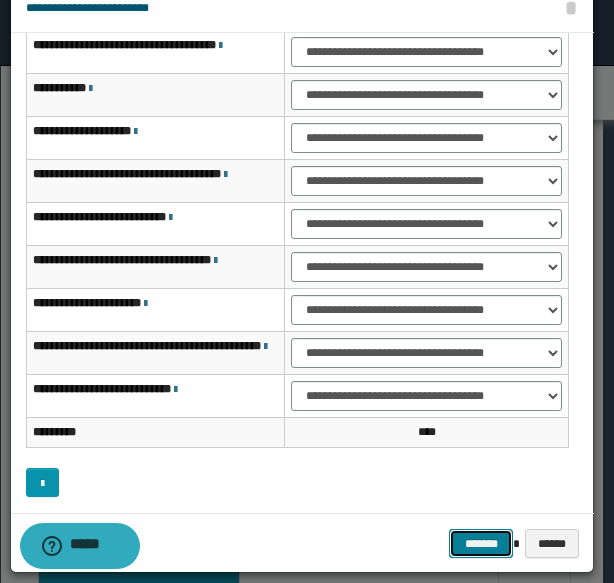 click on "*******" at bounding box center (481, 543) 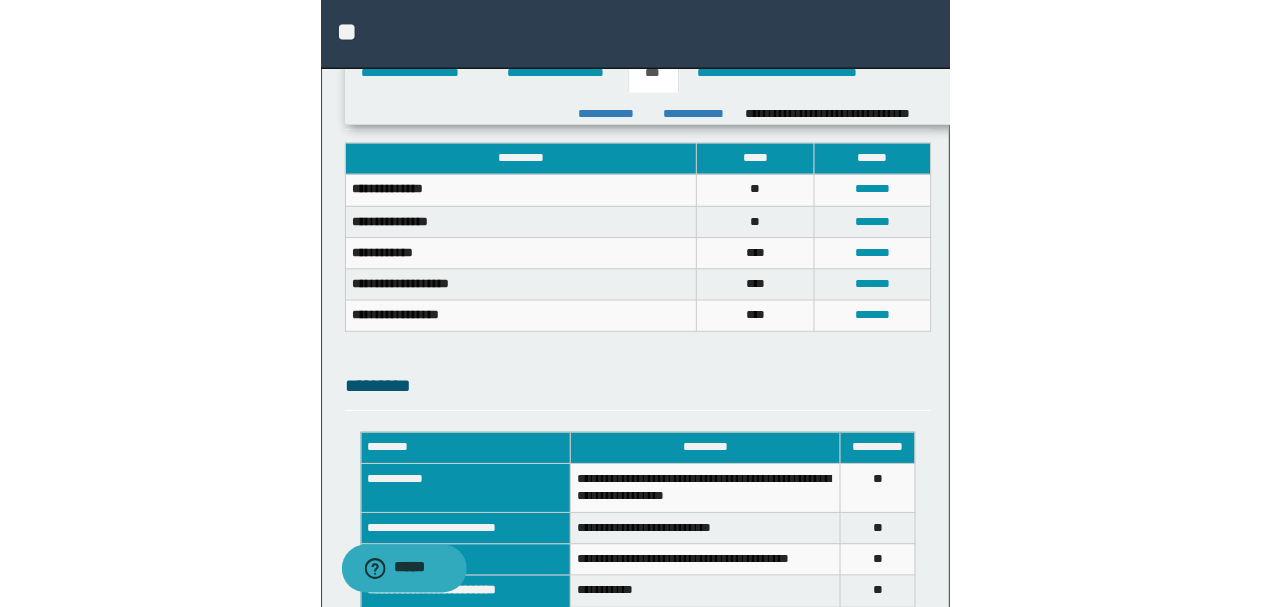 scroll, scrollTop: 672, scrollLeft: 0, axis: vertical 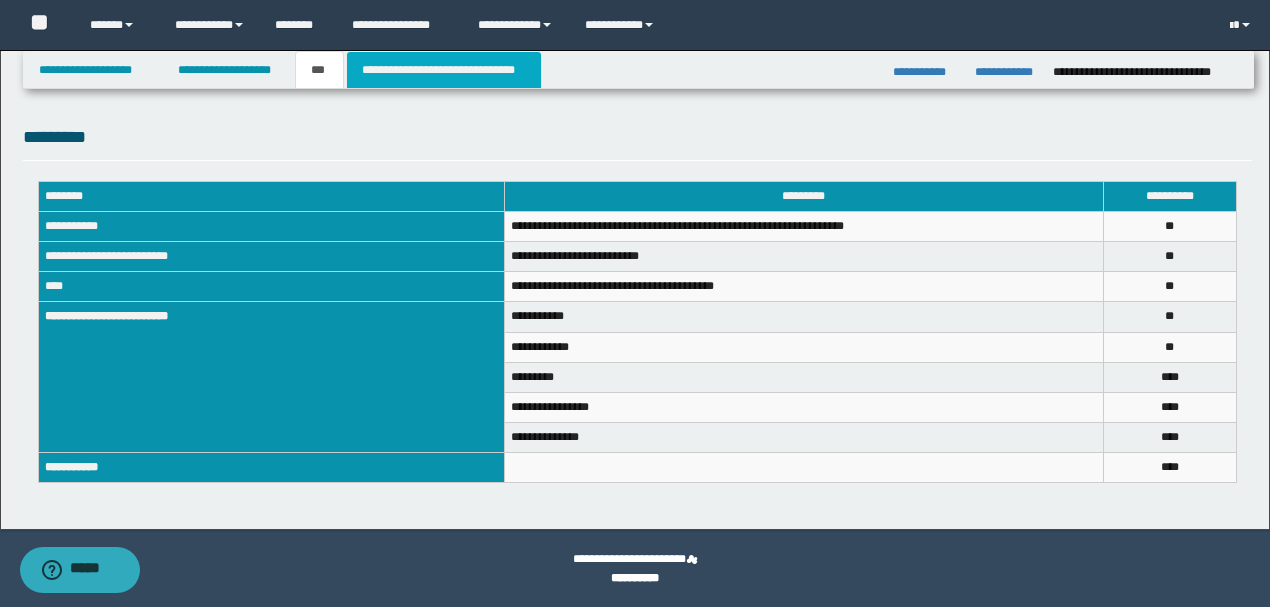 click on "**********" at bounding box center (444, 70) 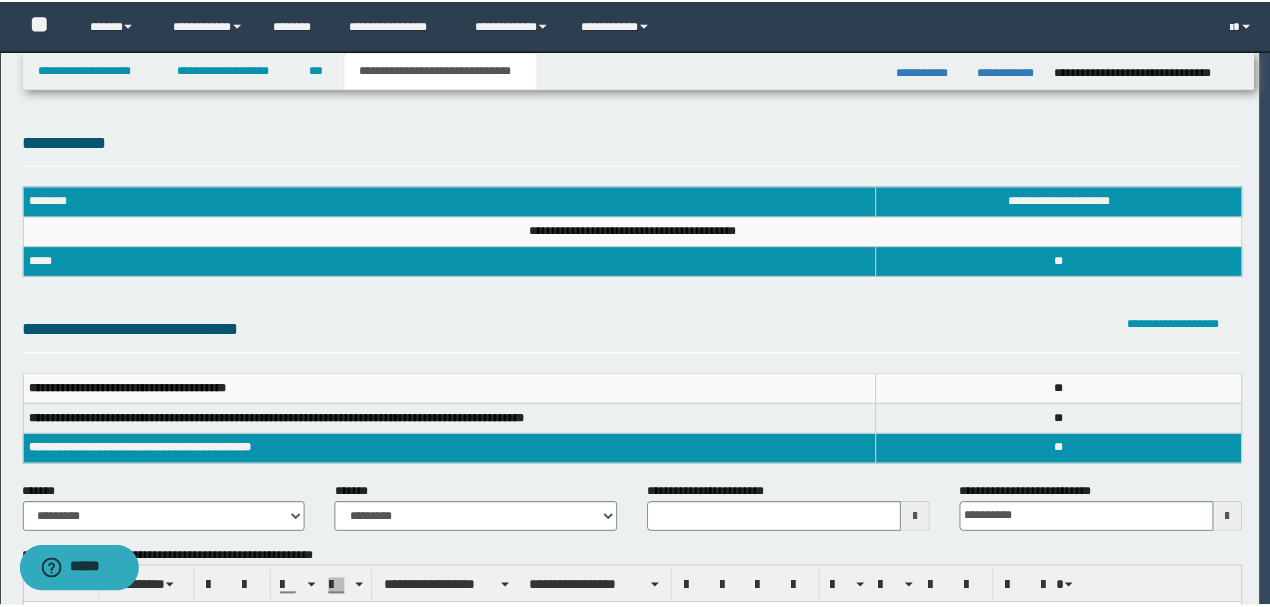 scroll, scrollTop: 0, scrollLeft: 0, axis: both 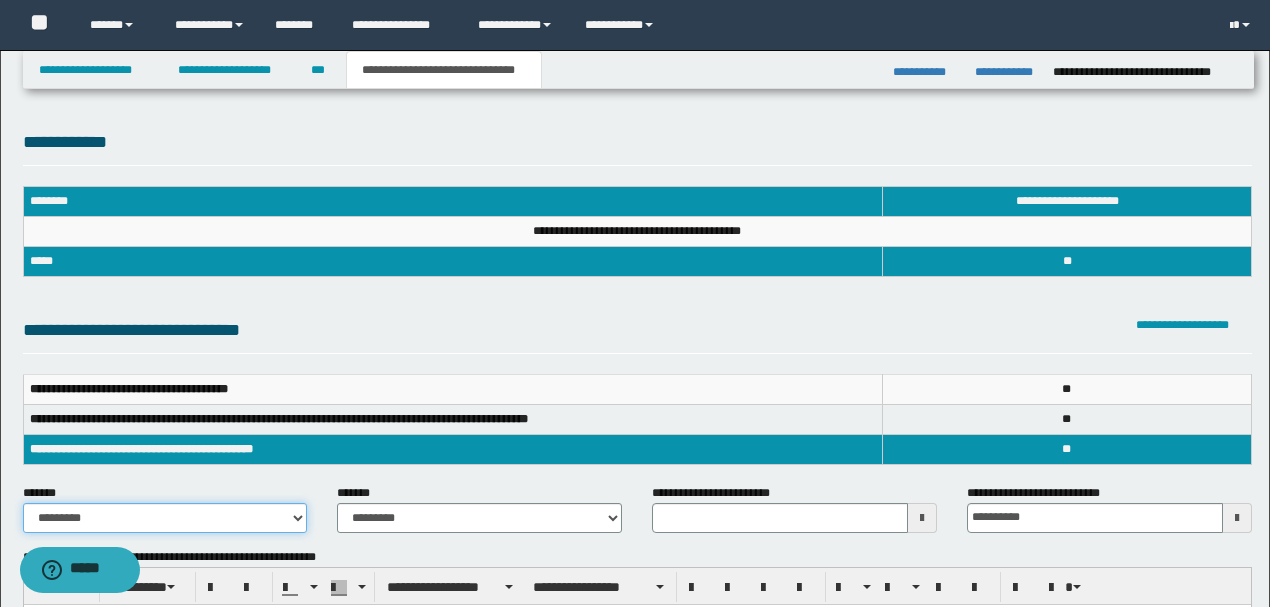 click on "**********" at bounding box center [165, 518] 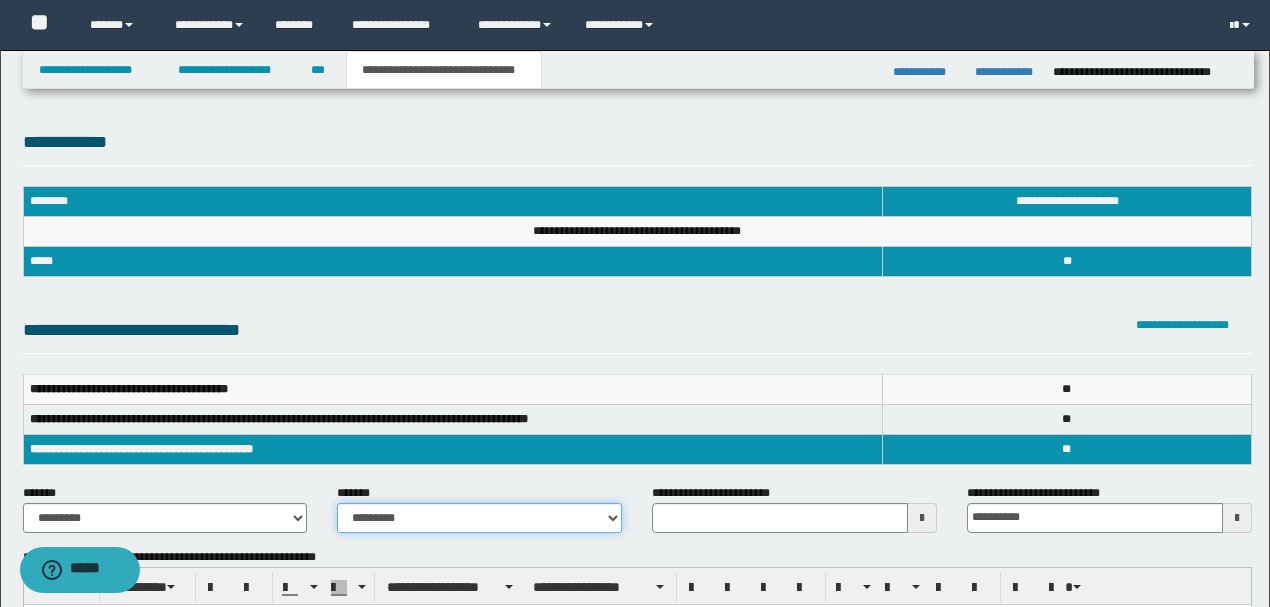 click on "**********" at bounding box center (479, 518) 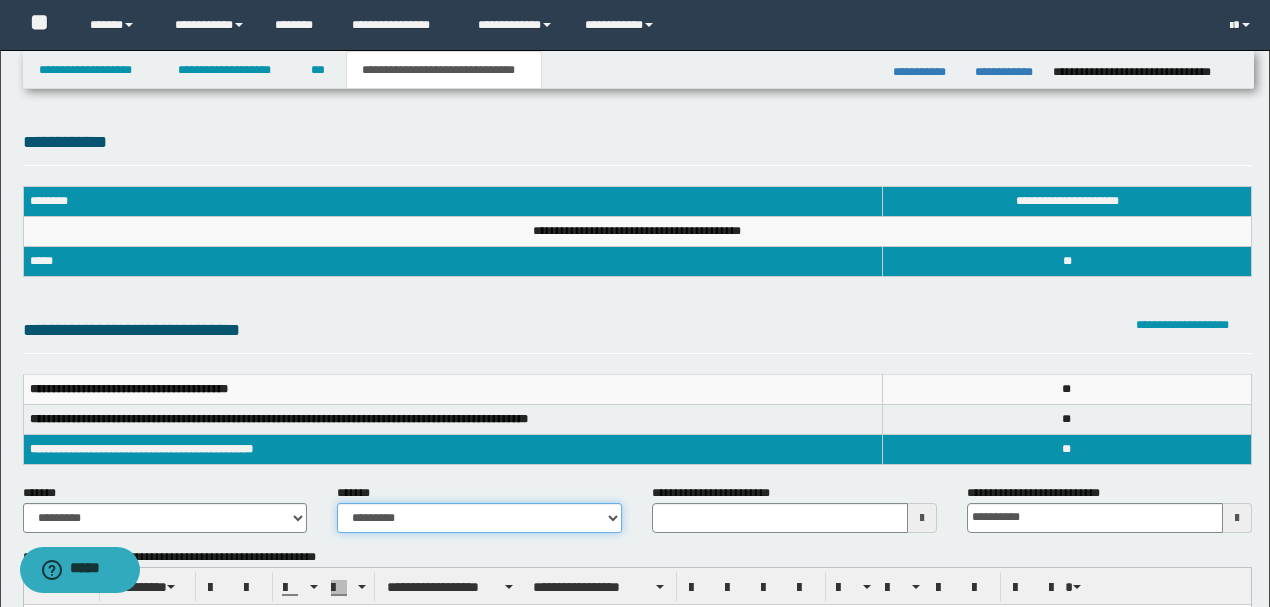 click on "**********" at bounding box center [479, 518] 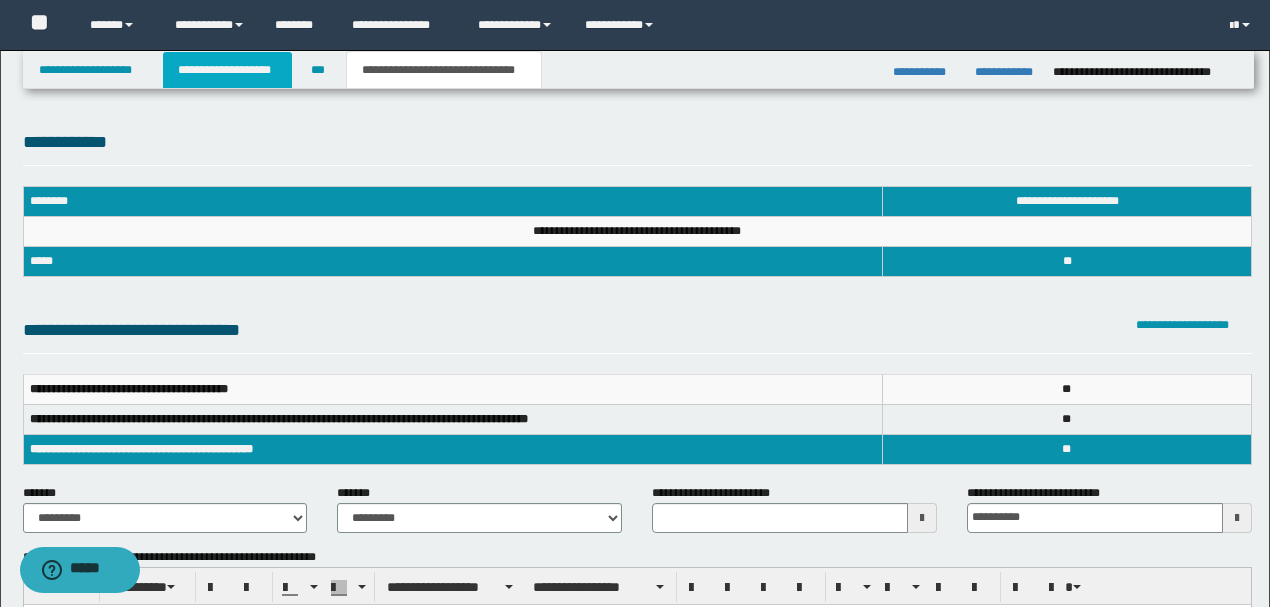 click on "**********" at bounding box center [227, 70] 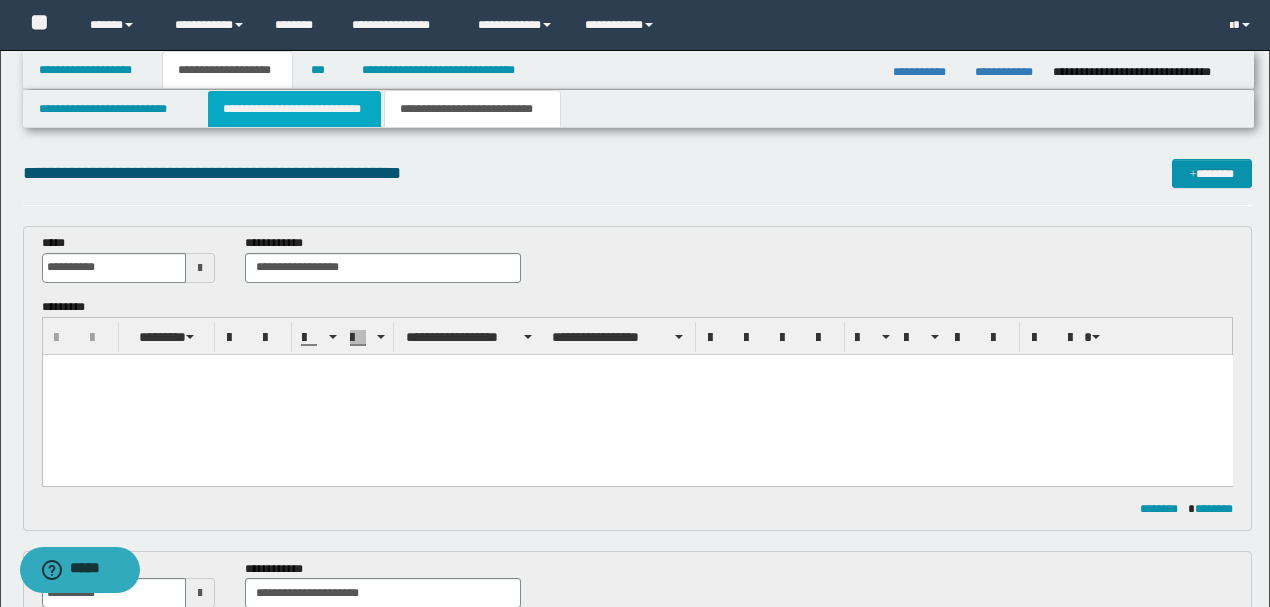 click on "**********" at bounding box center (294, 109) 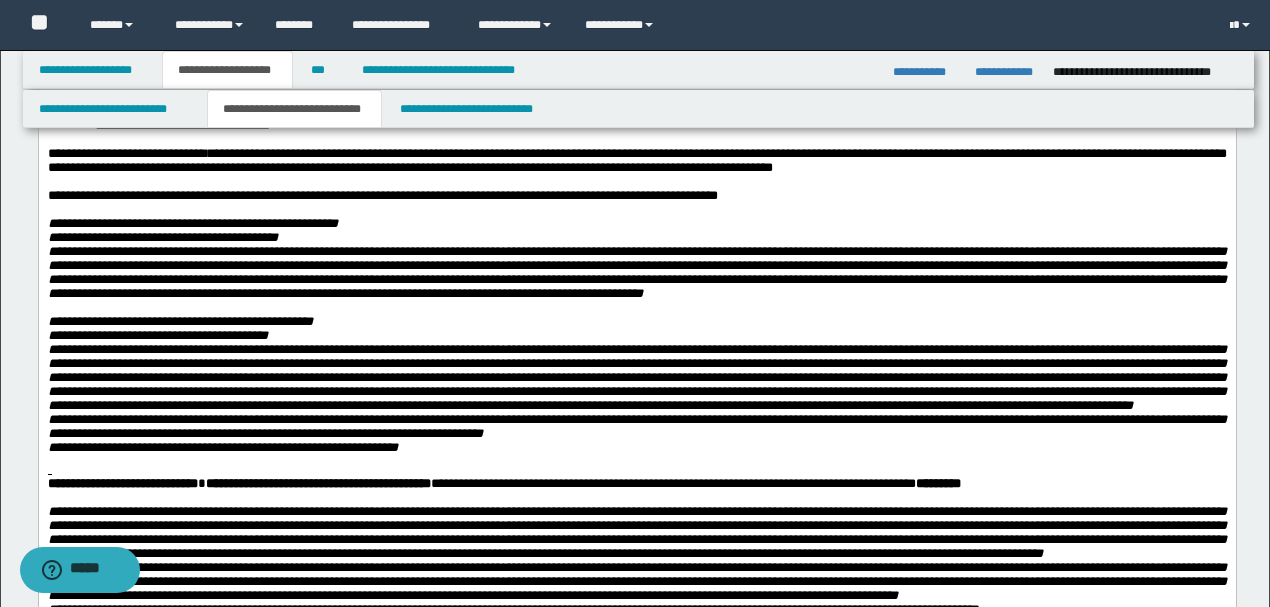 scroll, scrollTop: 466, scrollLeft: 0, axis: vertical 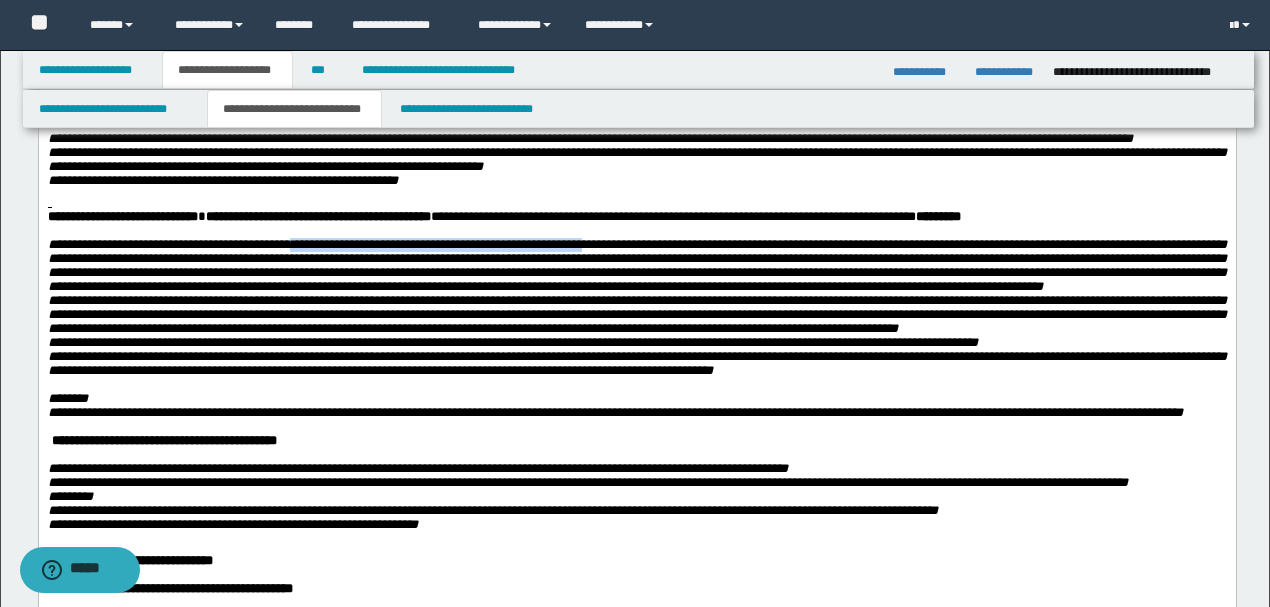drag, startPoint x: 318, startPoint y: 338, endPoint x: 638, endPoint y: 336, distance: 320.00626 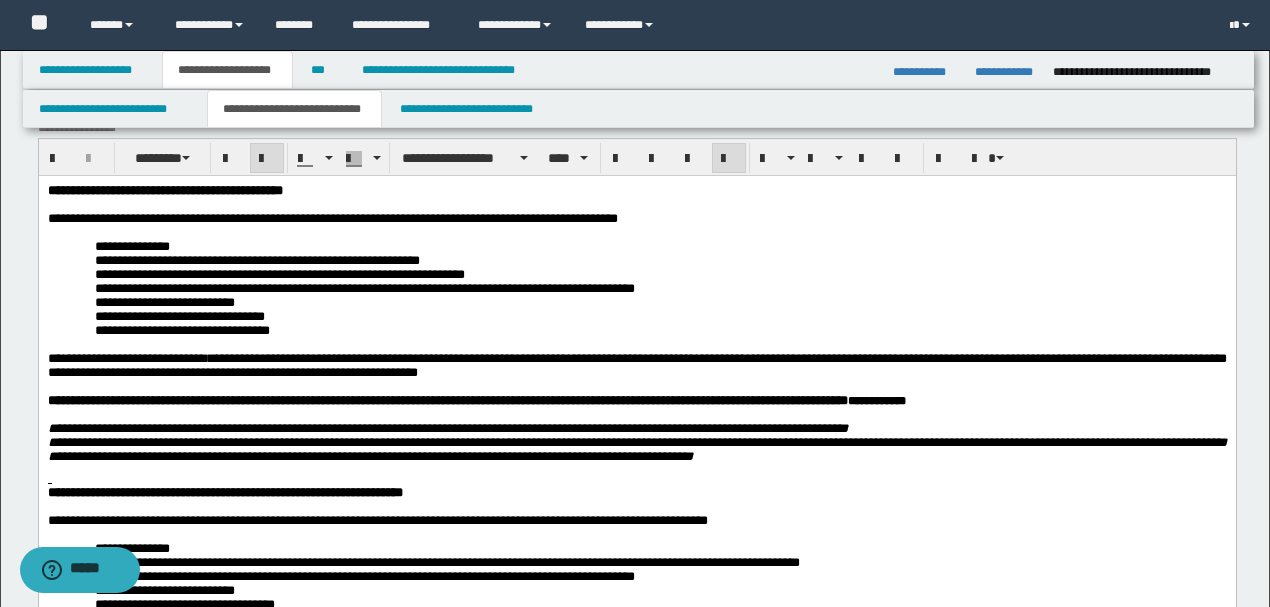 scroll, scrollTop: 0, scrollLeft: 0, axis: both 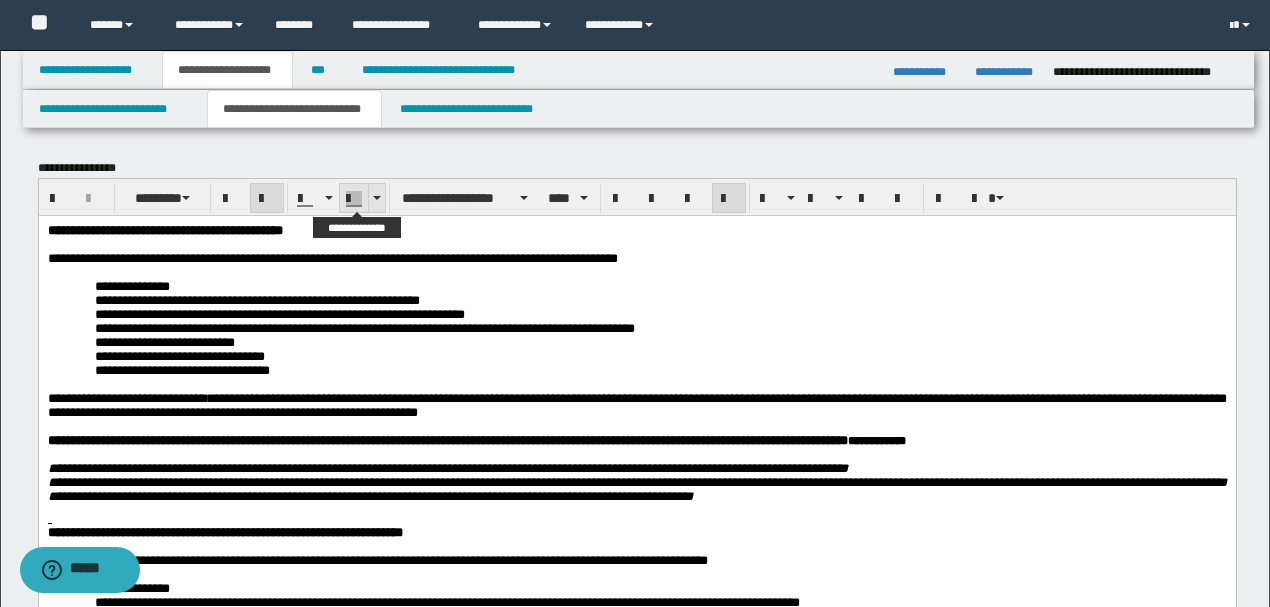 click at bounding box center [376, 198] 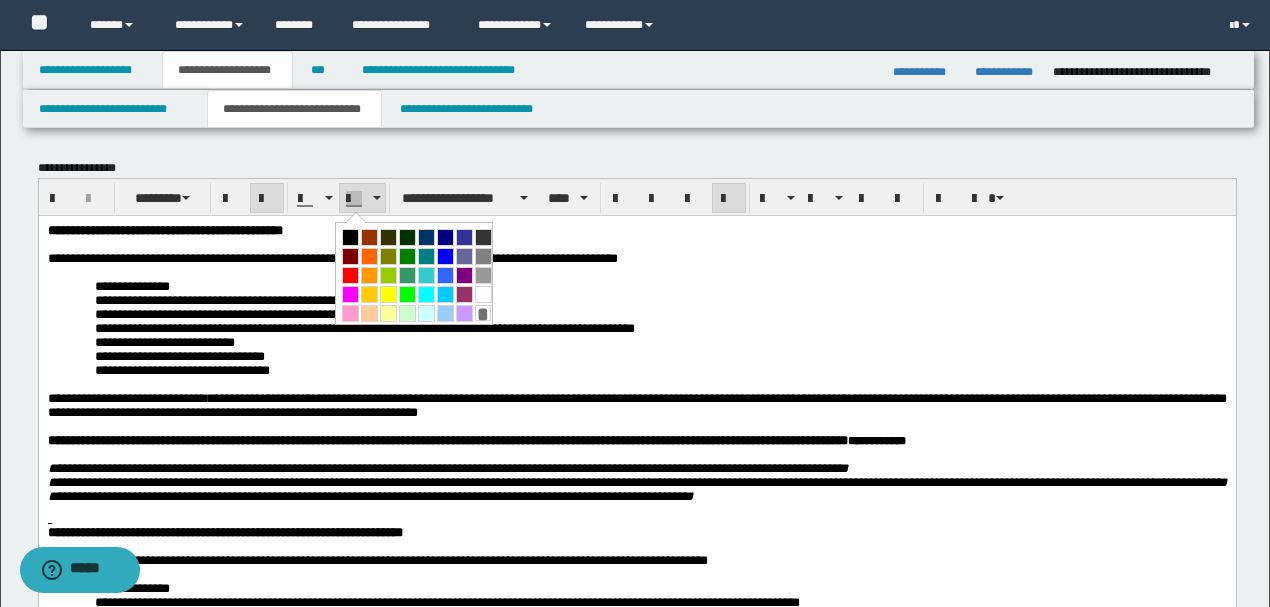 click at bounding box center [388, 294] 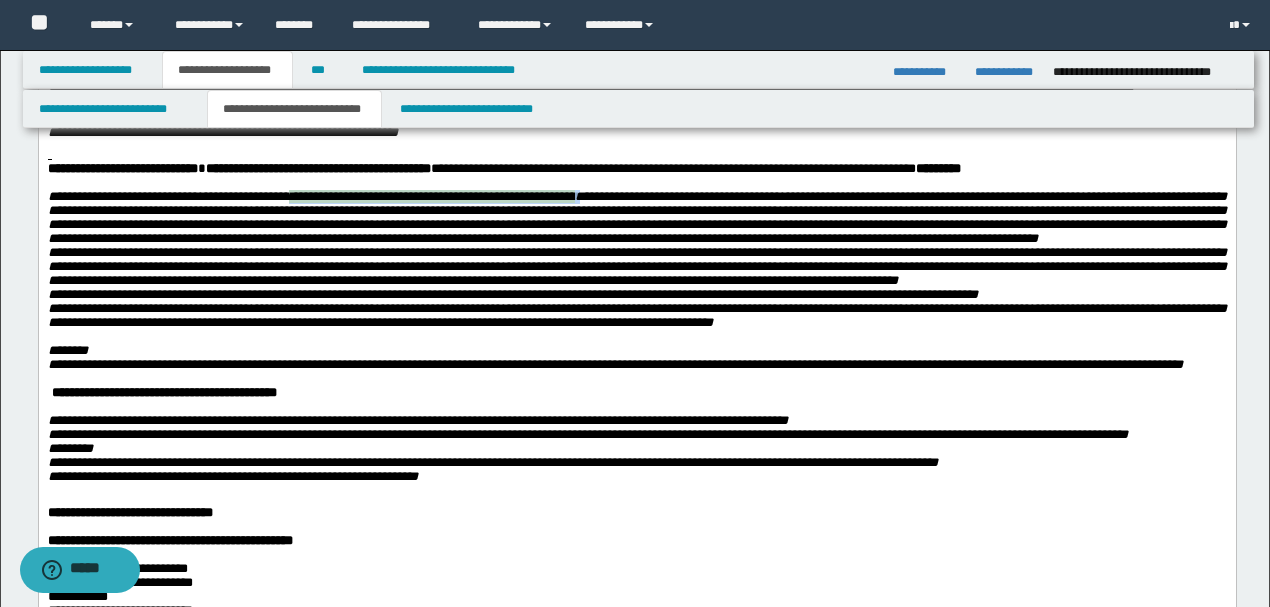 scroll, scrollTop: 866, scrollLeft: 0, axis: vertical 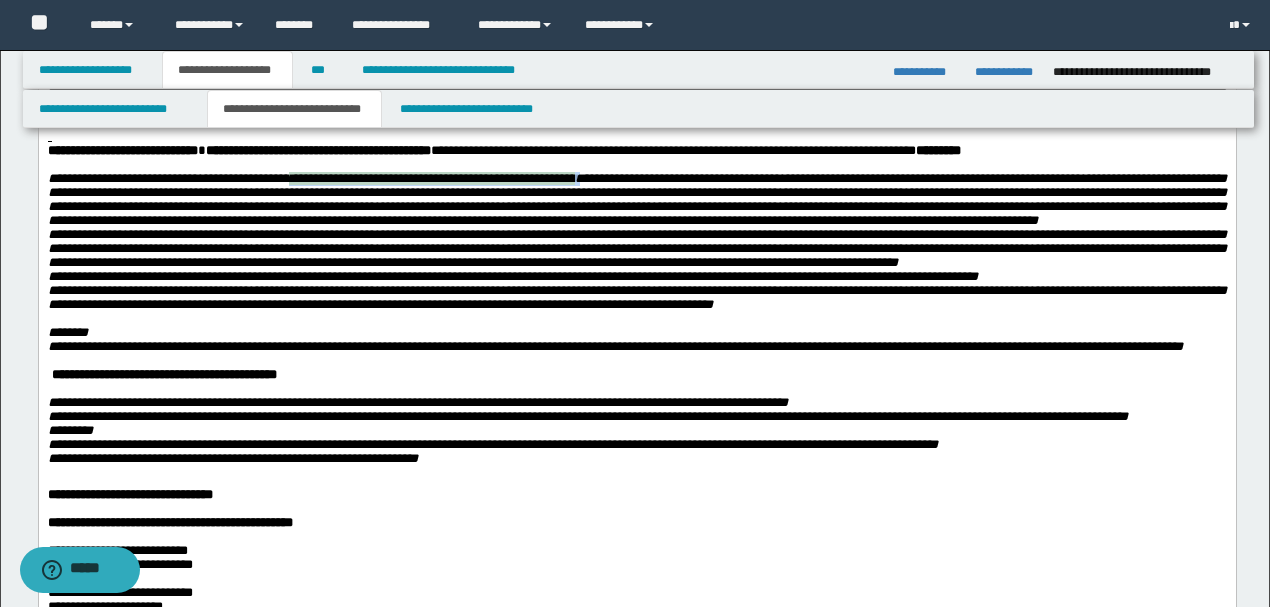 click on "**********" at bounding box center (636, 297) 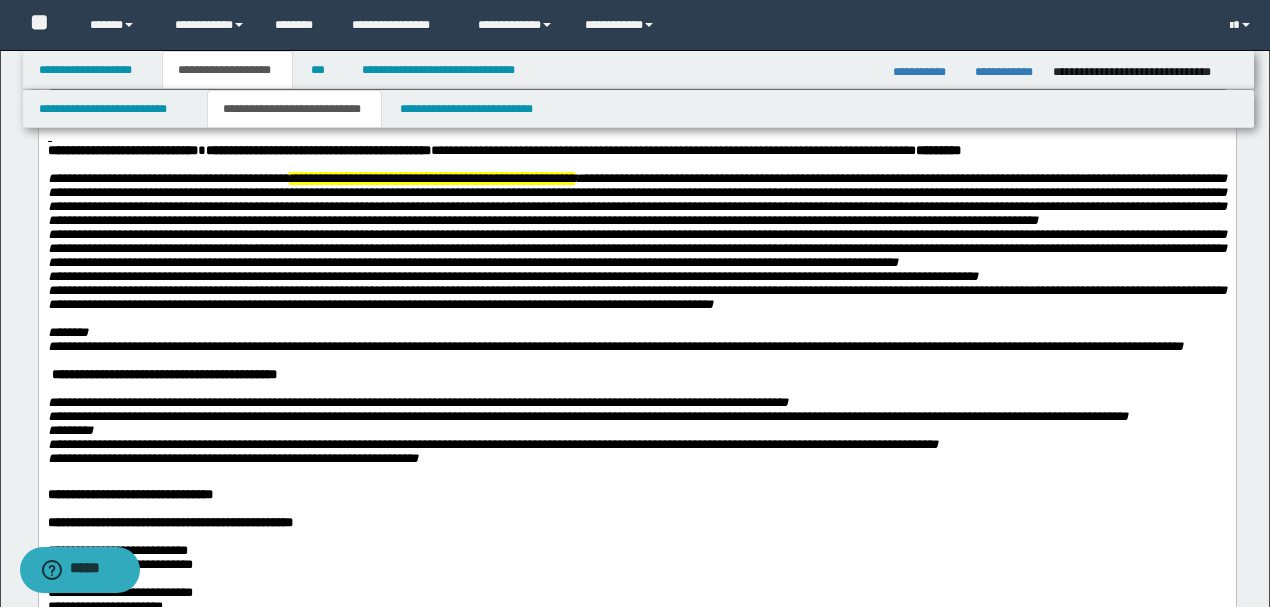 click at bounding box center (636, 319) 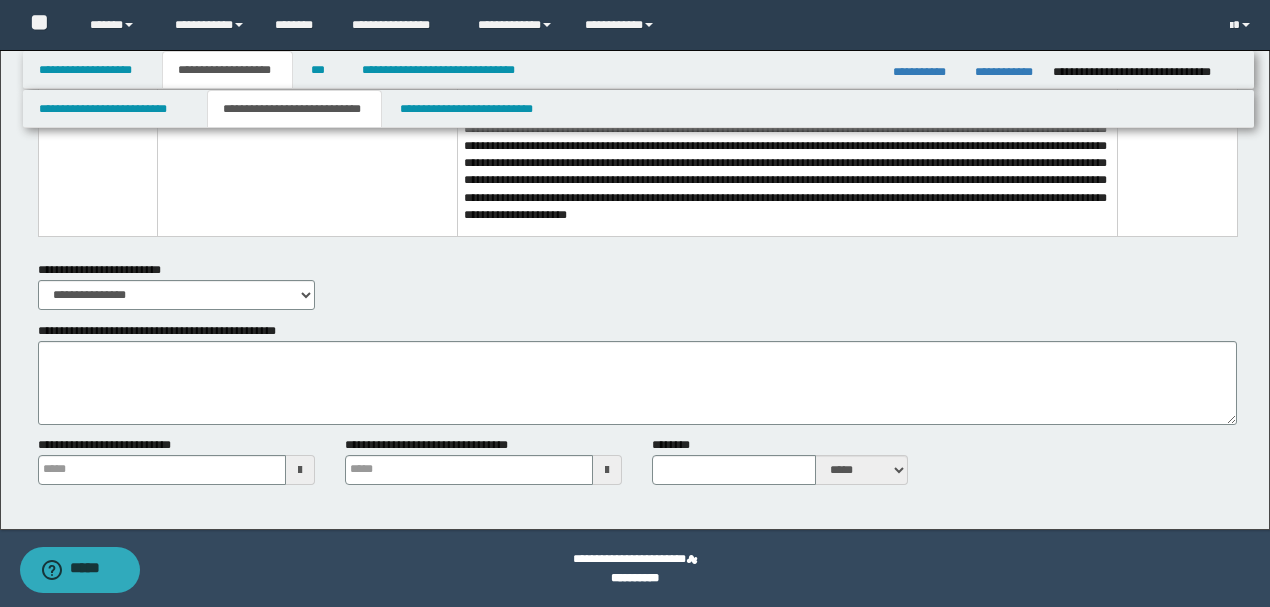 scroll, scrollTop: 5880, scrollLeft: 0, axis: vertical 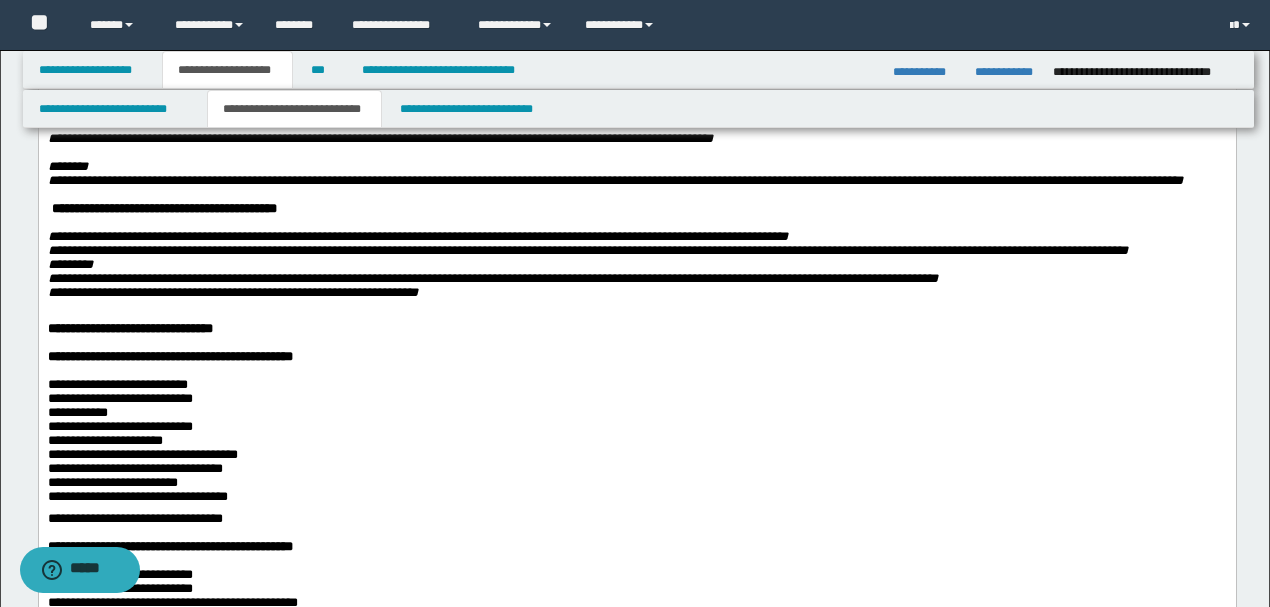 click on "**********" at bounding box center [636, 293] 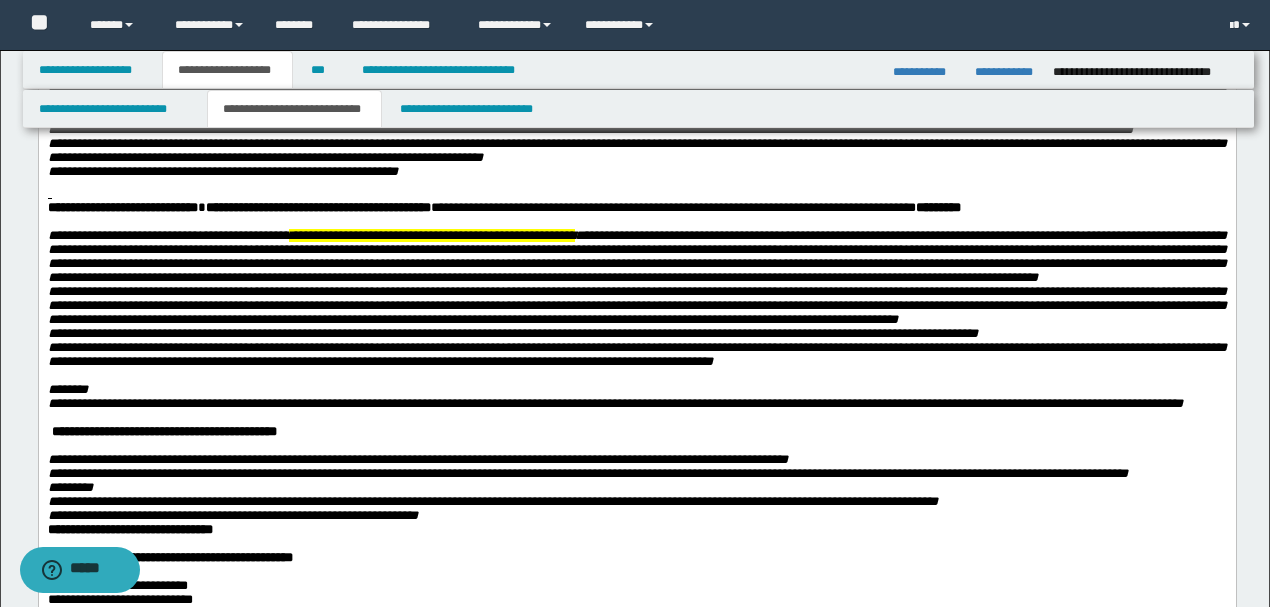 scroll, scrollTop: 832, scrollLeft: 0, axis: vertical 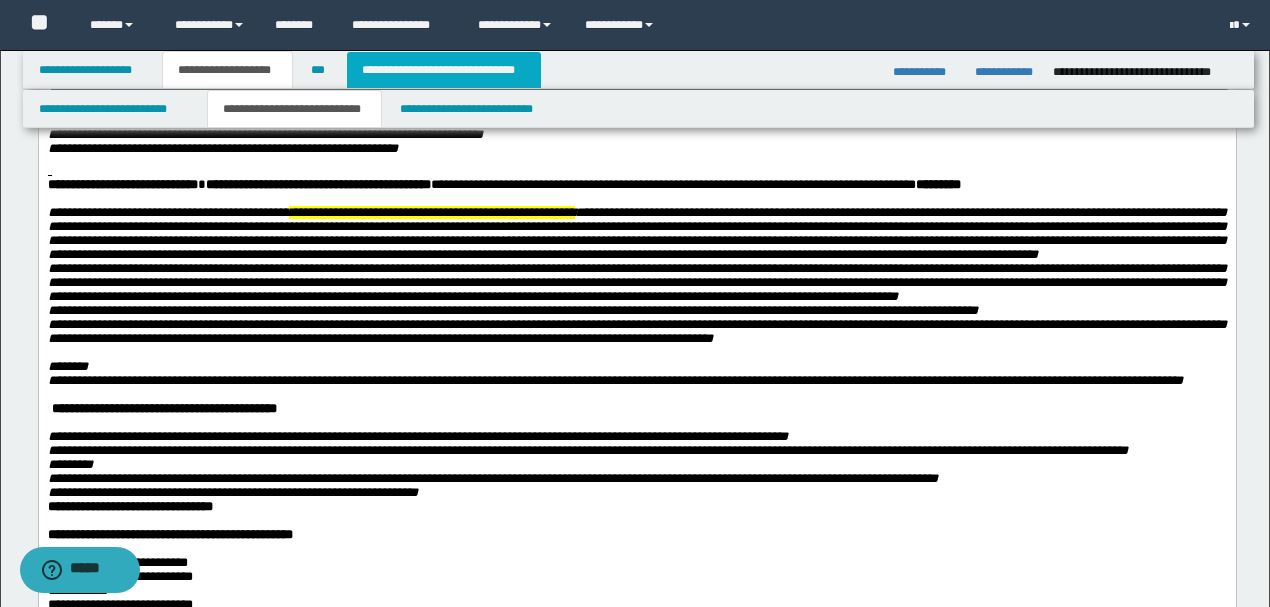 click on "**********" at bounding box center [444, 70] 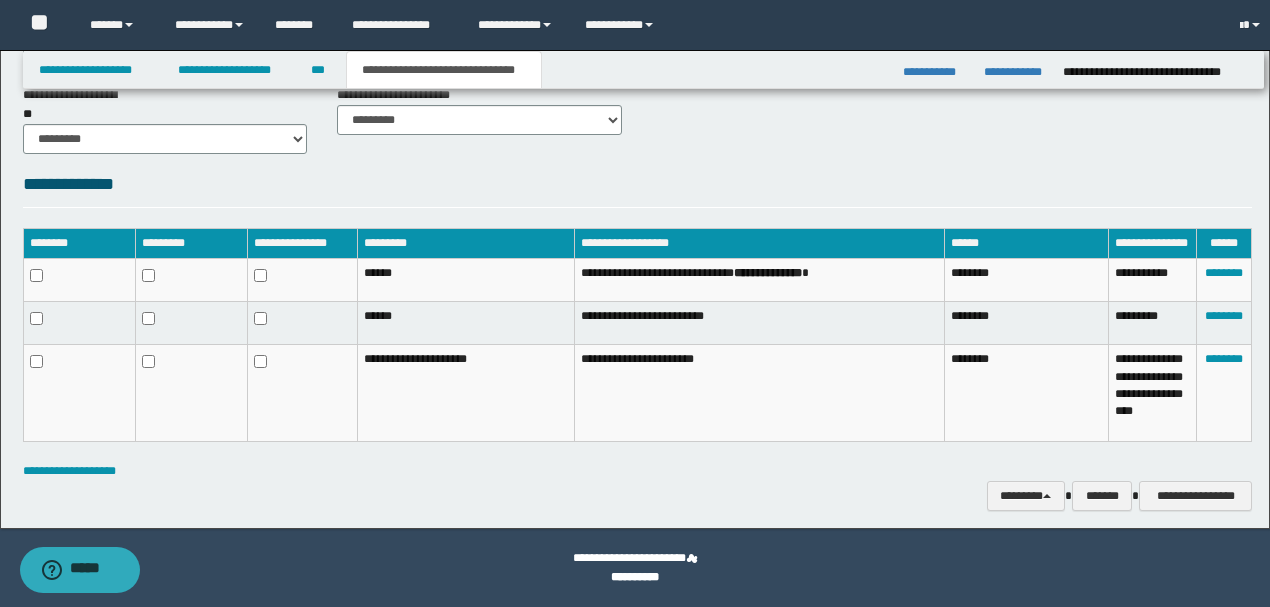scroll, scrollTop: 802, scrollLeft: 0, axis: vertical 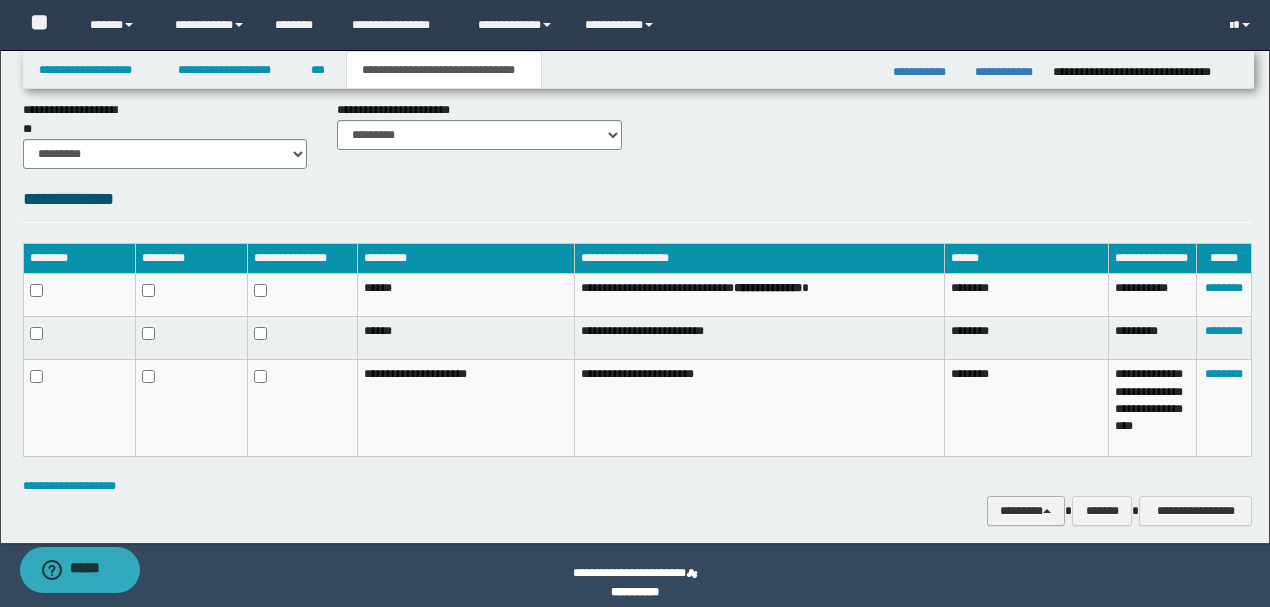 click on "********" at bounding box center [1026, 510] 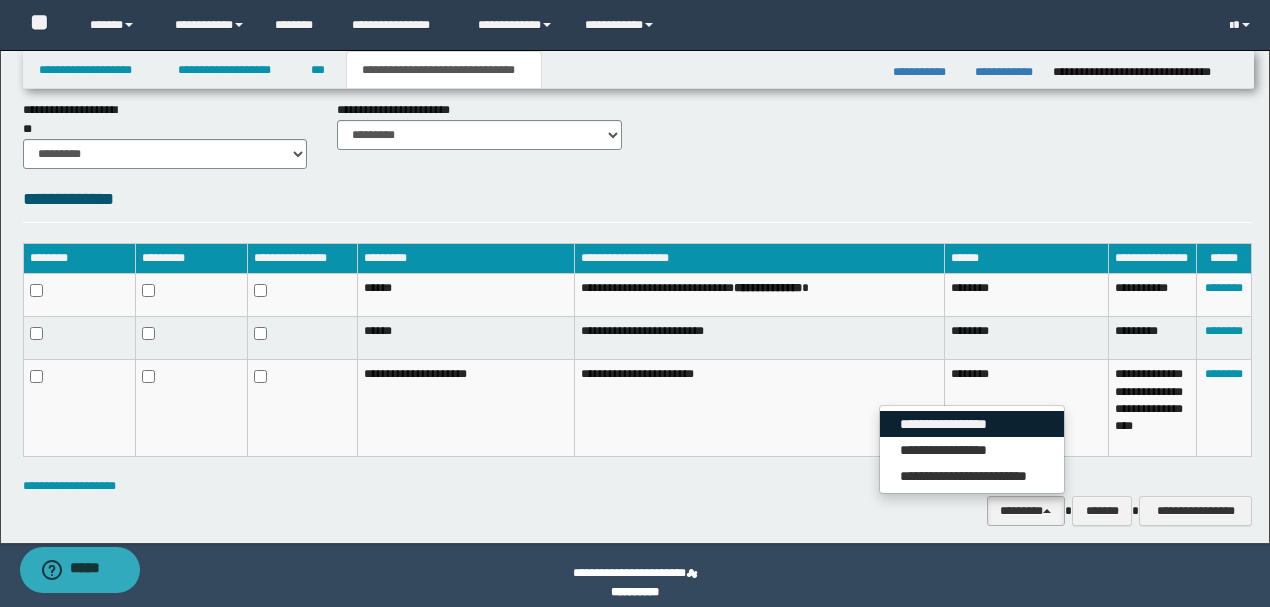 click on "**********" at bounding box center [972, 424] 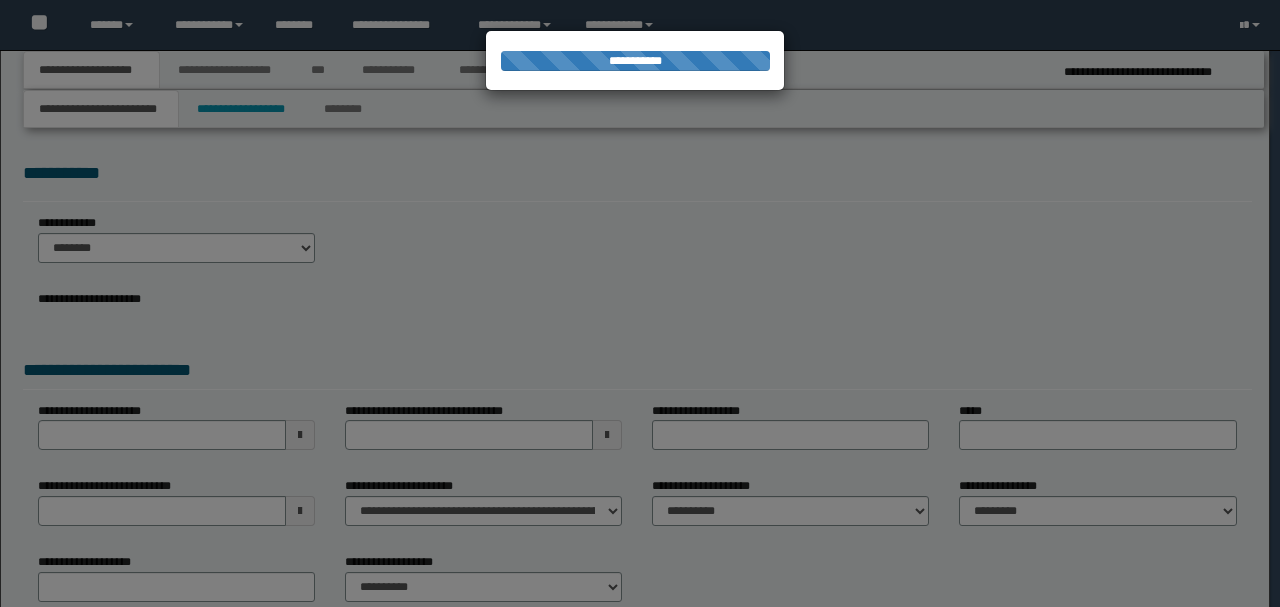 scroll, scrollTop: 0, scrollLeft: 0, axis: both 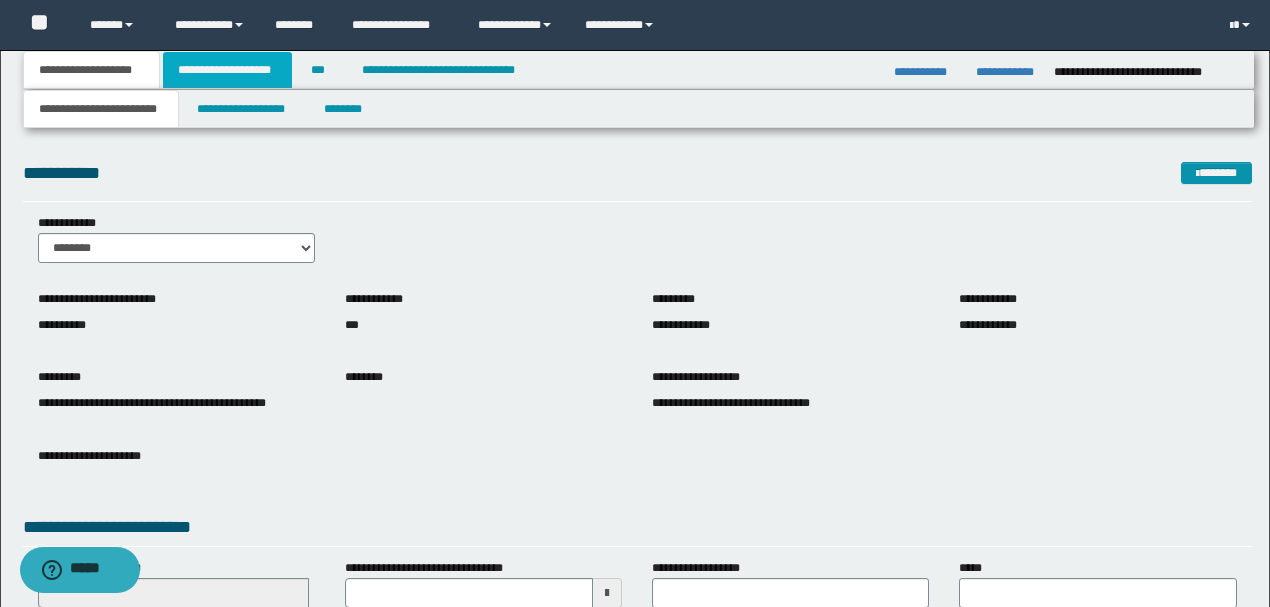 click on "**********" at bounding box center [227, 70] 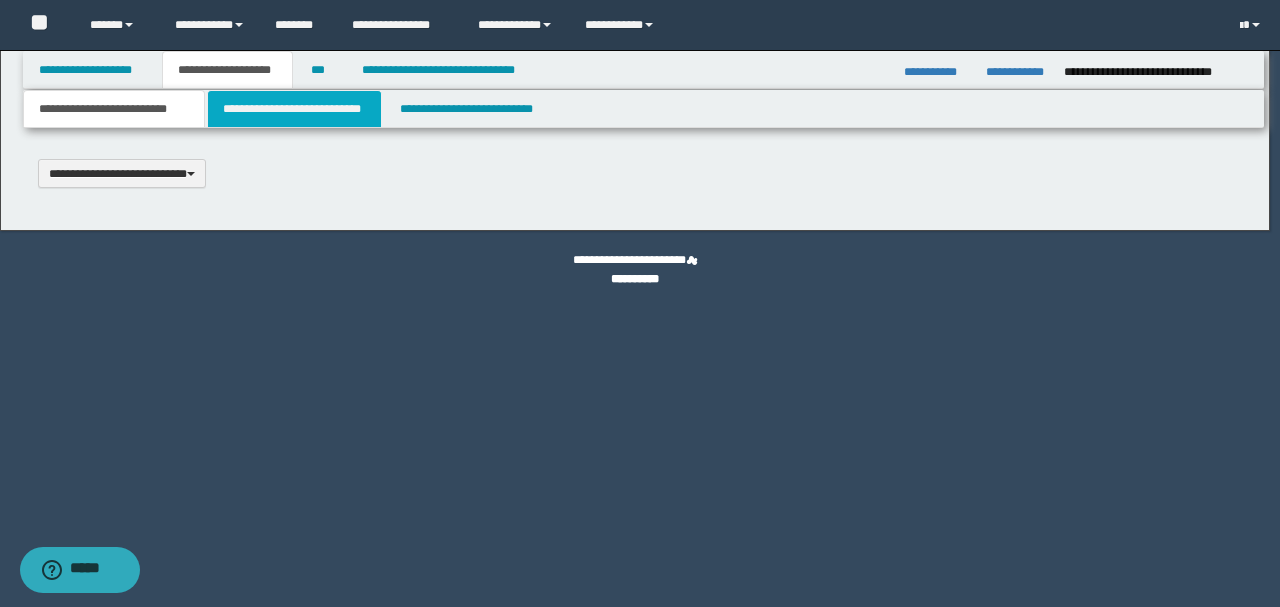 type 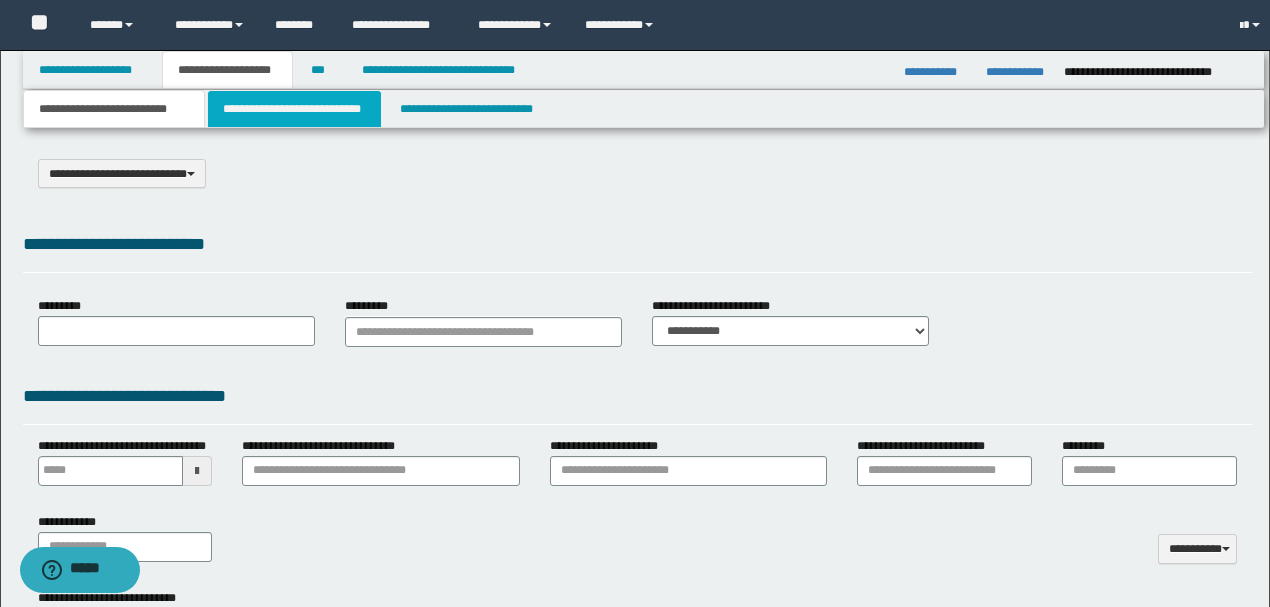 select on "*" 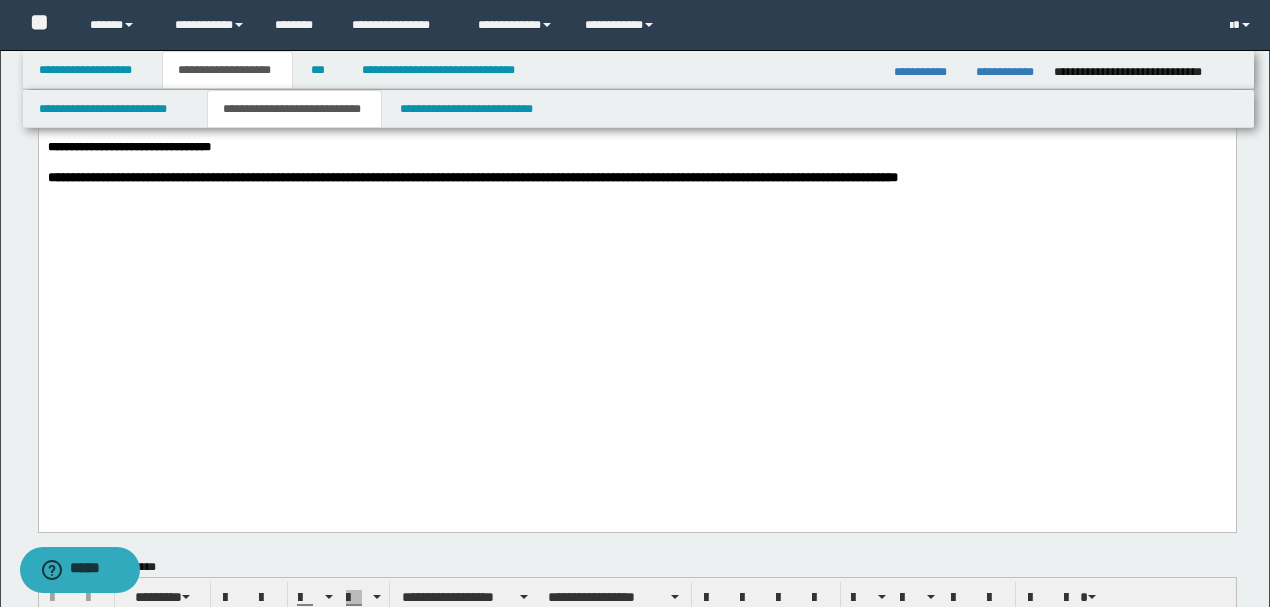scroll, scrollTop: 1666, scrollLeft: 0, axis: vertical 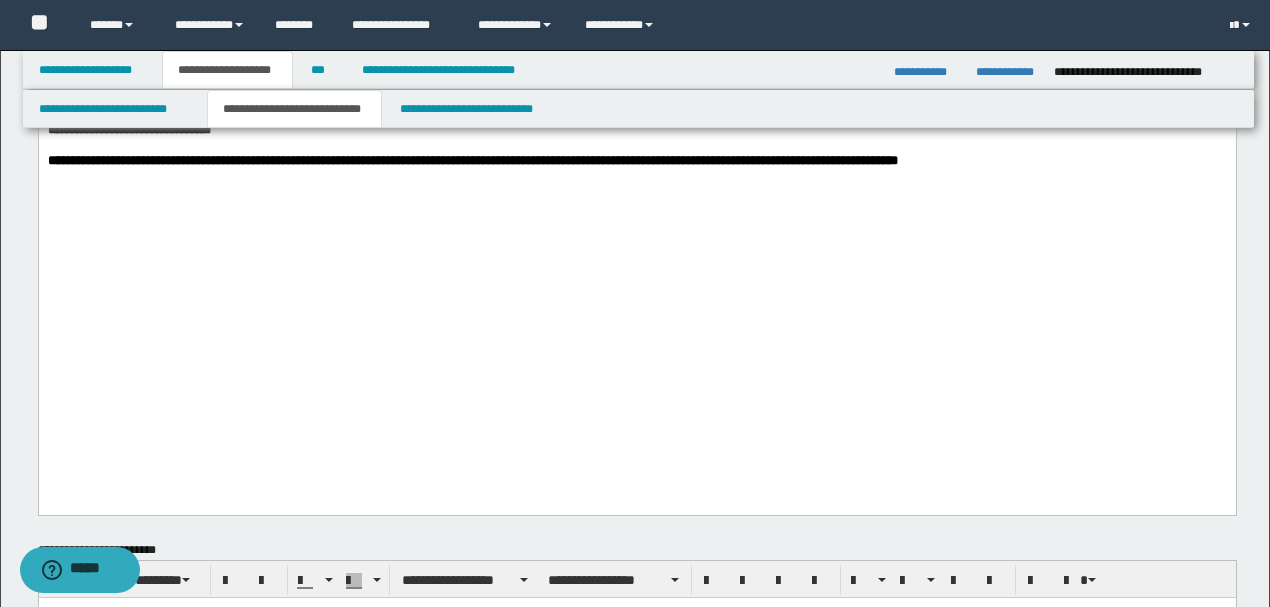 click on "**********" at bounding box center [472, 160] 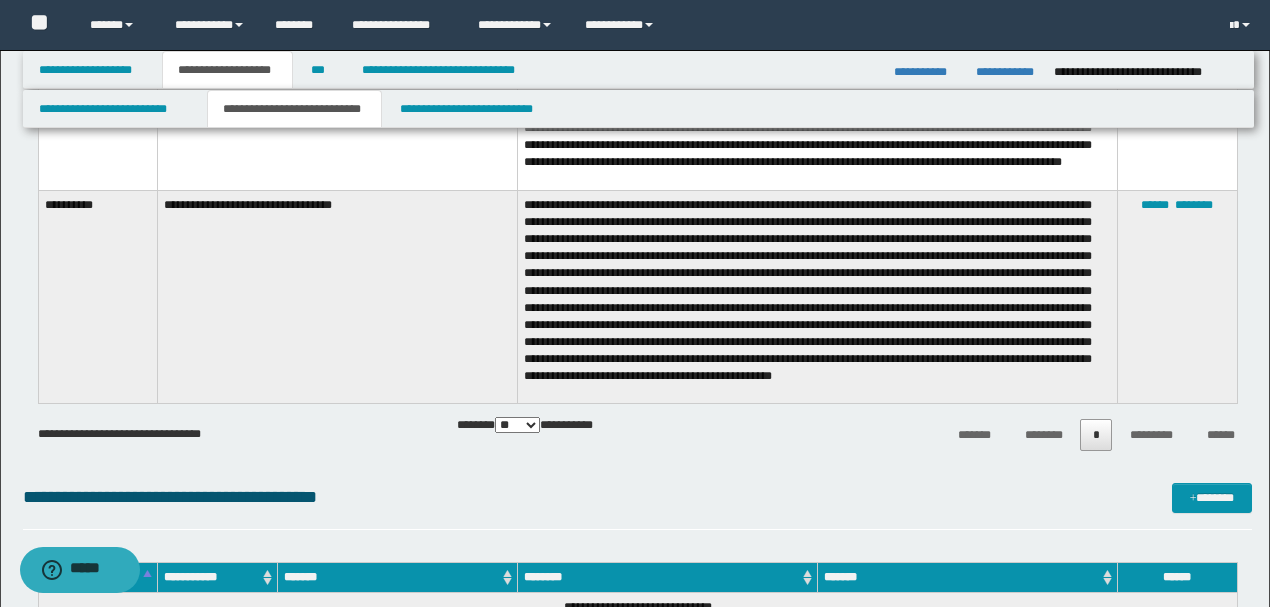 scroll, scrollTop: 5466, scrollLeft: 0, axis: vertical 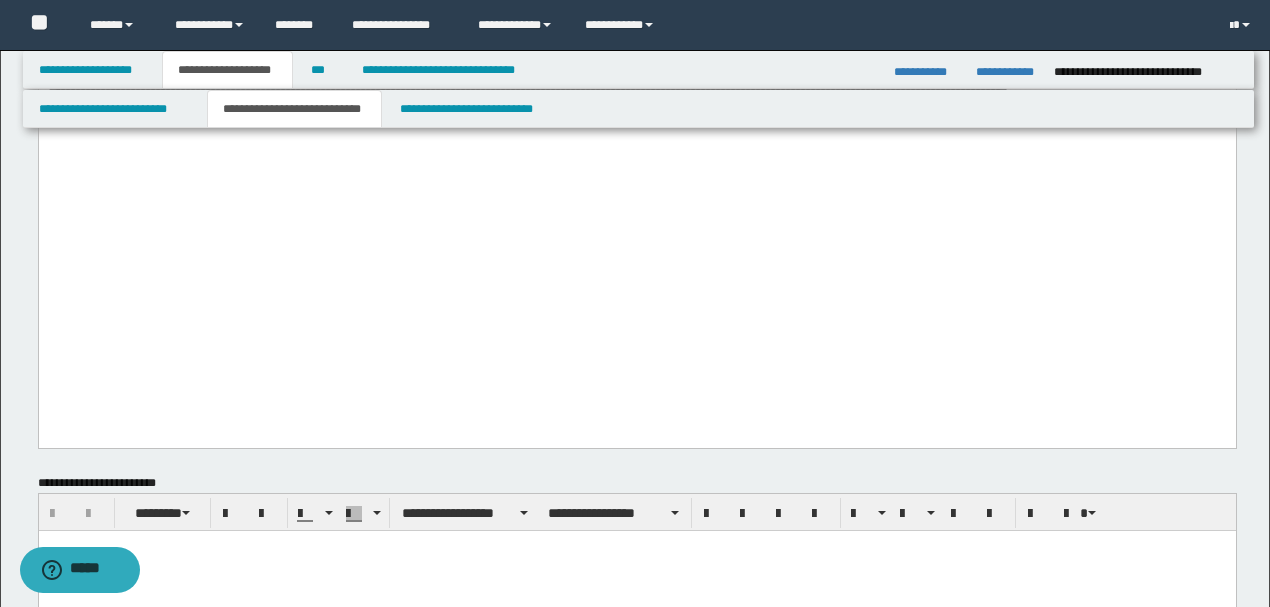click on "**********" at bounding box center [527, 93] 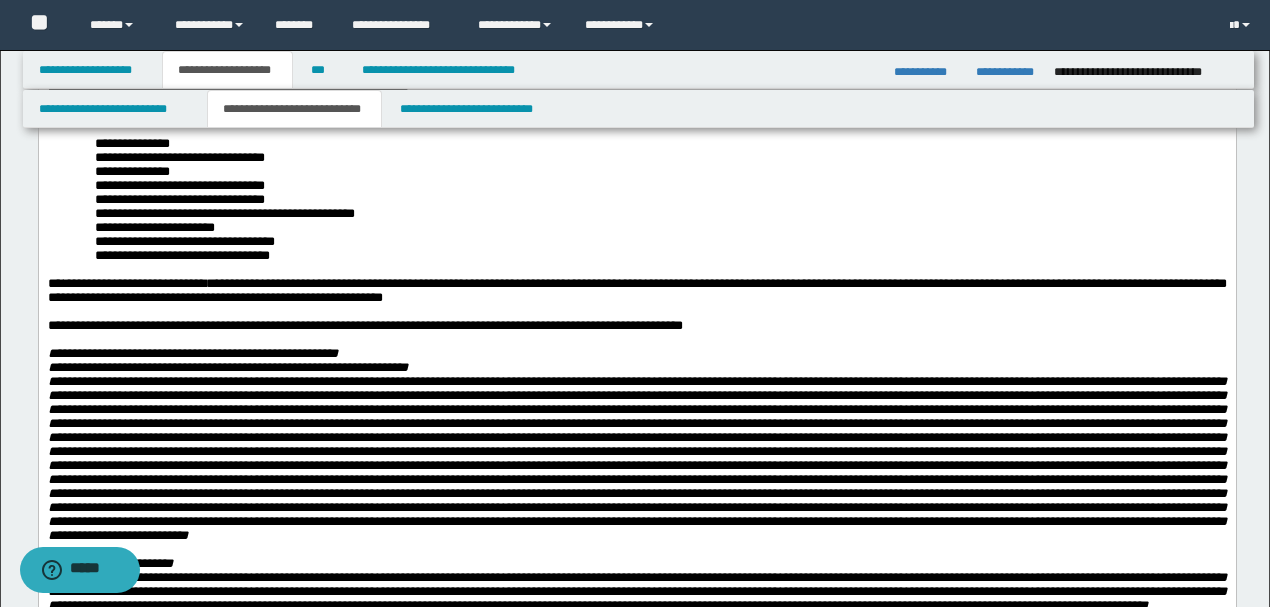scroll, scrollTop: 518, scrollLeft: 0, axis: vertical 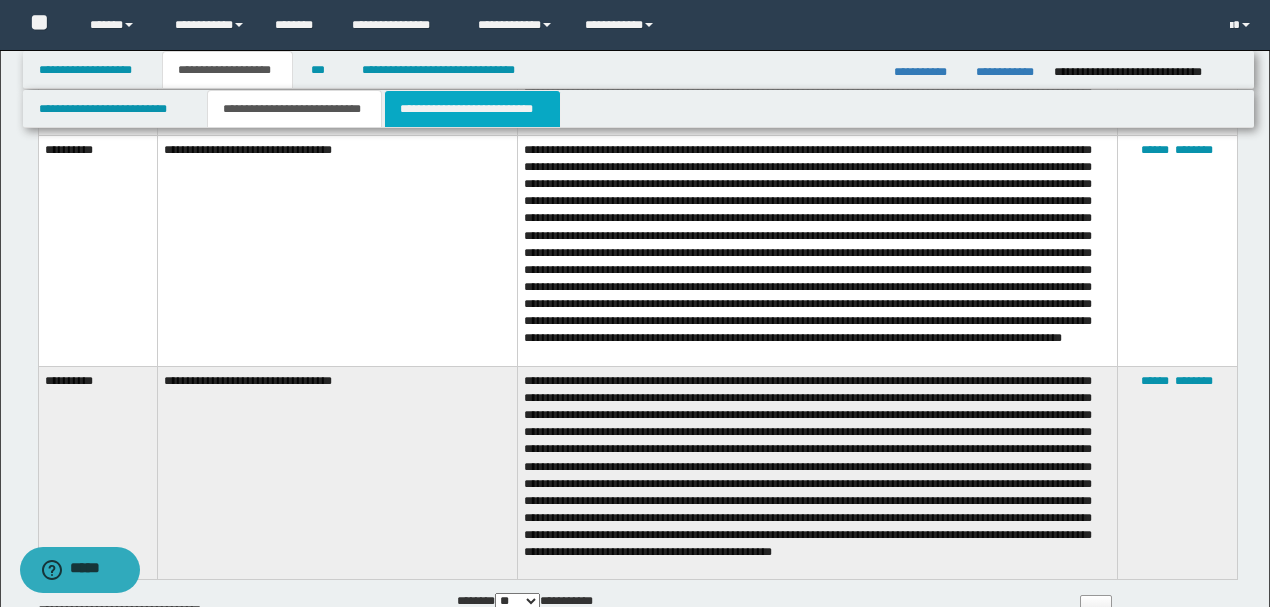 click on "**********" at bounding box center (472, 109) 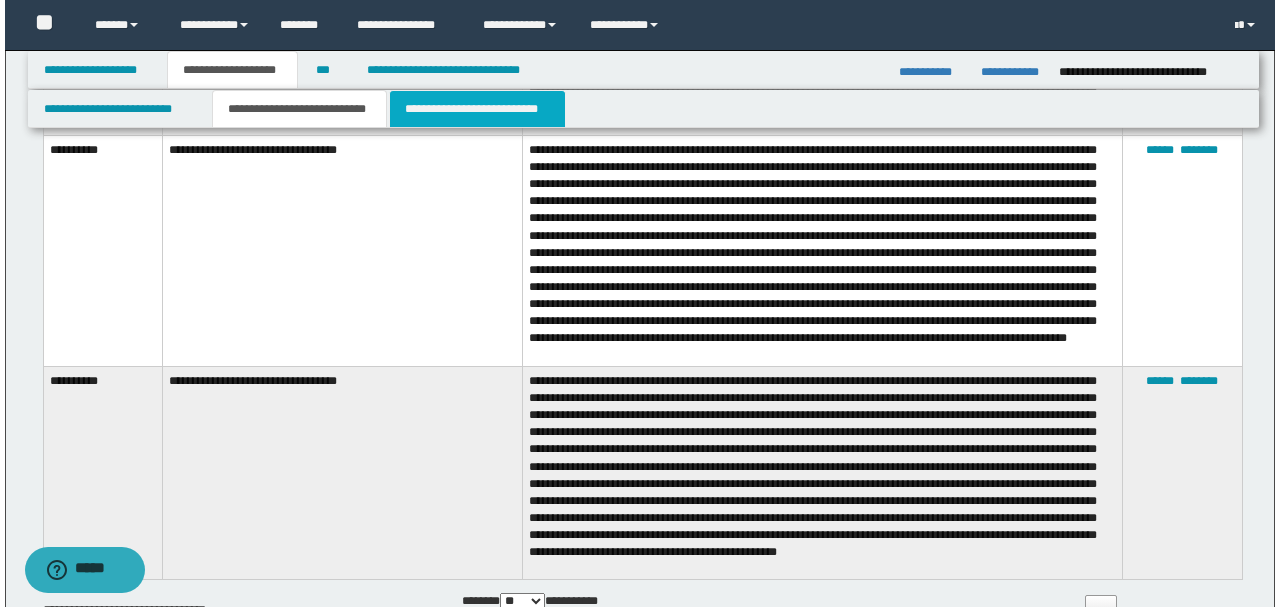 scroll, scrollTop: 0, scrollLeft: 0, axis: both 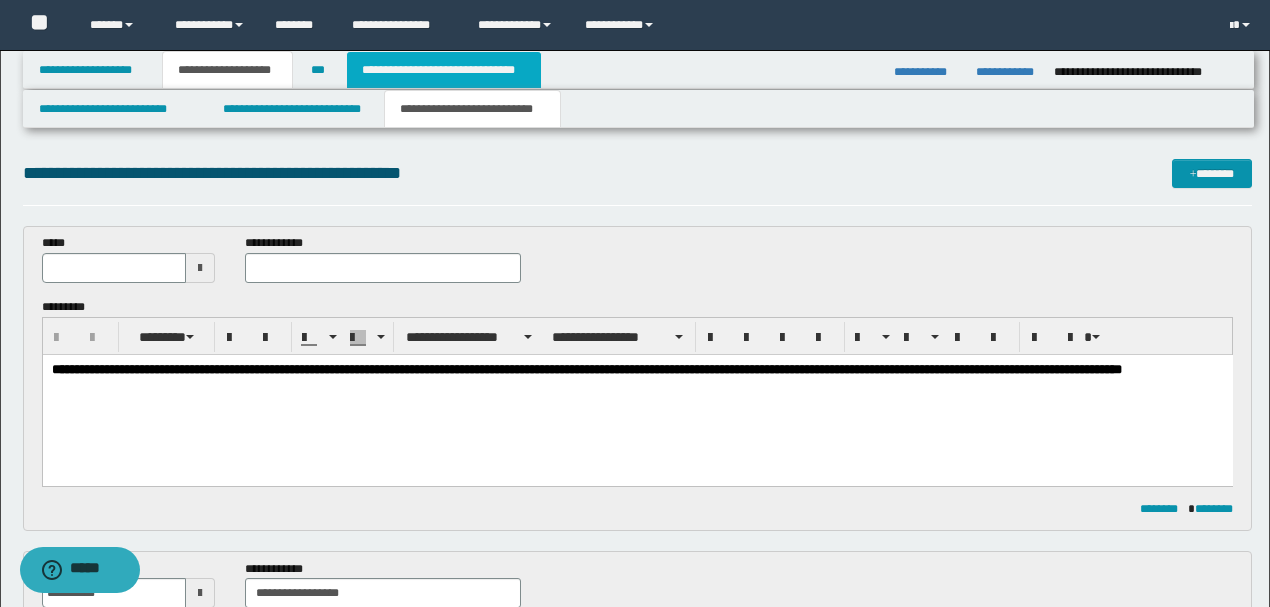 click on "**********" at bounding box center (444, 70) 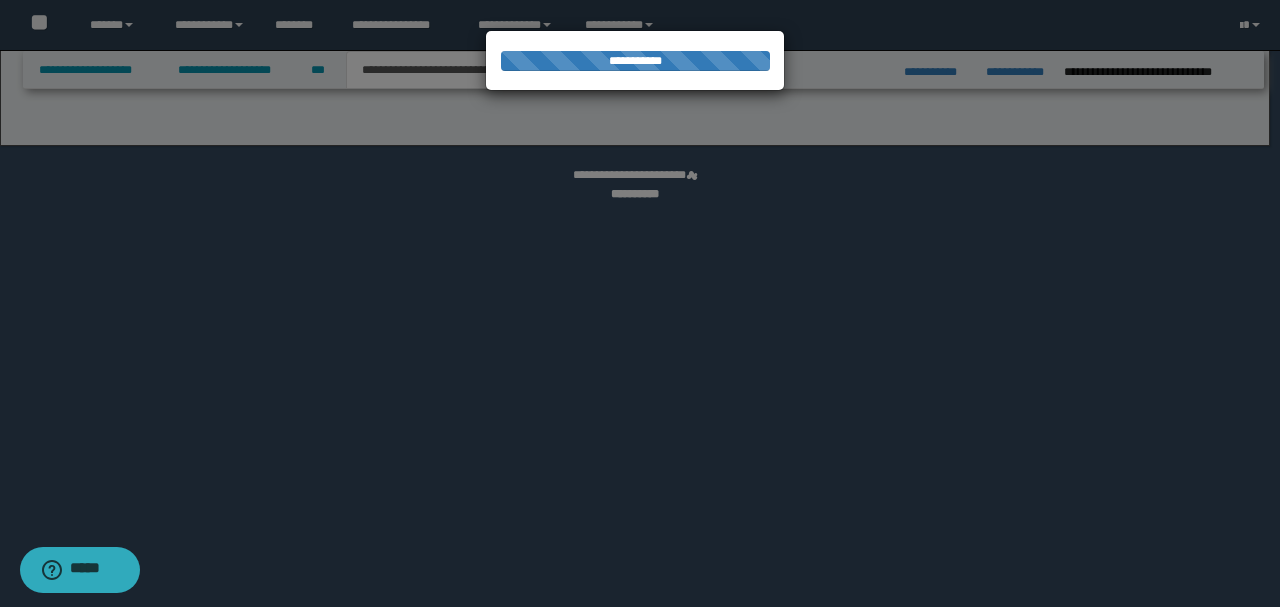 select on "*" 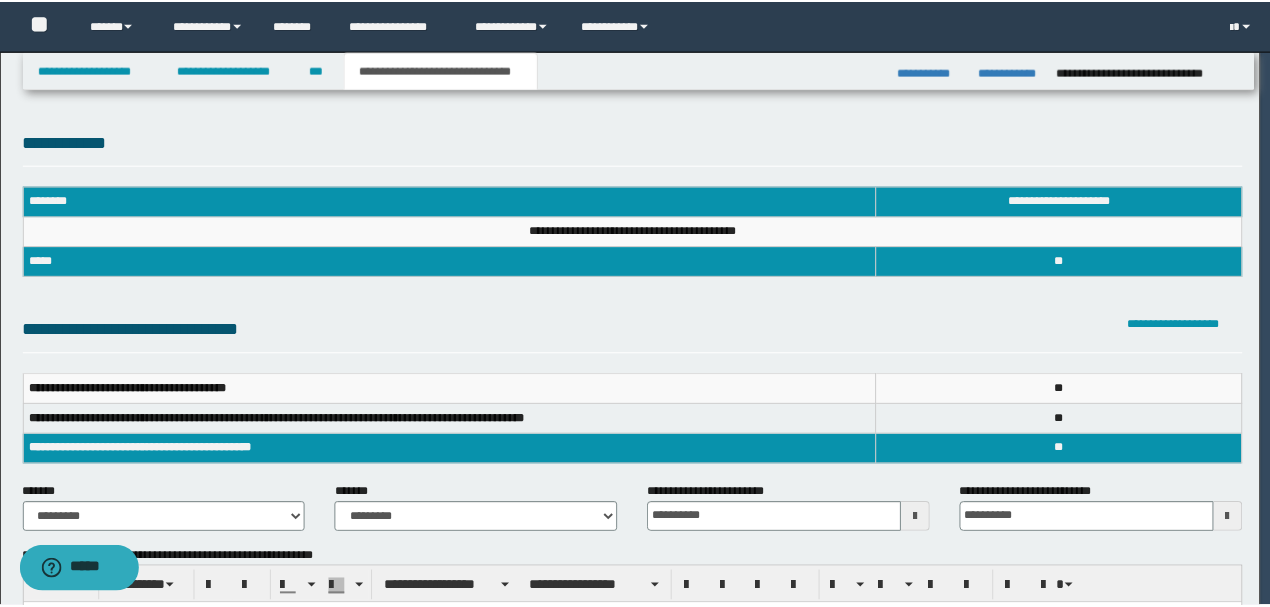 scroll, scrollTop: 0, scrollLeft: 0, axis: both 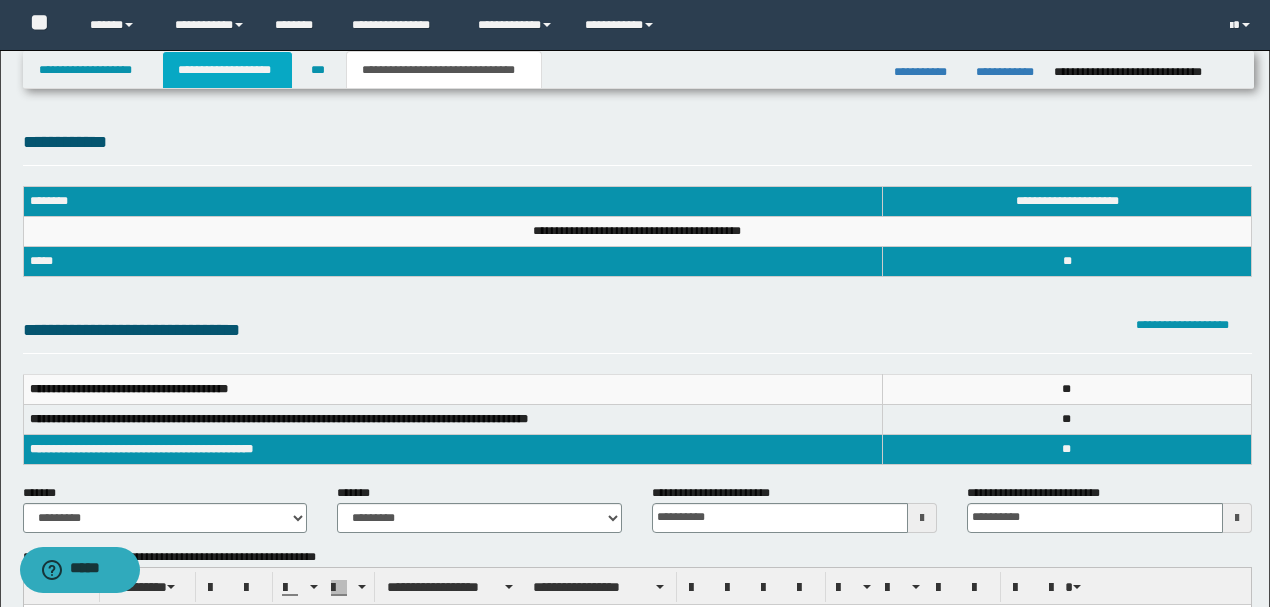 click on "**********" at bounding box center [227, 70] 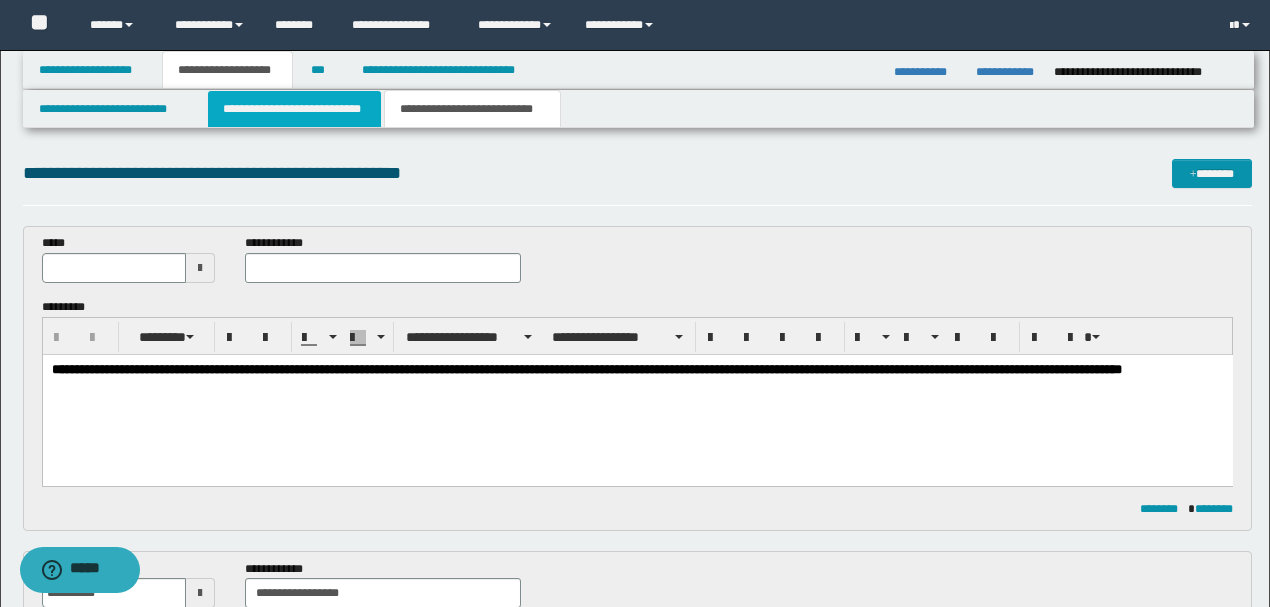 click on "**********" at bounding box center [294, 109] 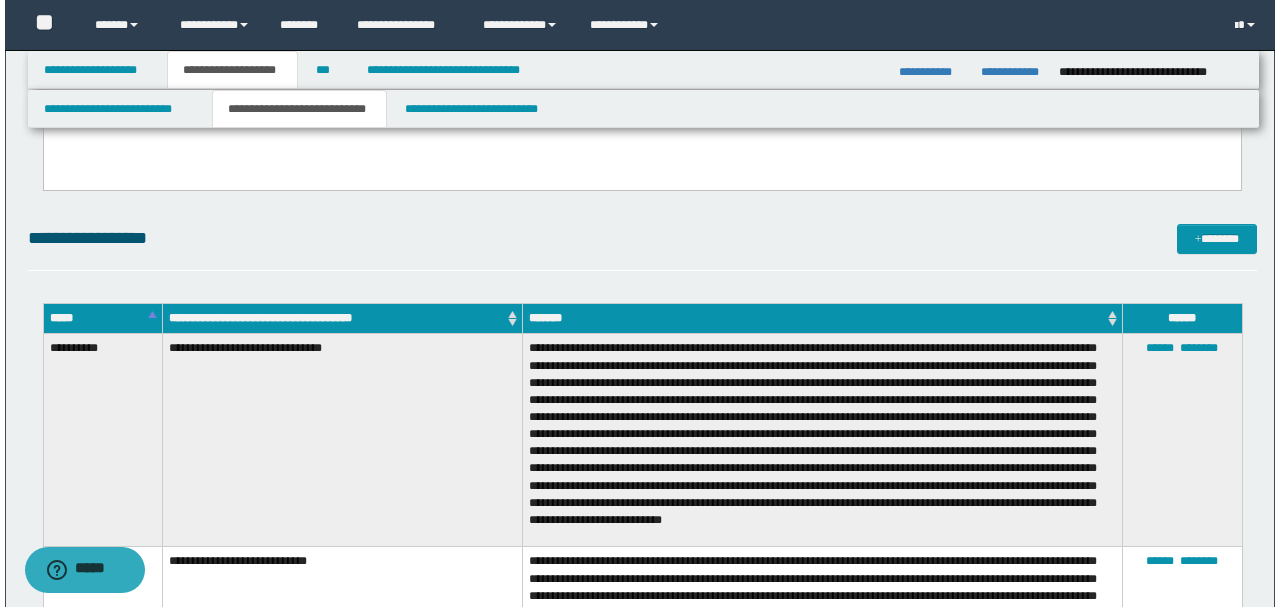scroll, scrollTop: 2200, scrollLeft: 0, axis: vertical 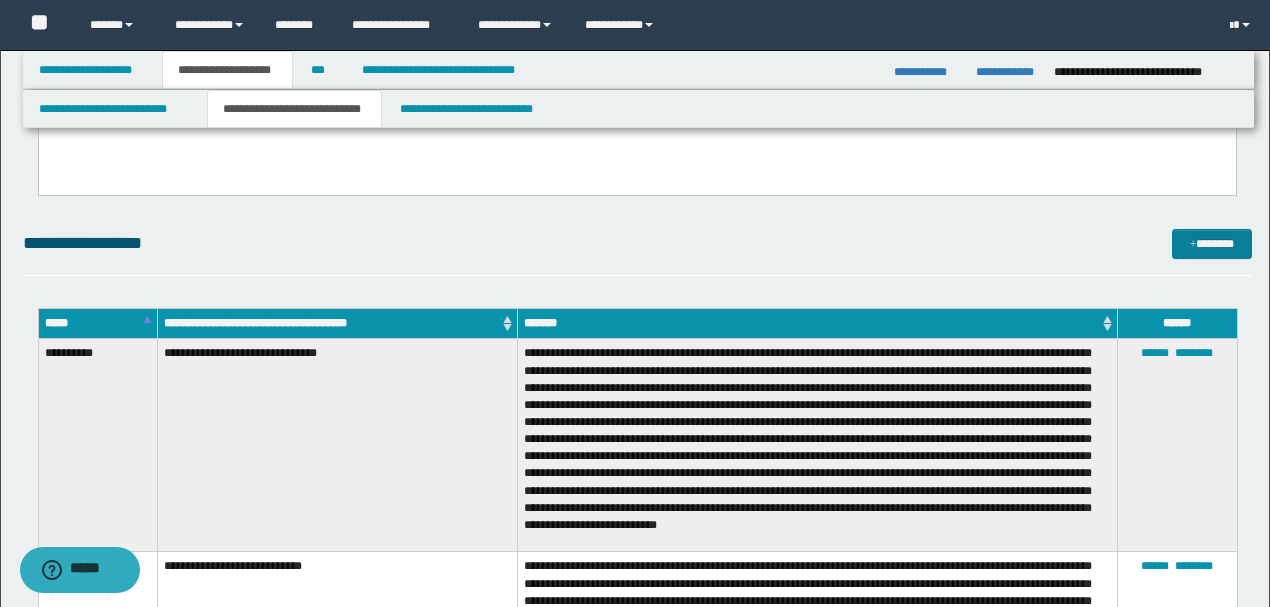 click on "**********" at bounding box center (637, 252) 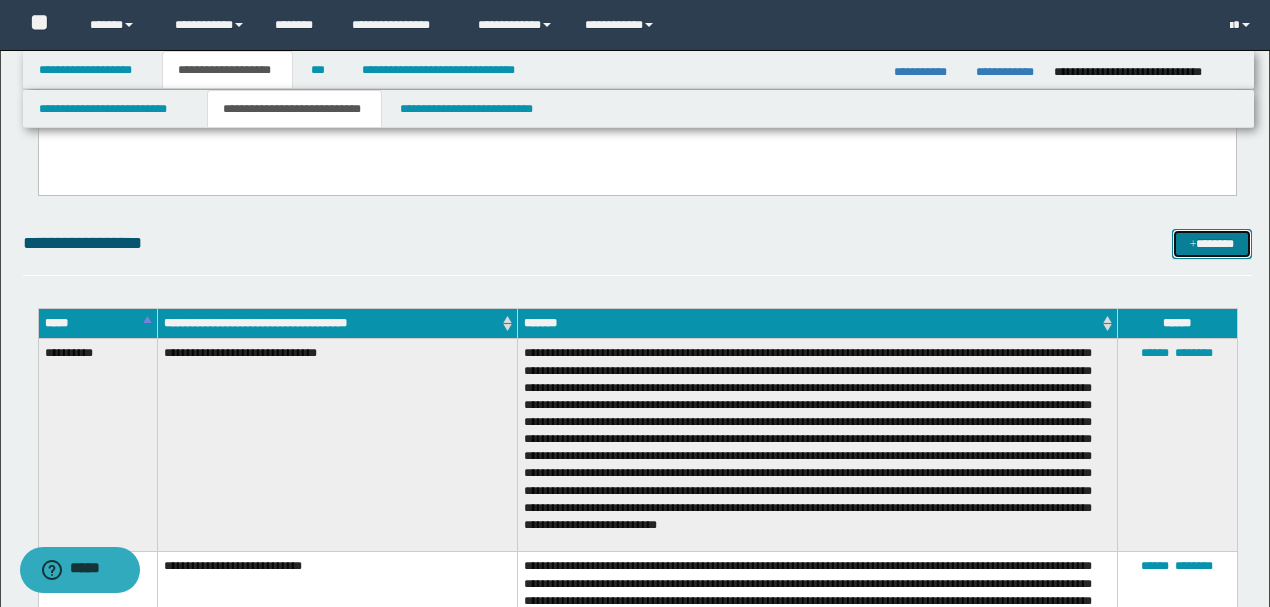 click on "*******" at bounding box center (1211, 243) 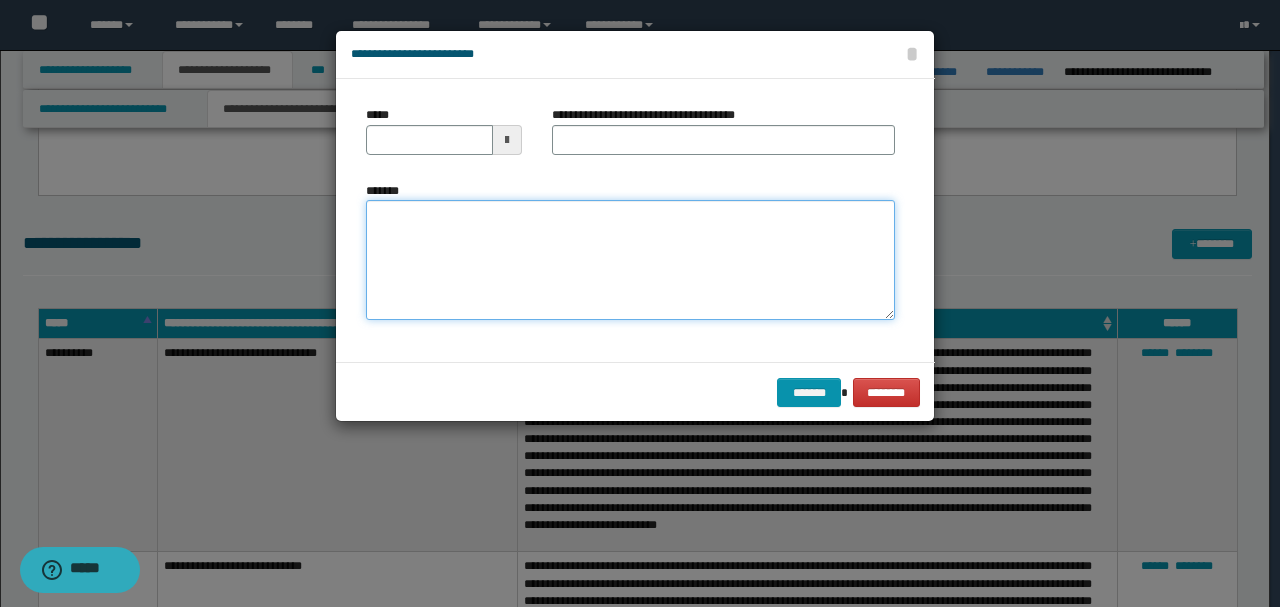 click on "*******" at bounding box center [630, 260] 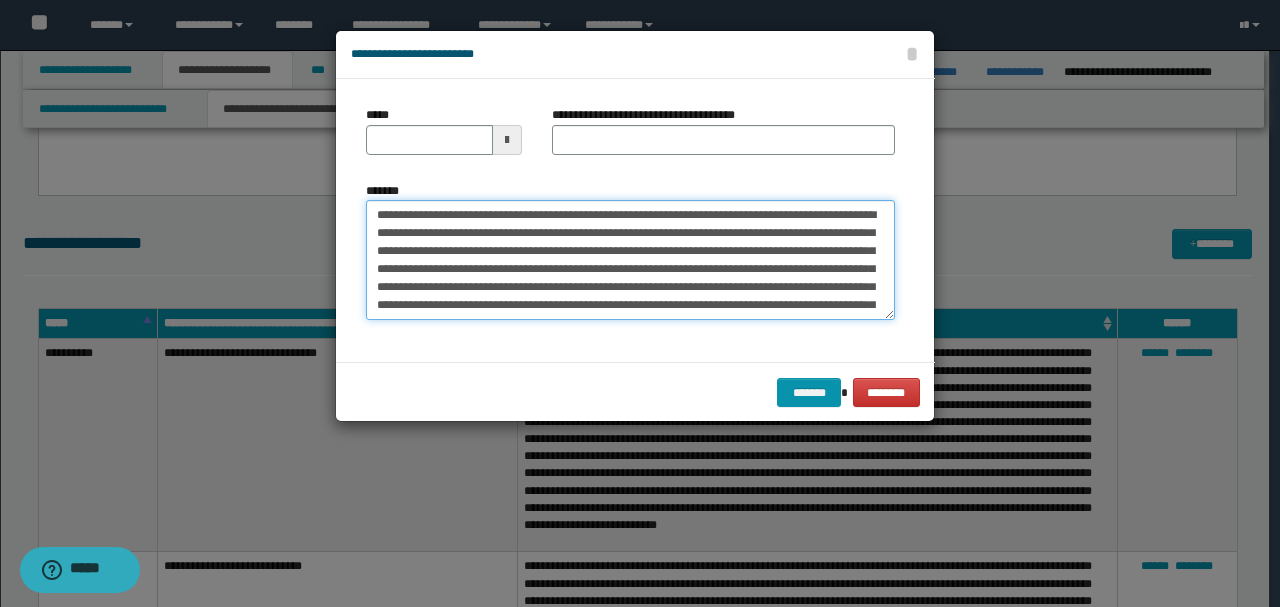 scroll, scrollTop: 48, scrollLeft: 0, axis: vertical 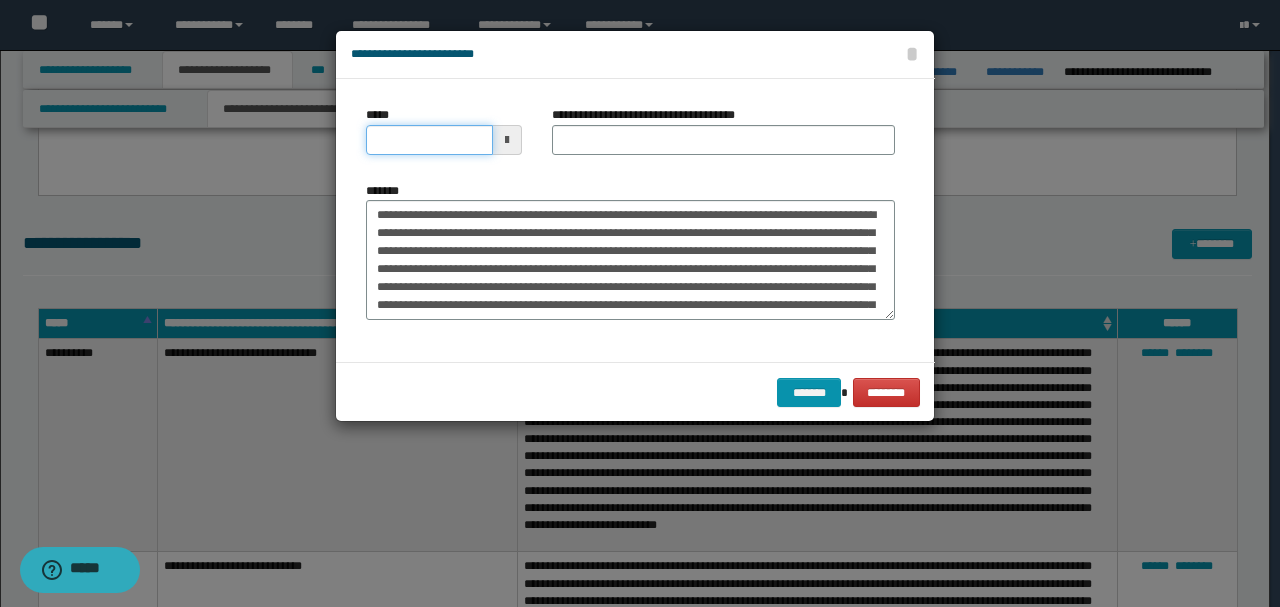click on "*****" at bounding box center (429, 140) 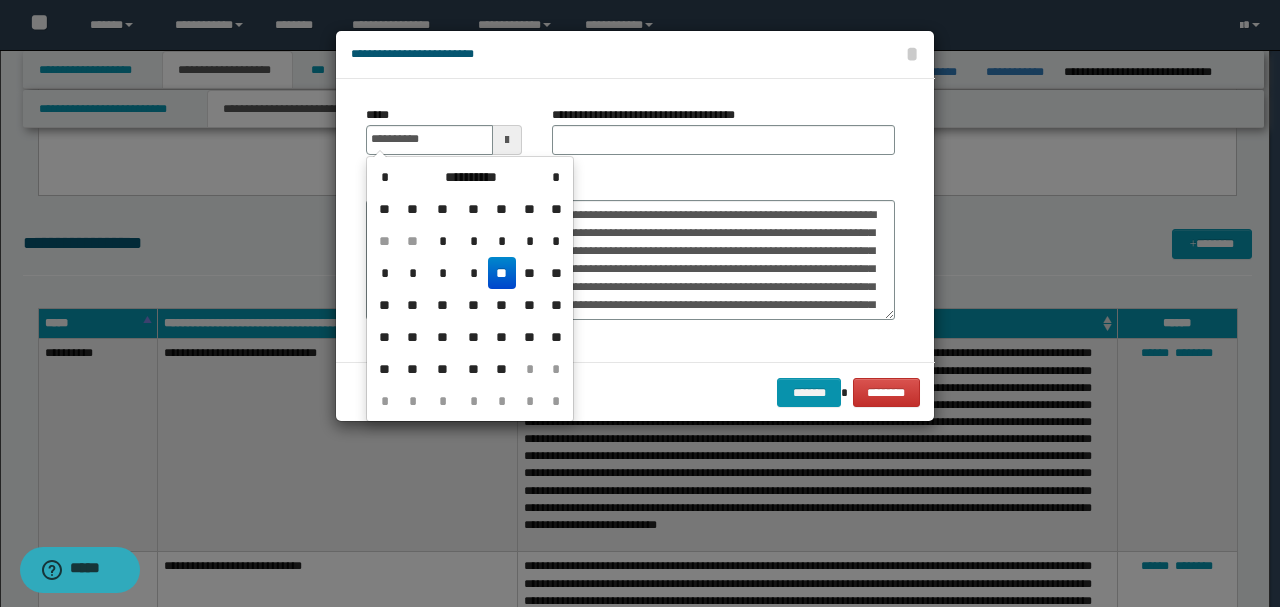 type on "**********" 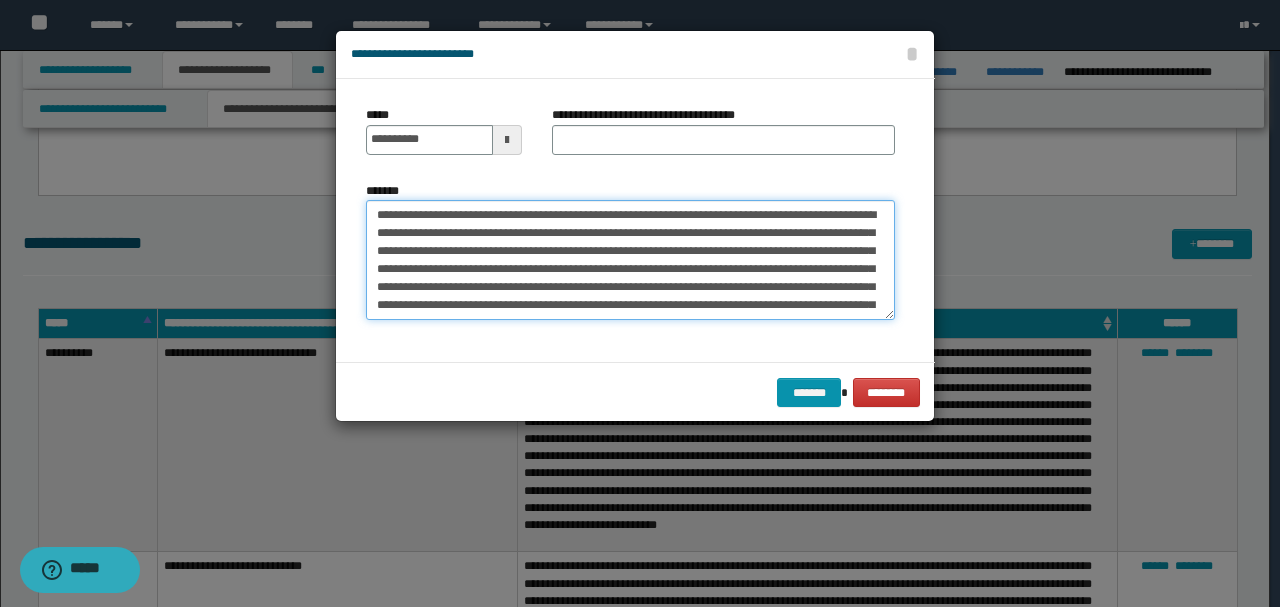 drag, startPoint x: 560, startPoint y: 211, endPoint x: 310, endPoint y: 193, distance: 250.64716 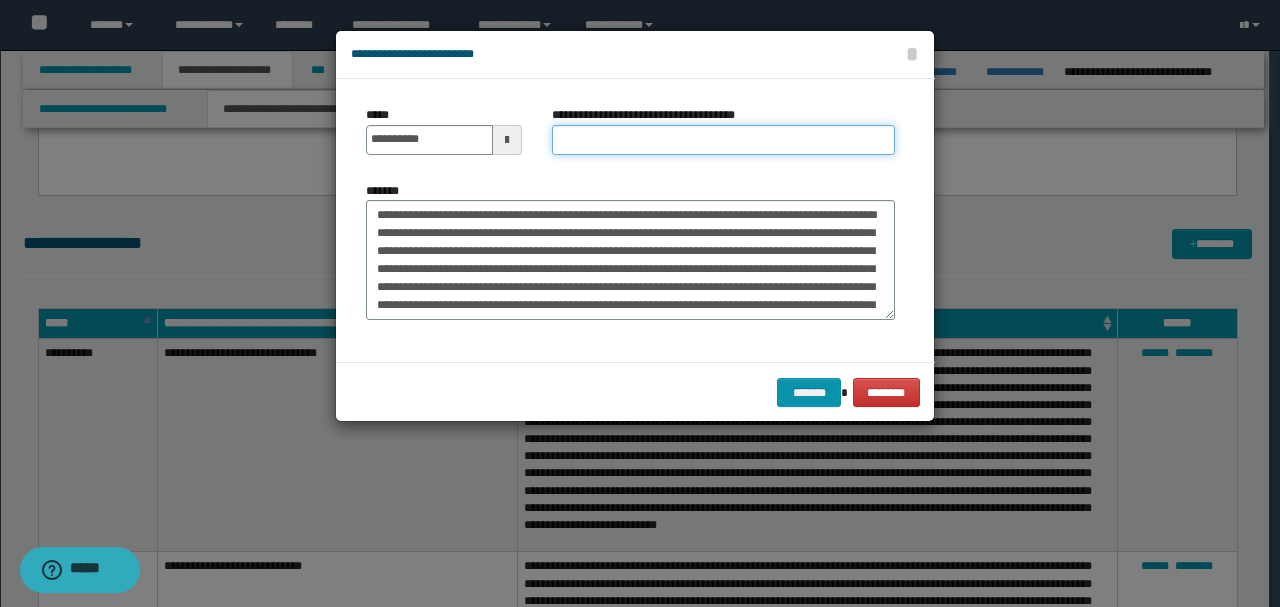 click on "**********" at bounding box center (723, 140) 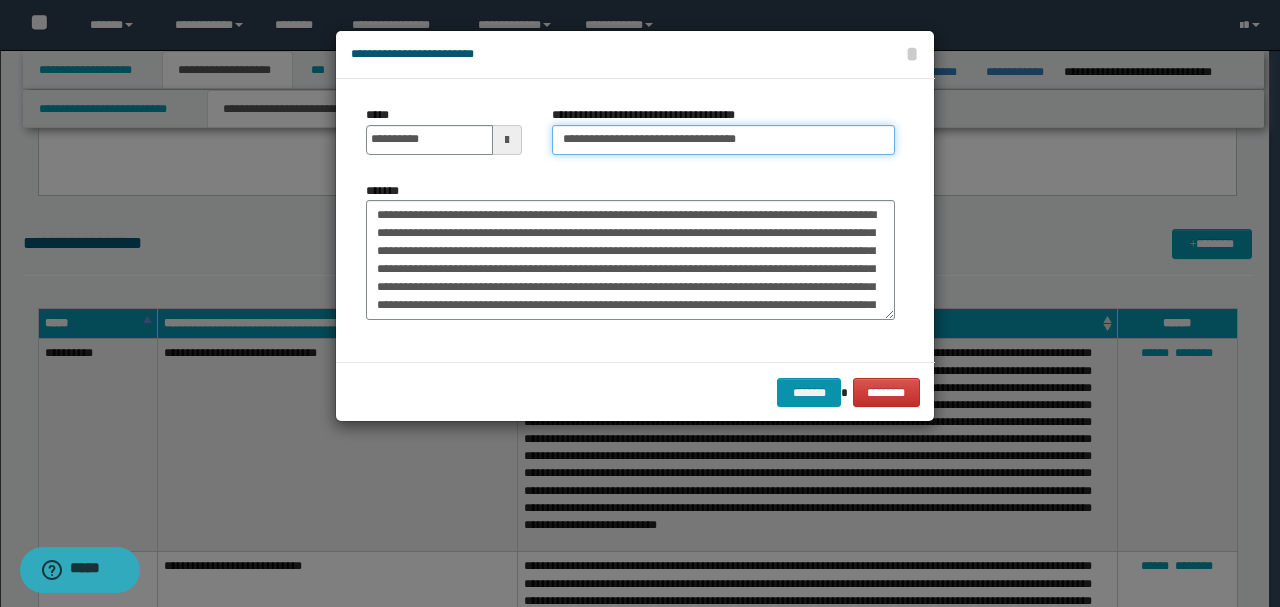 type on "**********" 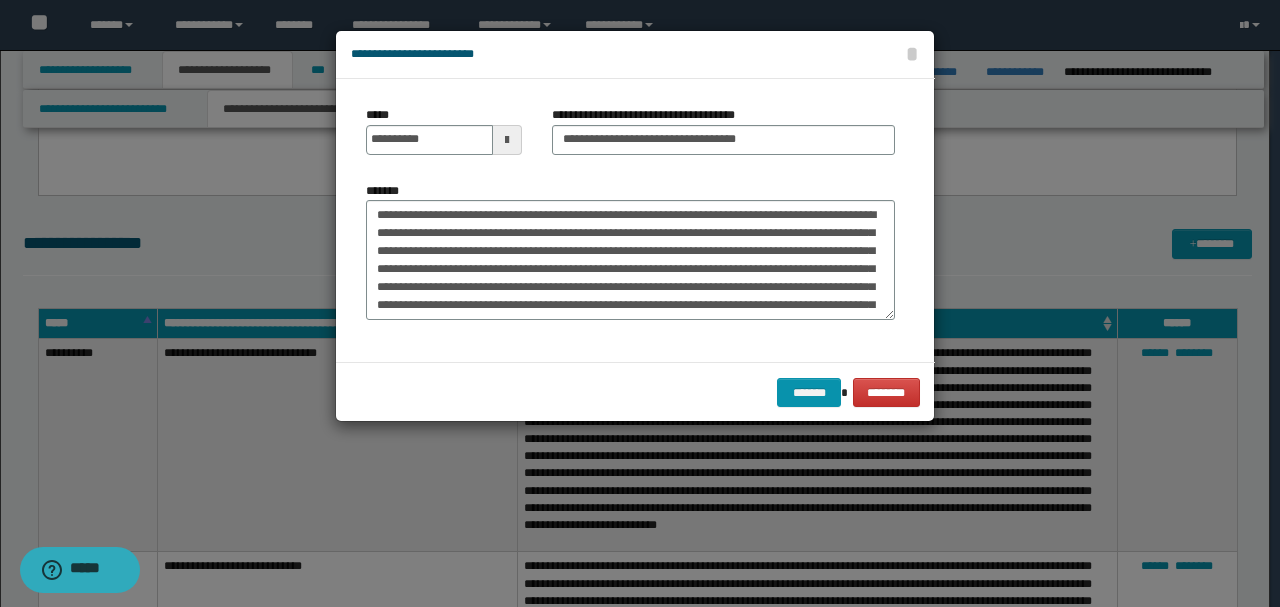 click on "*******
********" at bounding box center [635, 392] 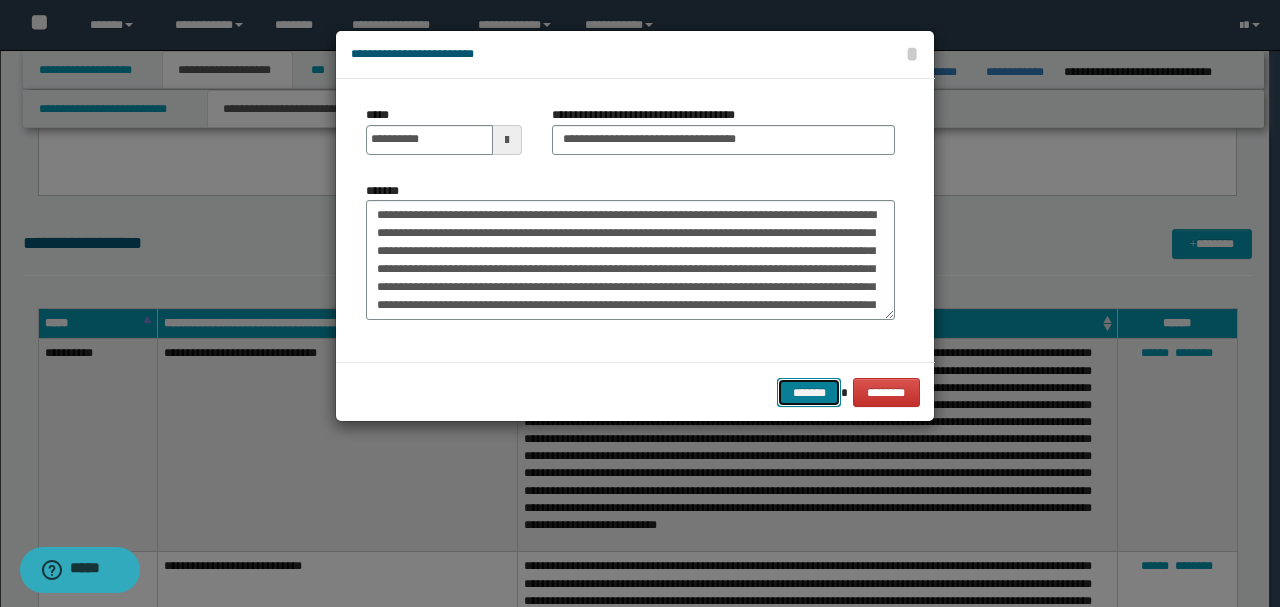 click on "*******" at bounding box center (809, 392) 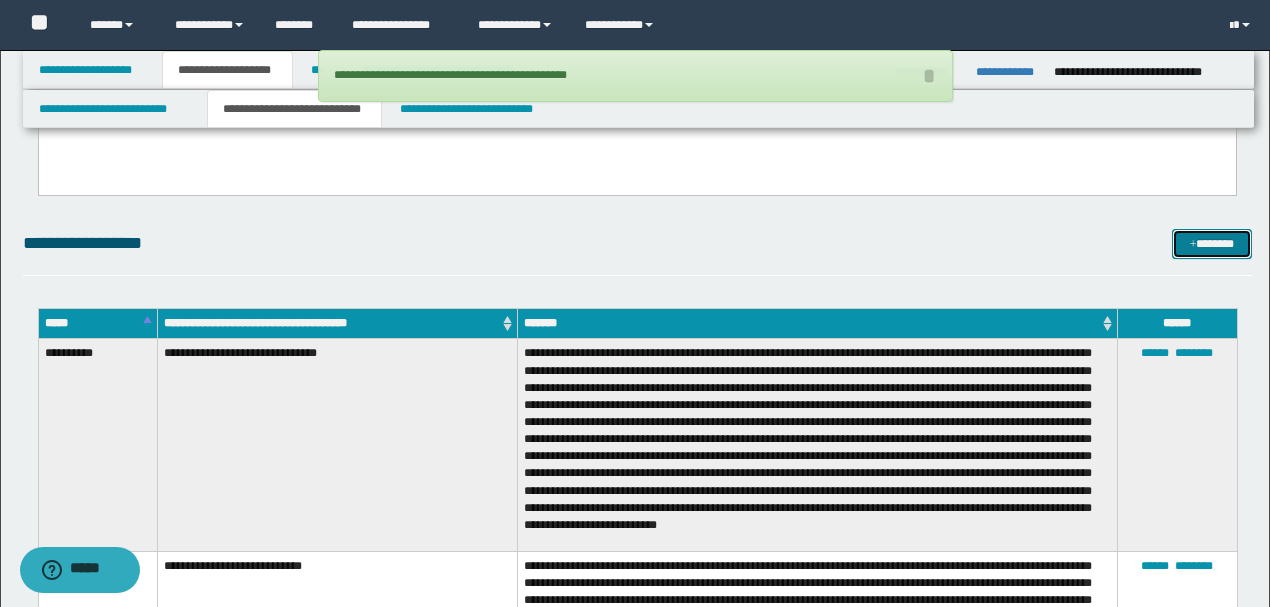 scroll, scrollTop: 1733, scrollLeft: 0, axis: vertical 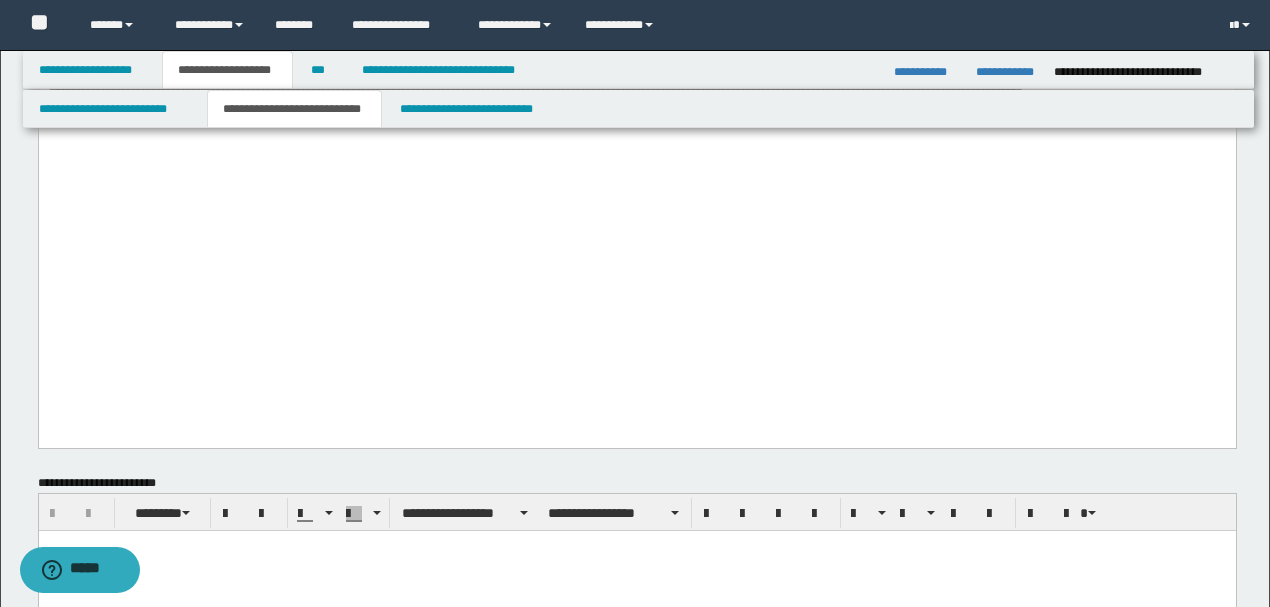 click on "**********" at bounding box center [636, -679] 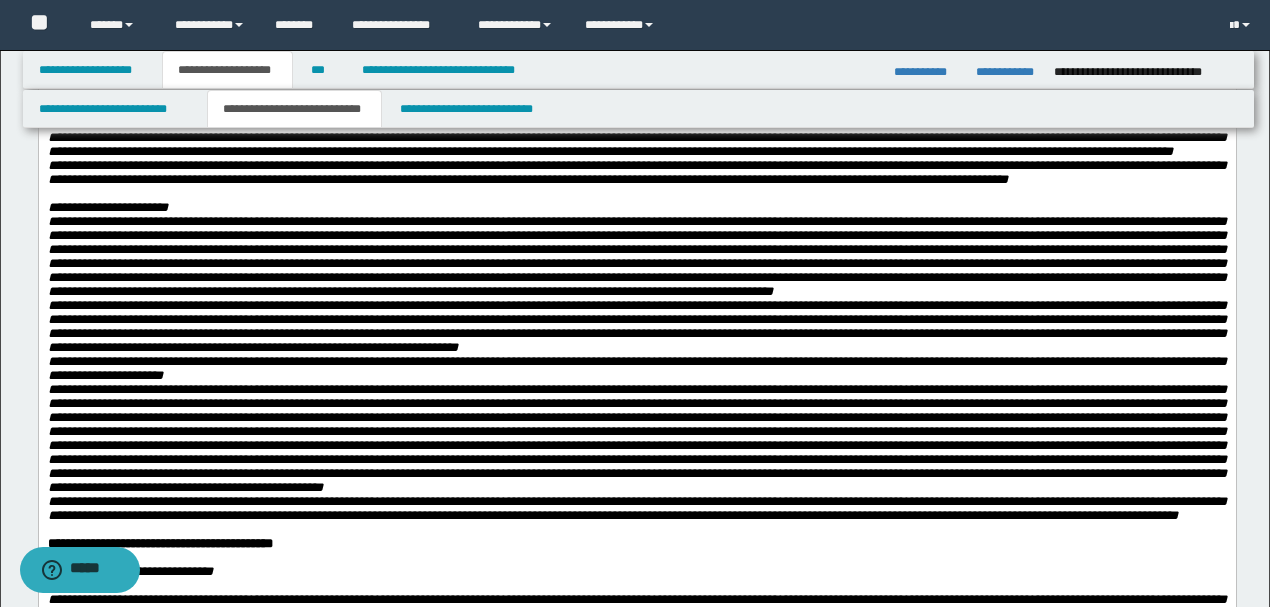 scroll, scrollTop: 1000, scrollLeft: 0, axis: vertical 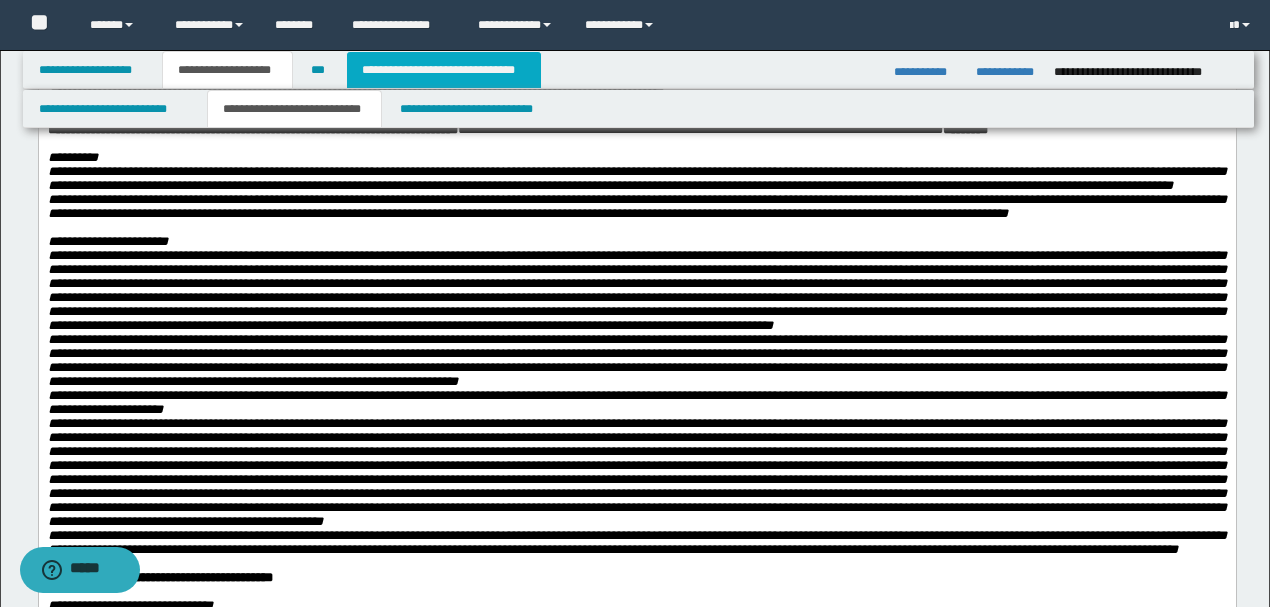 click on "**********" at bounding box center (444, 70) 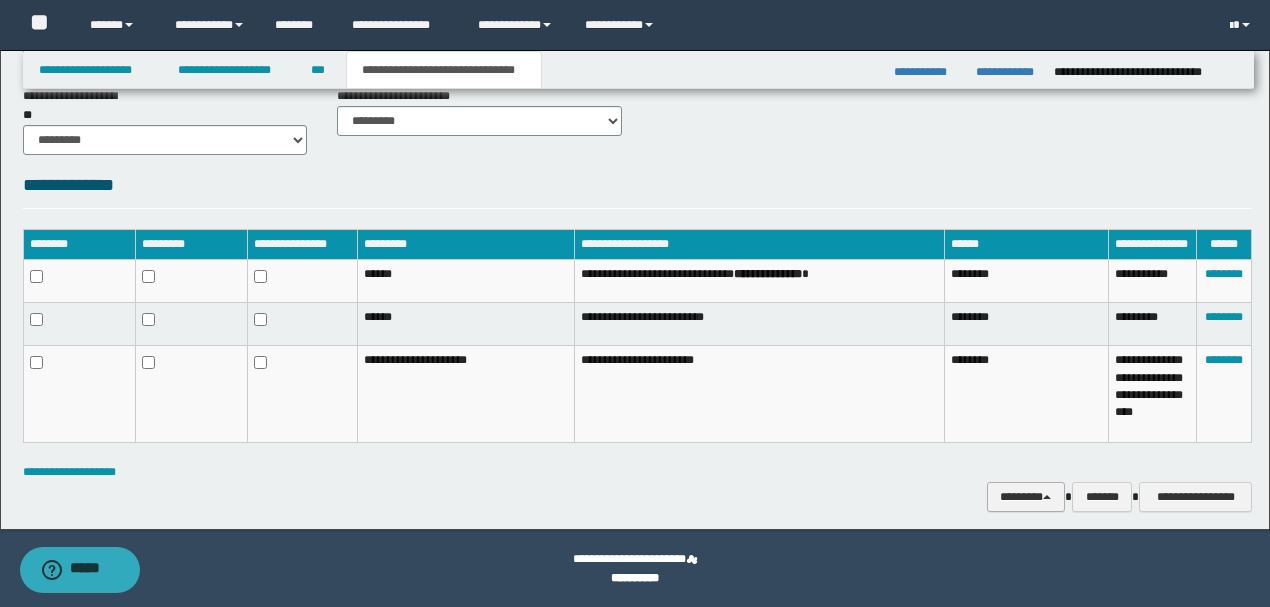click on "********" at bounding box center (1026, 496) 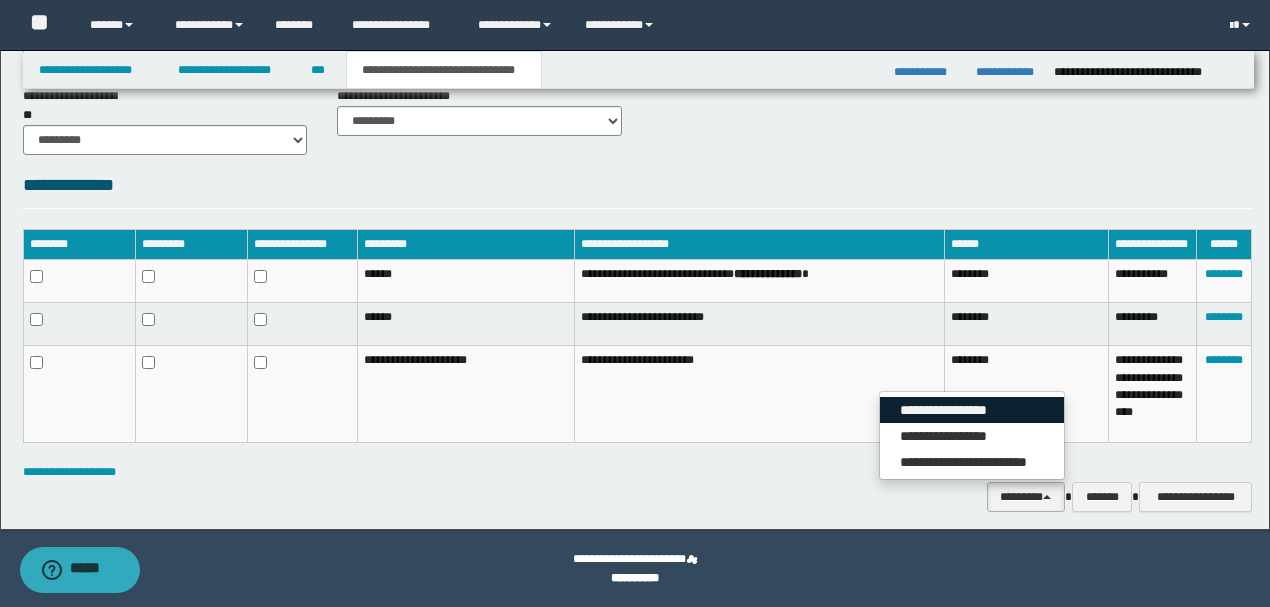 click on "**********" at bounding box center [972, 410] 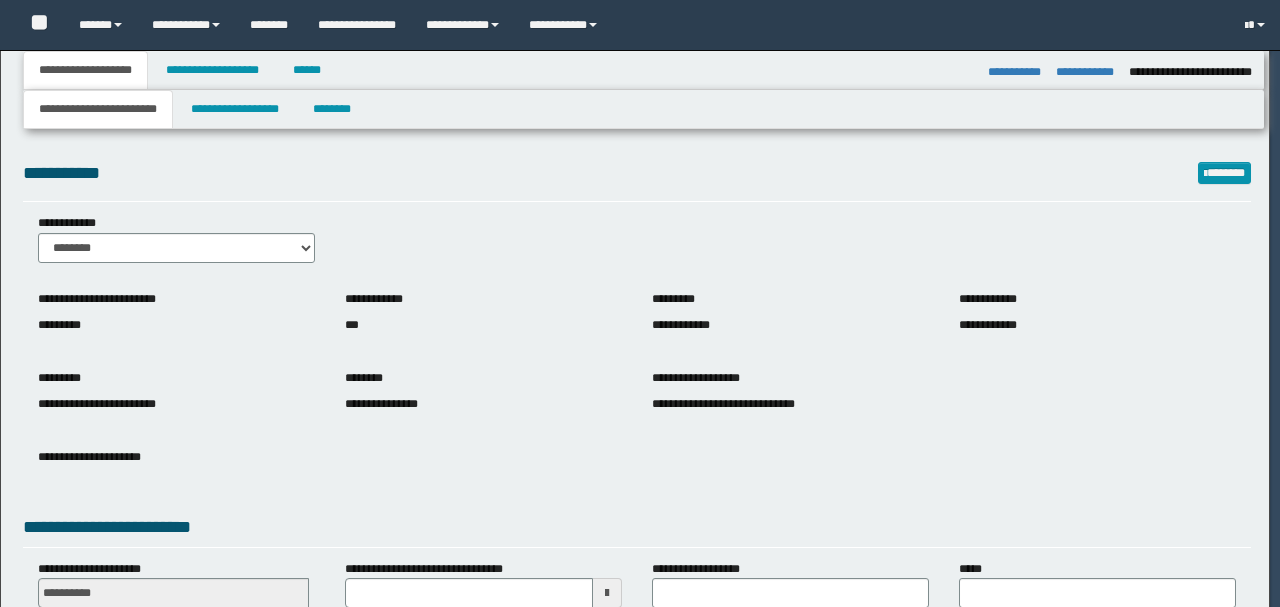 select on "*" 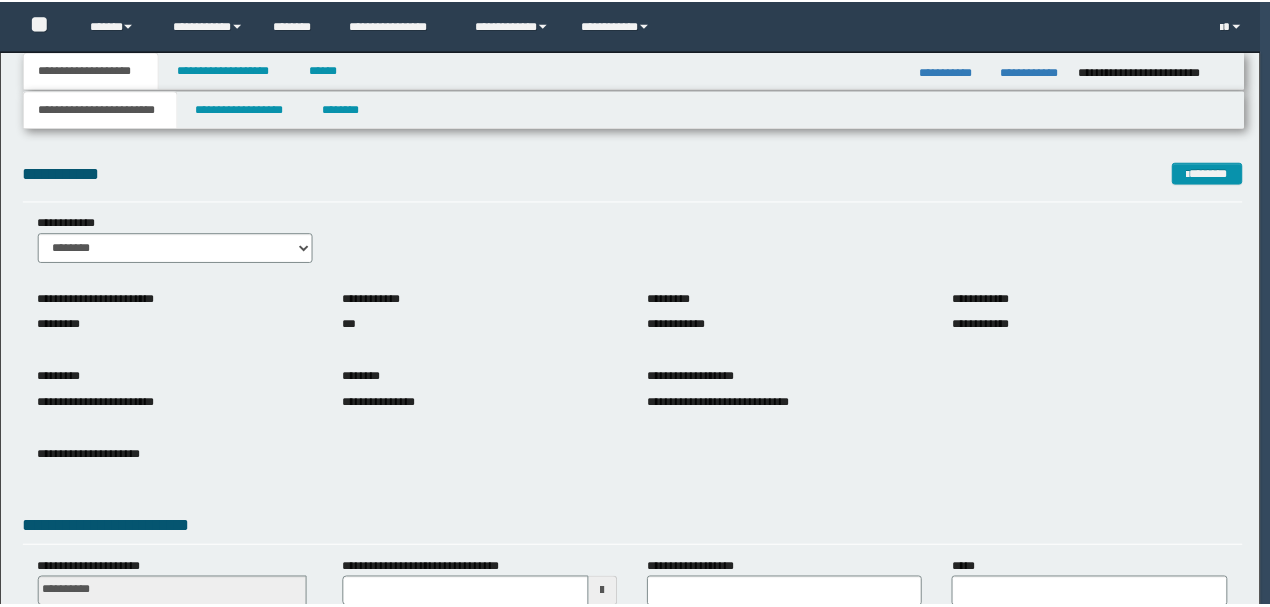 scroll, scrollTop: 0, scrollLeft: 0, axis: both 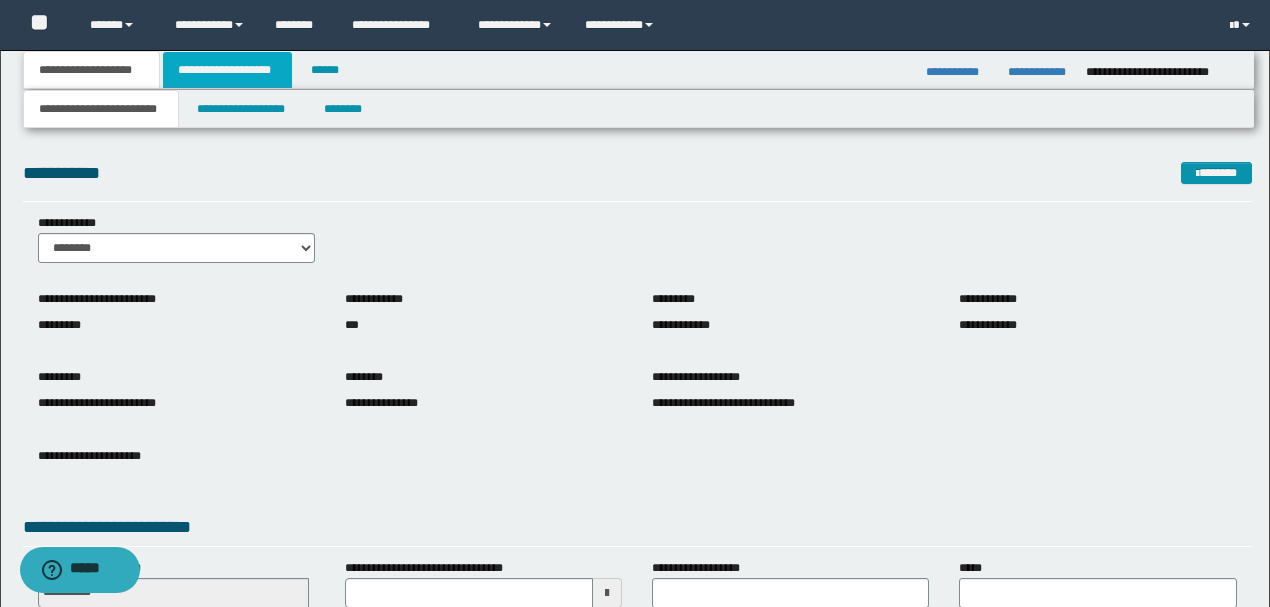 click on "**********" at bounding box center (227, 70) 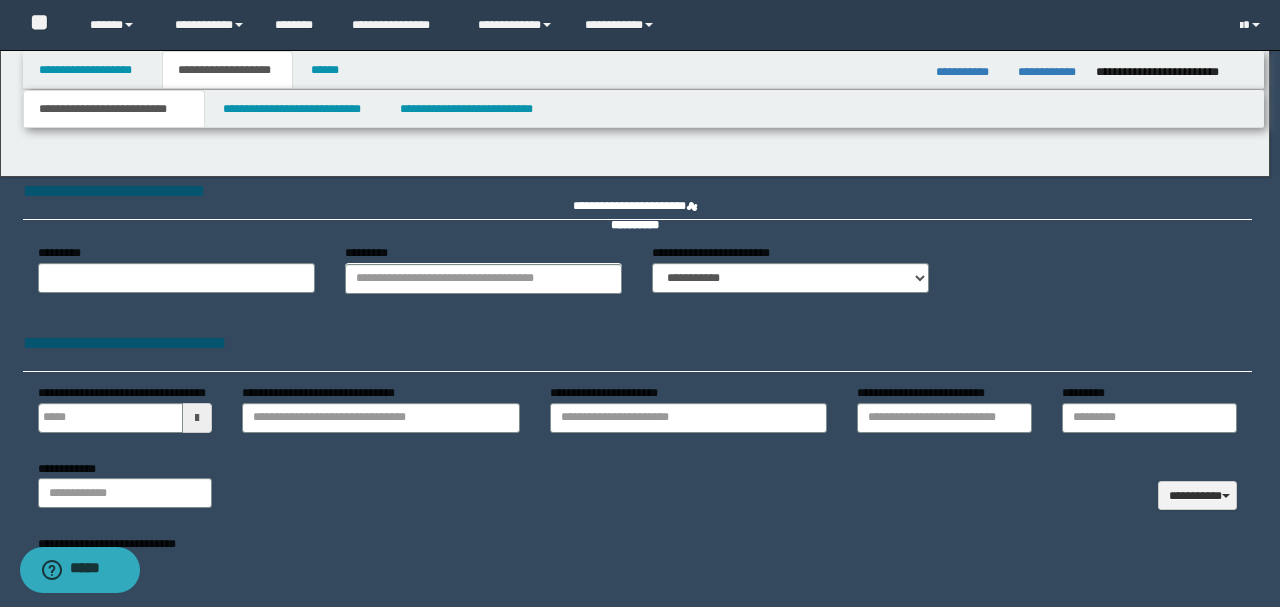 type 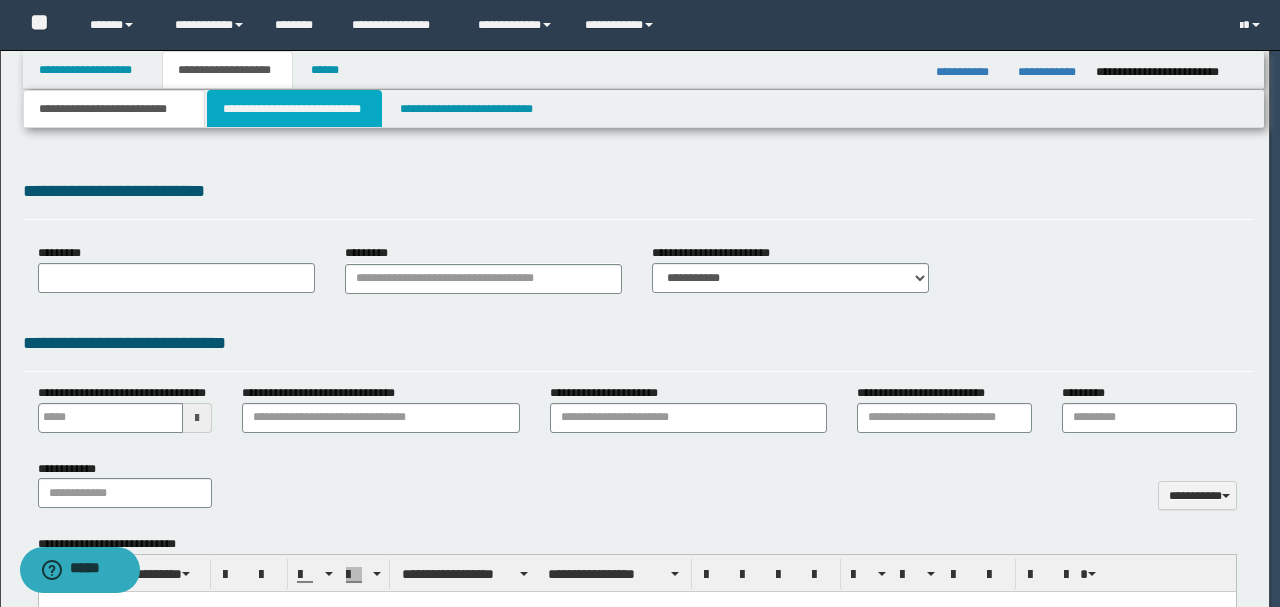 click on "**********" at bounding box center [294, 109] 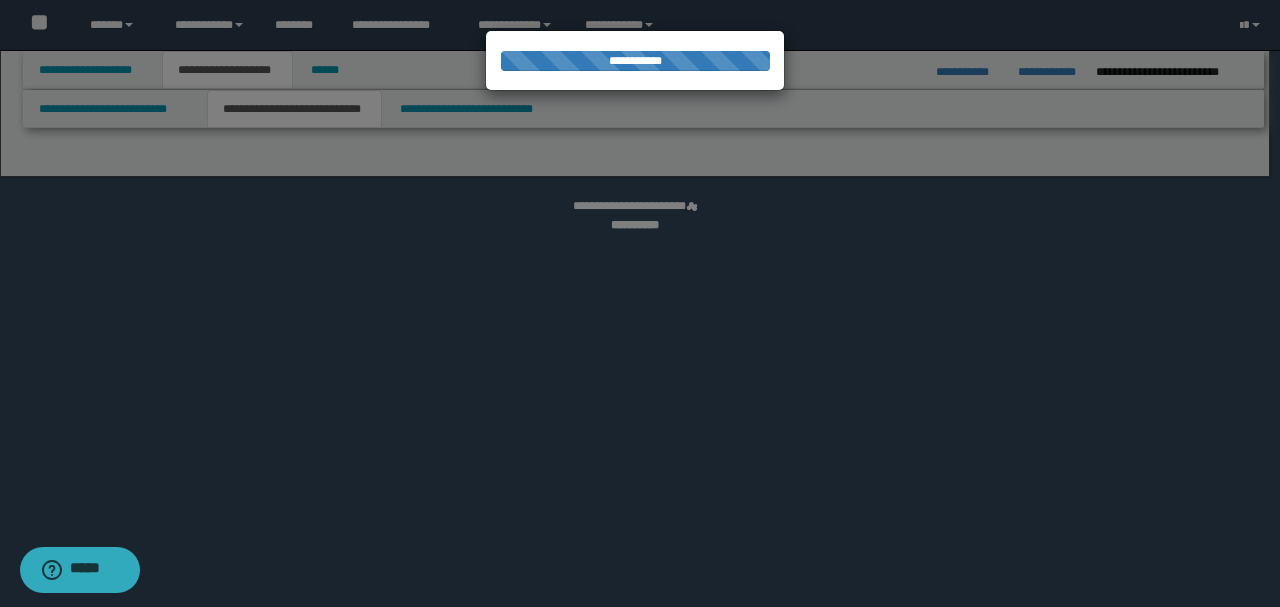 select on "*" 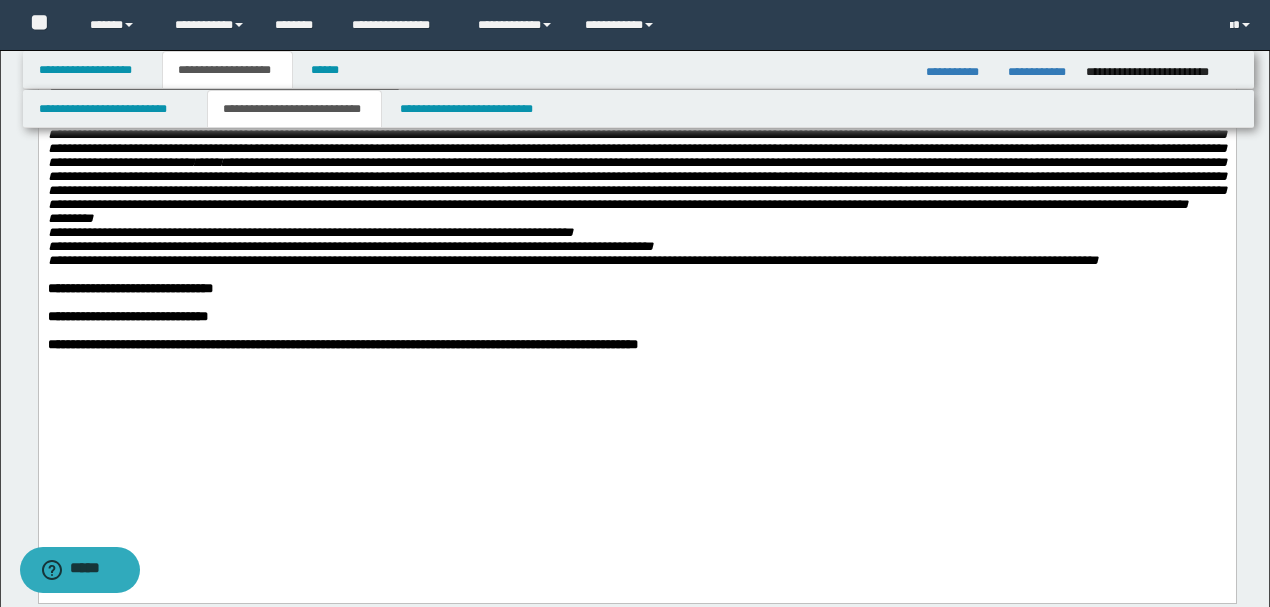 scroll, scrollTop: 1133, scrollLeft: 0, axis: vertical 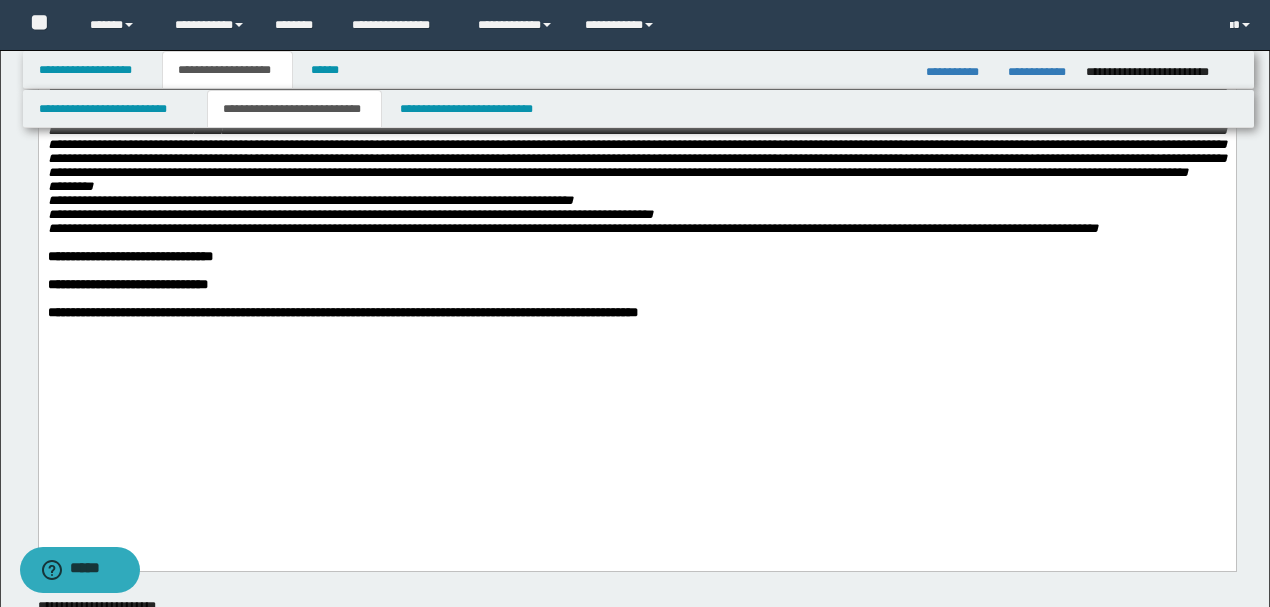 click on "**********" at bounding box center (342, 312) 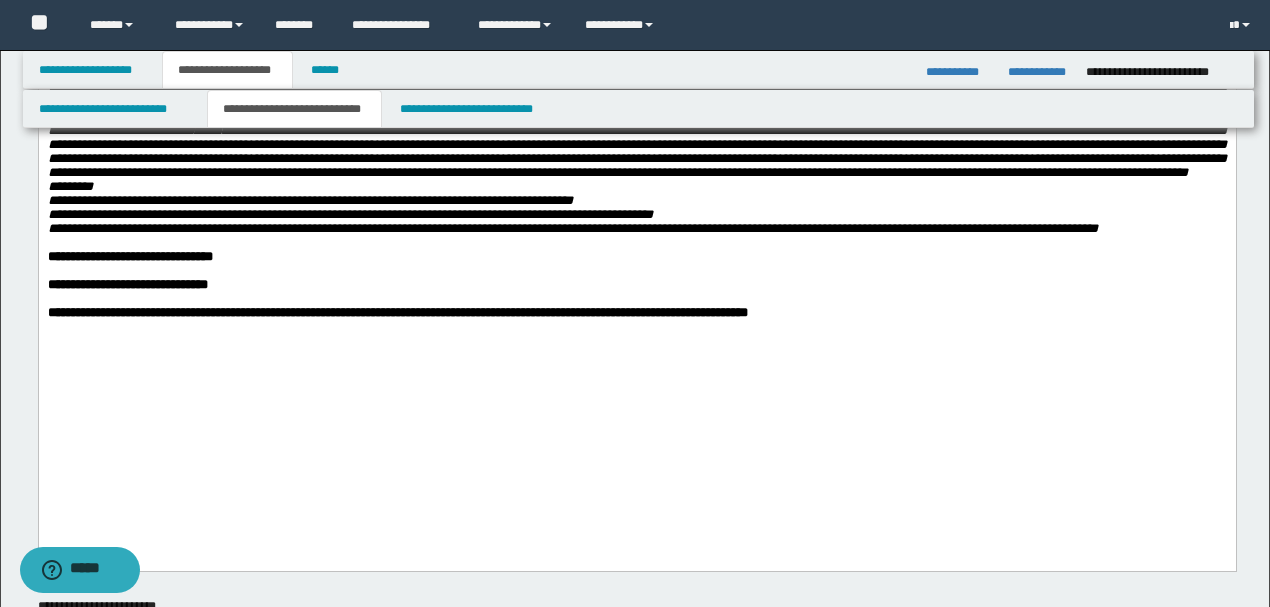 drag, startPoint x: 527, startPoint y: 457, endPoint x: 437, endPoint y: 458, distance: 90.005554 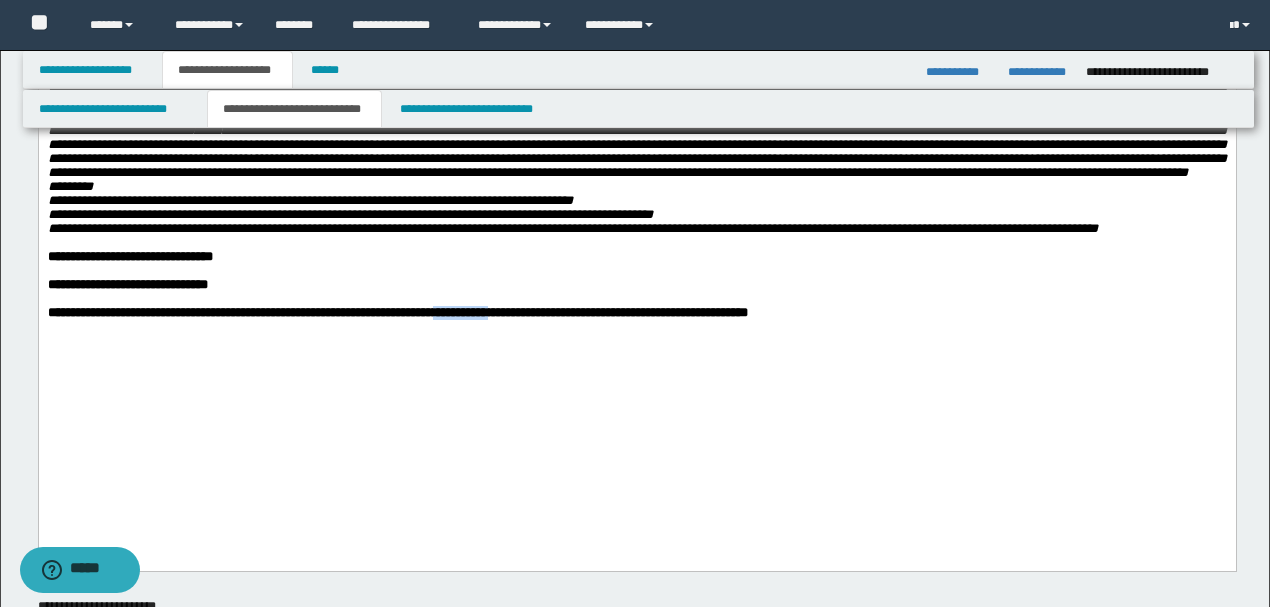 drag, startPoint x: 528, startPoint y: 454, endPoint x: 473, endPoint y: 458, distance: 55.145264 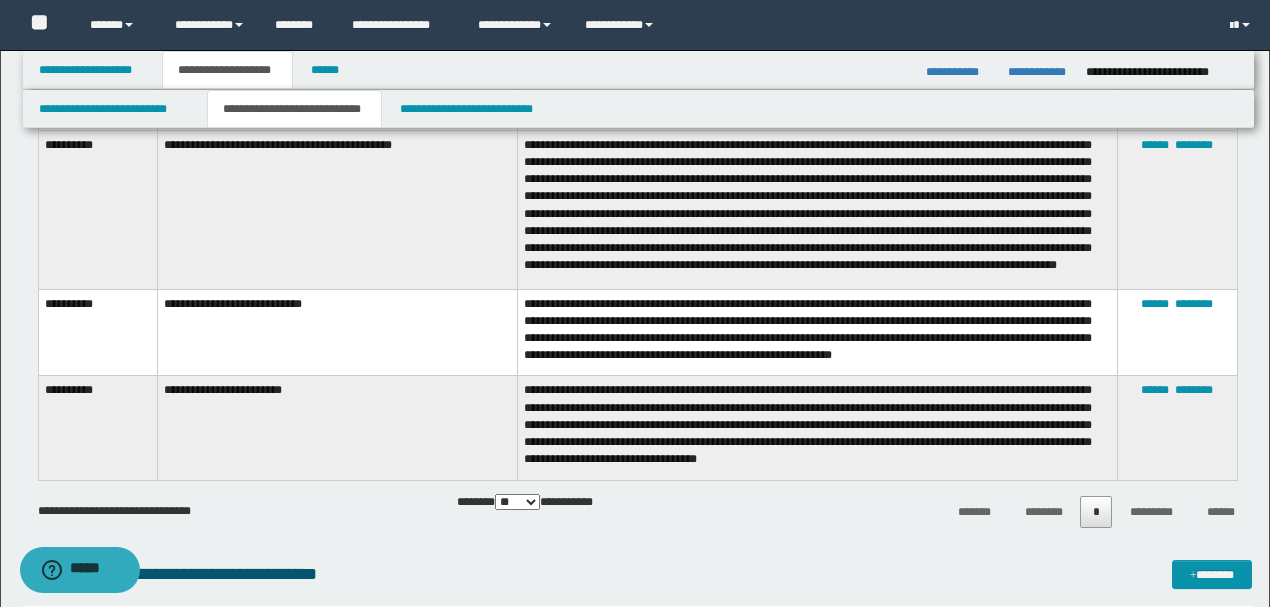 scroll, scrollTop: 2600, scrollLeft: 0, axis: vertical 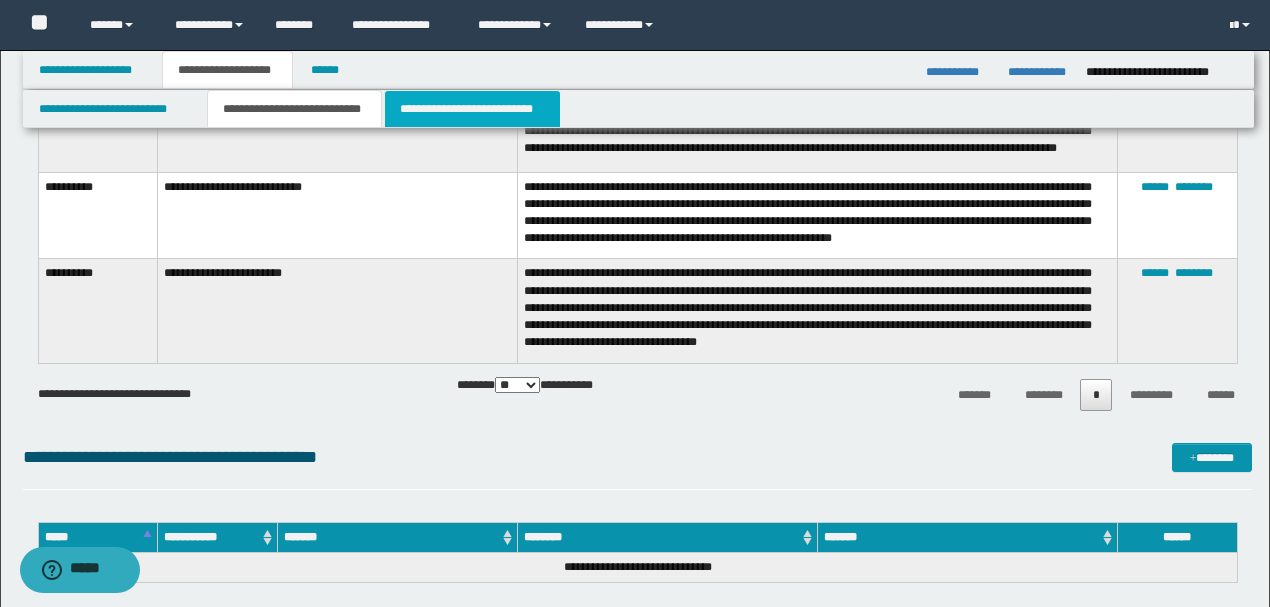 click on "**********" at bounding box center [472, 109] 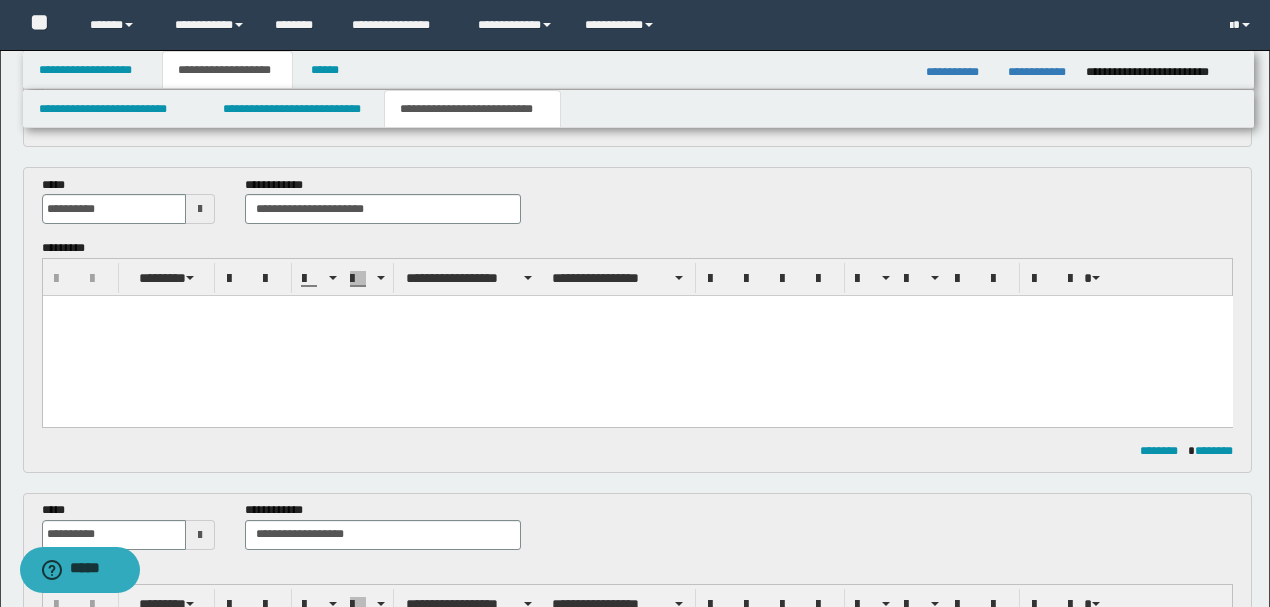 scroll, scrollTop: 466, scrollLeft: 0, axis: vertical 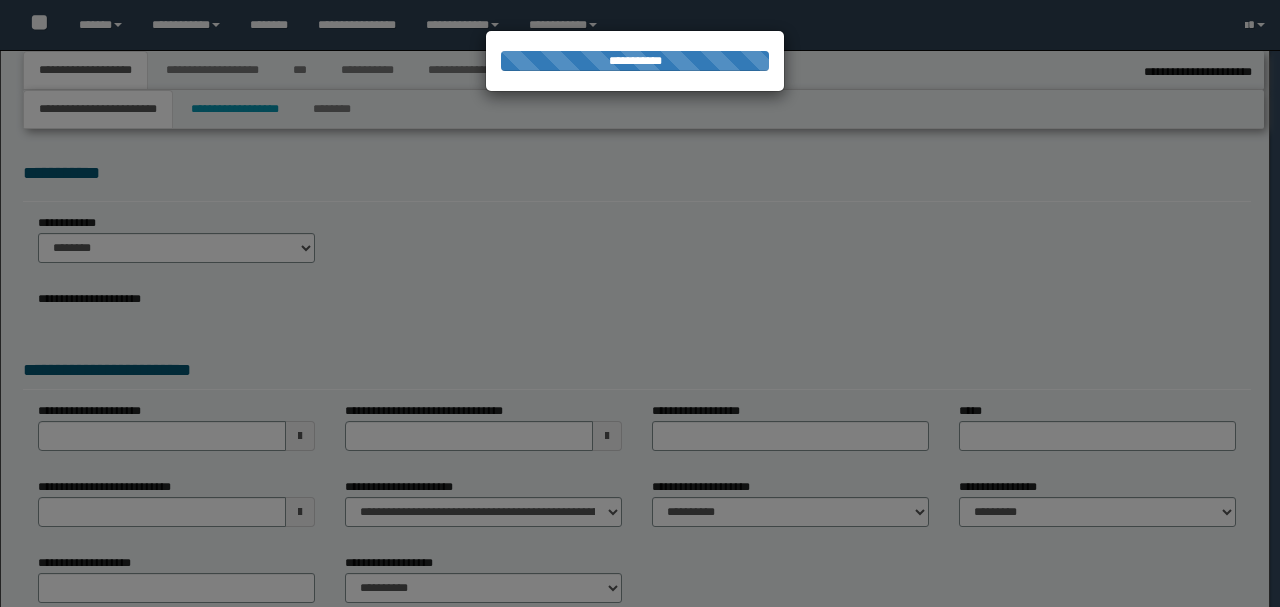 select on "**" 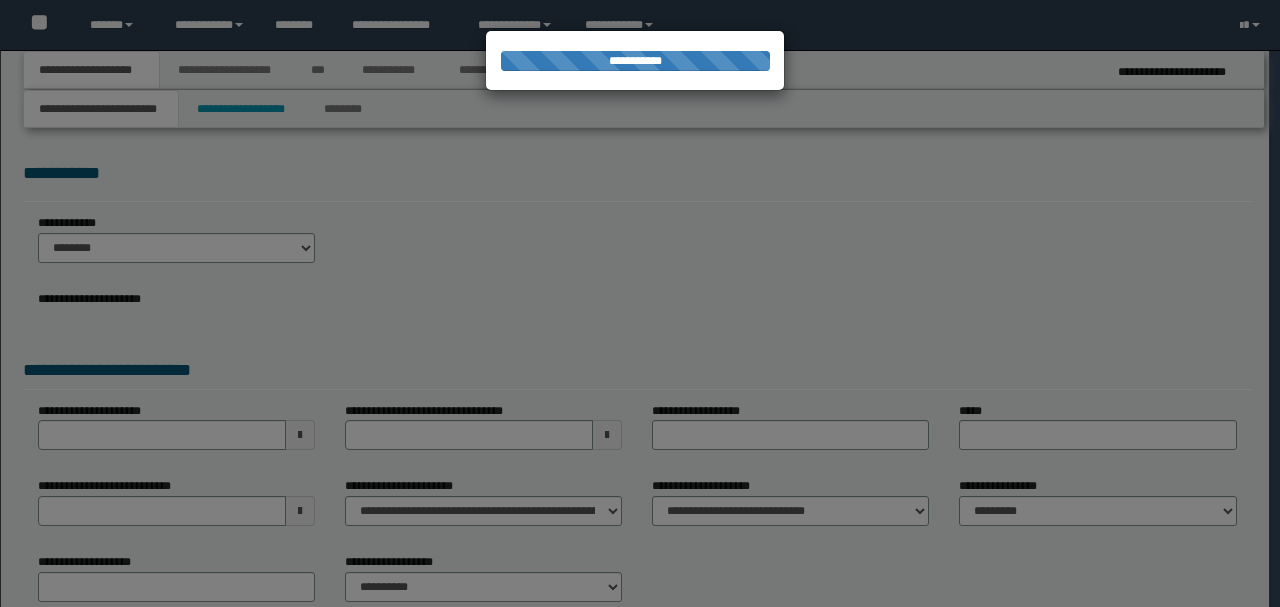 scroll, scrollTop: 0, scrollLeft: 0, axis: both 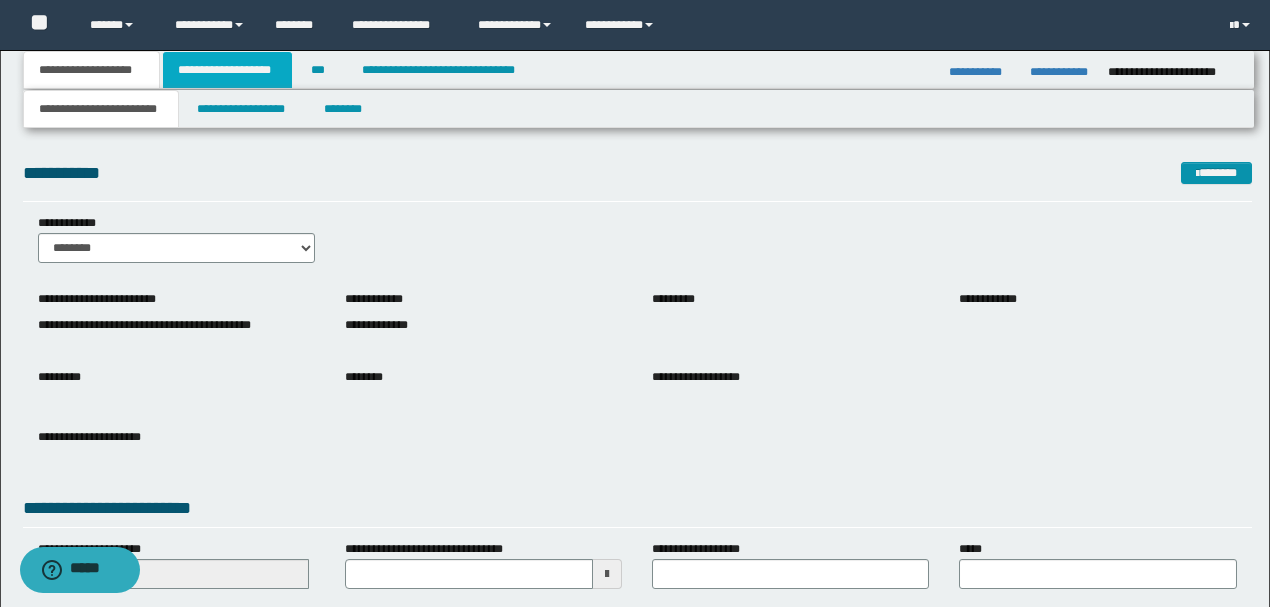 click on "**********" at bounding box center (227, 70) 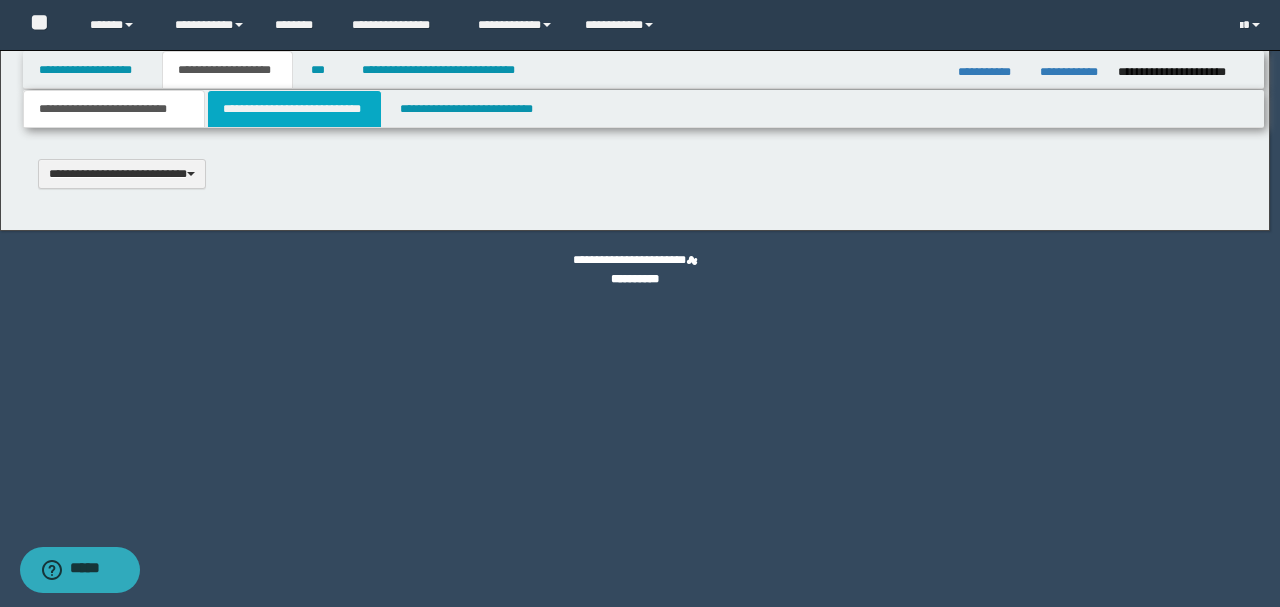 type 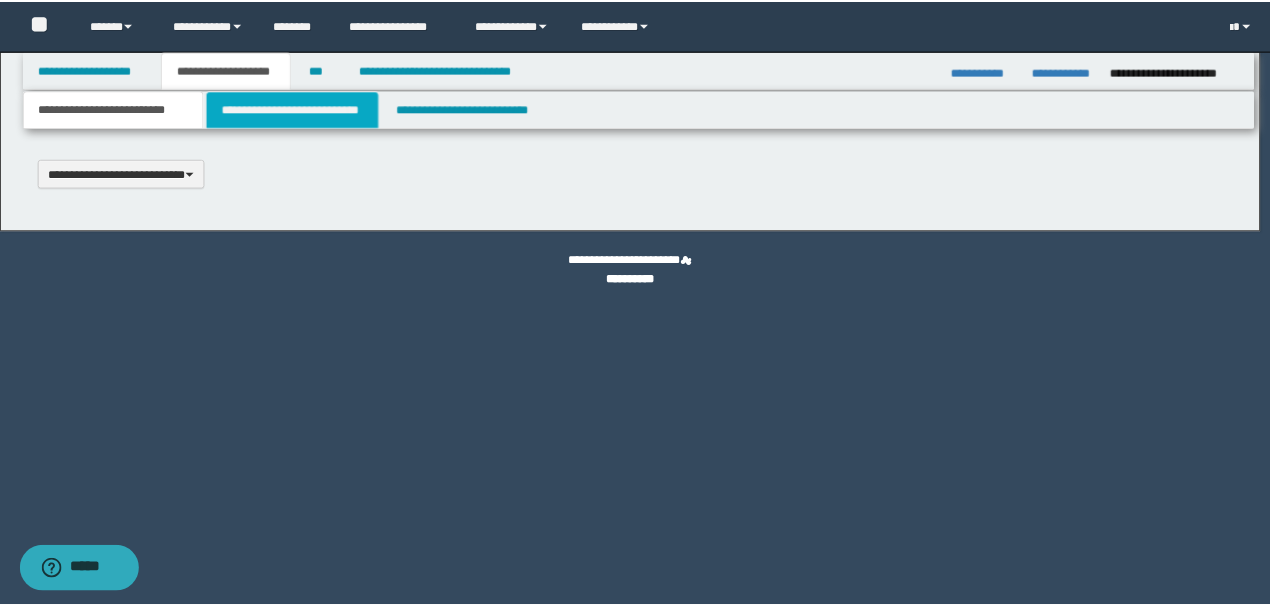scroll, scrollTop: 0, scrollLeft: 0, axis: both 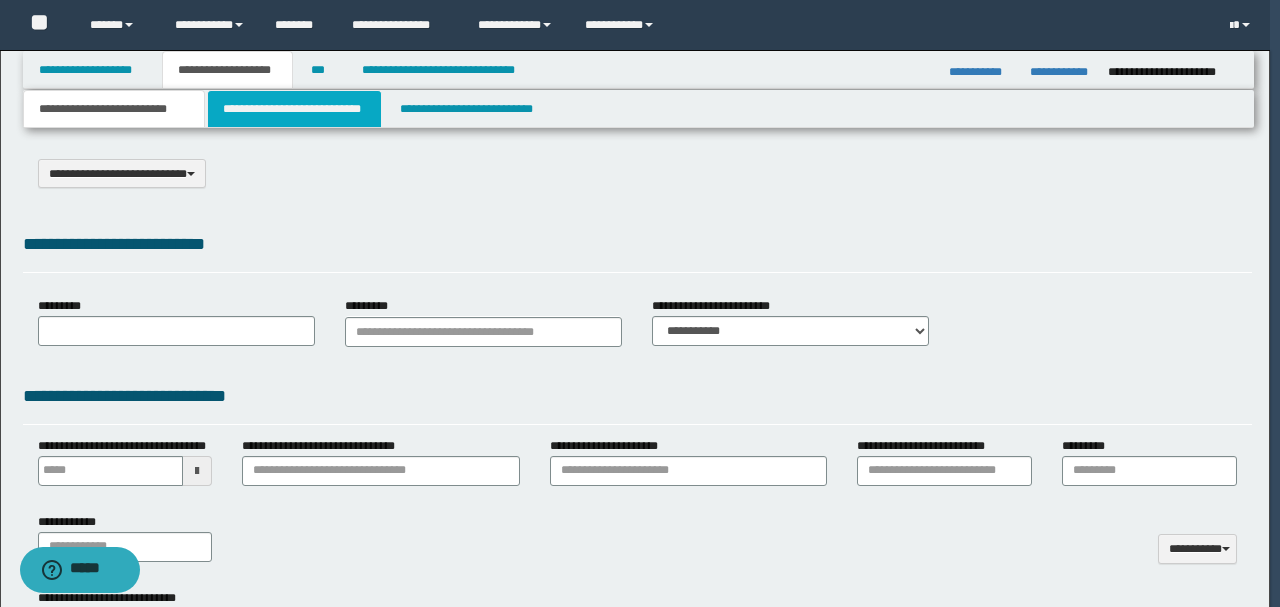 click on "**********" at bounding box center [294, 109] 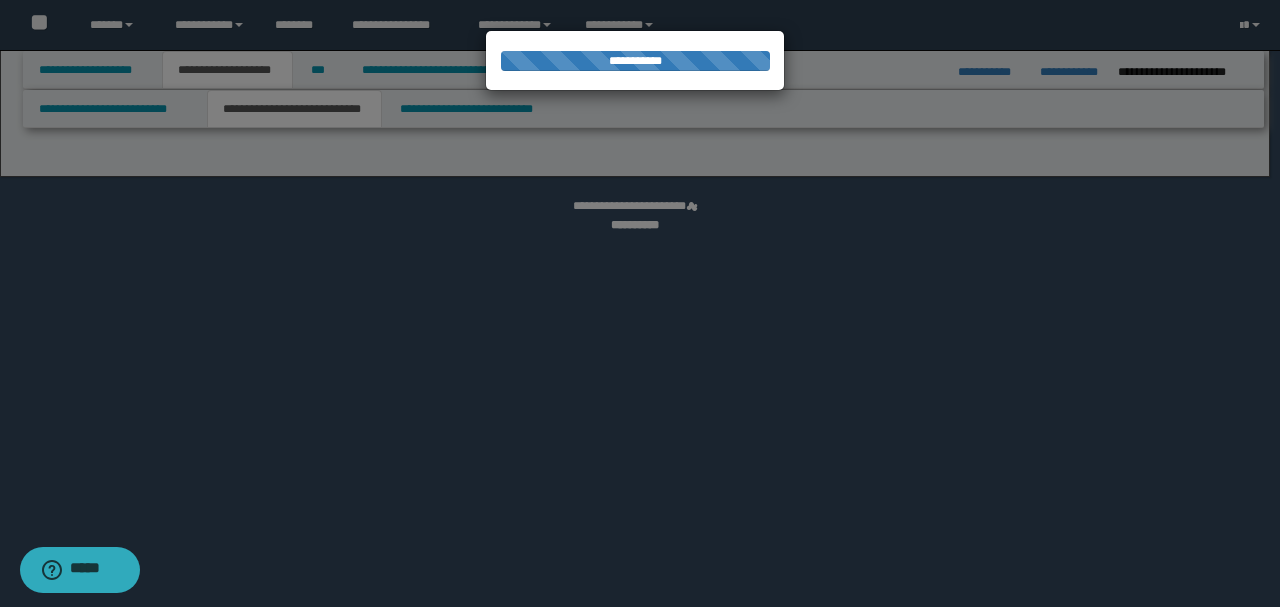 select on "*" 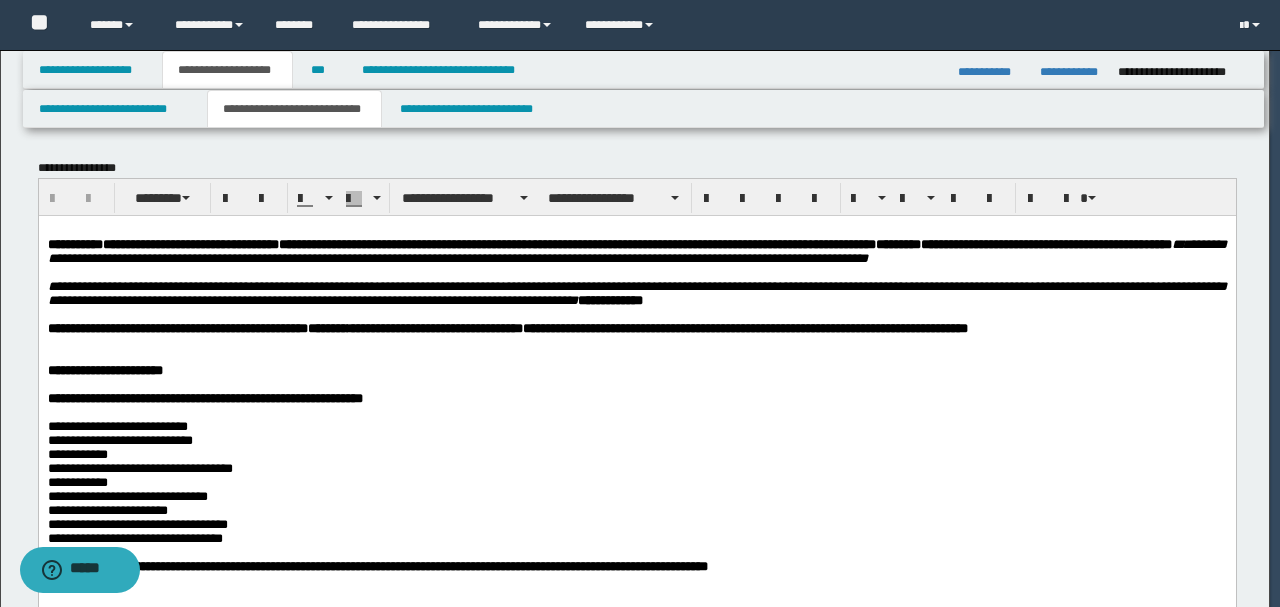 scroll, scrollTop: 0, scrollLeft: 0, axis: both 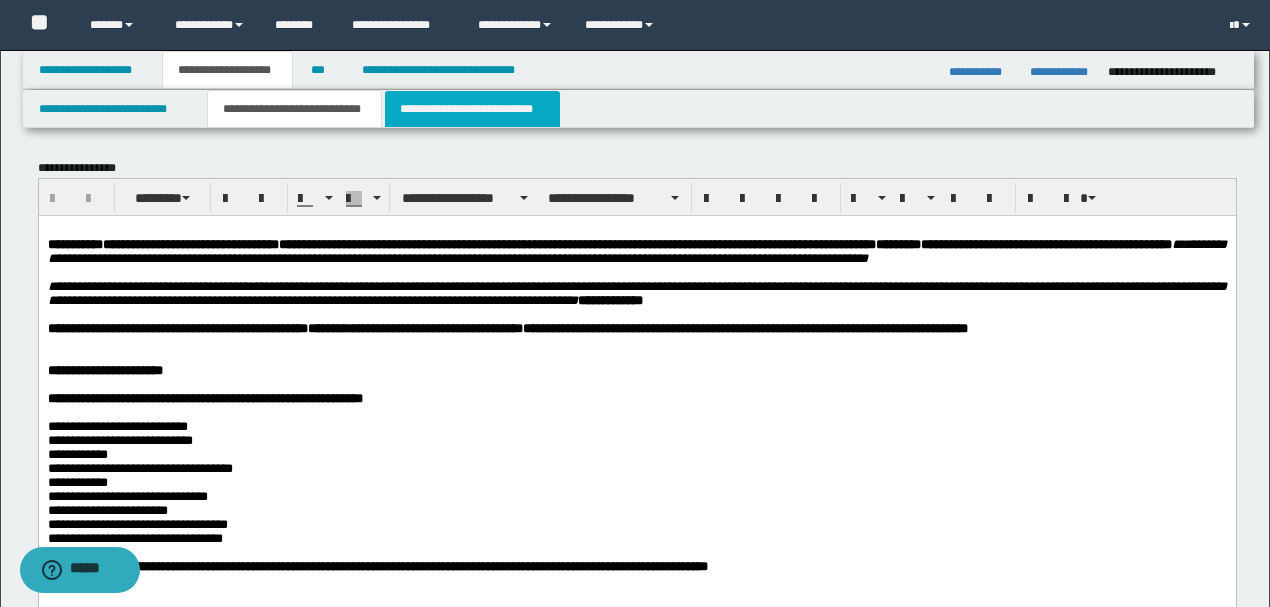 click on "**********" at bounding box center (472, 109) 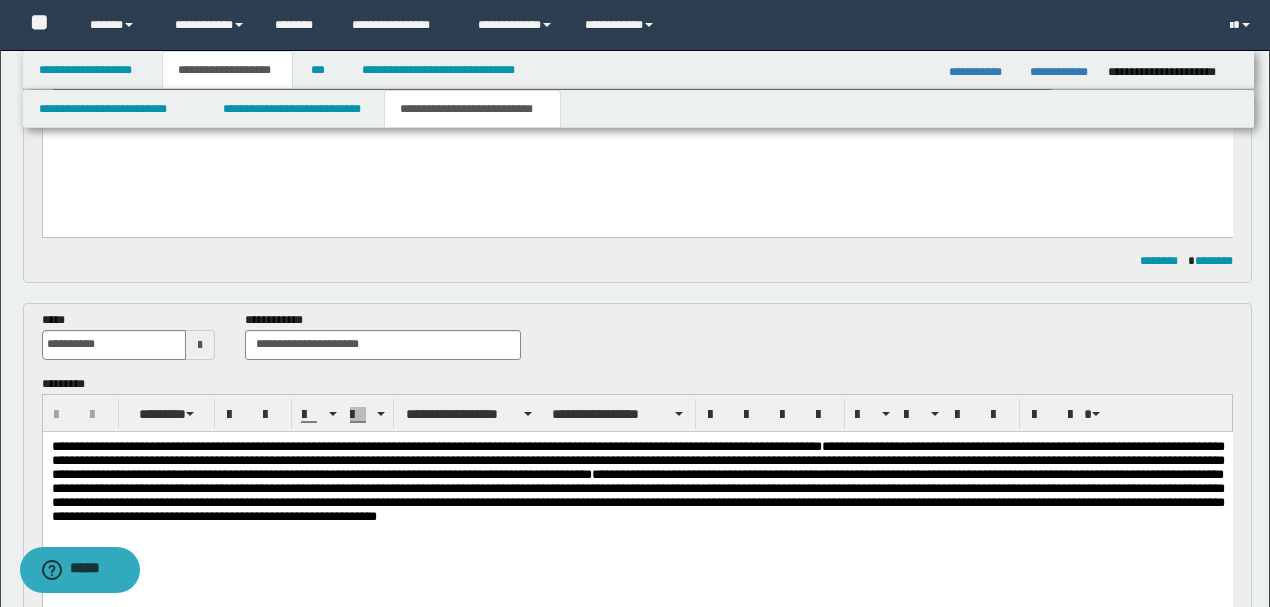 scroll, scrollTop: 733, scrollLeft: 0, axis: vertical 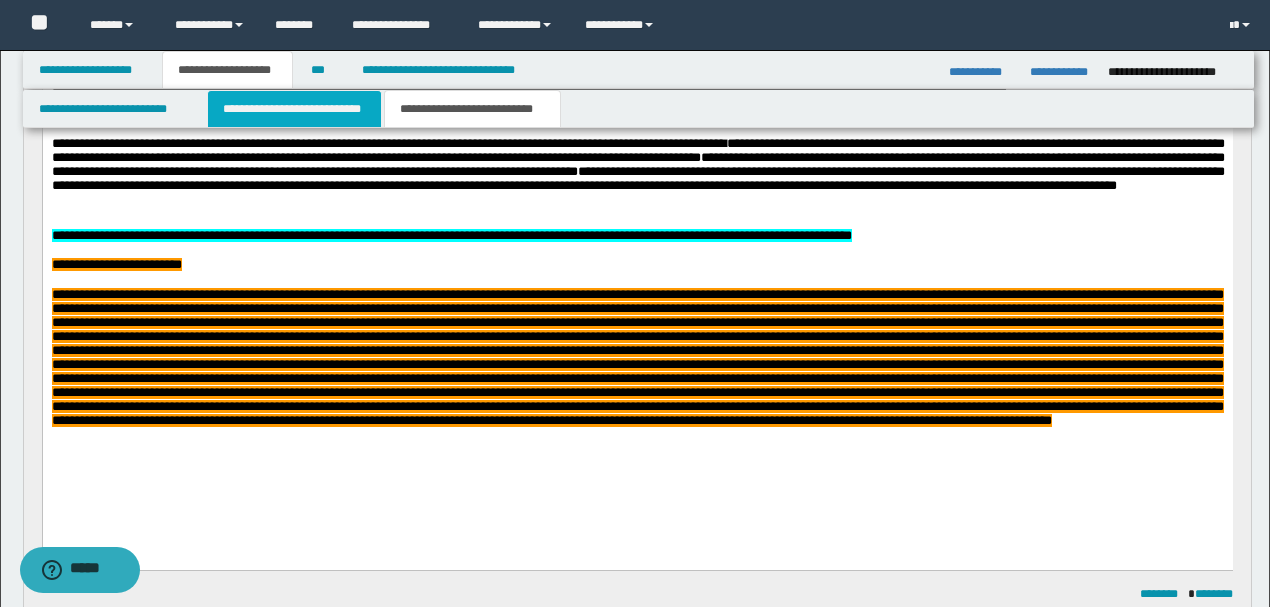 click on "**********" at bounding box center [294, 109] 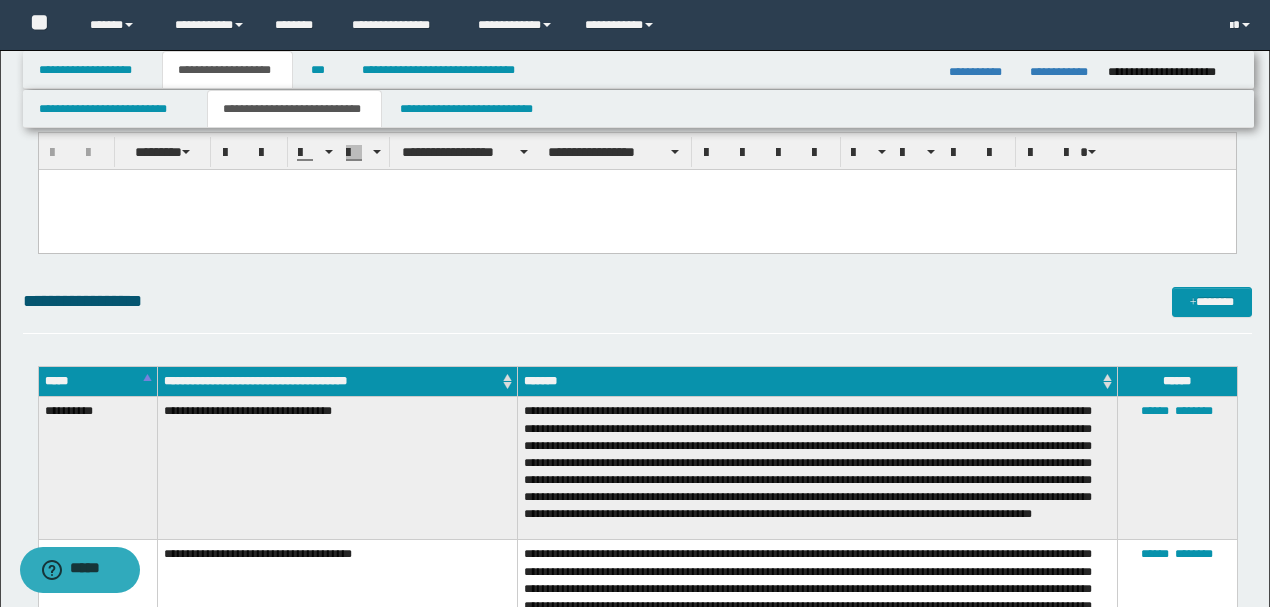scroll, scrollTop: 0, scrollLeft: 0, axis: both 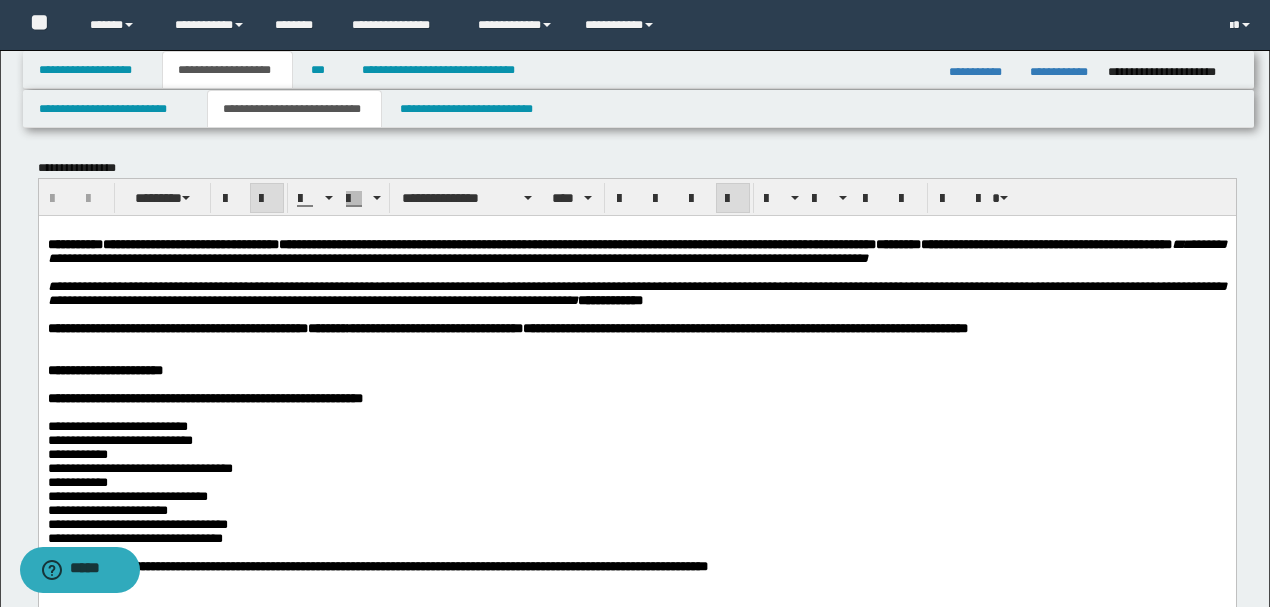click on "**********" at bounding box center [636, 250] 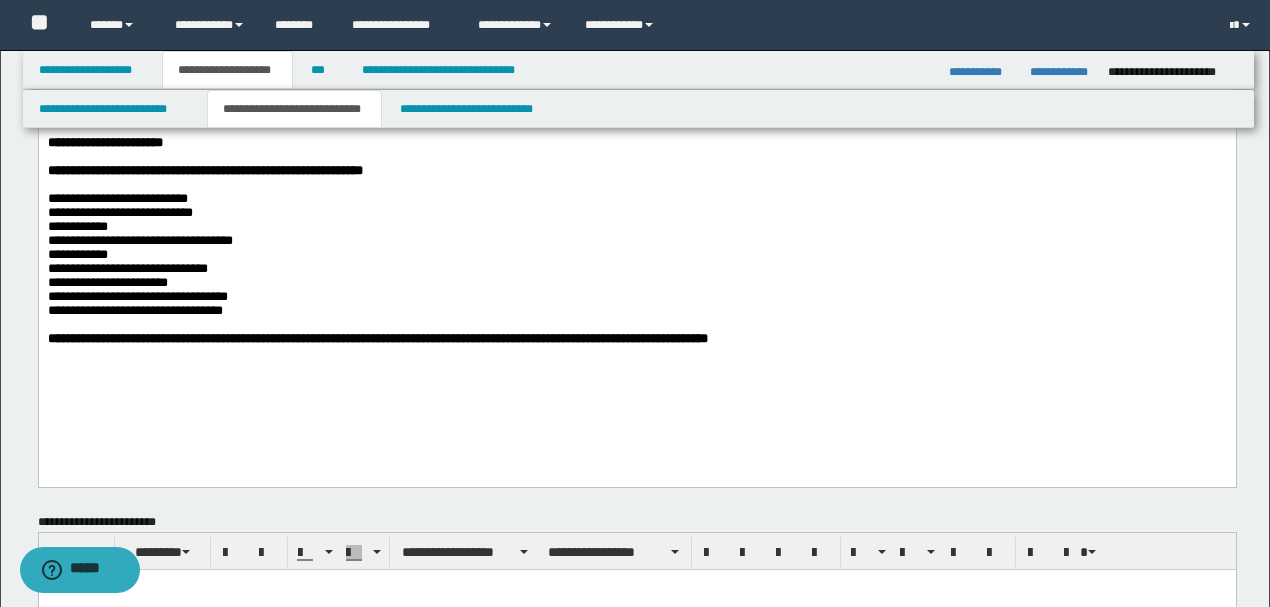 scroll, scrollTop: 266, scrollLeft: 0, axis: vertical 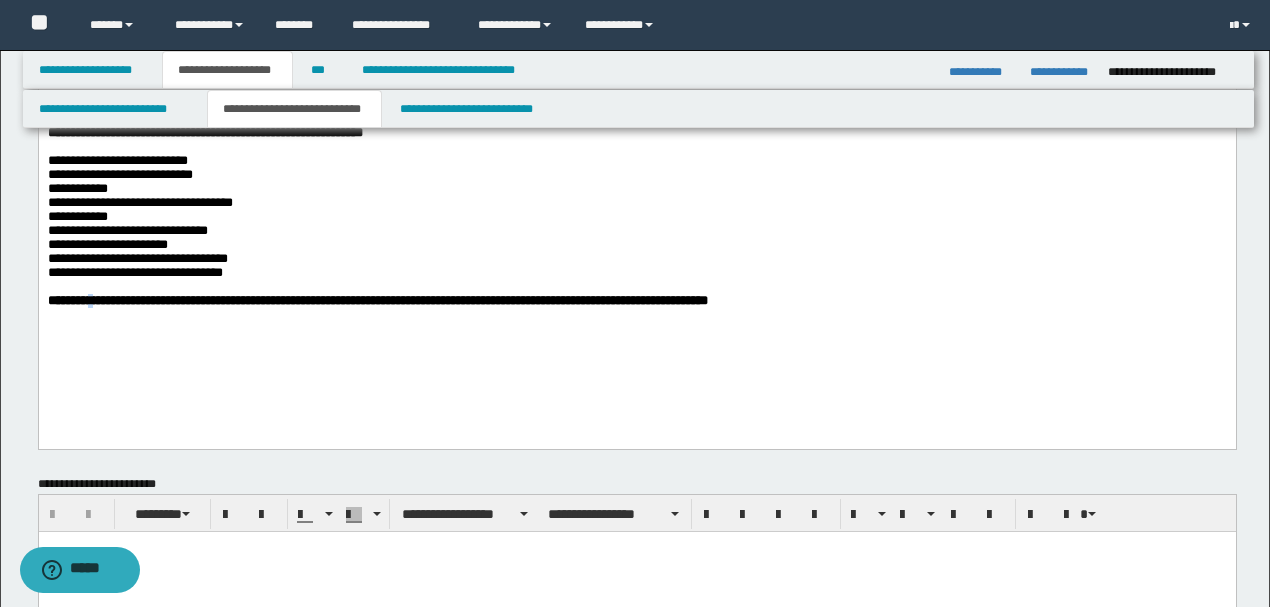 click on "**********" at bounding box center (377, 300) 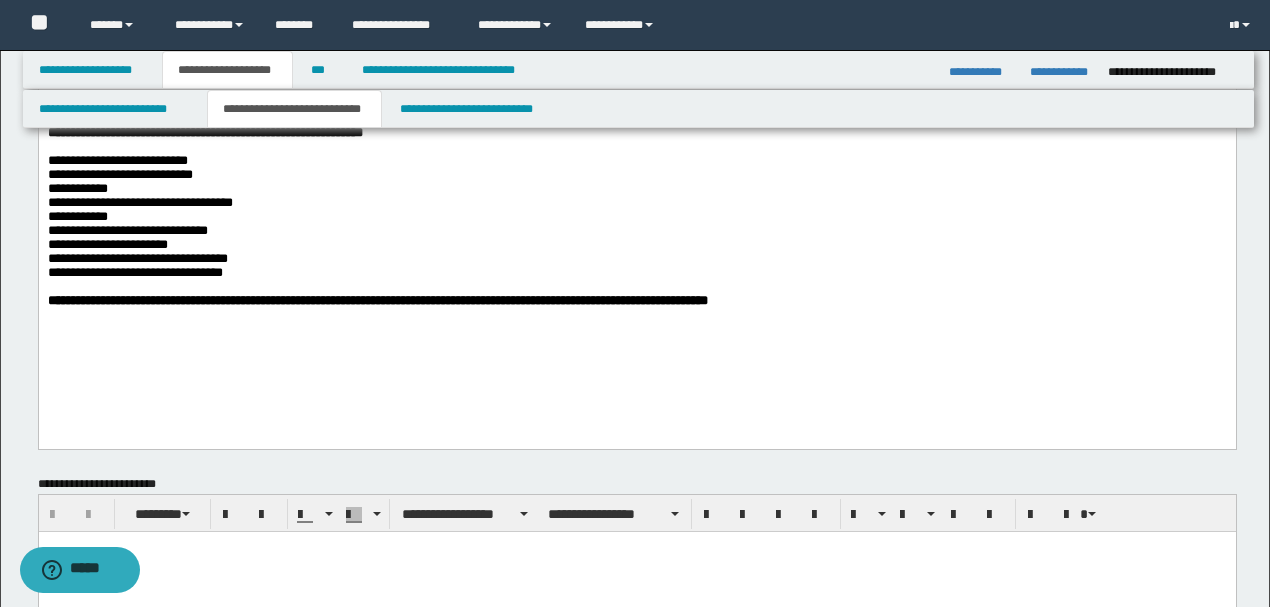 type 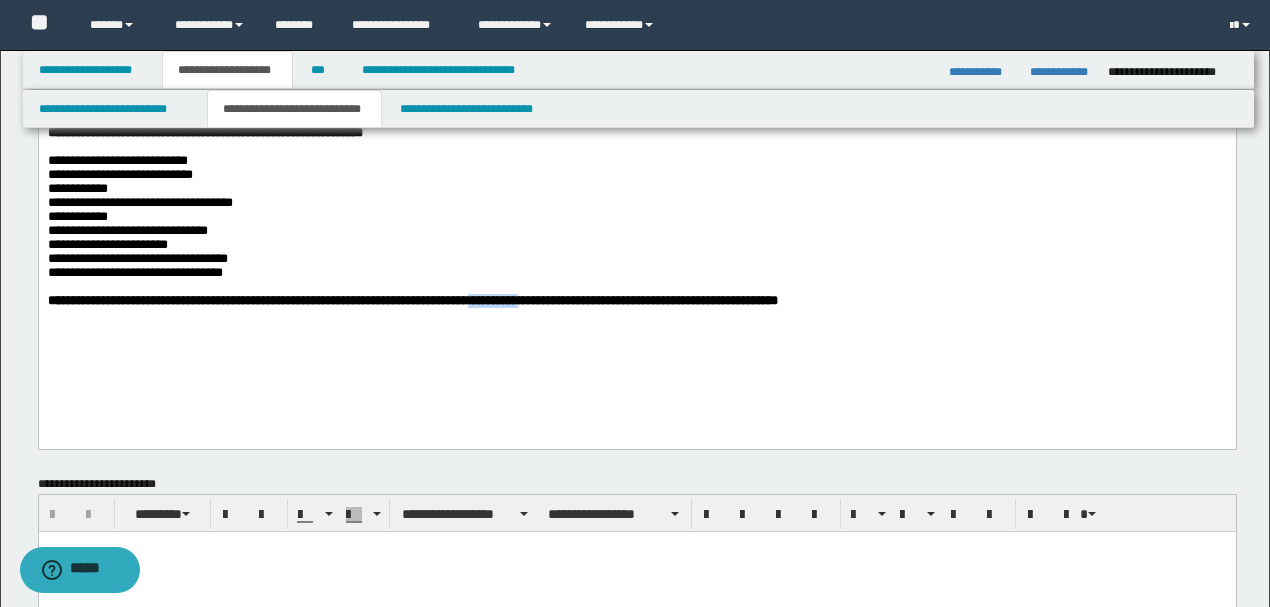 drag, startPoint x: 562, startPoint y: 331, endPoint x: 511, endPoint y: 332, distance: 51.009804 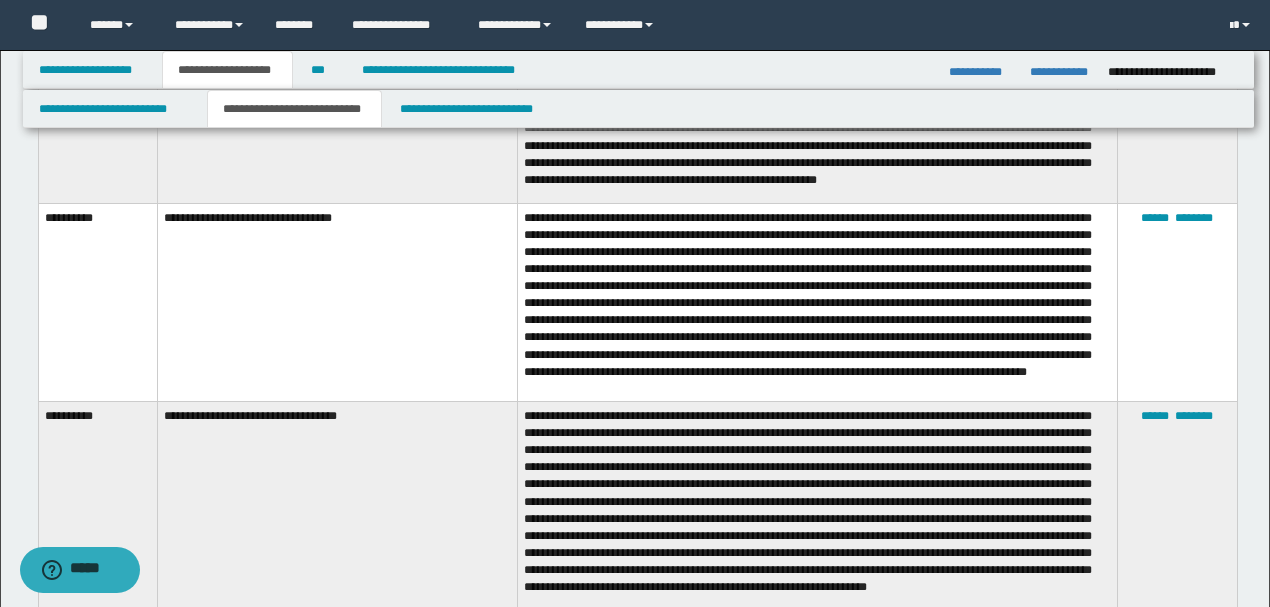 scroll, scrollTop: 6466, scrollLeft: 0, axis: vertical 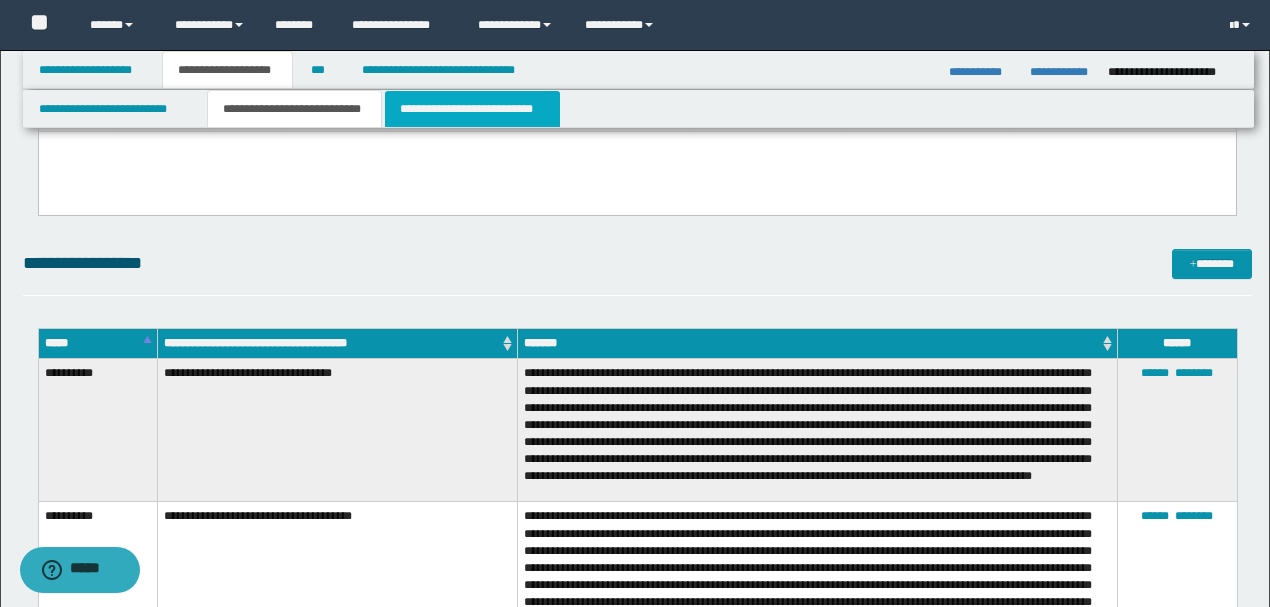 click on "**********" at bounding box center [472, 109] 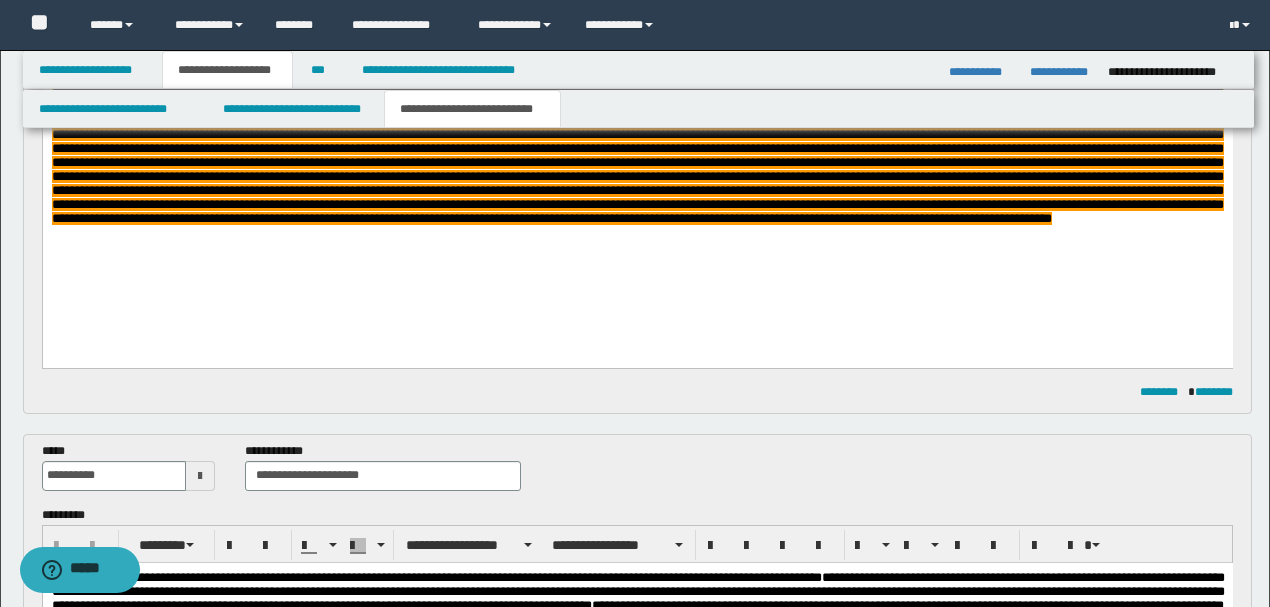 scroll, scrollTop: 1200, scrollLeft: 0, axis: vertical 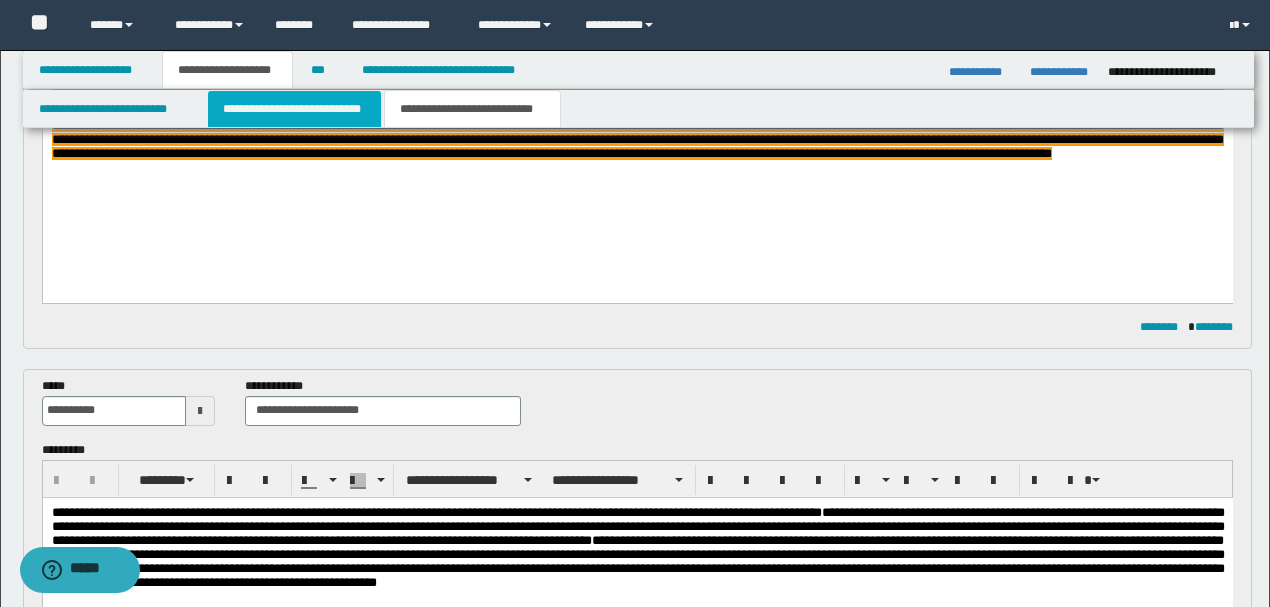 click on "**********" at bounding box center (294, 109) 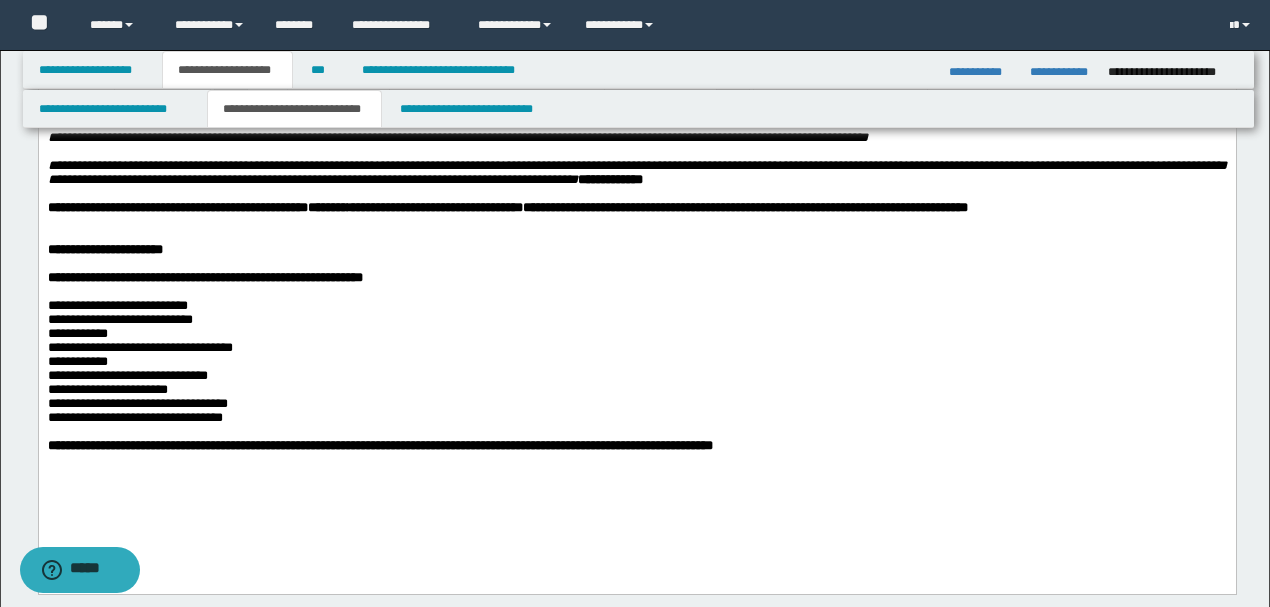 scroll, scrollTop: 133, scrollLeft: 0, axis: vertical 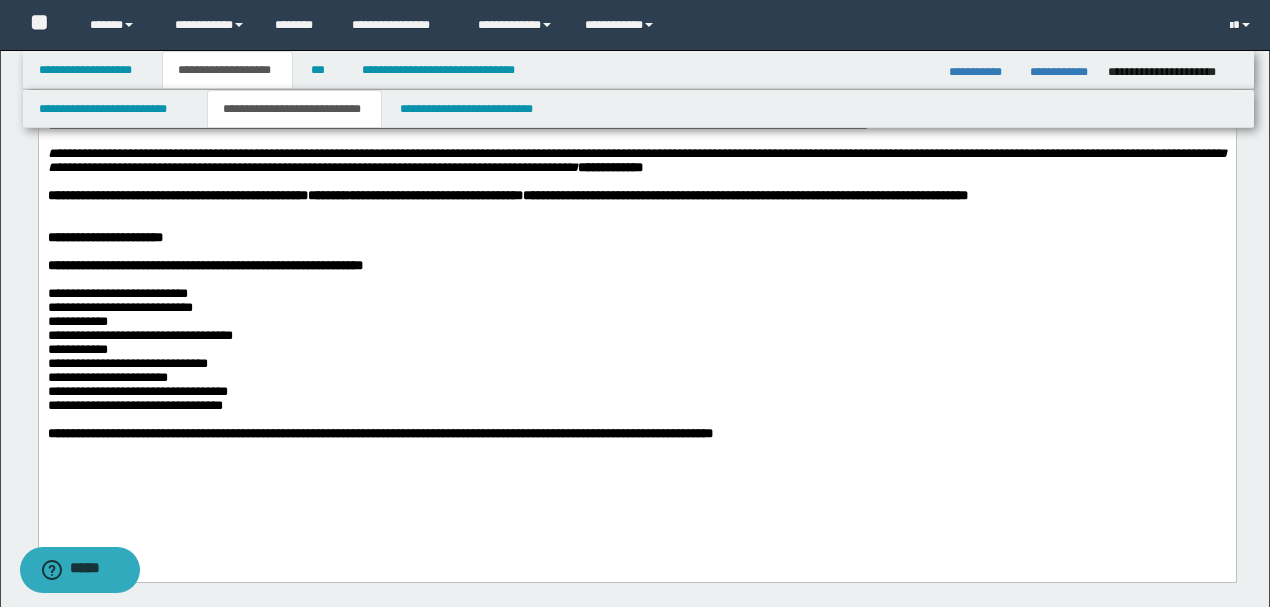click on "**********" at bounding box center (636, 405) 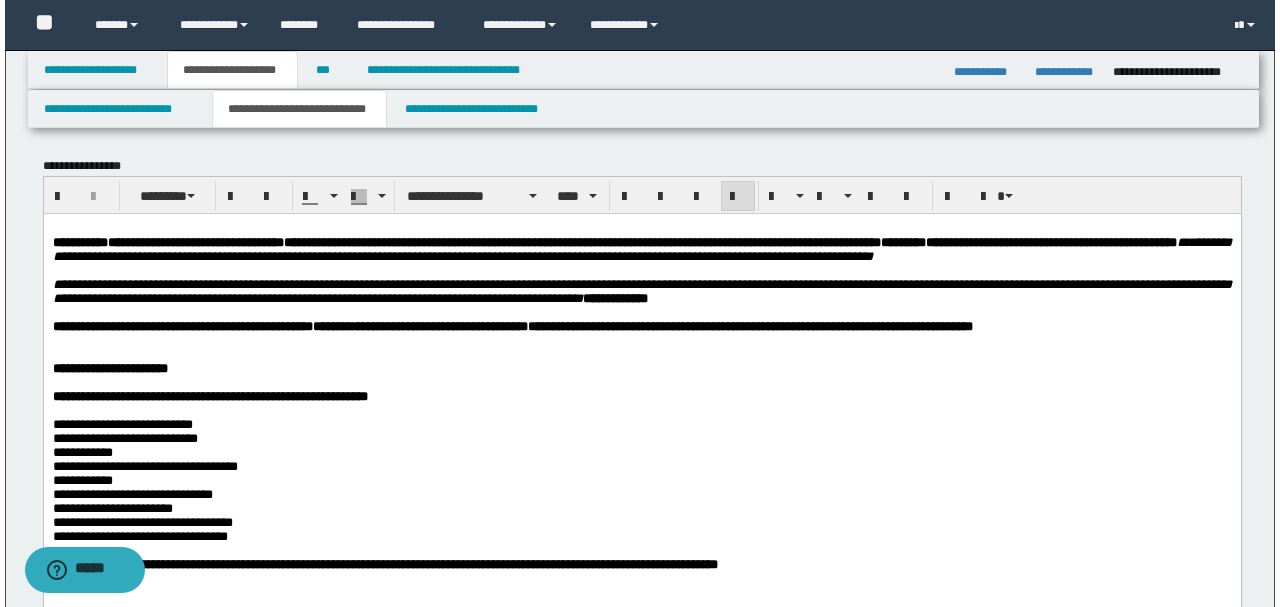 scroll, scrollTop: 0, scrollLeft: 0, axis: both 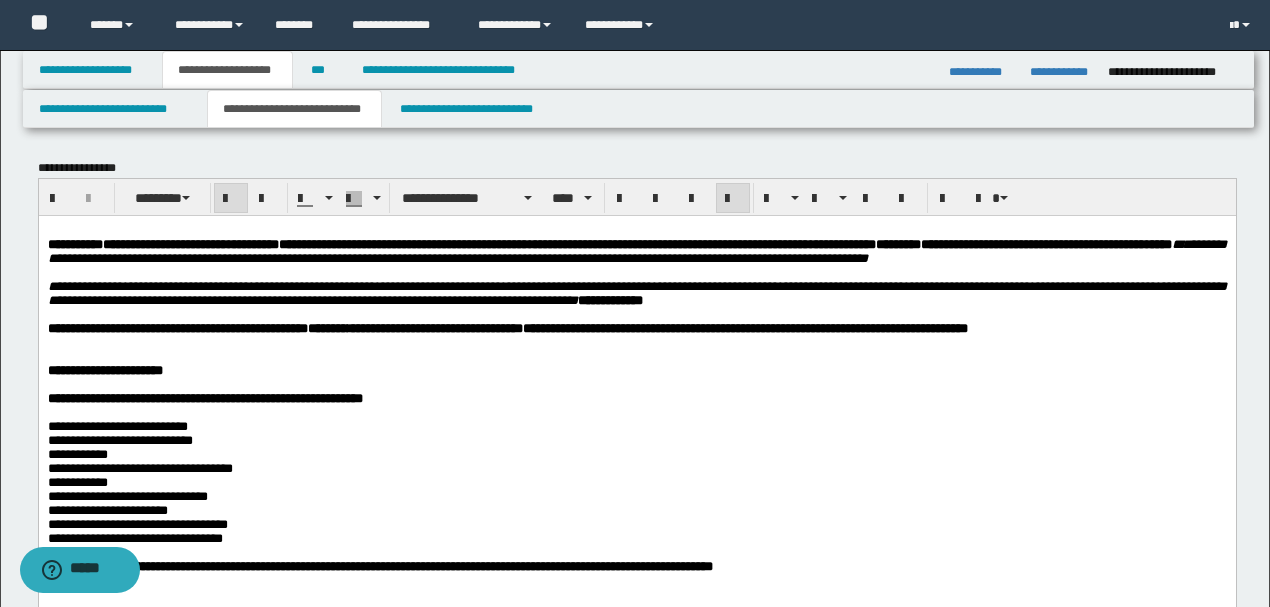 click on "**********" at bounding box center (636, 328) 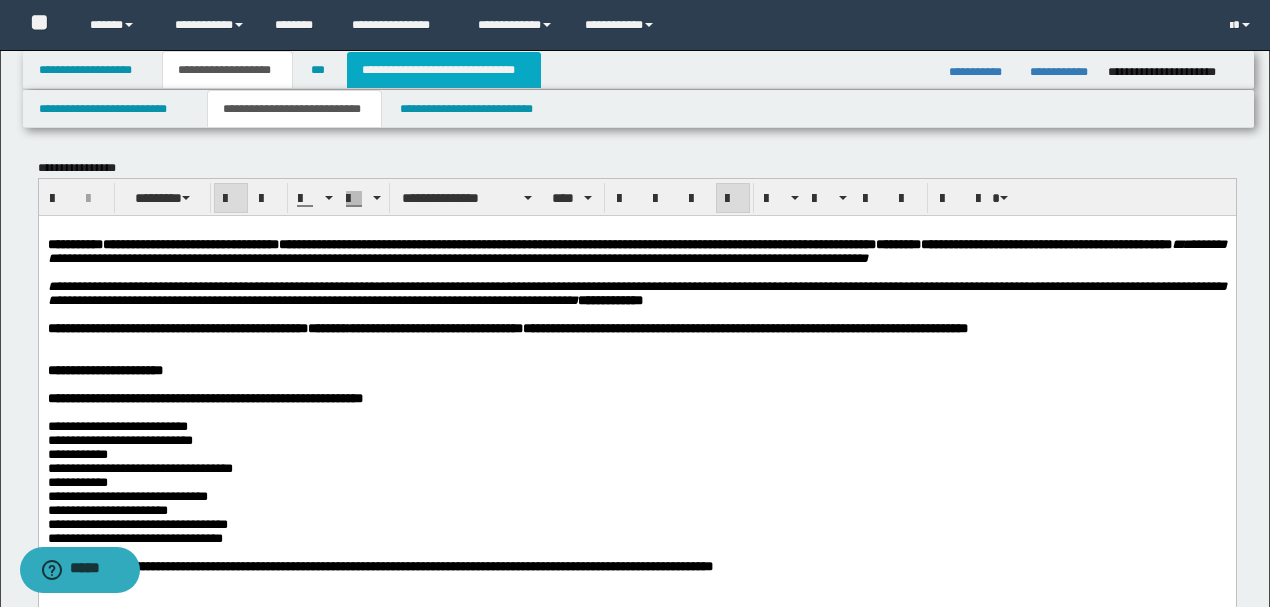 click on "**********" at bounding box center (444, 70) 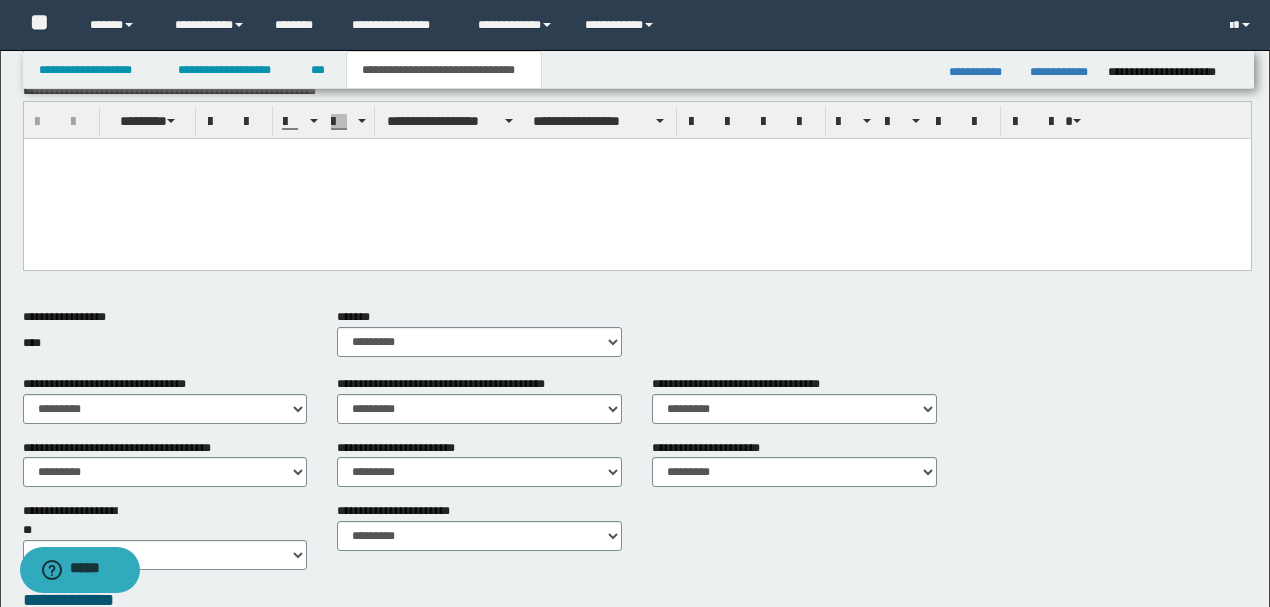 scroll, scrollTop: 881, scrollLeft: 0, axis: vertical 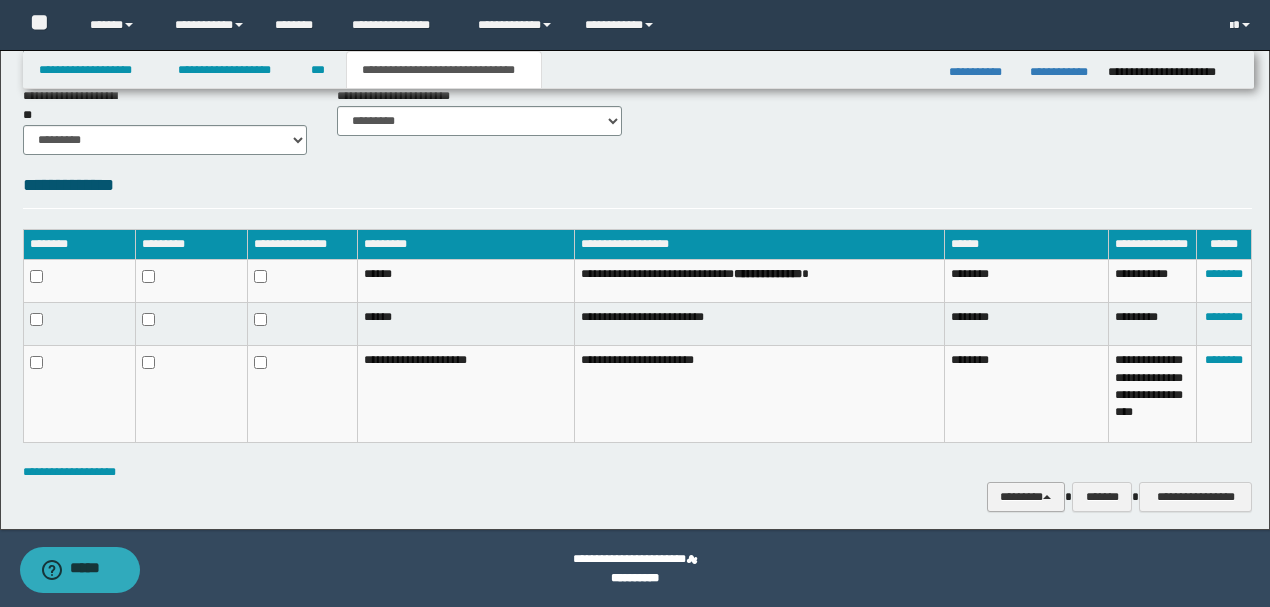 click on "********" at bounding box center [1026, 496] 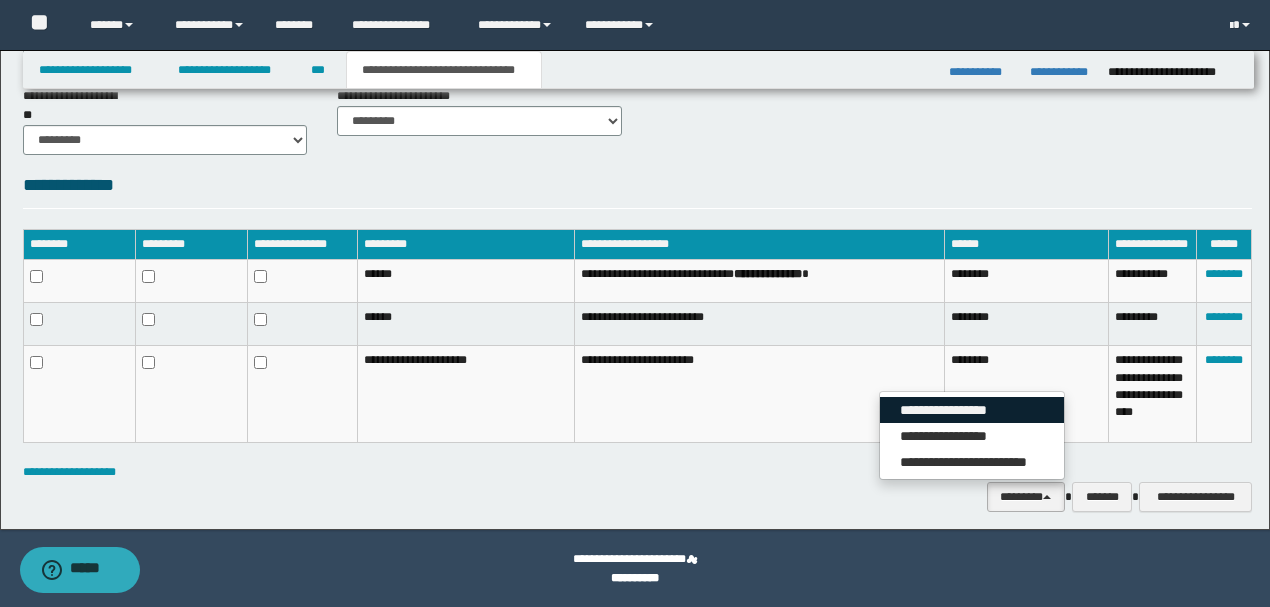 click on "**********" at bounding box center (972, 410) 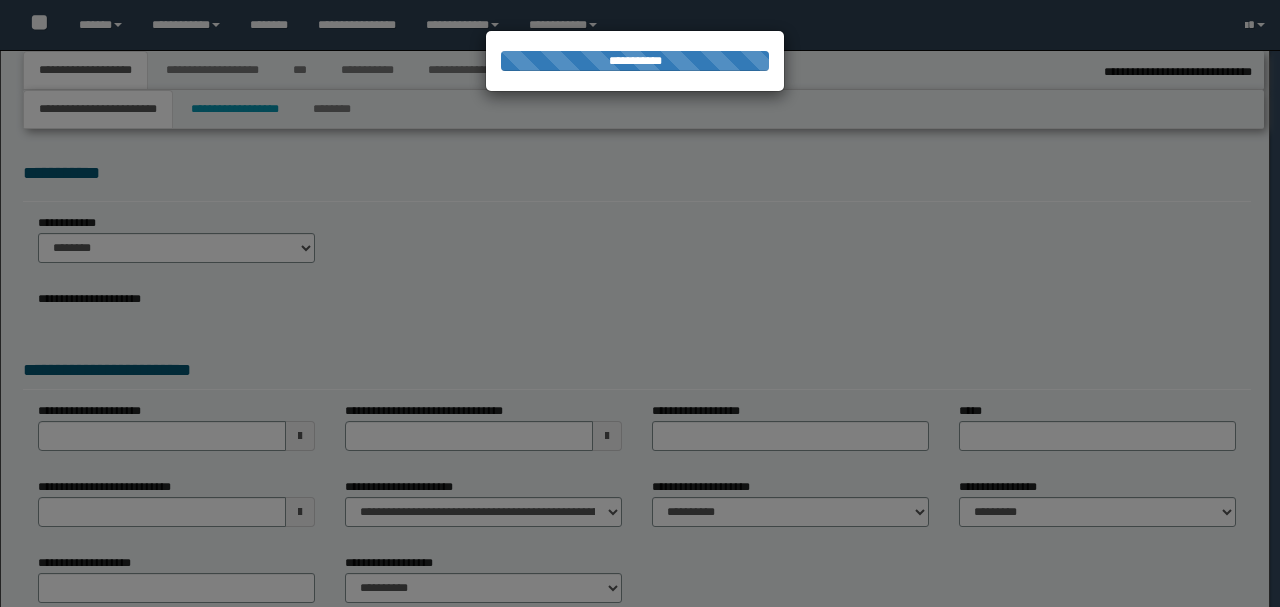 select on "*" 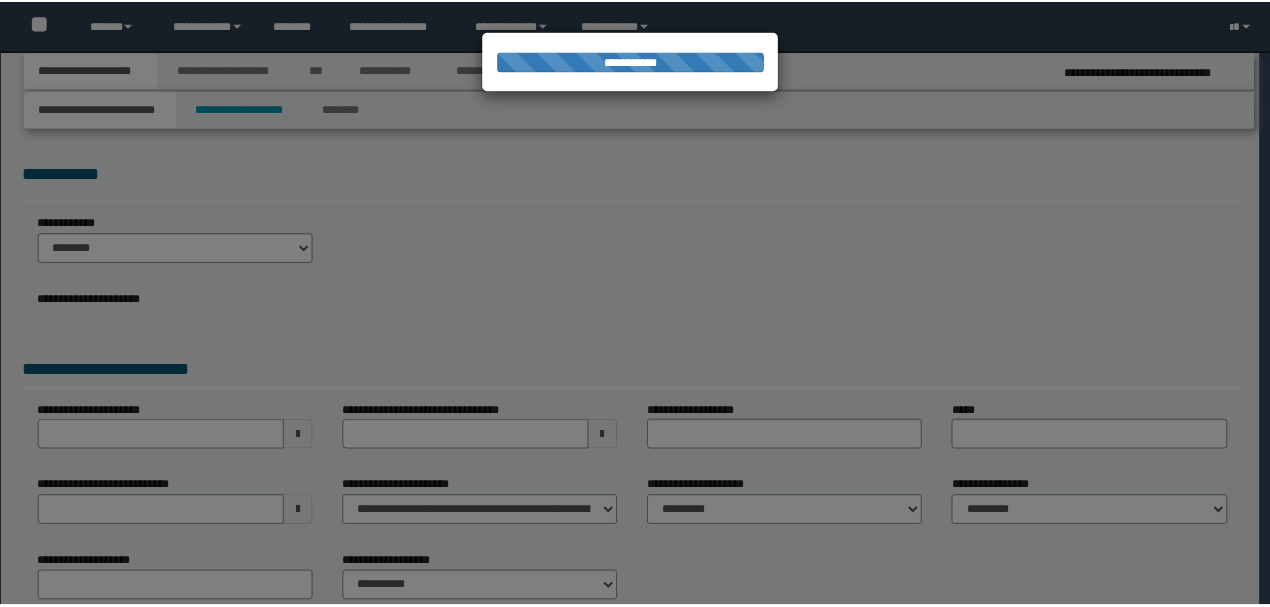 scroll, scrollTop: 0, scrollLeft: 0, axis: both 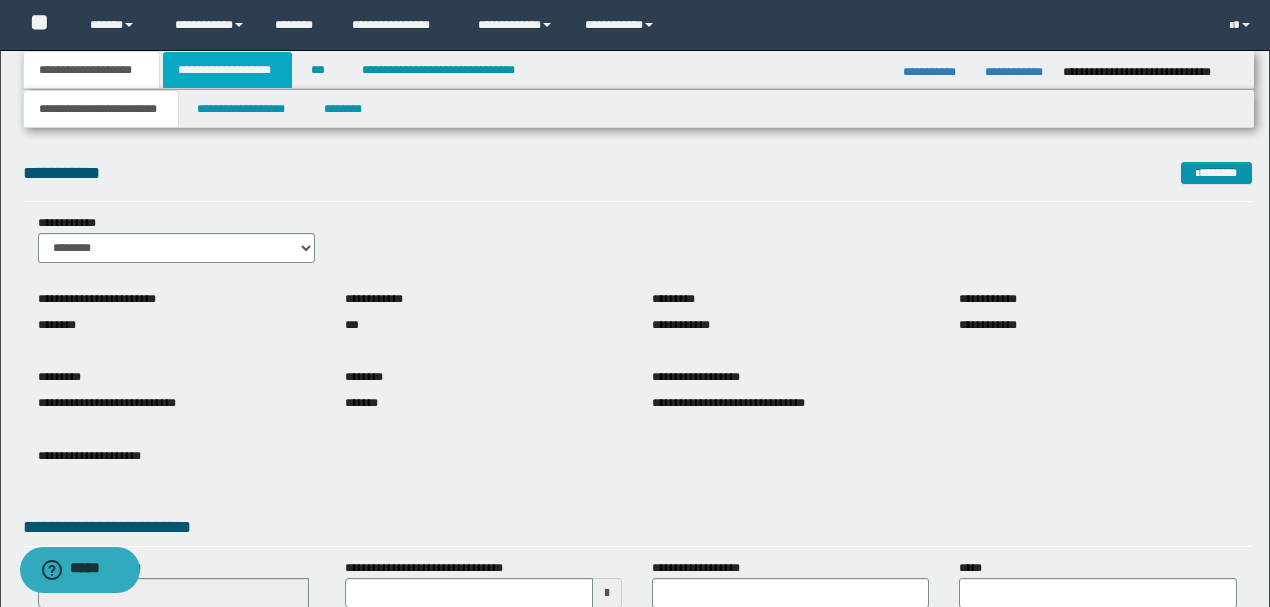 click on "**********" at bounding box center [227, 70] 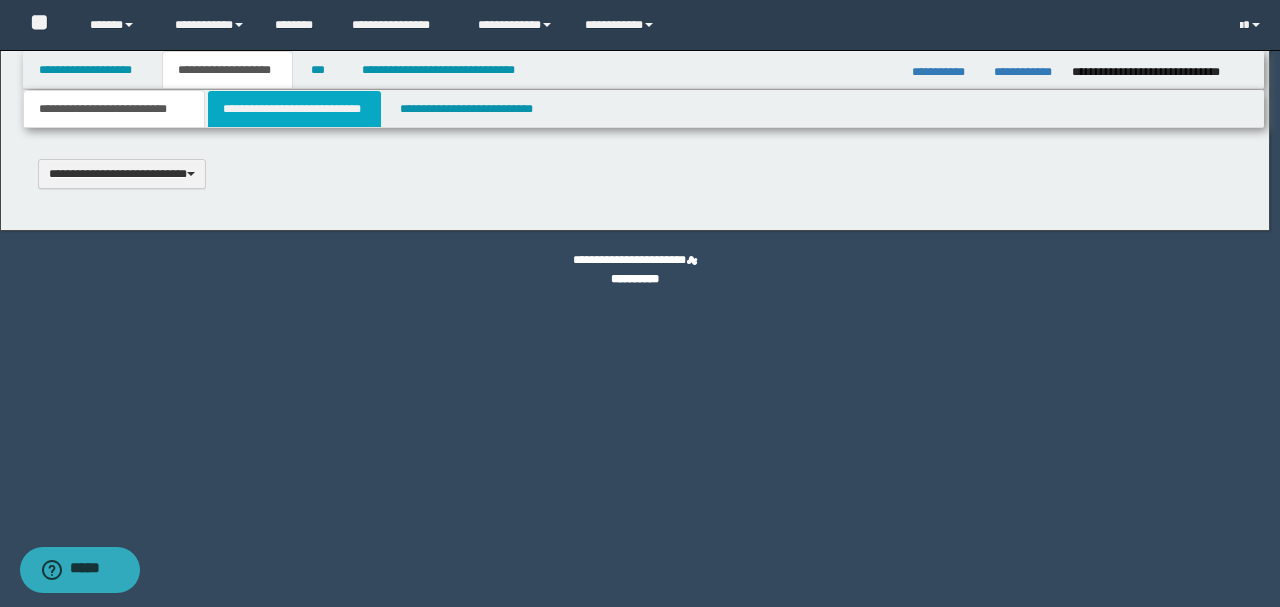 type 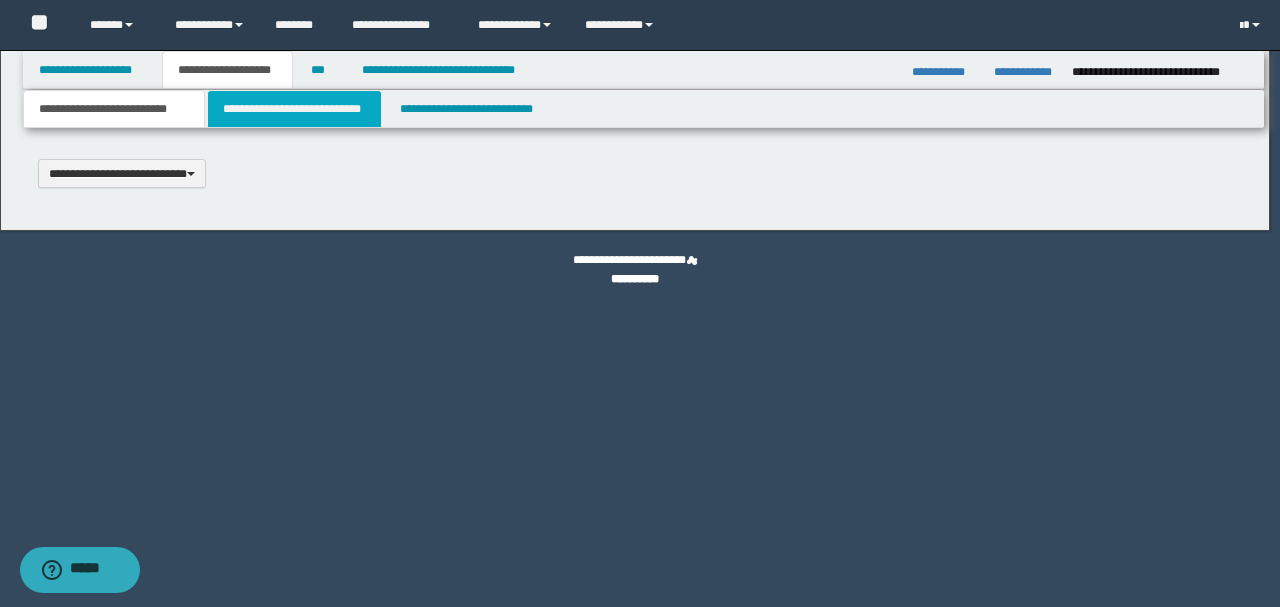 scroll, scrollTop: 0, scrollLeft: 0, axis: both 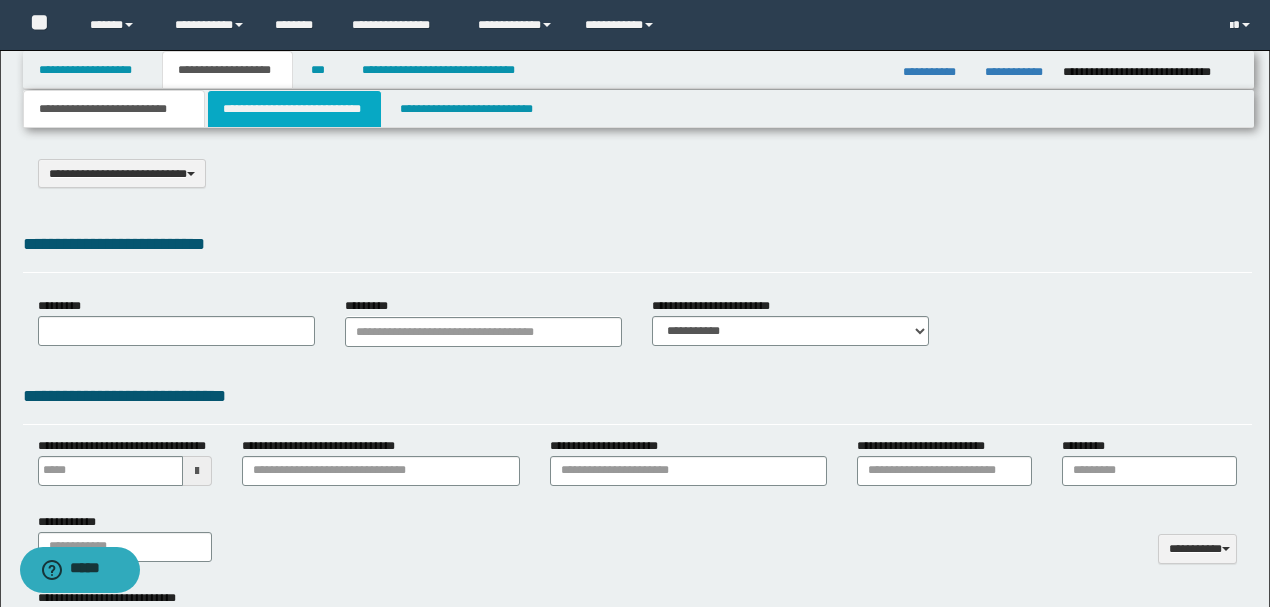 type on "**********" 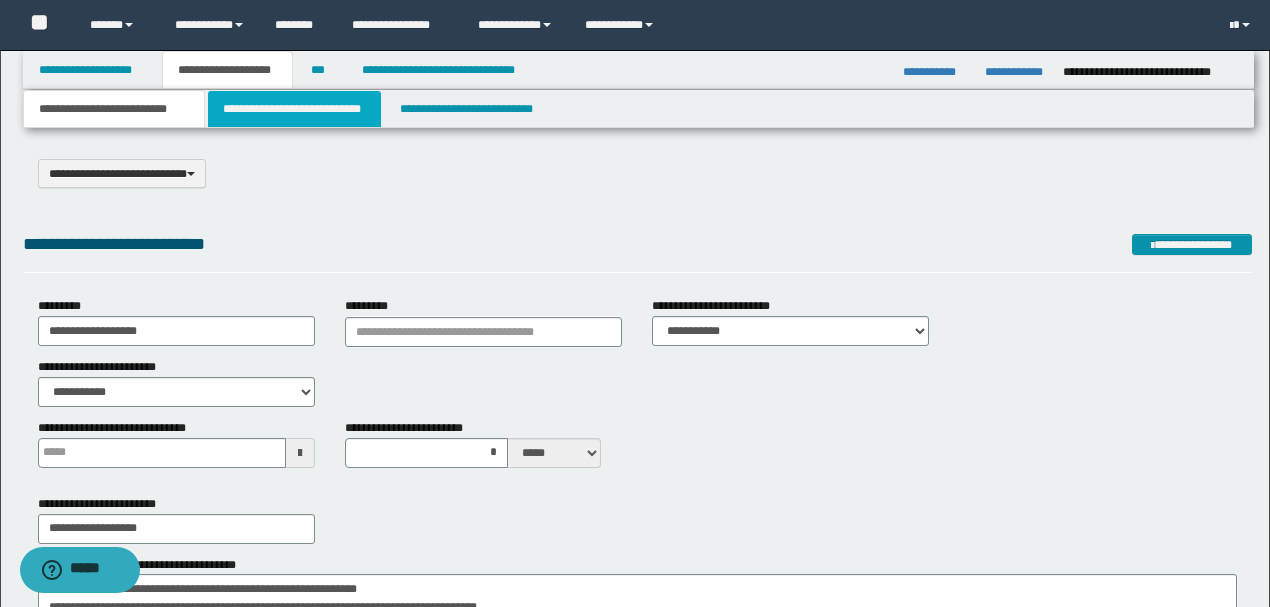 click on "**********" at bounding box center [294, 109] 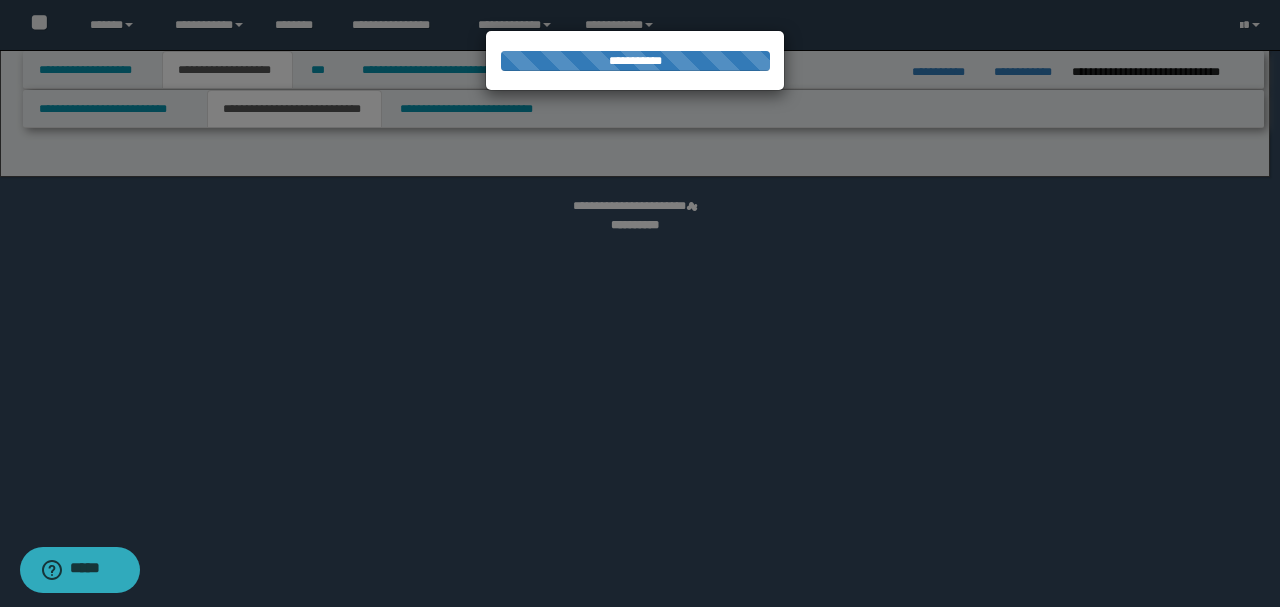 select on "*" 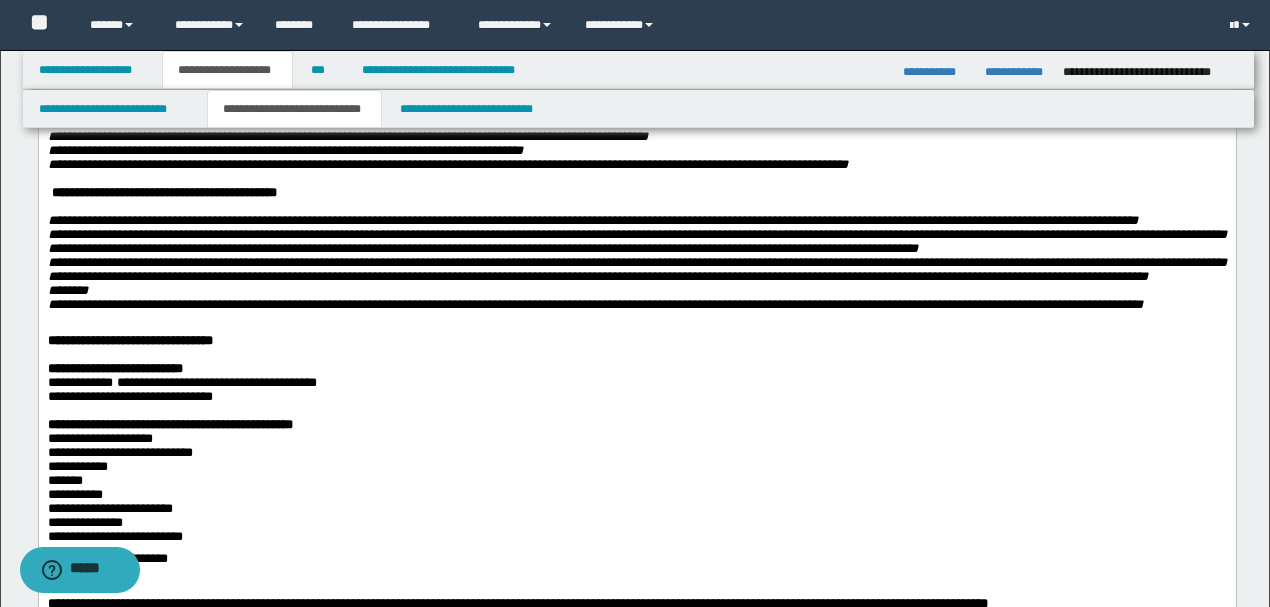 scroll, scrollTop: 1066, scrollLeft: 0, axis: vertical 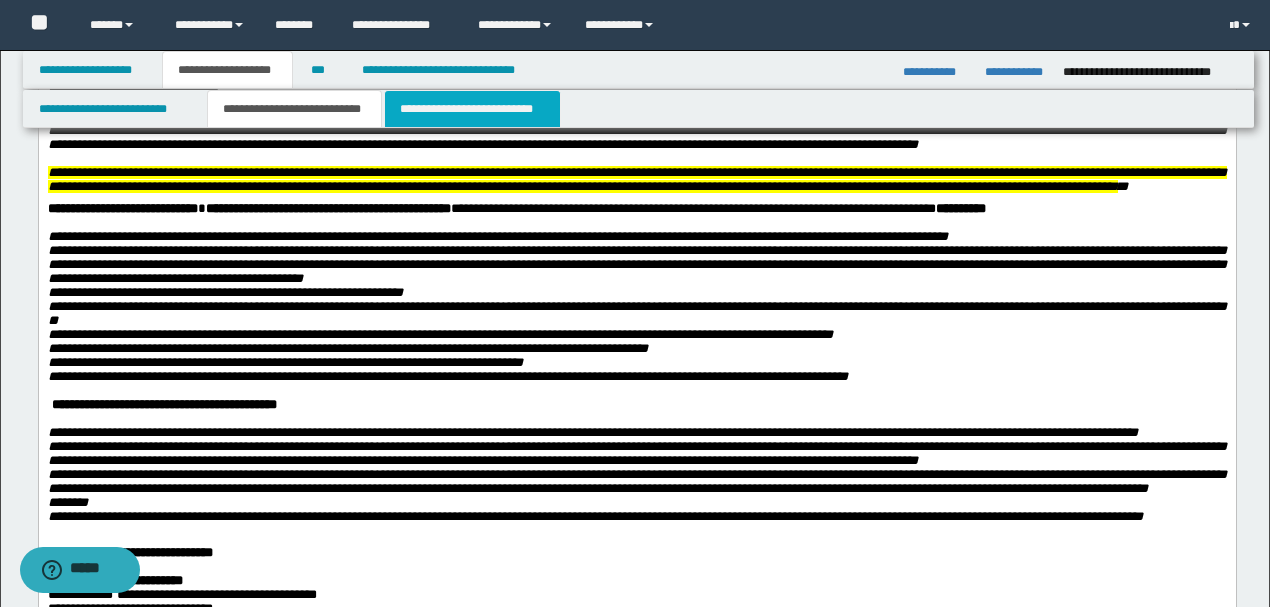 click on "**********" at bounding box center (472, 109) 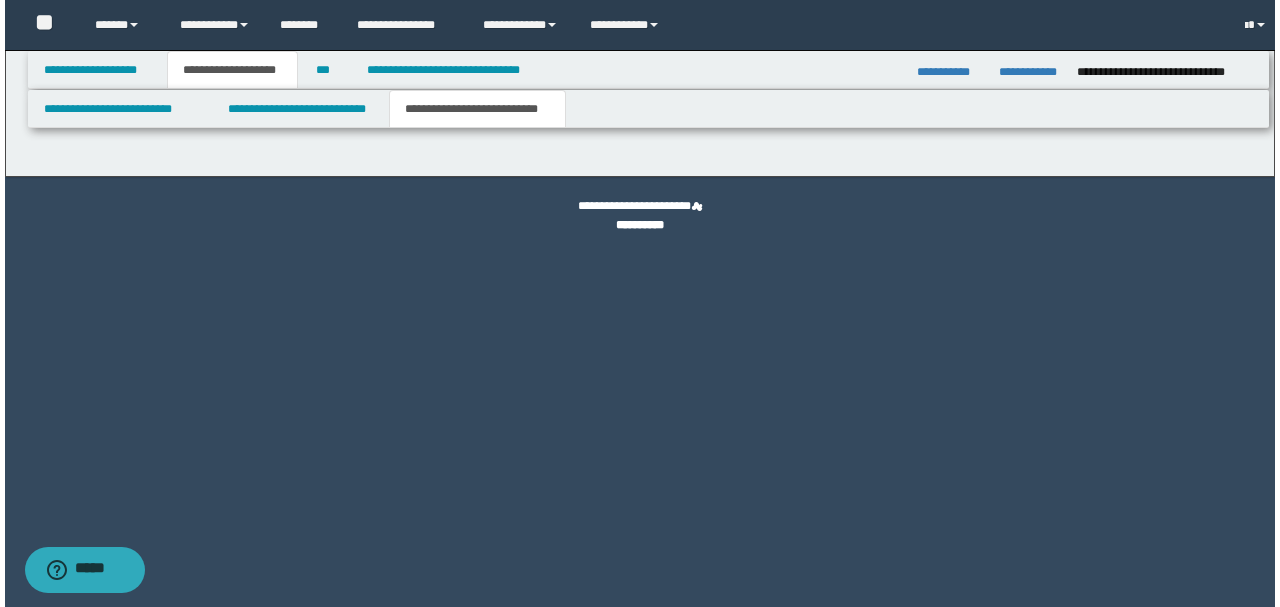 scroll, scrollTop: 0, scrollLeft: 0, axis: both 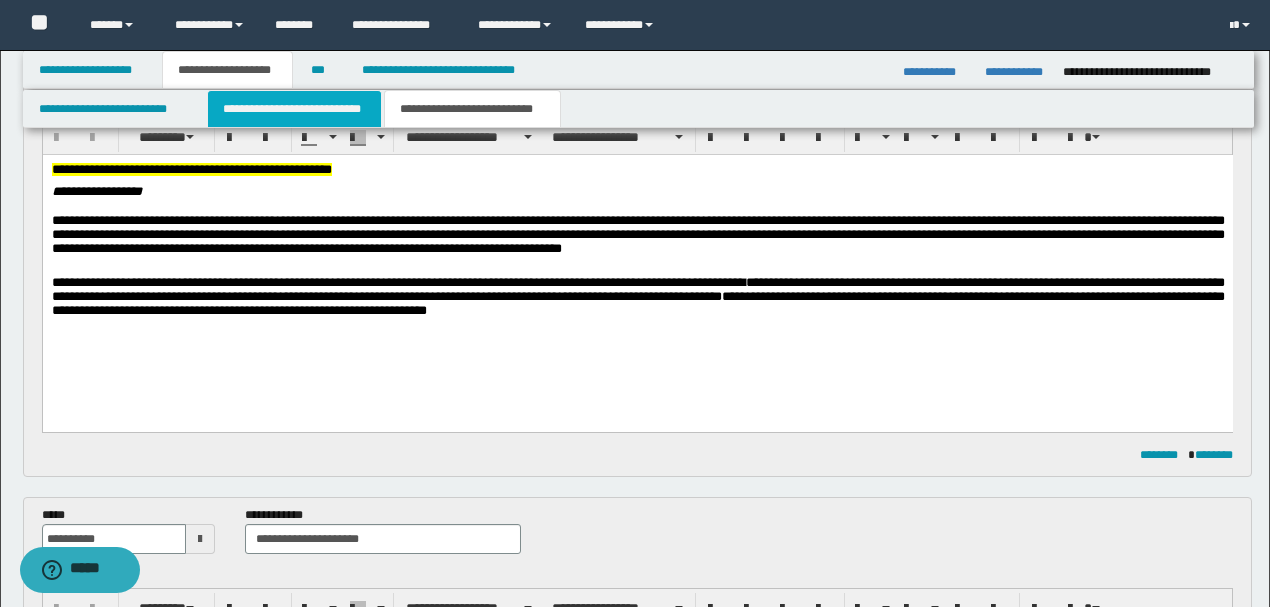 click on "**********" at bounding box center (294, 109) 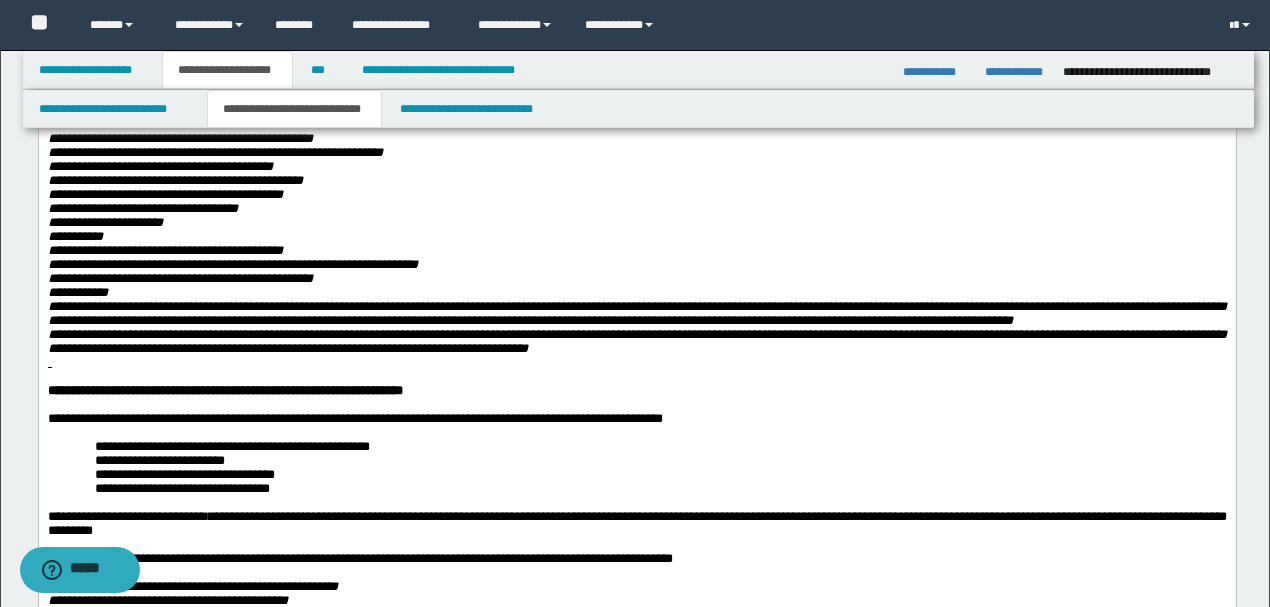 scroll, scrollTop: 333, scrollLeft: 0, axis: vertical 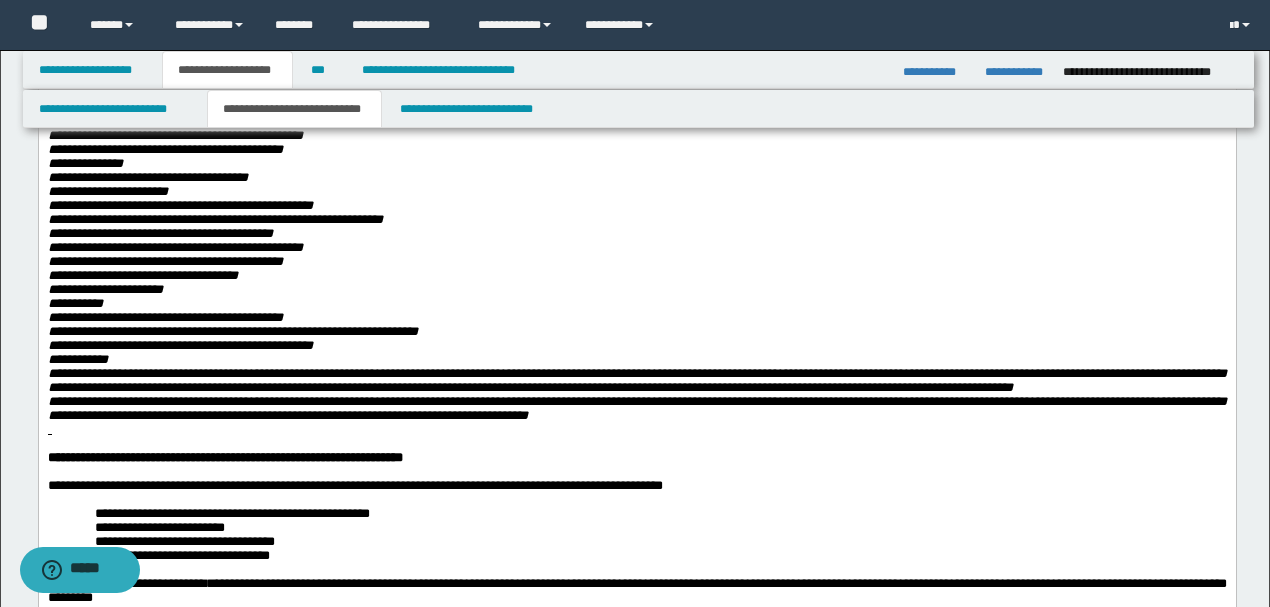 click on "**********" at bounding box center [636, 360] 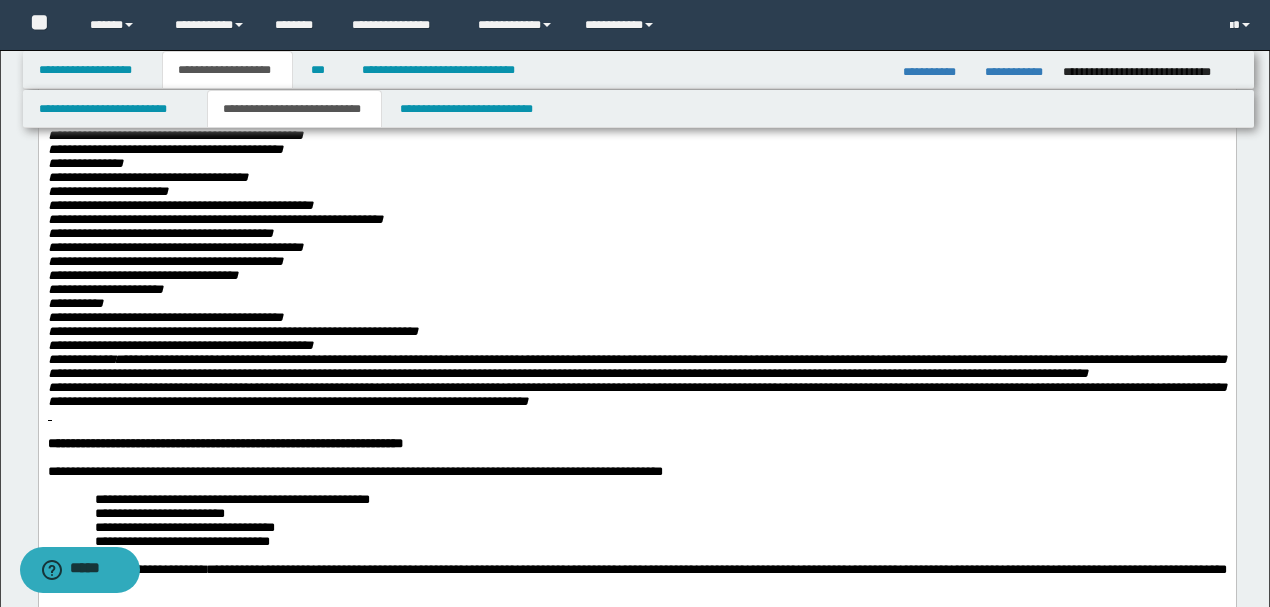 click on "**********" at bounding box center [636, 367] 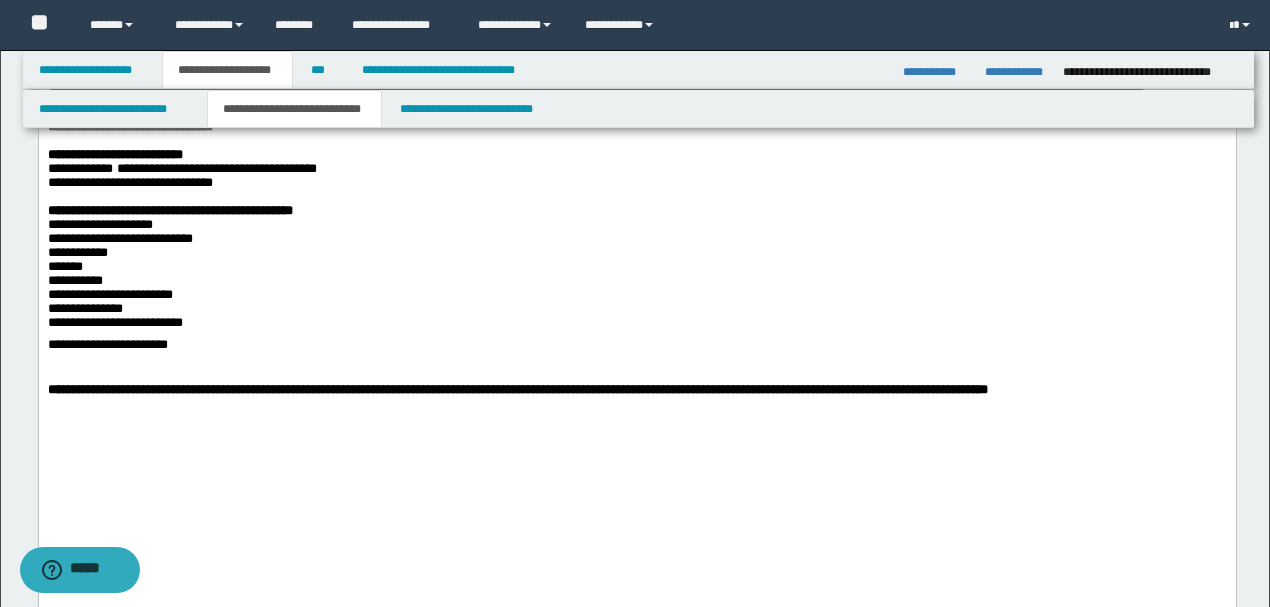 scroll, scrollTop: 1800, scrollLeft: 0, axis: vertical 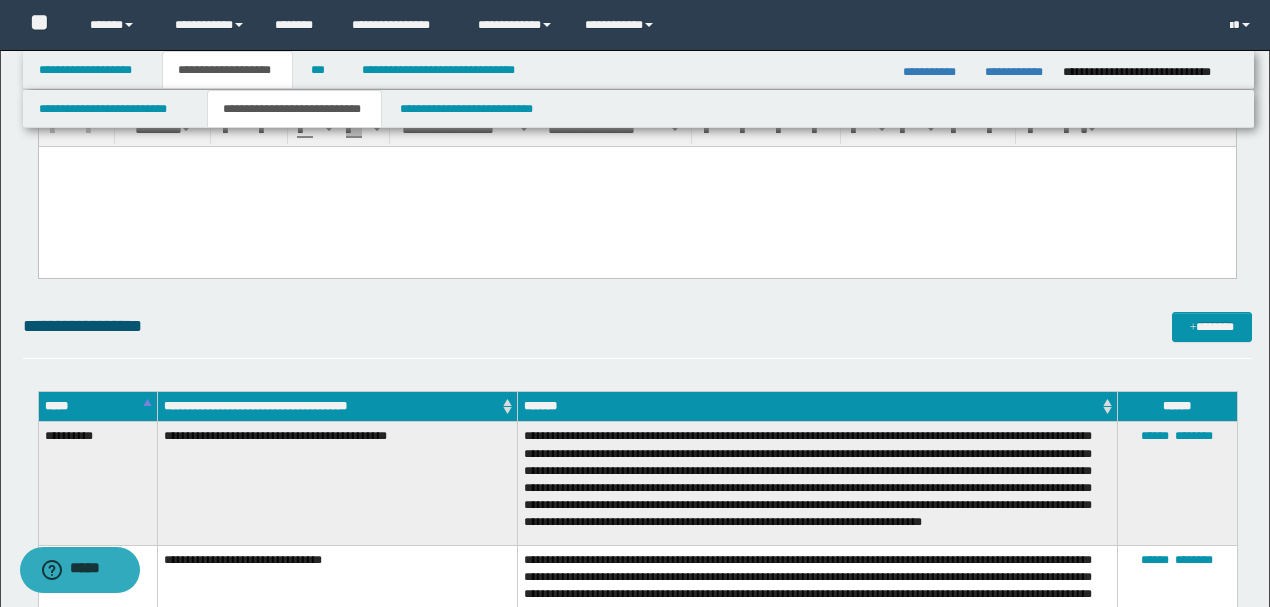click at bounding box center [636, 187] 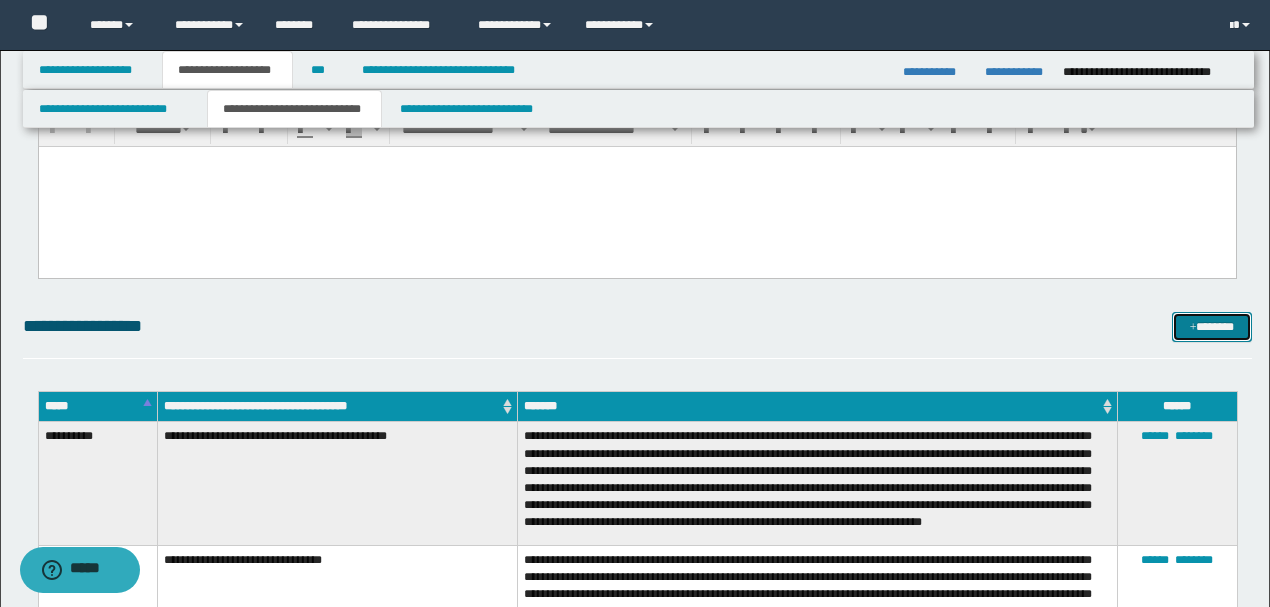 click on "*******" at bounding box center (1211, 326) 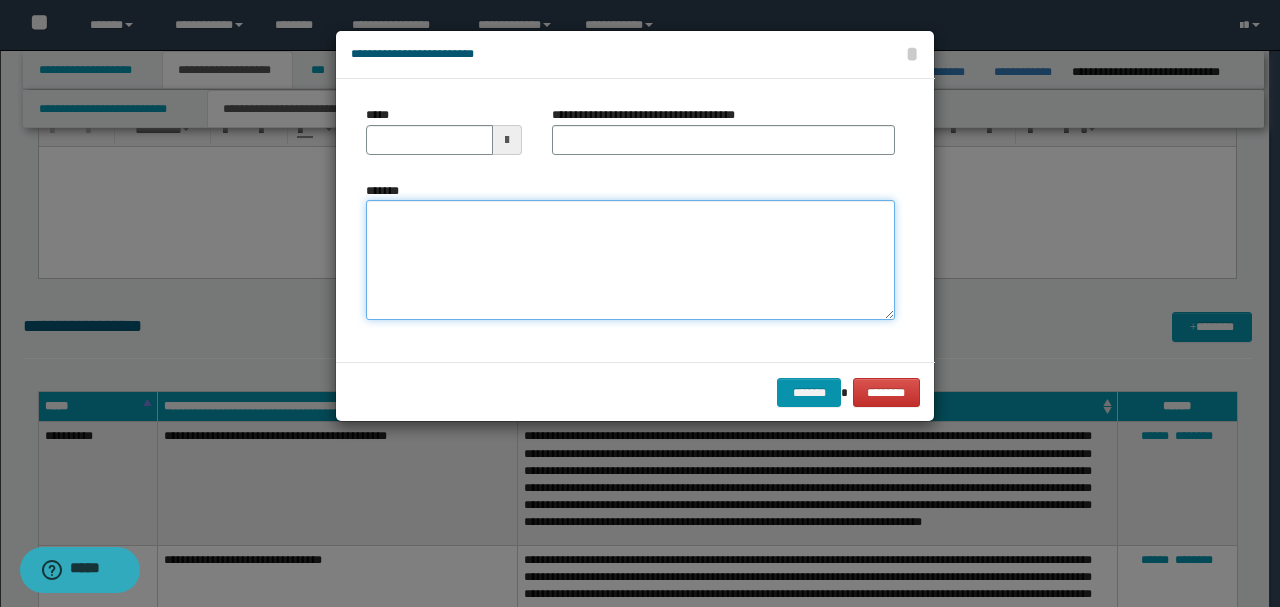click on "*******" at bounding box center (630, 260) 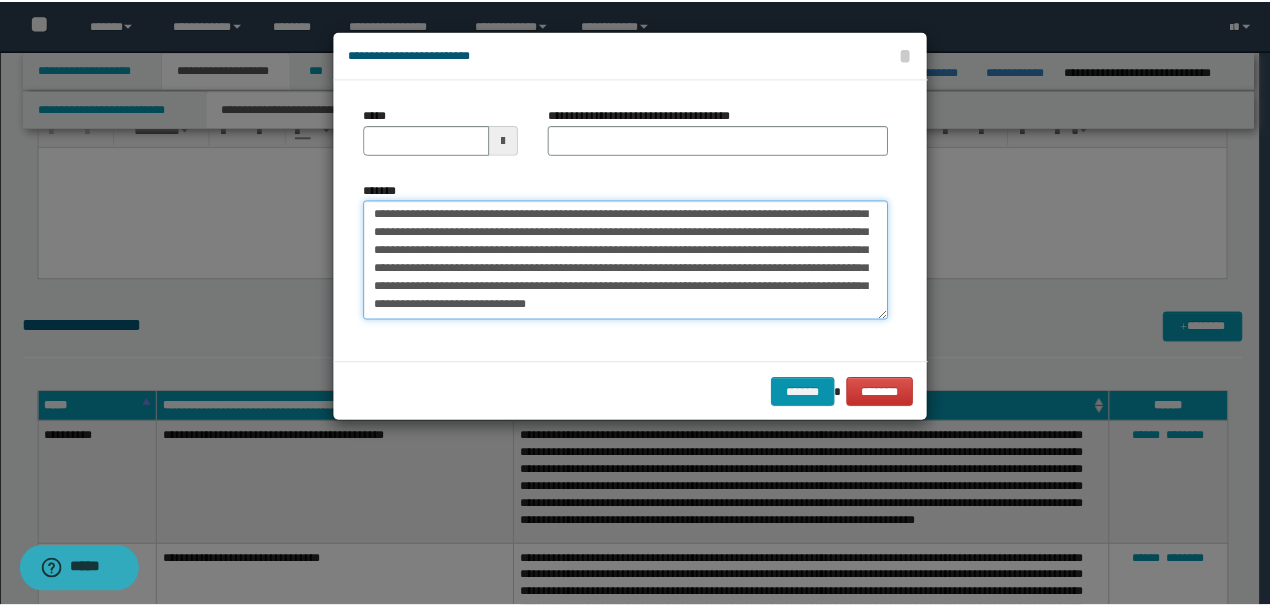 scroll, scrollTop: 0, scrollLeft: 0, axis: both 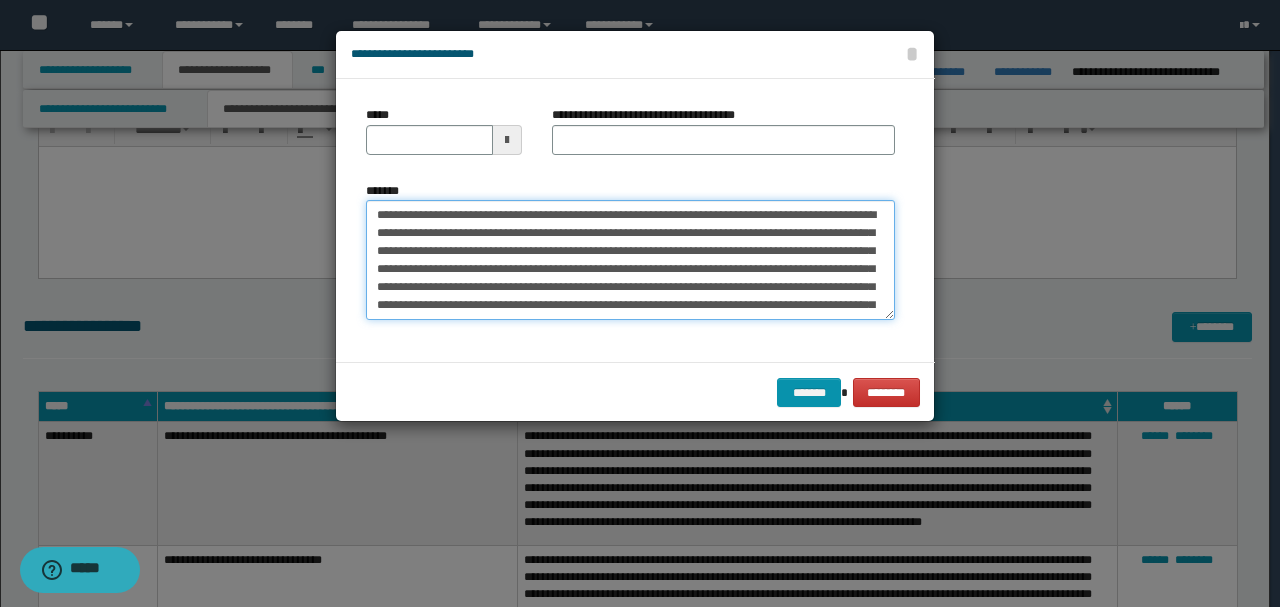 drag, startPoint x: 444, startPoint y: 212, endPoint x: 202, endPoint y: 192, distance: 242.82504 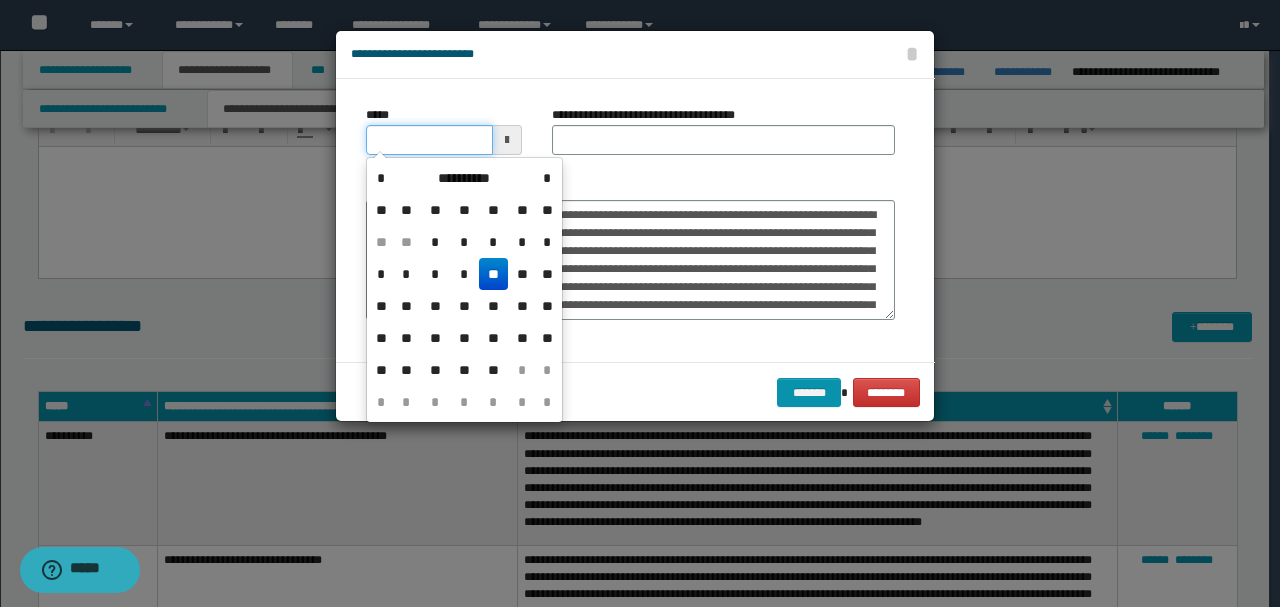 click on "*****" at bounding box center [429, 140] 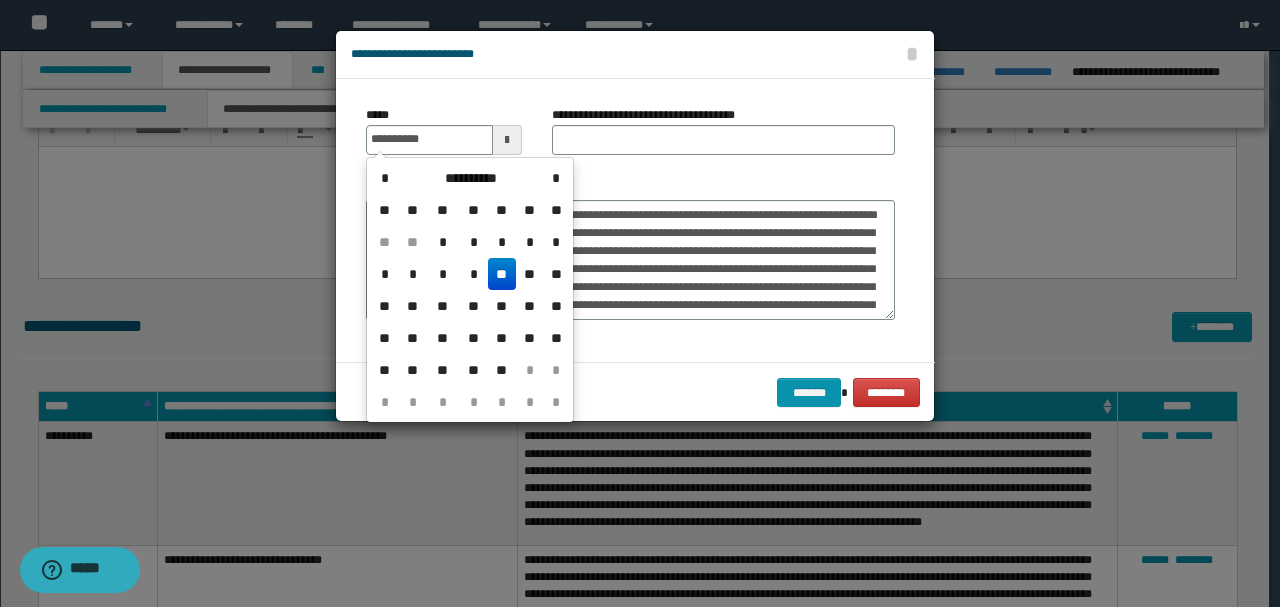 type on "**********" 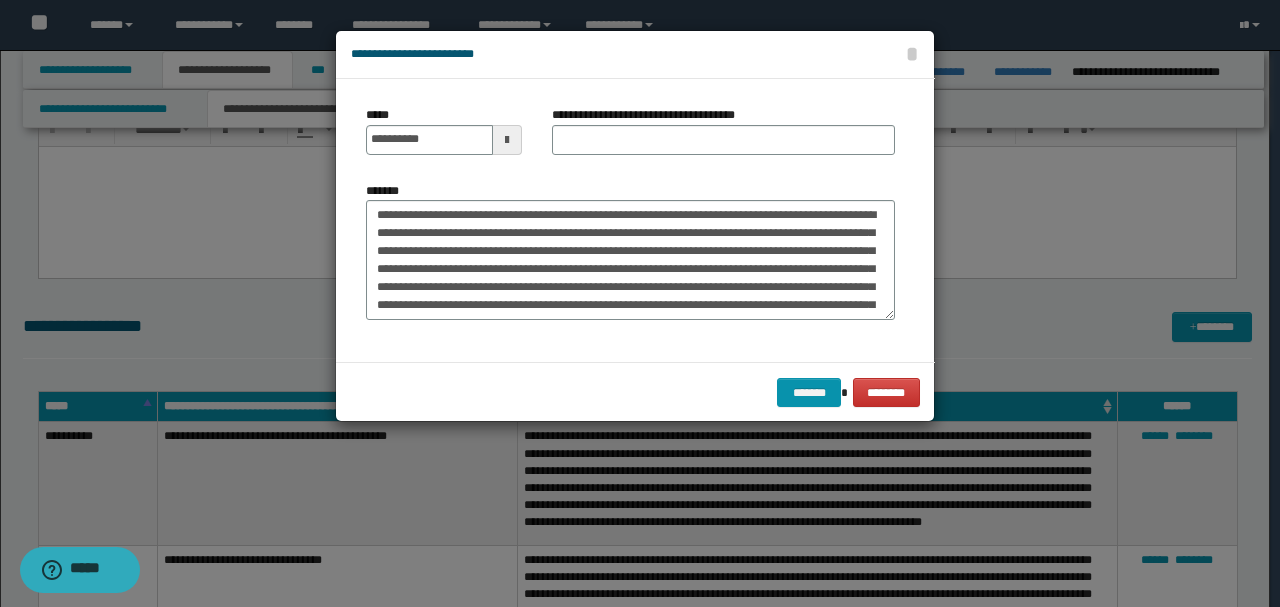 click on "**********" at bounding box center [630, 220] 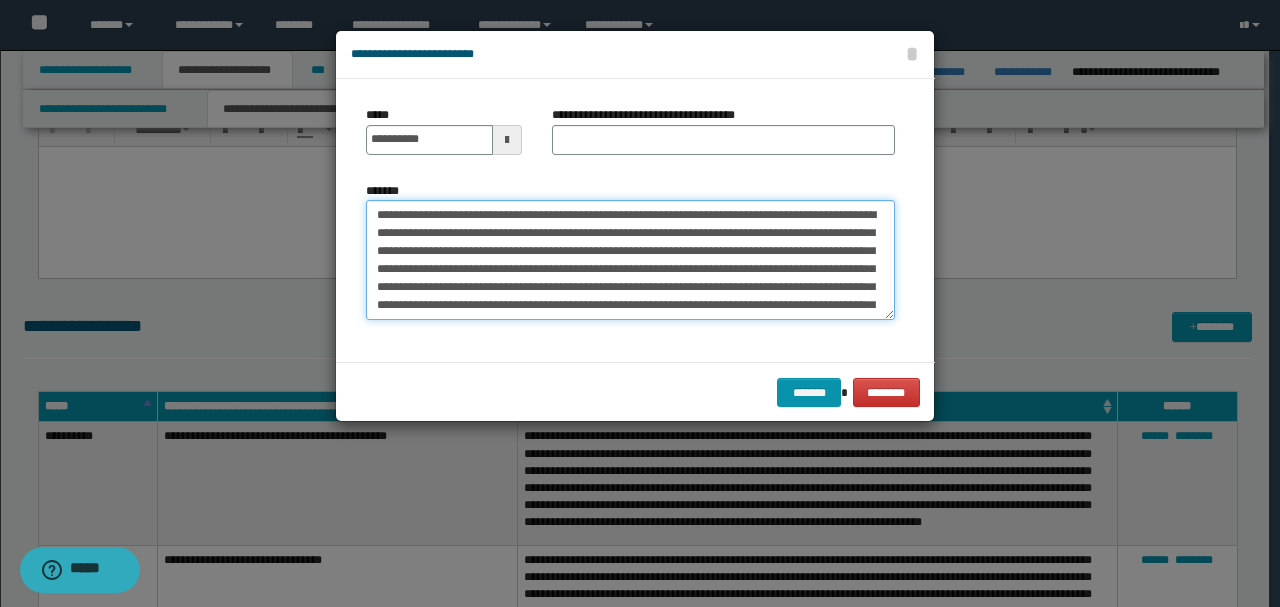 drag, startPoint x: 532, startPoint y: 210, endPoint x: 208, endPoint y: 188, distance: 324.74606 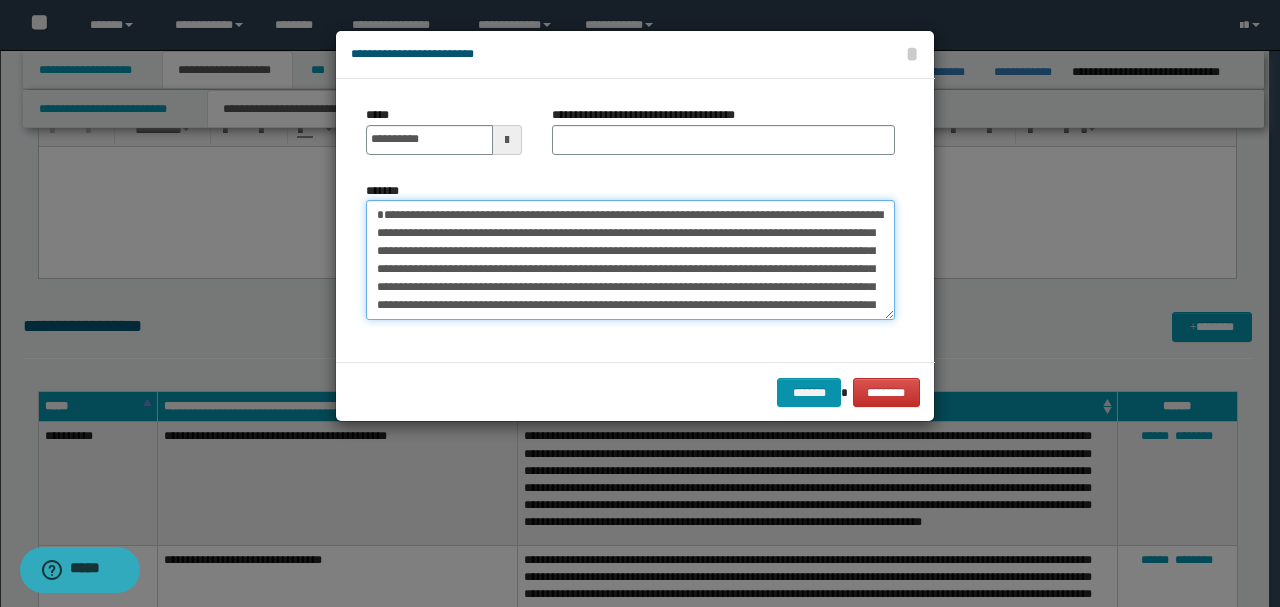 type on "**********" 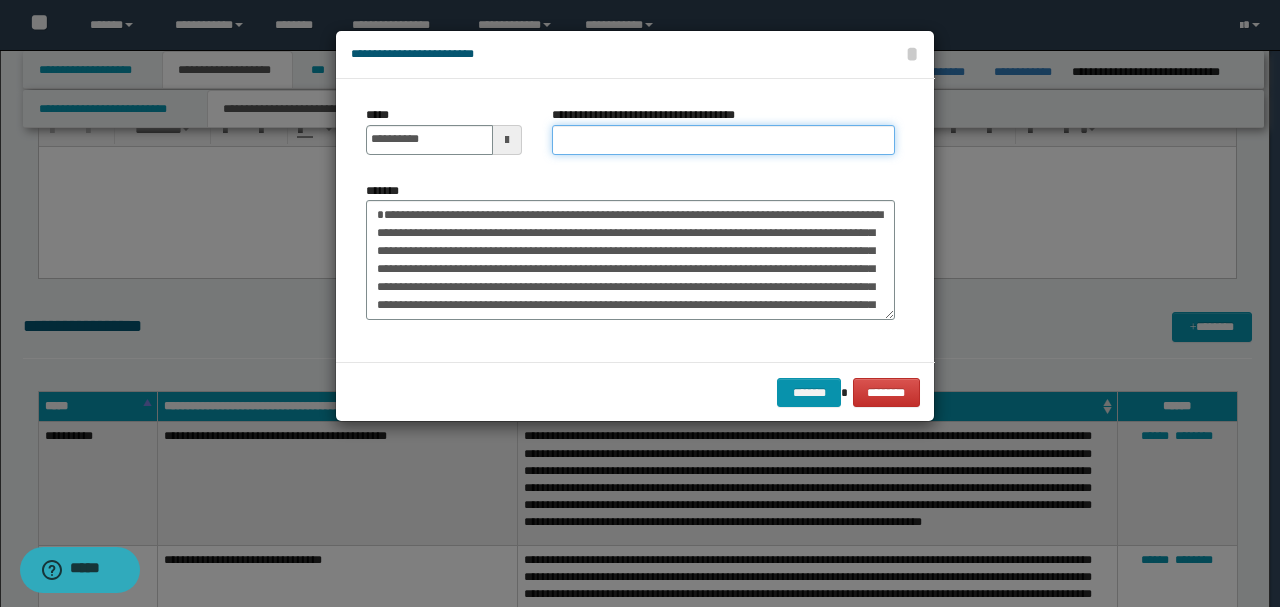 click on "**********" at bounding box center (723, 140) 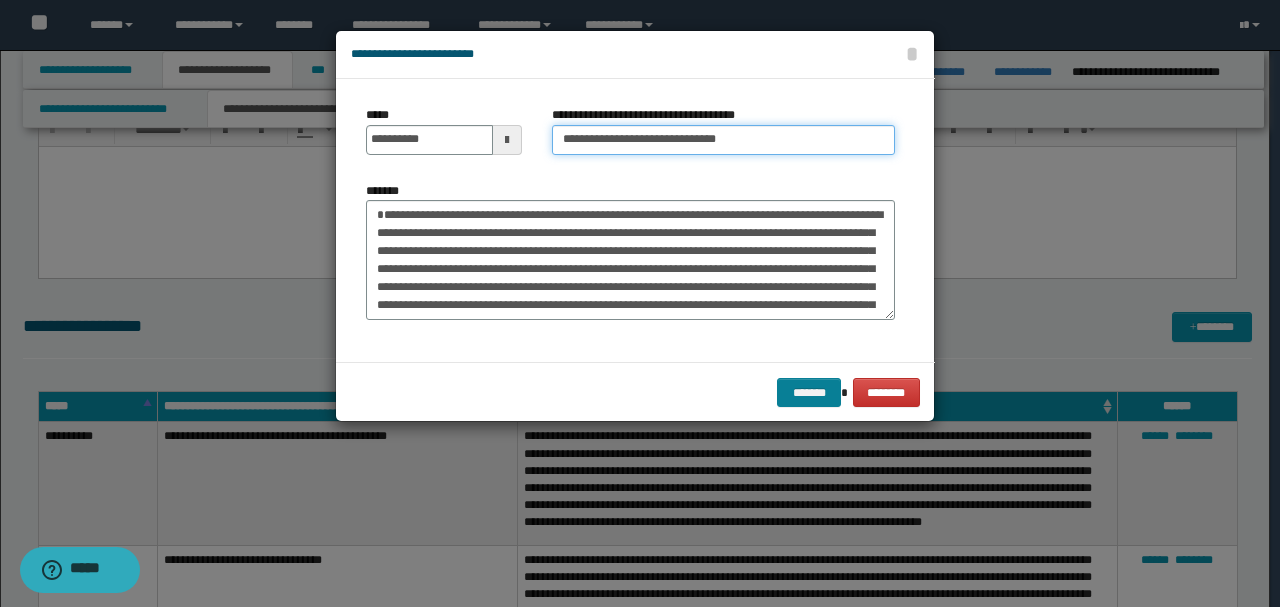 type on "**********" 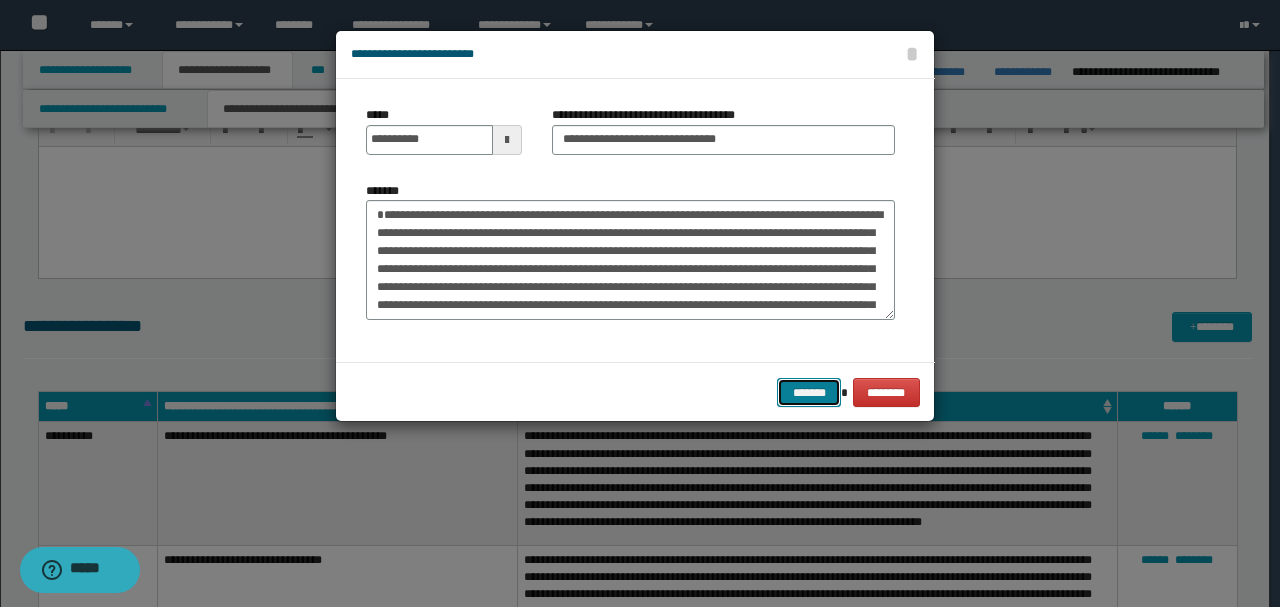 click on "*******" at bounding box center (809, 392) 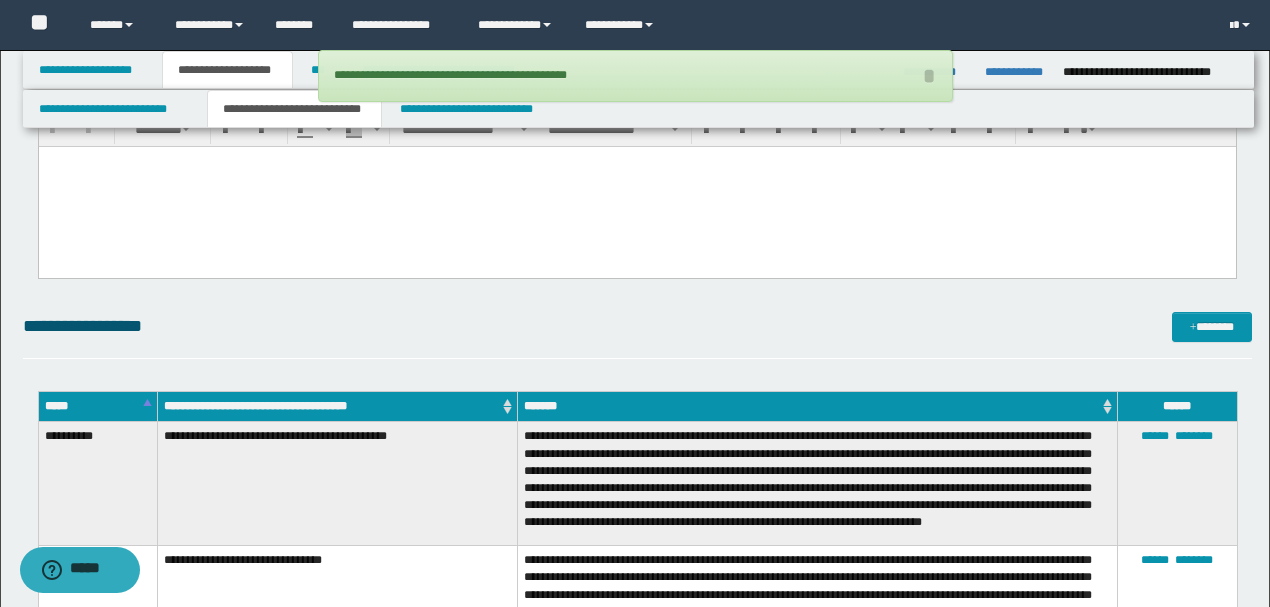 click at bounding box center (636, 187) 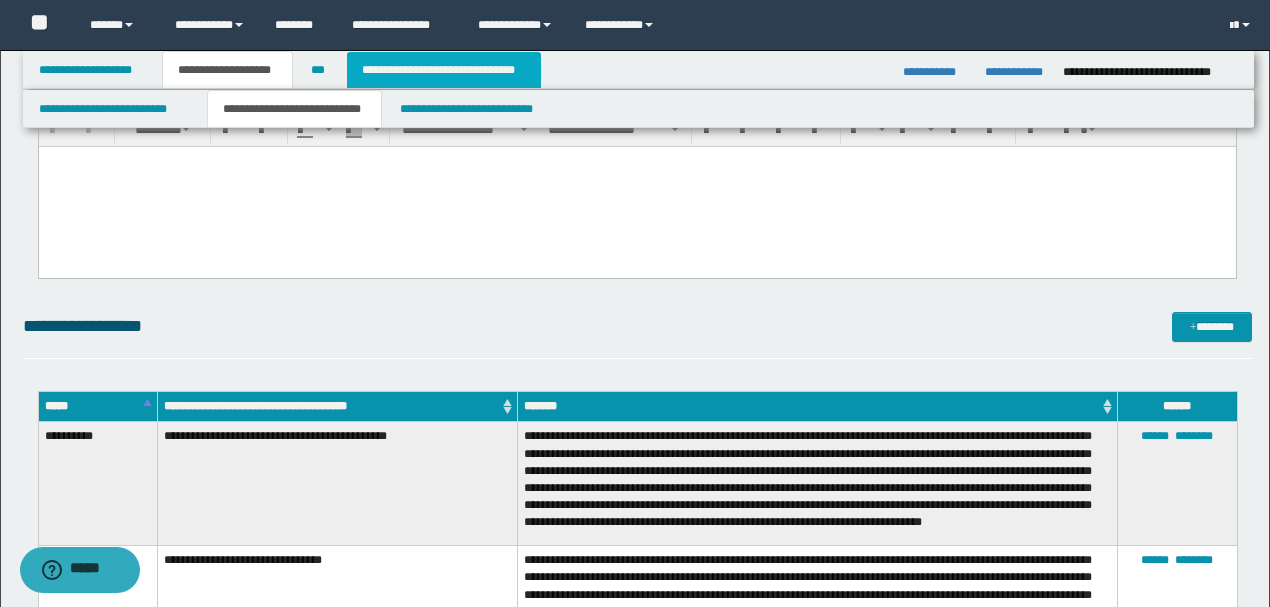 click on "**********" at bounding box center (444, 70) 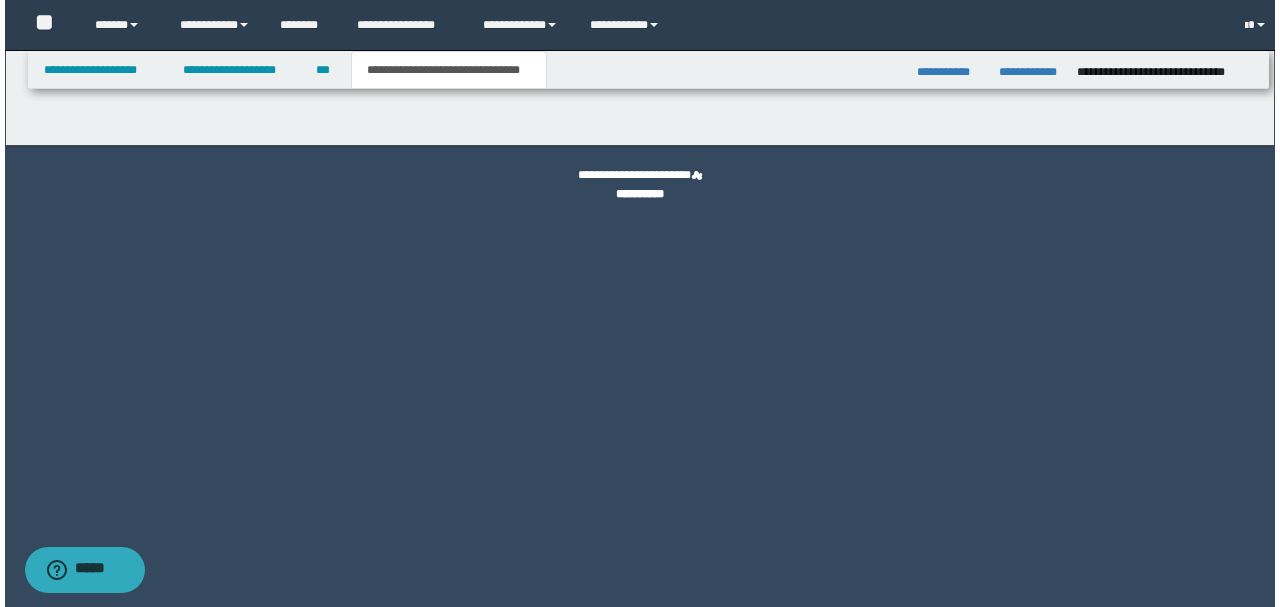 scroll, scrollTop: 0, scrollLeft: 0, axis: both 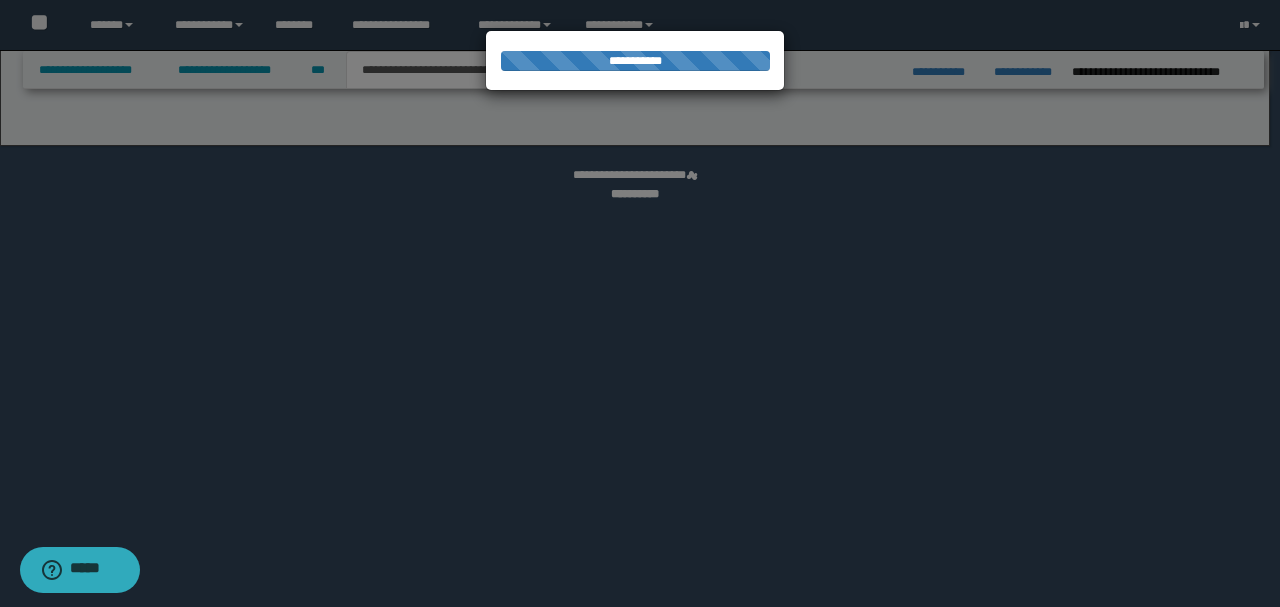 select on "*" 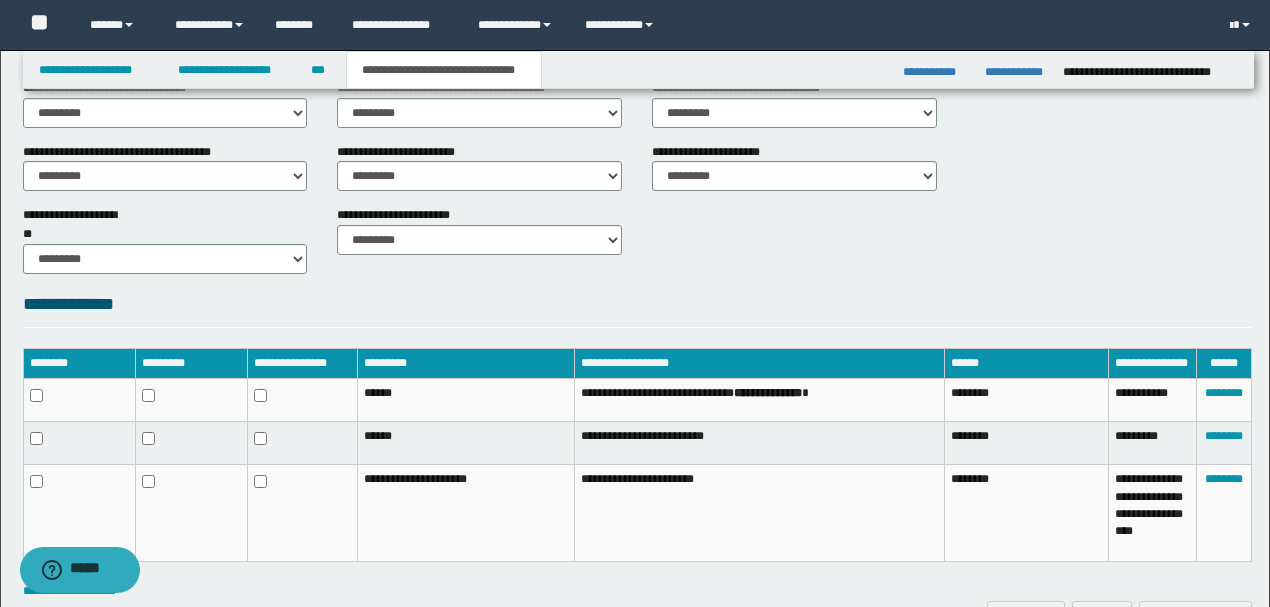 scroll, scrollTop: 881, scrollLeft: 0, axis: vertical 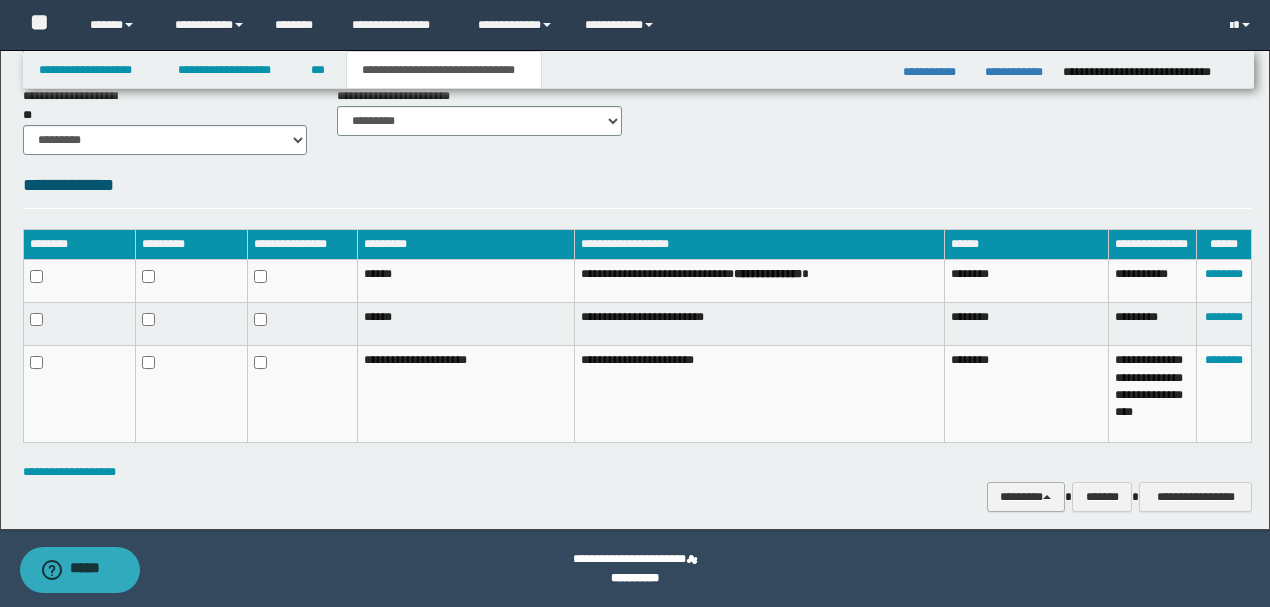 click on "********" at bounding box center [1026, 496] 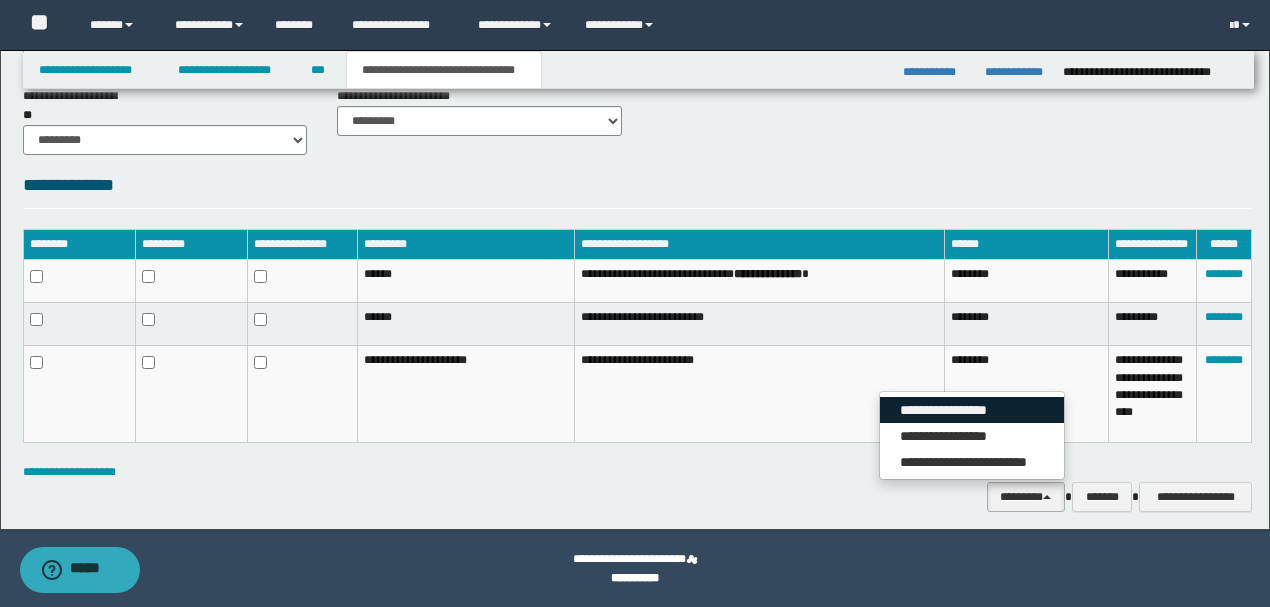 click on "**********" at bounding box center (972, 410) 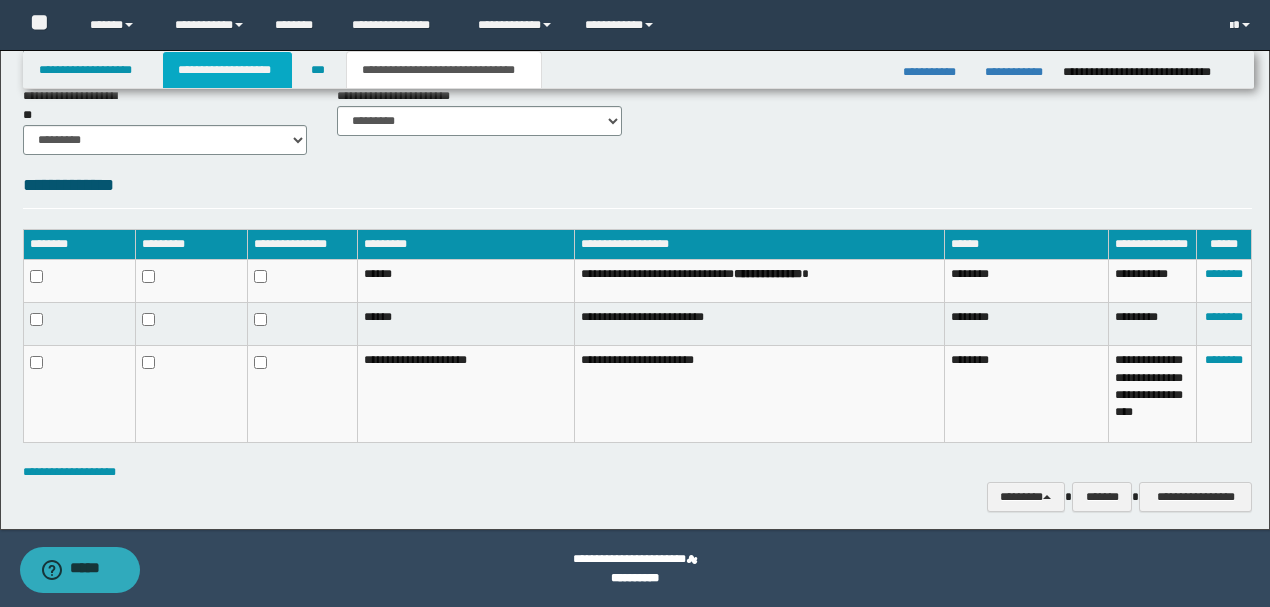 click on "**********" at bounding box center [227, 70] 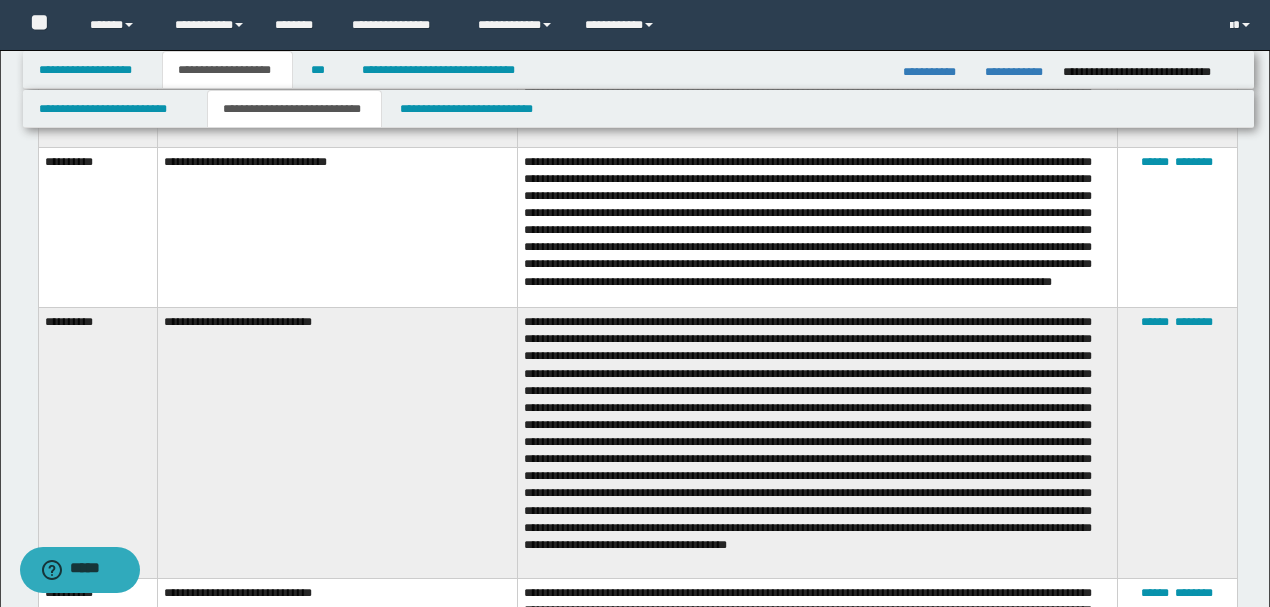 scroll, scrollTop: 3845, scrollLeft: 0, axis: vertical 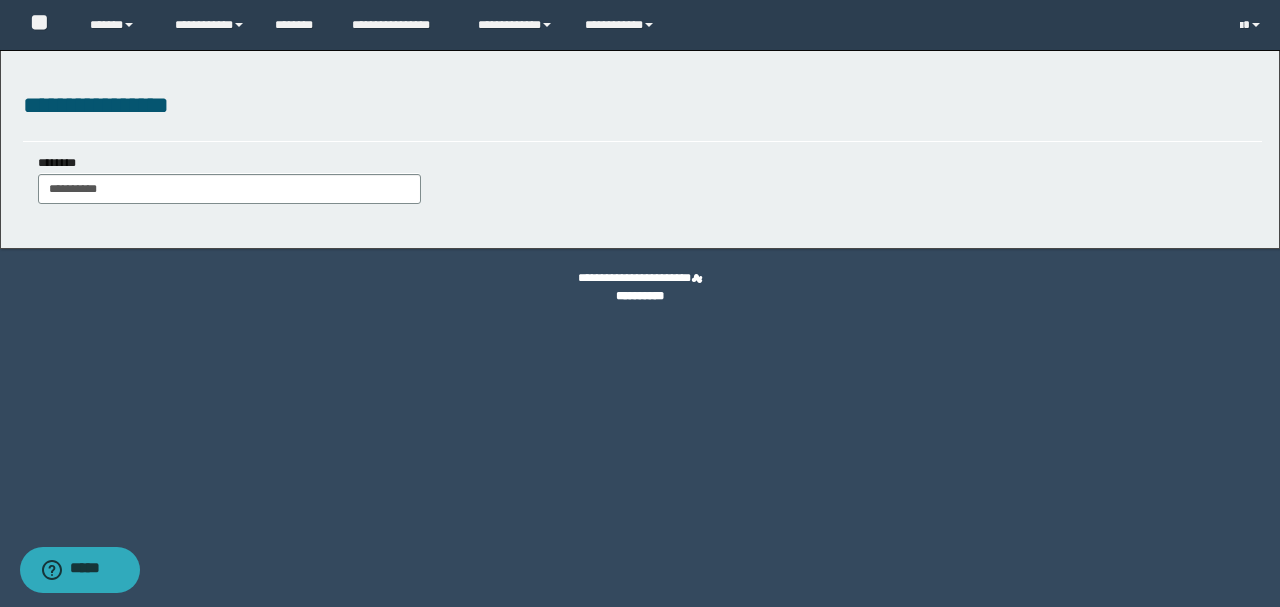 type on "**********" 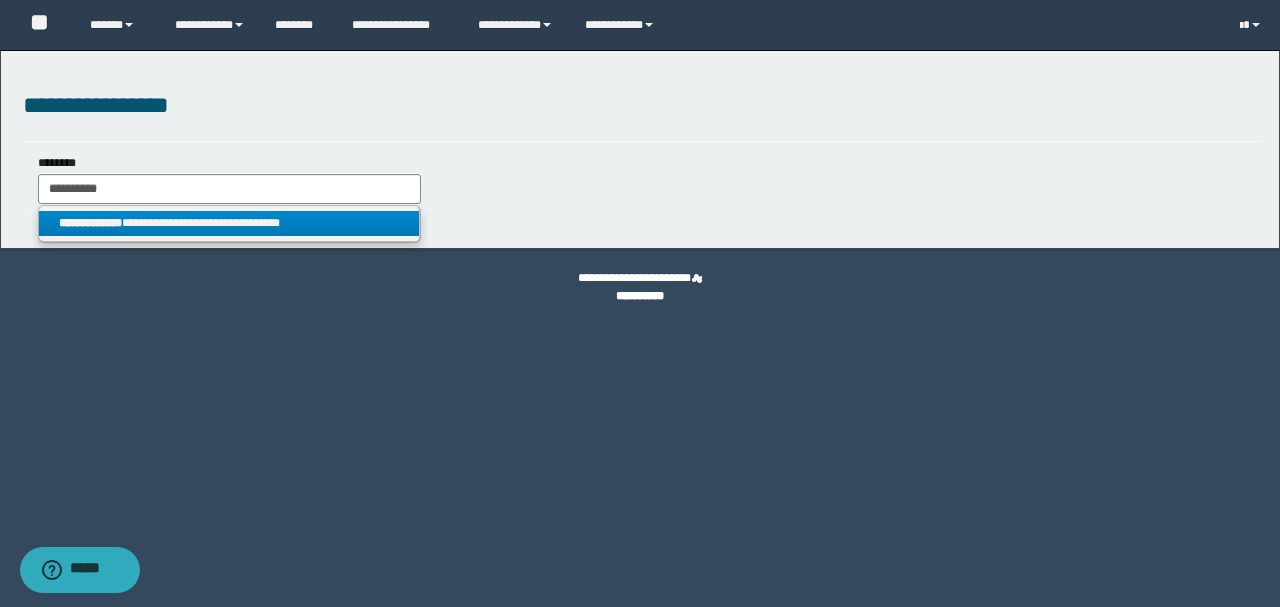 type on "**********" 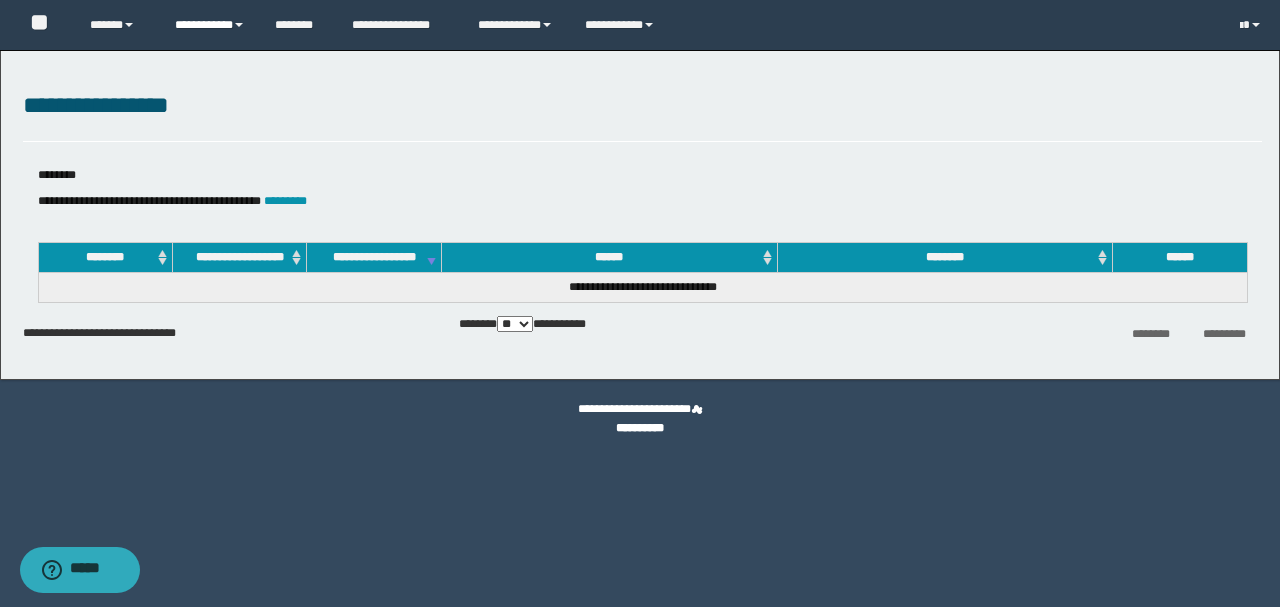 click on "**********" at bounding box center [210, 25] 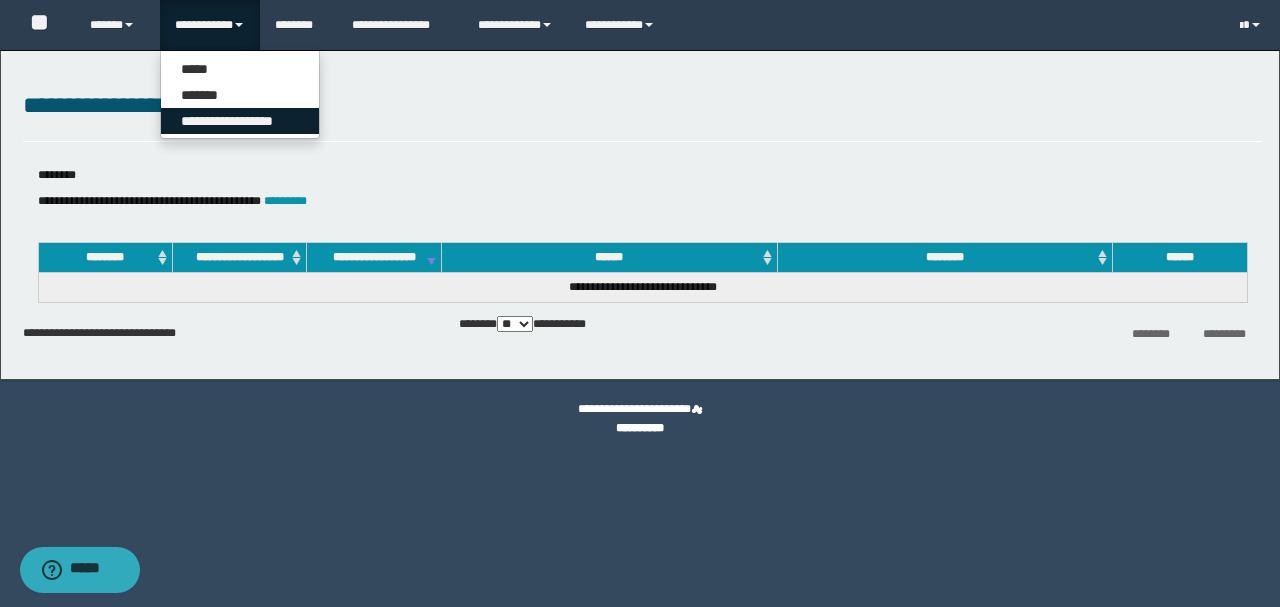click on "**********" at bounding box center [240, 121] 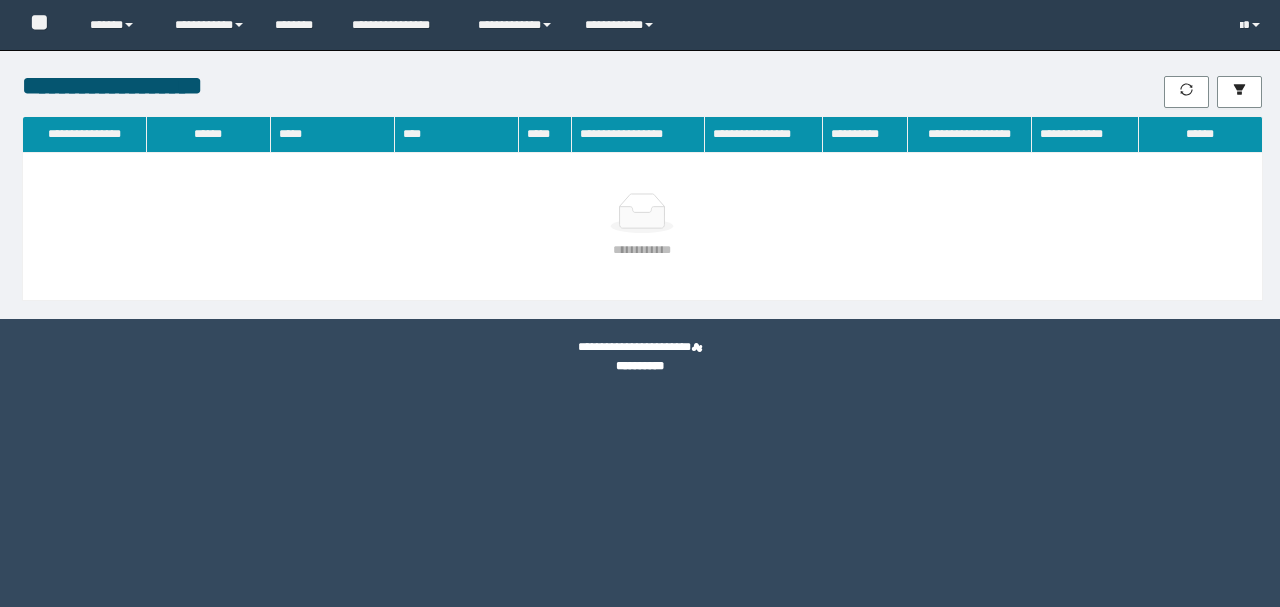 scroll, scrollTop: 0, scrollLeft: 0, axis: both 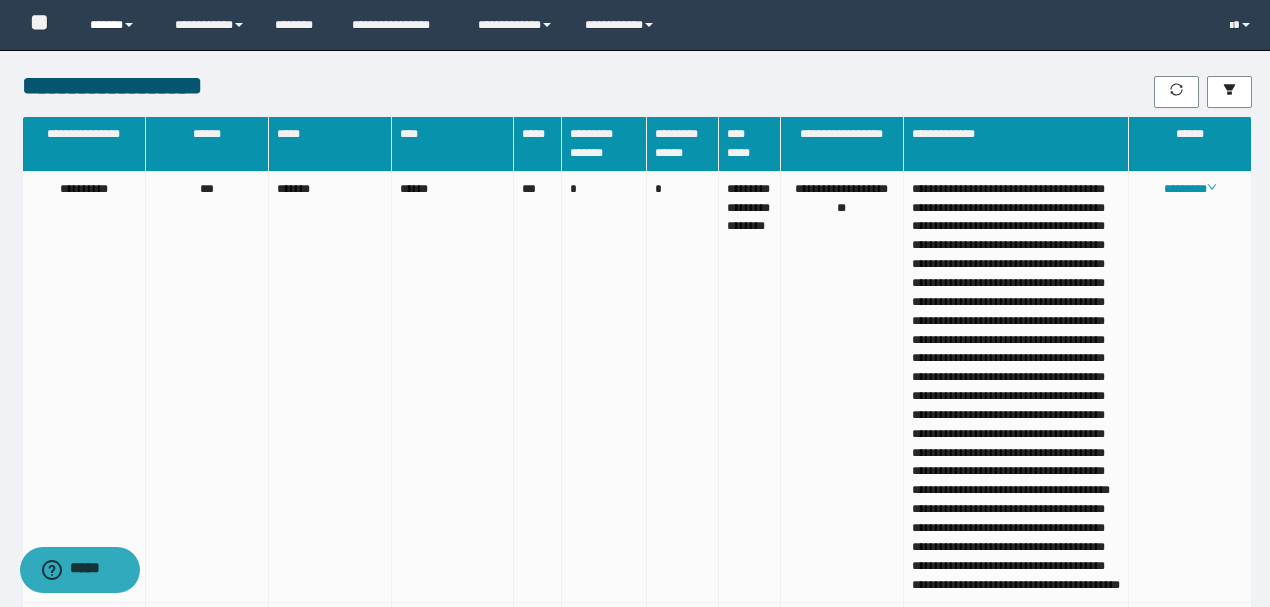 click on "******" at bounding box center [117, 25] 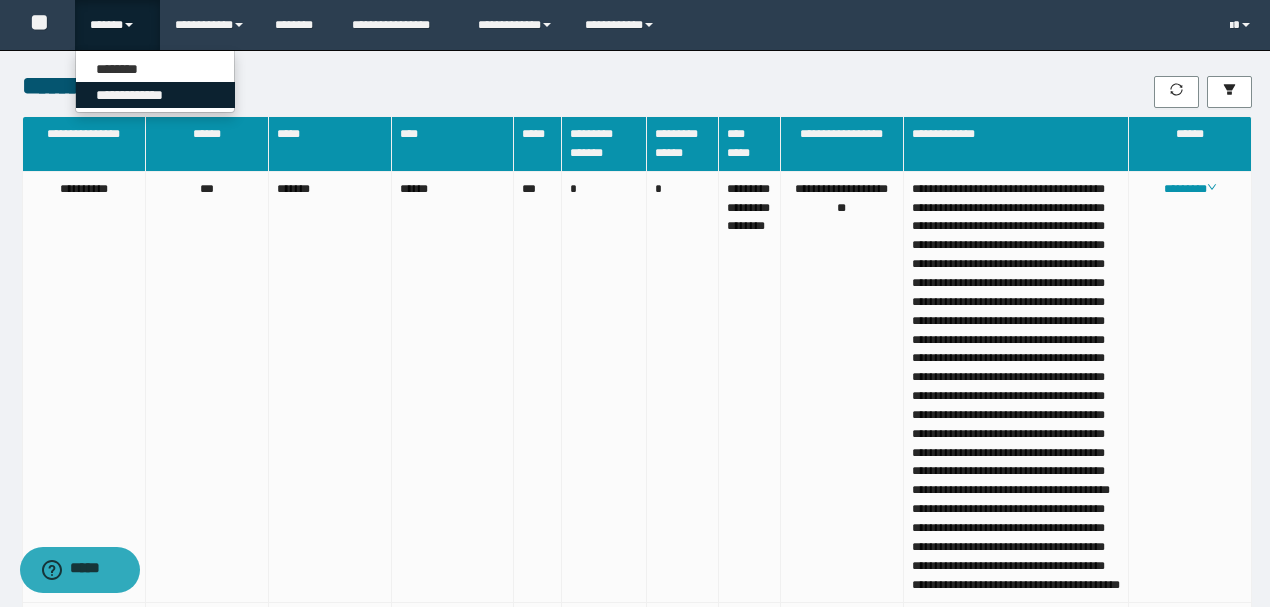 click on "**********" at bounding box center [155, 95] 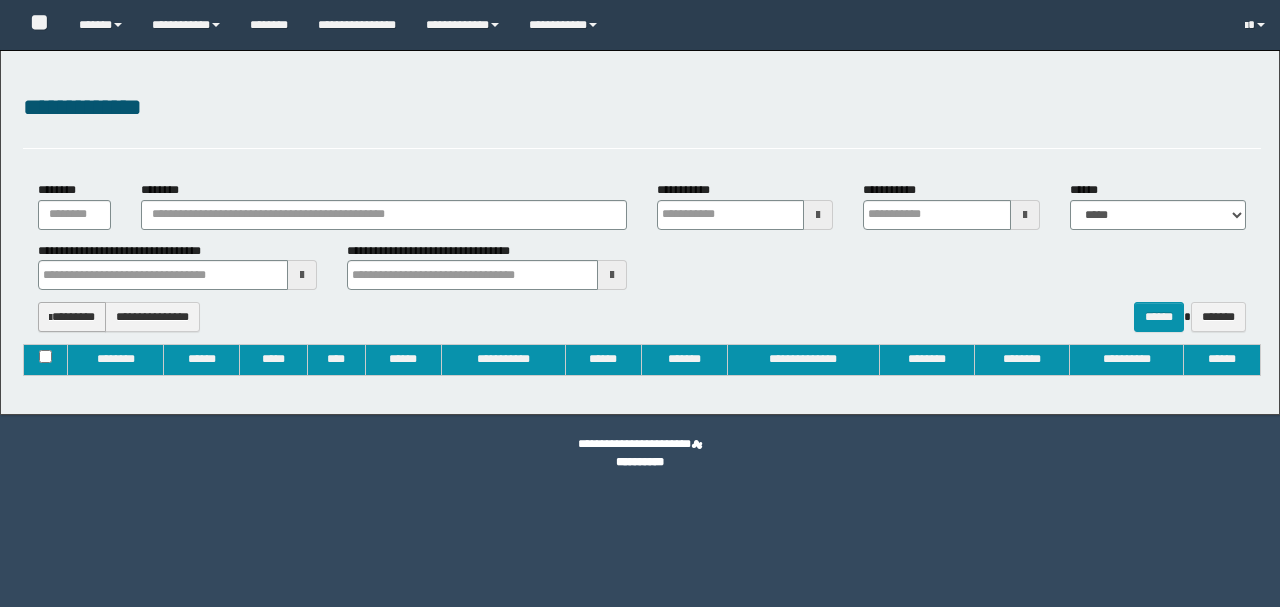 type on "**********" 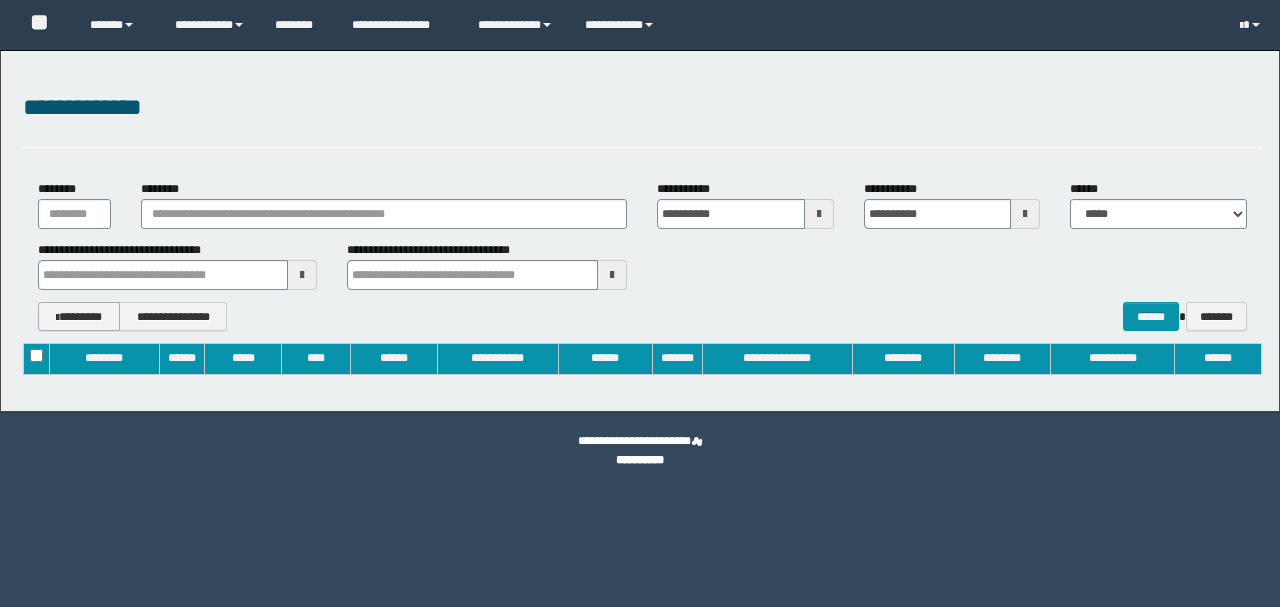 scroll, scrollTop: 0, scrollLeft: 0, axis: both 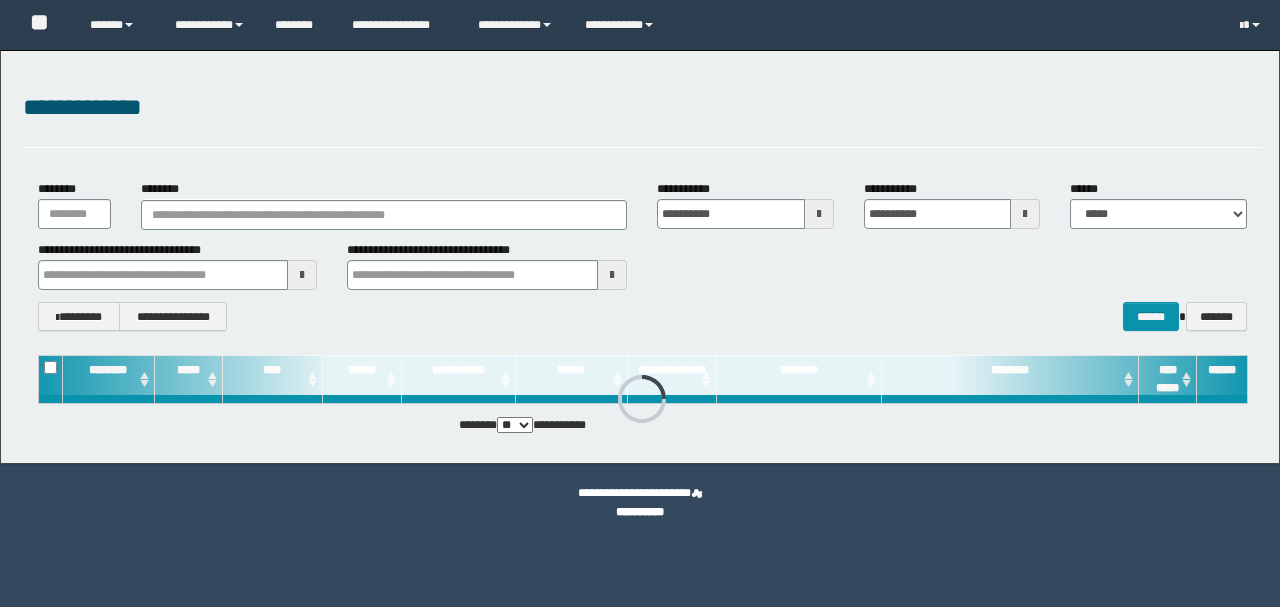 type 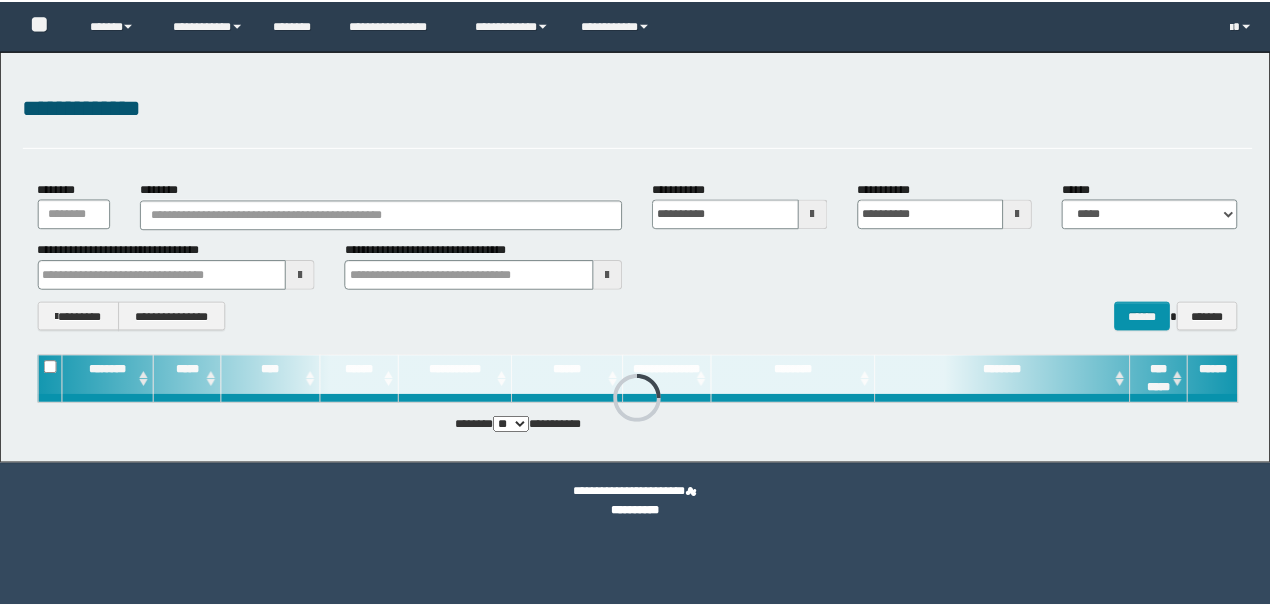 scroll, scrollTop: 0, scrollLeft: 0, axis: both 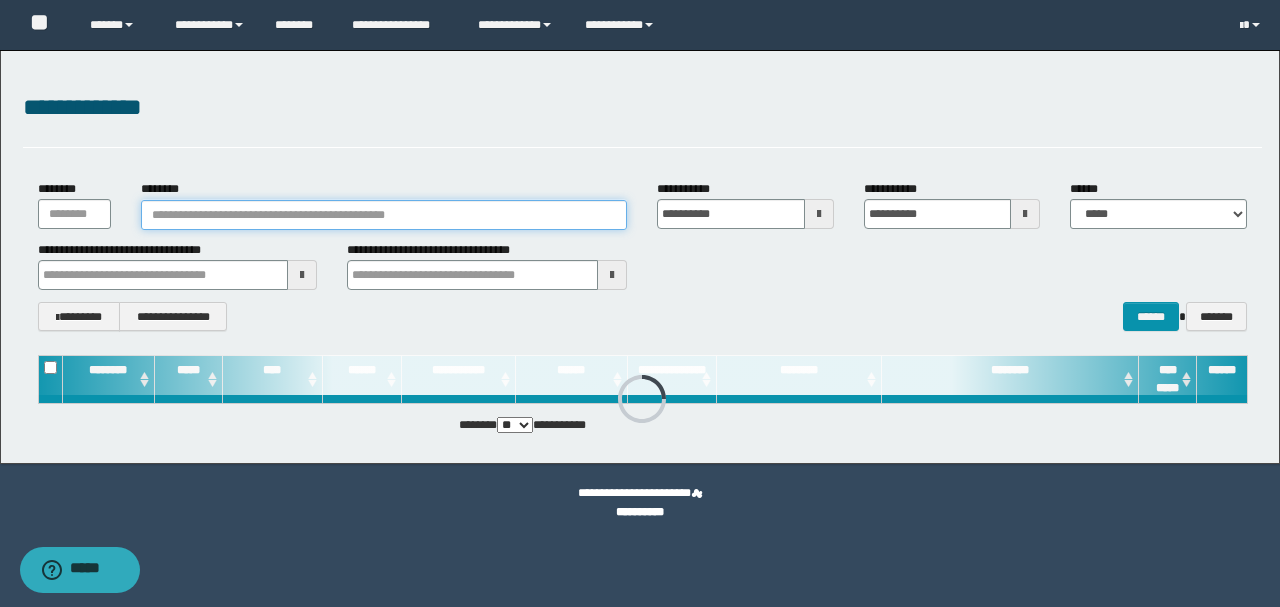 click on "********" at bounding box center (384, 215) 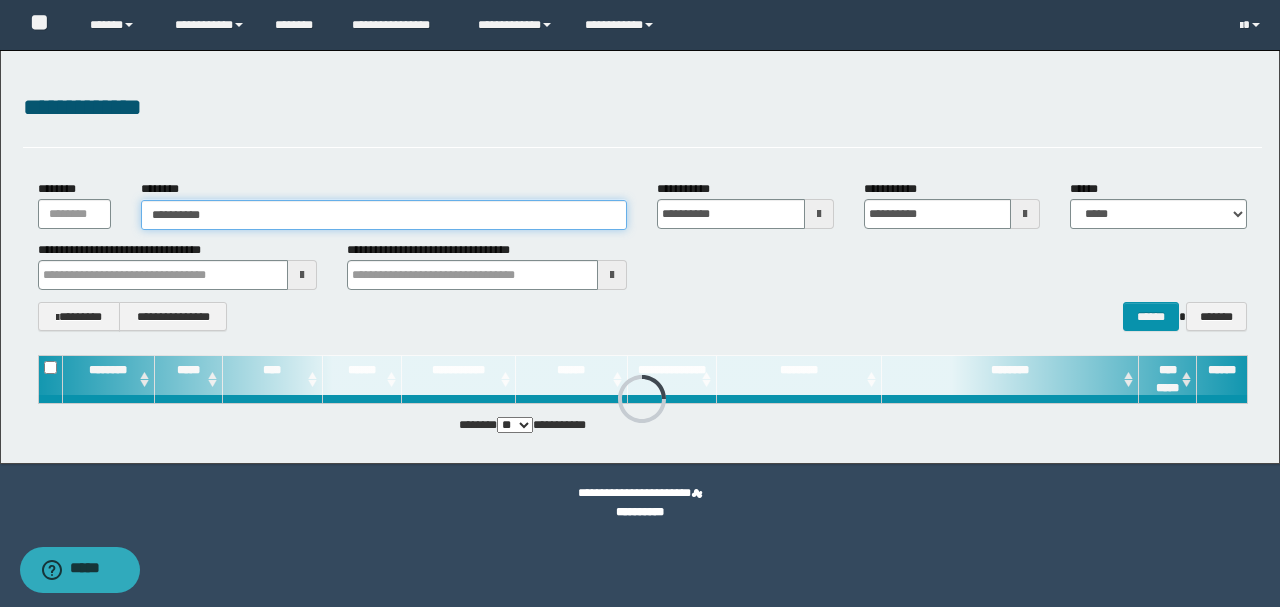 type on "**********" 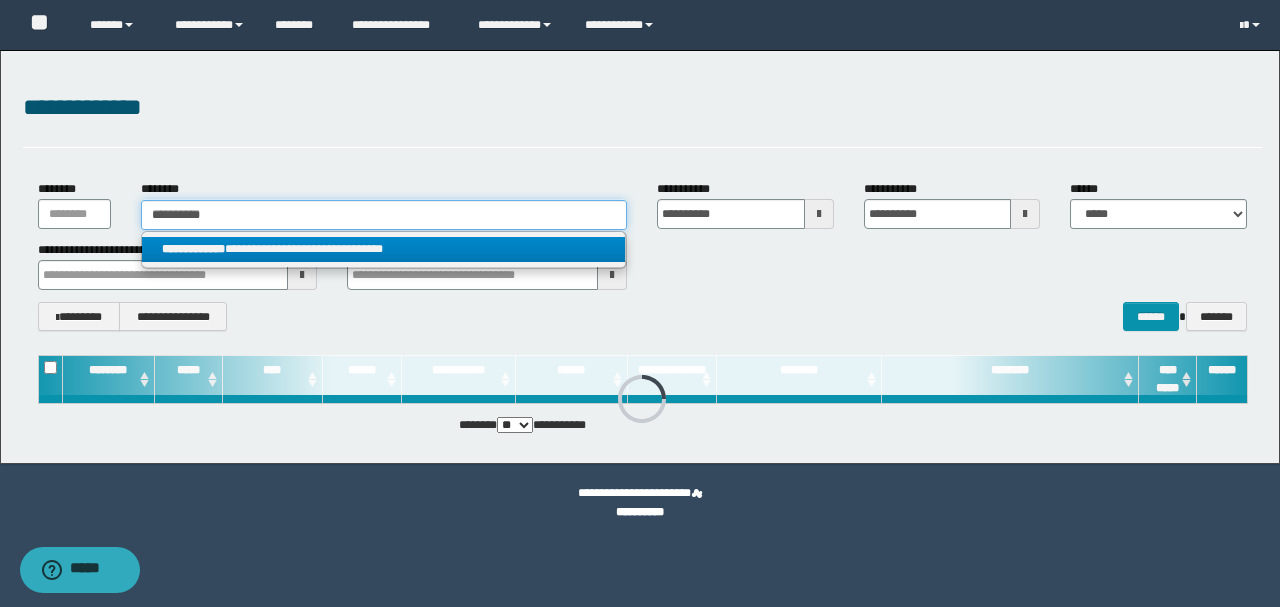 type on "**********" 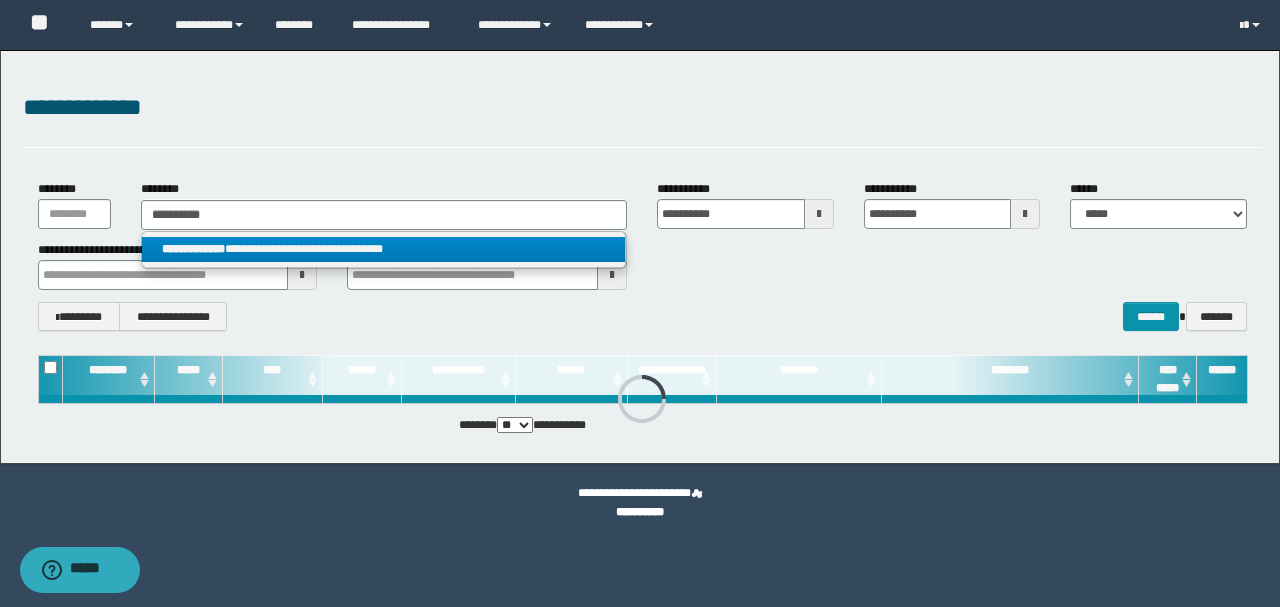 click on "**********" at bounding box center [384, 249] 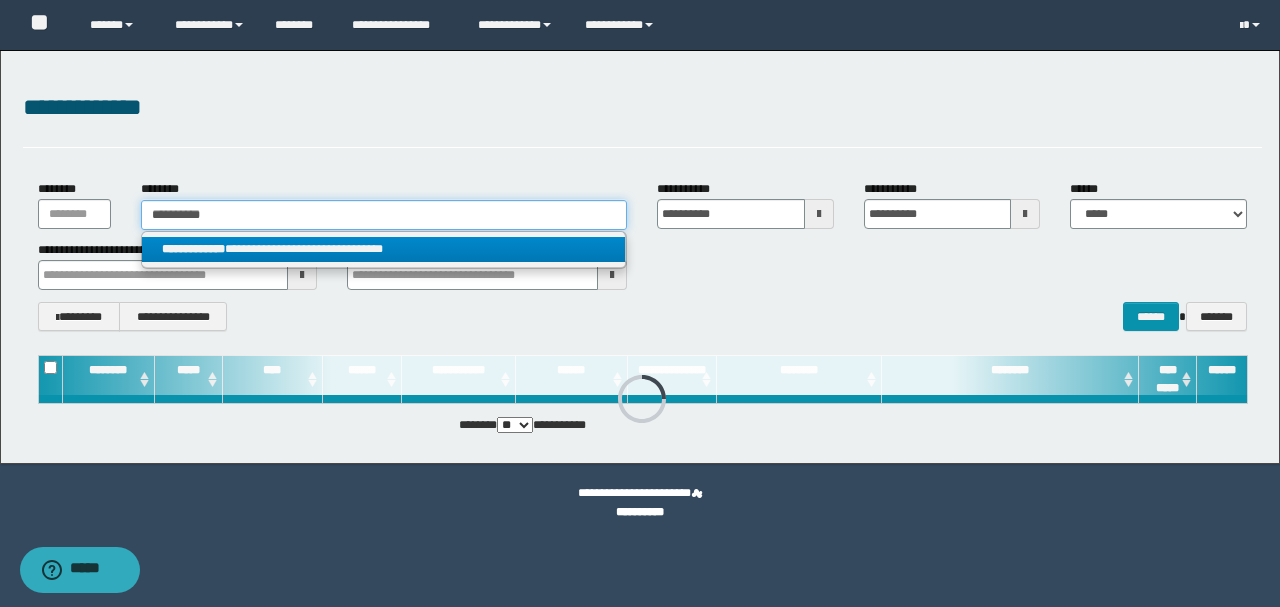 type 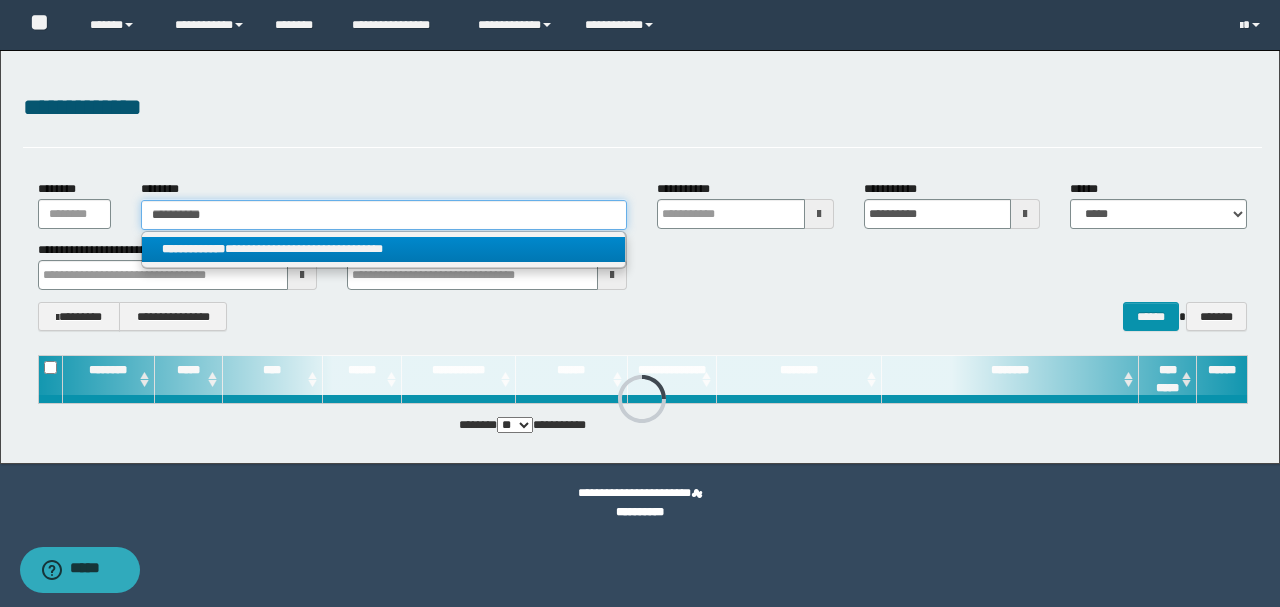 type 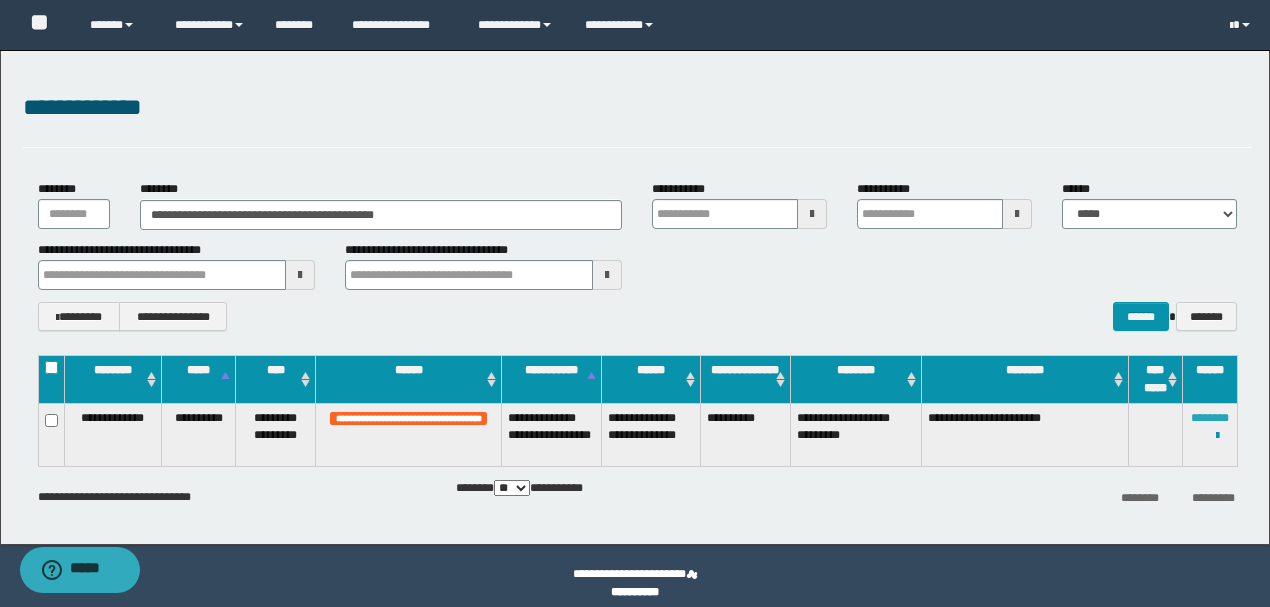 click on "********" at bounding box center [1210, 418] 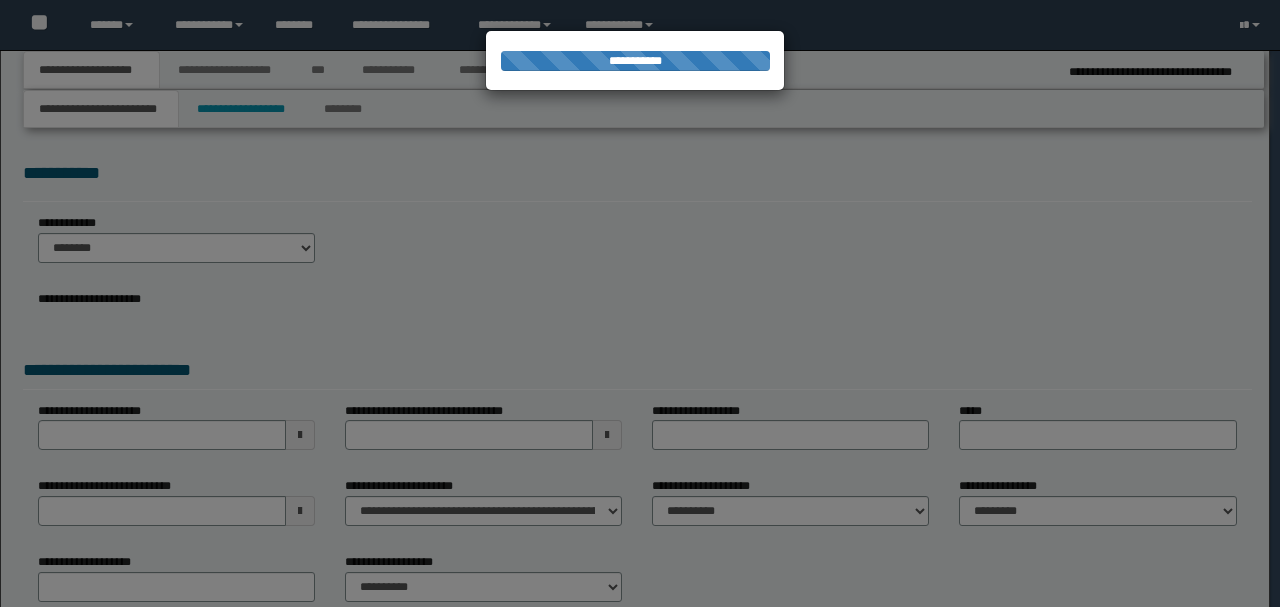 scroll, scrollTop: 0, scrollLeft: 0, axis: both 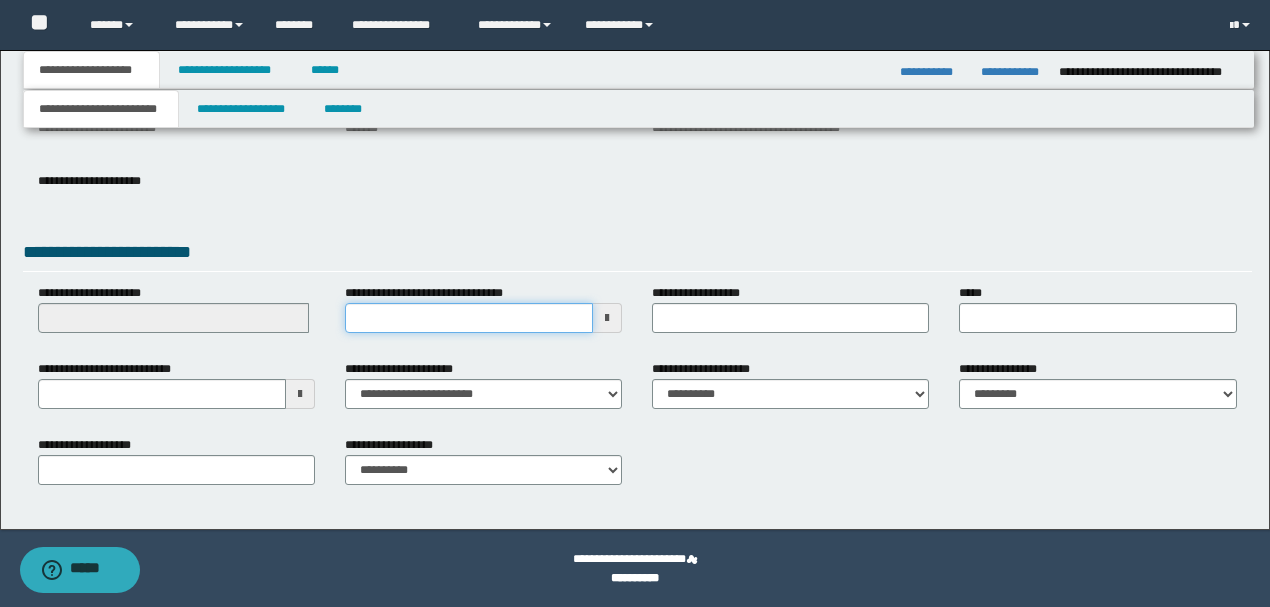 click on "**********" at bounding box center [469, 318] 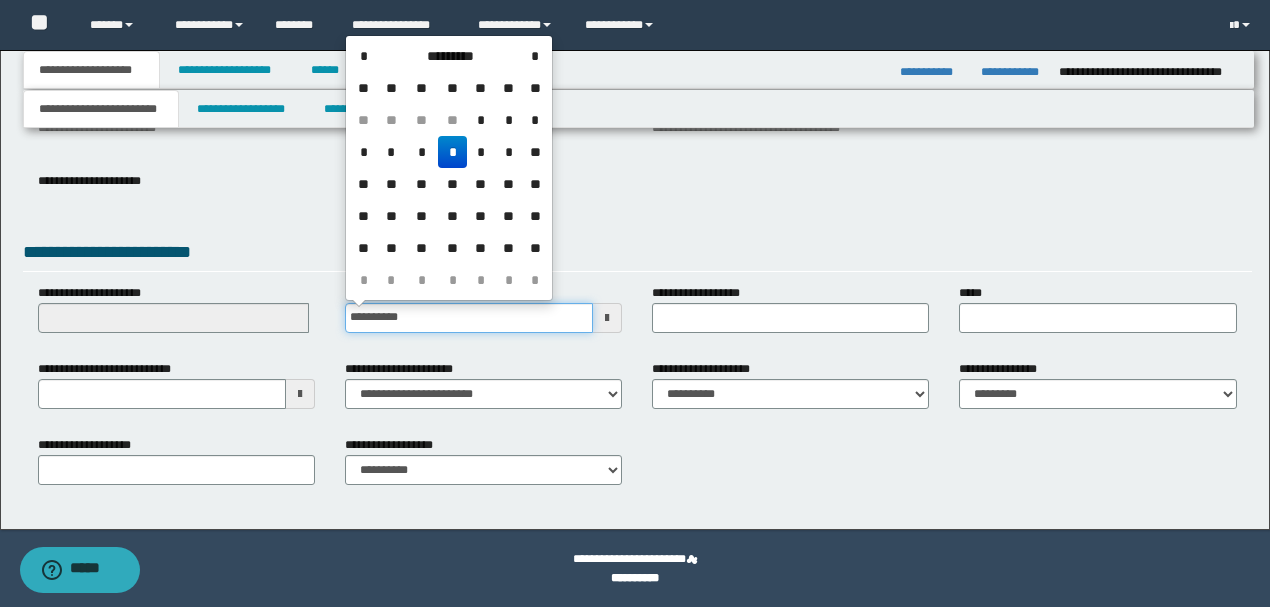 type on "**********" 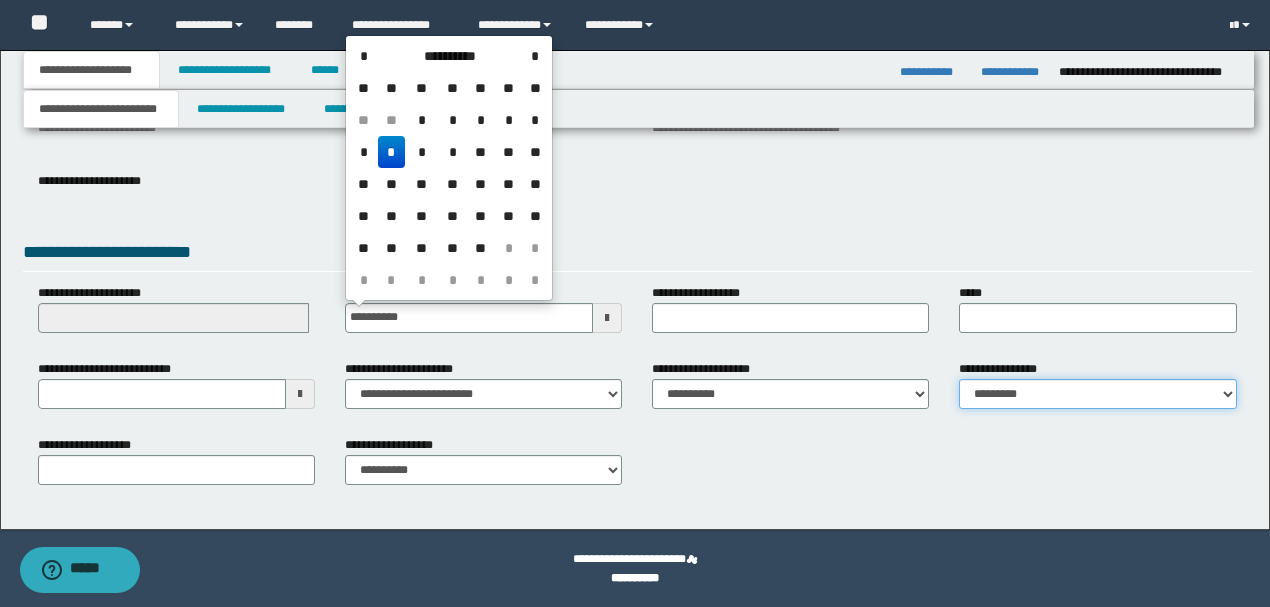 click on "**********" at bounding box center [1097, 394] 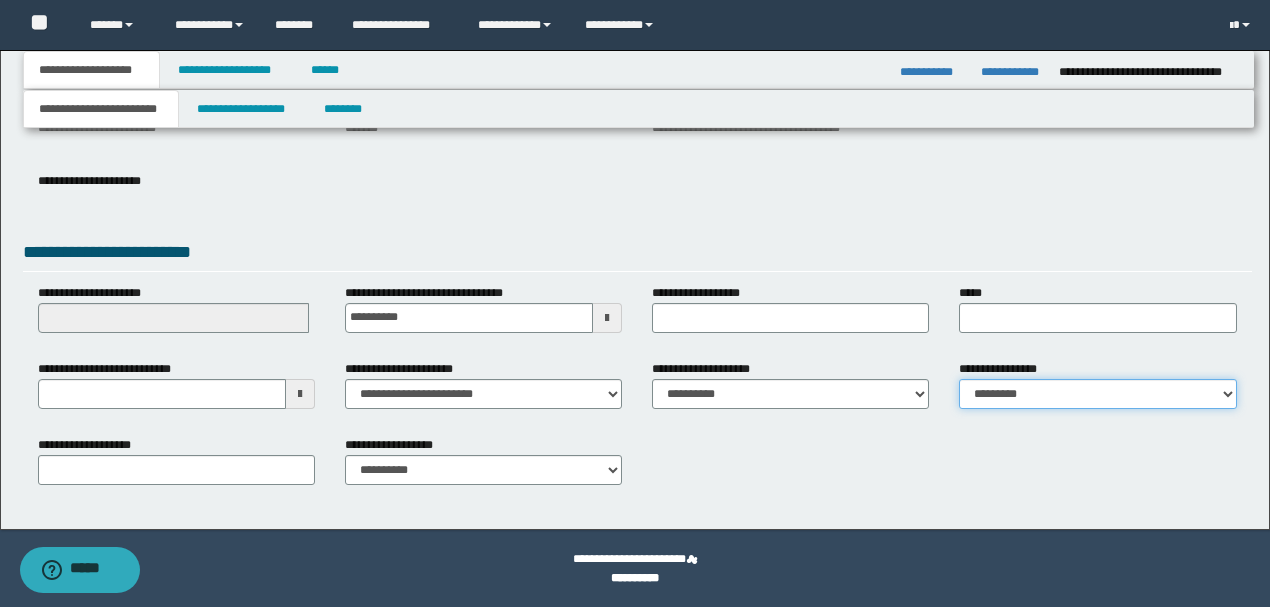 select on "*" 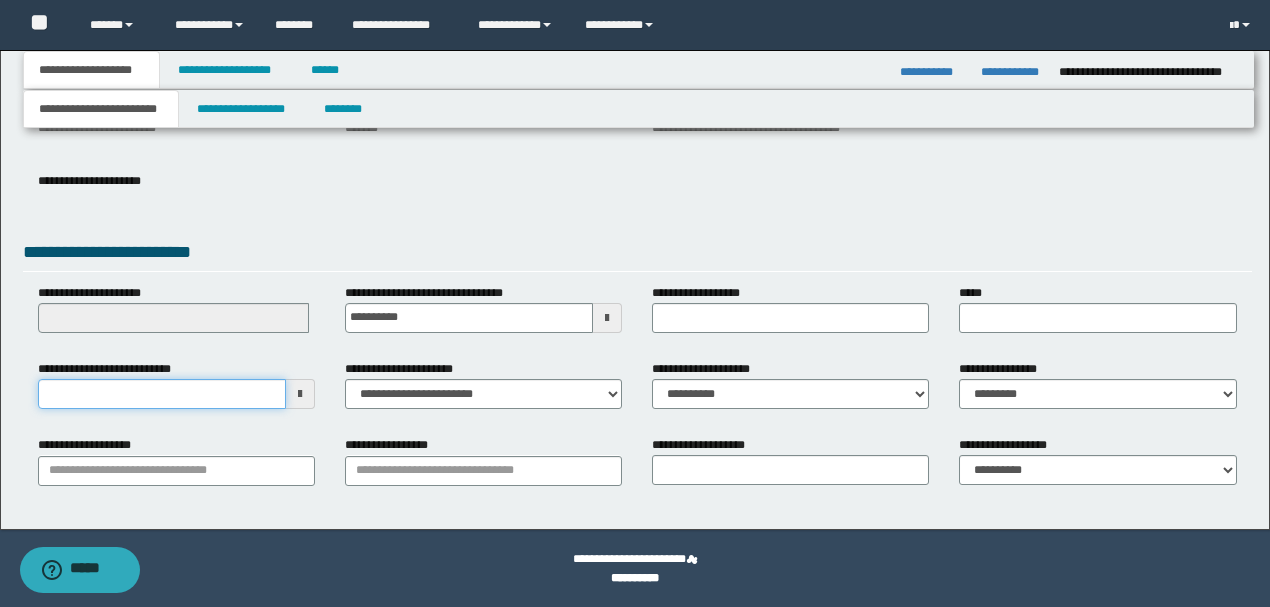 click on "**********" at bounding box center (162, 394) 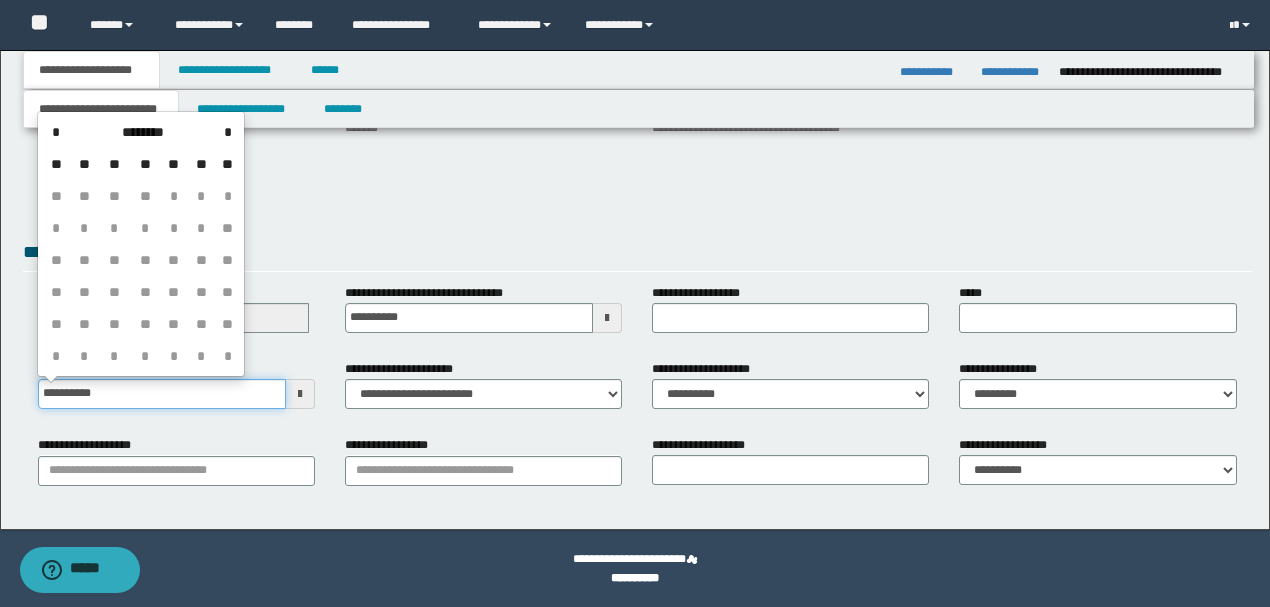 type on "**********" 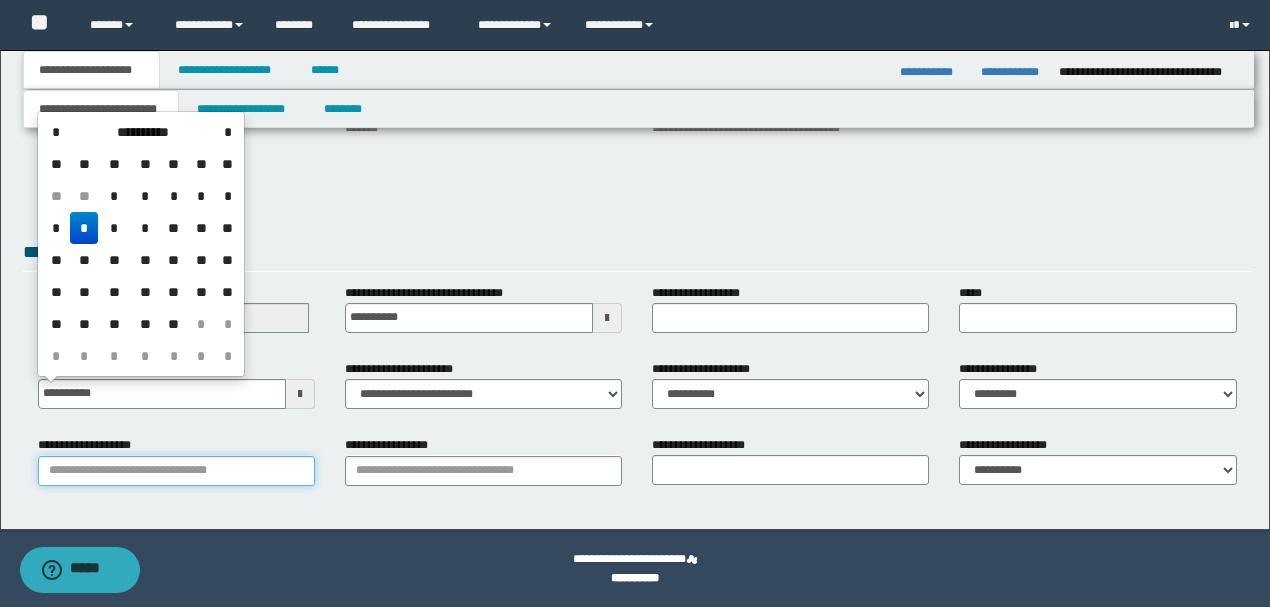 click on "**********" at bounding box center (176, 471) 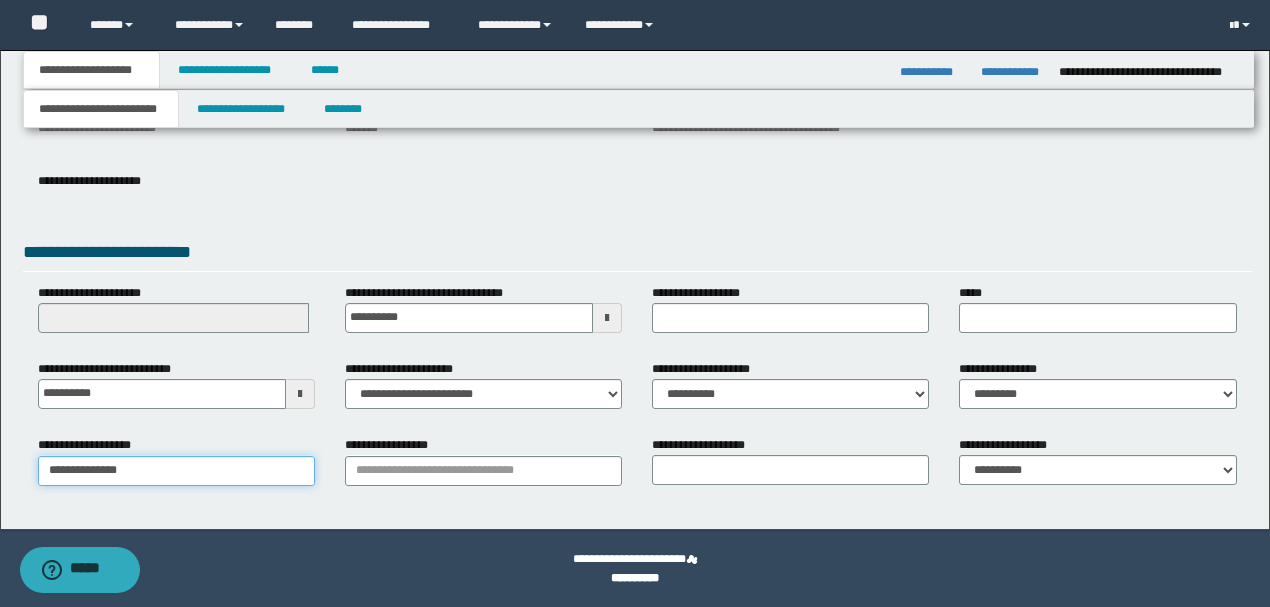 type on "**********" 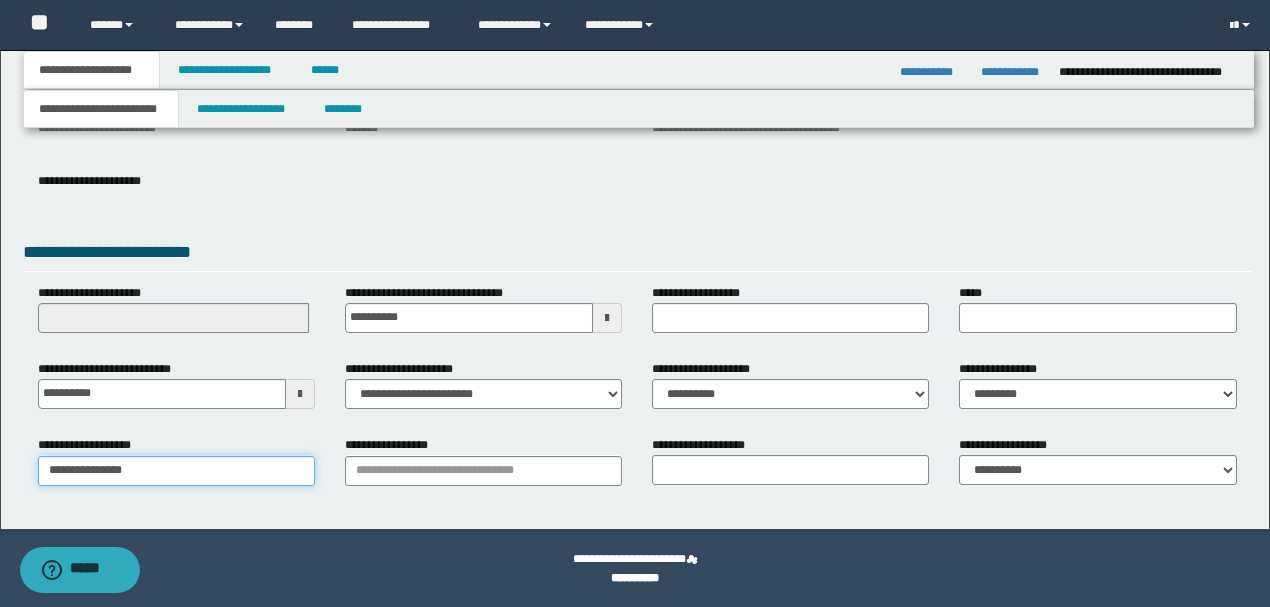 type on "**********" 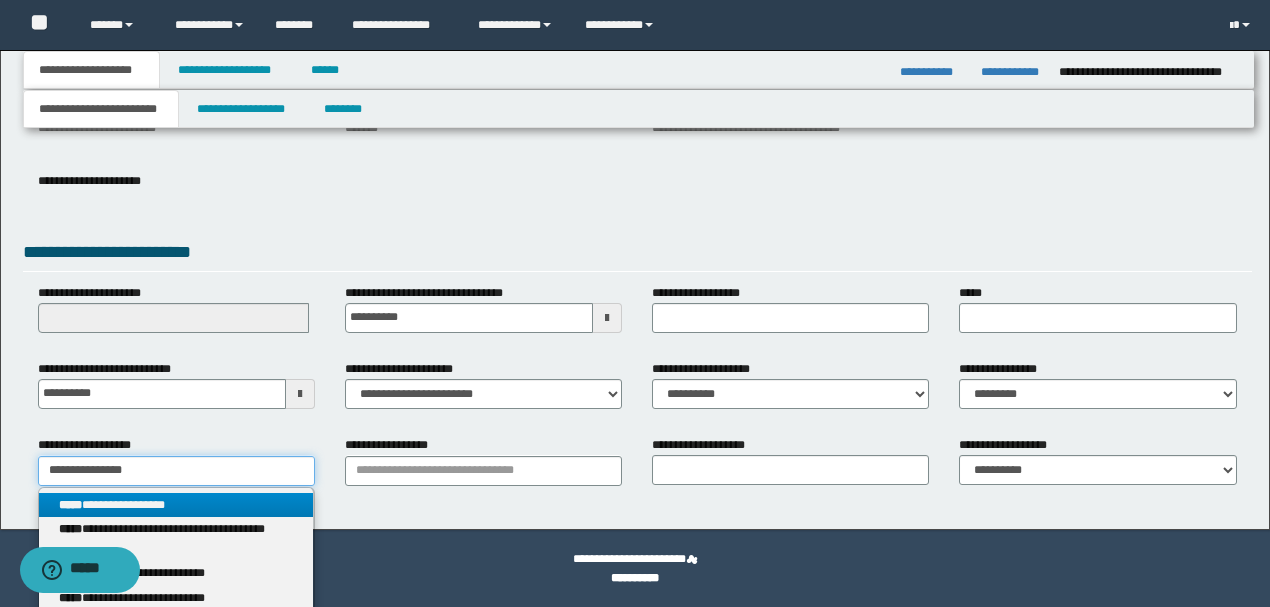 type on "**********" 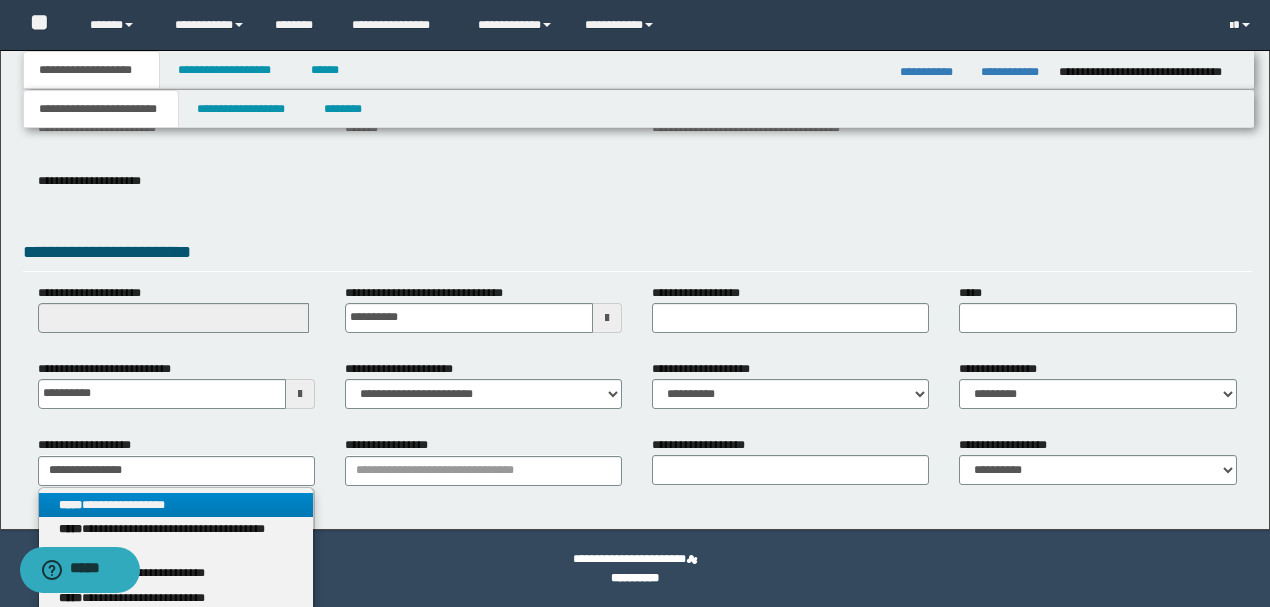 drag, startPoint x: 222, startPoint y: 490, endPoint x: 423, endPoint y: 474, distance: 201.6358 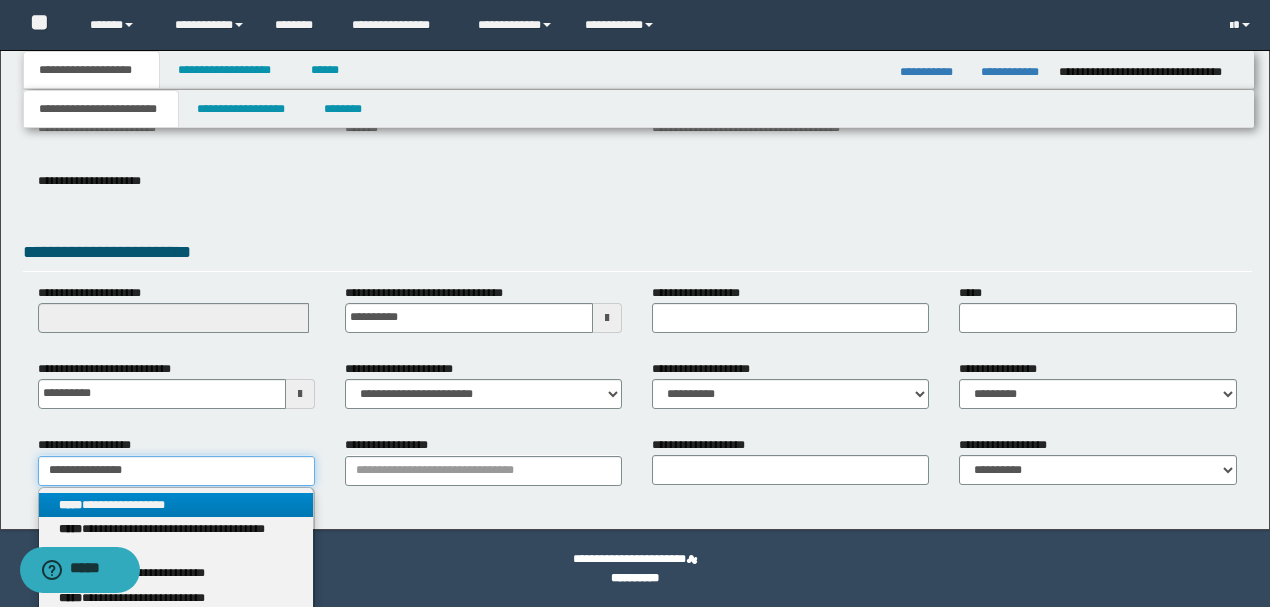 type 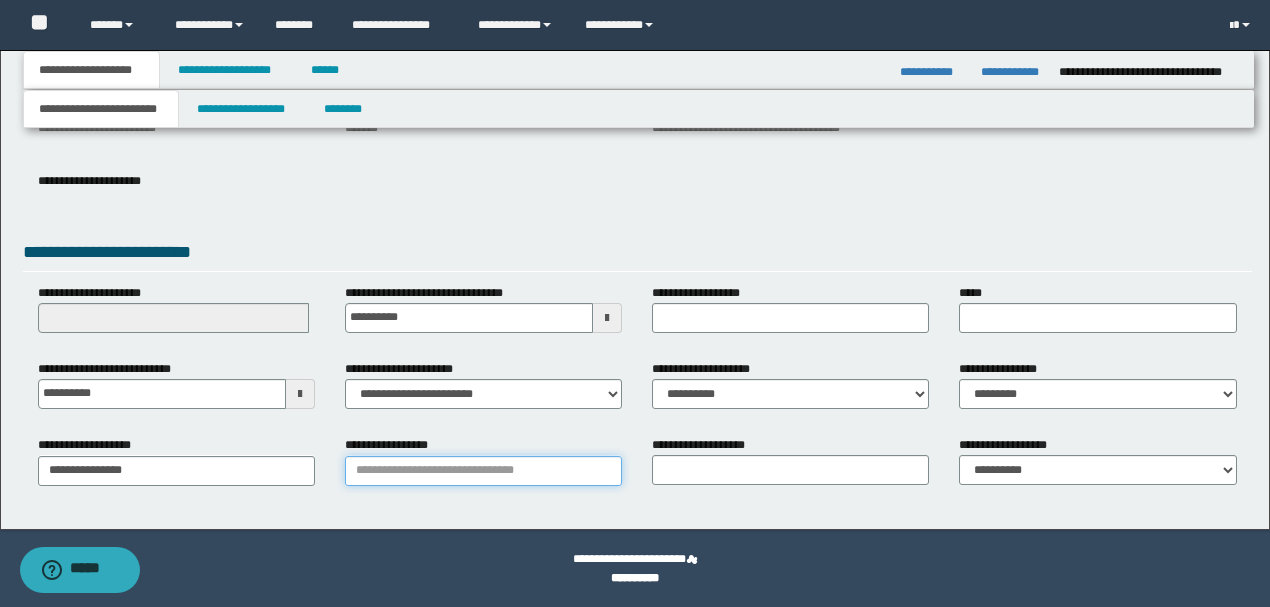 click on "**********" at bounding box center [483, 471] 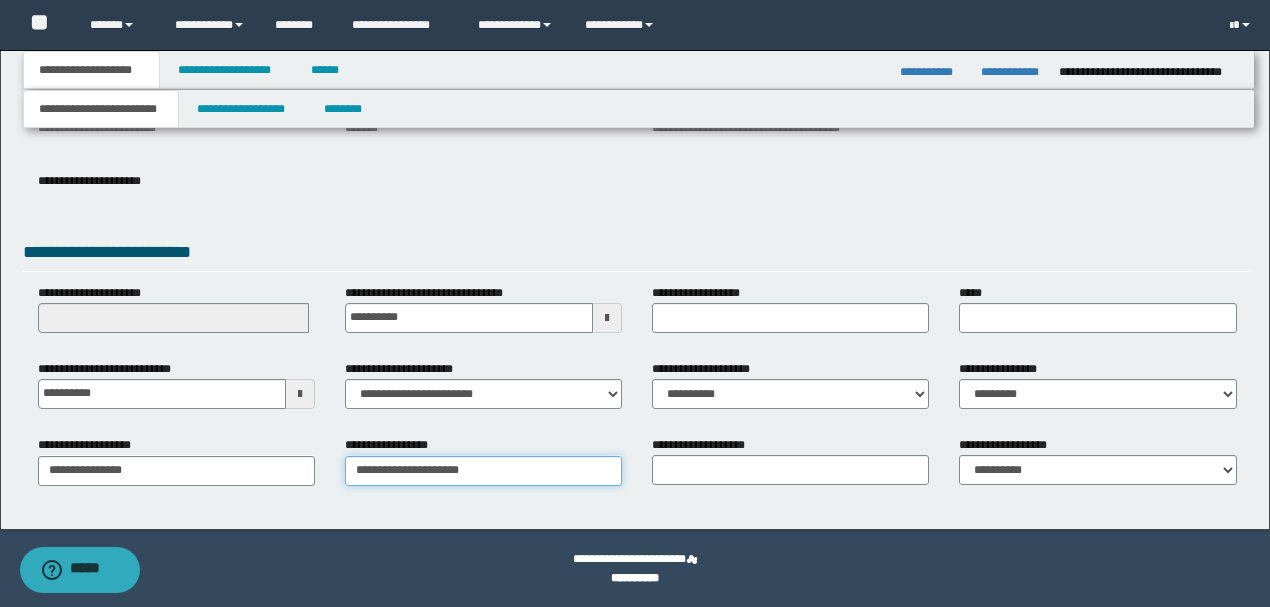 type on "**********" 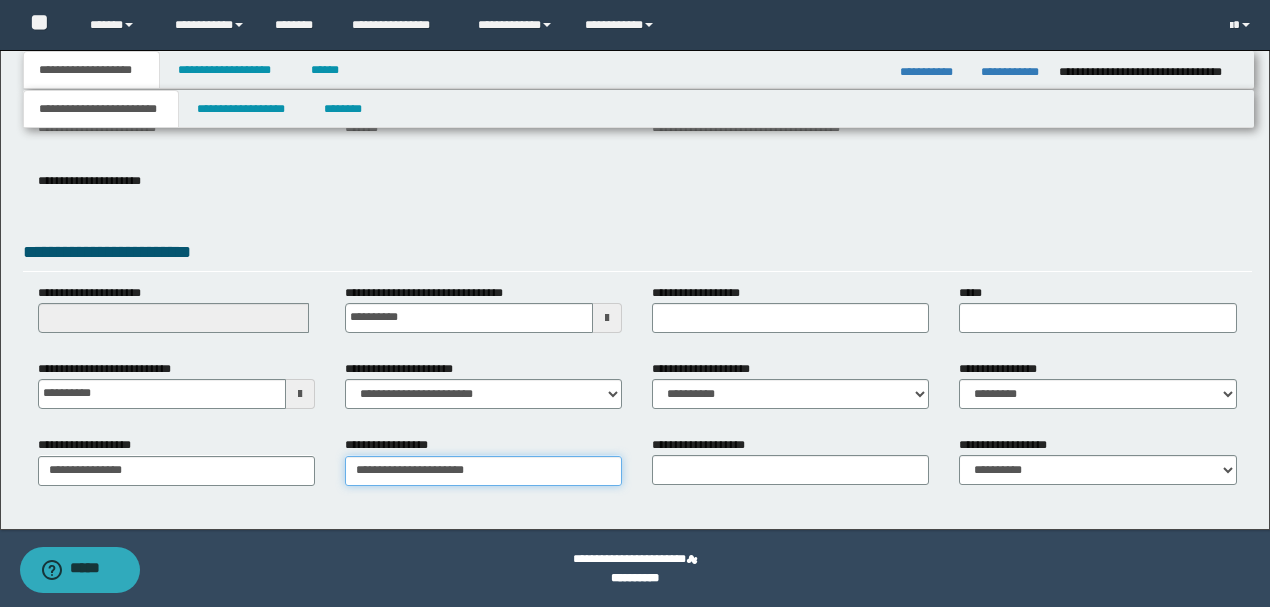 type on "**********" 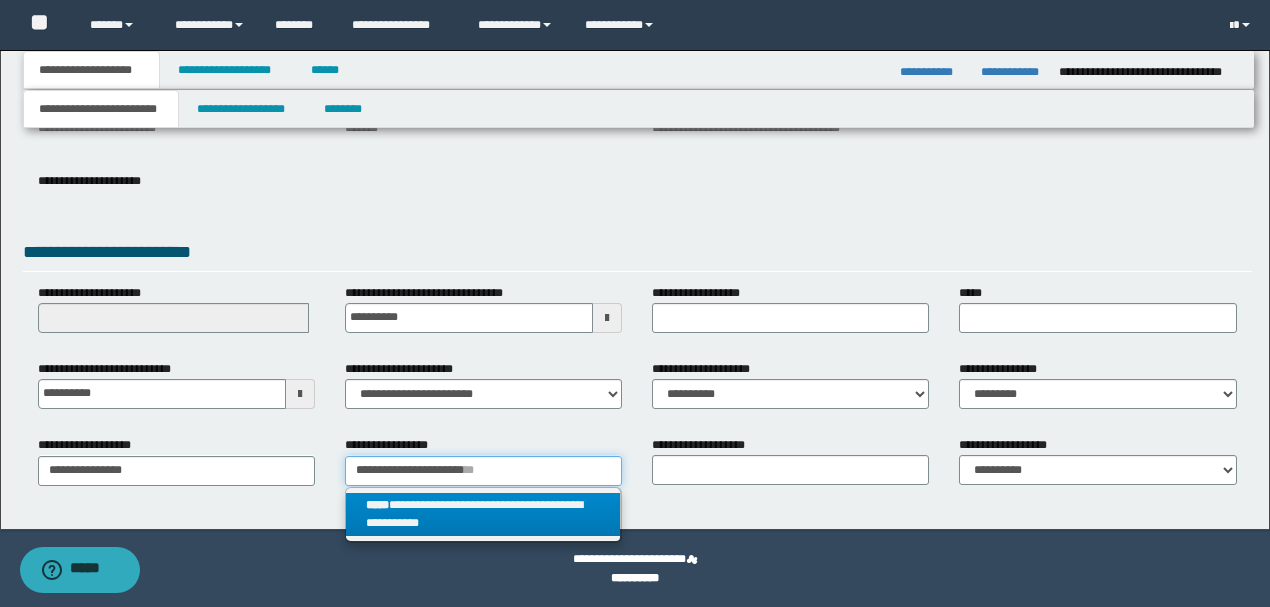 type on "**********" 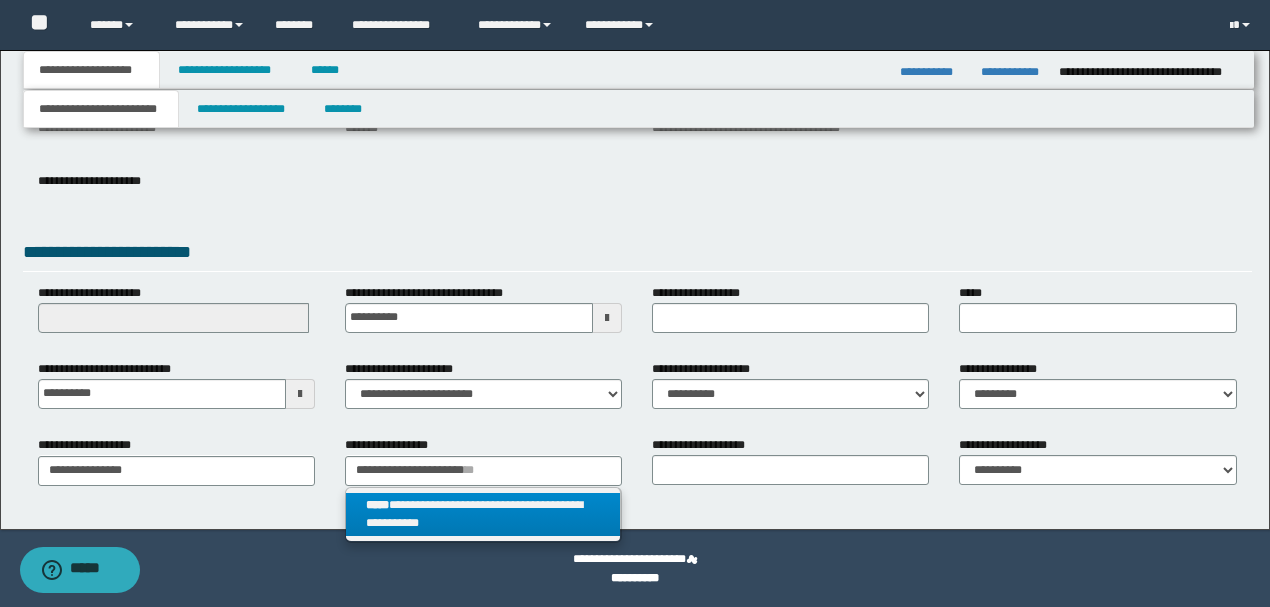 click on "**********" at bounding box center (483, 515) 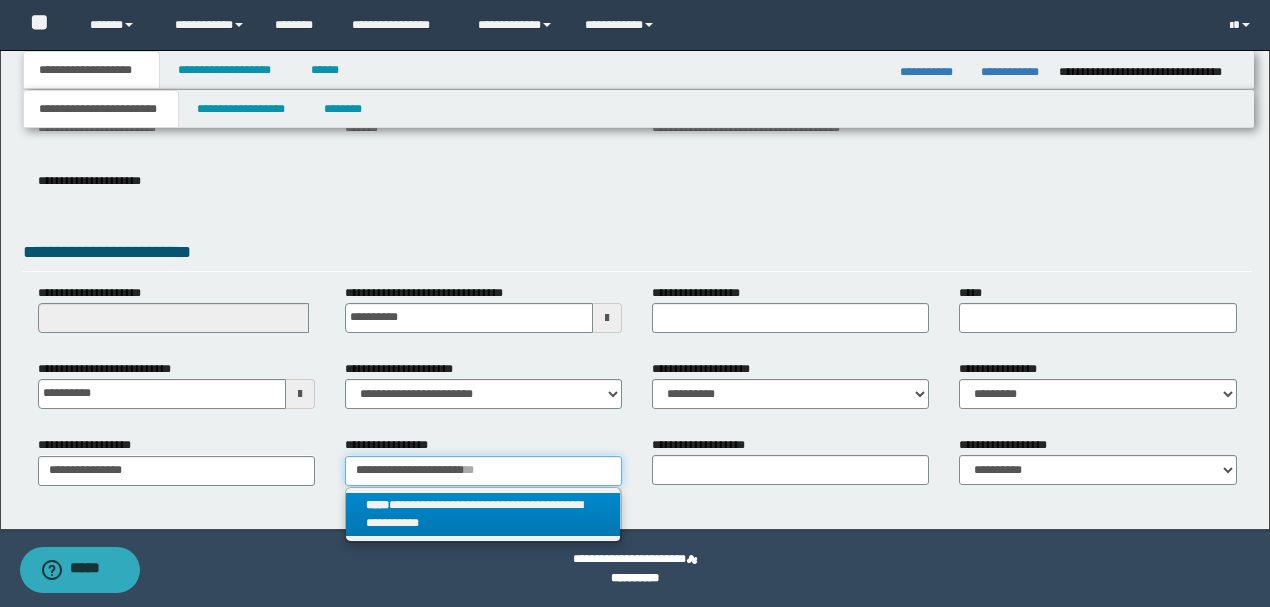 type 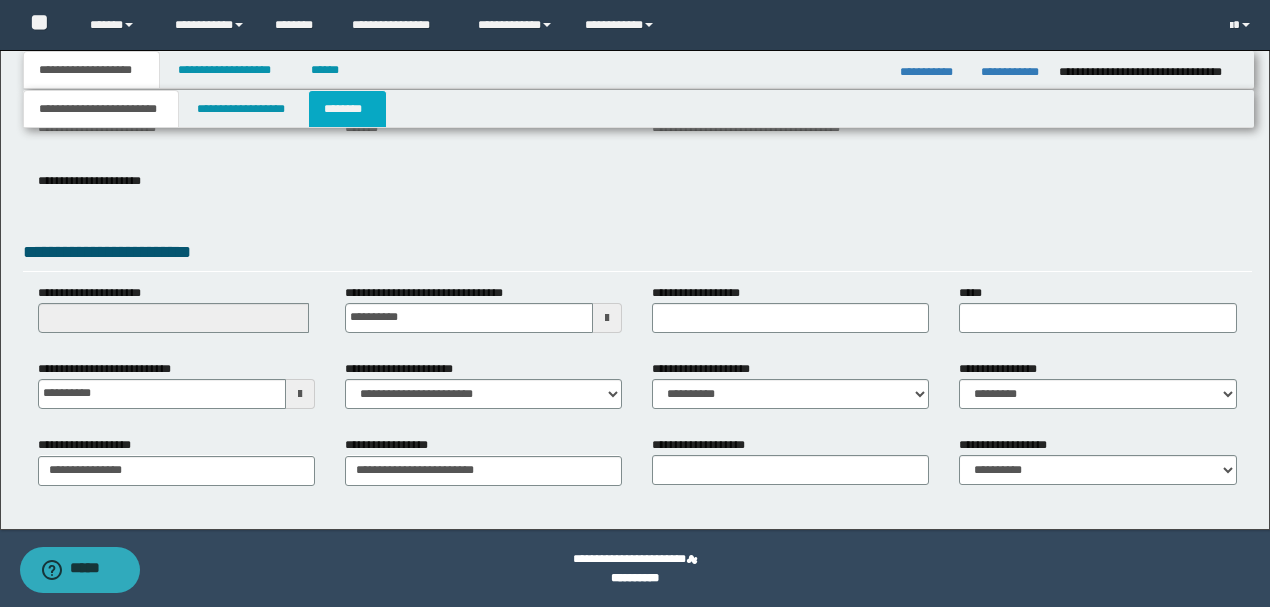 click on "********" at bounding box center (347, 109) 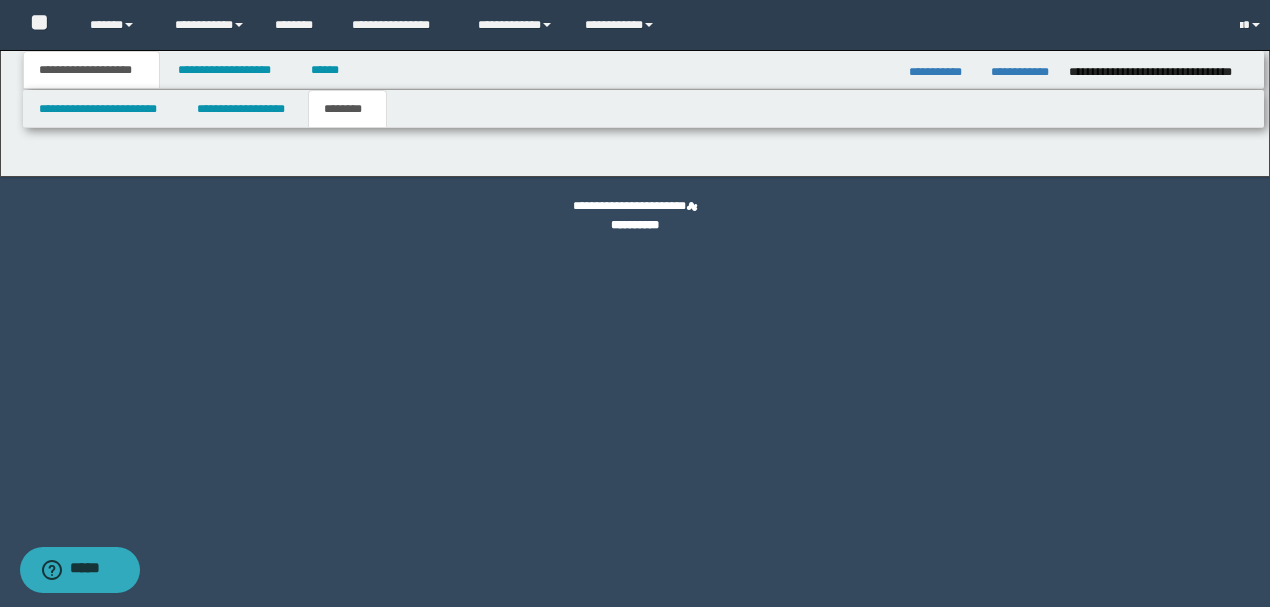 scroll, scrollTop: 0, scrollLeft: 0, axis: both 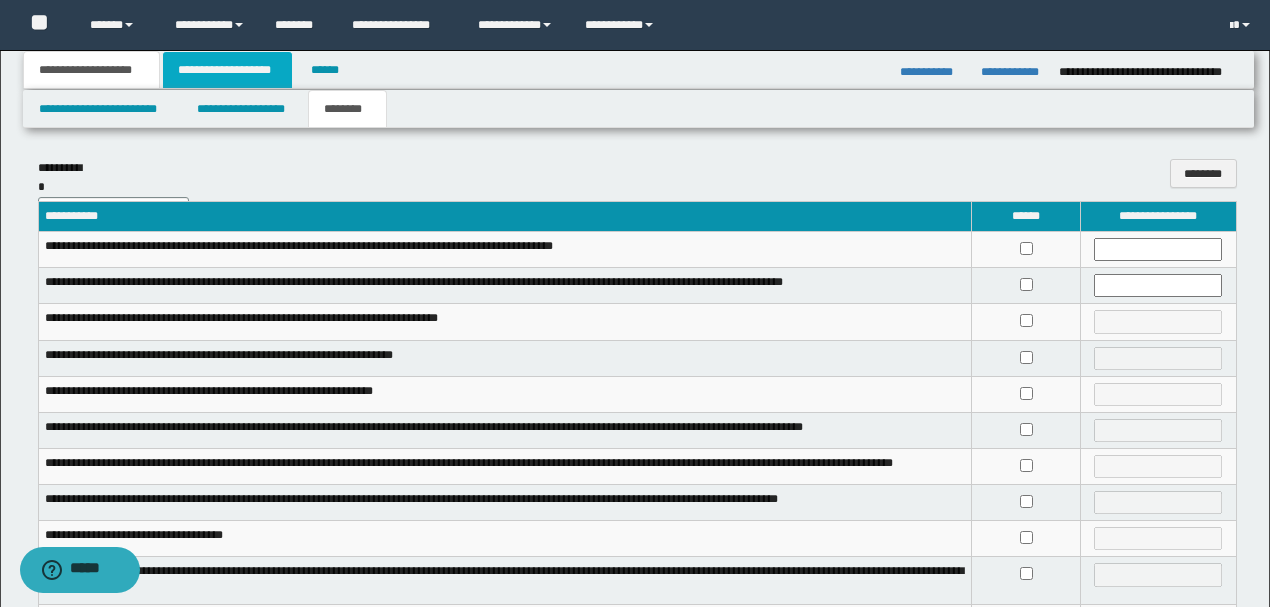 click on "**********" at bounding box center [227, 70] 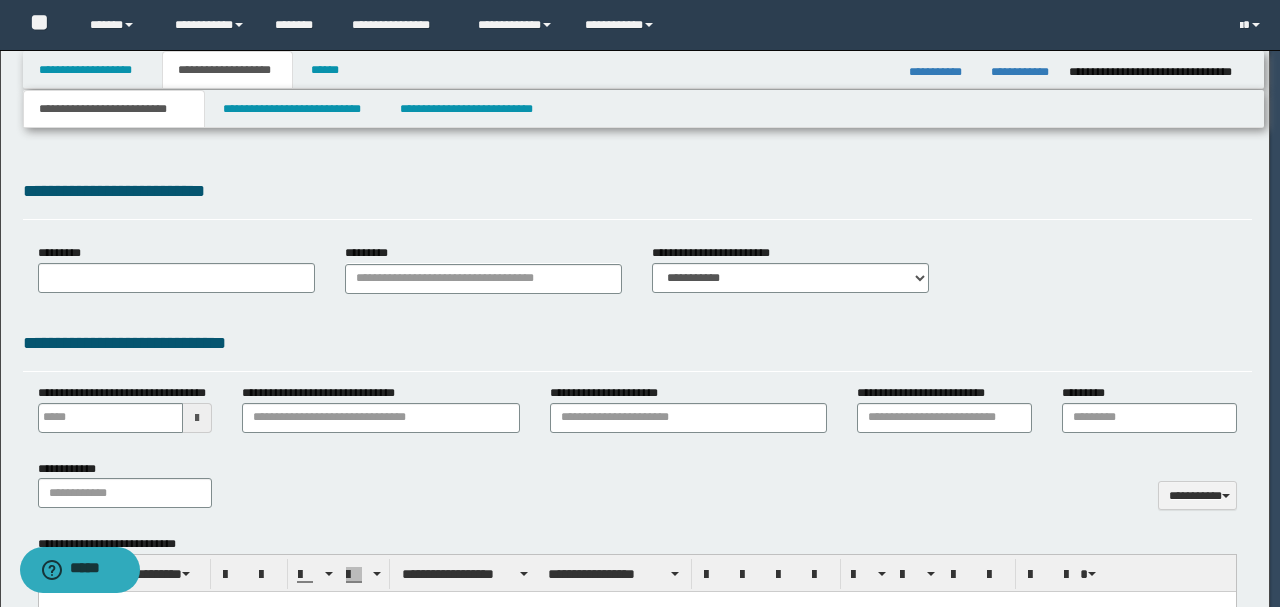 type 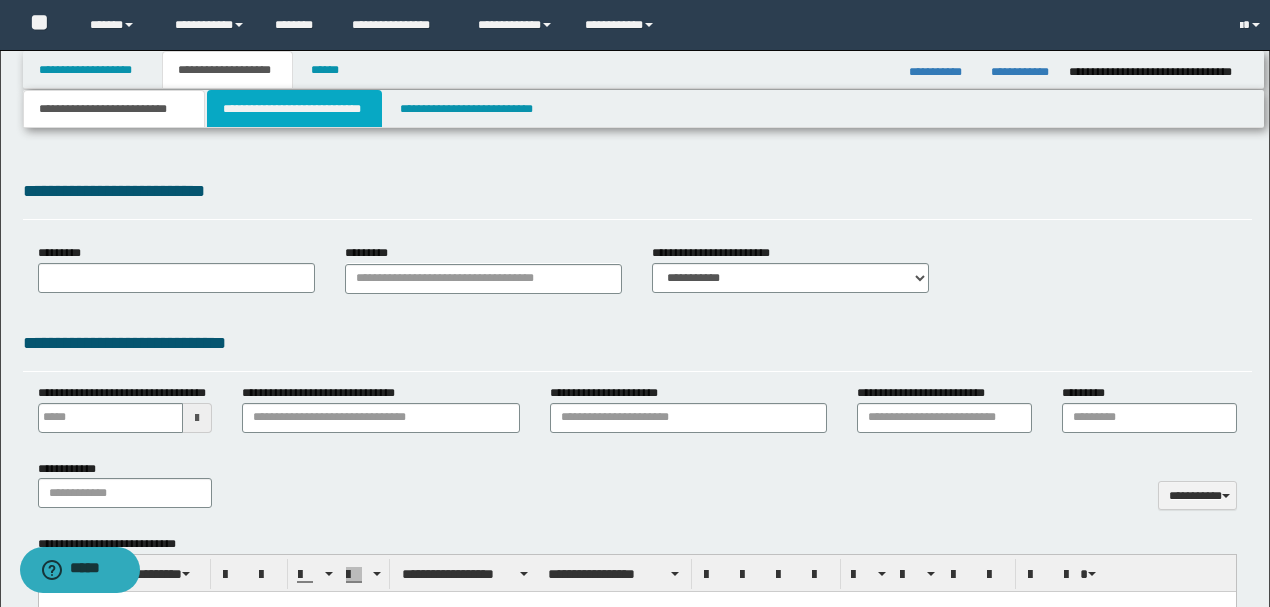 click on "**********" at bounding box center (294, 109) 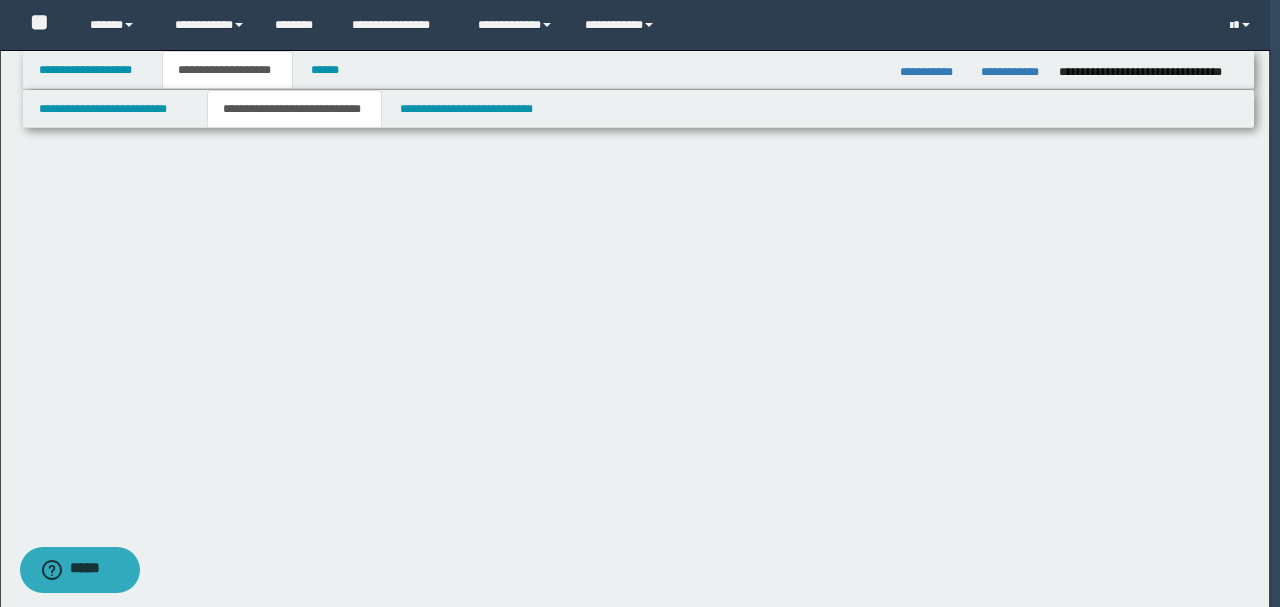 scroll, scrollTop: 0, scrollLeft: 0, axis: both 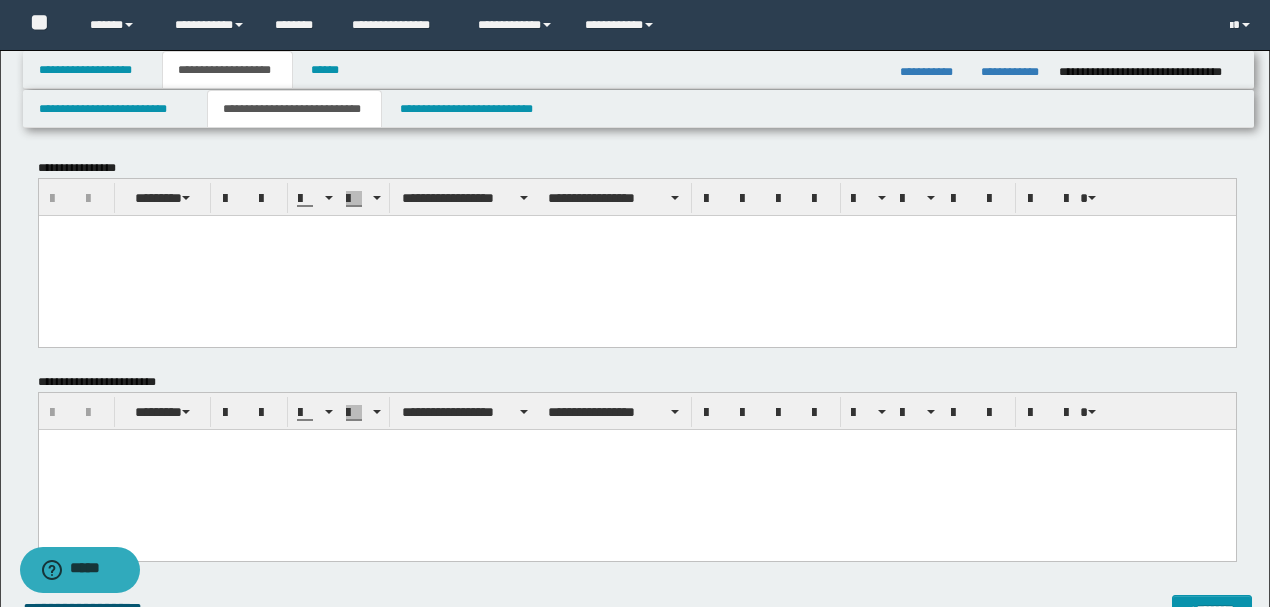 click at bounding box center (636, 255) 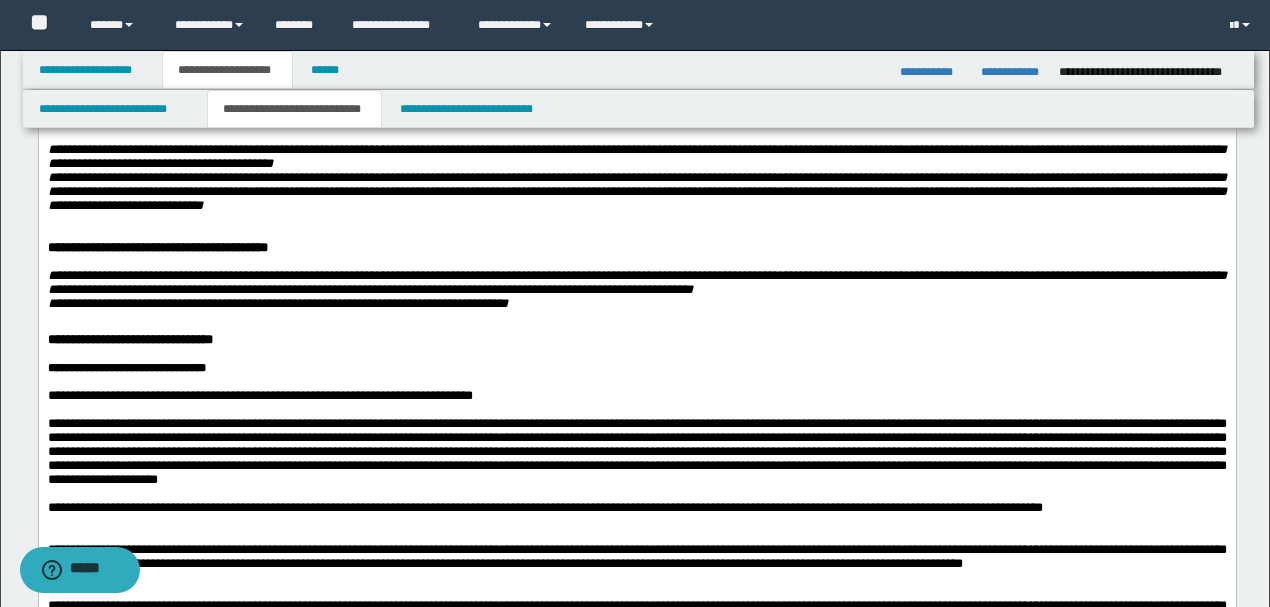 scroll, scrollTop: 666, scrollLeft: 0, axis: vertical 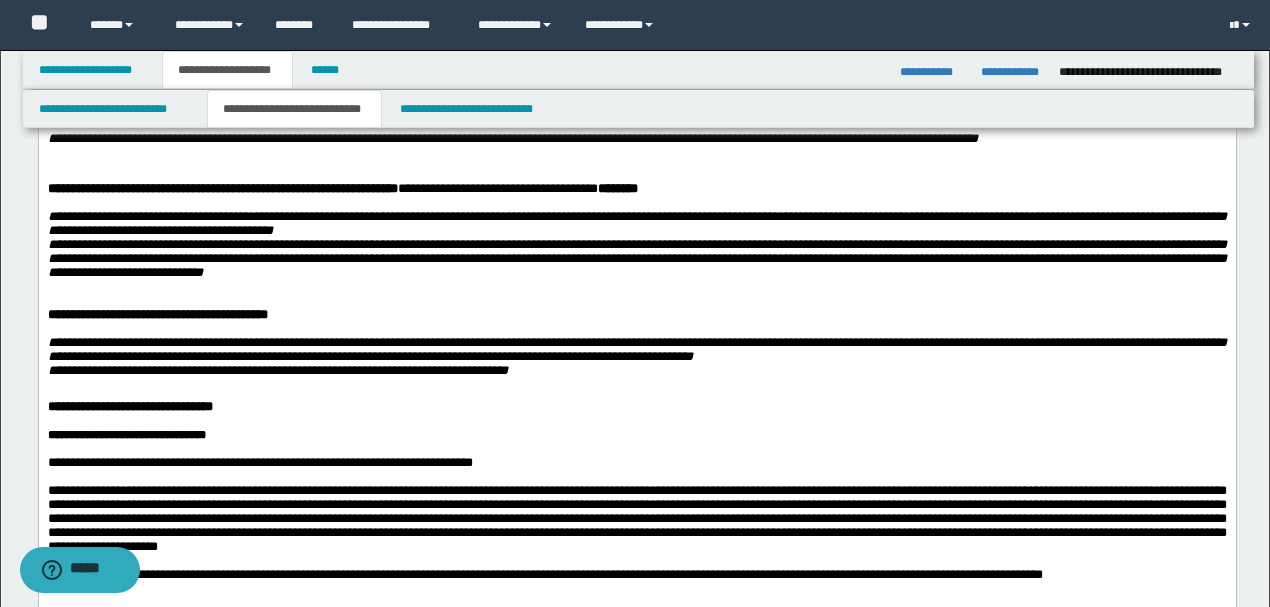 click at bounding box center [648, 161] 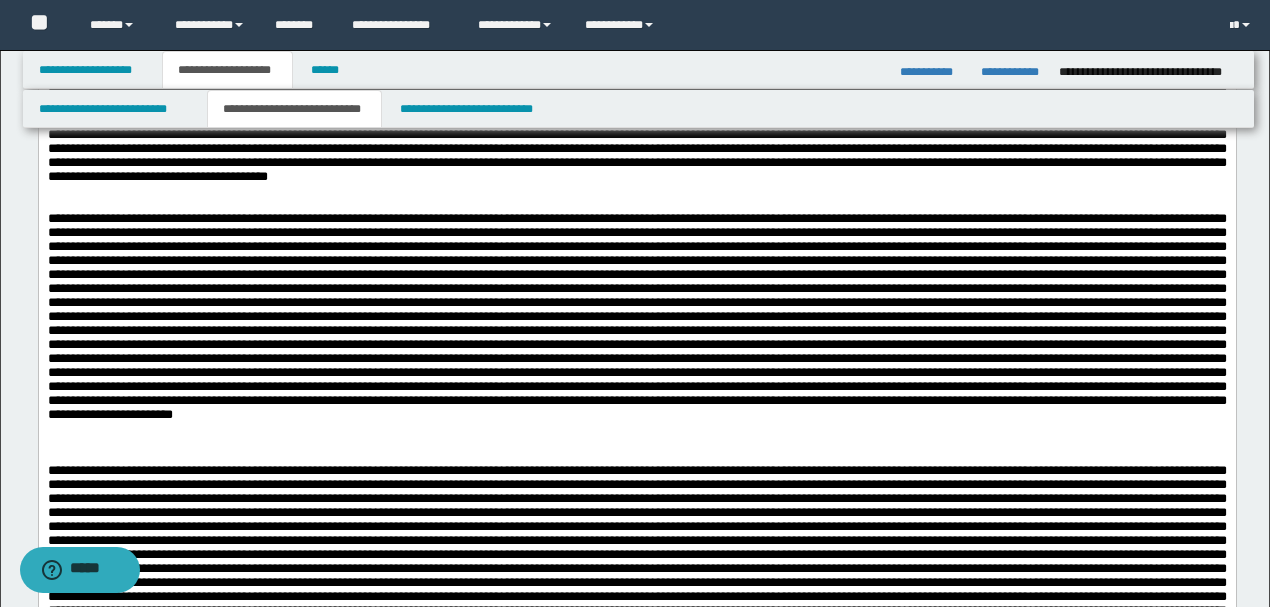 scroll, scrollTop: 1200, scrollLeft: 0, axis: vertical 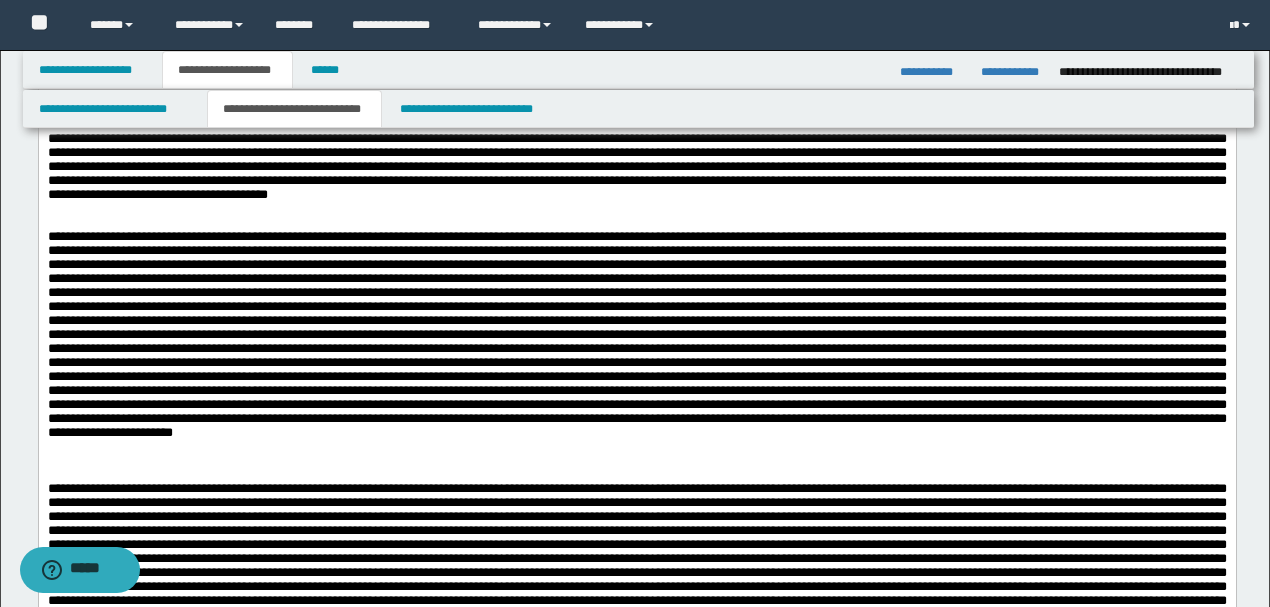 click at bounding box center (636, 152) 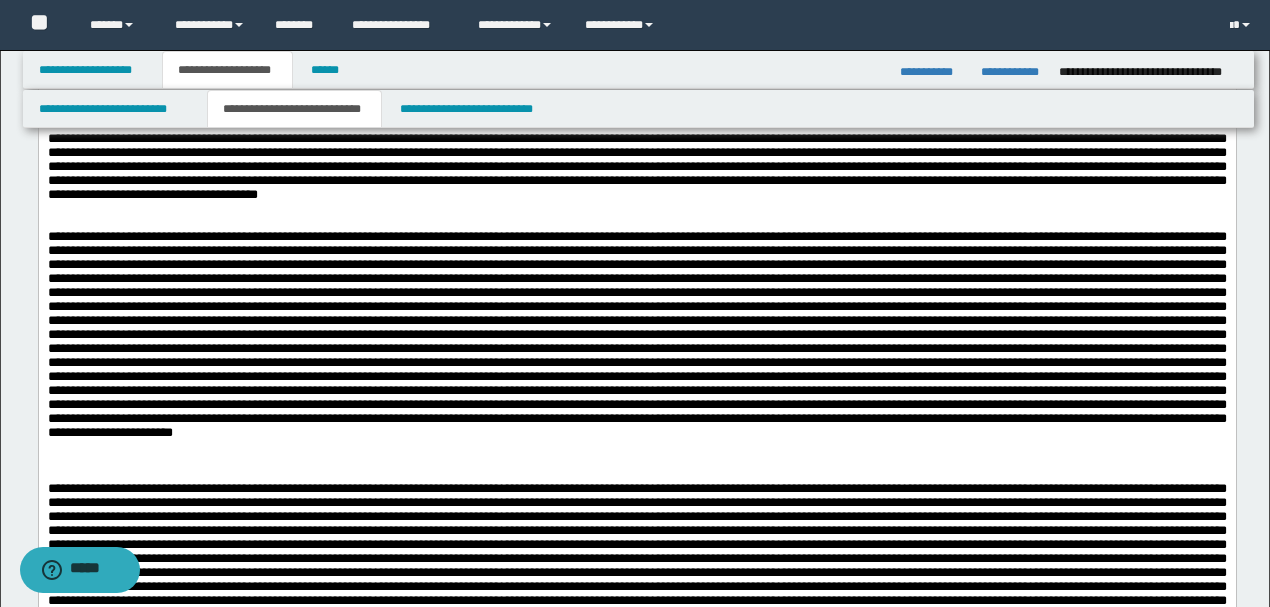 click at bounding box center (636, 83) 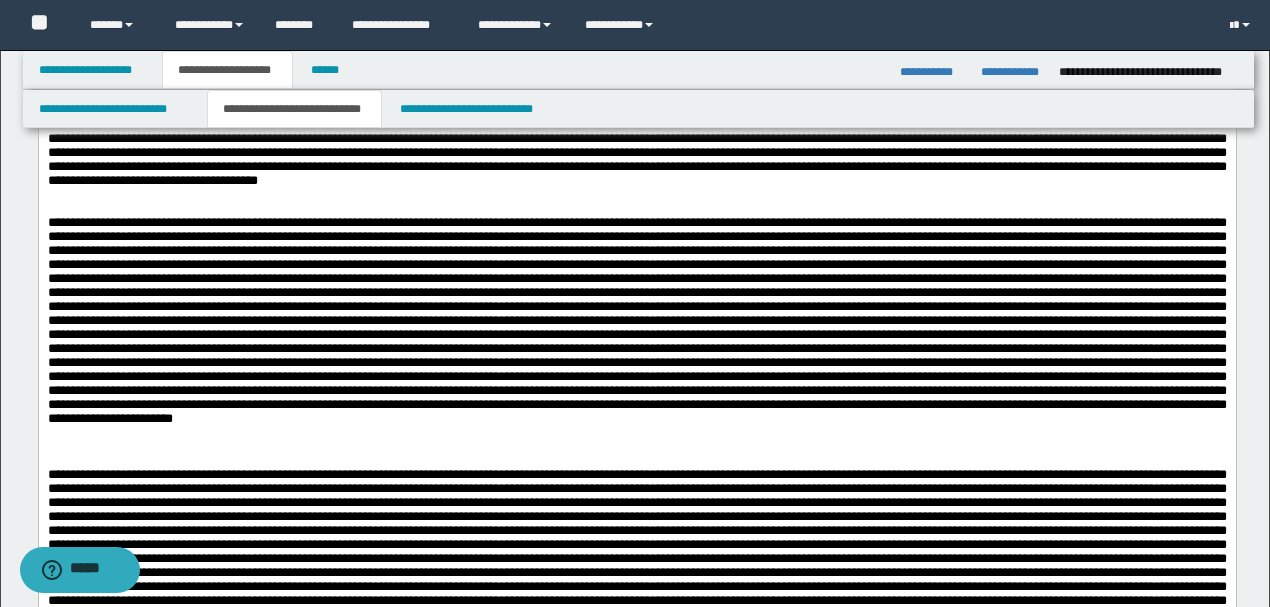 click at bounding box center [636, 27] 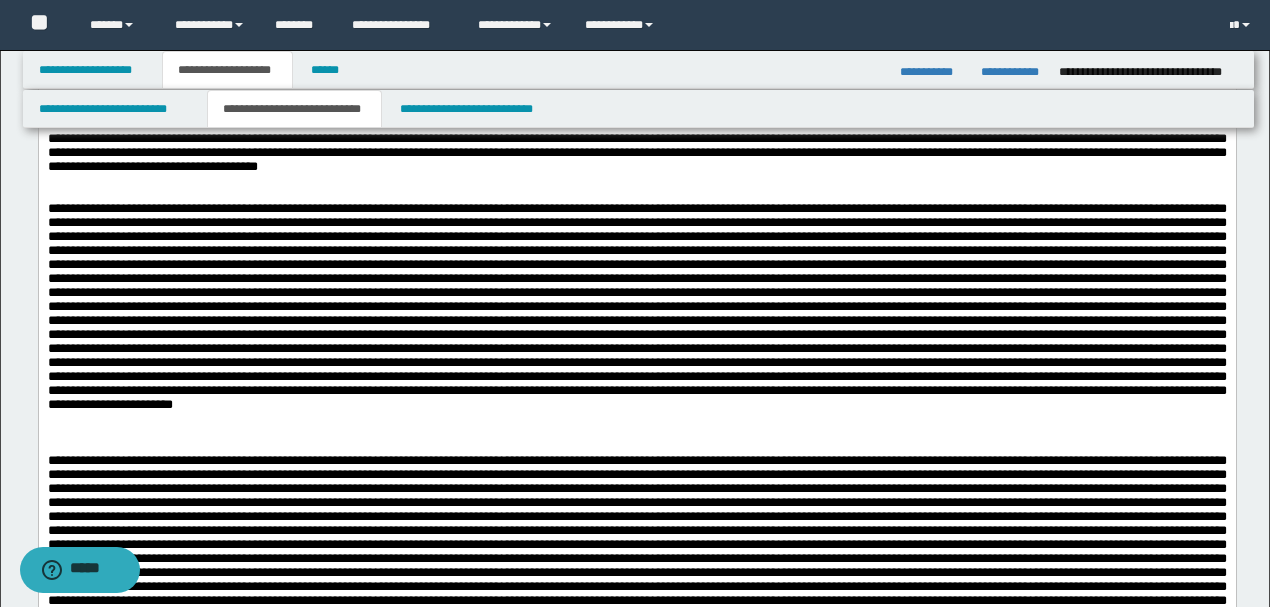 scroll, scrollTop: 1266, scrollLeft: 0, axis: vertical 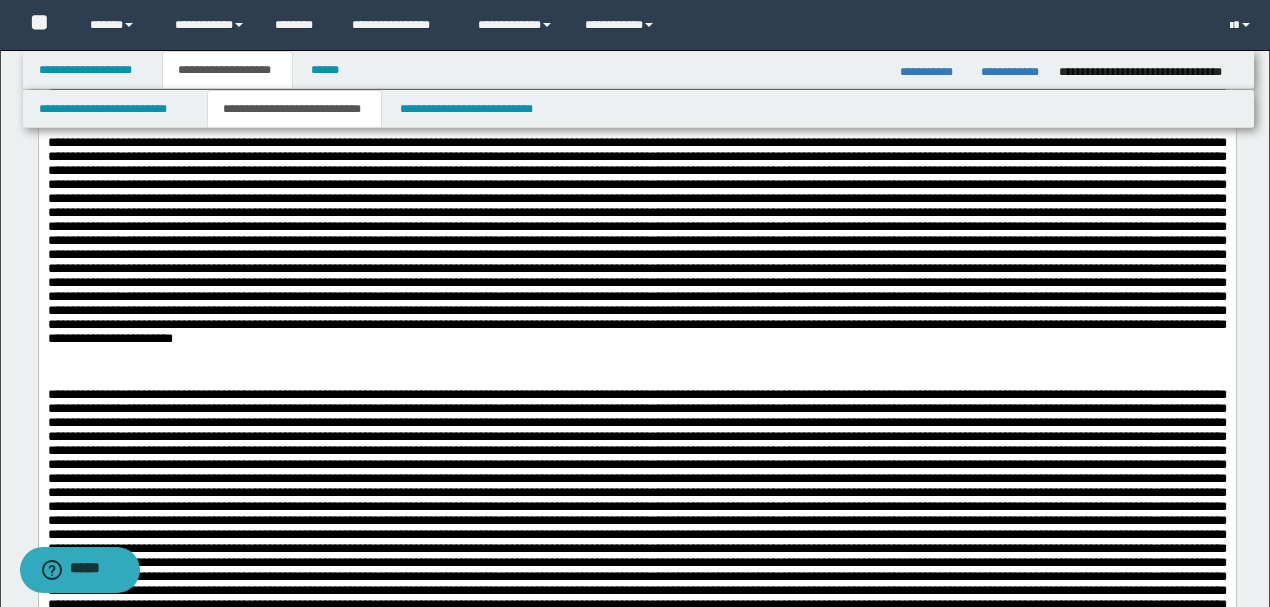 click at bounding box center [636, 115] 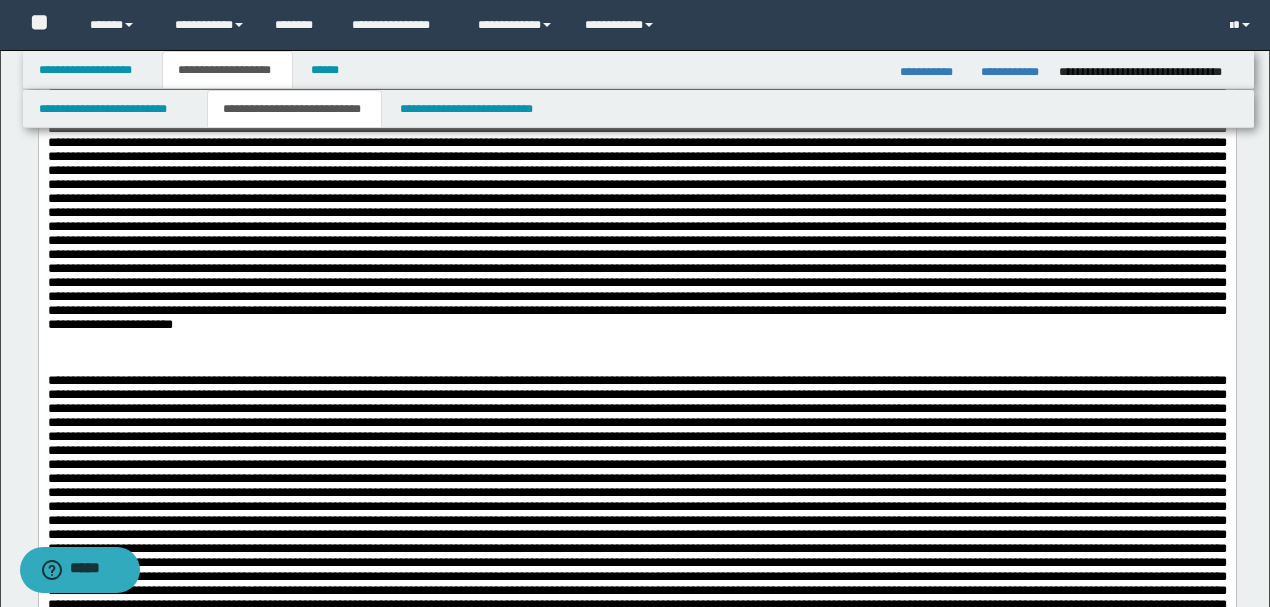 click at bounding box center (636, 339) 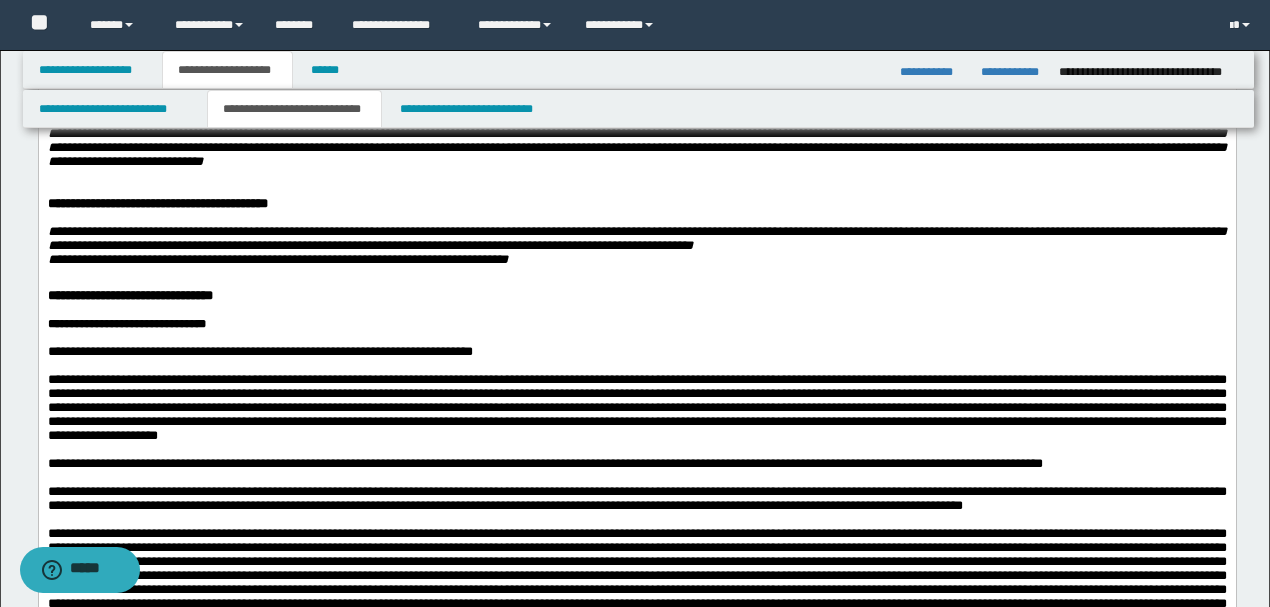 scroll, scrollTop: 800, scrollLeft: 0, axis: vertical 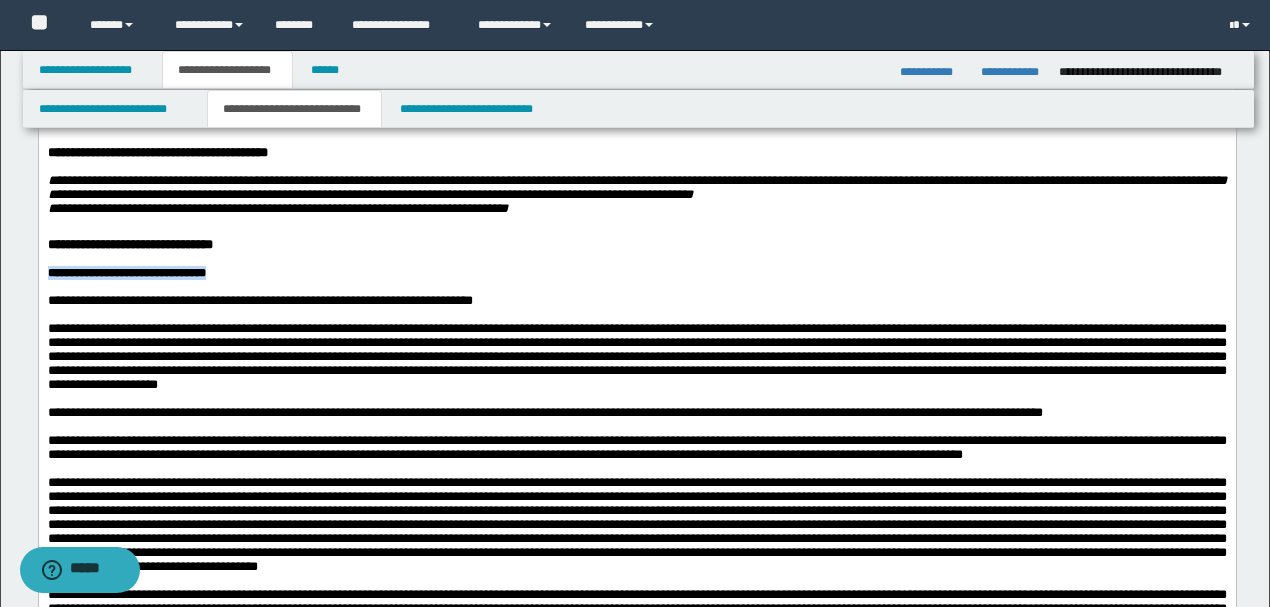drag, startPoint x: 360, startPoint y: 369, endPoint x: 38, endPoint y: -220, distance: 671.2712 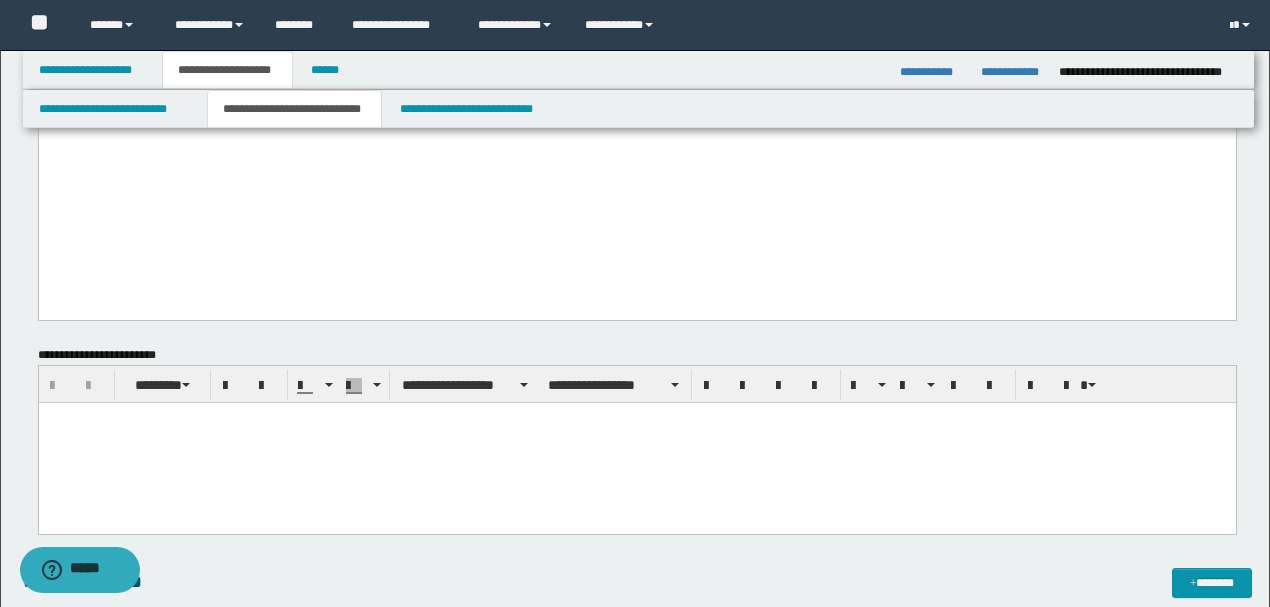 scroll, scrollTop: 2333, scrollLeft: 0, axis: vertical 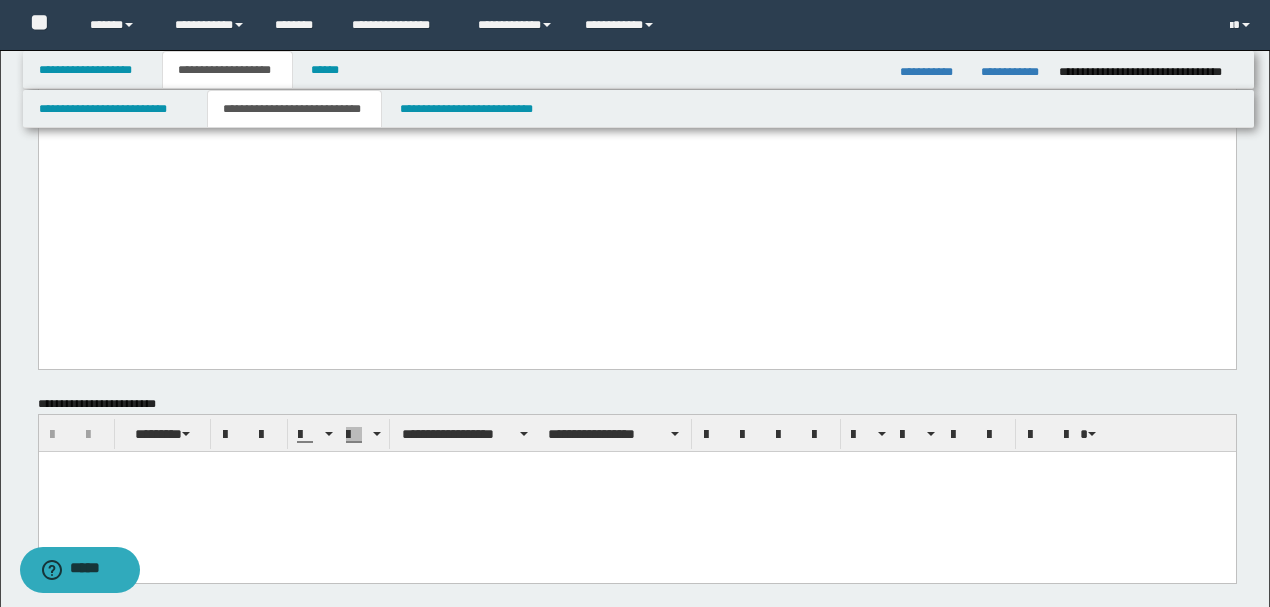 click on "**********" at bounding box center [636, -28] 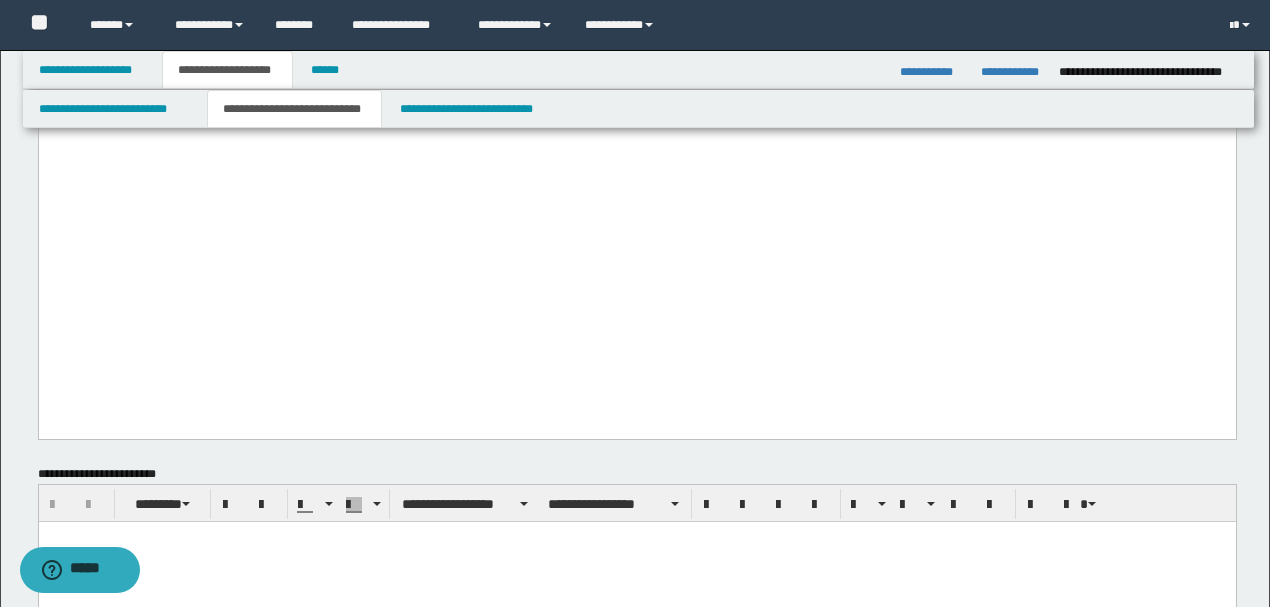 click on "**********" at bounding box center [636, -996] 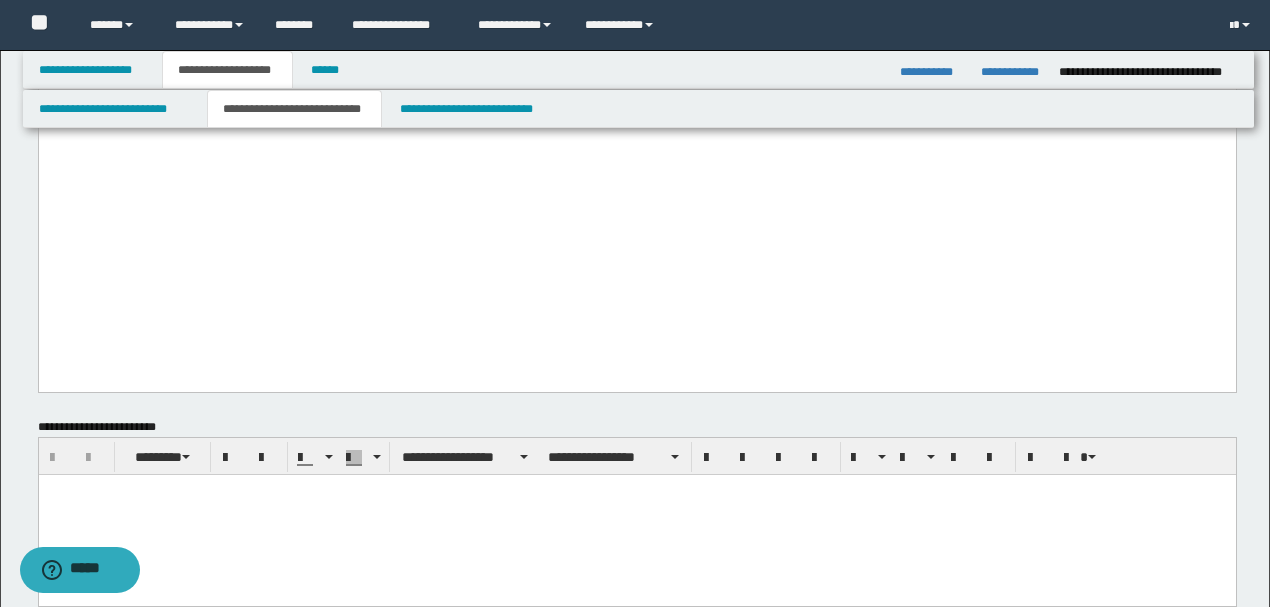 drag, startPoint x: 406, startPoint y: 275, endPoint x: 38, endPoint y: -1851, distance: 2157.6145 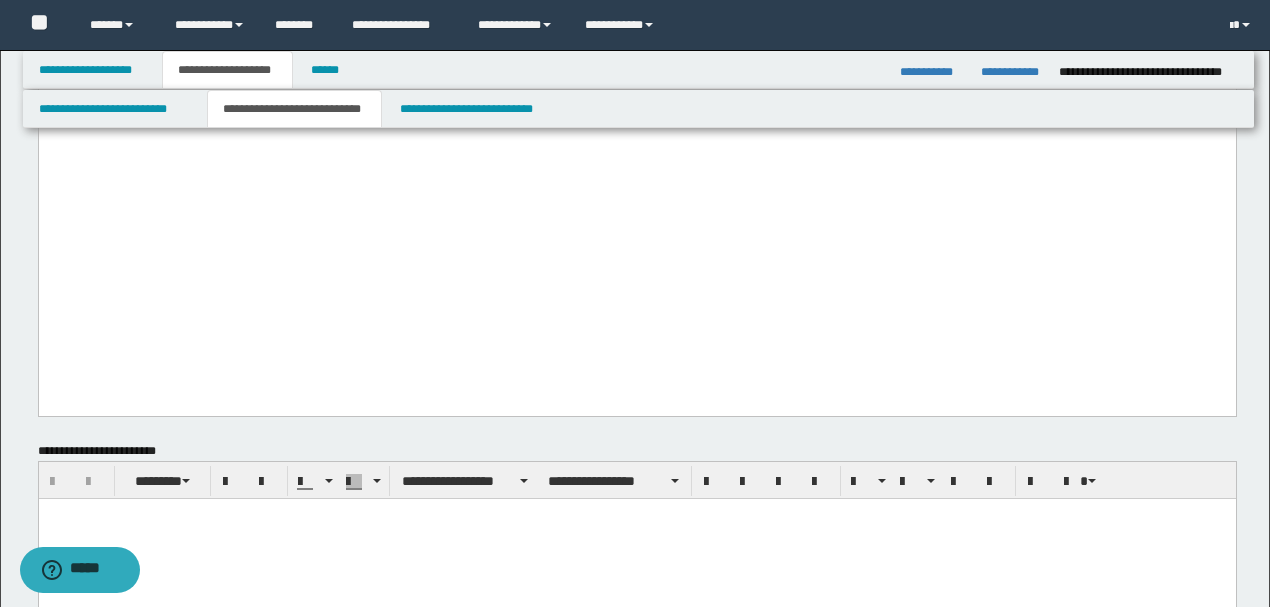click on "**********" at bounding box center [636, 30] 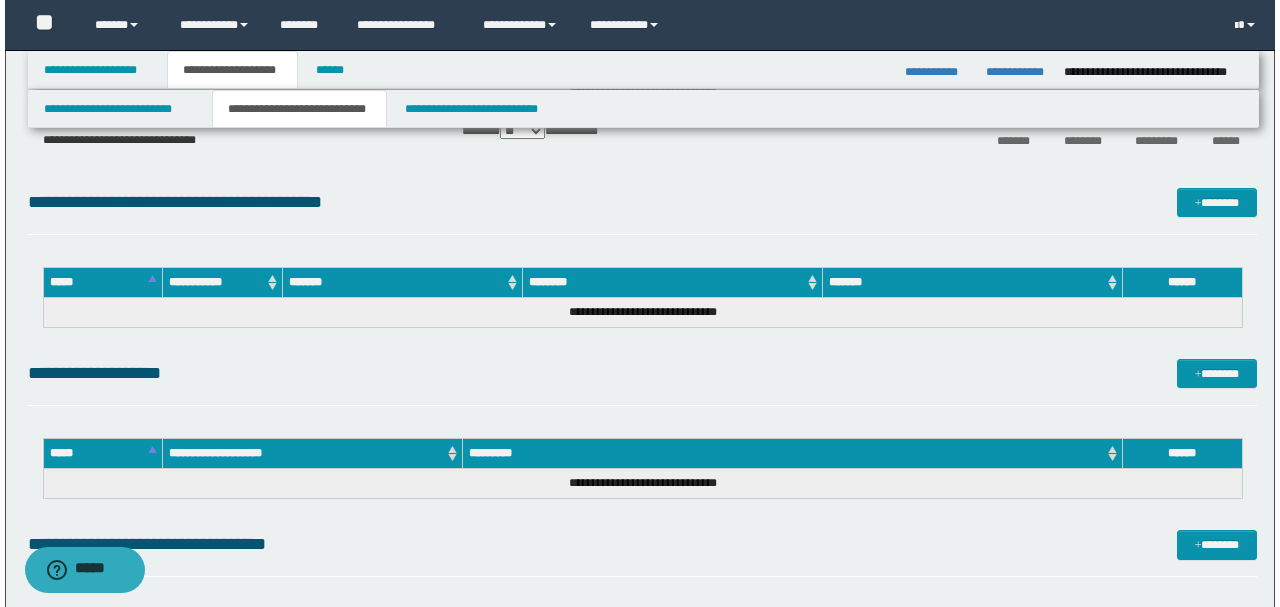 scroll, scrollTop: 2994, scrollLeft: 0, axis: vertical 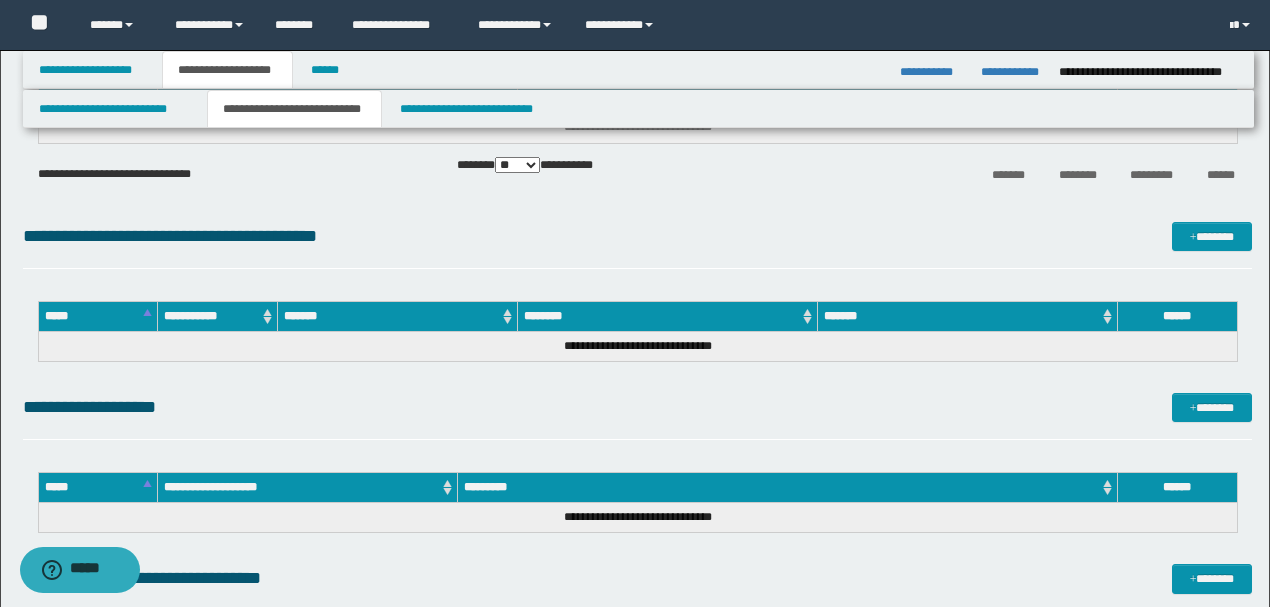 drag, startPoint x: 83, startPoint y: 169, endPoint x: 70, endPoint y: 154, distance: 19.849434 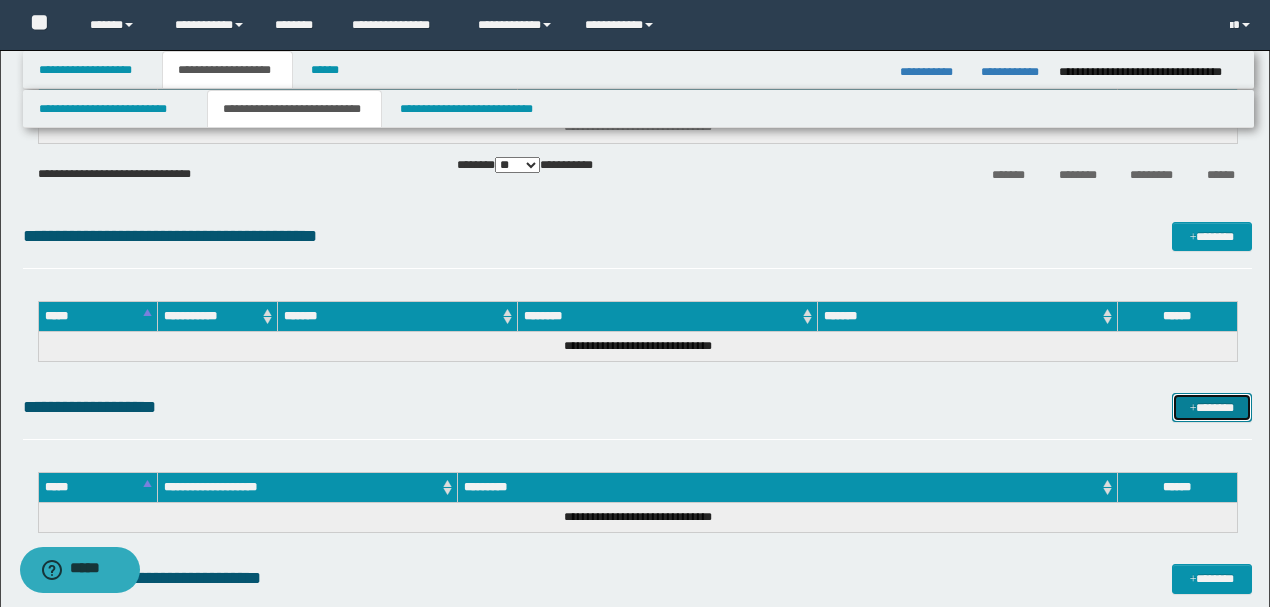 click on "*******" at bounding box center [1211, 407] 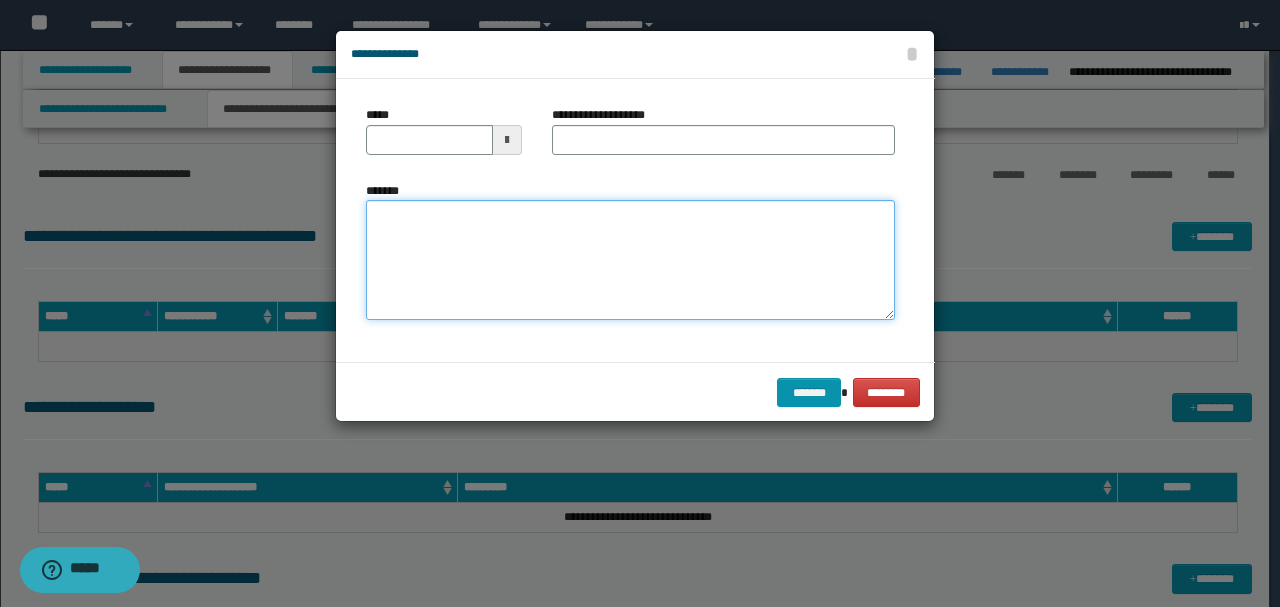 click on "*******" at bounding box center (630, 260) 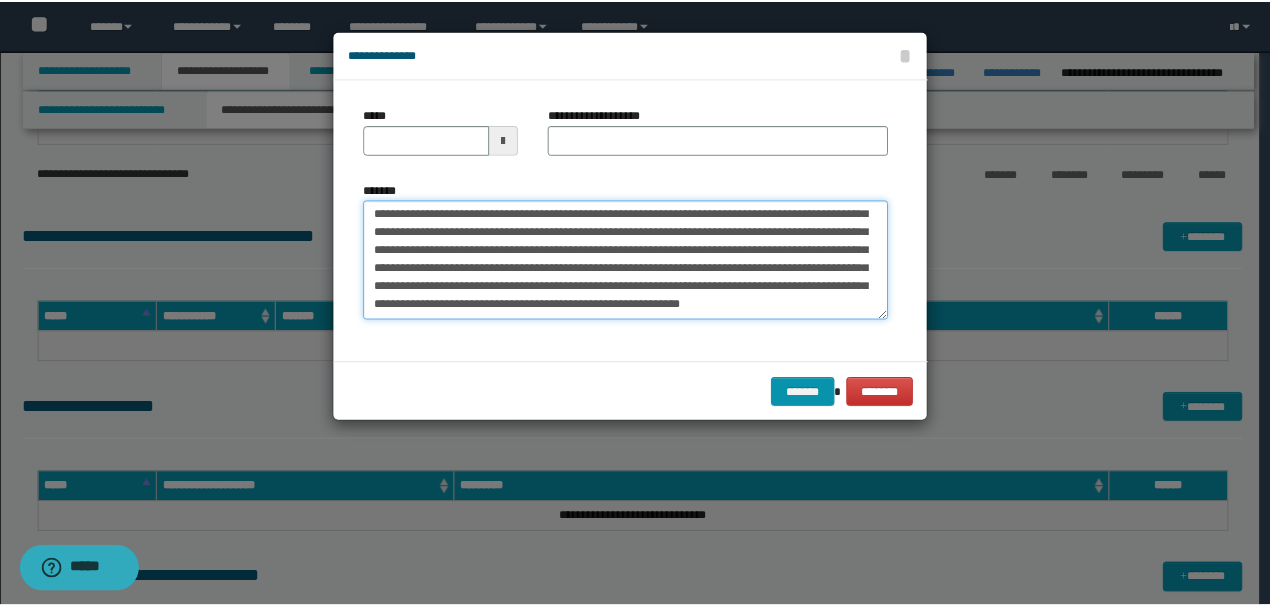 scroll, scrollTop: 0, scrollLeft: 0, axis: both 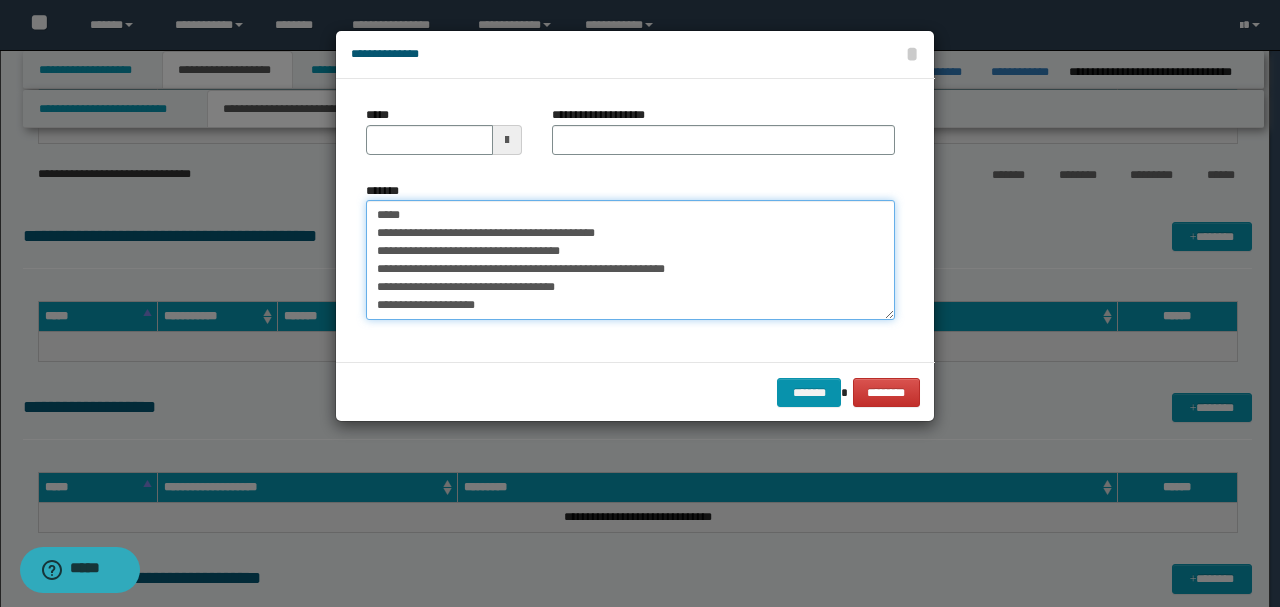drag, startPoint x: 339, startPoint y: 191, endPoint x: 221, endPoint y: 174, distance: 119.218285 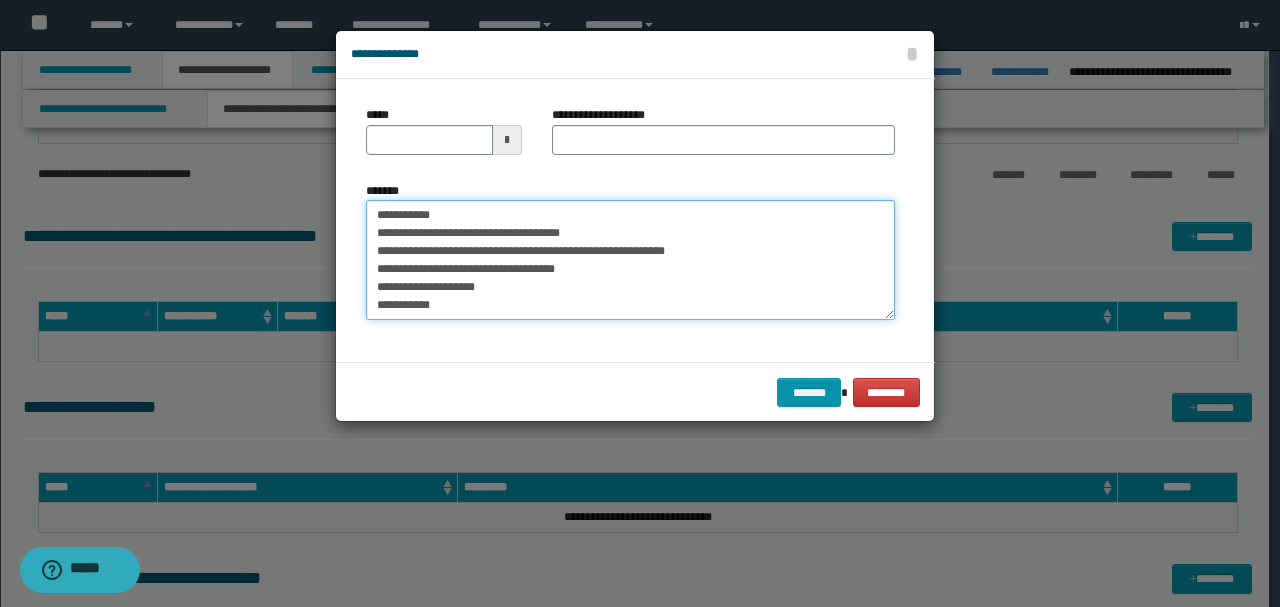 type 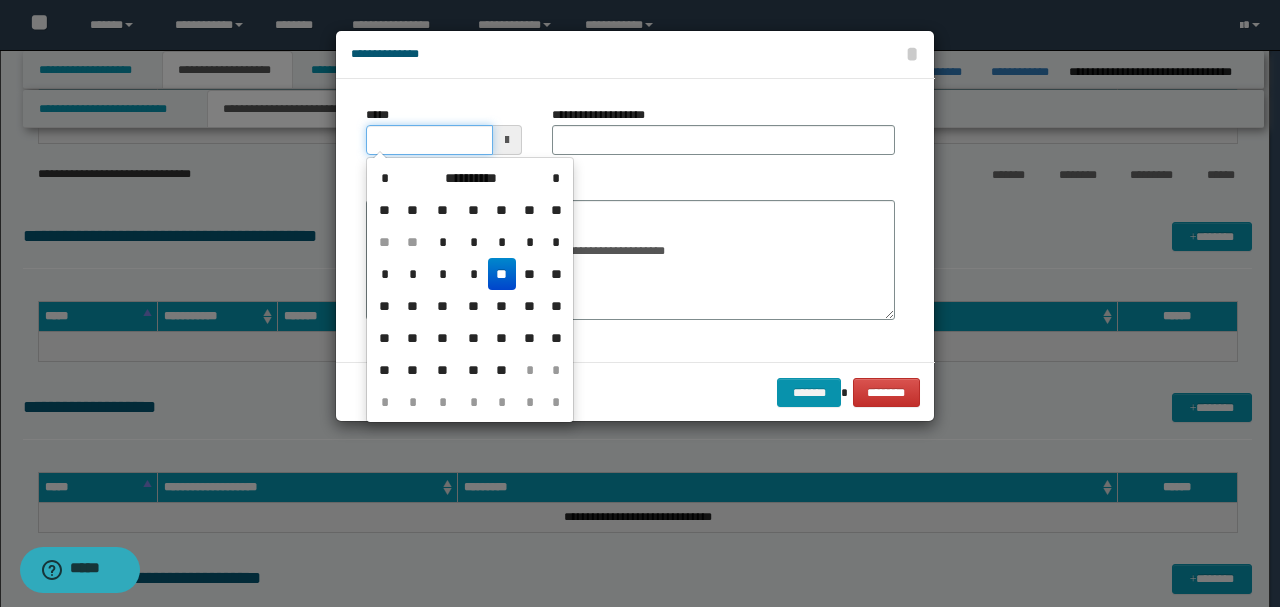 click on "*****" at bounding box center (429, 140) 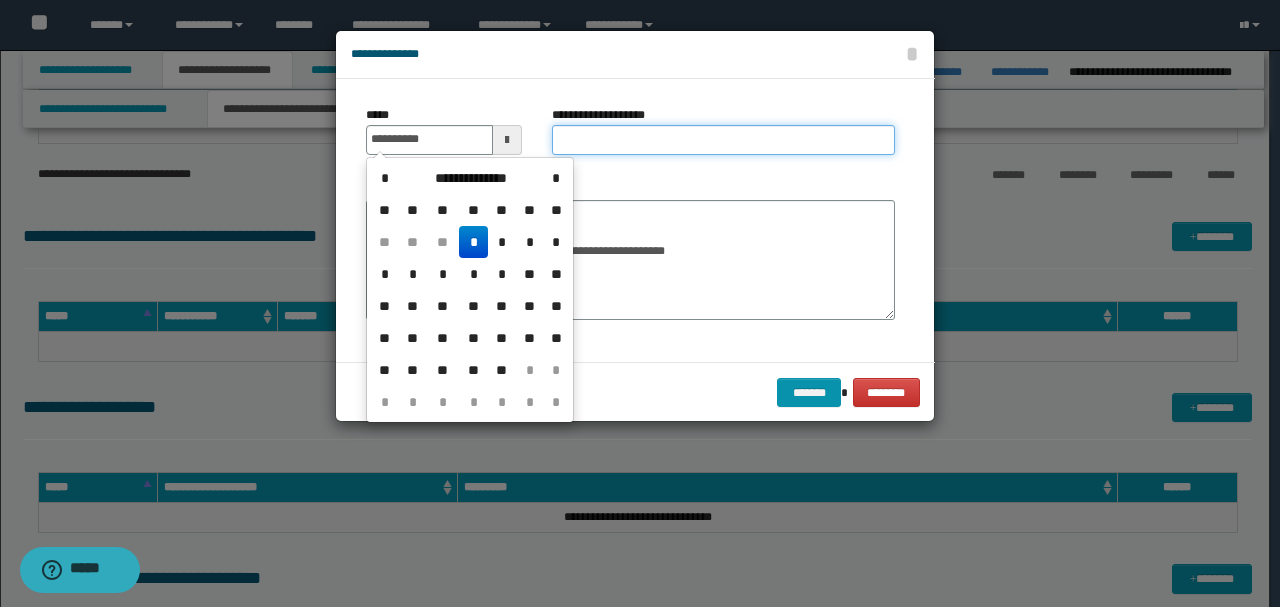 type on "**********" 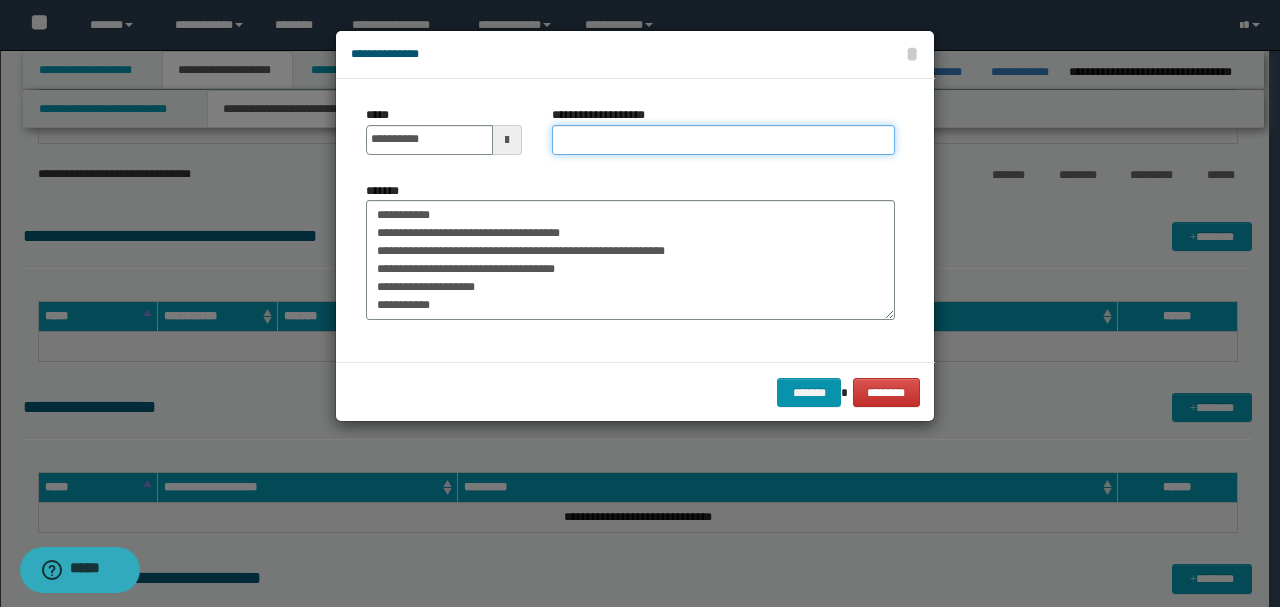 type on "*****" 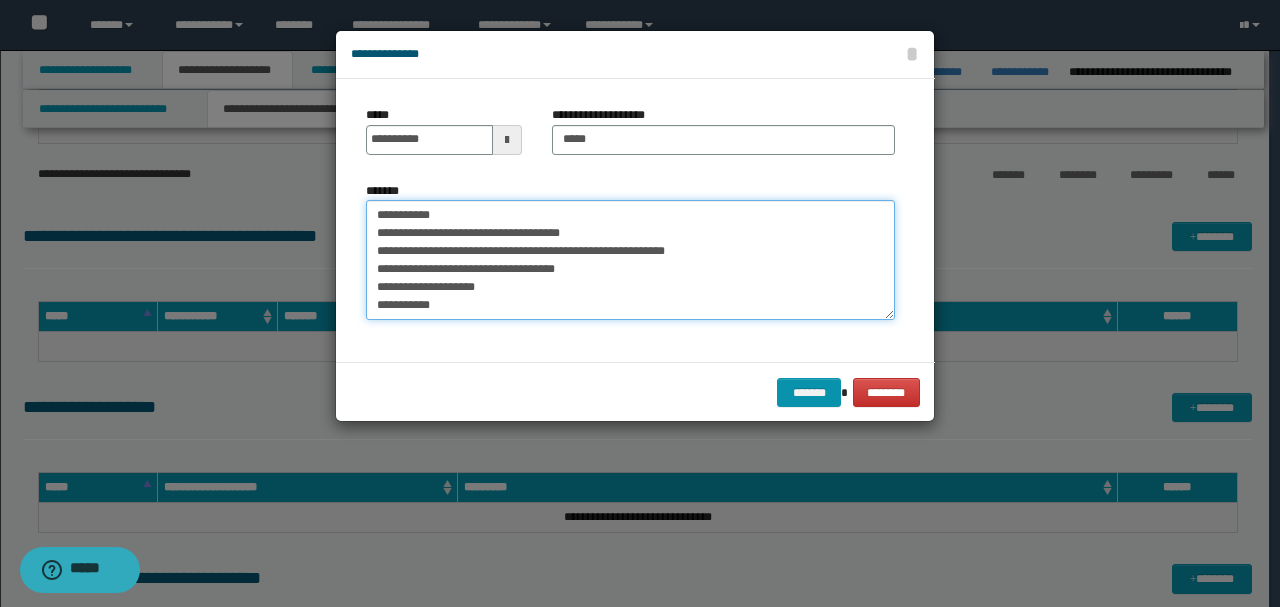 click on "*******" at bounding box center (630, 259) 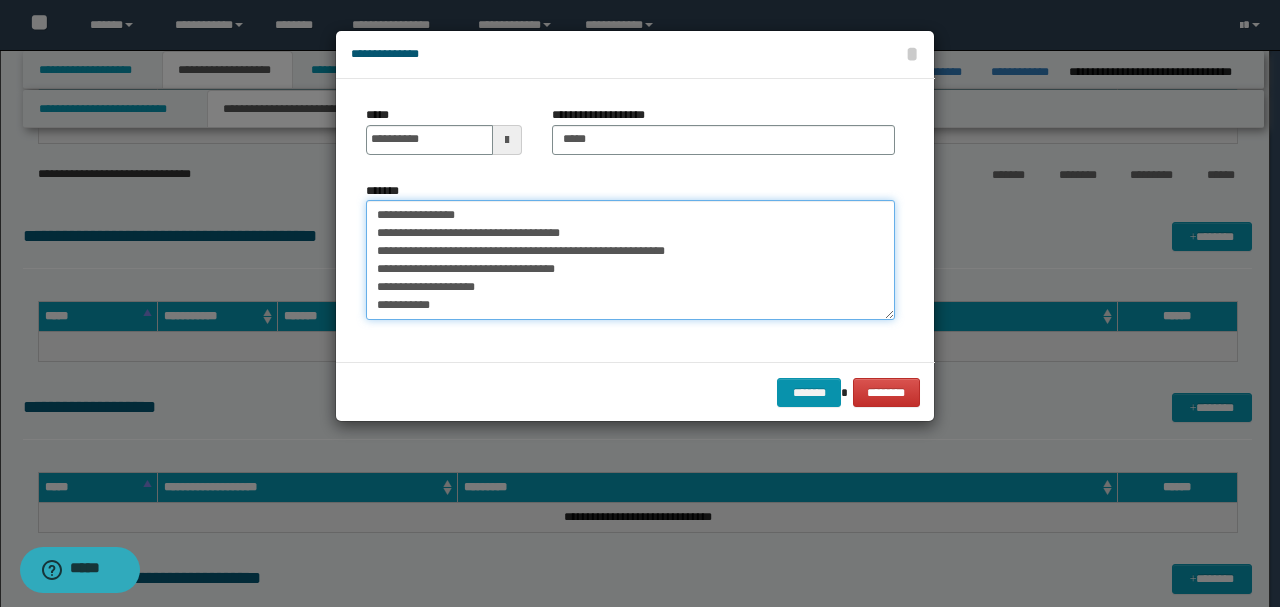 click on "*******" at bounding box center (630, 259) 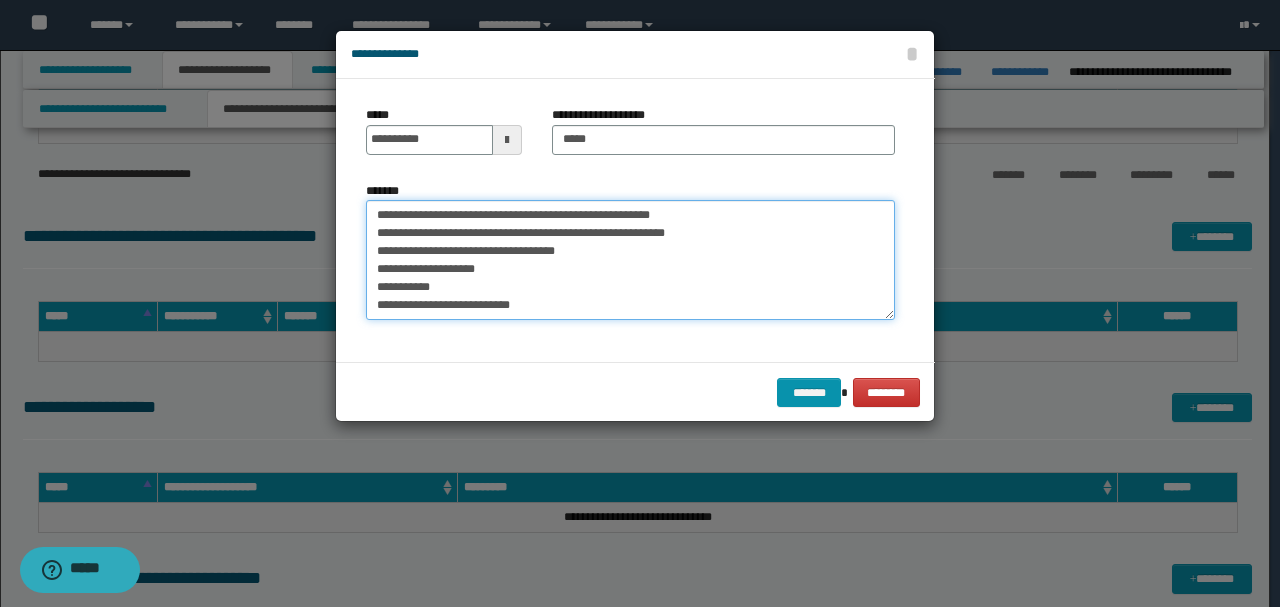 click on "*******" at bounding box center (630, 259) 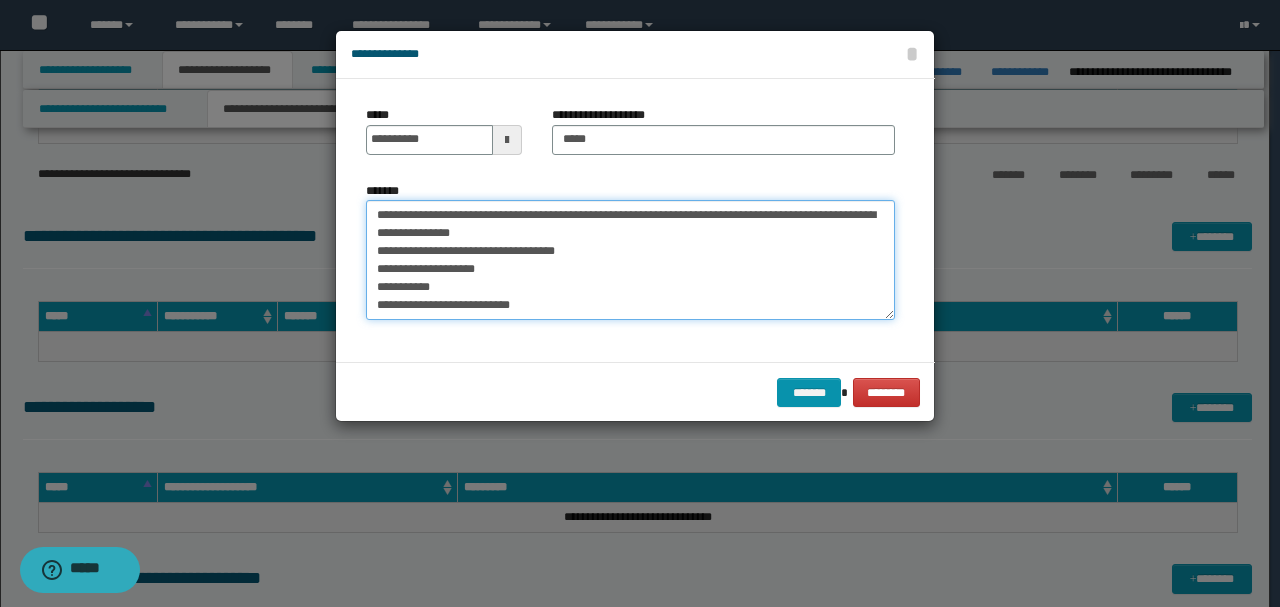 click on "*******" at bounding box center [630, 259] 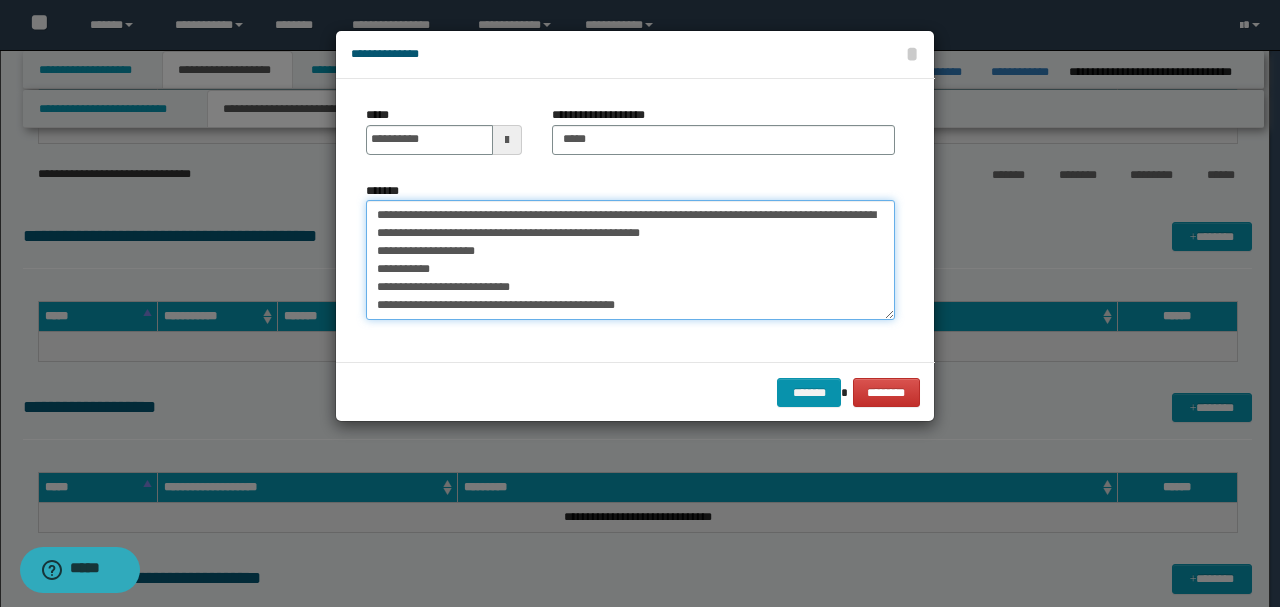 click on "*******" at bounding box center (630, 259) 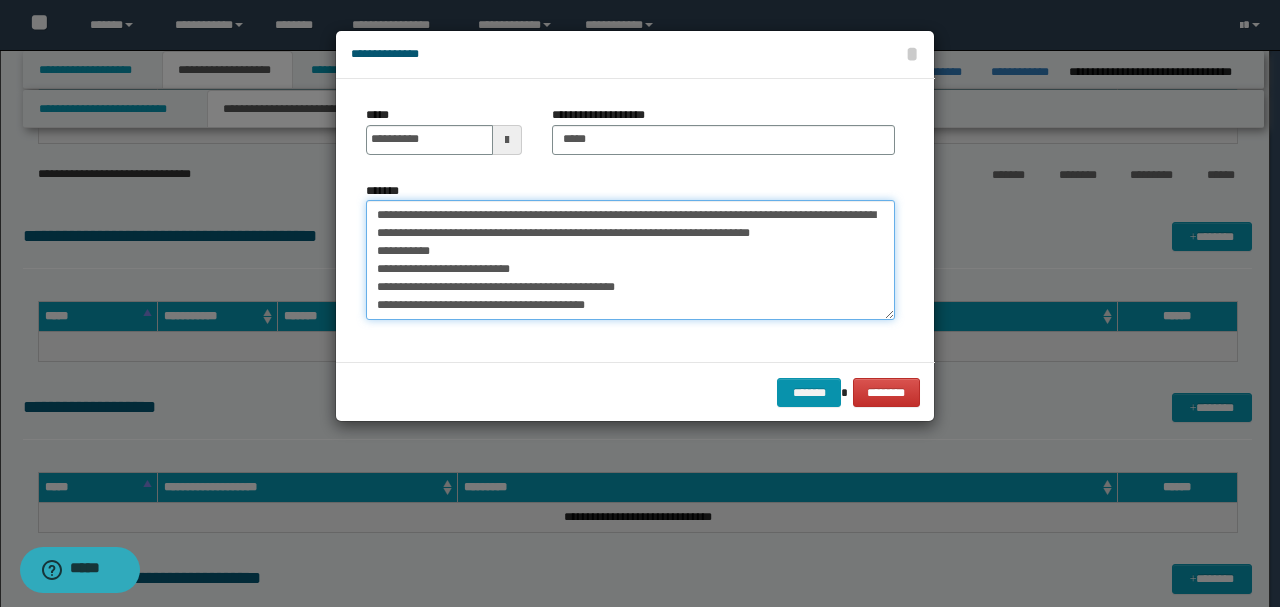 click on "*******" at bounding box center [630, 259] 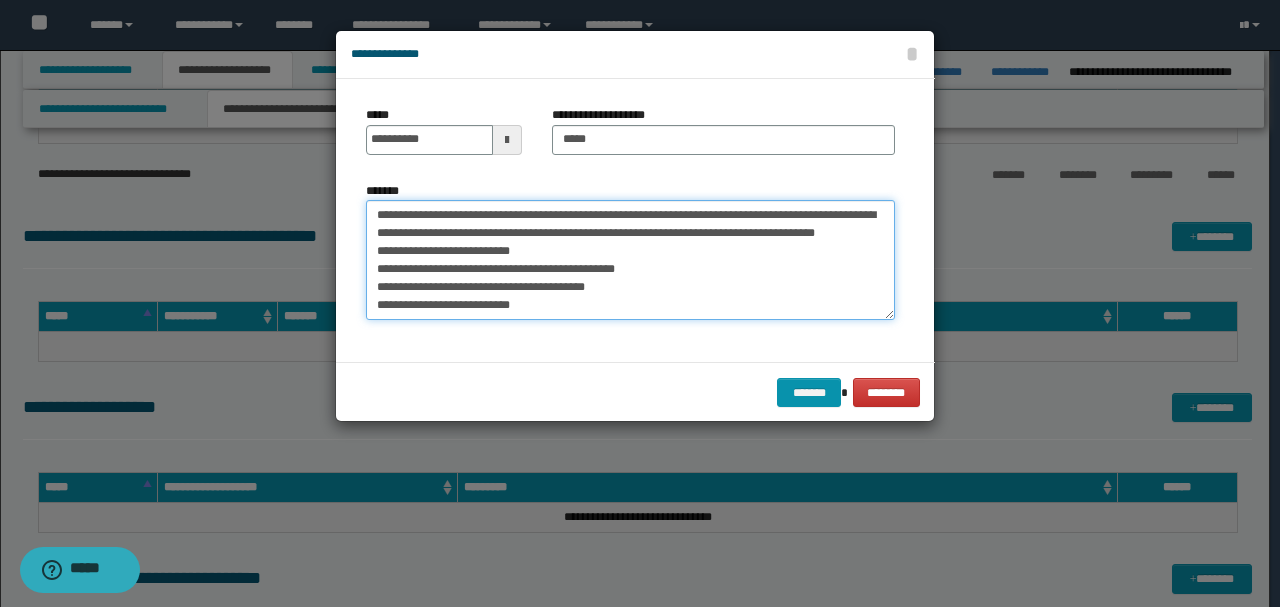 click on "*******" at bounding box center [630, 259] 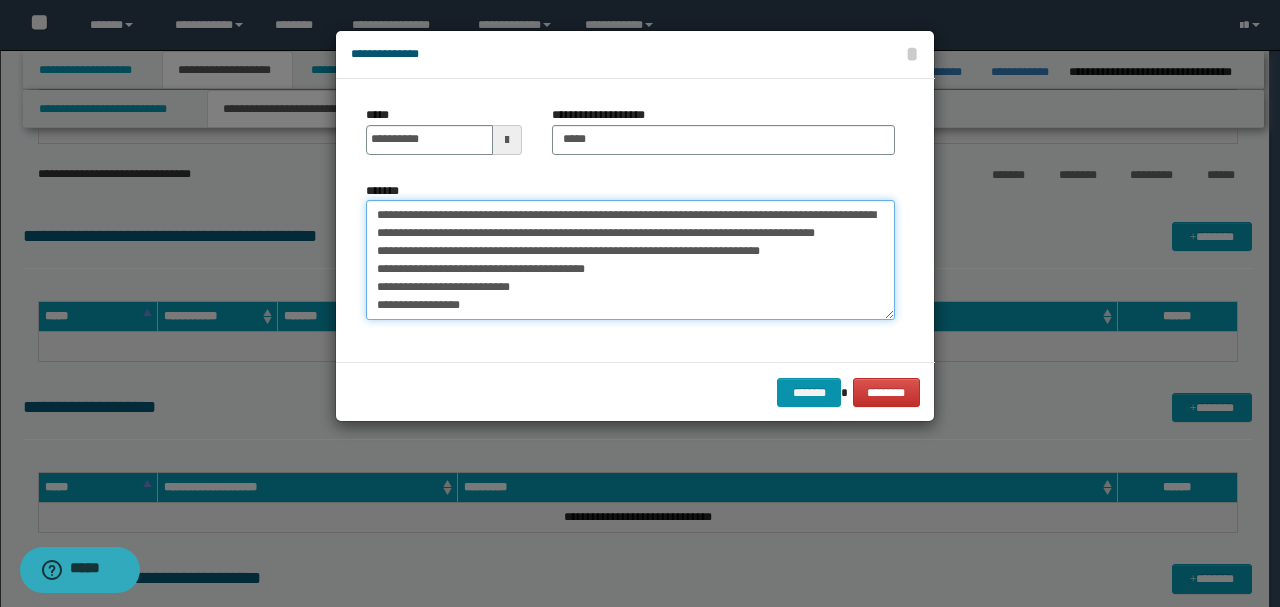 click on "*******" at bounding box center (630, 259) 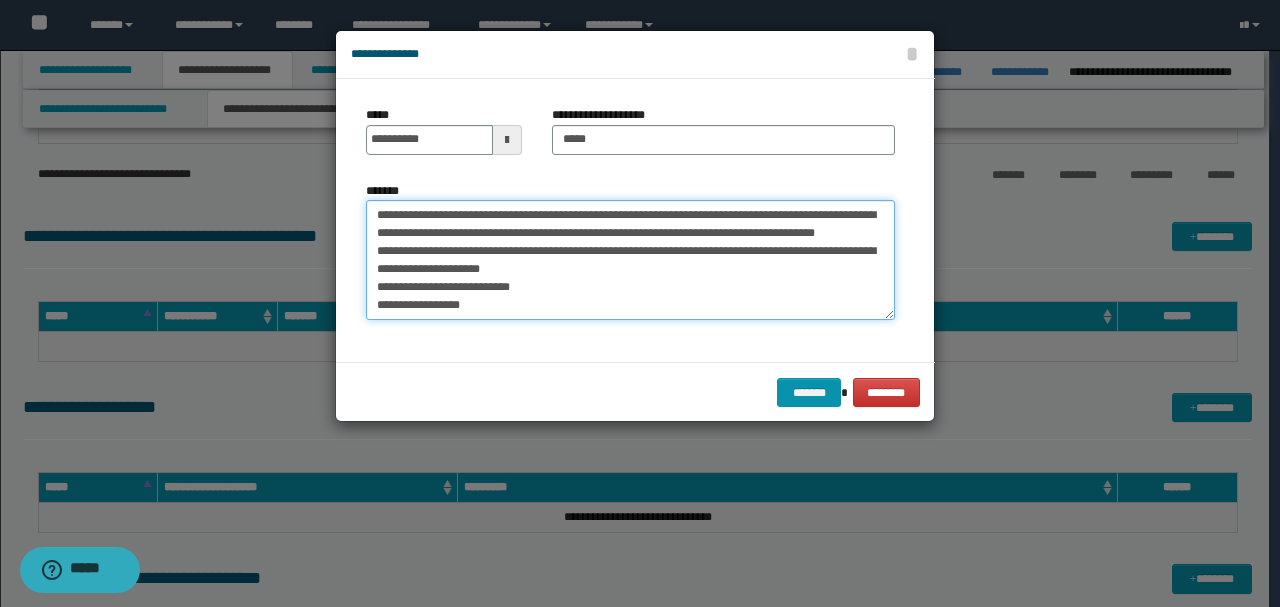 click on "*******" at bounding box center [630, 259] 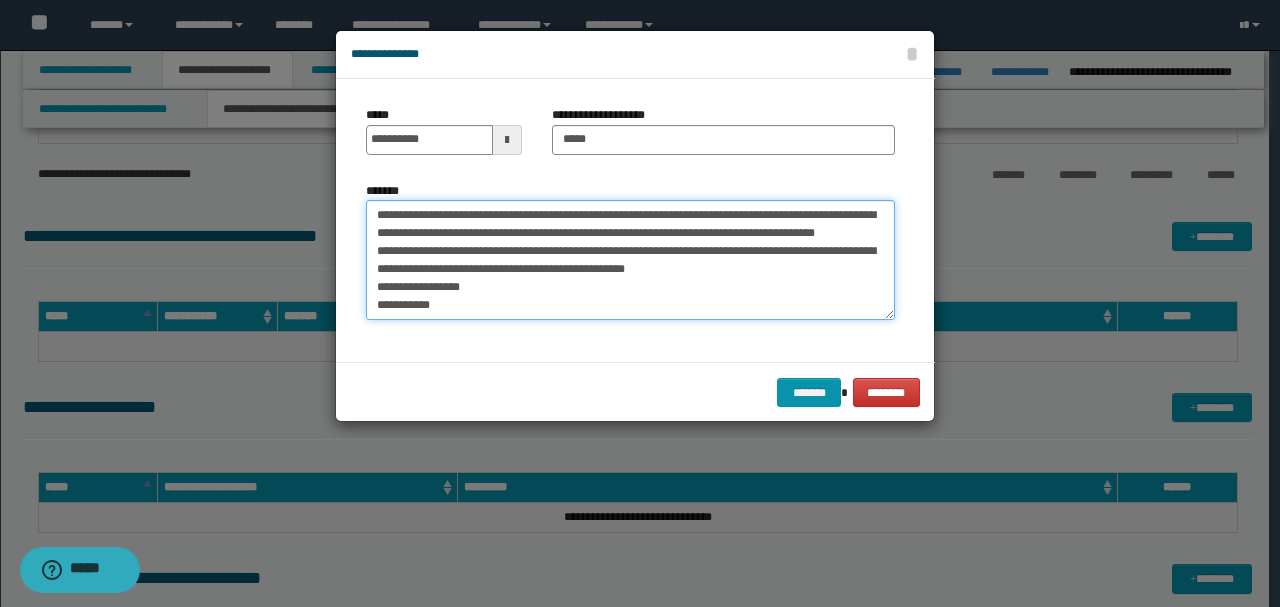 click on "*******" at bounding box center [630, 259] 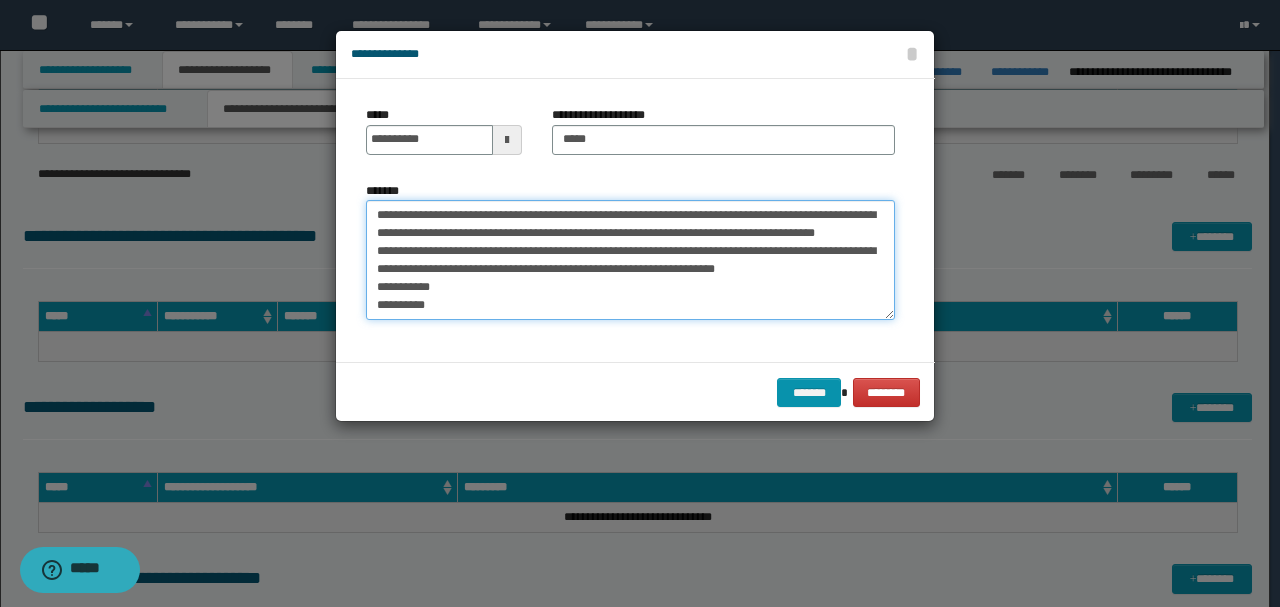 click on "*******" at bounding box center [630, 259] 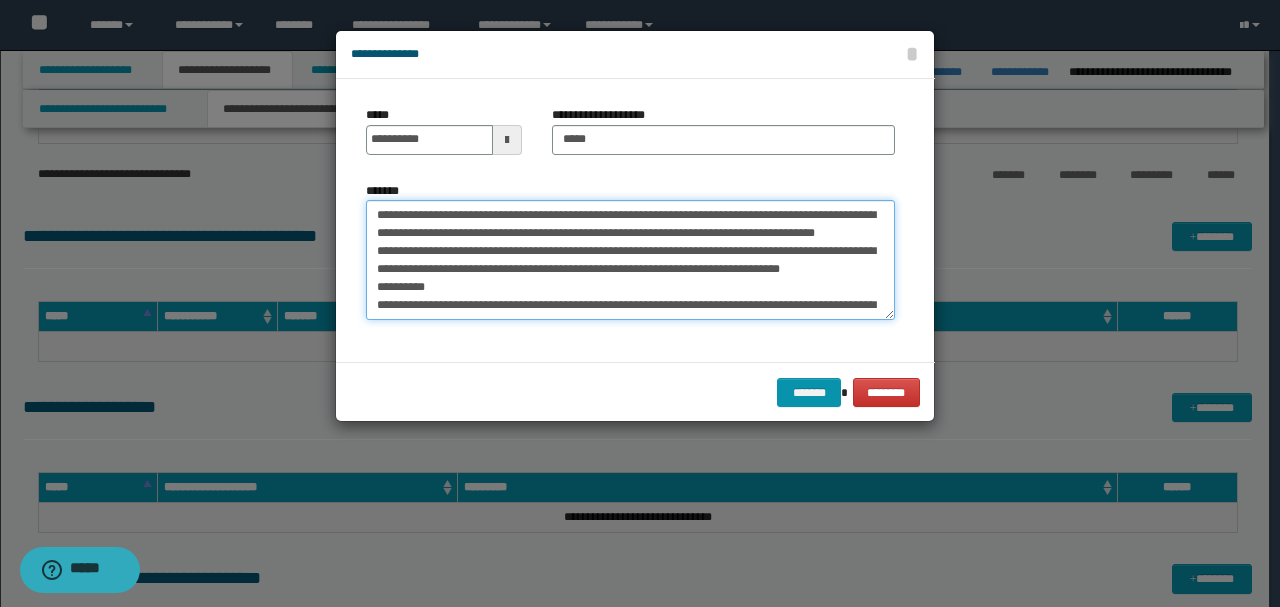 click on "*******" at bounding box center (630, 259) 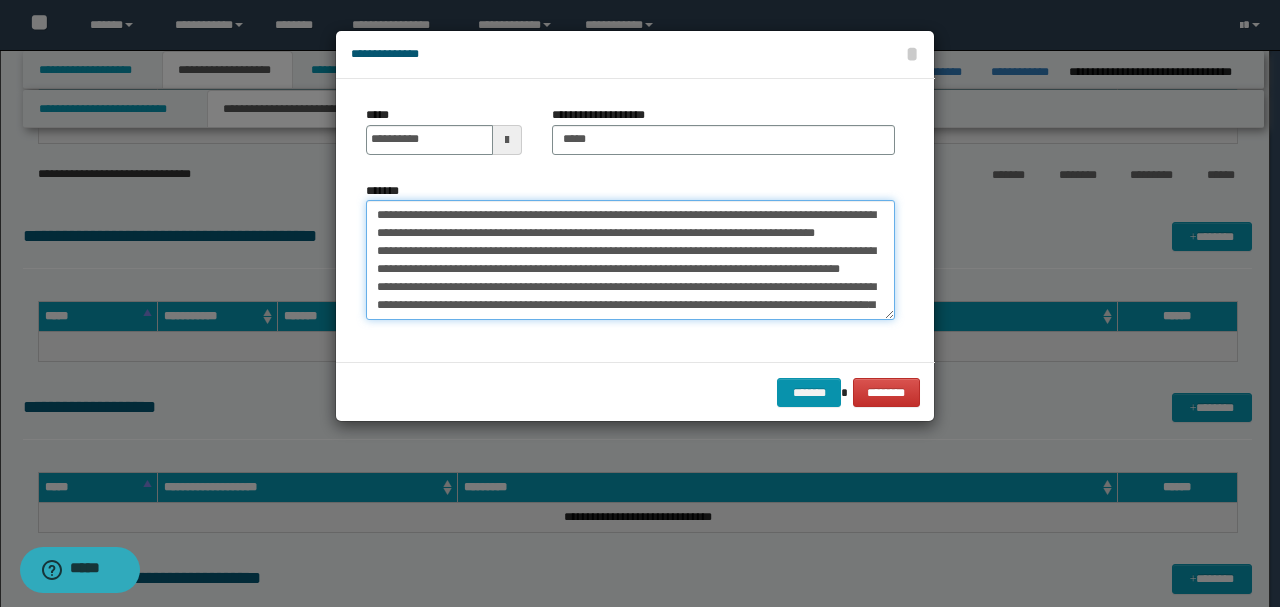 click on "*******" at bounding box center [630, 259] 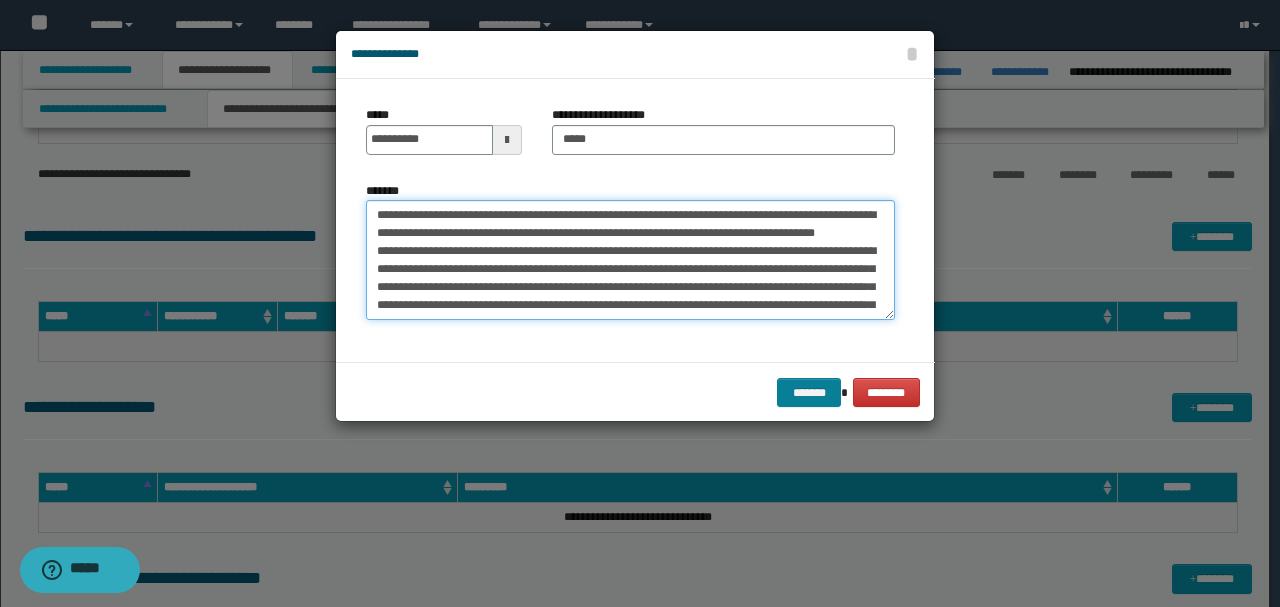 type on "**********" 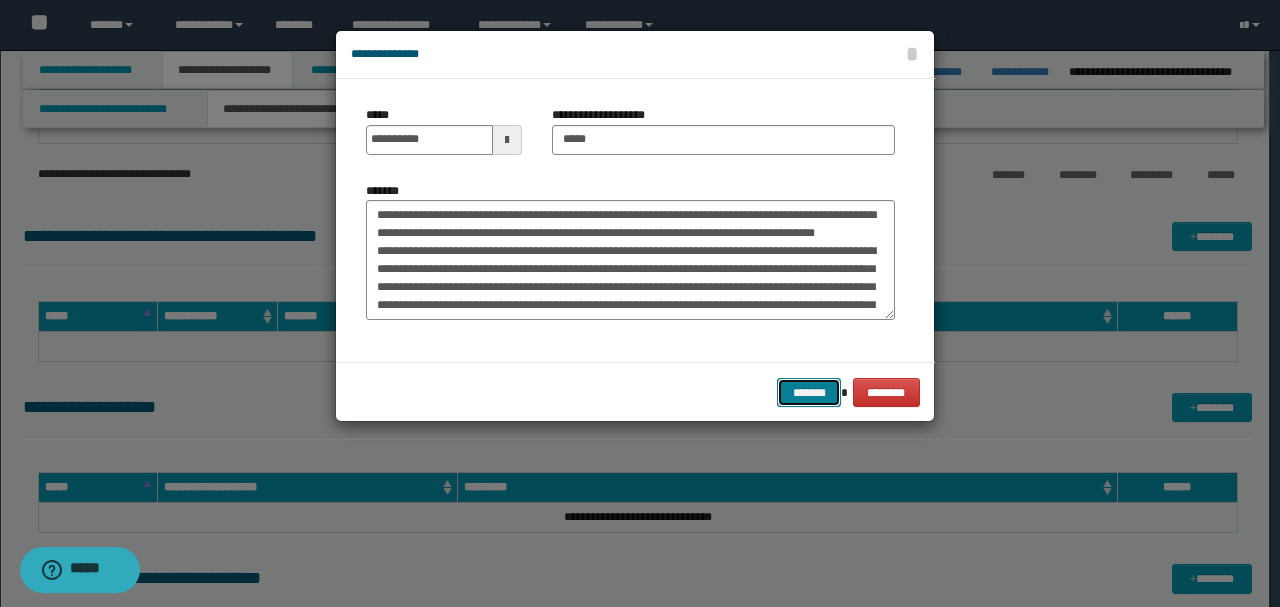 click on "*******" at bounding box center (809, 392) 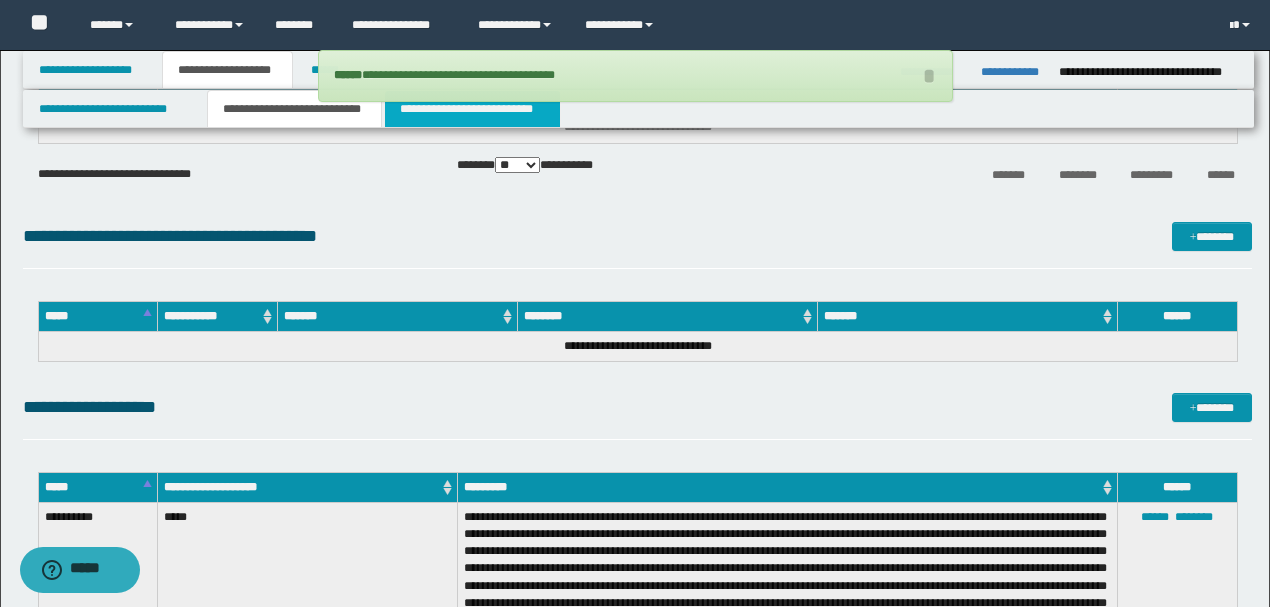 click on "**********" at bounding box center (472, 109) 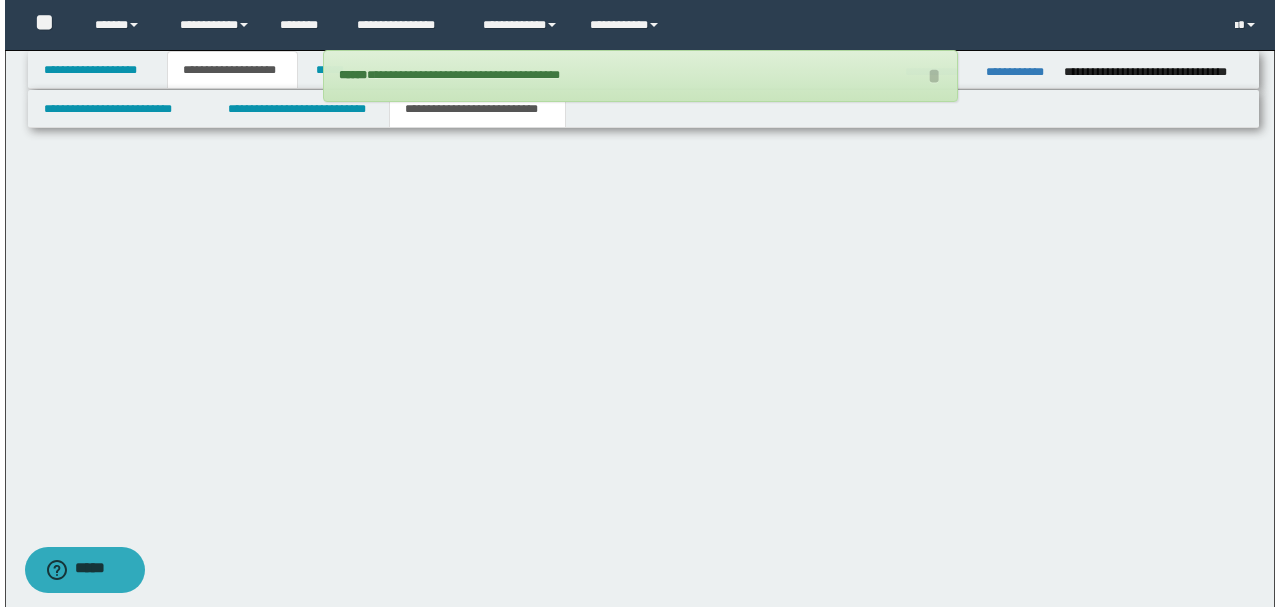 scroll, scrollTop: 0, scrollLeft: 0, axis: both 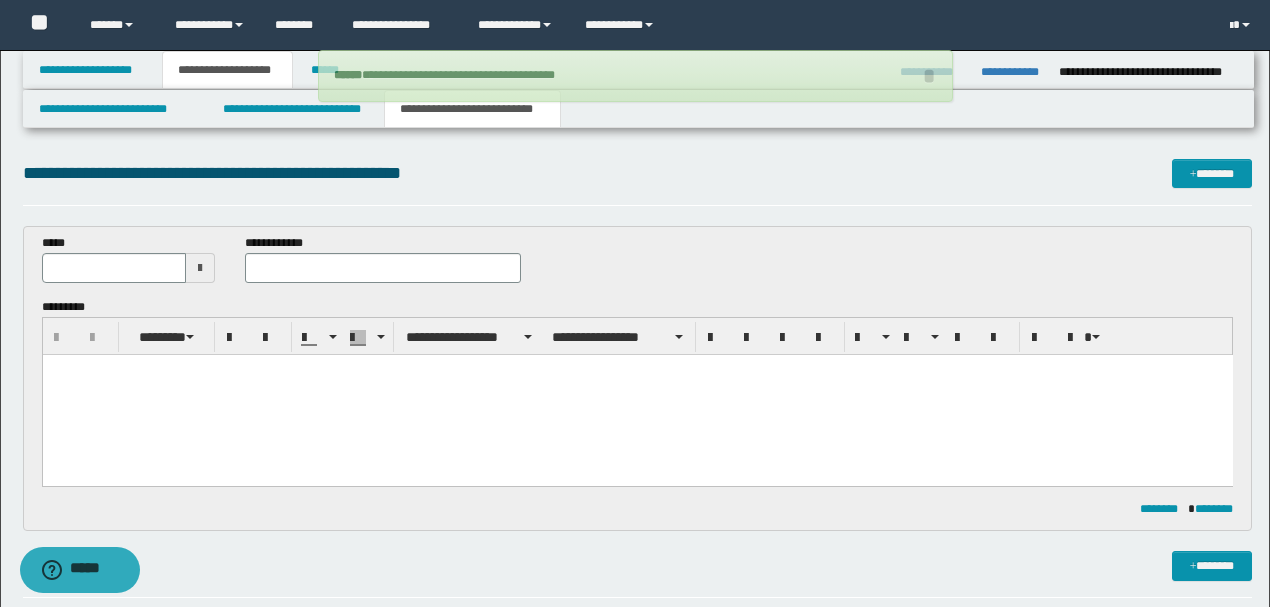 type 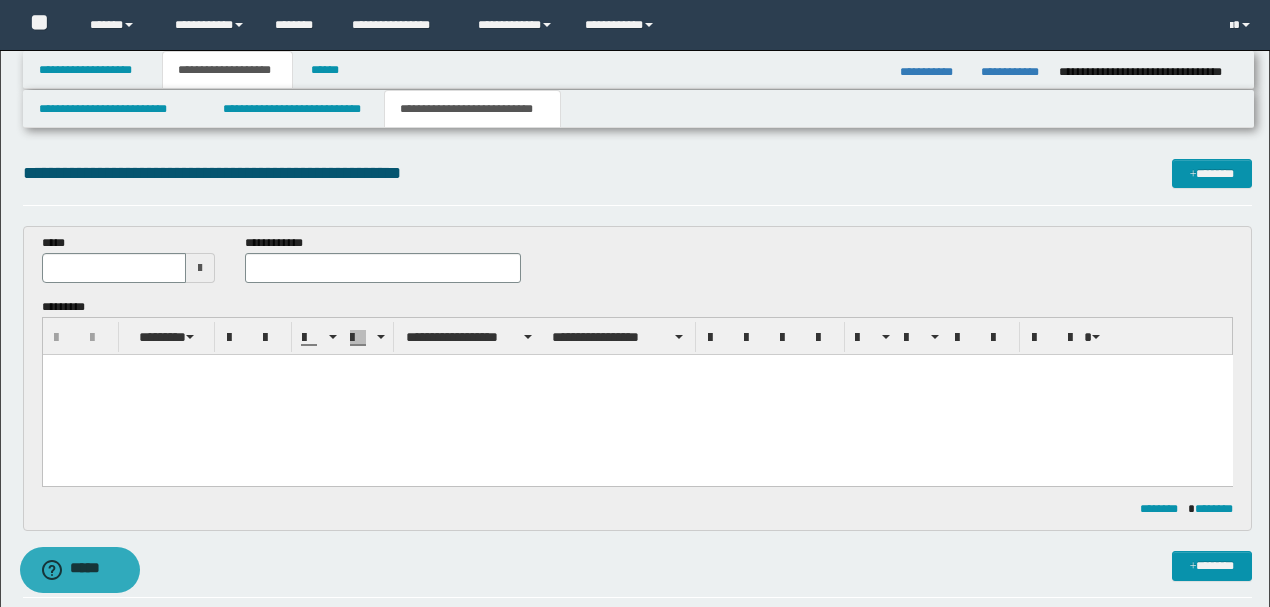 click at bounding box center (637, 394) 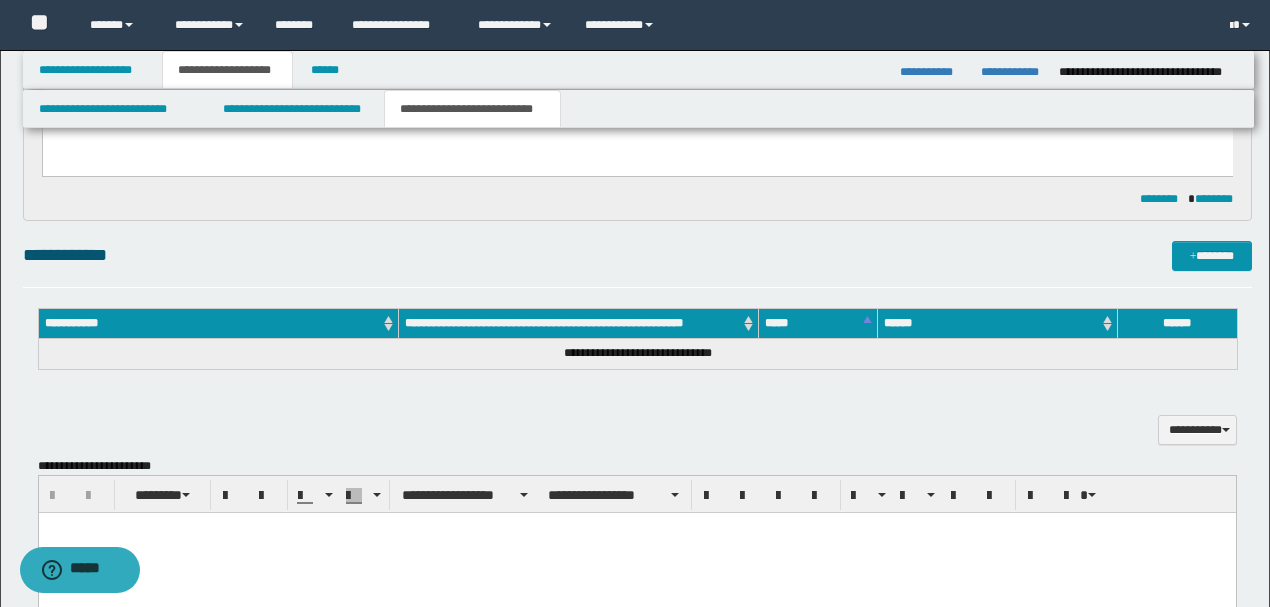 scroll, scrollTop: 466, scrollLeft: 0, axis: vertical 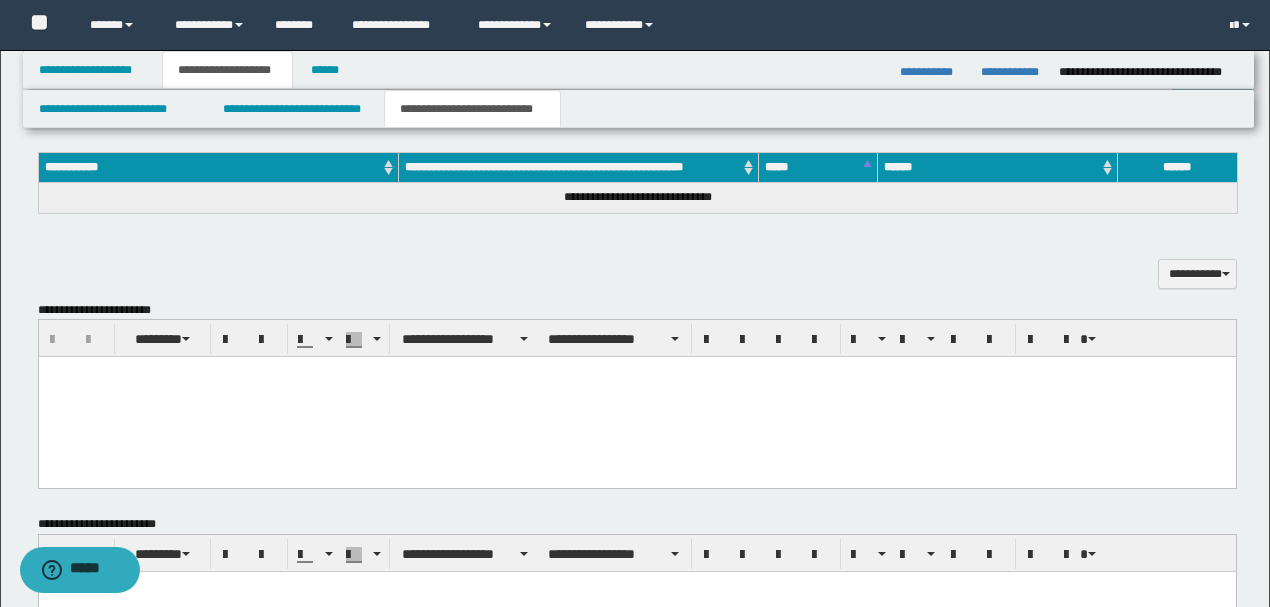 click at bounding box center [636, 372] 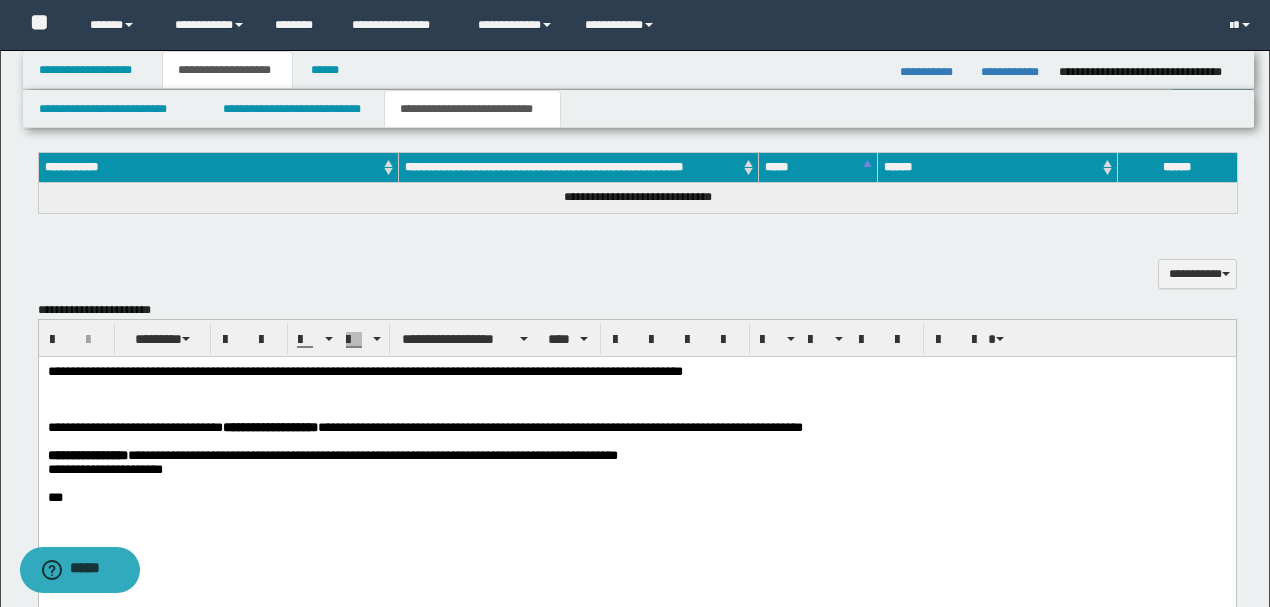 click on "**********" at bounding box center (364, 371) 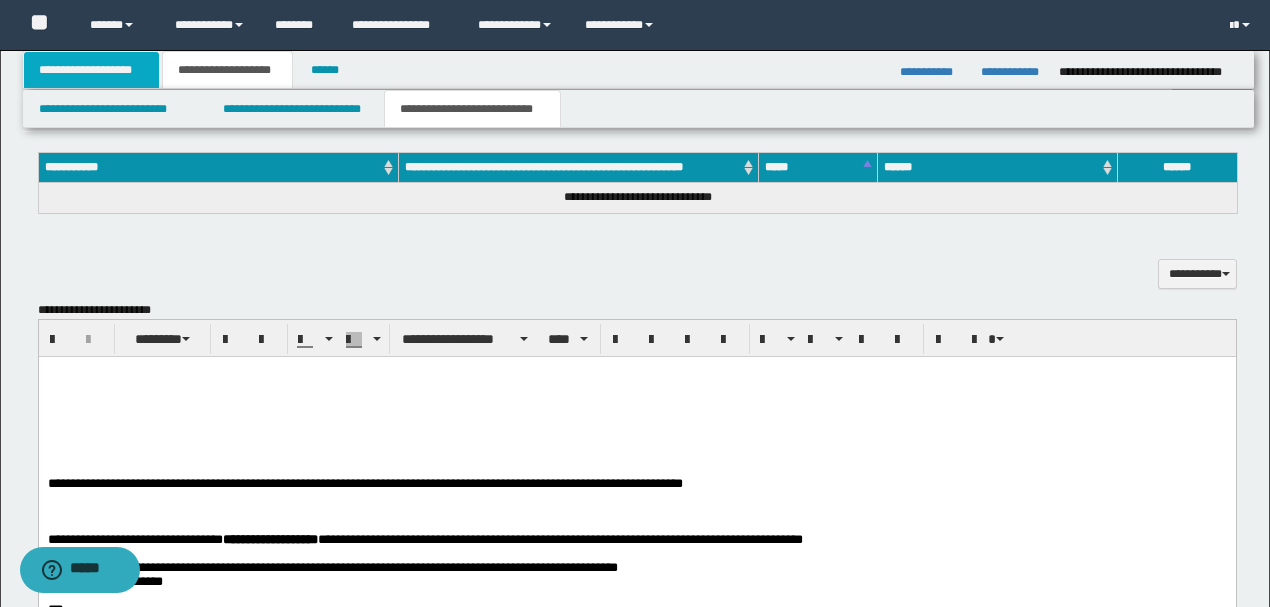 click on "**********" at bounding box center [92, 70] 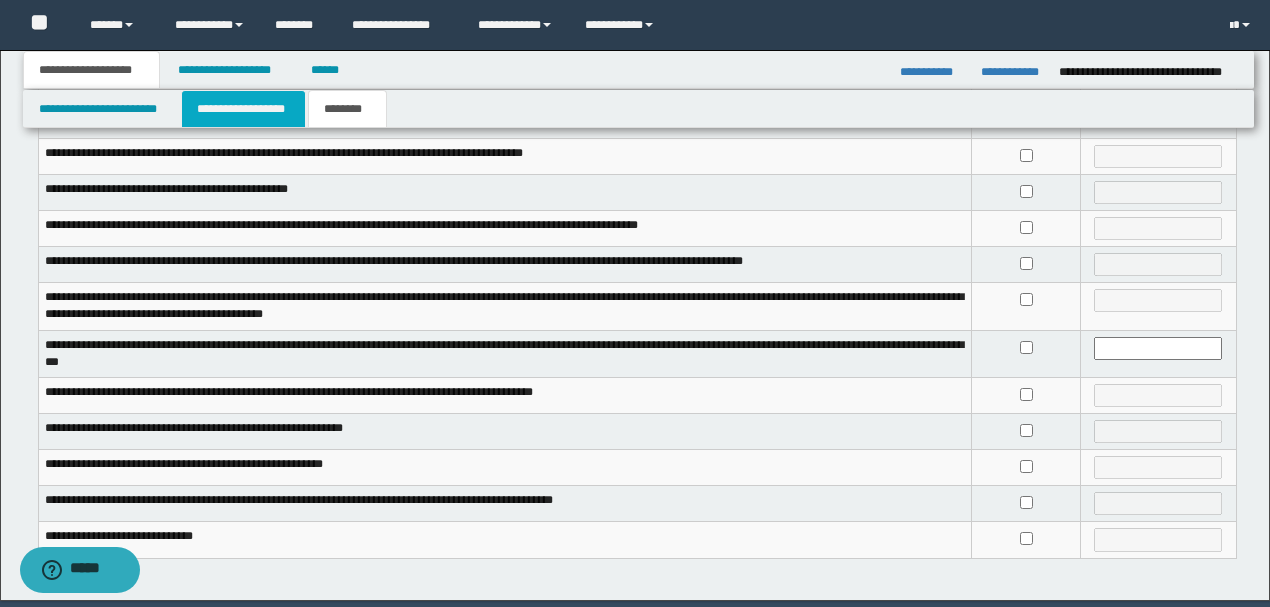 click on "**********" at bounding box center (243, 109) 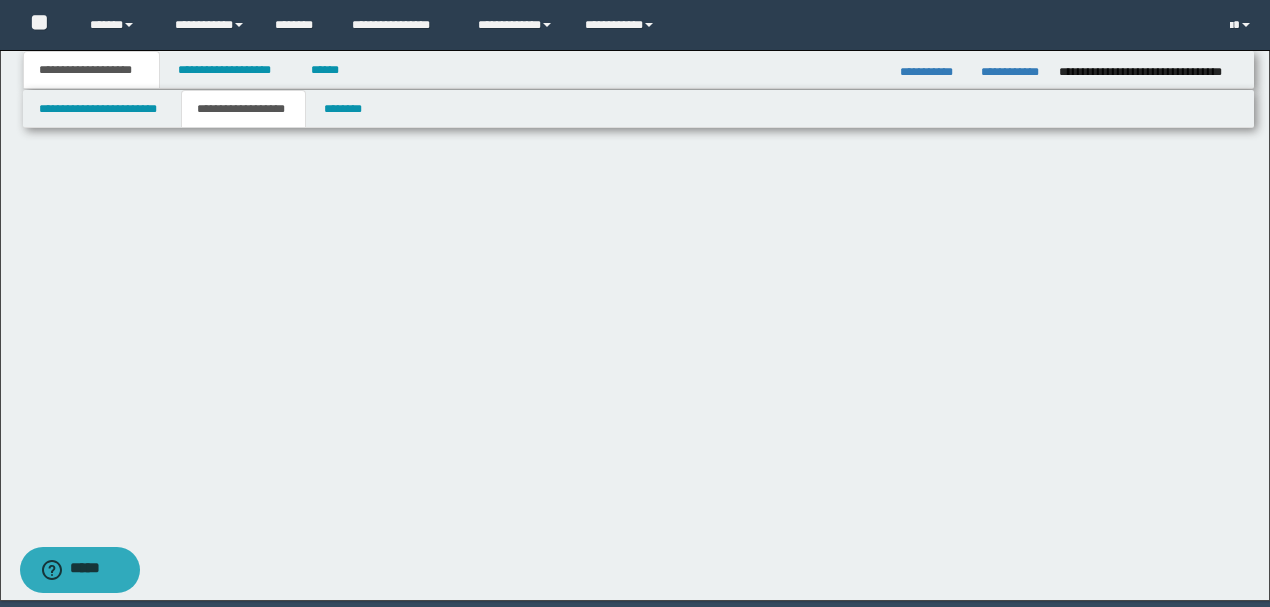 scroll, scrollTop: 0, scrollLeft: 0, axis: both 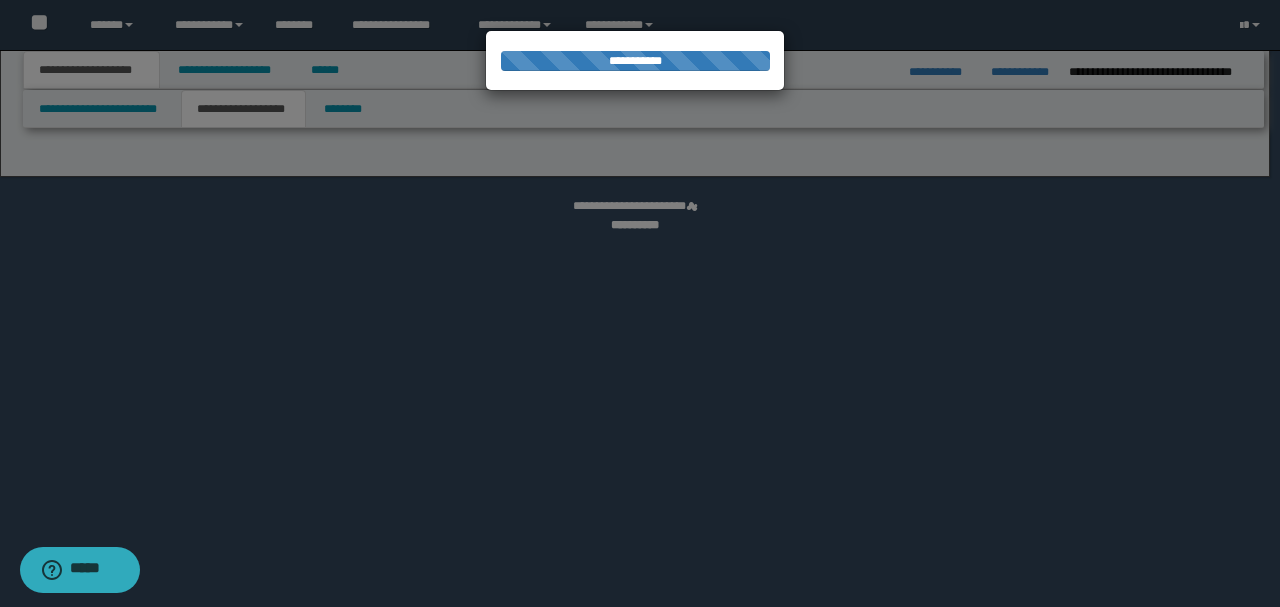 select on "*" 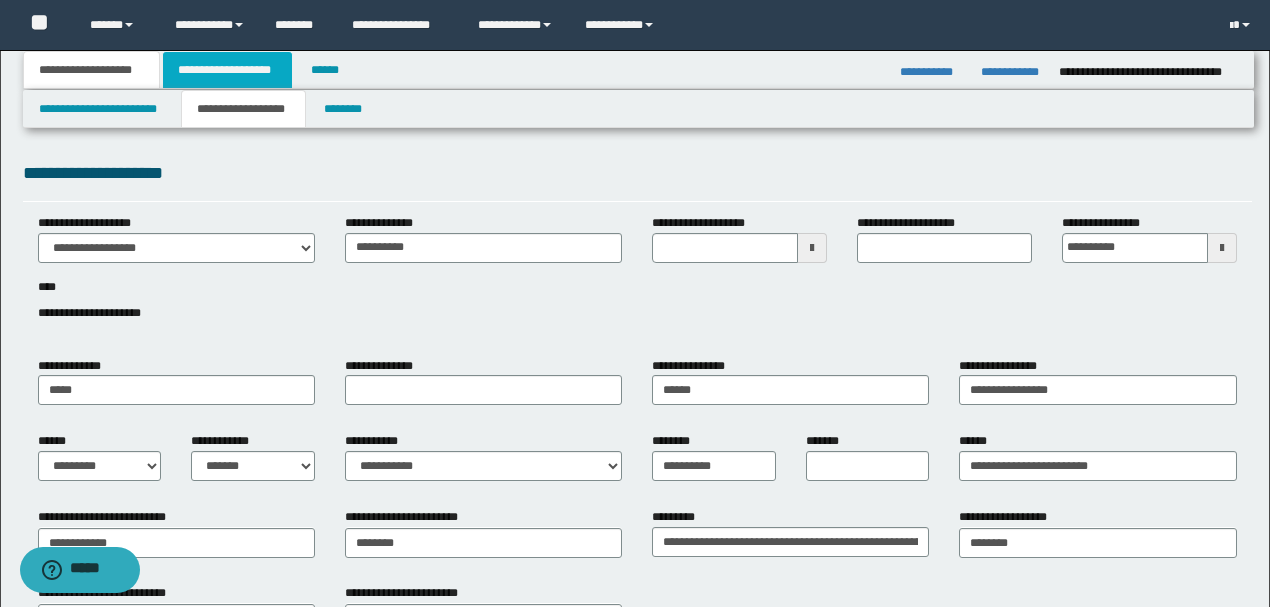 click on "**********" at bounding box center (227, 70) 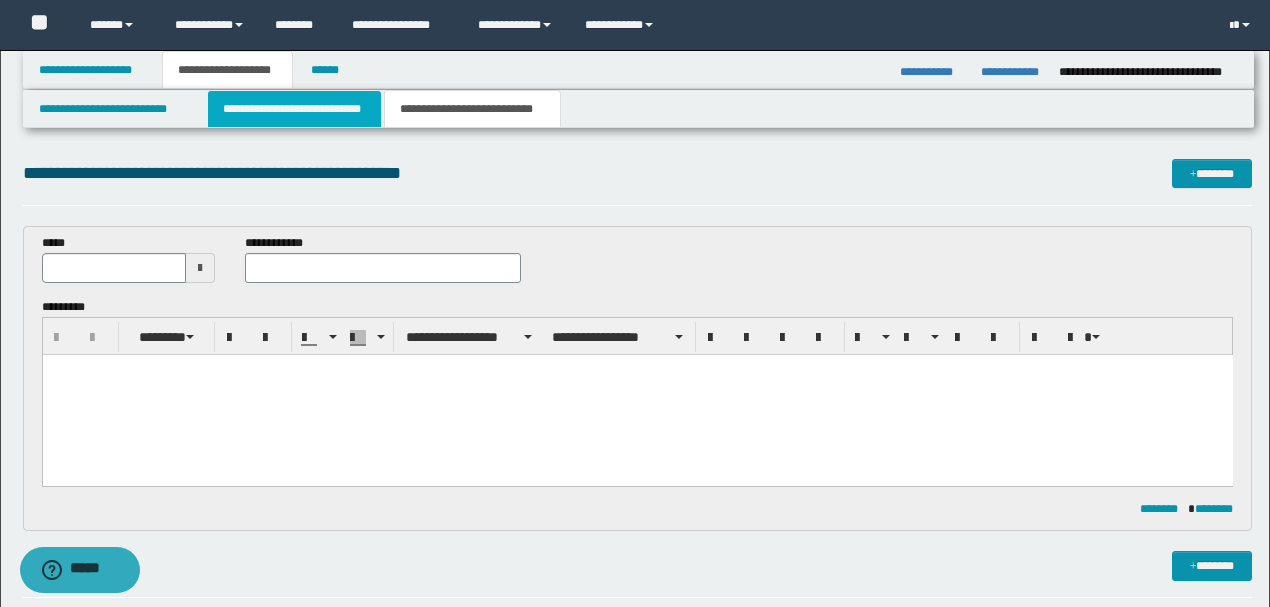 click on "**********" at bounding box center [294, 109] 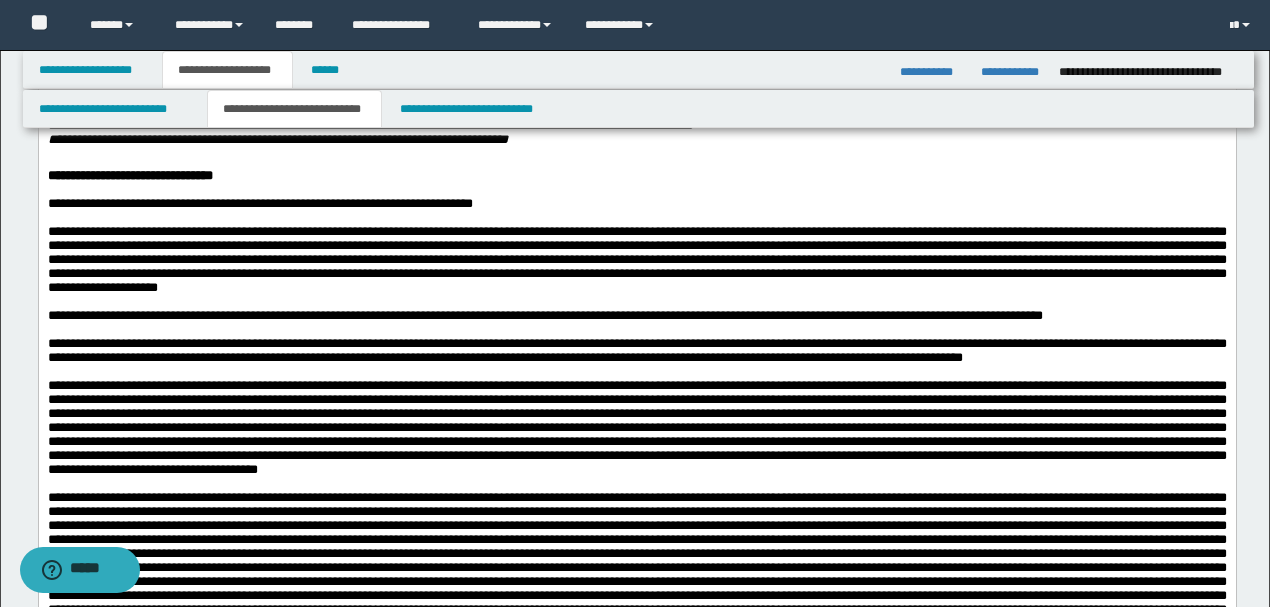 scroll, scrollTop: 866, scrollLeft: 0, axis: vertical 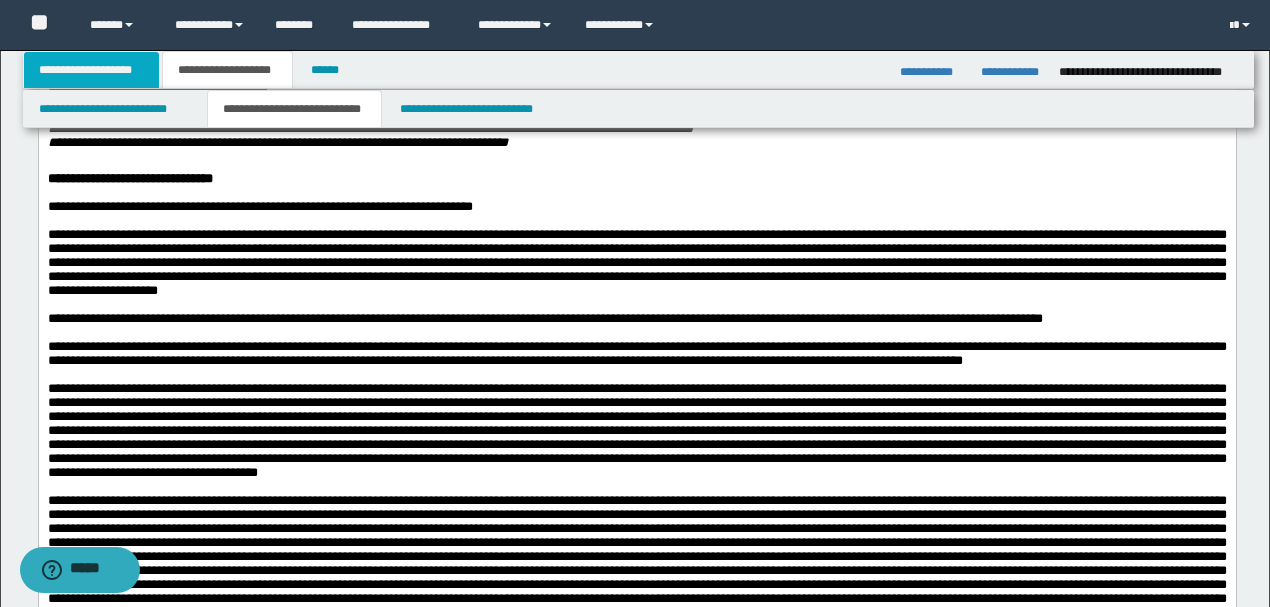 click on "**********" at bounding box center (92, 70) 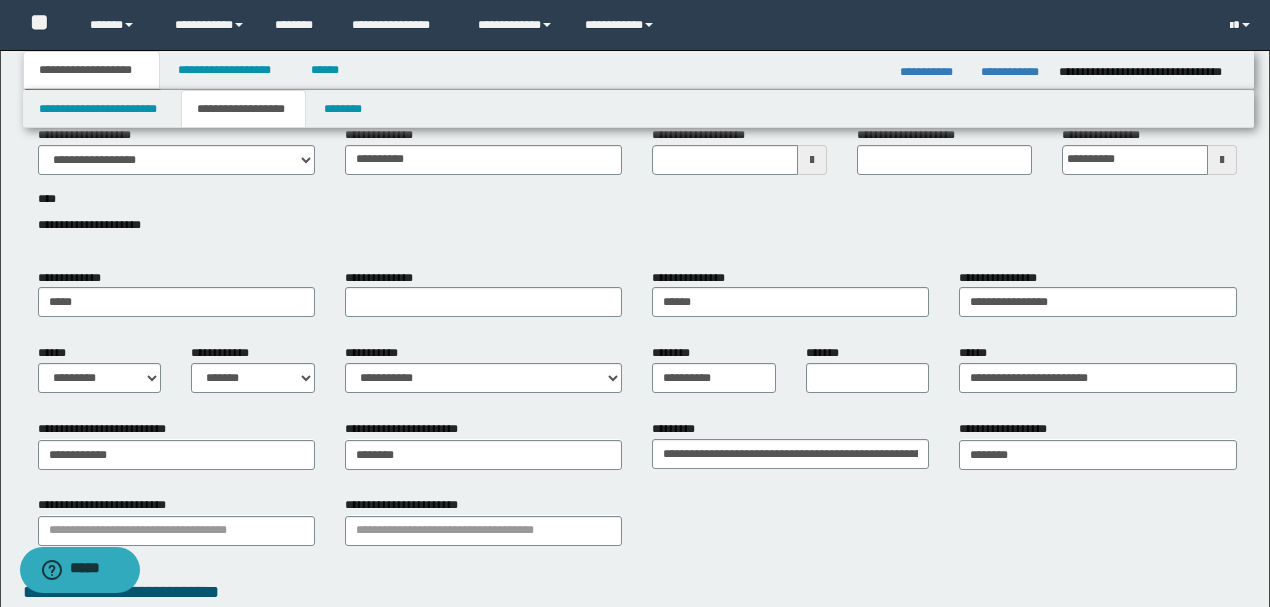 scroll, scrollTop: 0, scrollLeft: 0, axis: both 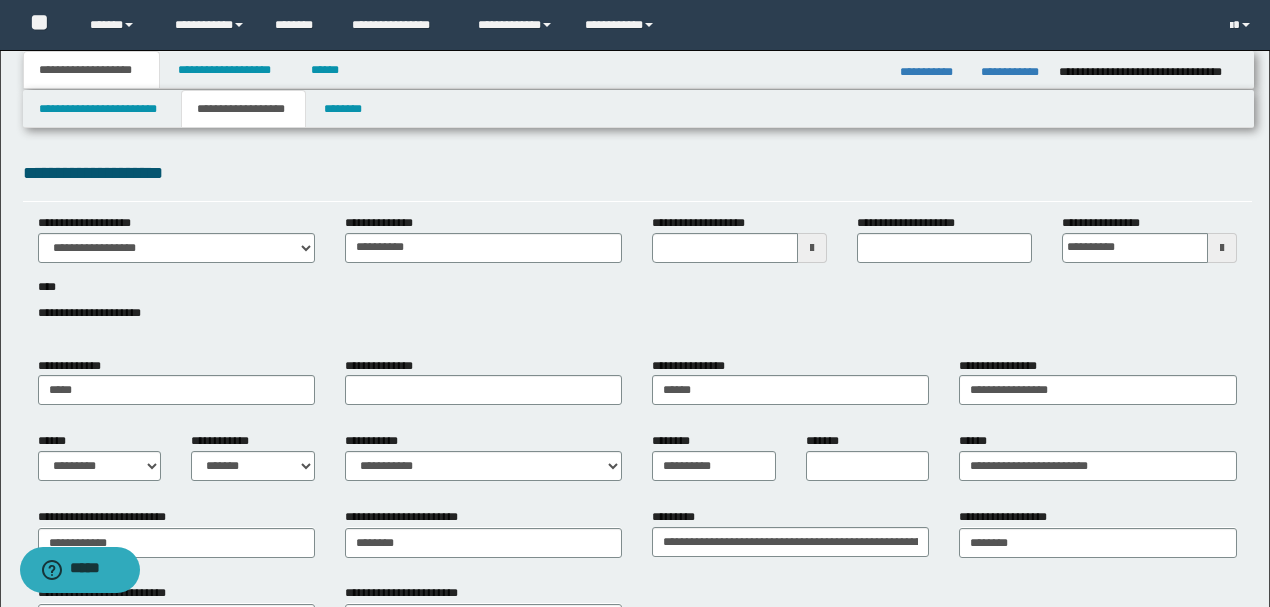 type 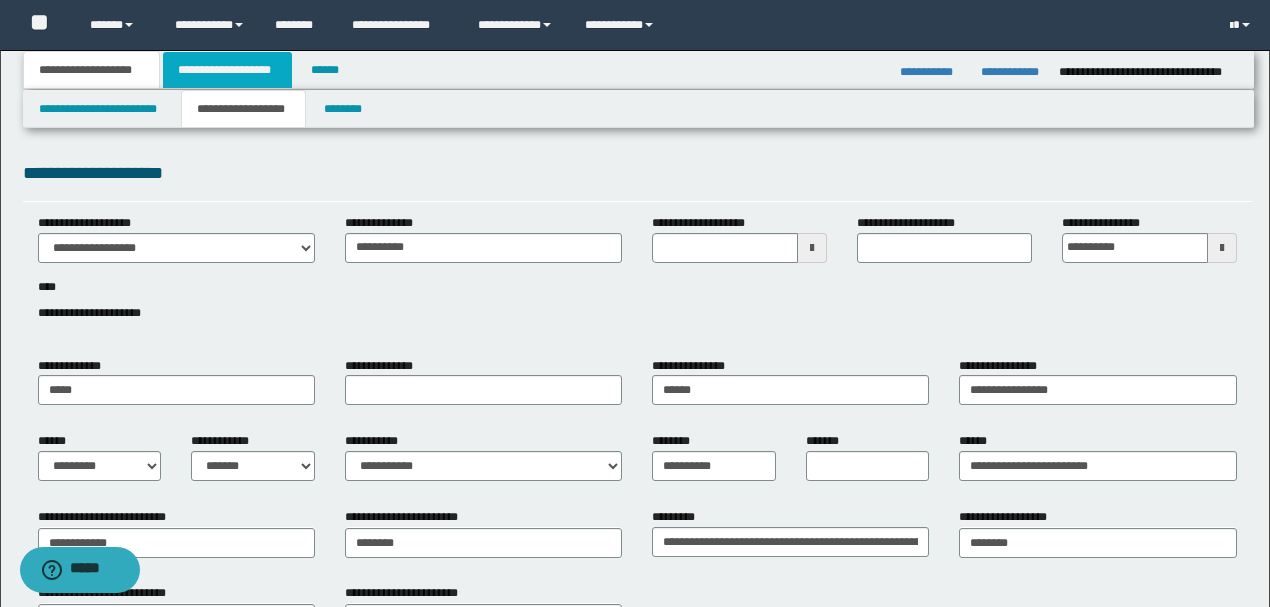 click on "**********" at bounding box center [227, 70] 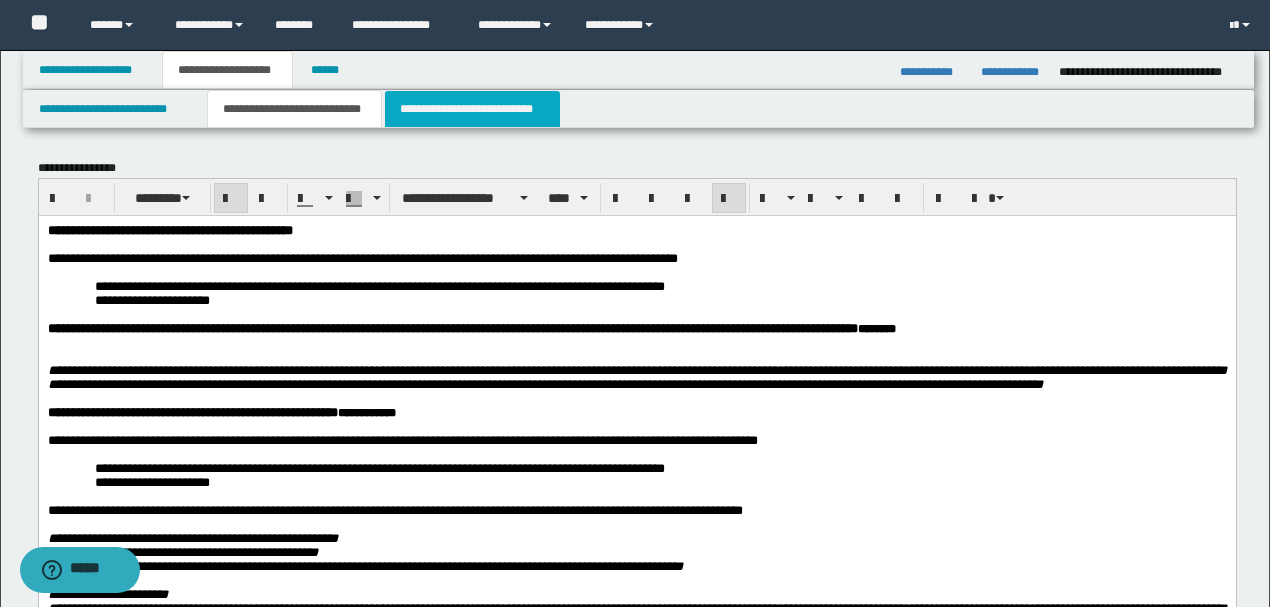 click on "**********" at bounding box center [472, 109] 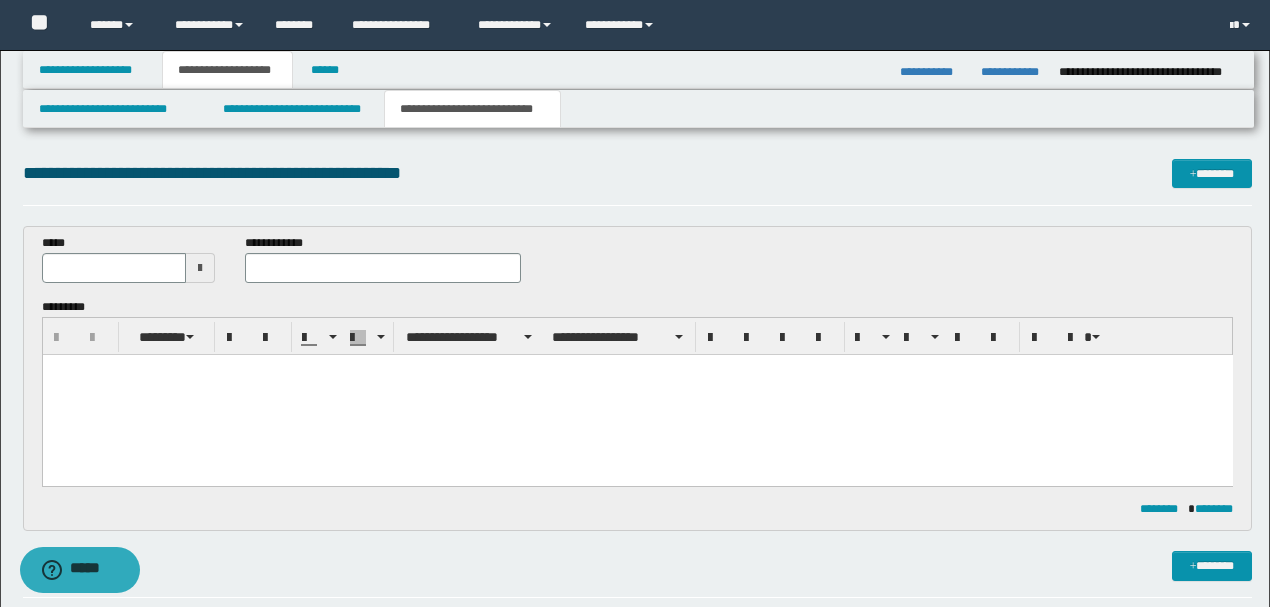 drag, startPoint x: 103, startPoint y: 375, endPoint x: 119, endPoint y: 388, distance: 20.615528 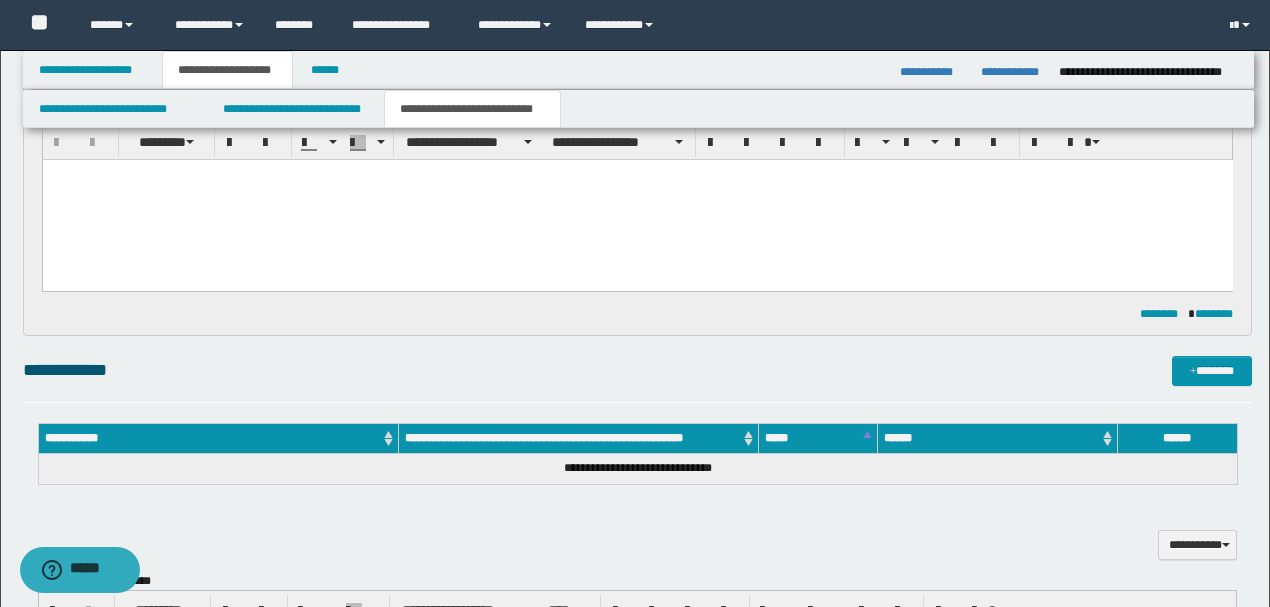 scroll, scrollTop: 333, scrollLeft: 0, axis: vertical 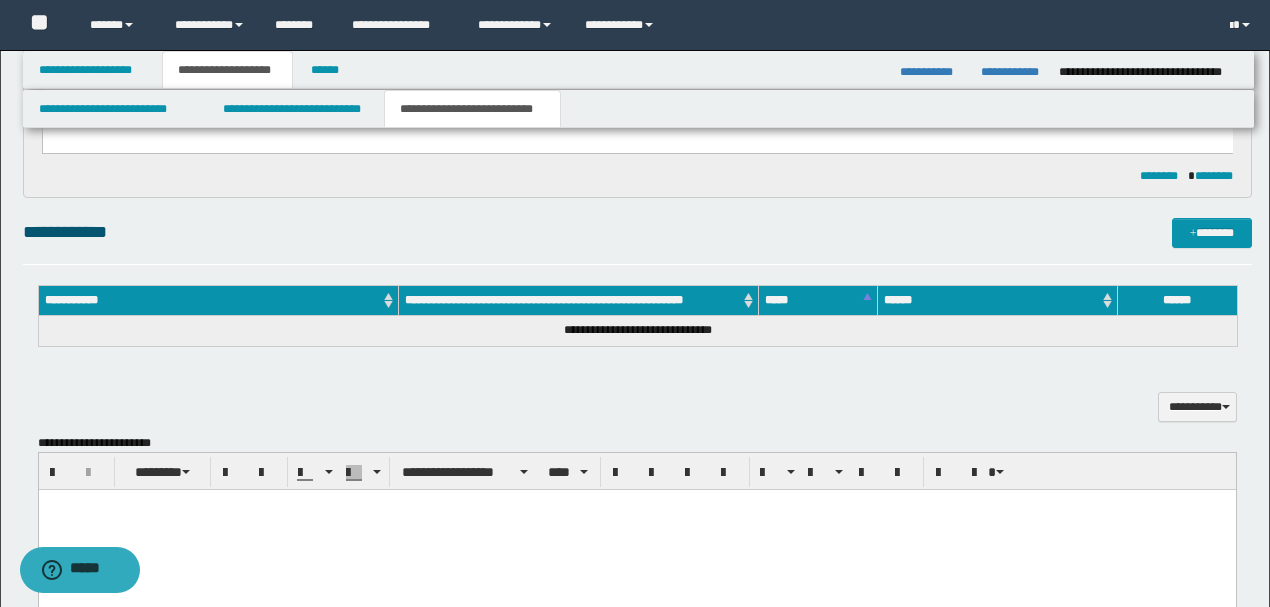 click on "**********" at bounding box center [636, 656] 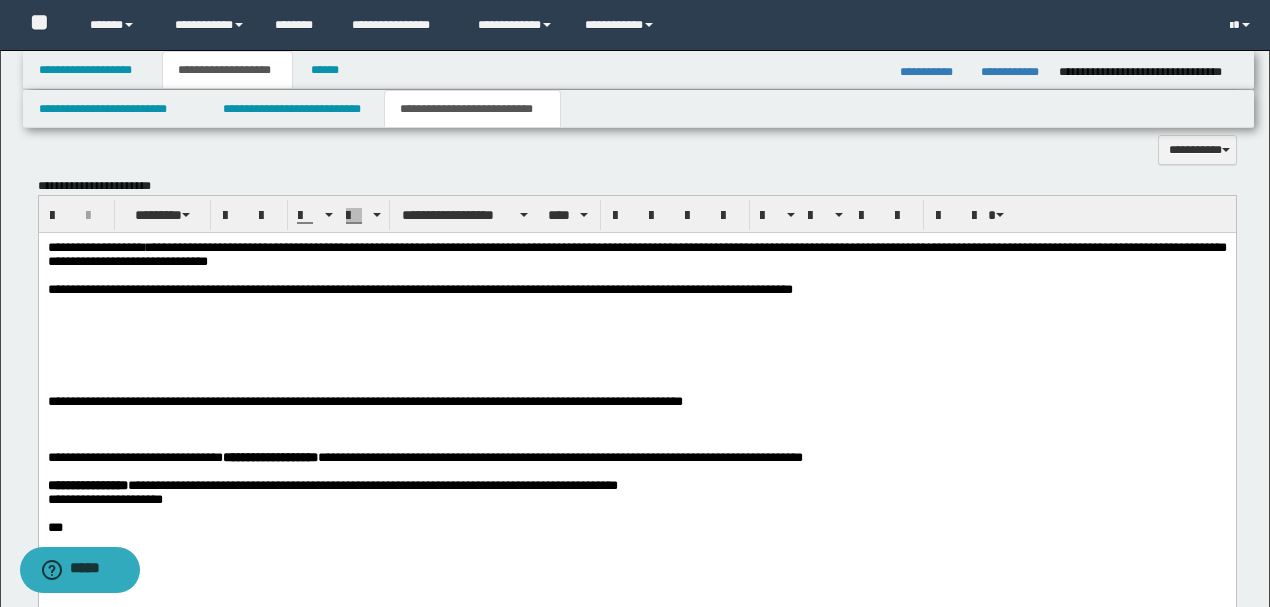 scroll, scrollTop: 600, scrollLeft: 0, axis: vertical 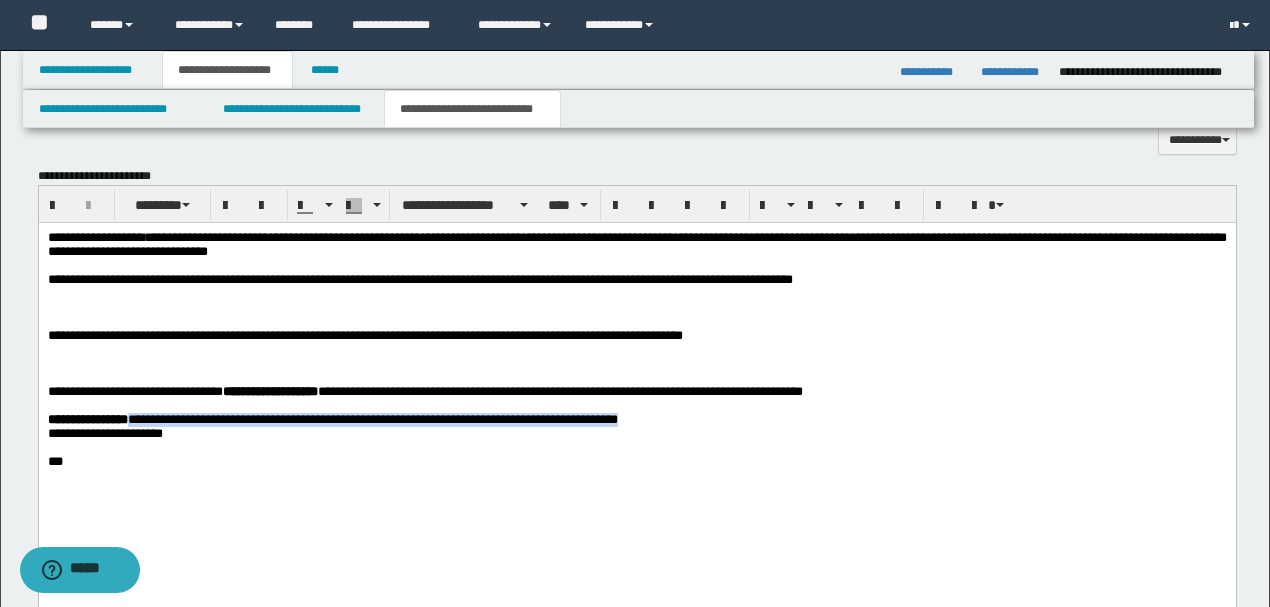 drag, startPoint x: 684, startPoint y: 438, endPoint x: 136, endPoint y: 441, distance: 548.00824 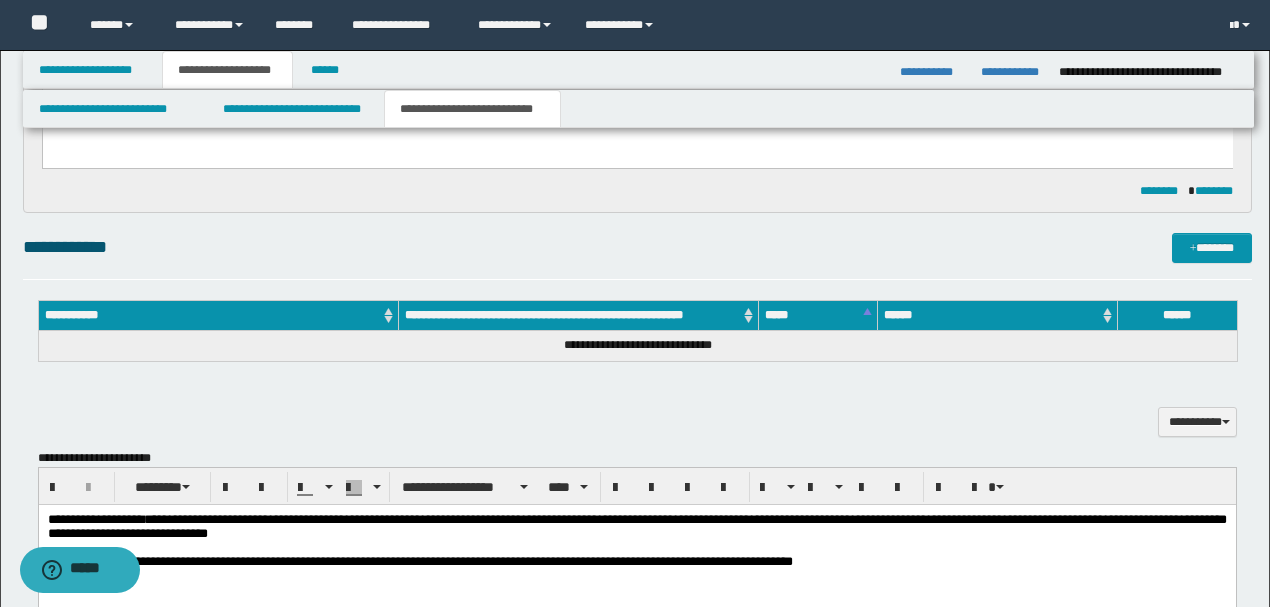 scroll, scrollTop: 200, scrollLeft: 0, axis: vertical 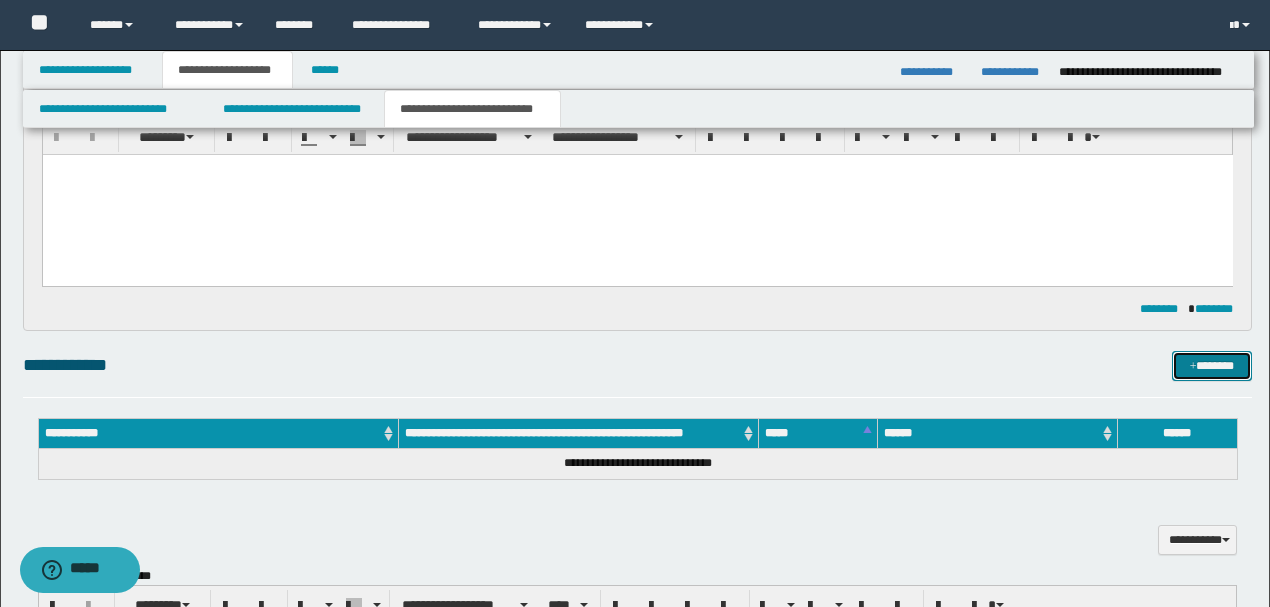 click on "*******" at bounding box center [1211, 365] 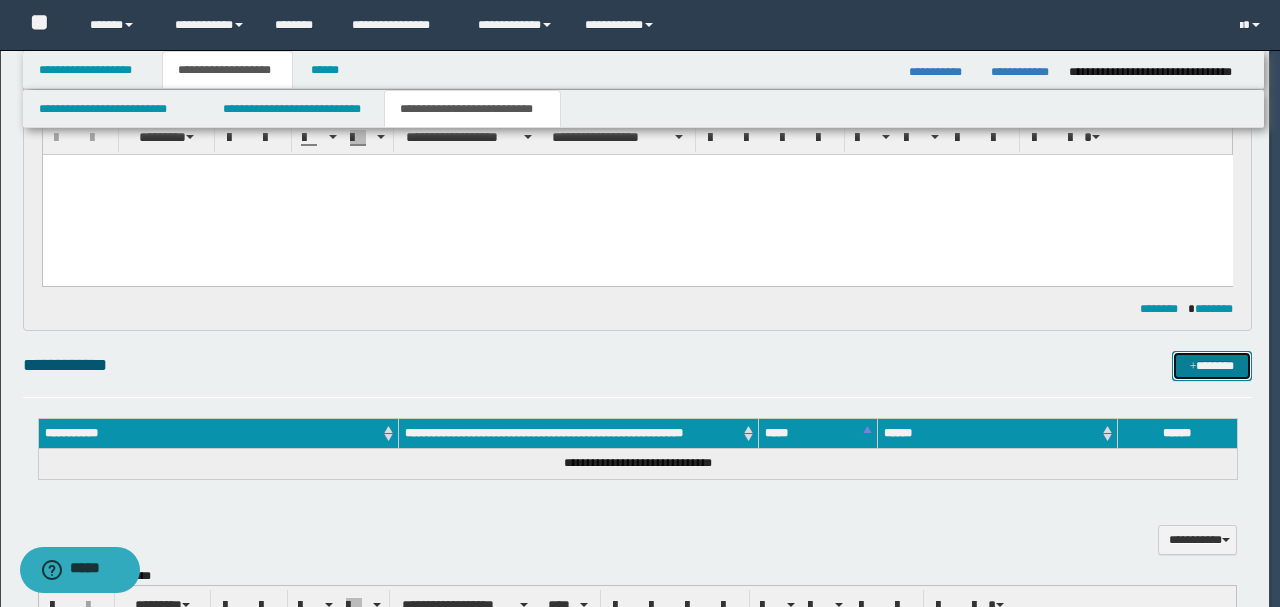 type 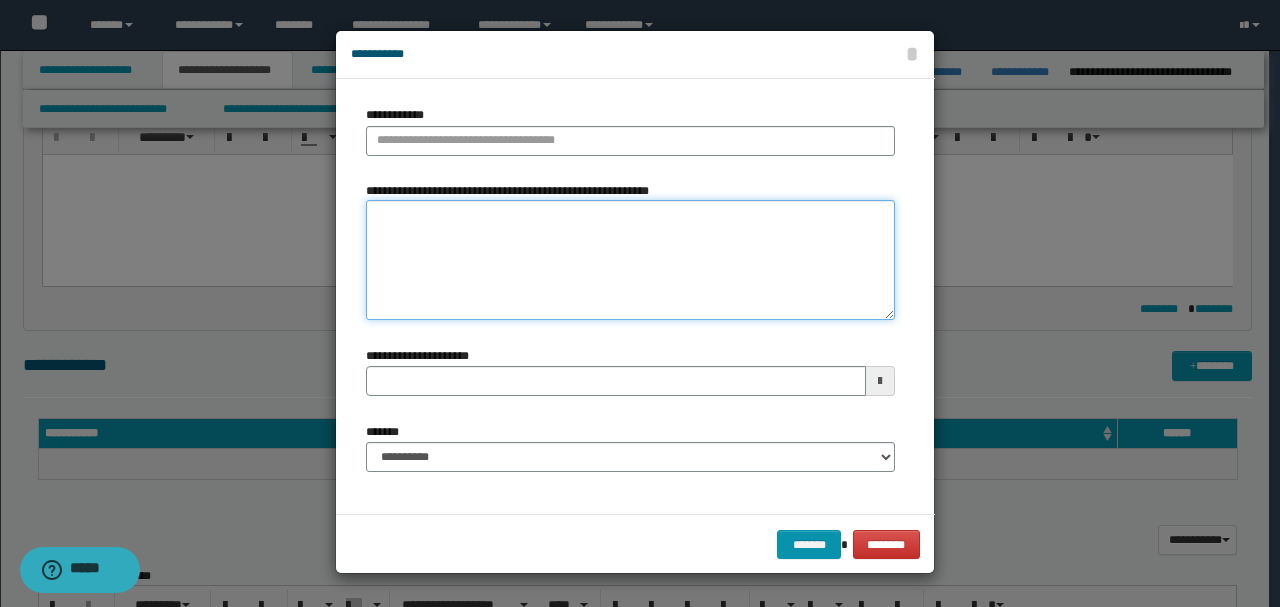 click on "**********" at bounding box center [630, 260] 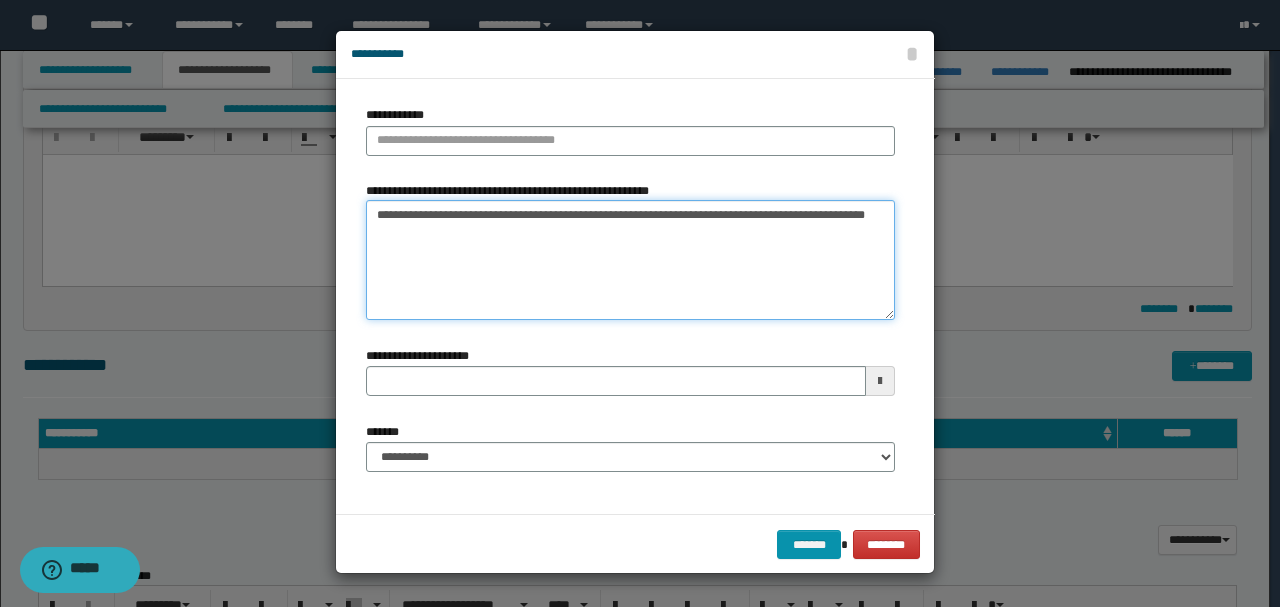 drag, startPoint x: 486, startPoint y: 214, endPoint x: 215, endPoint y: 209, distance: 271.0461 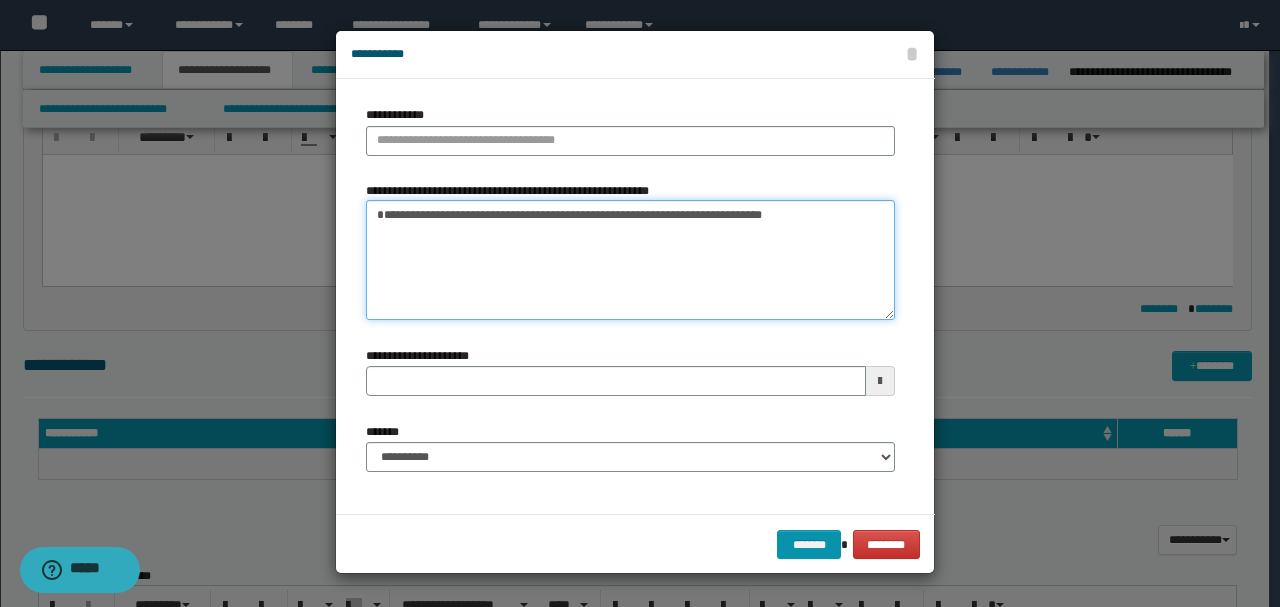 type on "**********" 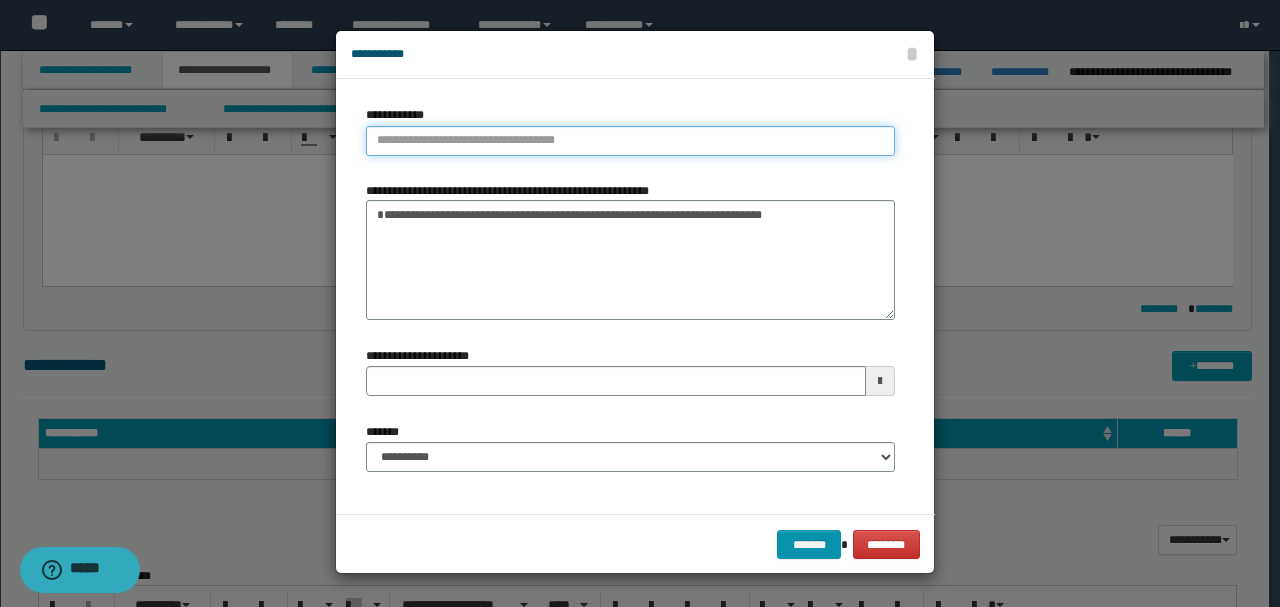 paste on "**********" 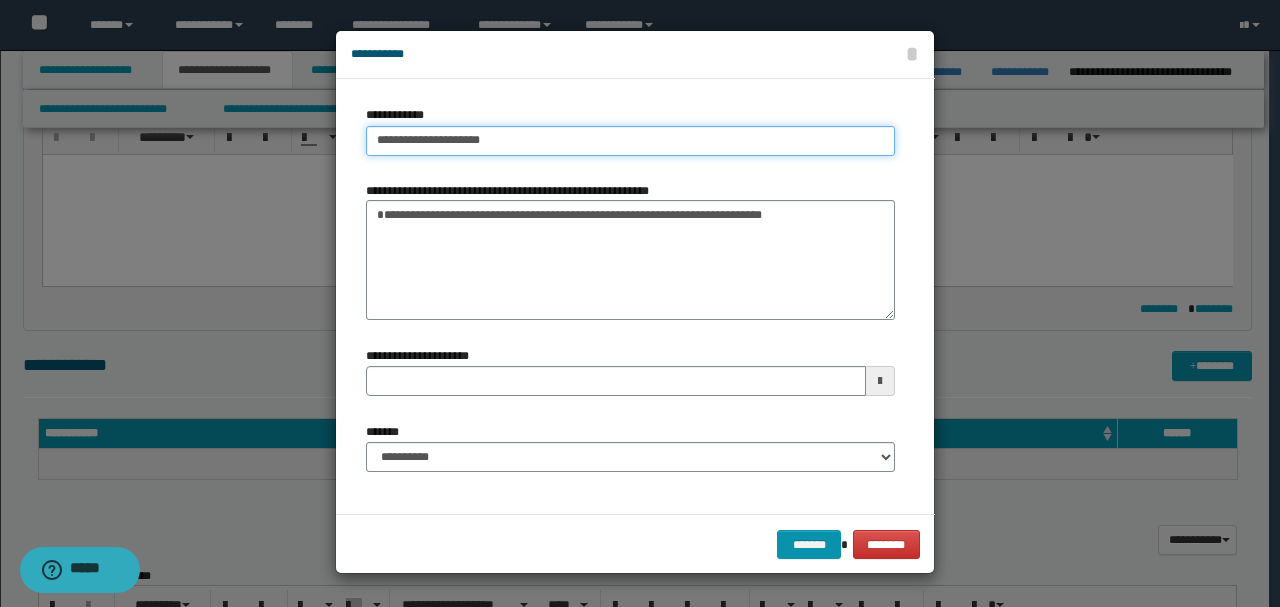 type on "**********" 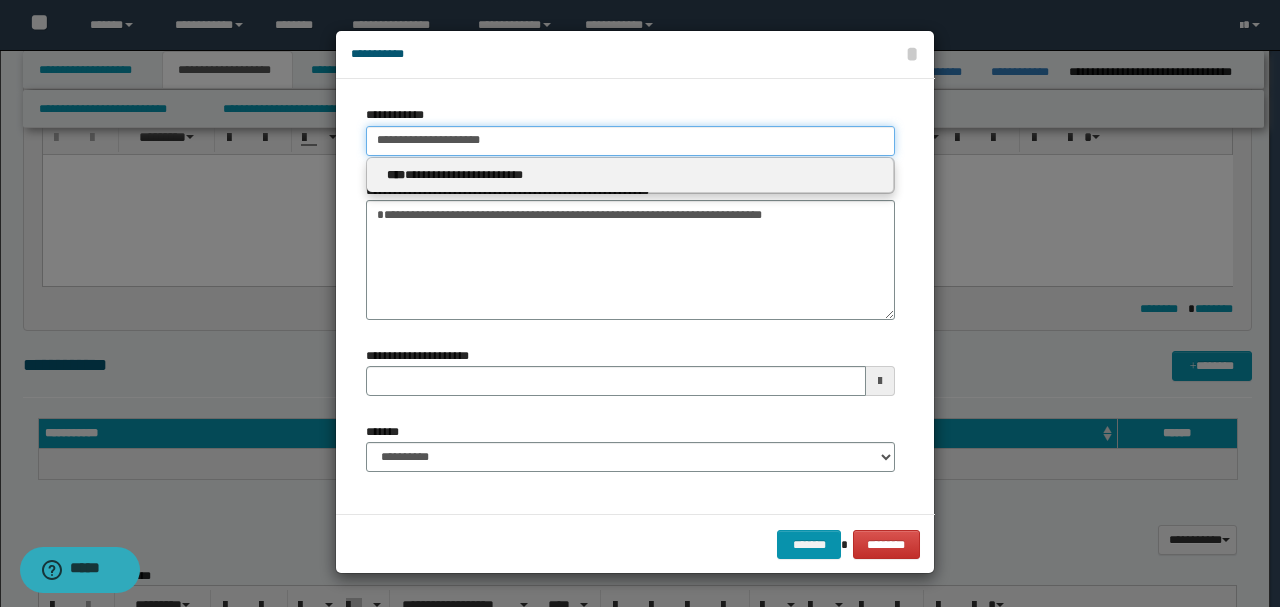 type on "**********" 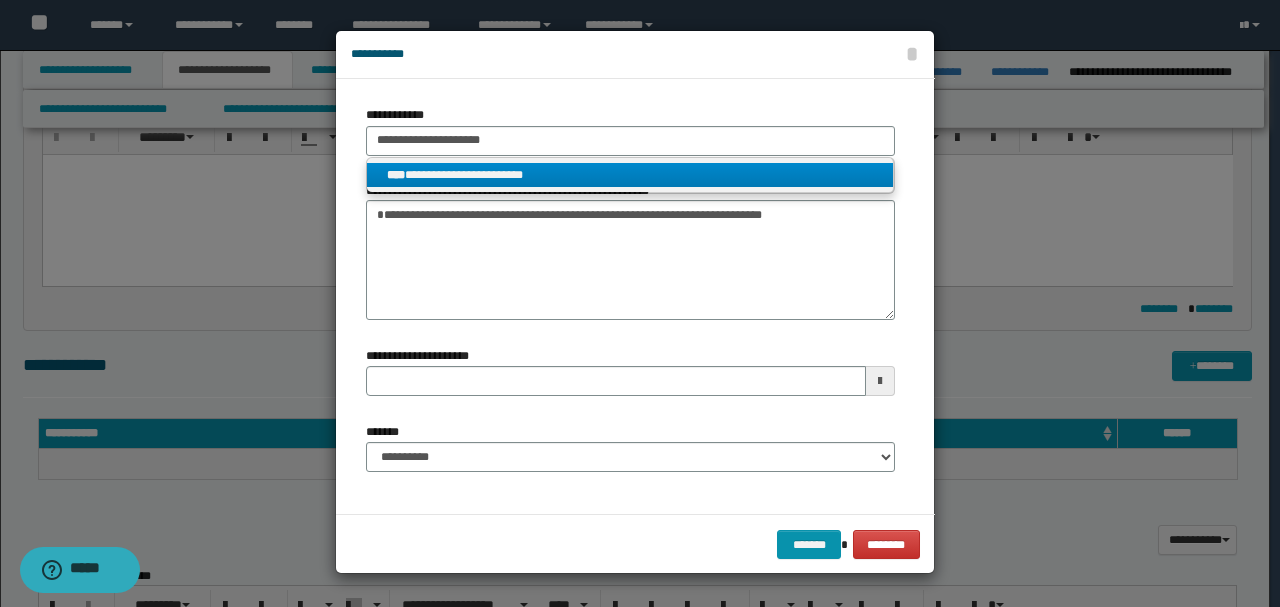 click on "**********" at bounding box center (630, 175) 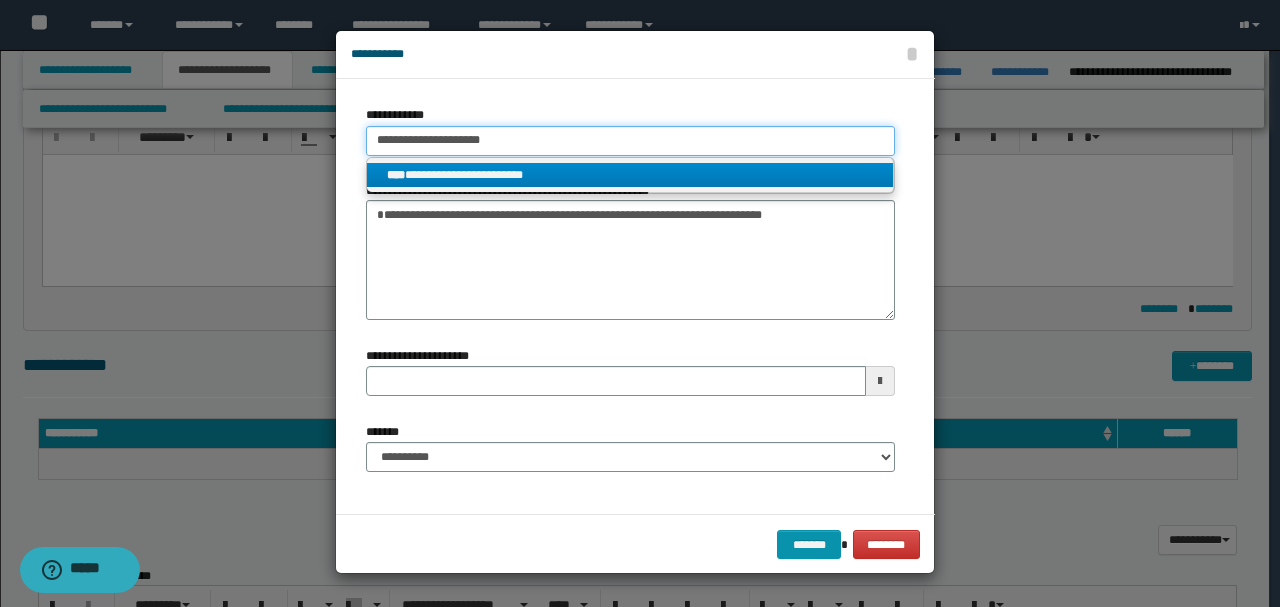 type 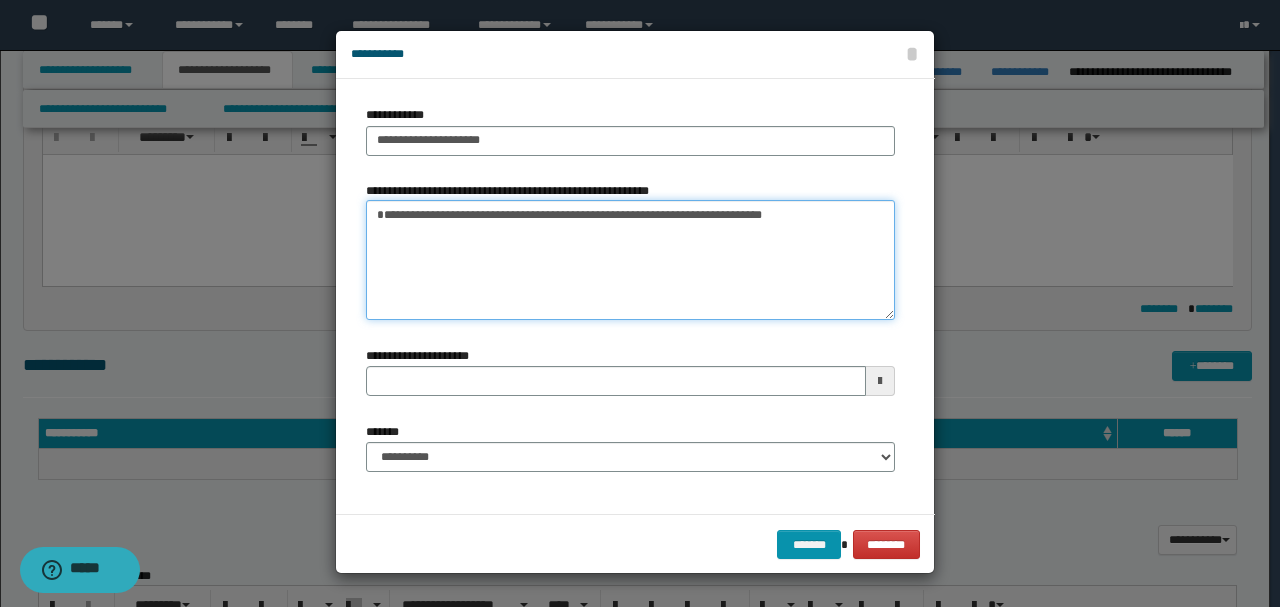 drag, startPoint x: 386, startPoint y: 212, endPoint x: 319, endPoint y: 209, distance: 67.06713 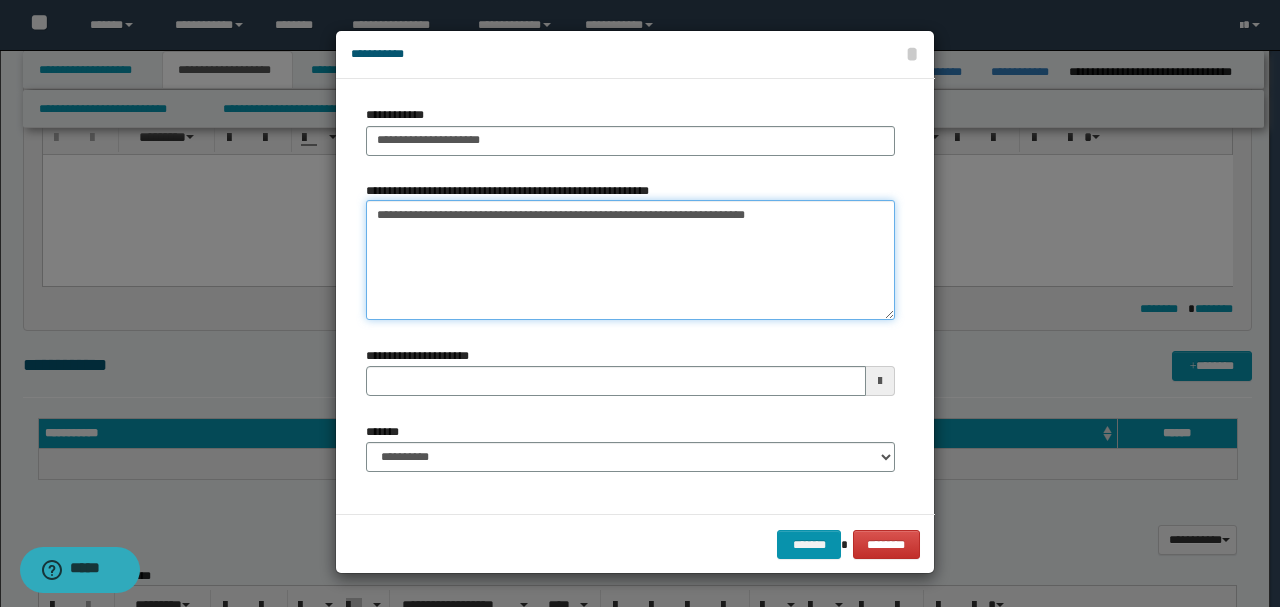 click on "**********" at bounding box center [630, 260] 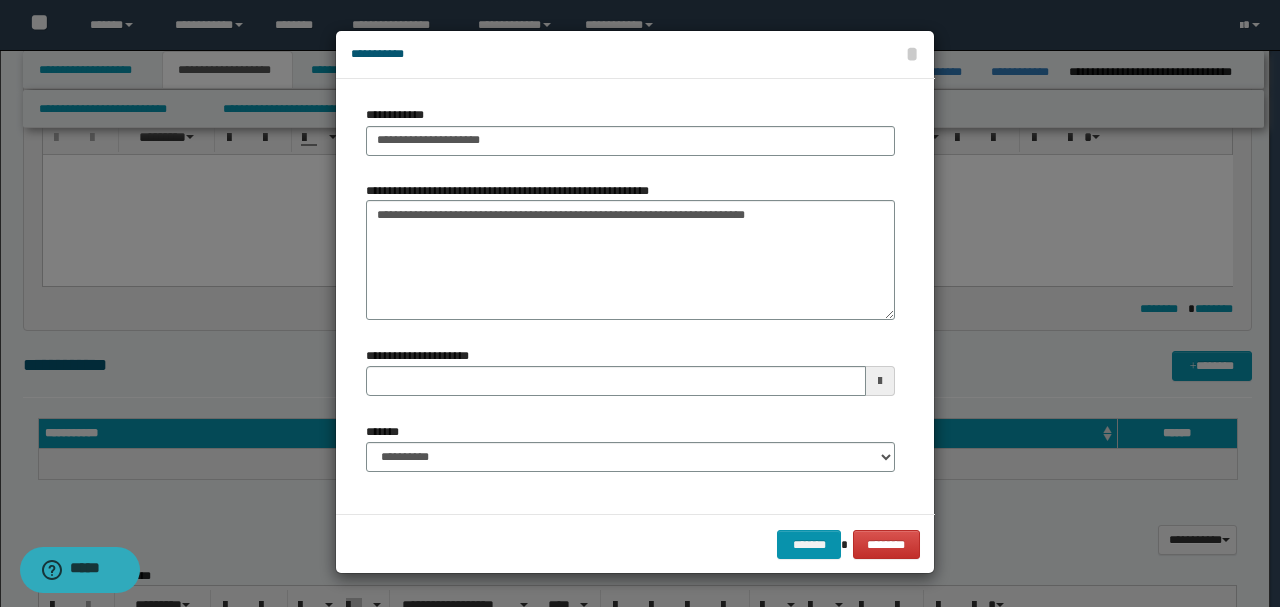 click on "*******
********" at bounding box center [635, 544] 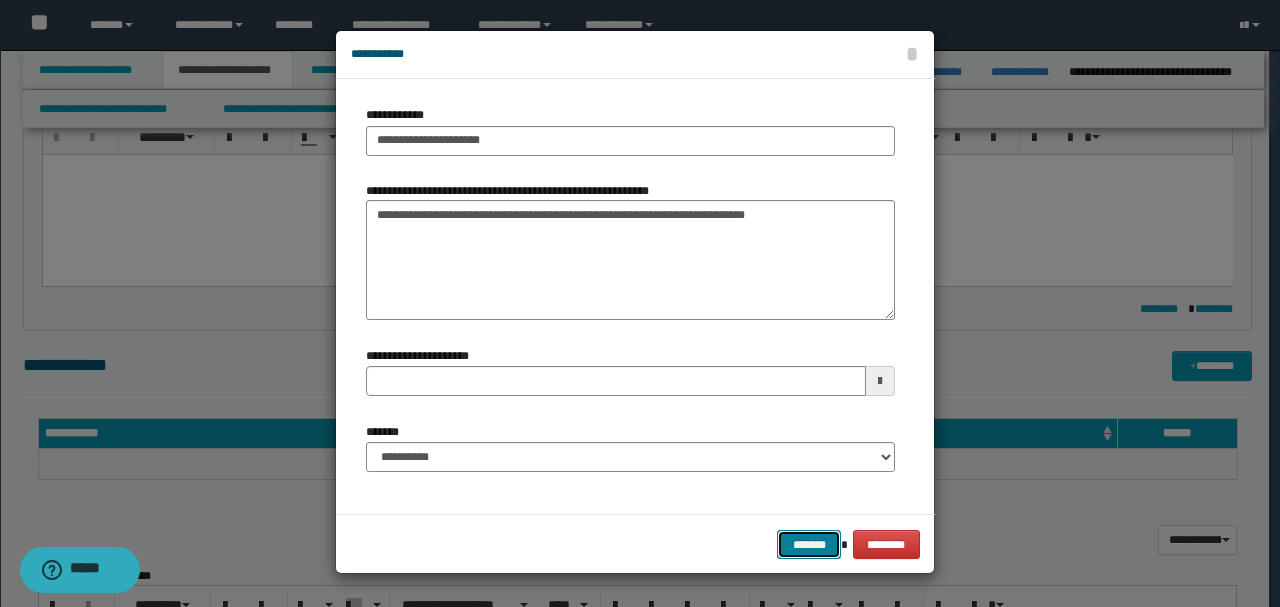 click on "*******" at bounding box center [809, 544] 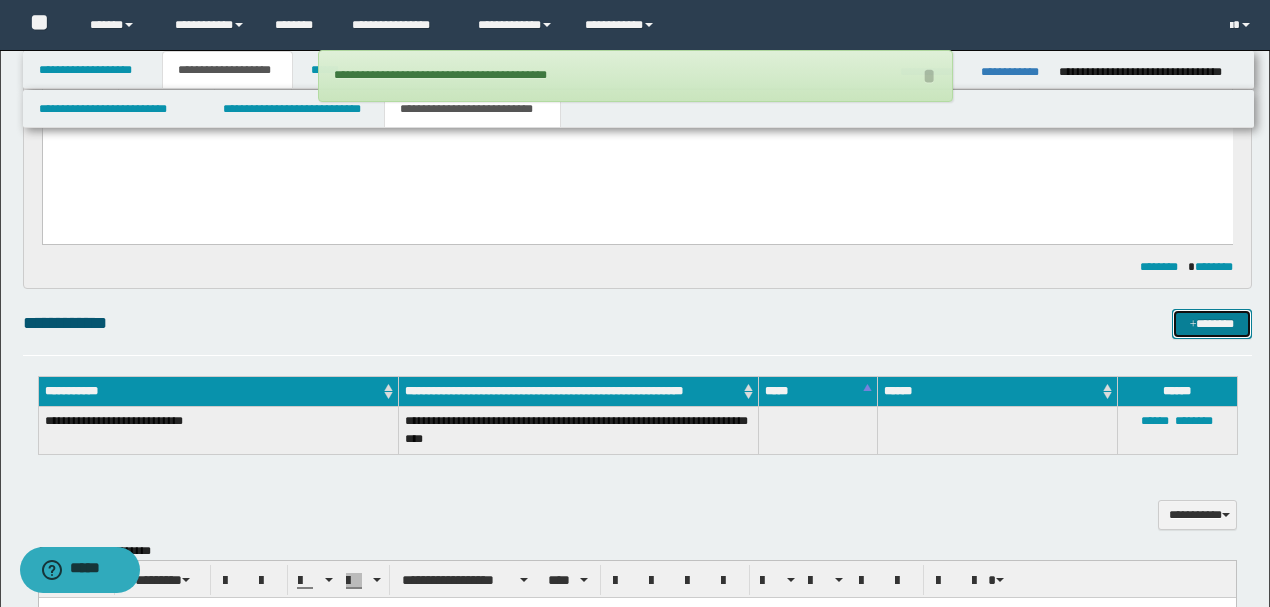 scroll, scrollTop: 400, scrollLeft: 0, axis: vertical 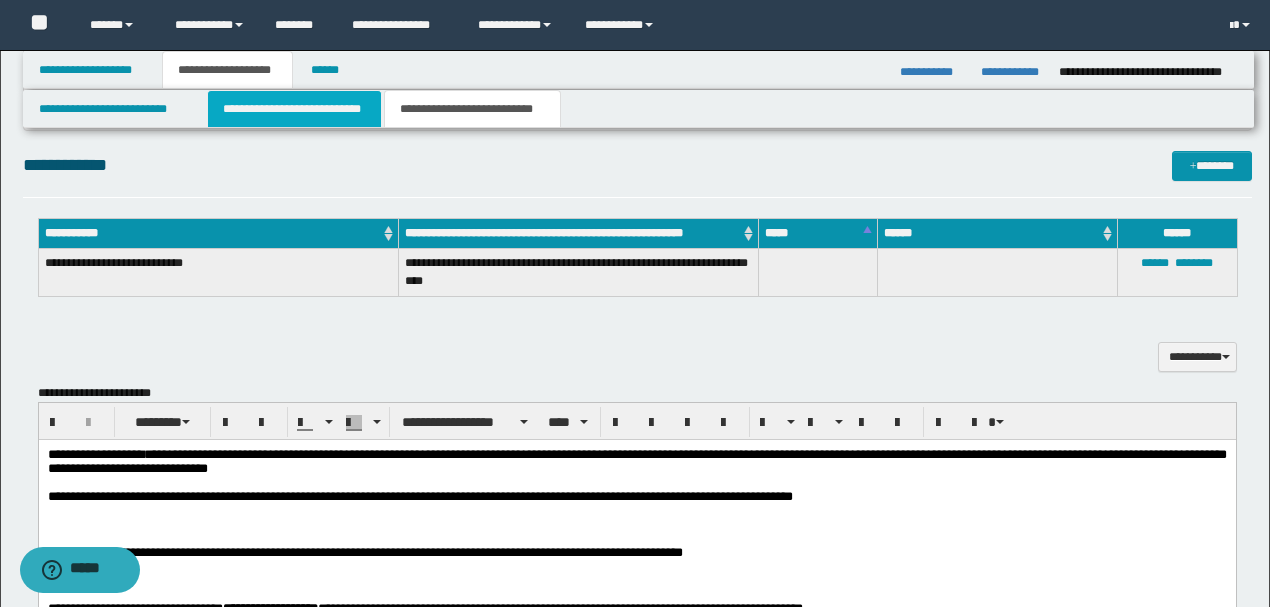 click on "**********" at bounding box center (294, 109) 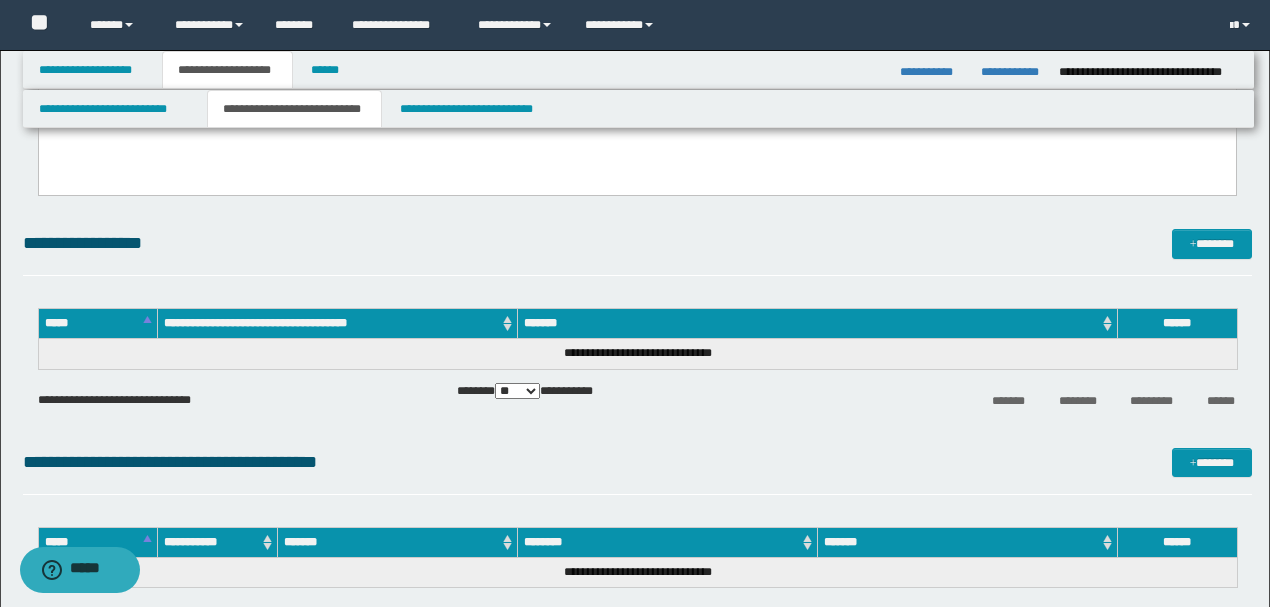 scroll, scrollTop: 2533, scrollLeft: 0, axis: vertical 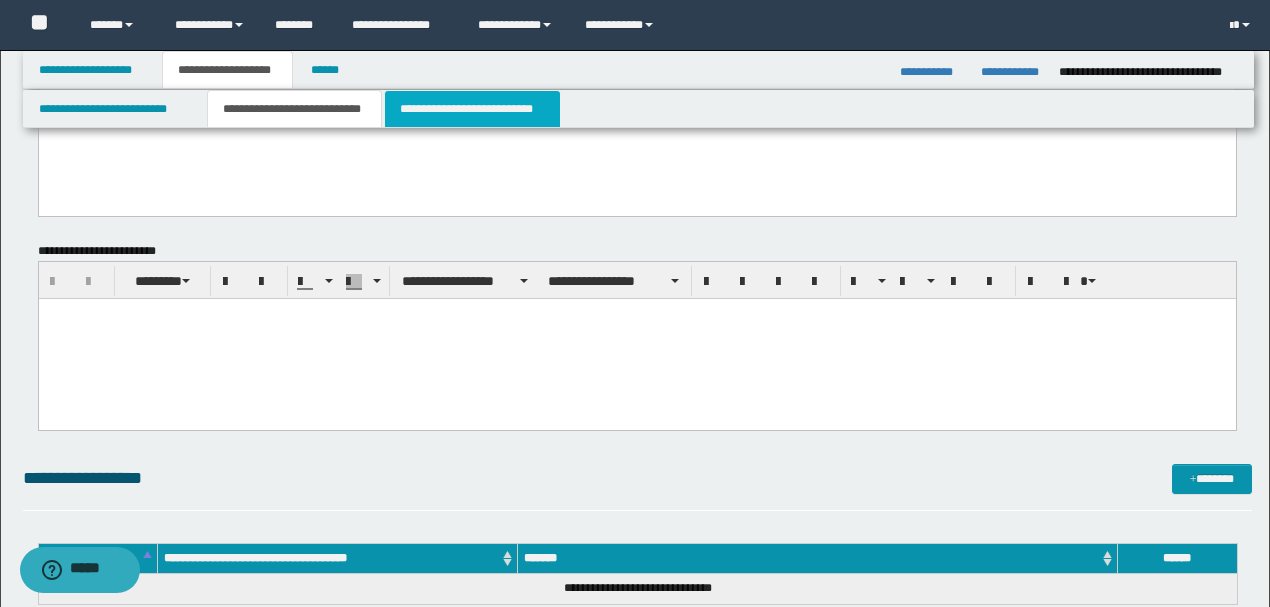 click on "**********" at bounding box center (472, 109) 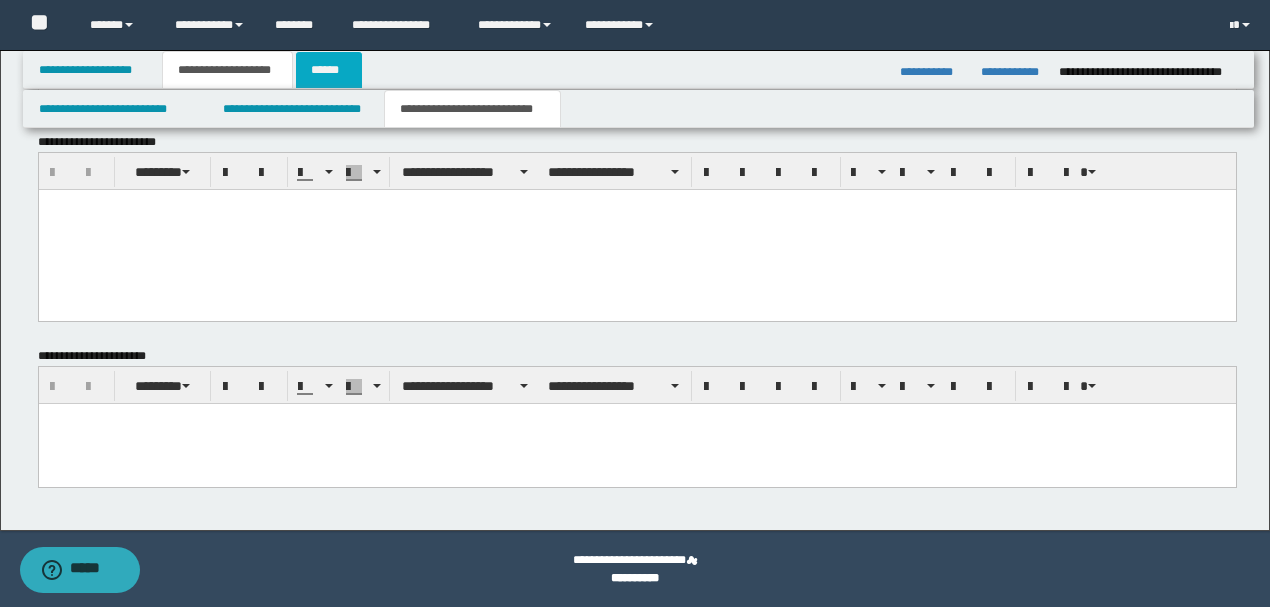 click on "******" at bounding box center [329, 70] 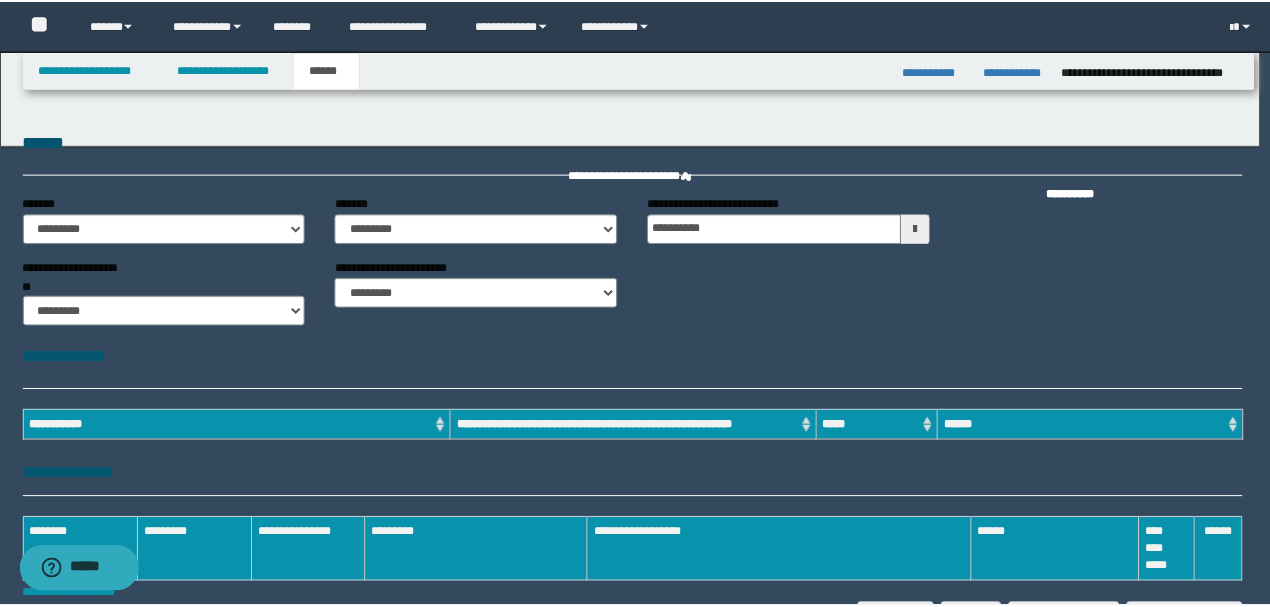 scroll, scrollTop: 0, scrollLeft: 0, axis: both 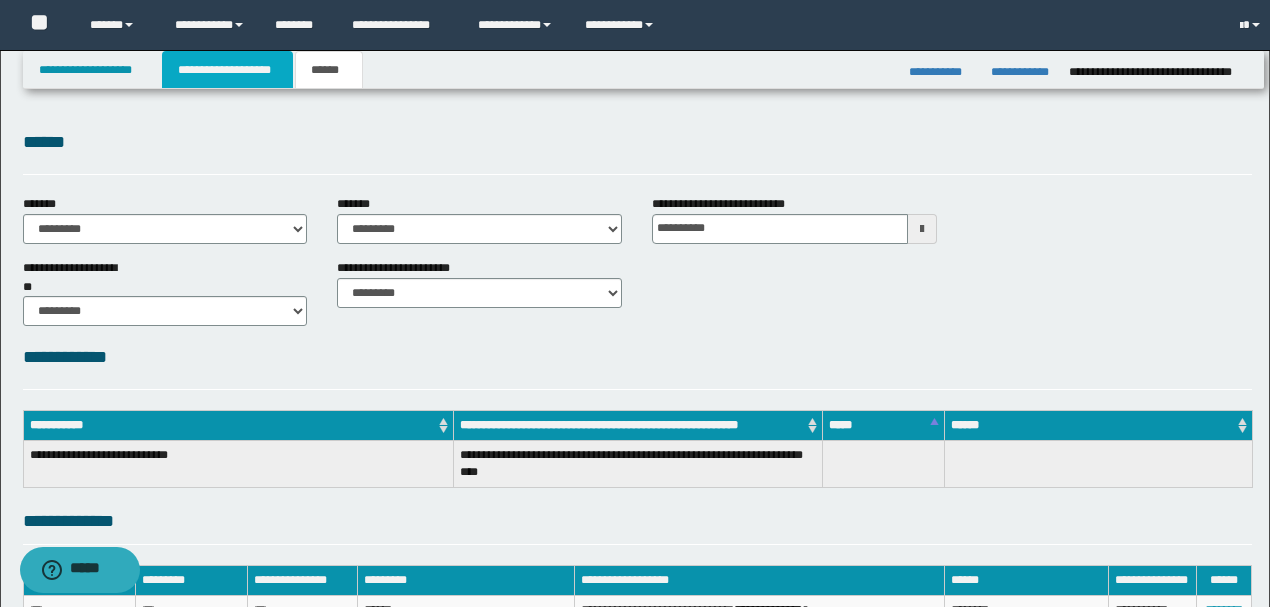 click on "**********" at bounding box center (227, 70) 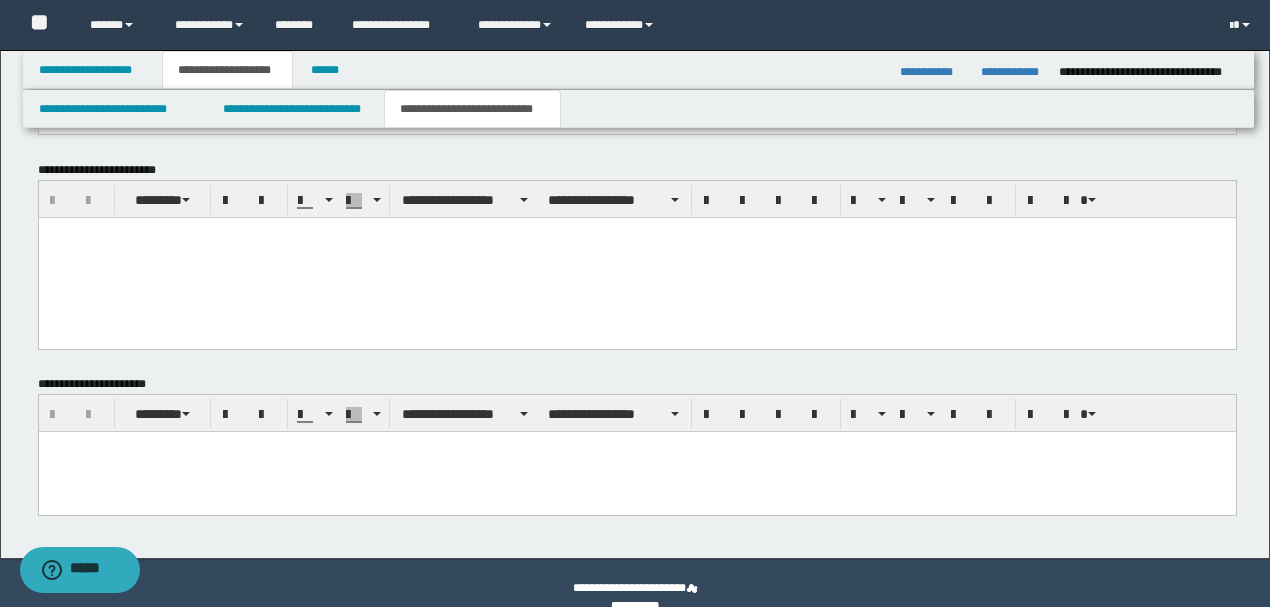 scroll, scrollTop: 1126, scrollLeft: 0, axis: vertical 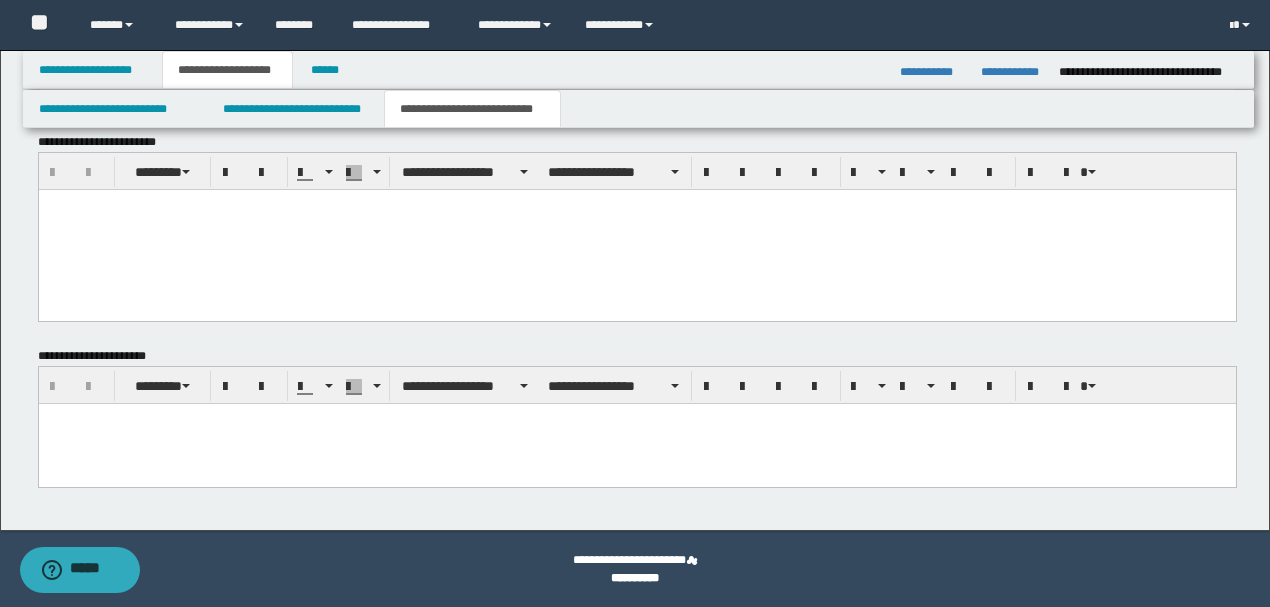click at bounding box center [636, 443] 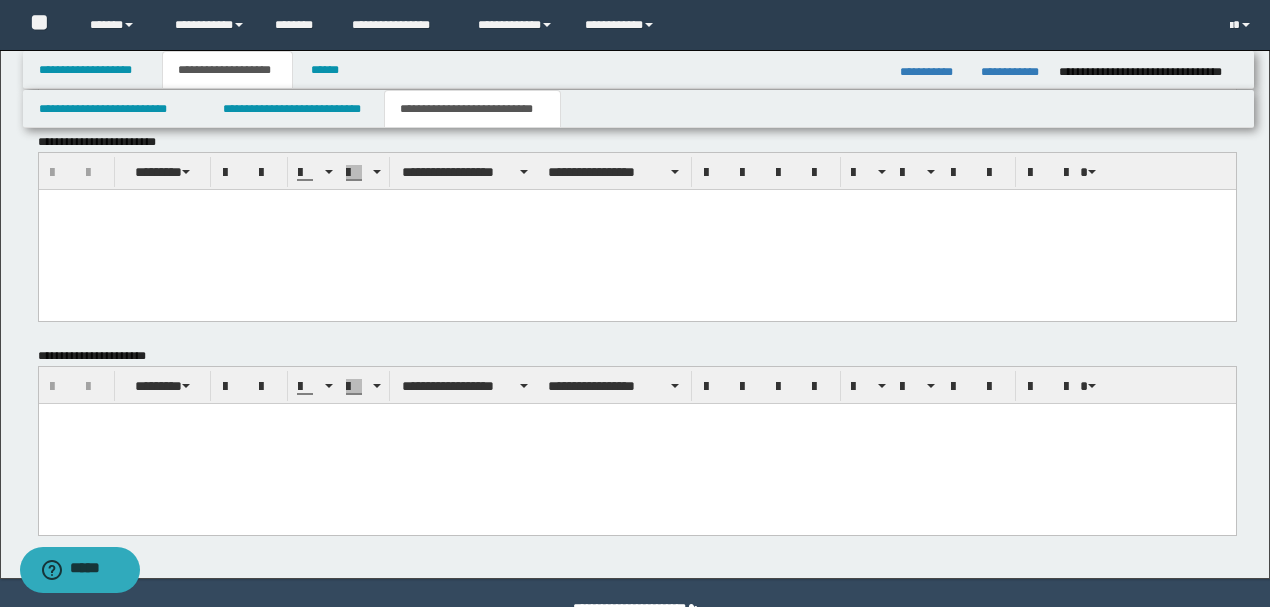 type 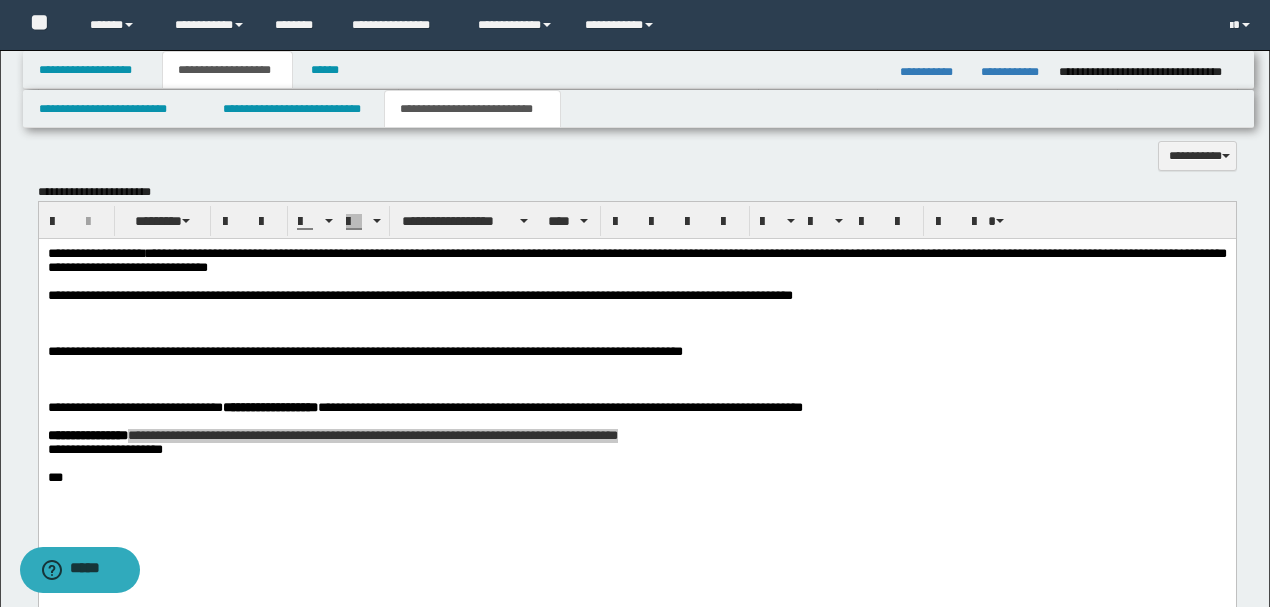 scroll, scrollTop: 660, scrollLeft: 0, axis: vertical 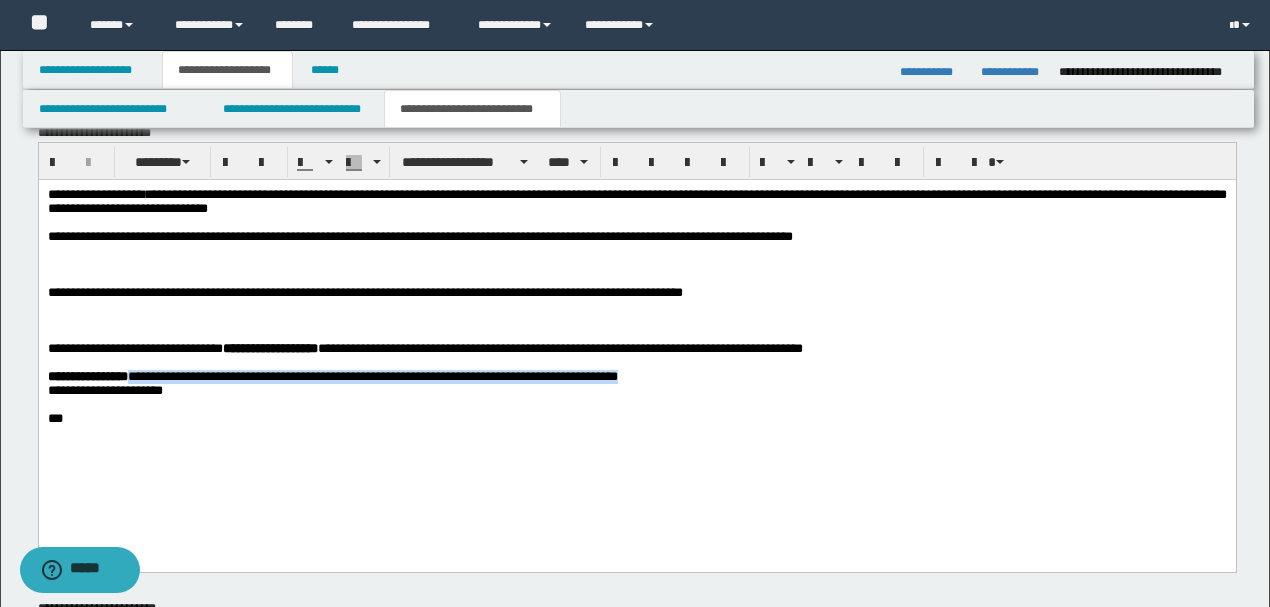 click at bounding box center (636, 279) 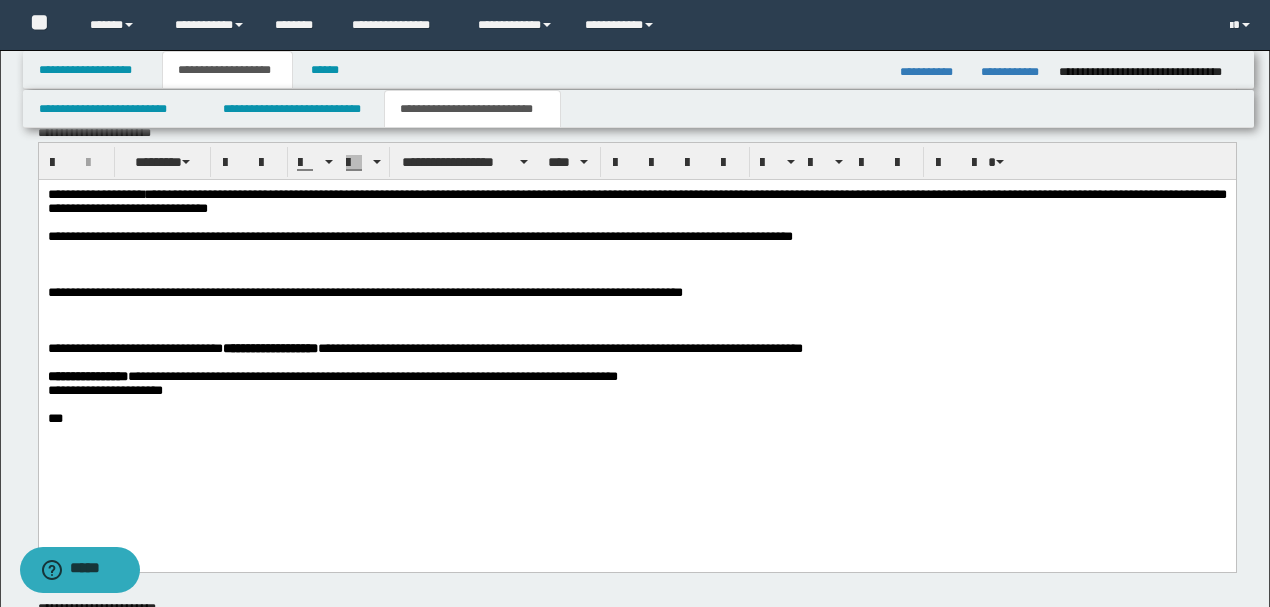 click at bounding box center [636, 279] 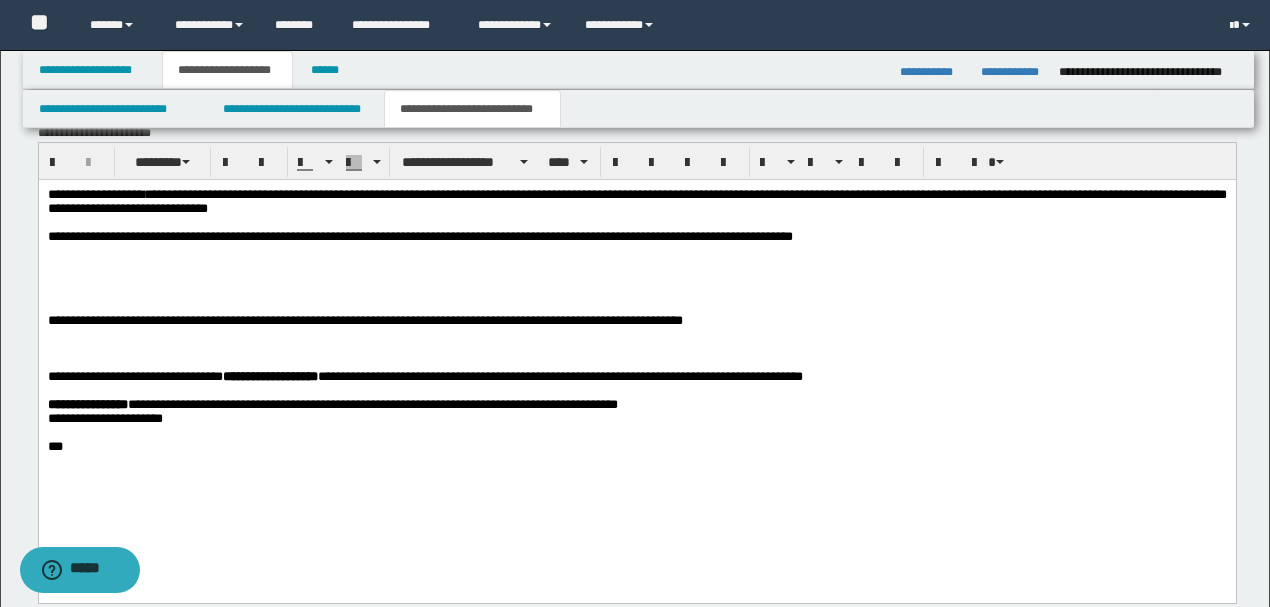 click at bounding box center [636, 265] 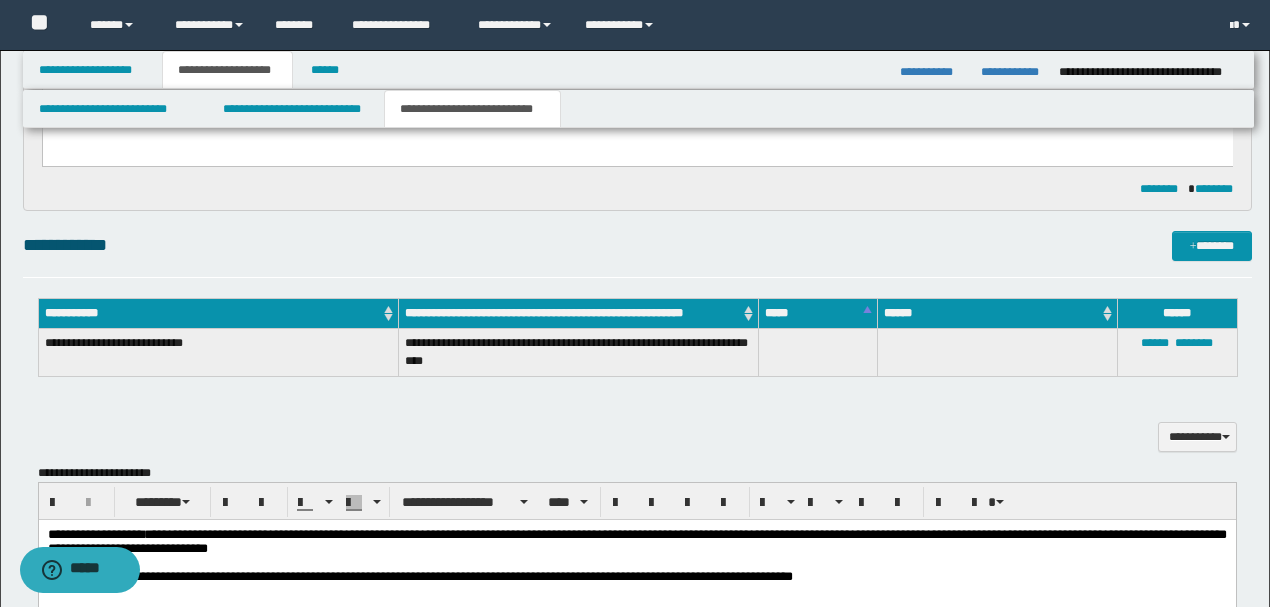 scroll, scrollTop: 260, scrollLeft: 0, axis: vertical 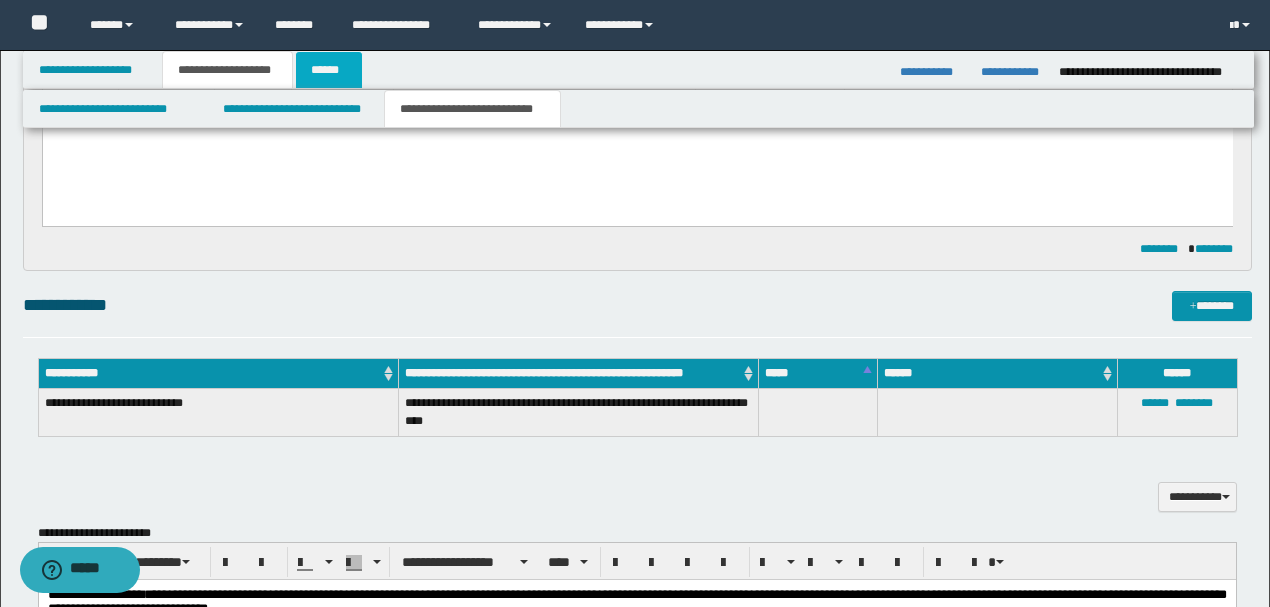 click on "******" at bounding box center [329, 70] 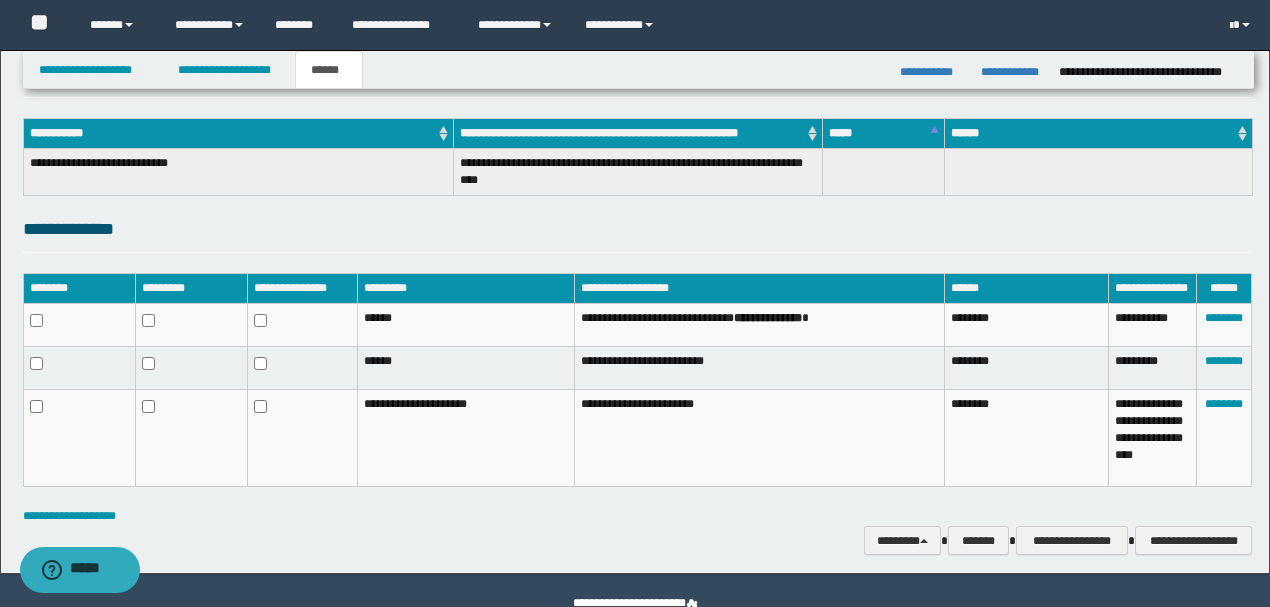 scroll, scrollTop: 336, scrollLeft: 0, axis: vertical 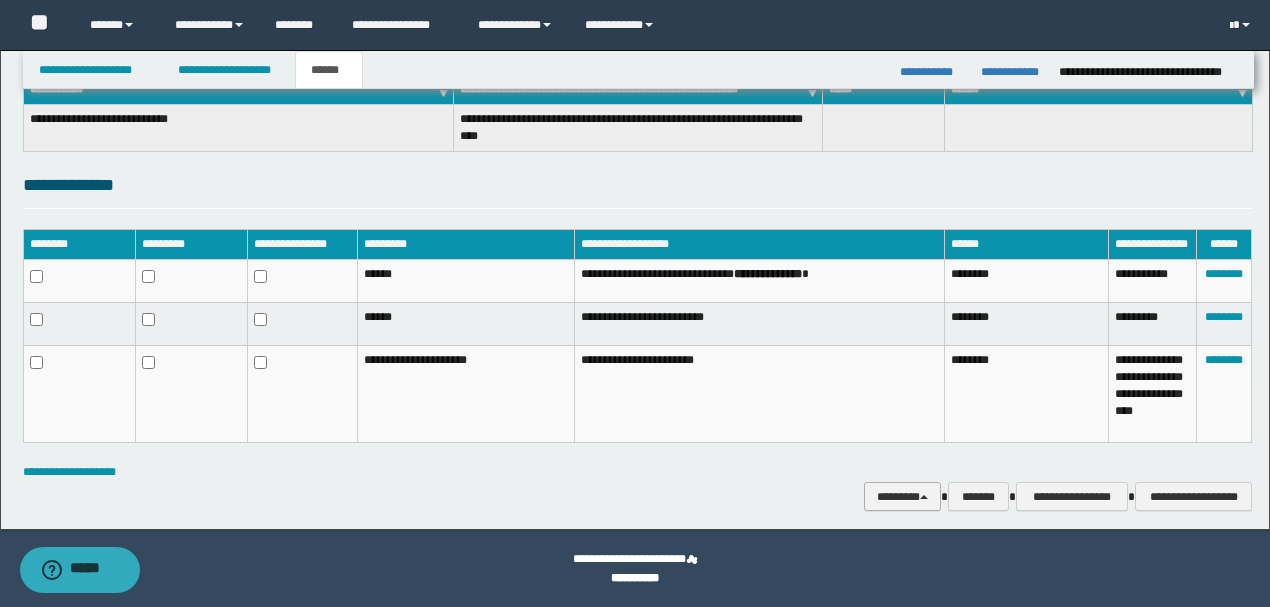 click on "********" at bounding box center [903, 496] 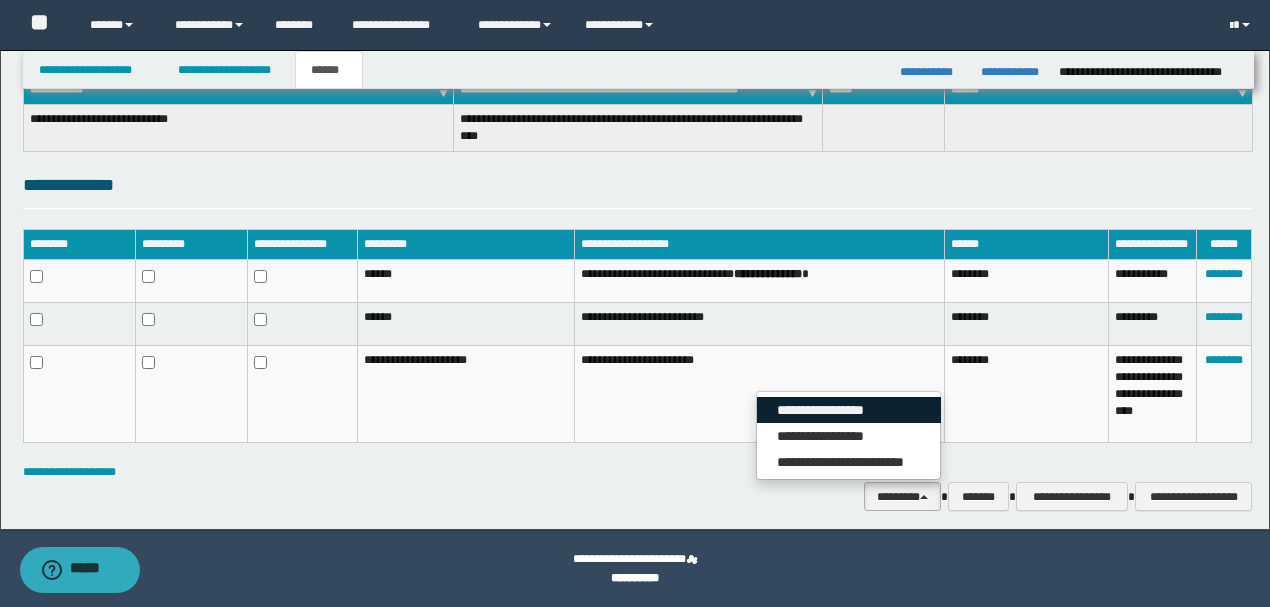 click on "**********" at bounding box center (849, 410) 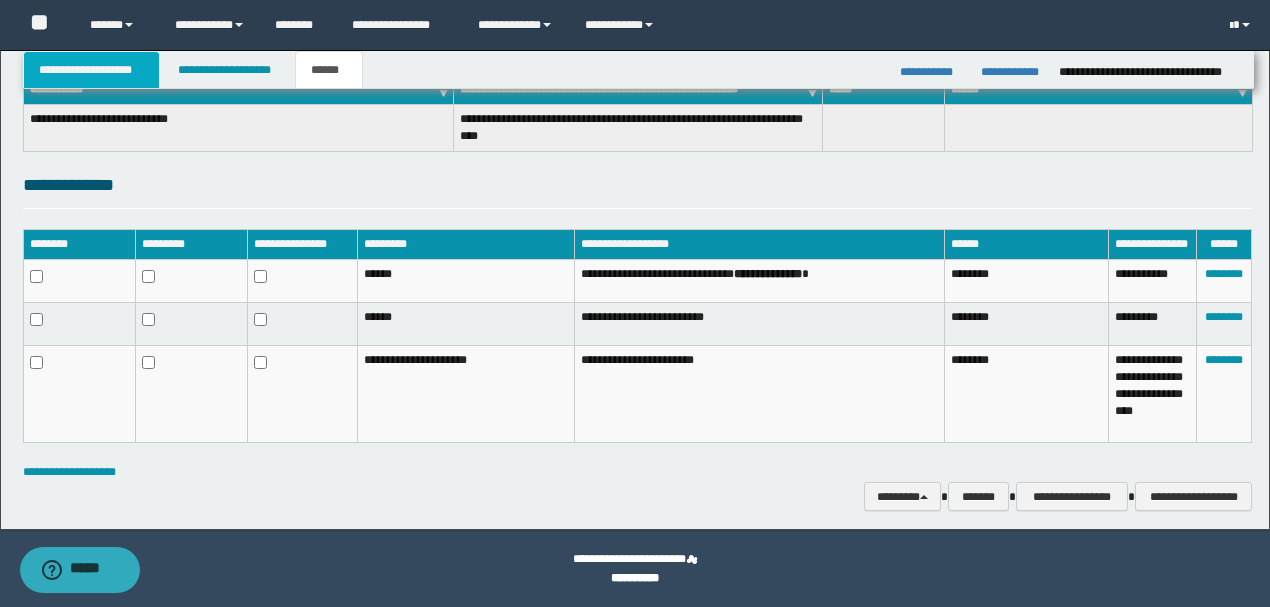 click on "**********" at bounding box center (92, 70) 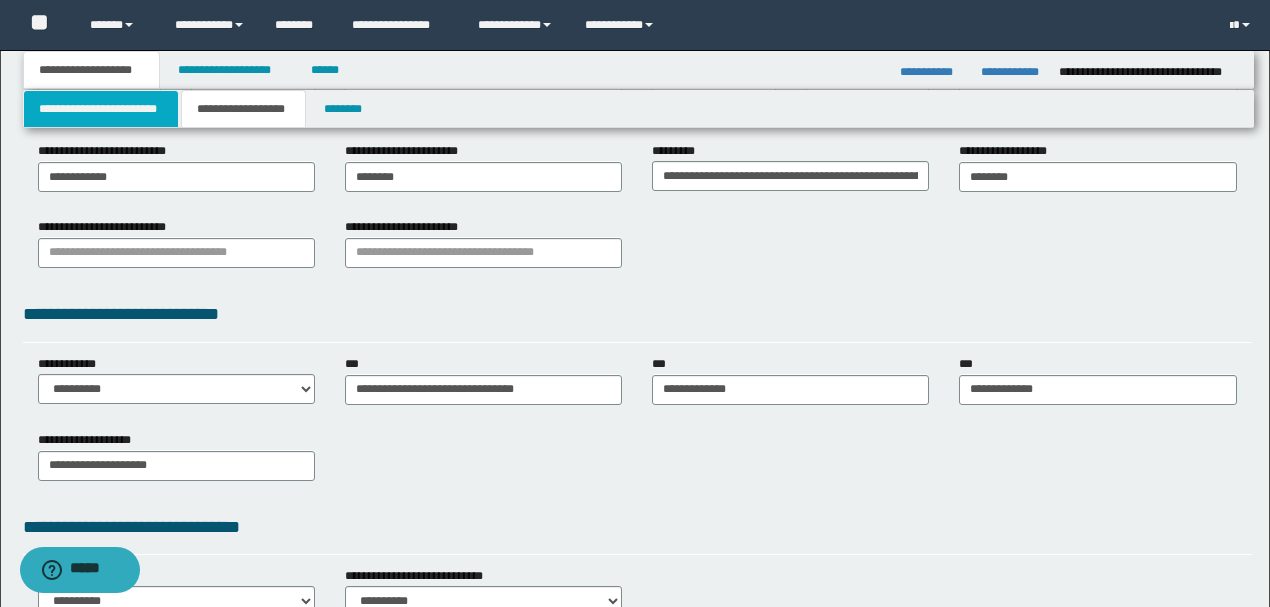 click on "**********" at bounding box center [101, 109] 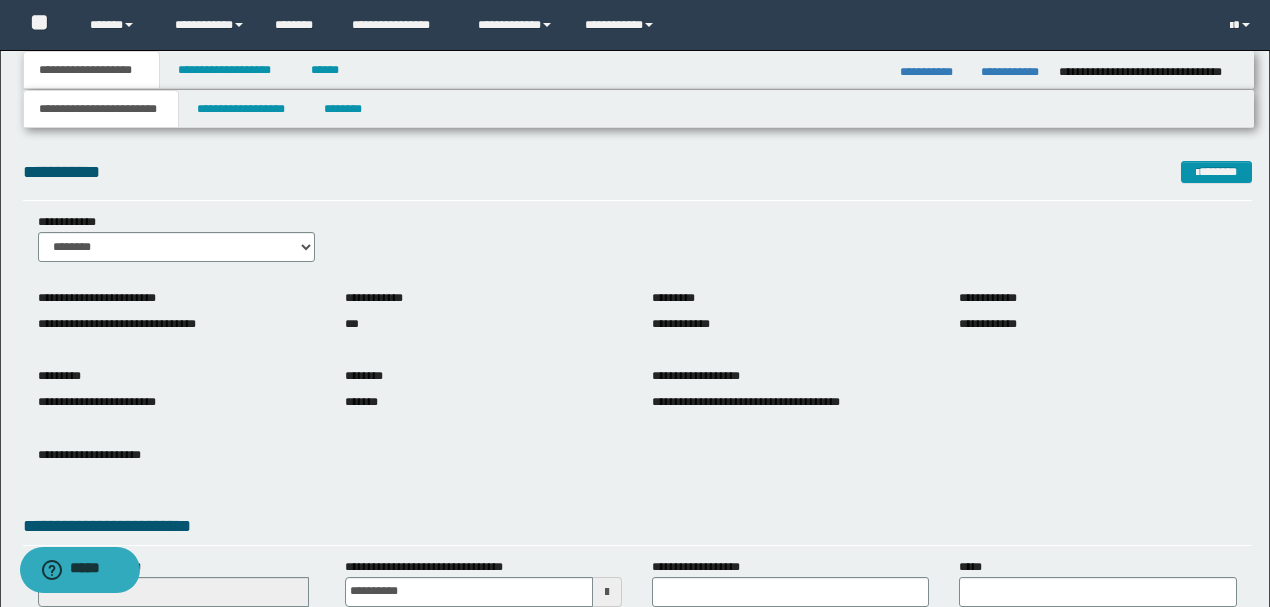 scroll, scrollTop: 0, scrollLeft: 0, axis: both 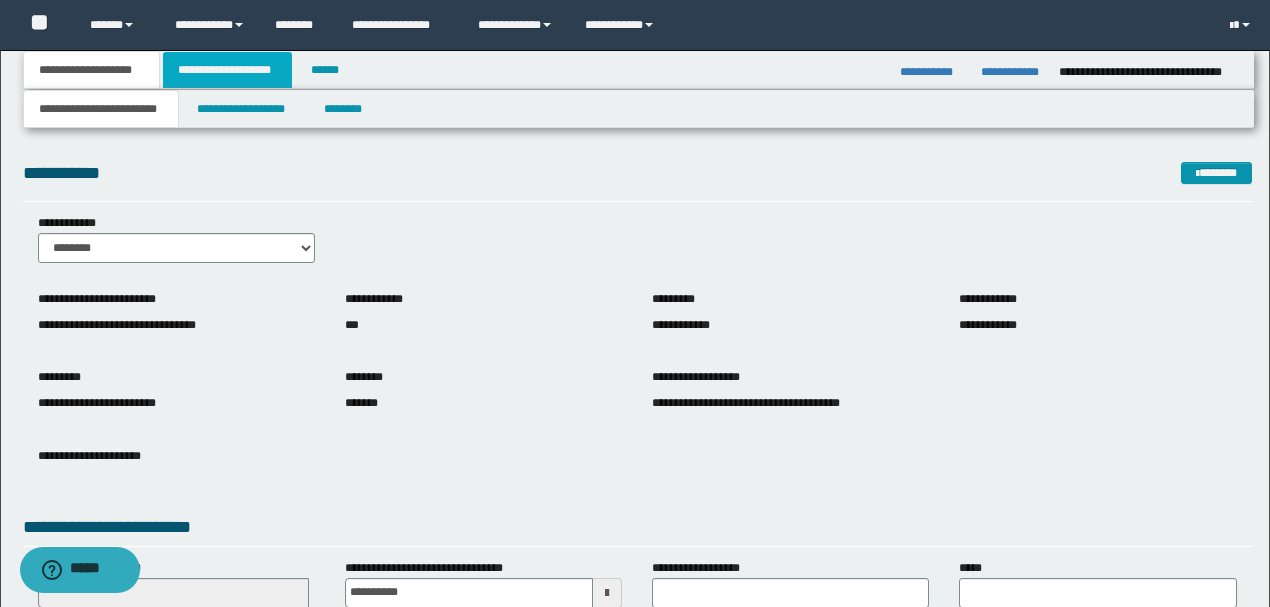 click on "**********" at bounding box center (227, 70) 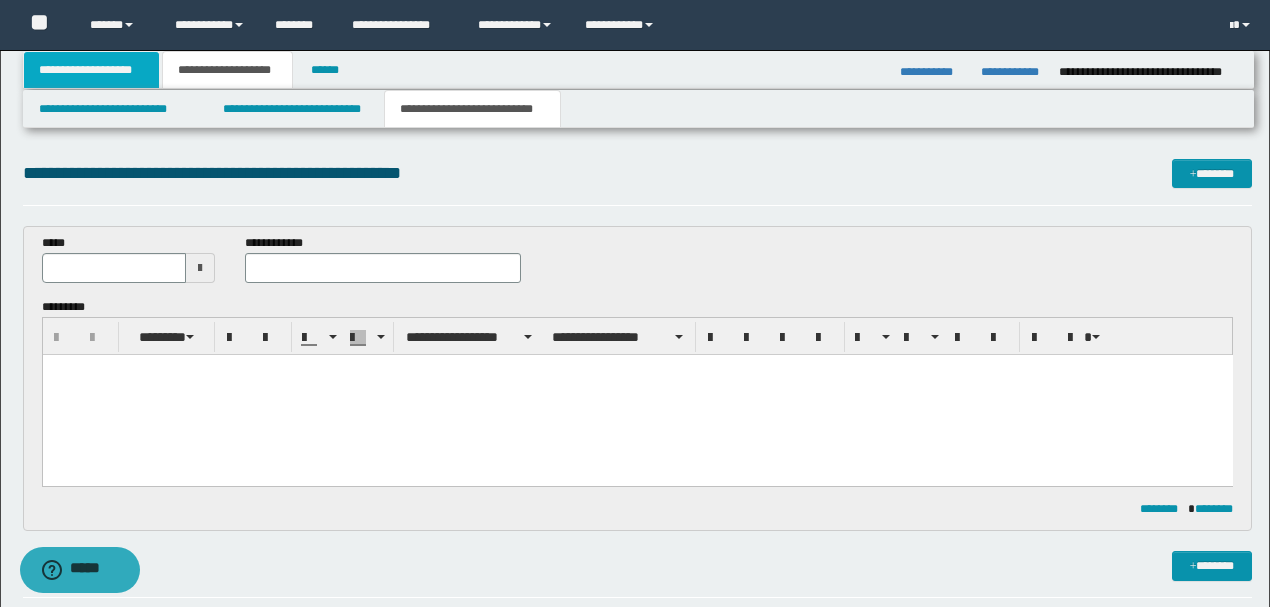 click on "**********" at bounding box center [92, 70] 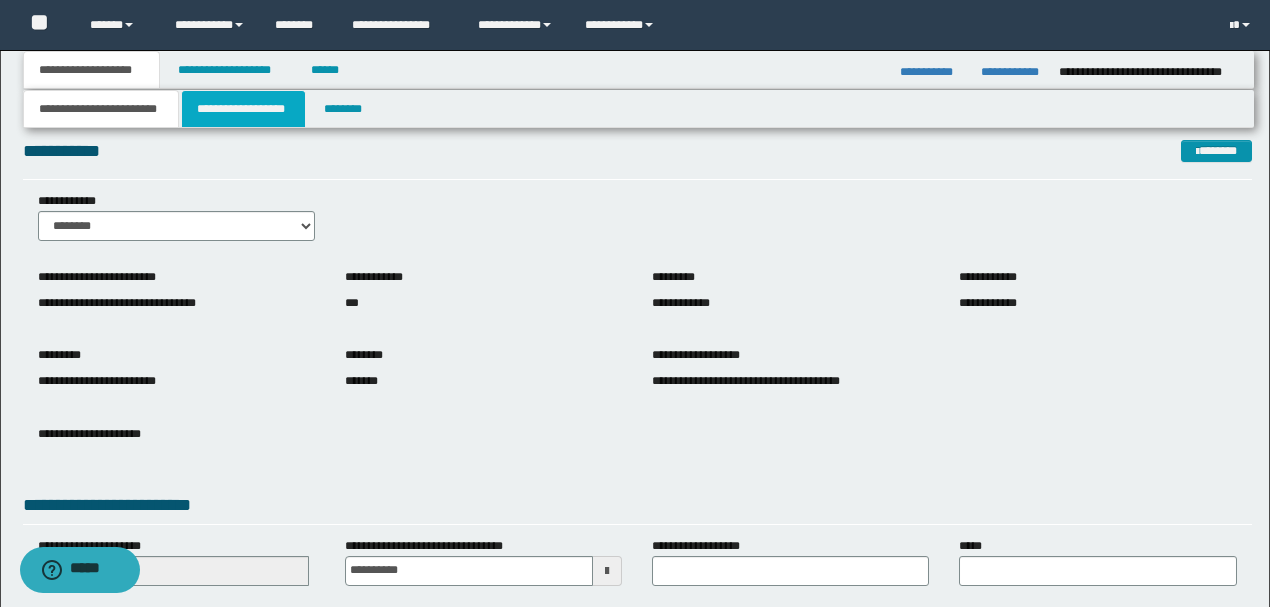scroll, scrollTop: 0, scrollLeft: 0, axis: both 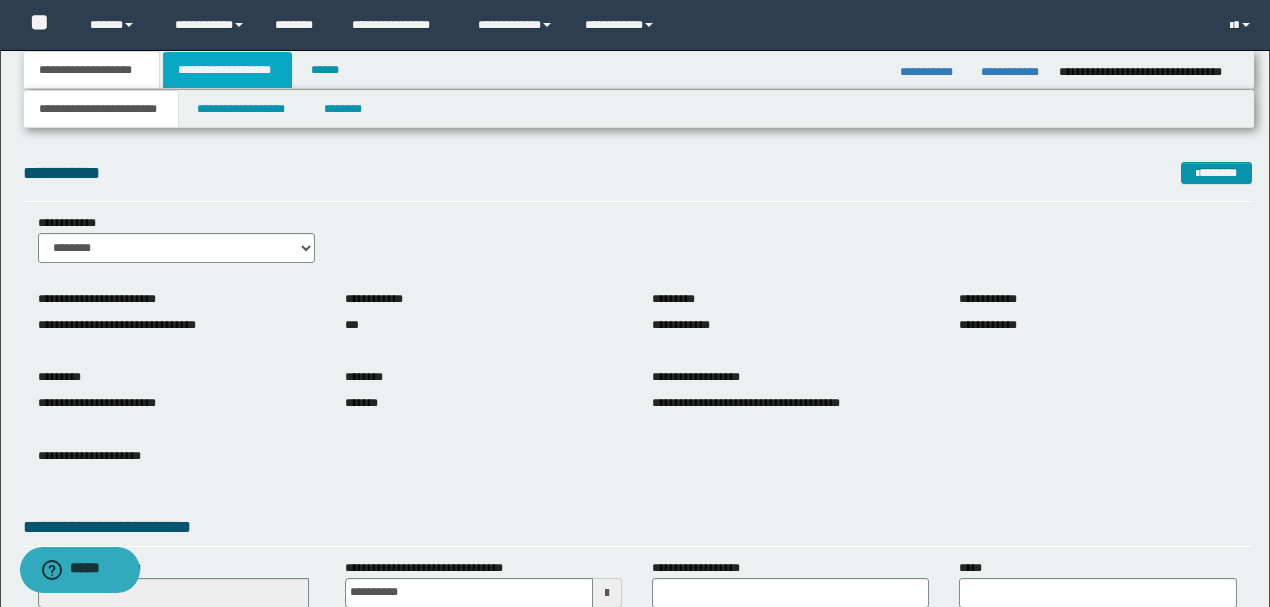 click on "**********" at bounding box center (227, 70) 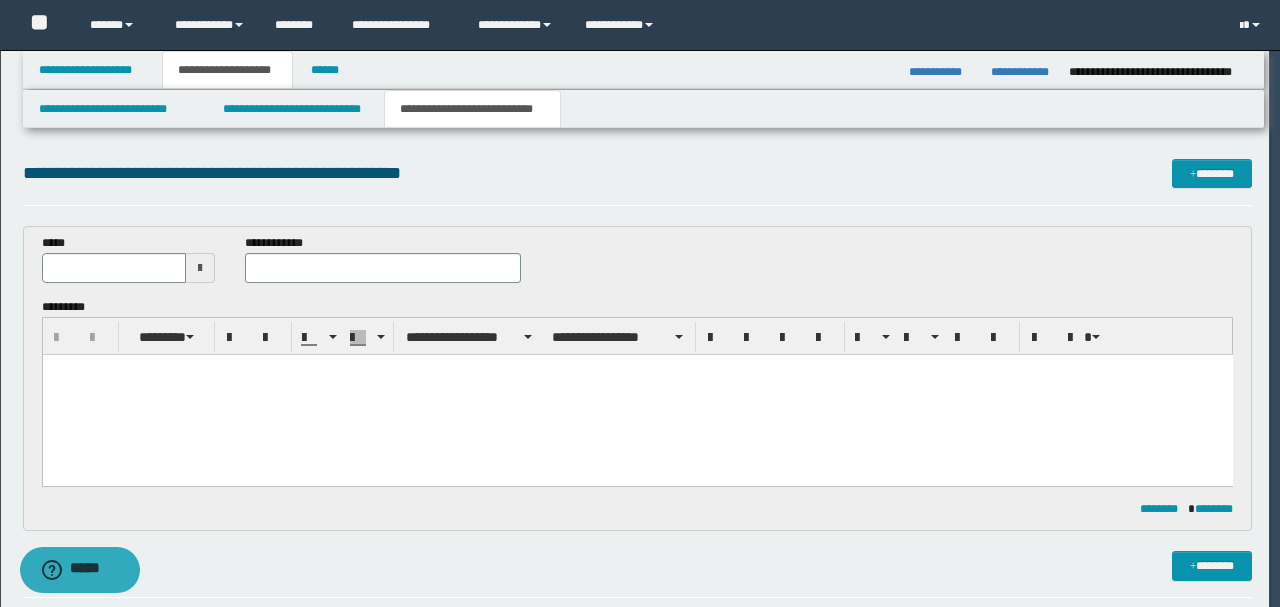 type 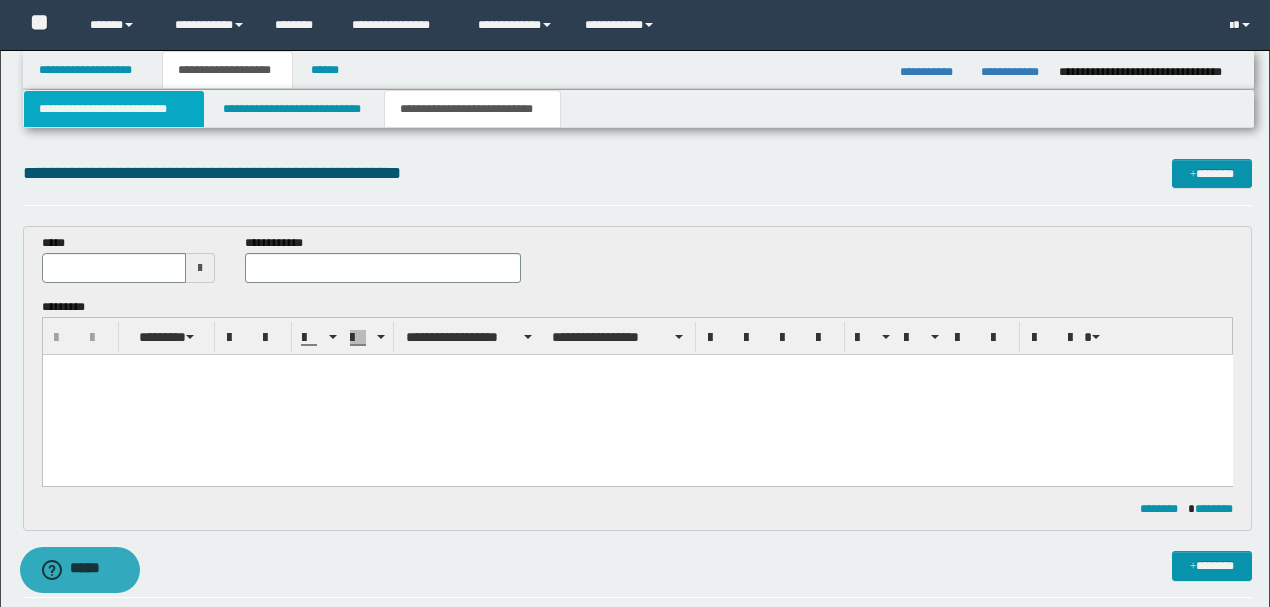 click on "**********" at bounding box center [114, 109] 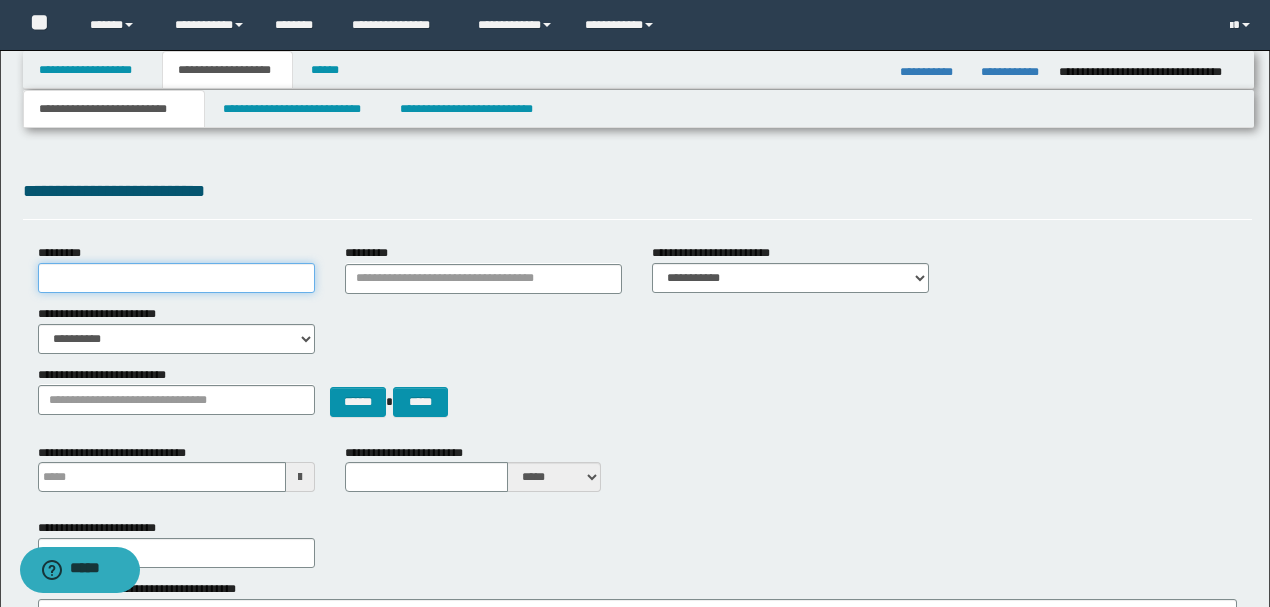 click on "*********" at bounding box center (176, 278) 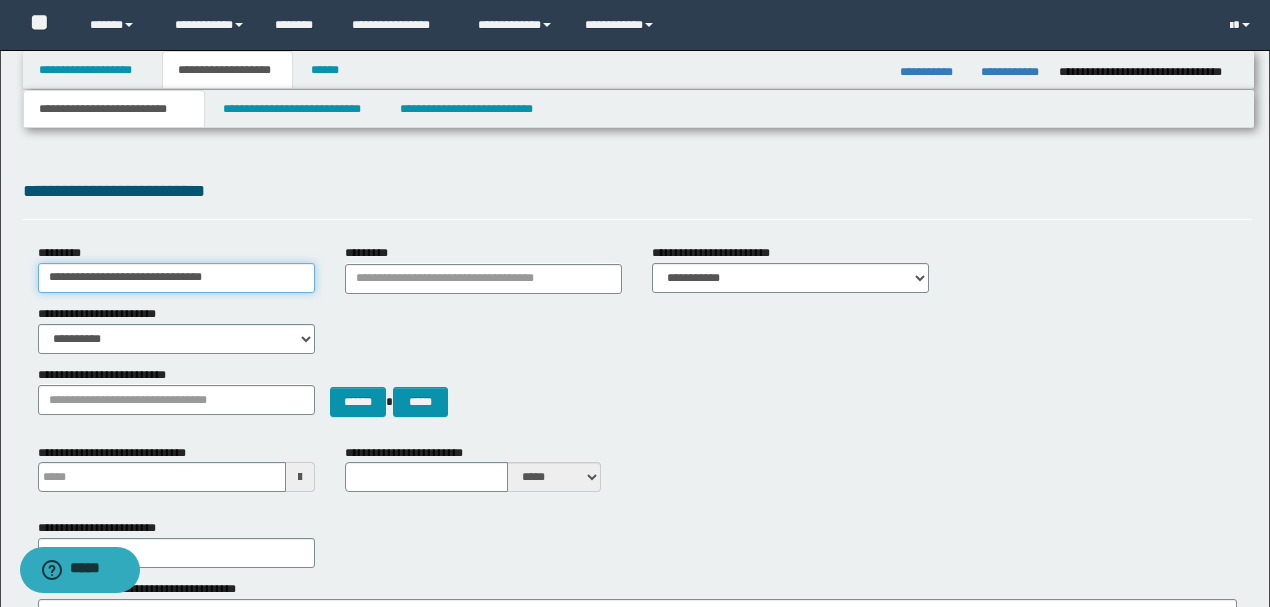 click on "**********" at bounding box center (176, 278) 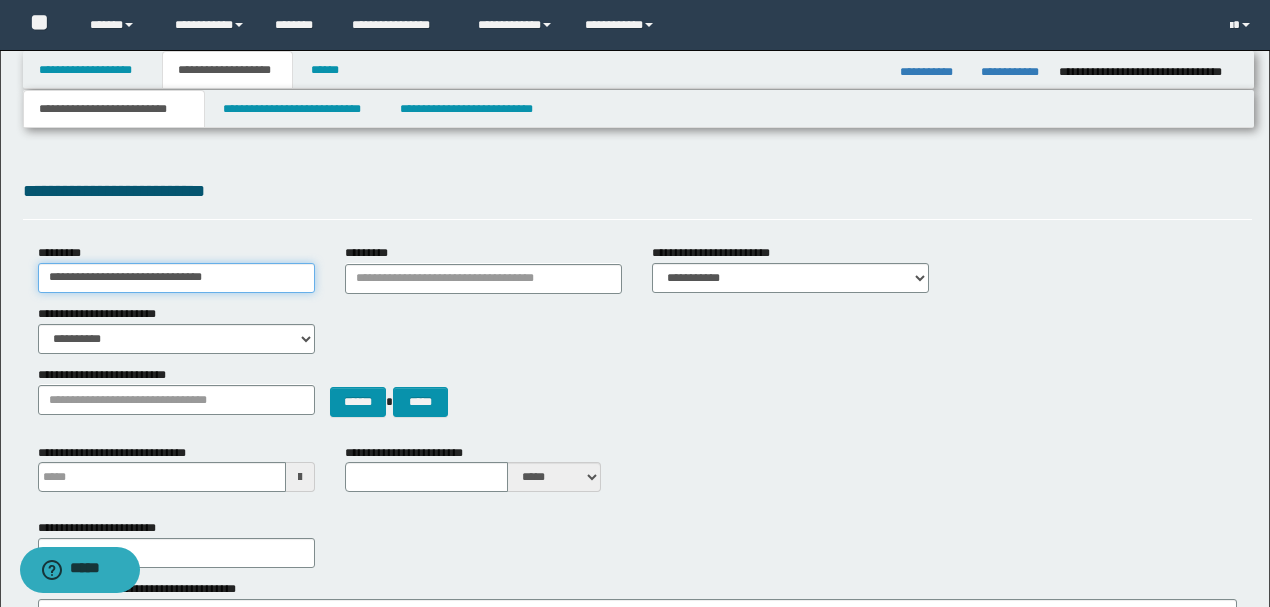 type on "**********" 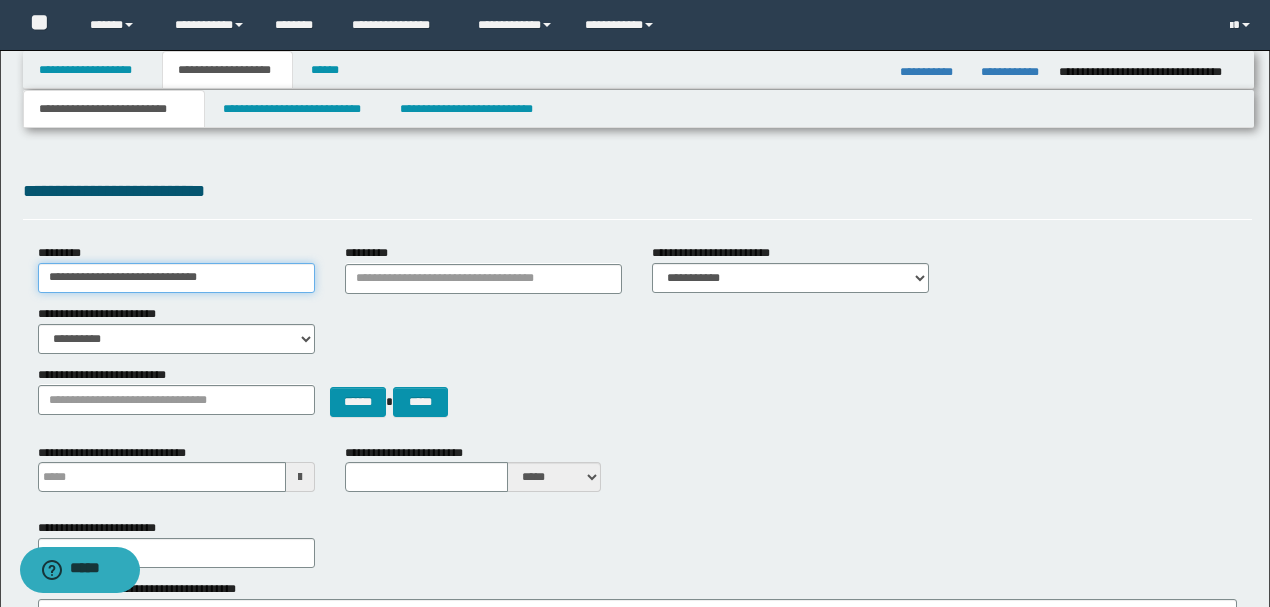 drag, startPoint x: 258, startPoint y: 274, endPoint x: 8, endPoint y: 279, distance: 250.04999 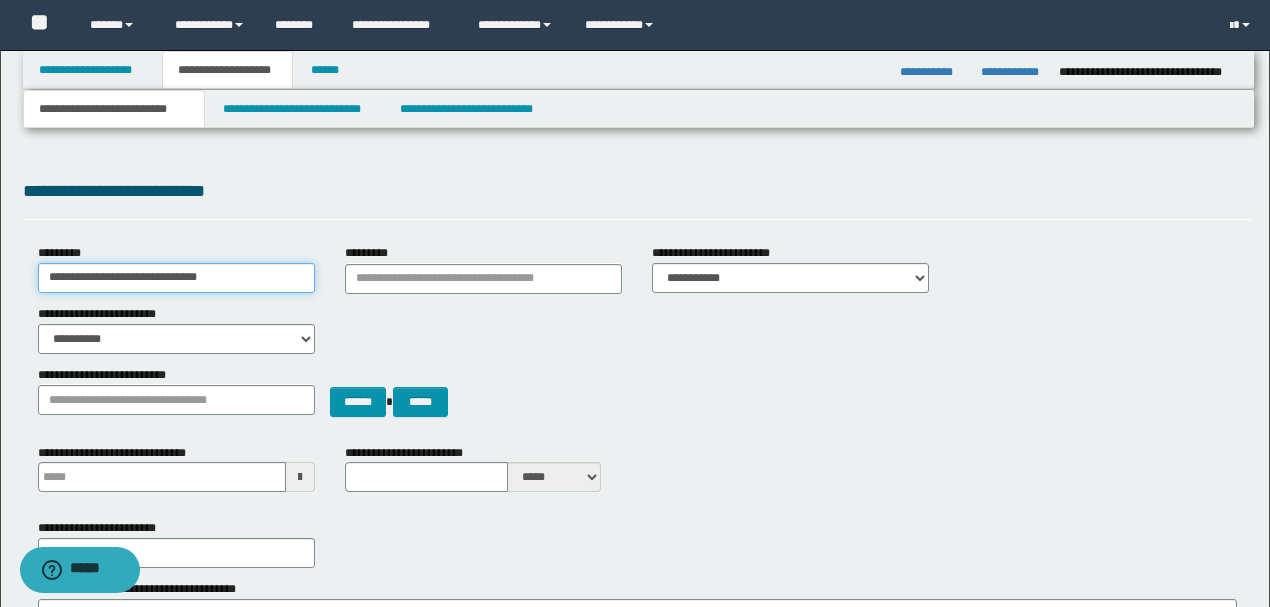 click on "**********" at bounding box center [635, 899] 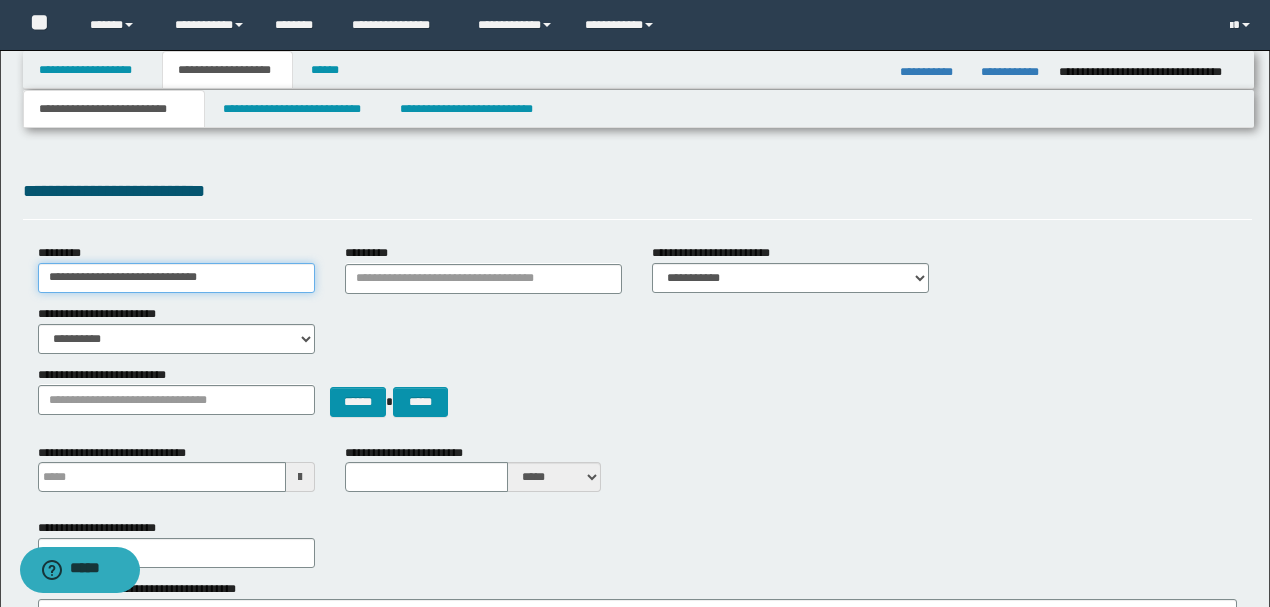 type 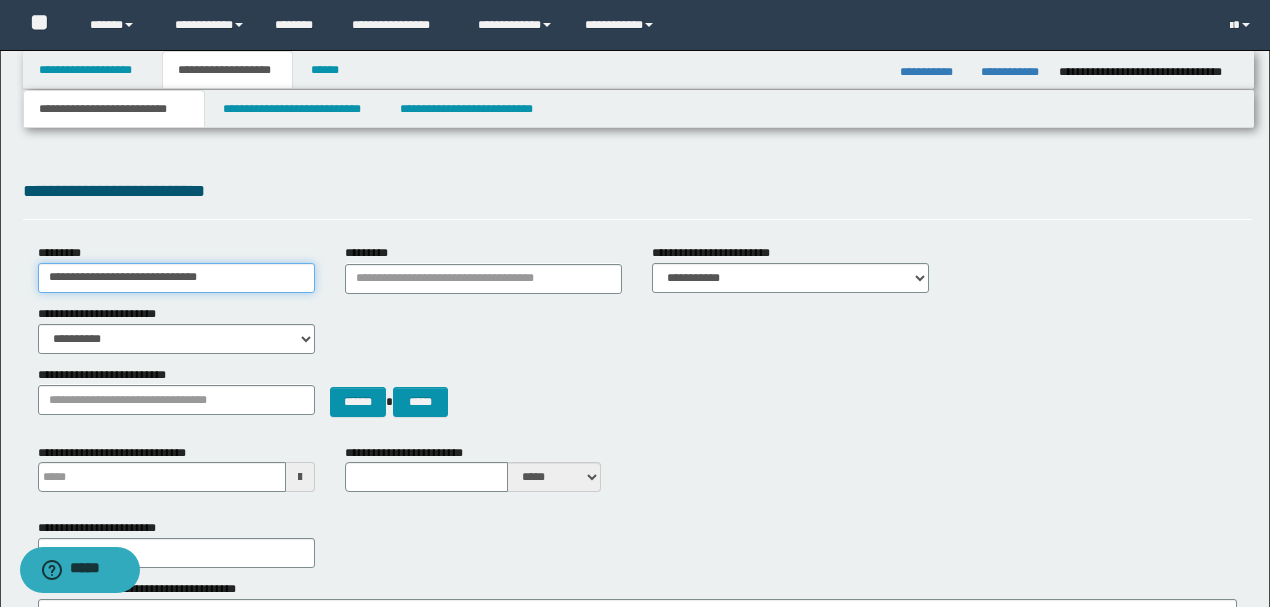type on "**********" 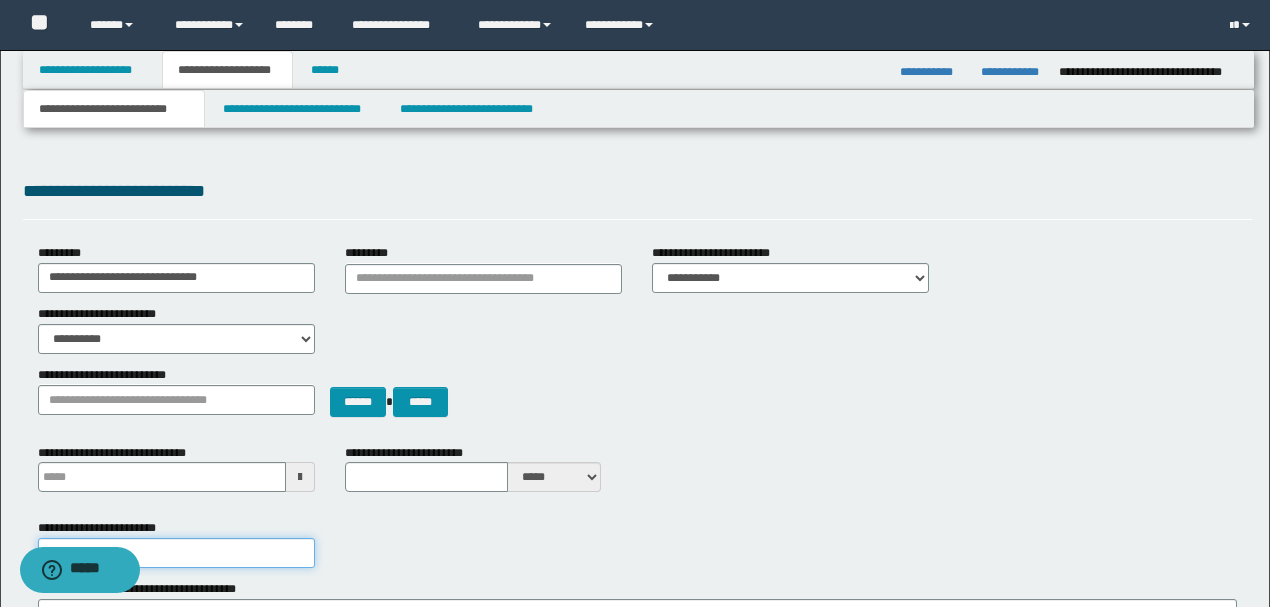 click on "**********" at bounding box center (176, 553) 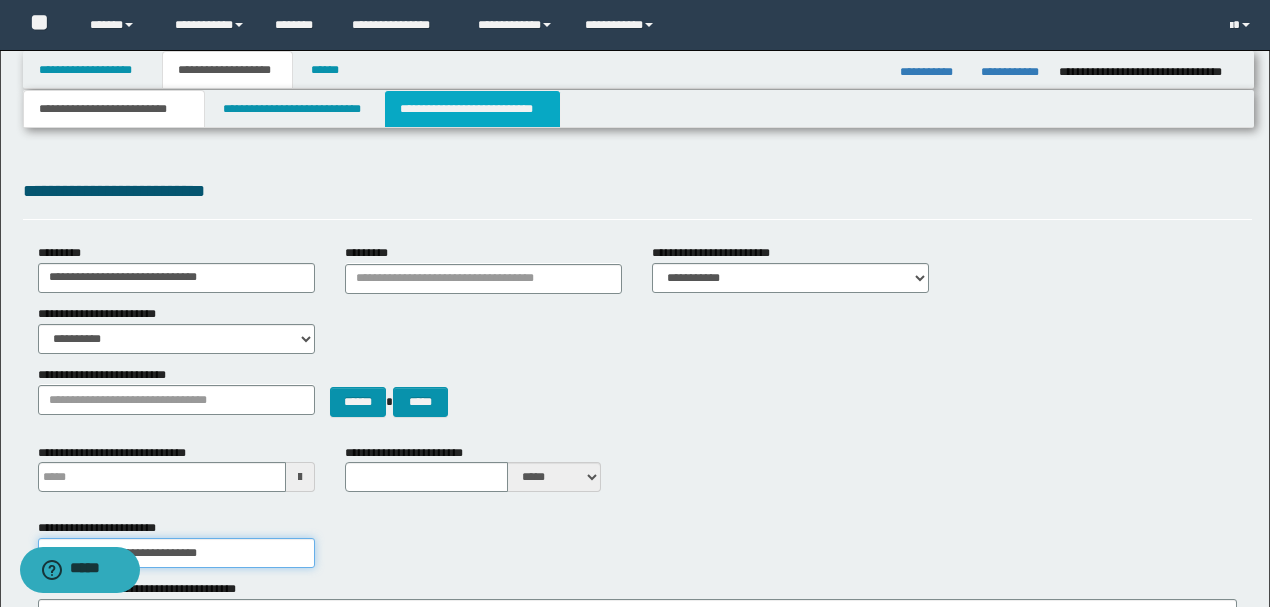type on "**********" 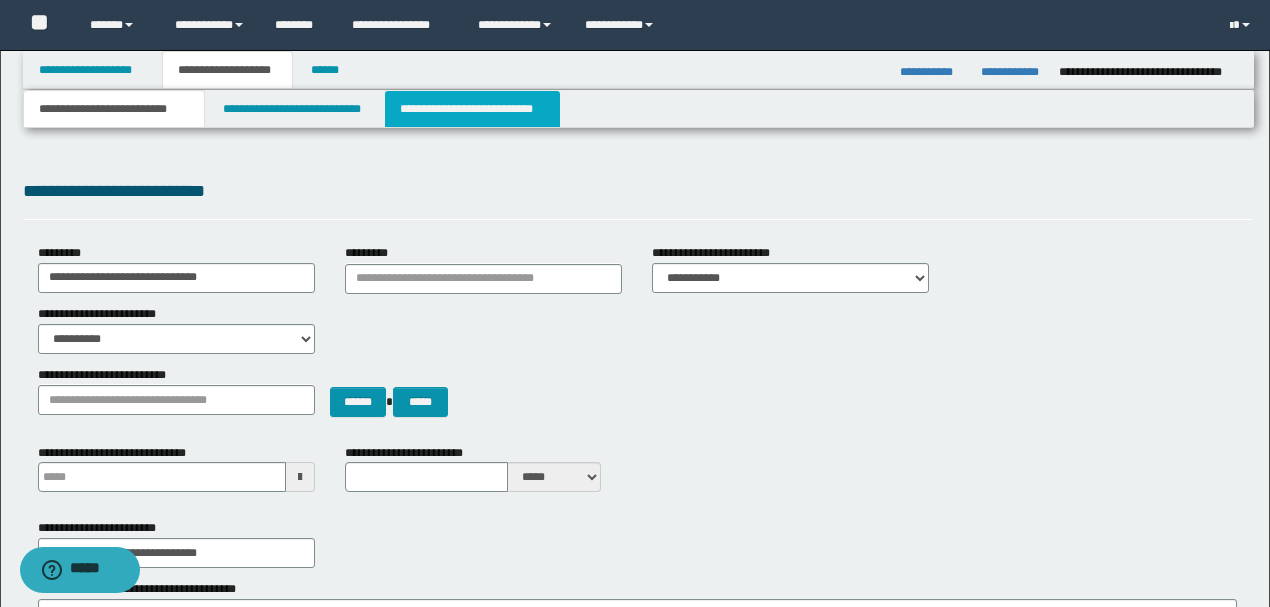 click on "**********" at bounding box center [472, 109] 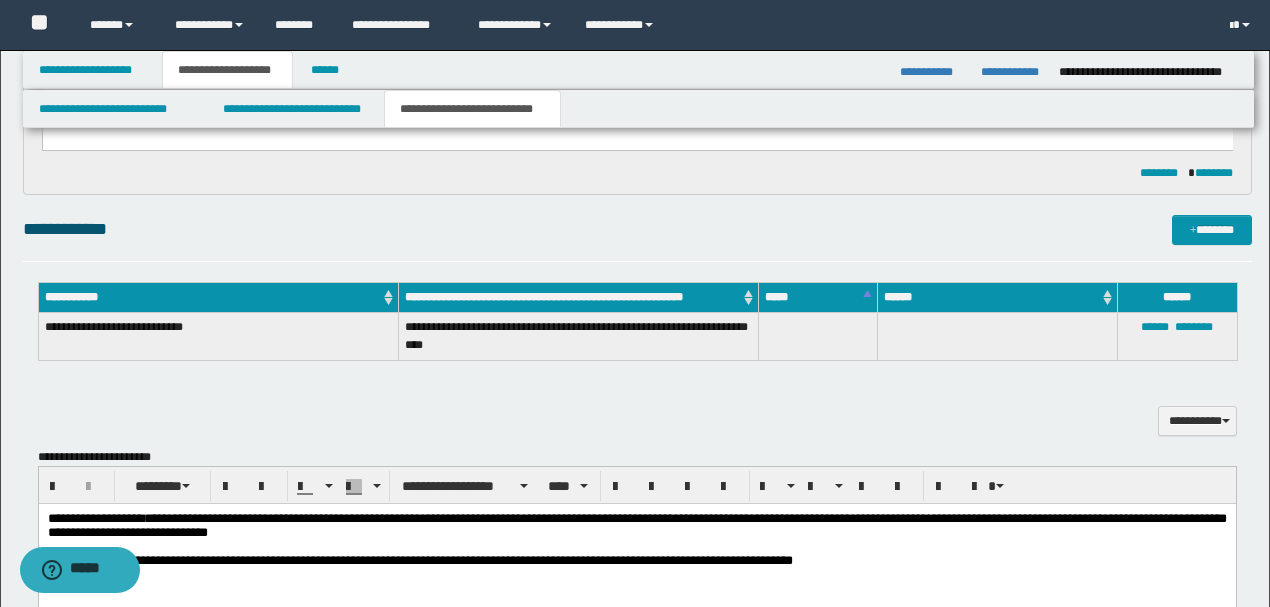 scroll, scrollTop: 466, scrollLeft: 0, axis: vertical 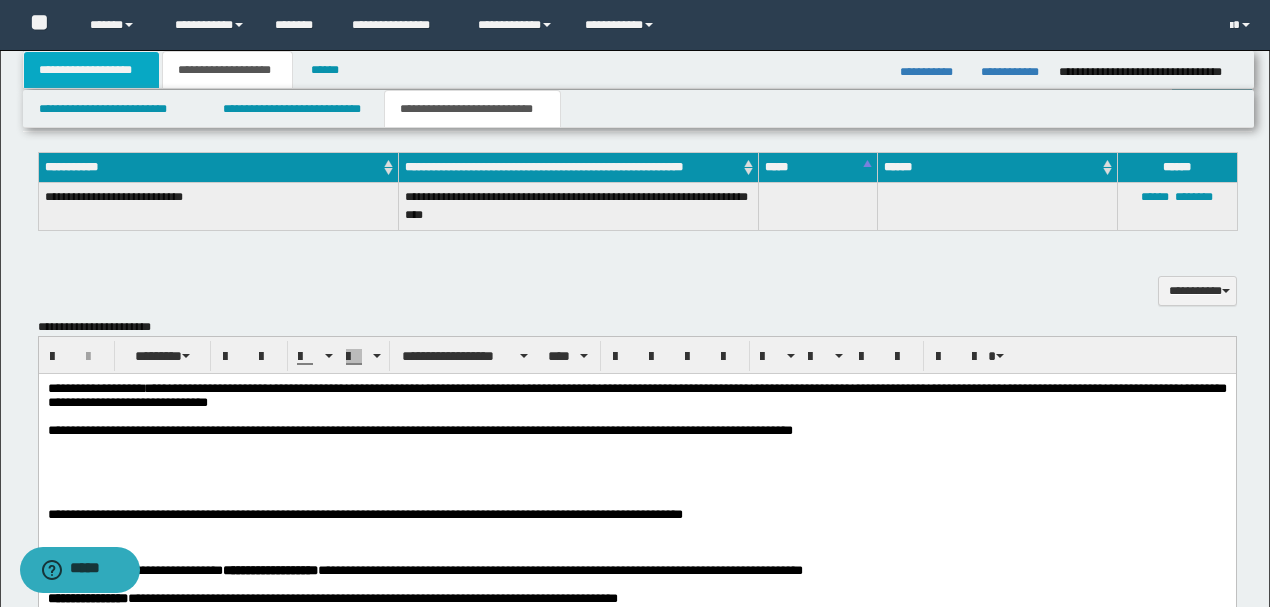 click on "**********" at bounding box center (92, 70) 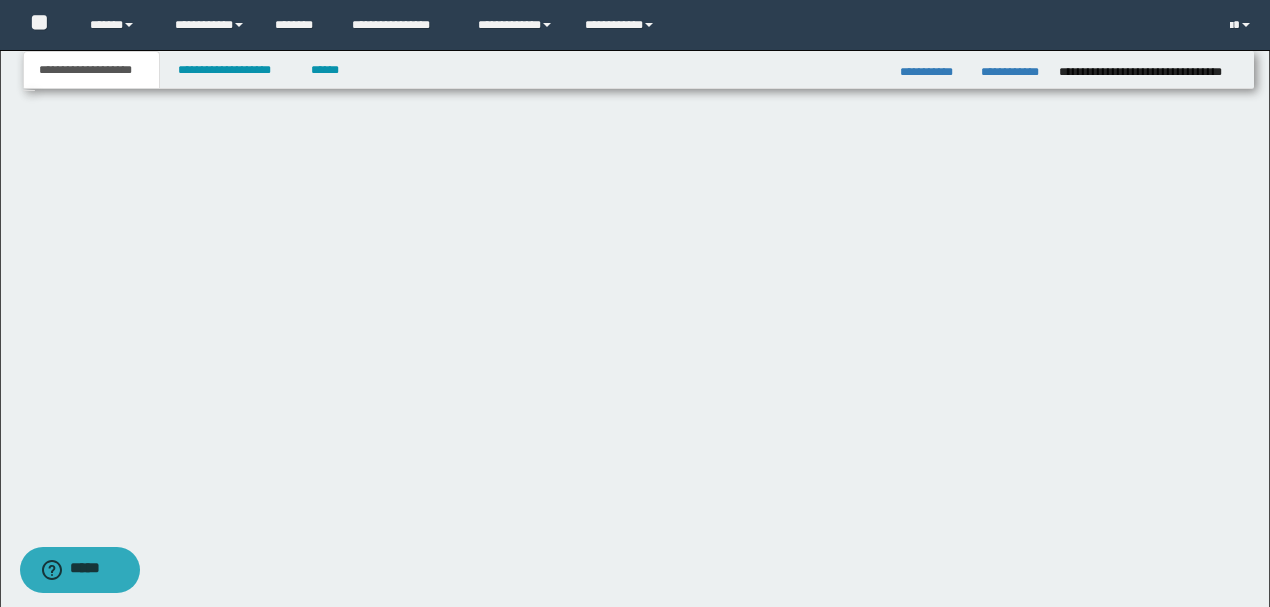 scroll, scrollTop: 275, scrollLeft: 0, axis: vertical 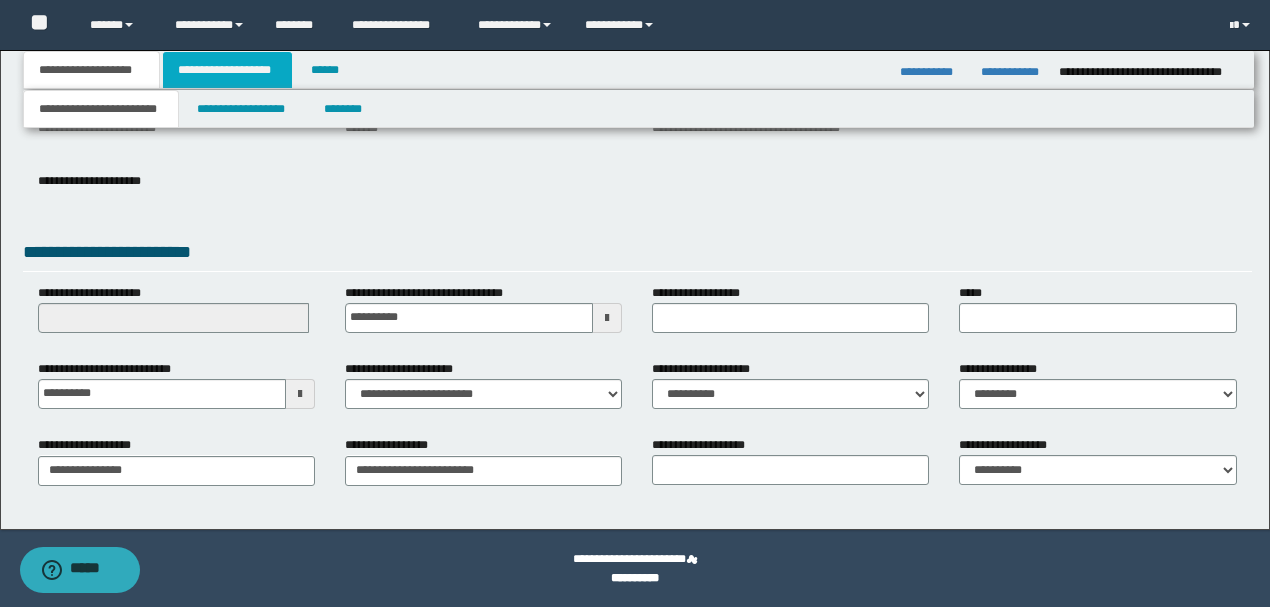 click on "**********" at bounding box center (227, 70) 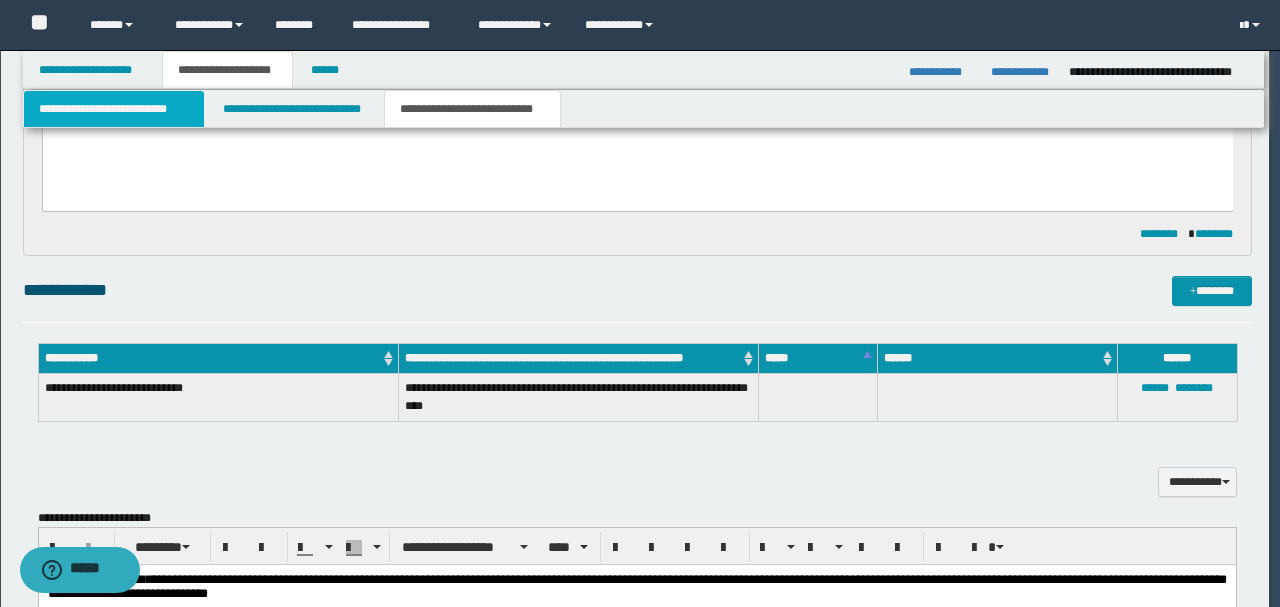 type 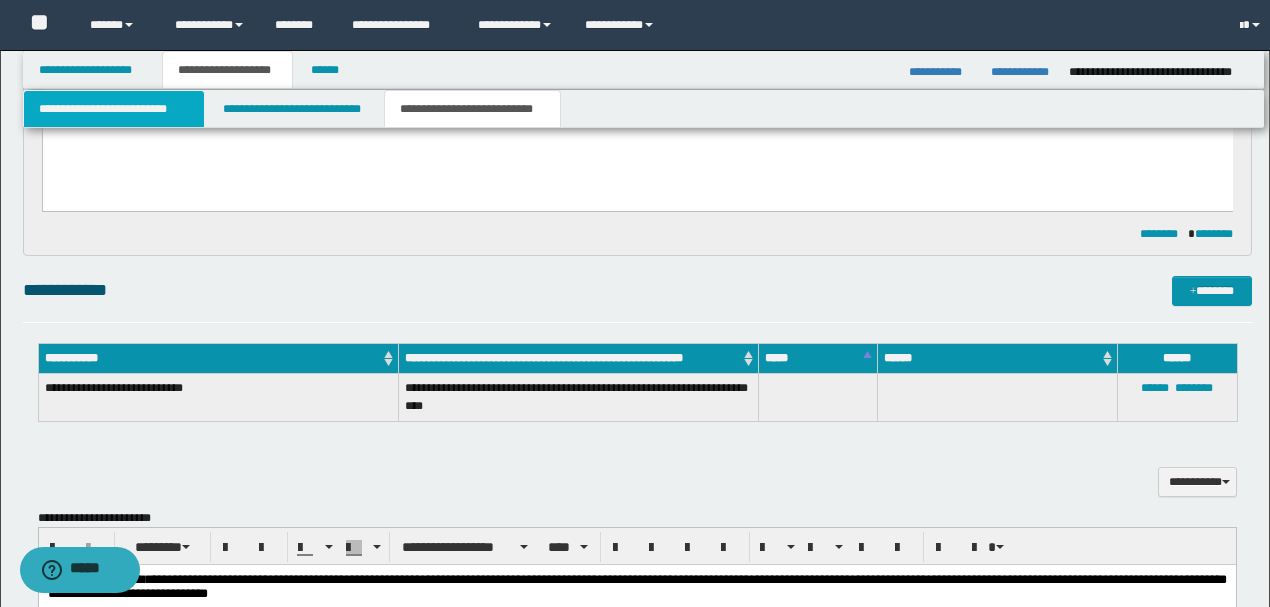 click on "**********" at bounding box center [114, 109] 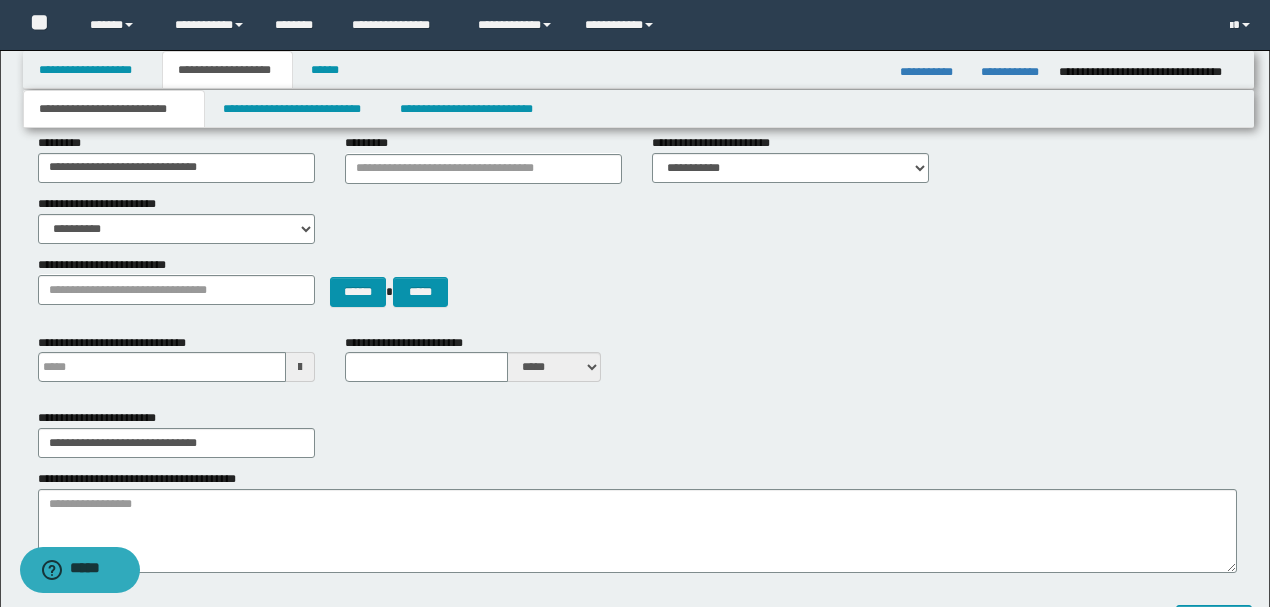 scroll, scrollTop: 75, scrollLeft: 0, axis: vertical 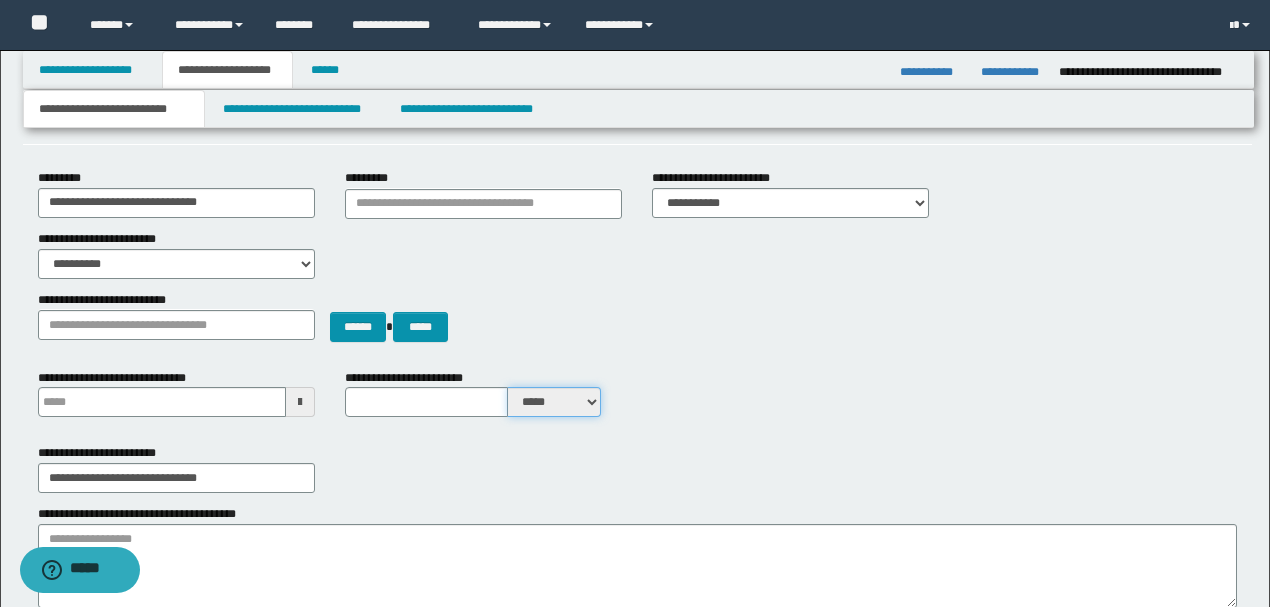 click on "*****
****" at bounding box center (554, 402) 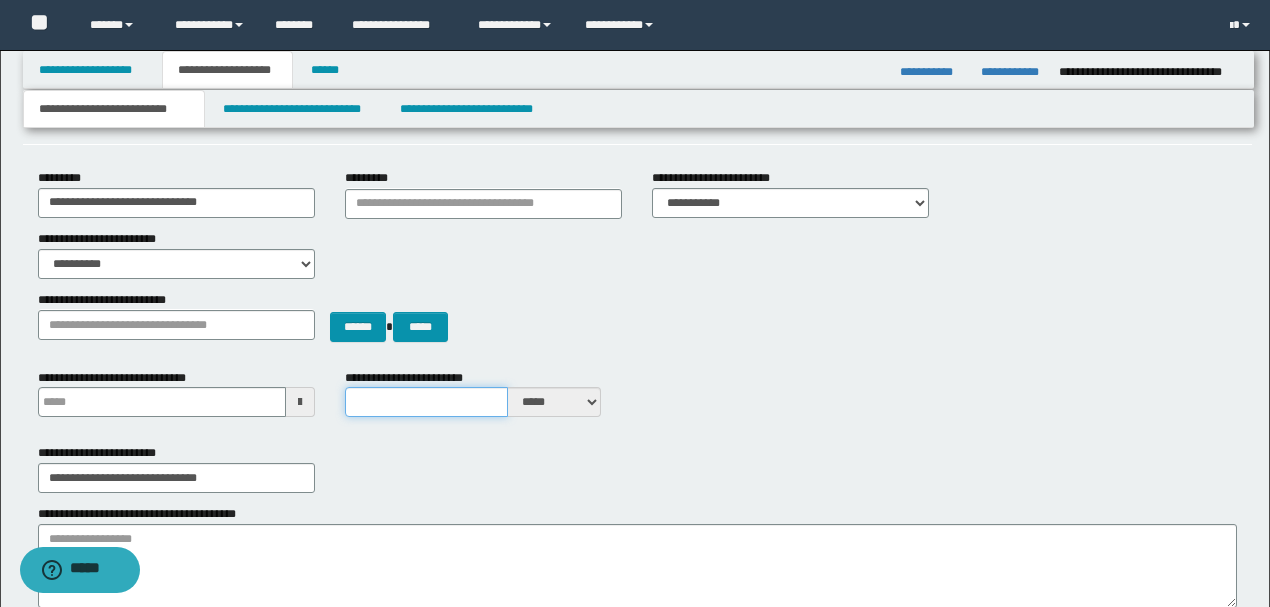 click on "**********" at bounding box center (427, 402) 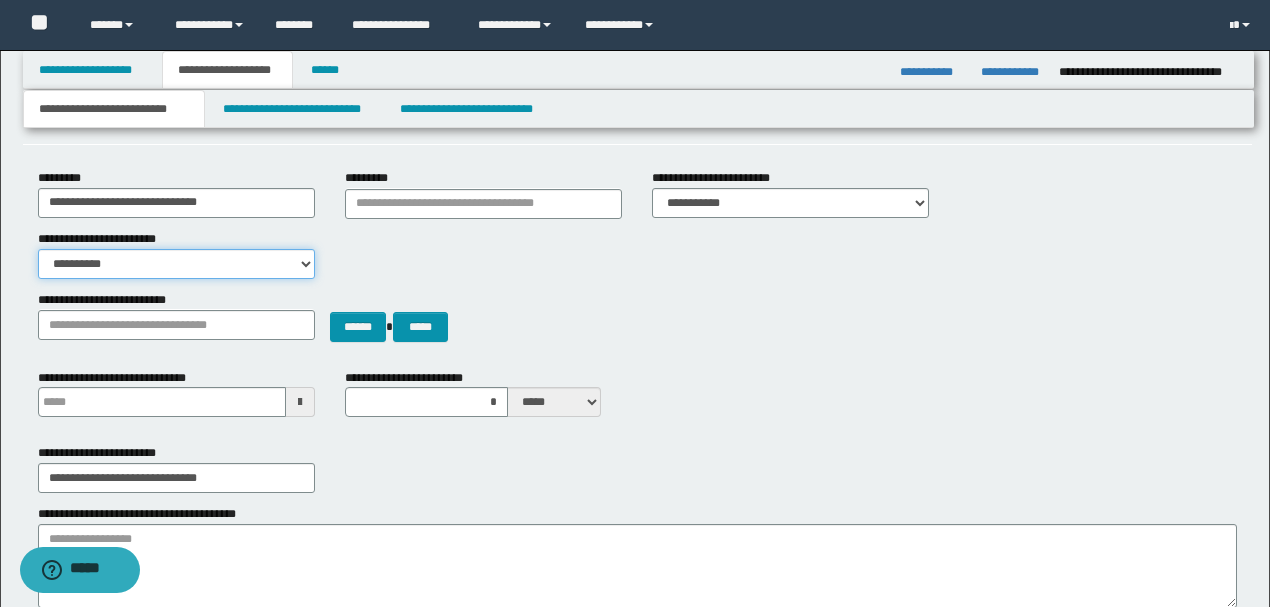 click on "**********" at bounding box center (176, 264) 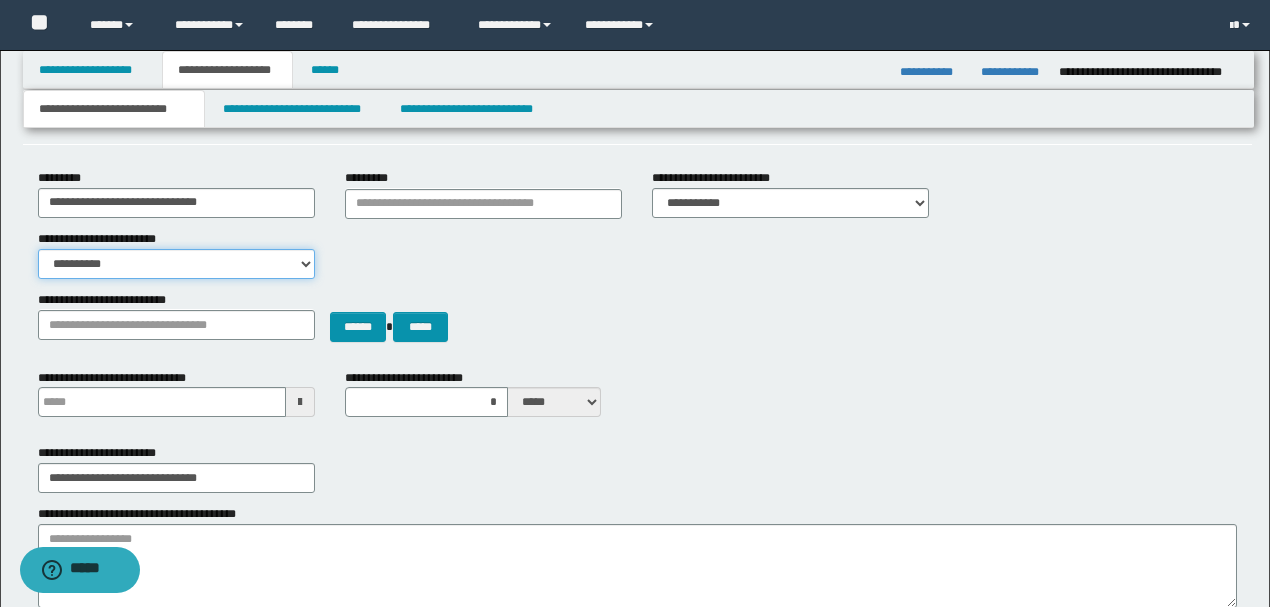 select on "*" 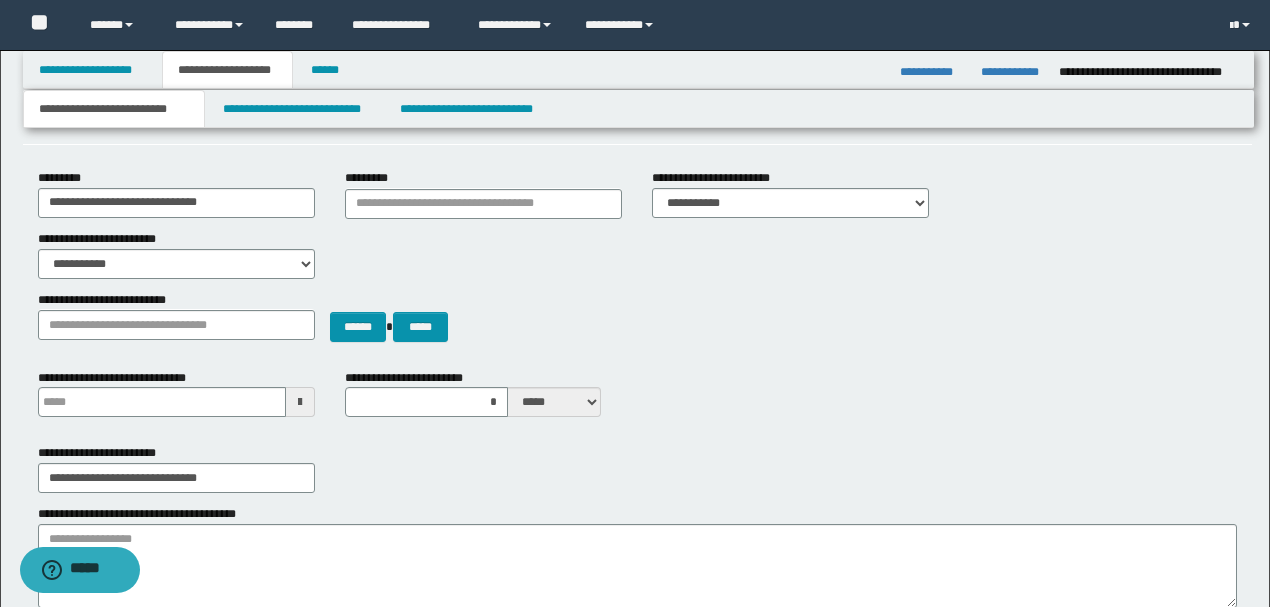 click on "******
*****" at bounding box center [637, 316] 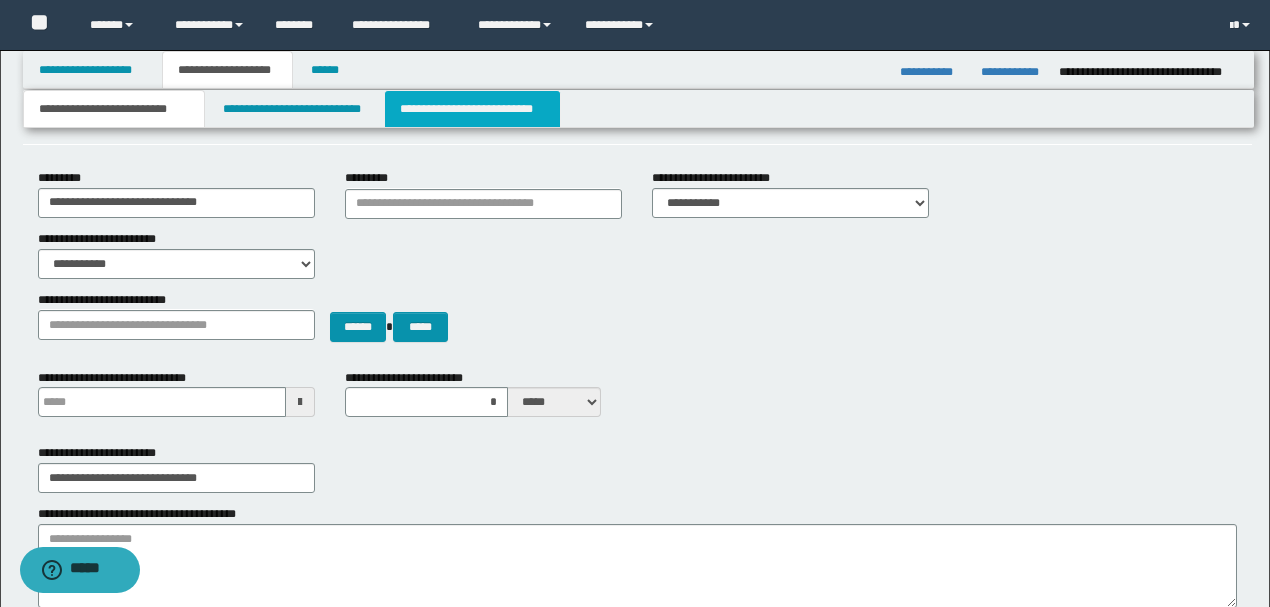 click on "**********" at bounding box center [472, 109] 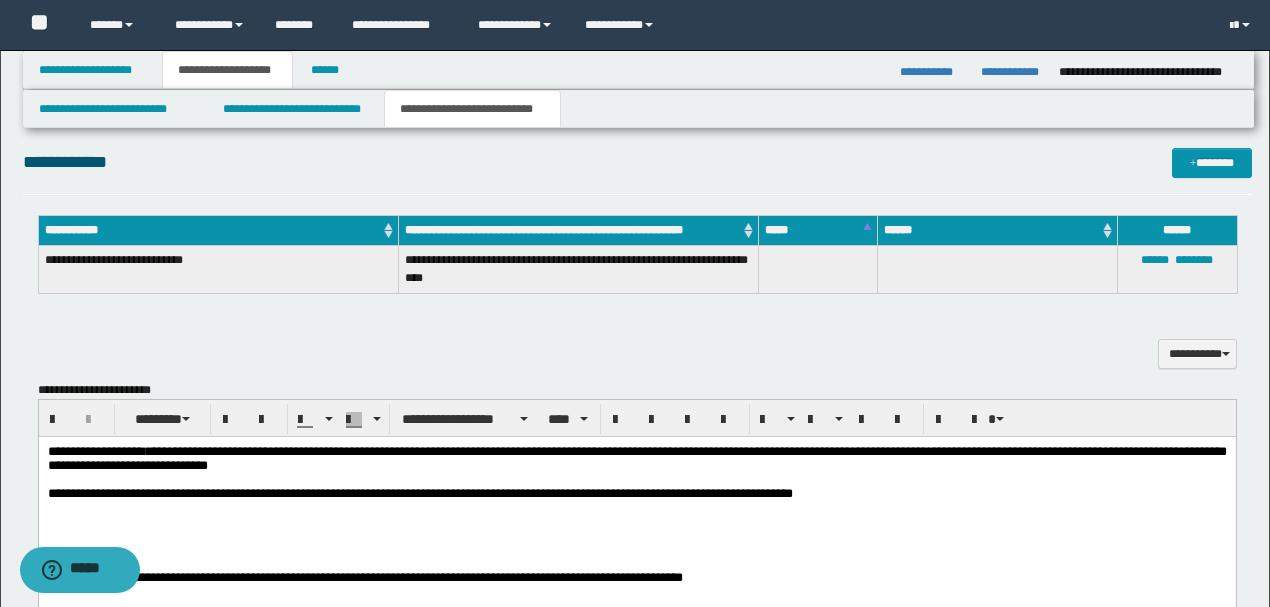 scroll, scrollTop: 475, scrollLeft: 0, axis: vertical 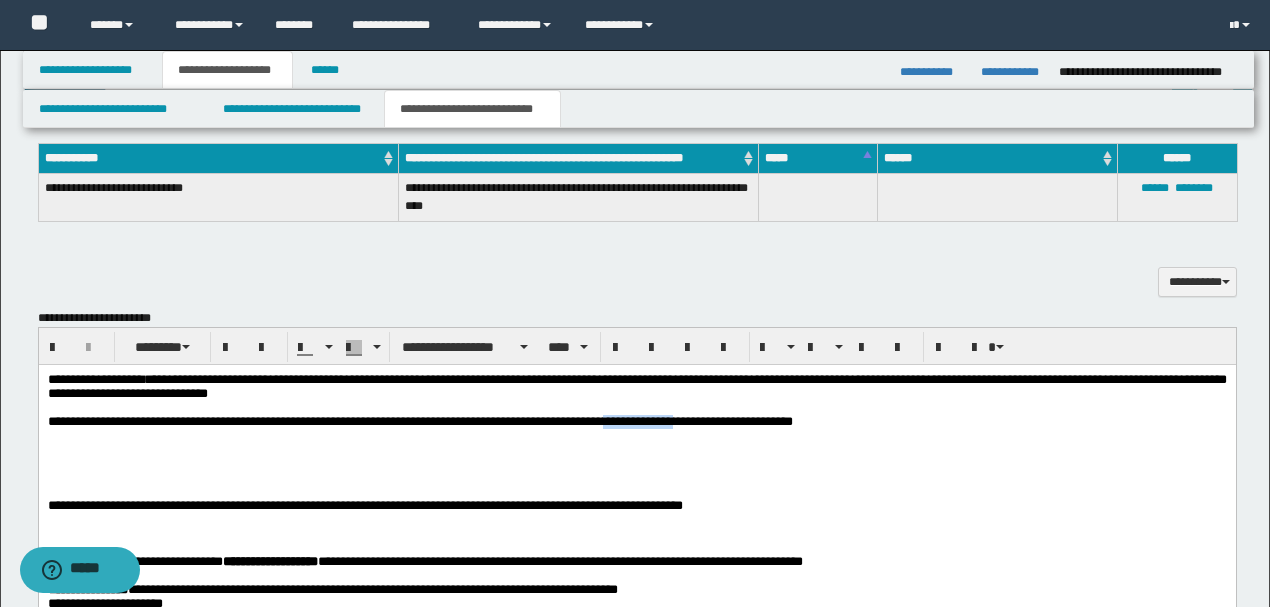 drag, startPoint x: 661, startPoint y: 429, endPoint x: 742, endPoint y: 421, distance: 81.394104 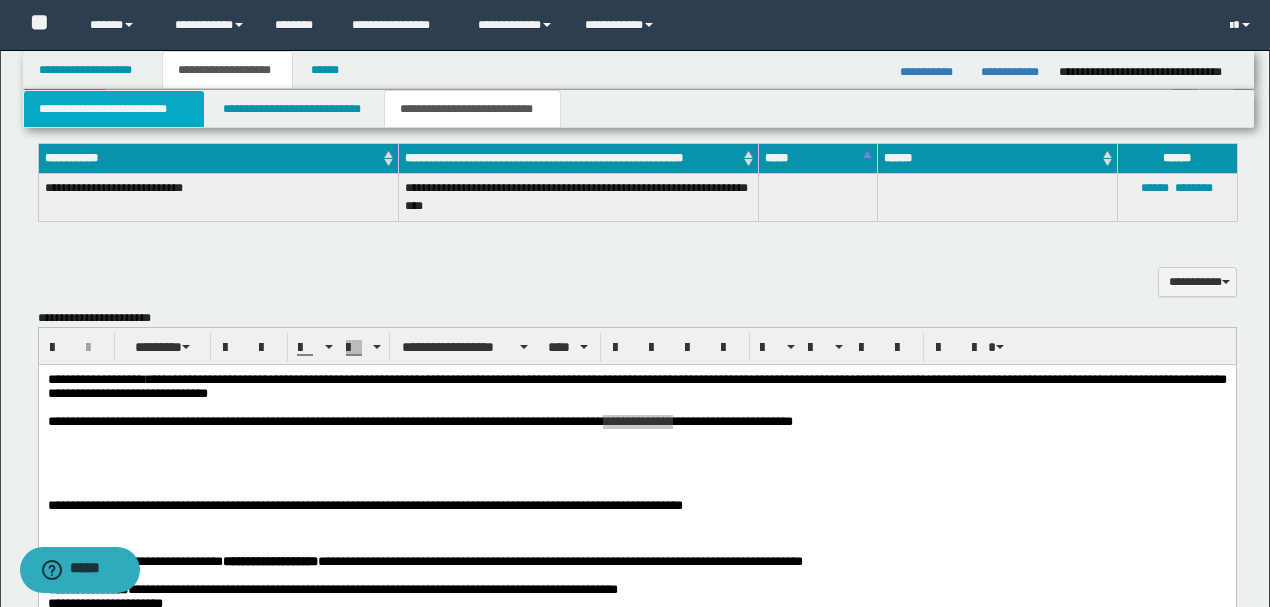 click on "**********" at bounding box center [114, 109] 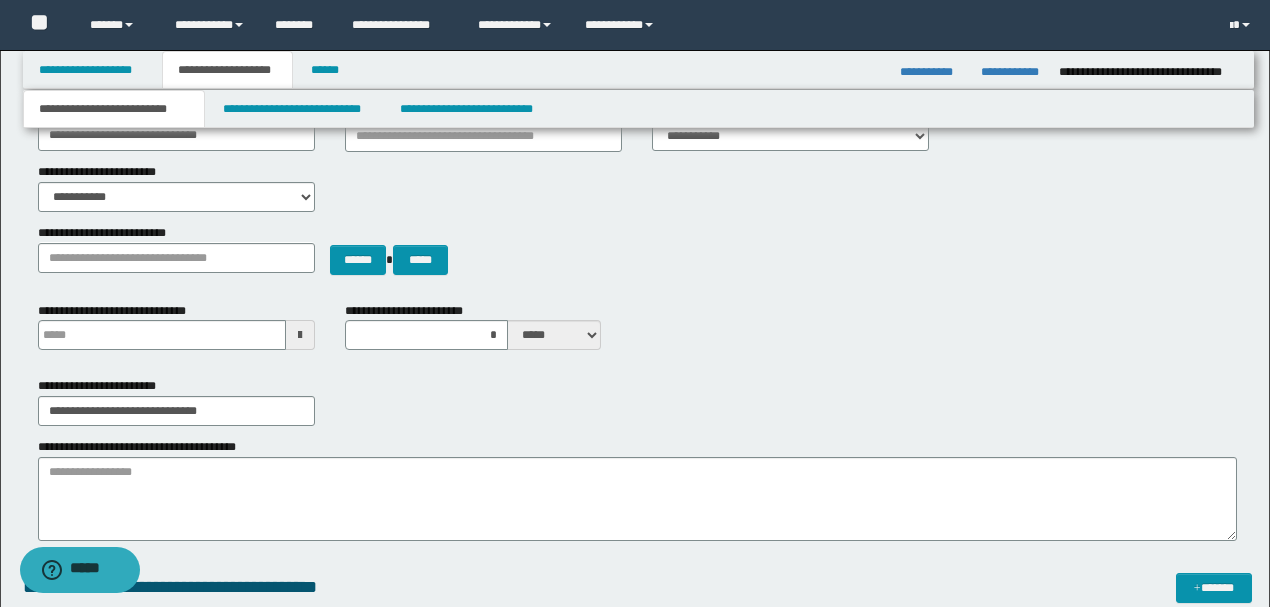 scroll, scrollTop: 142, scrollLeft: 0, axis: vertical 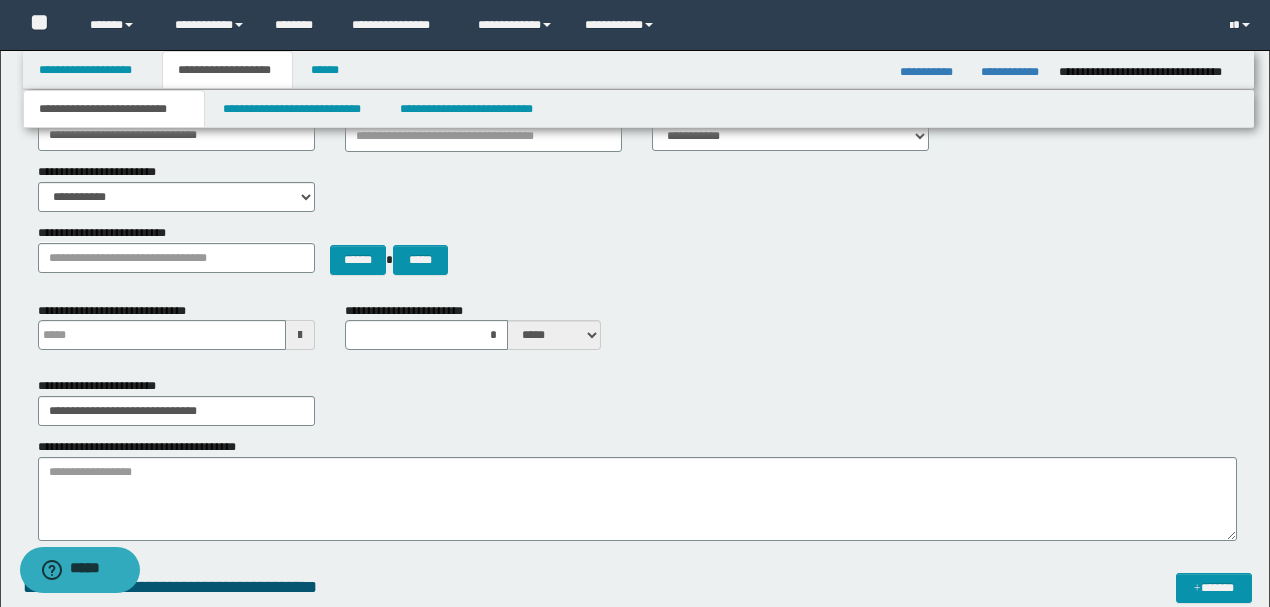 type 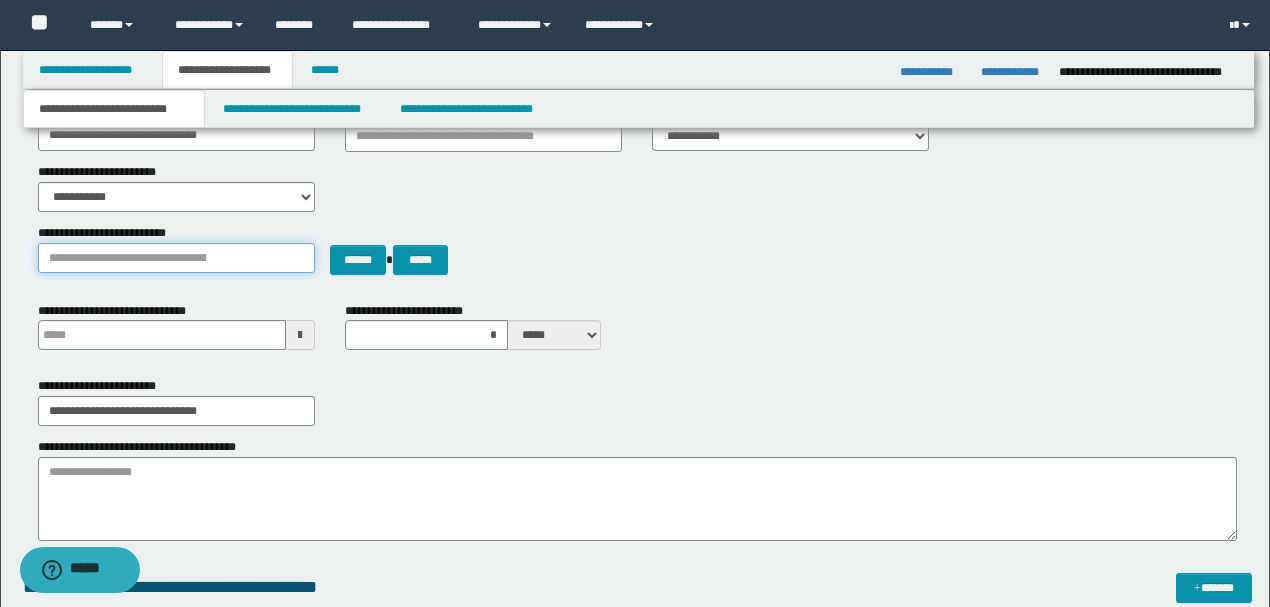 click on "**********" at bounding box center [176, 258] 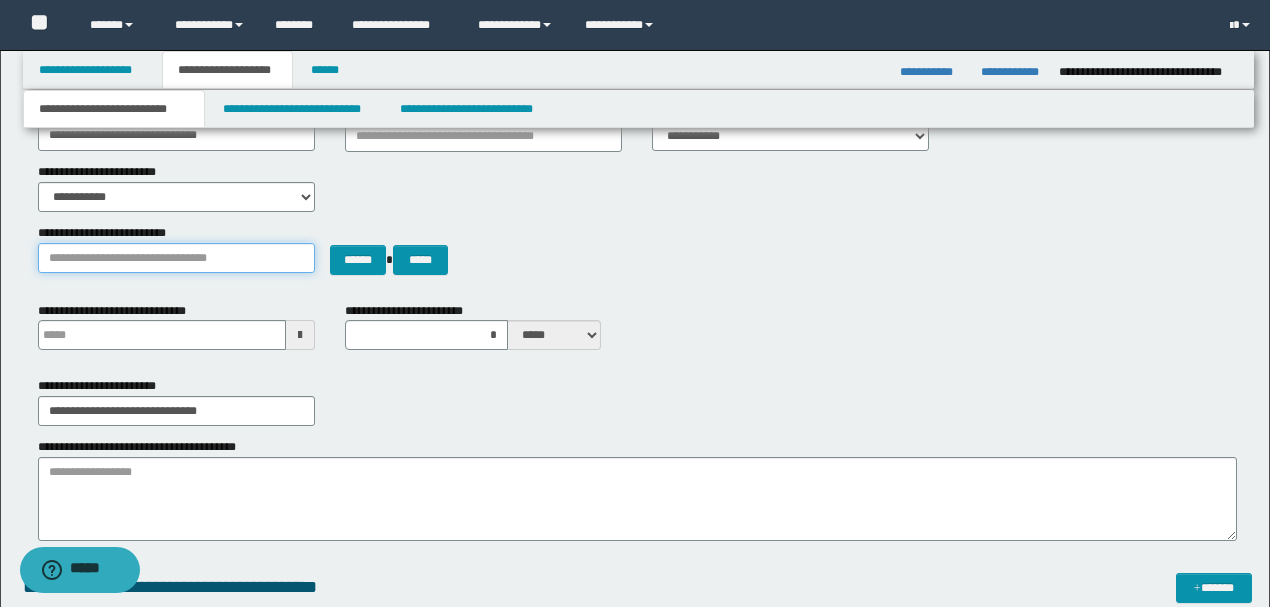 paste on "**********" 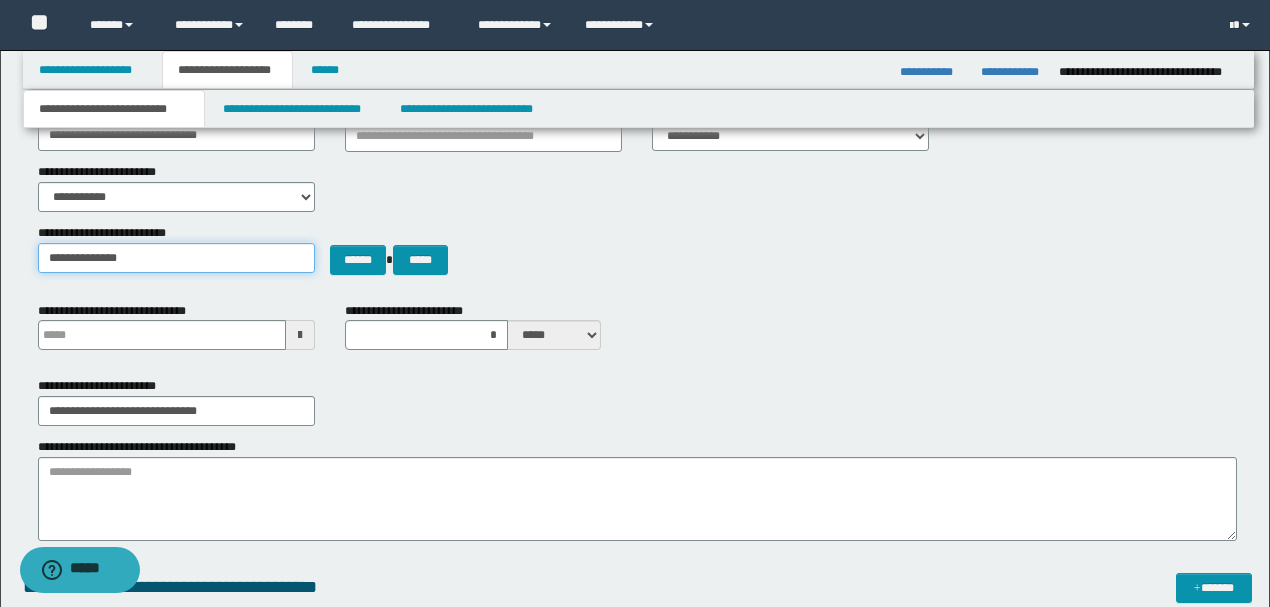 type on "**********" 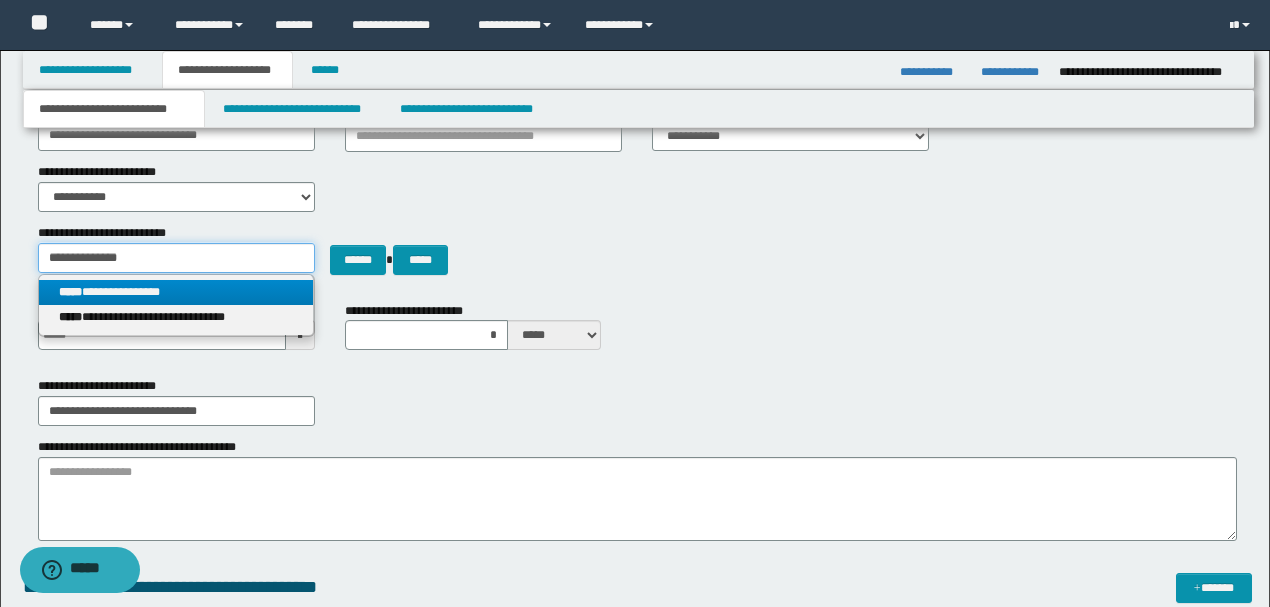 type on "**********" 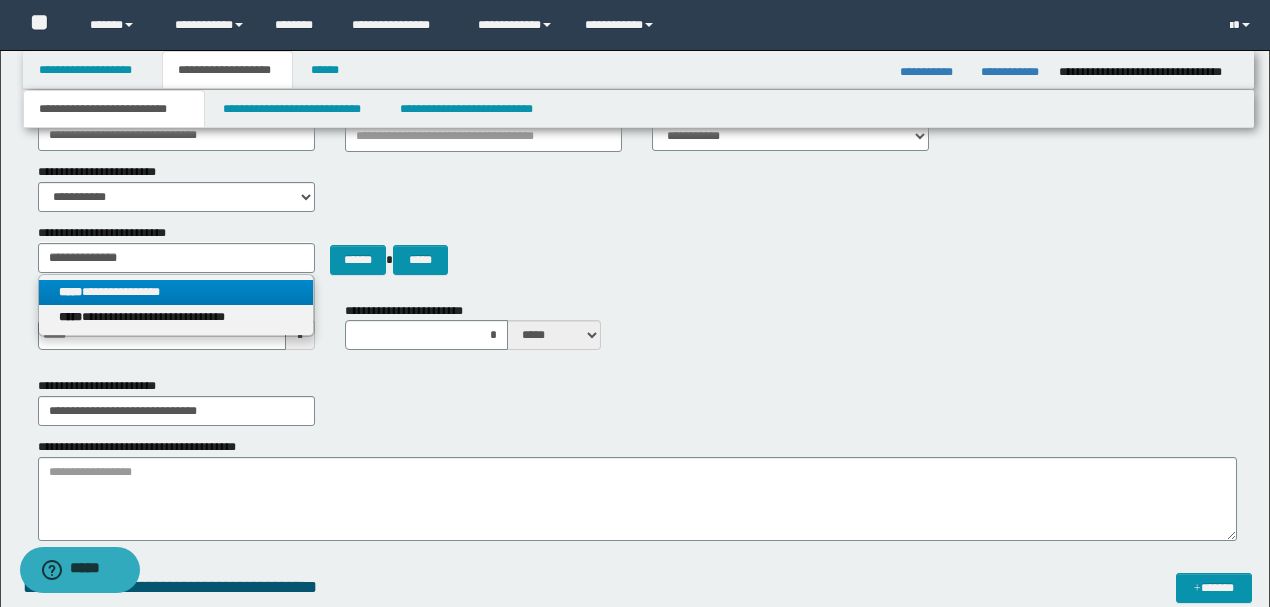 click on "**********" at bounding box center [176, 292] 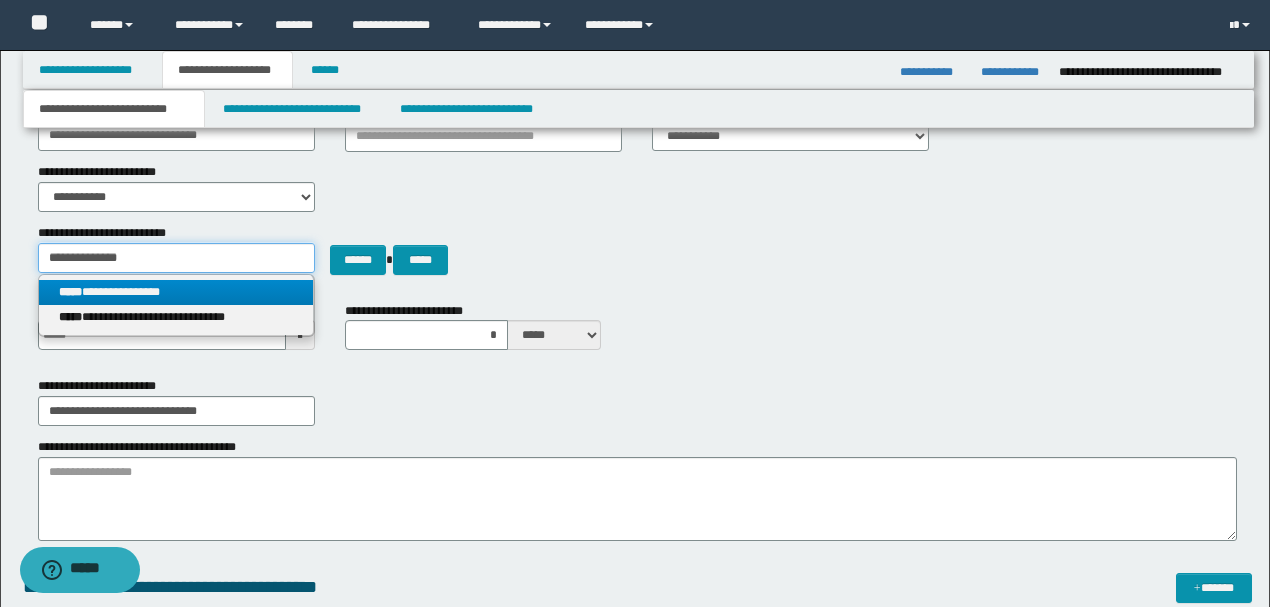 type 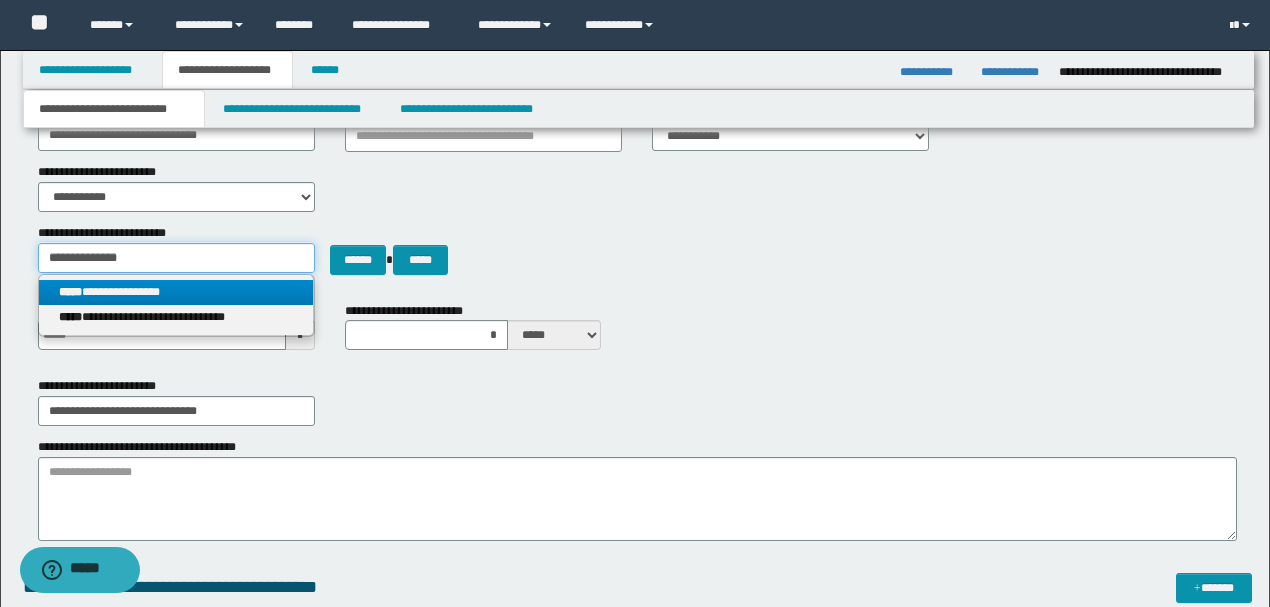 type on "**********" 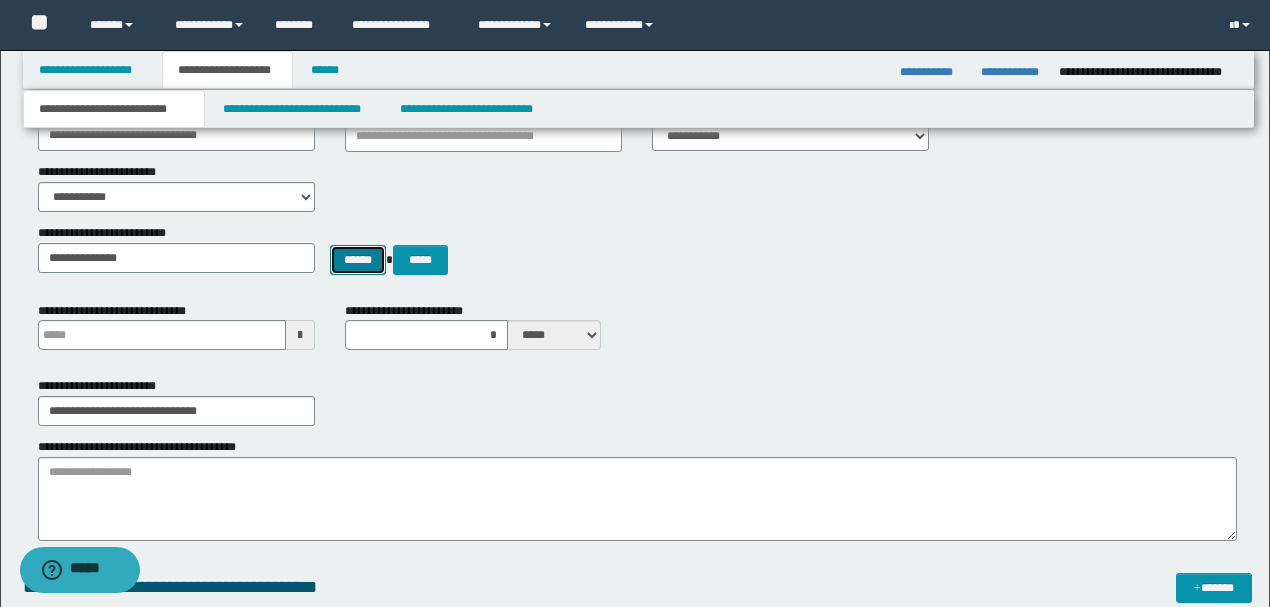drag, startPoint x: 340, startPoint y: 265, endPoint x: 384, endPoint y: 321, distance: 71.21797 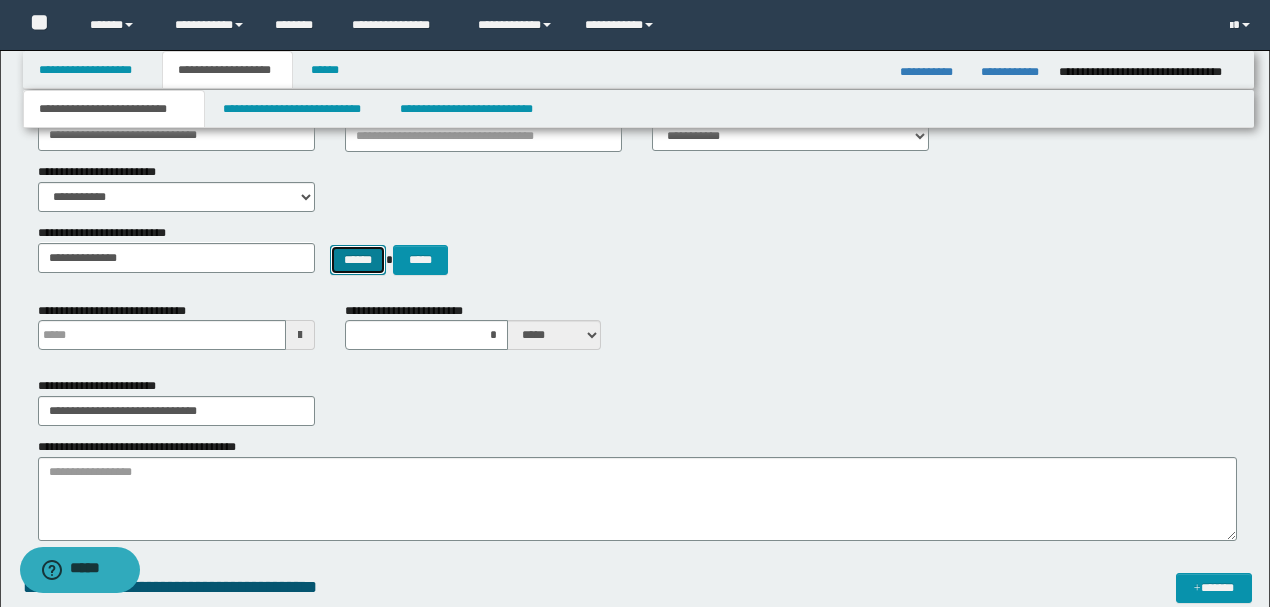 click on "******" at bounding box center (358, 259) 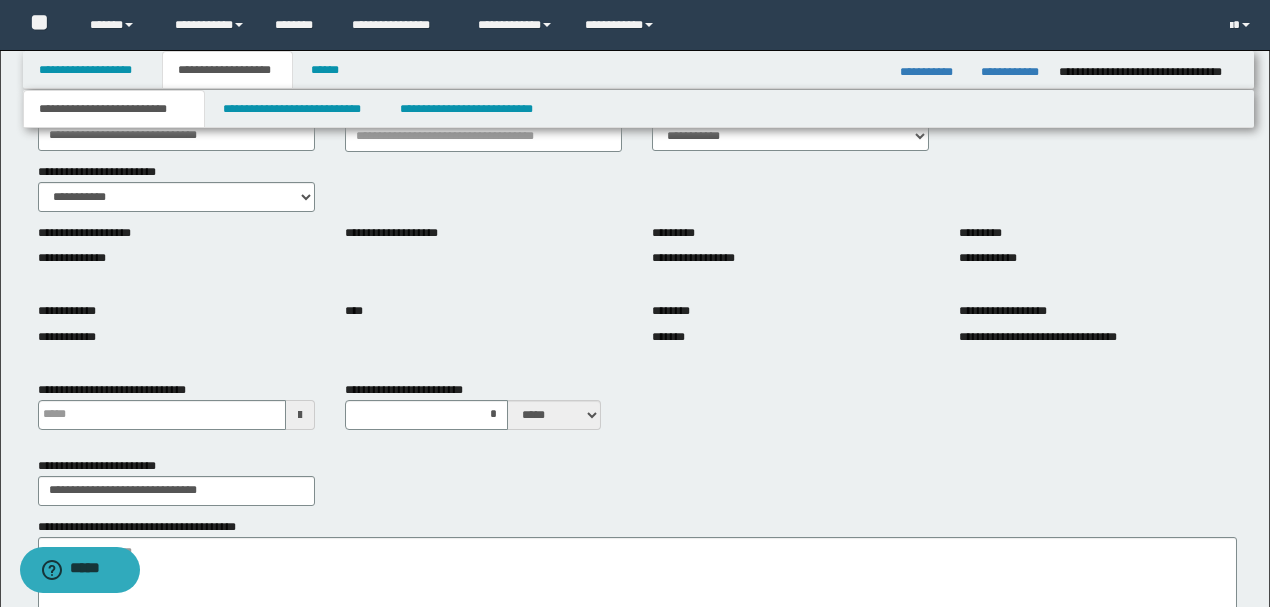 scroll, scrollTop: 342, scrollLeft: 0, axis: vertical 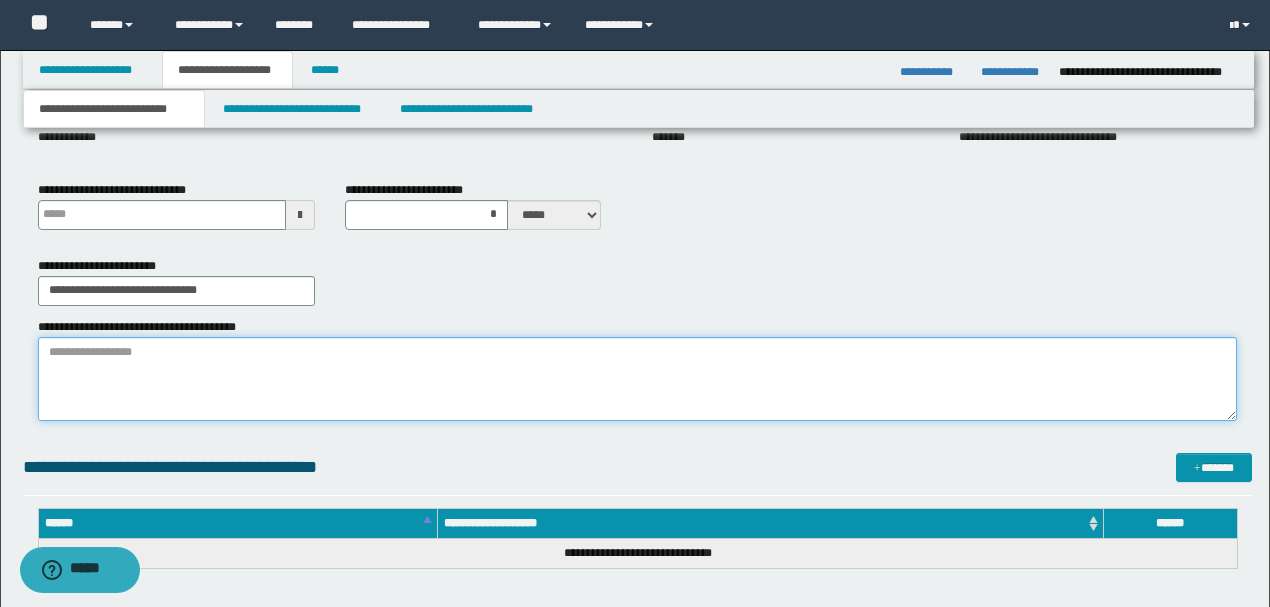 click on "**********" at bounding box center [637, 379] 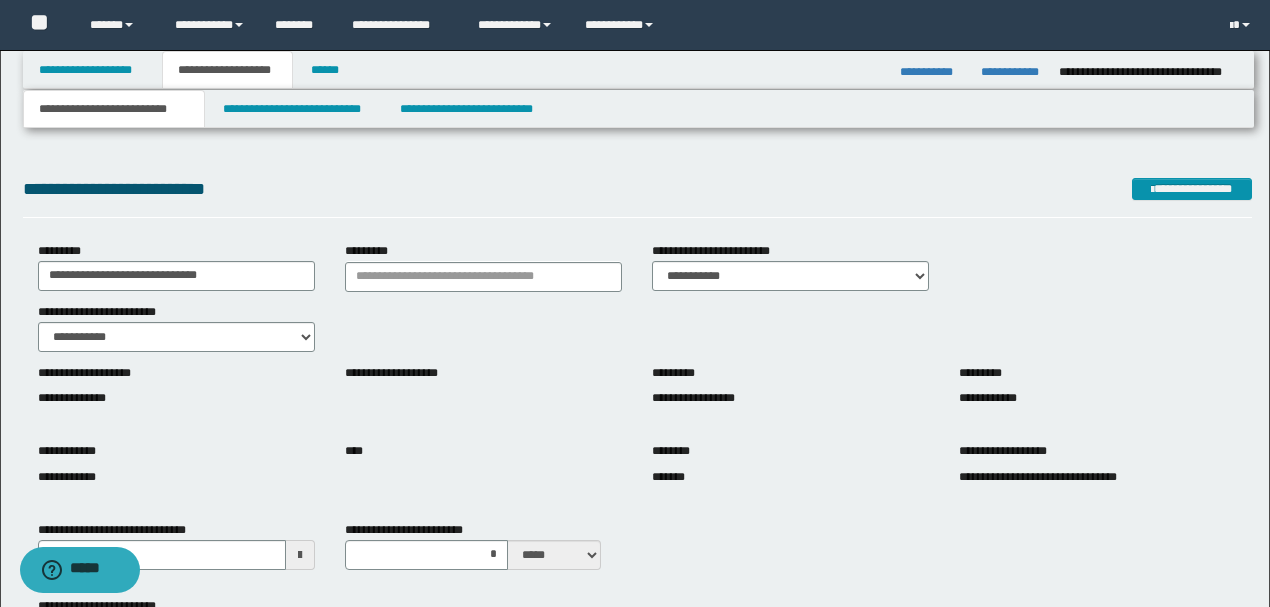 scroll, scrollTop: 0, scrollLeft: 0, axis: both 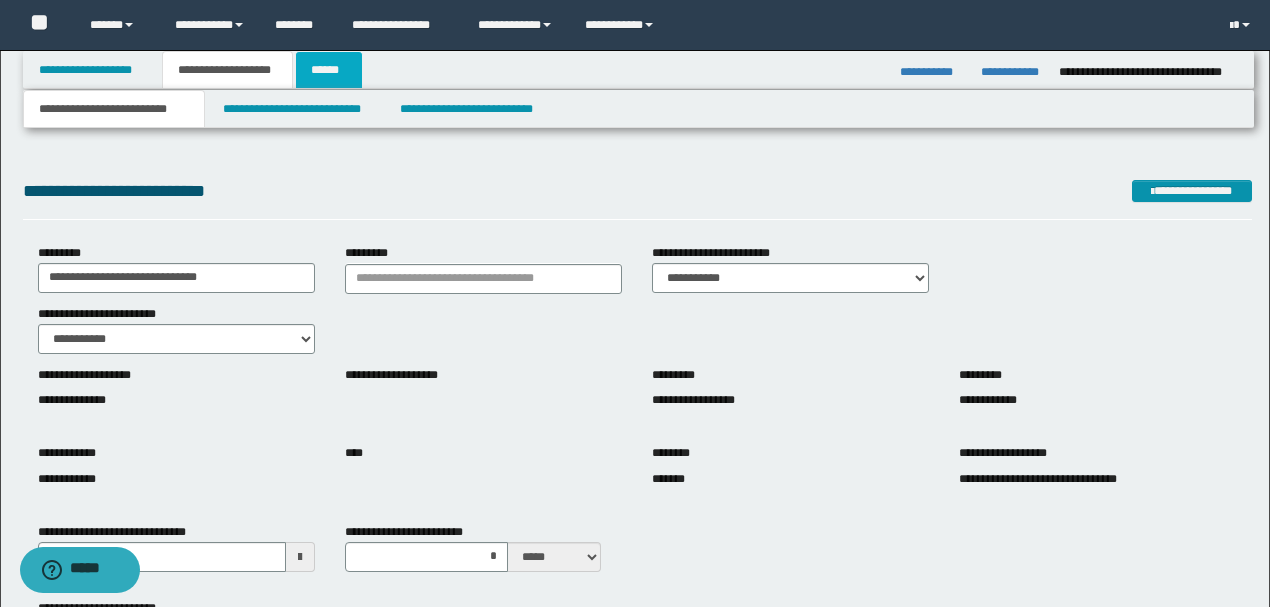 click on "******" at bounding box center [329, 70] 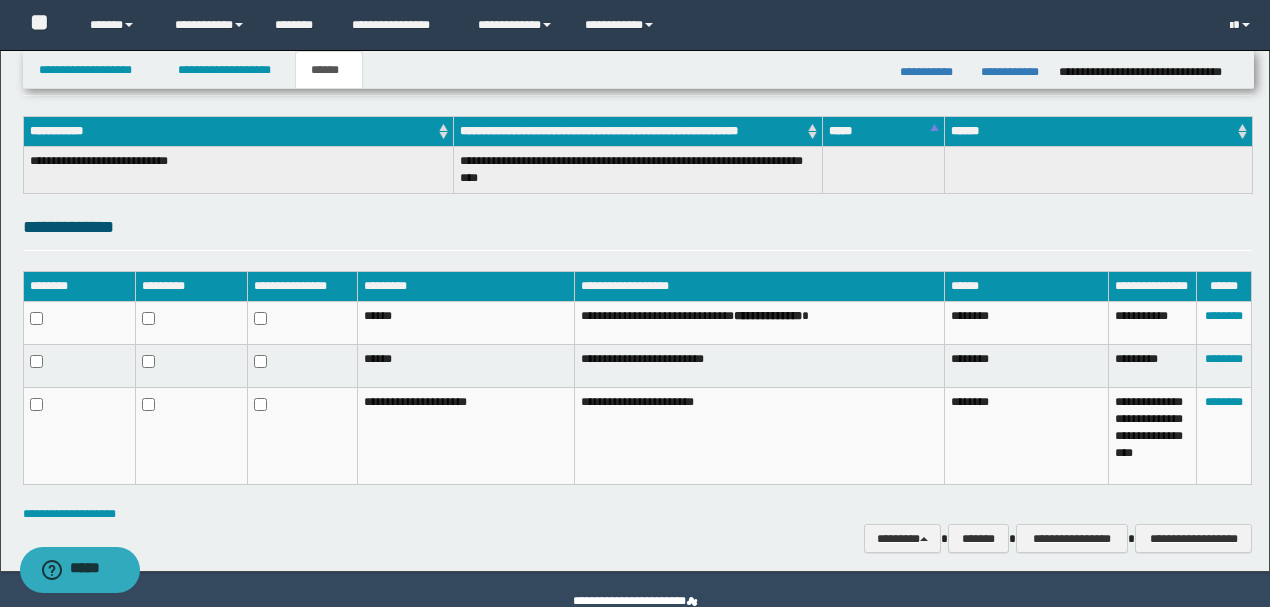 scroll, scrollTop: 336, scrollLeft: 0, axis: vertical 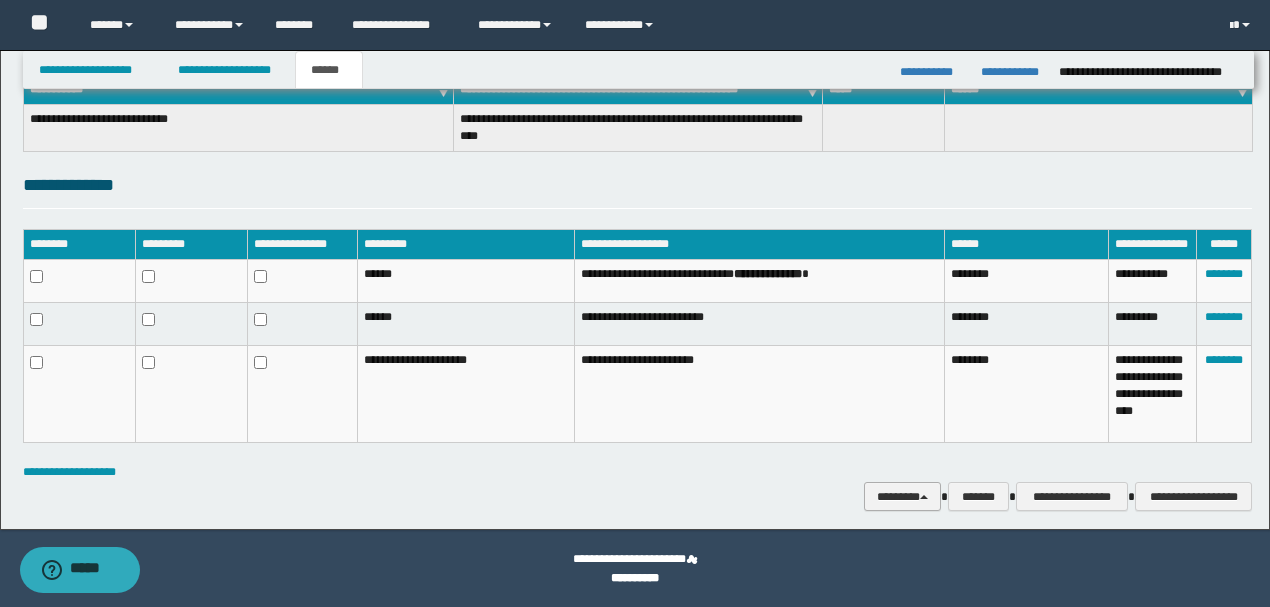 click on "********" at bounding box center (903, 496) 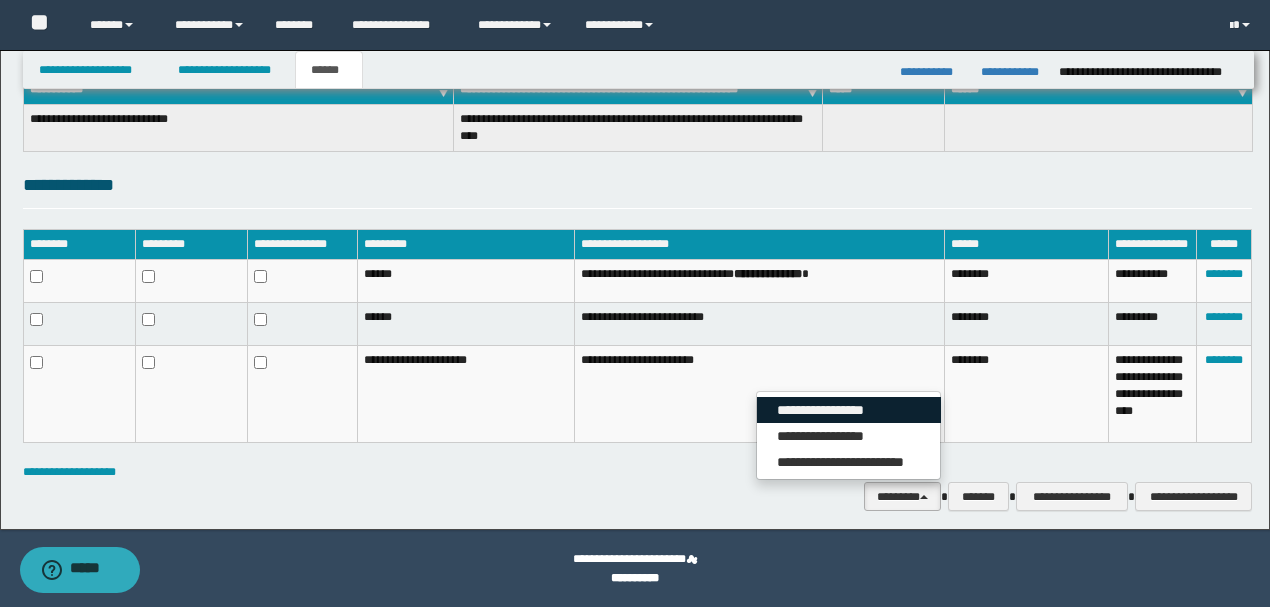 click on "**********" at bounding box center [849, 410] 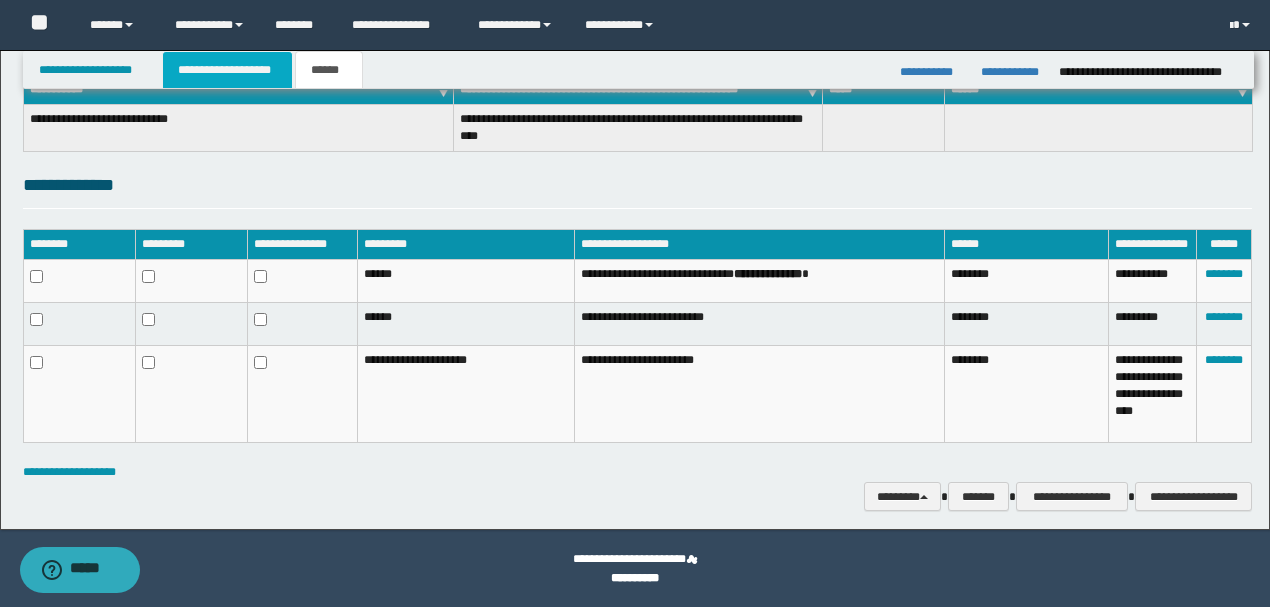 click on "**********" at bounding box center [227, 70] 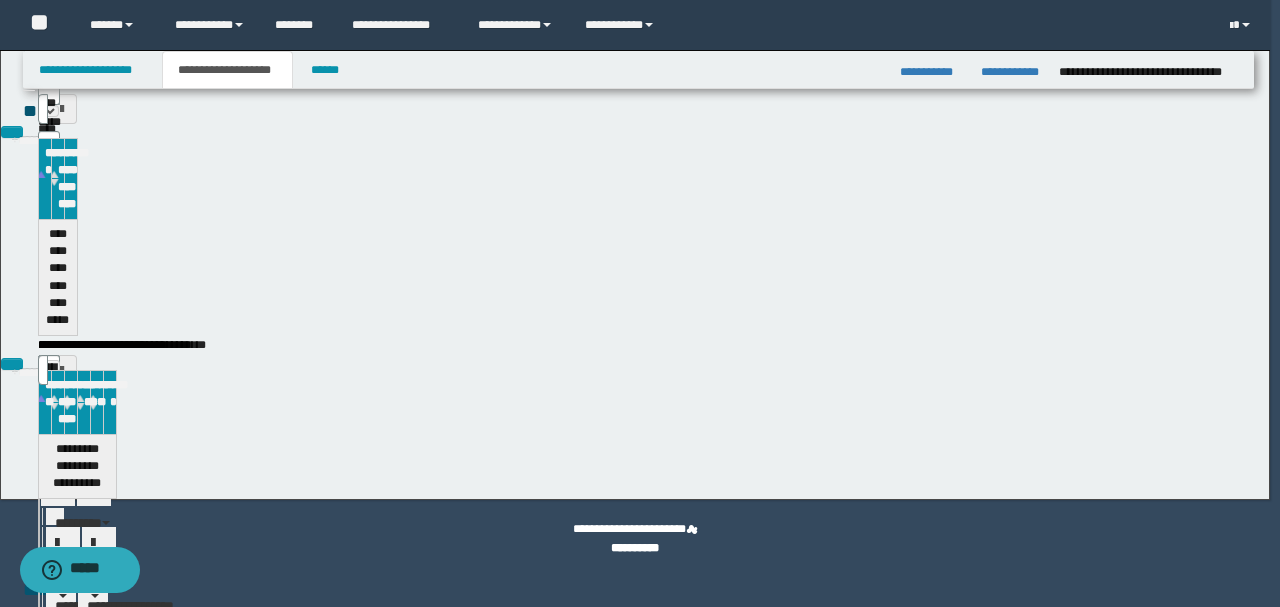 type 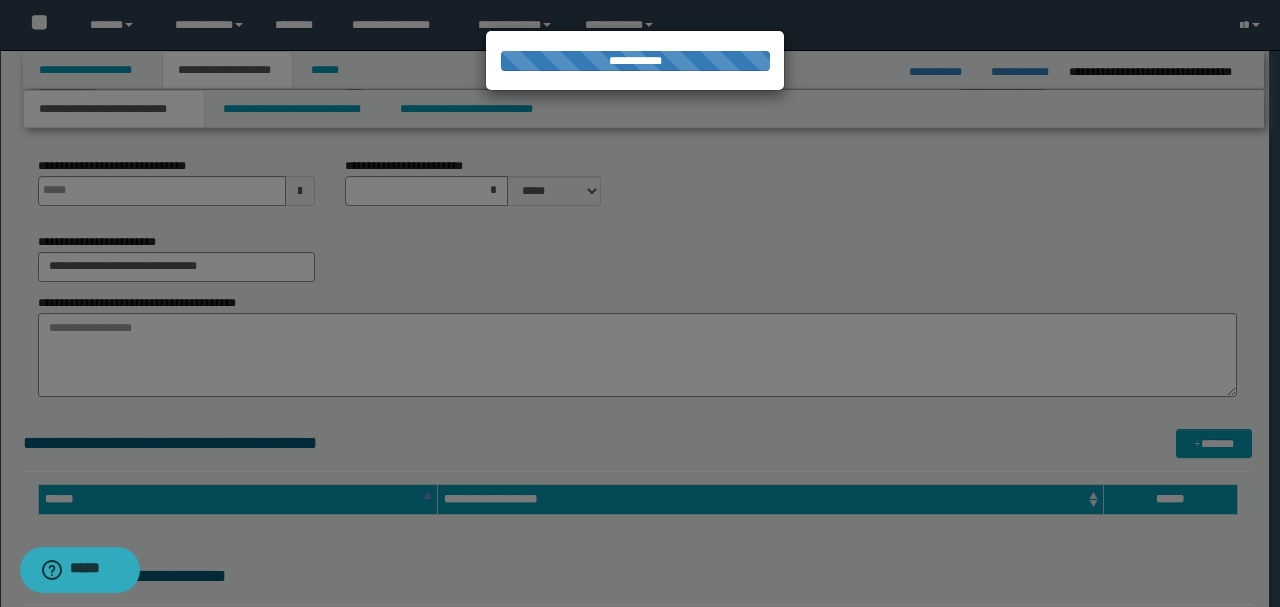 type 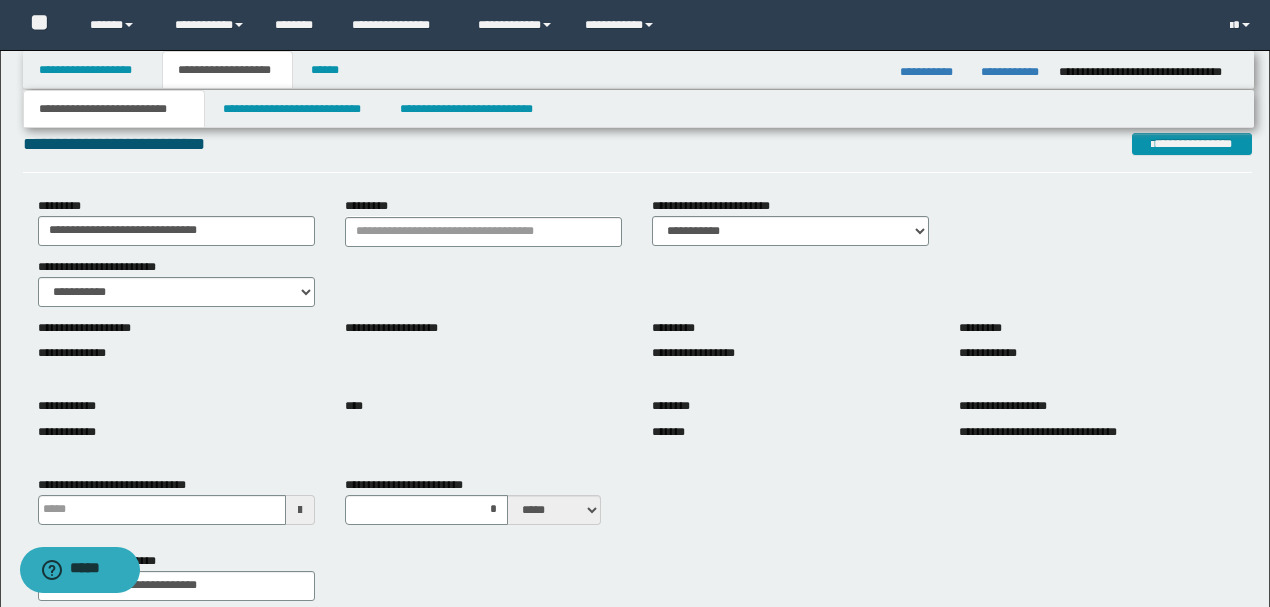 scroll, scrollTop: 33, scrollLeft: 0, axis: vertical 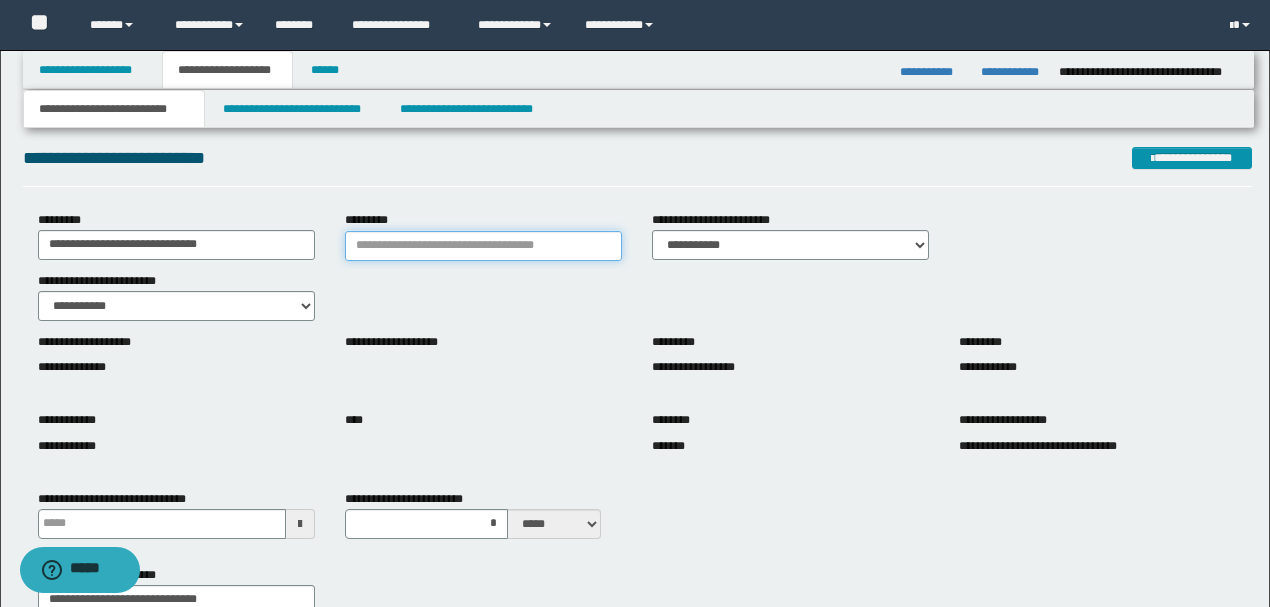 click on "*********" at bounding box center [483, 246] 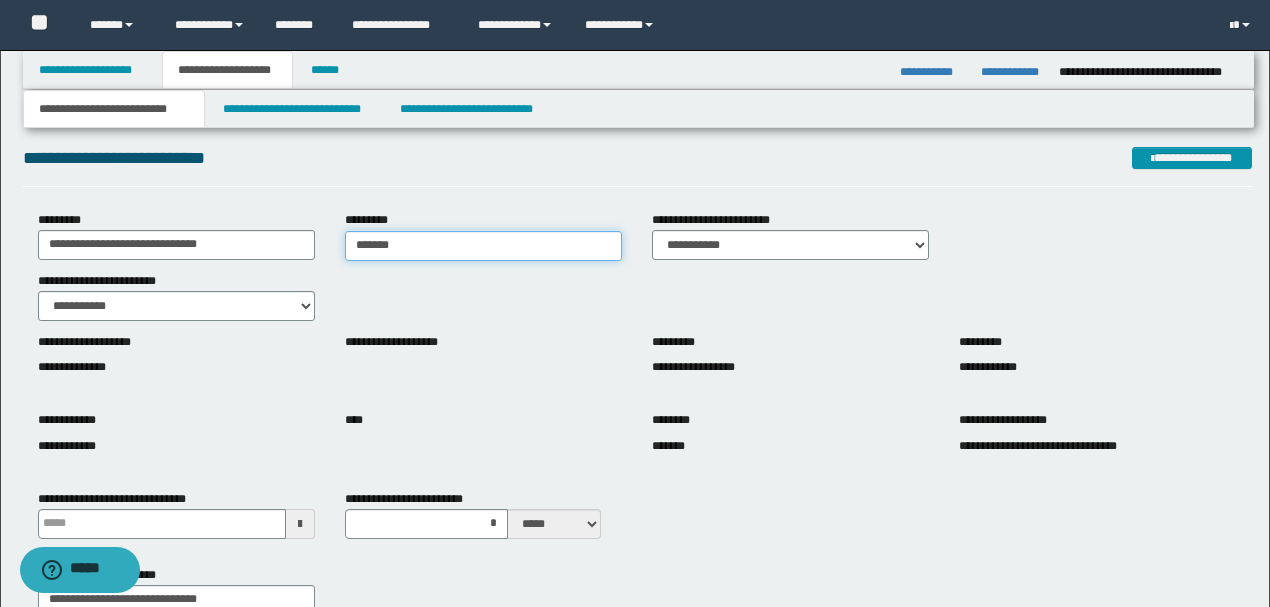 type on "********" 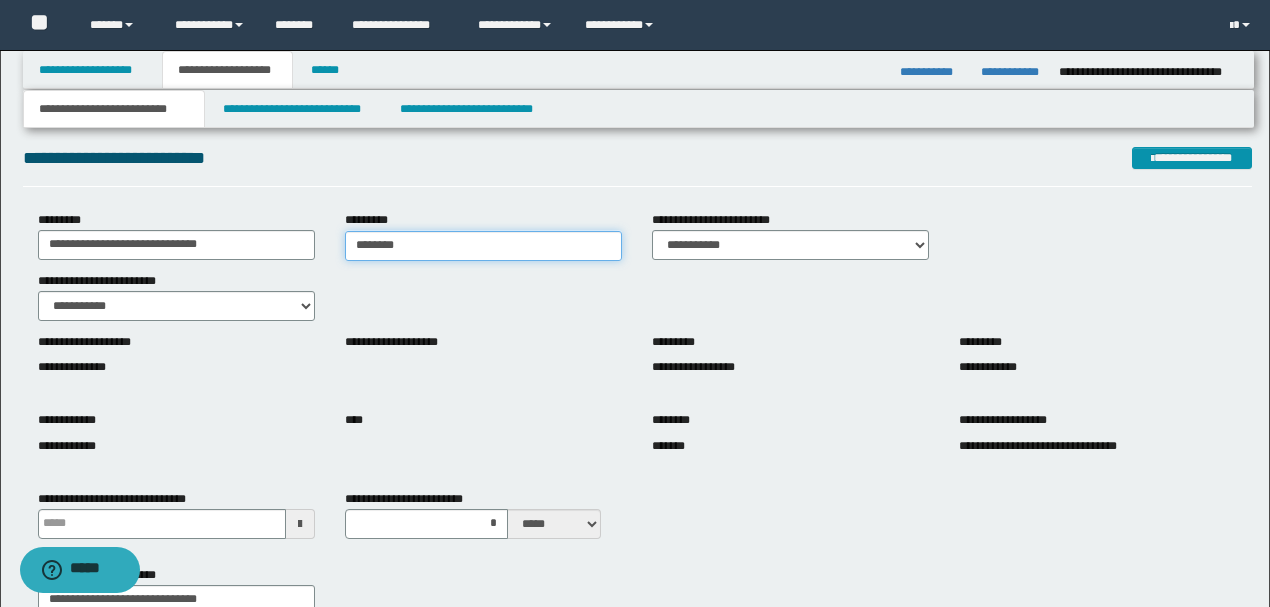 type on "**********" 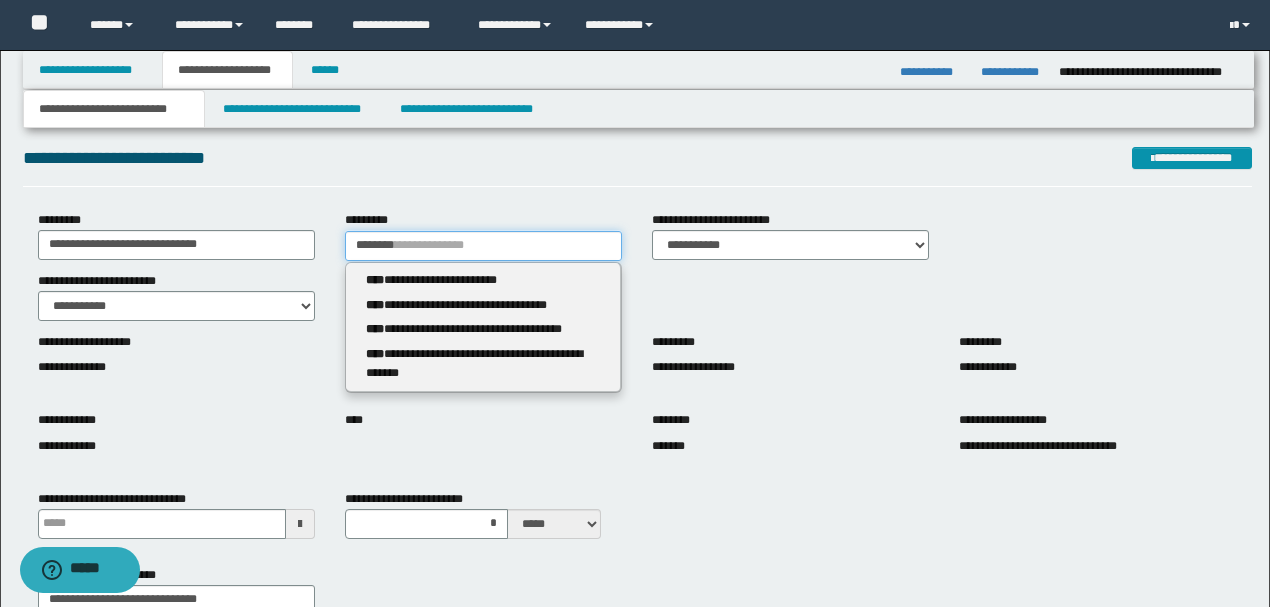 drag, startPoint x: 411, startPoint y: 251, endPoint x: 222, endPoint y: 250, distance: 189.00264 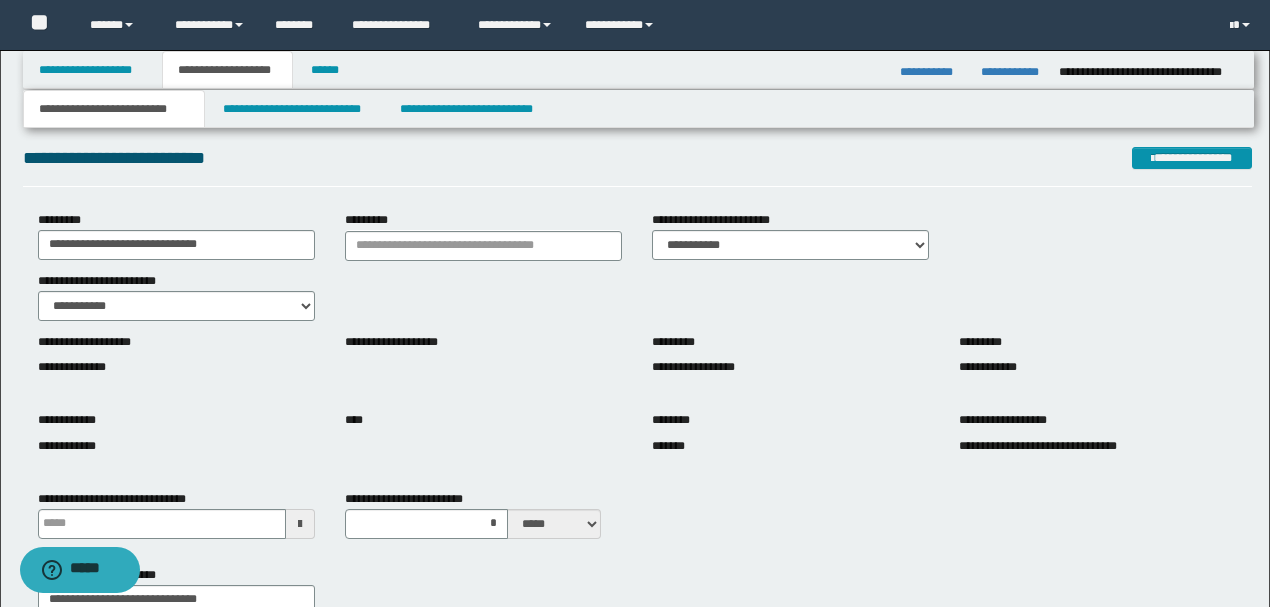 click on "**********" at bounding box center [637, 296] 